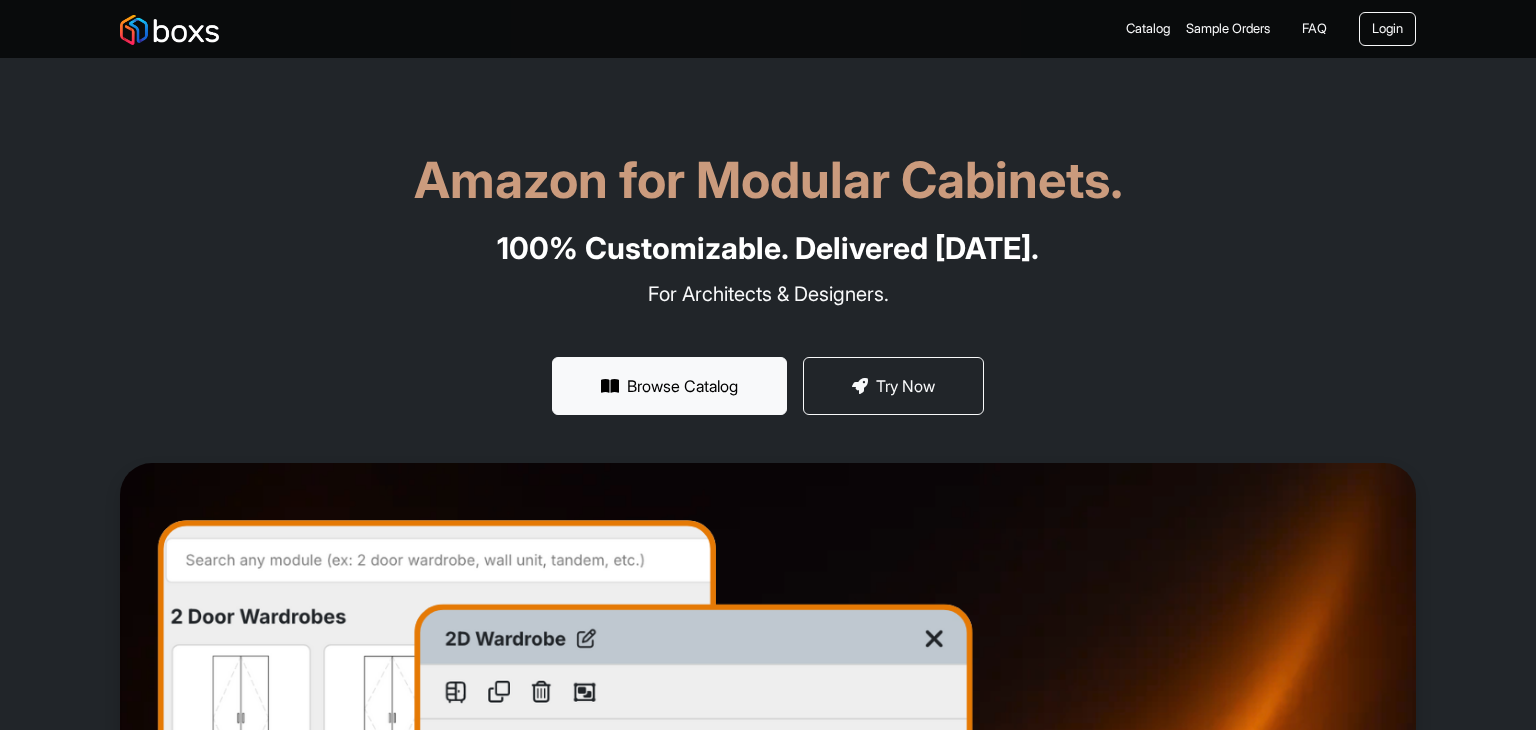 scroll, scrollTop: 0, scrollLeft: 0, axis: both 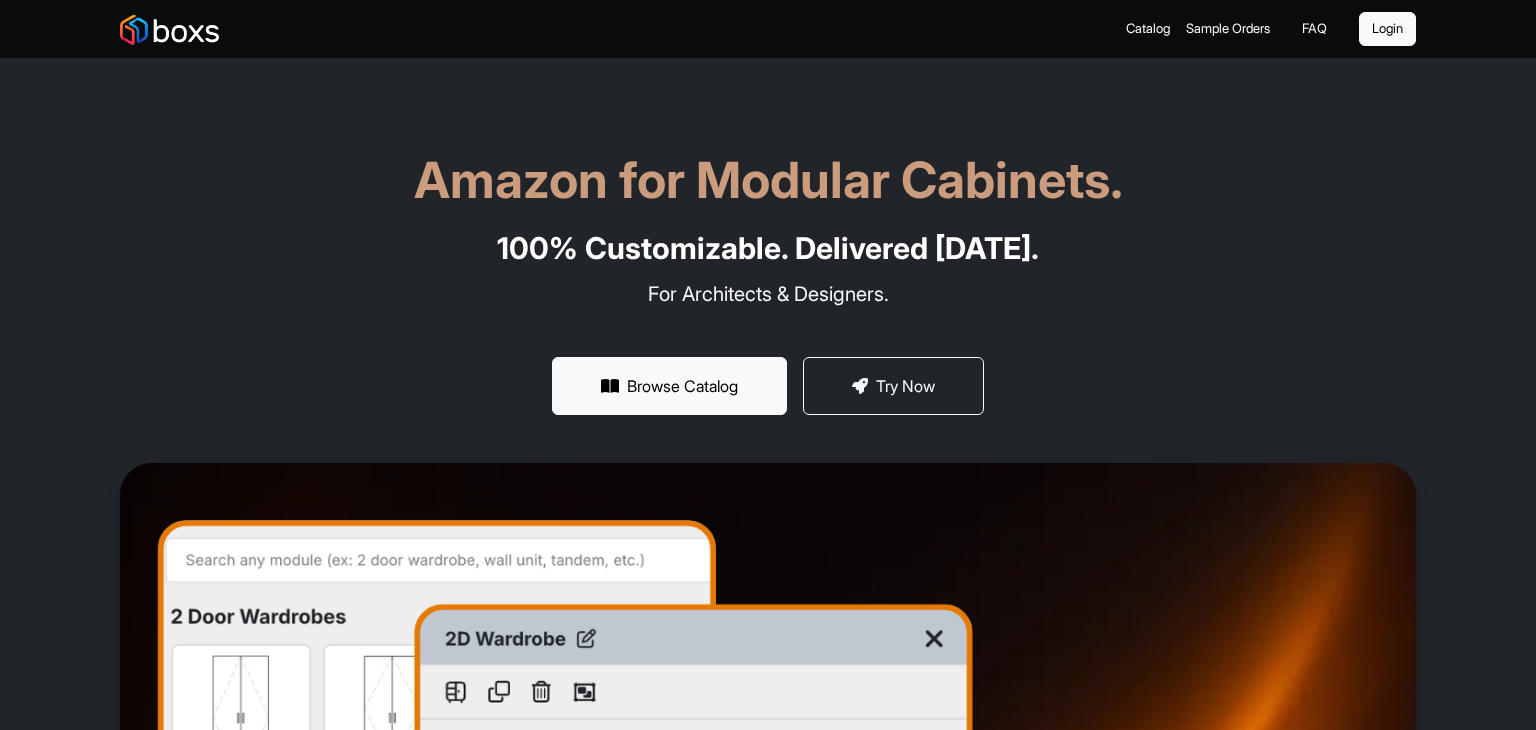 click on "Login" at bounding box center (1387, 29) 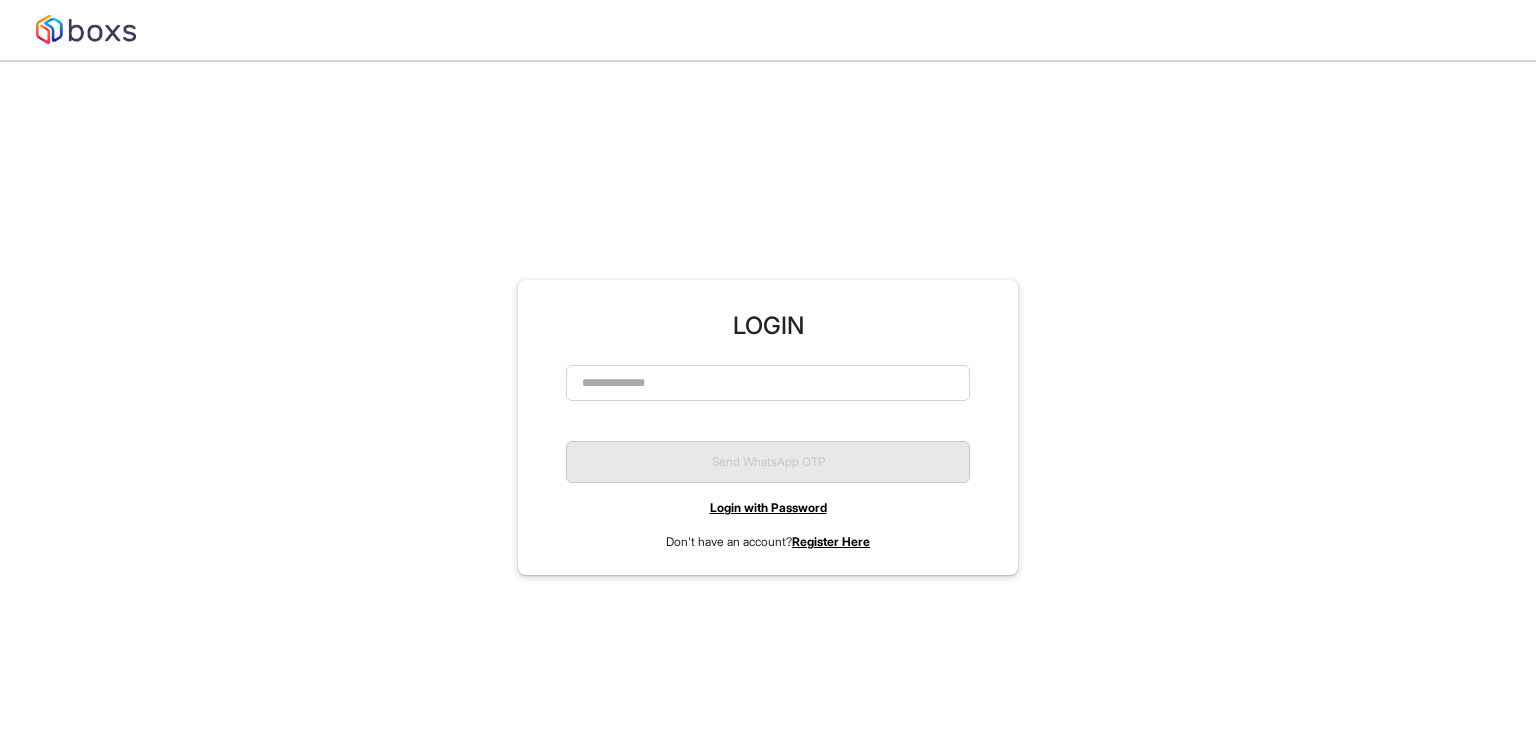 scroll, scrollTop: 0, scrollLeft: 0, axis: both 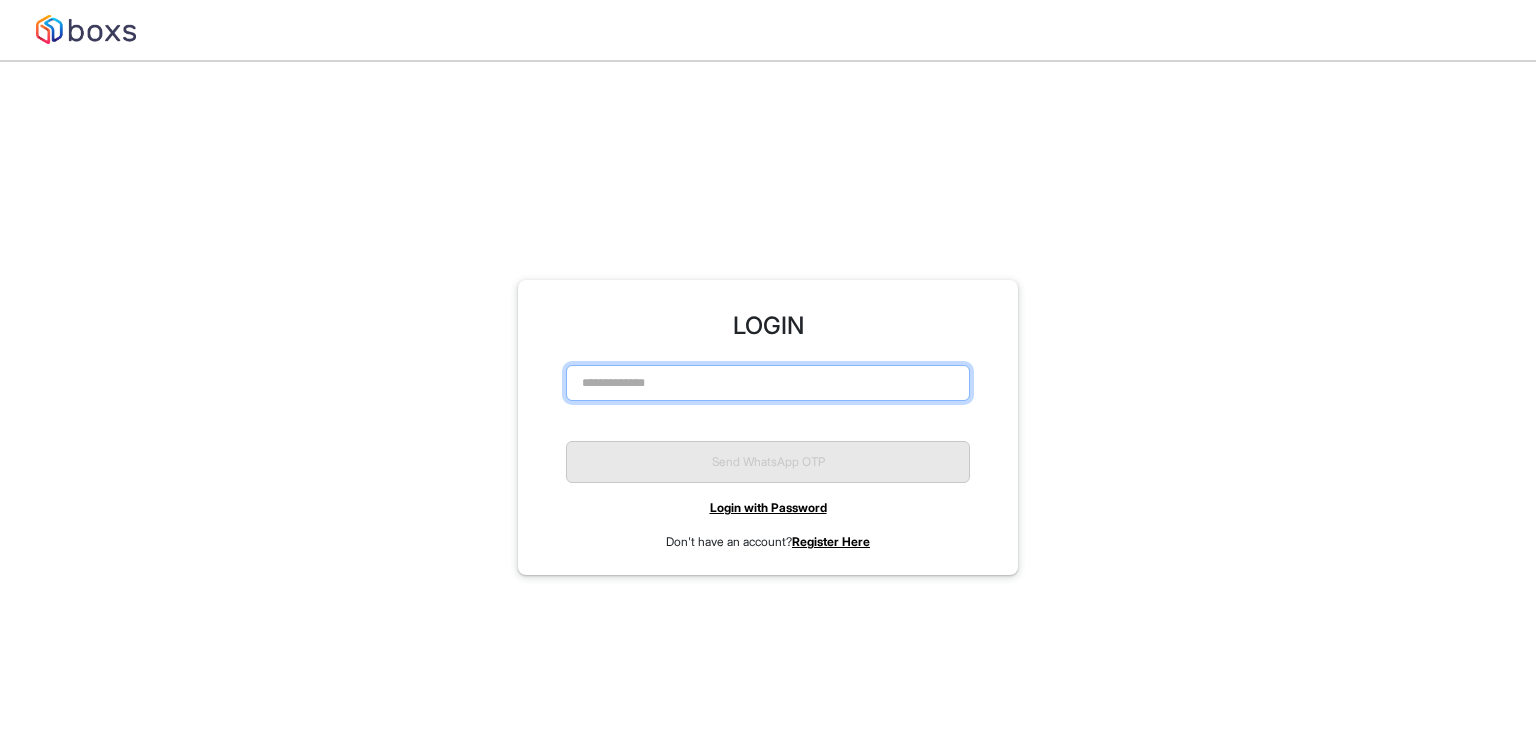 click at bounding box center [768, 383] 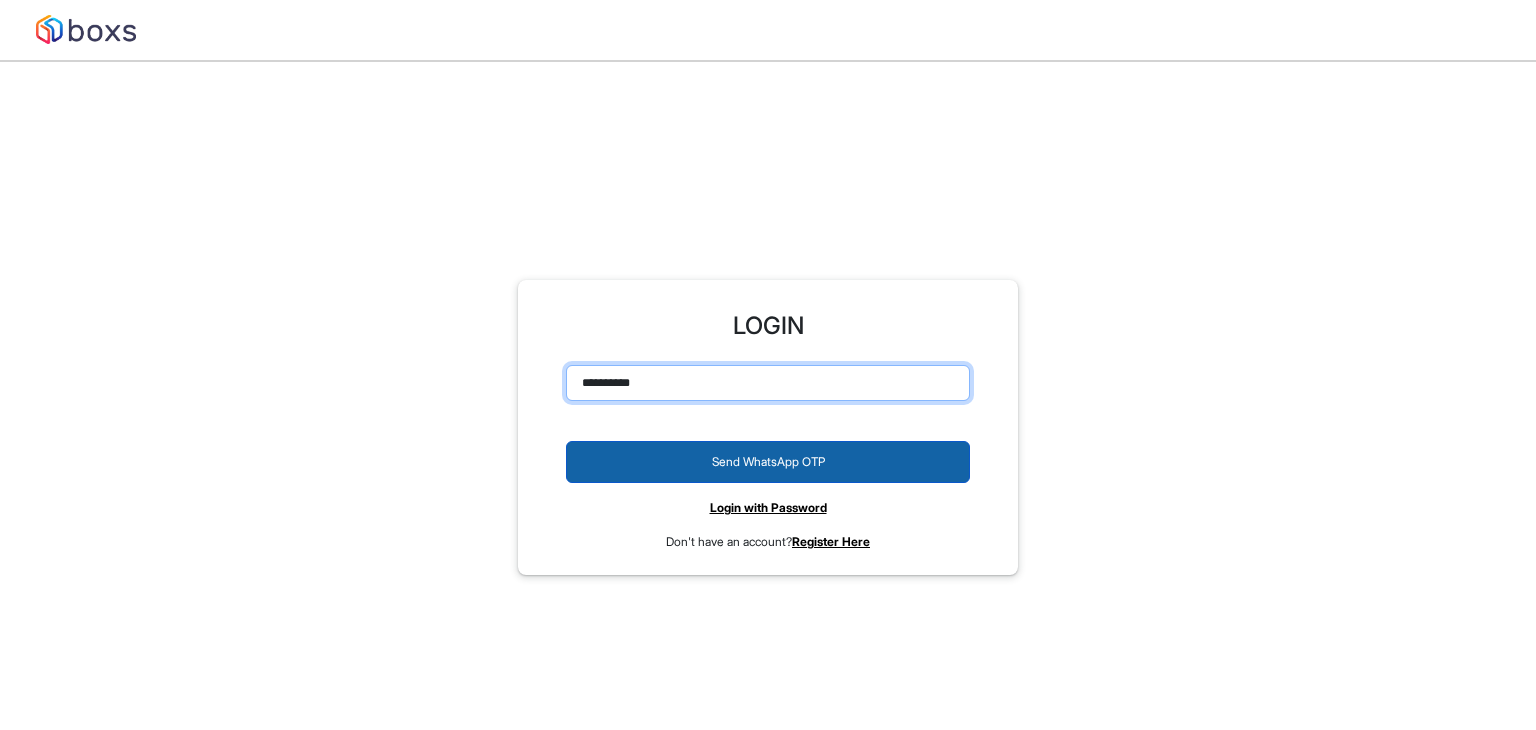 type on "**********" 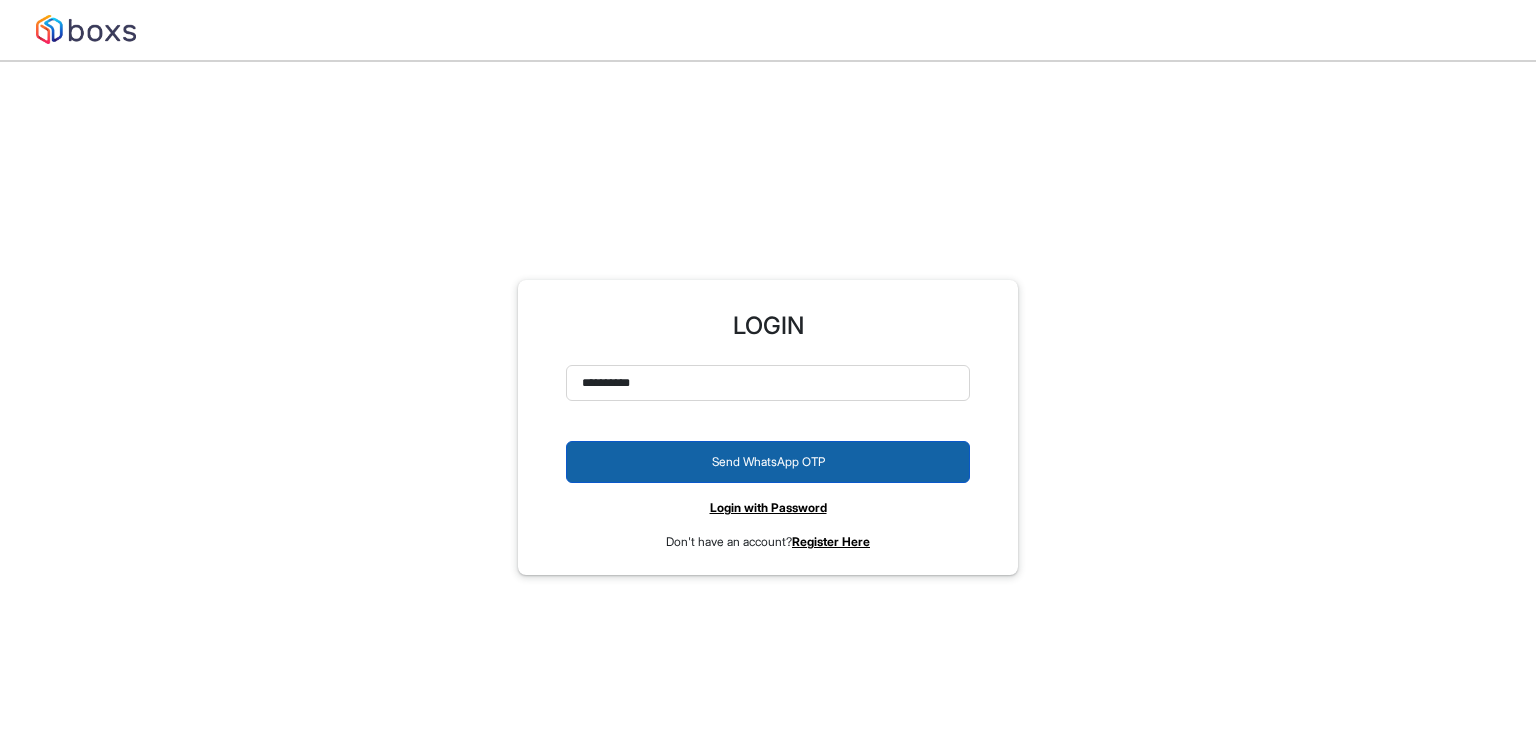 click on "Send WhatsApp OTP" at bounding box center (768, 462) 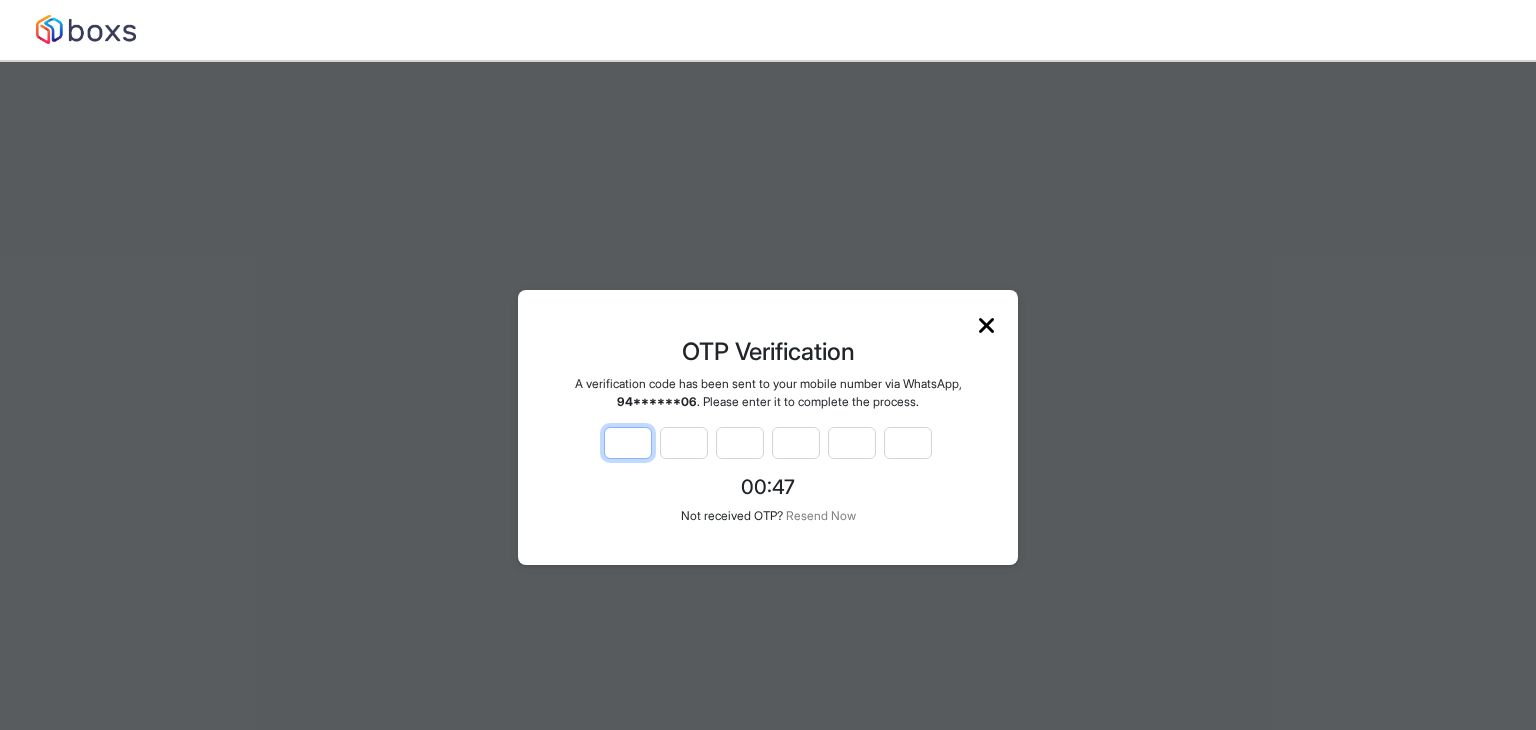 click at bounding box center [628, 443] 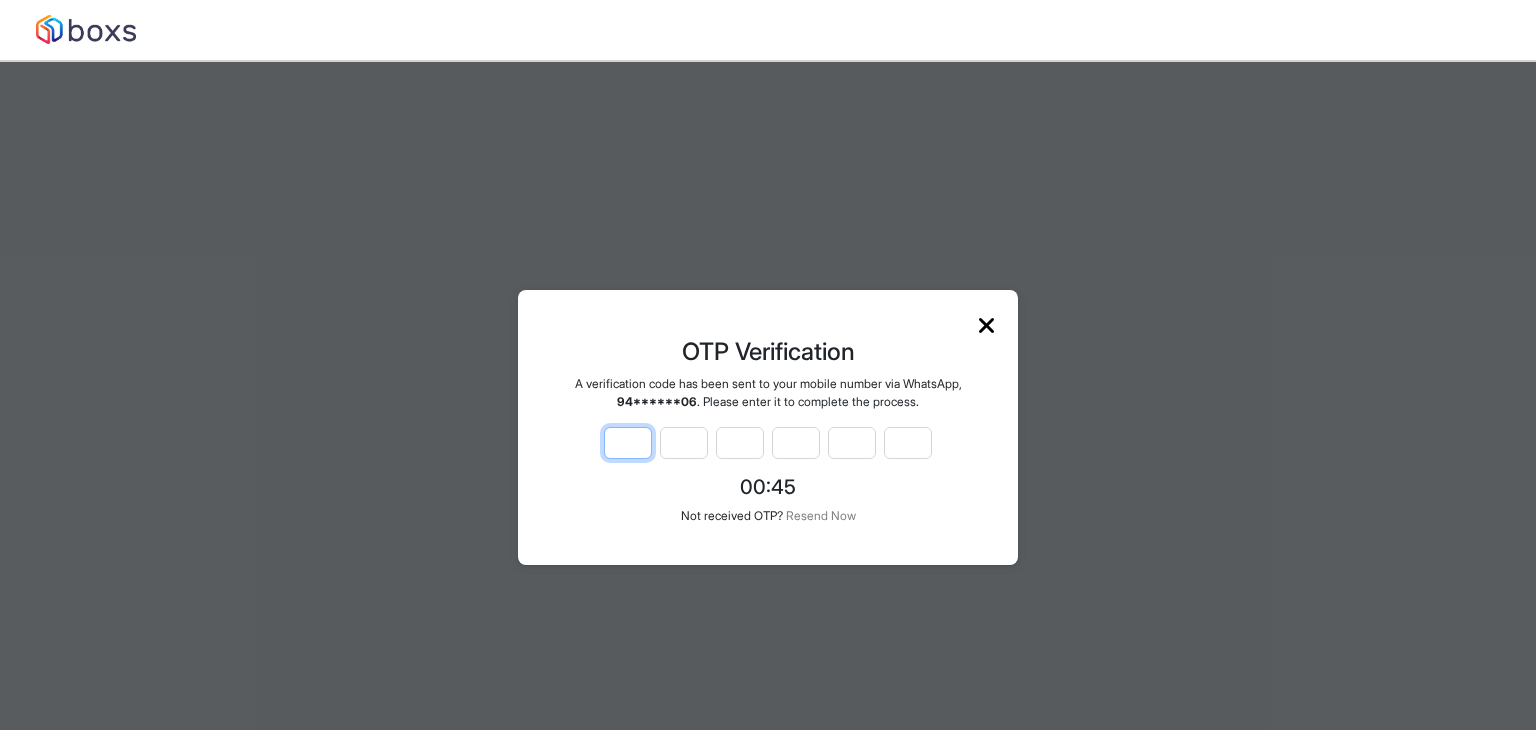 type on "*" 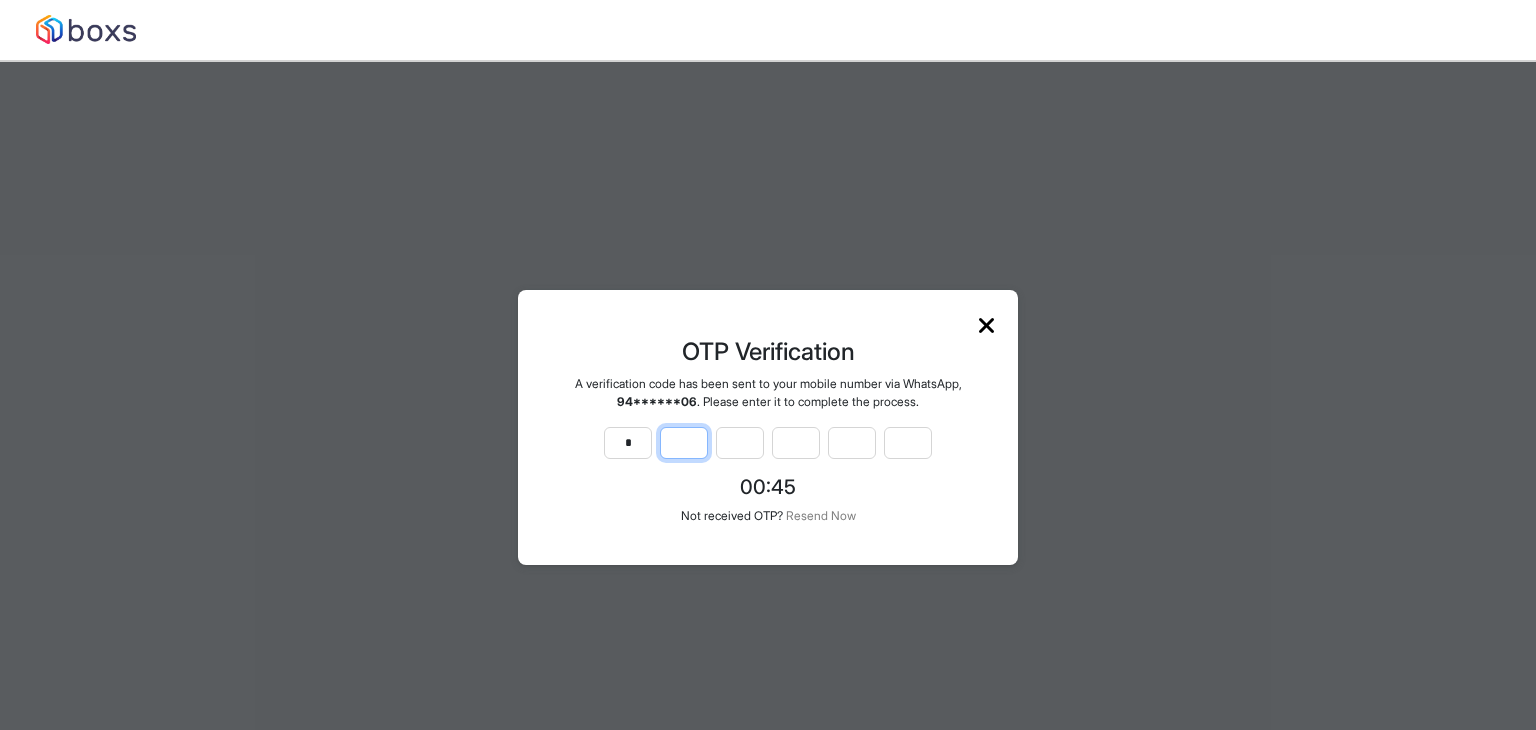 type on "*" 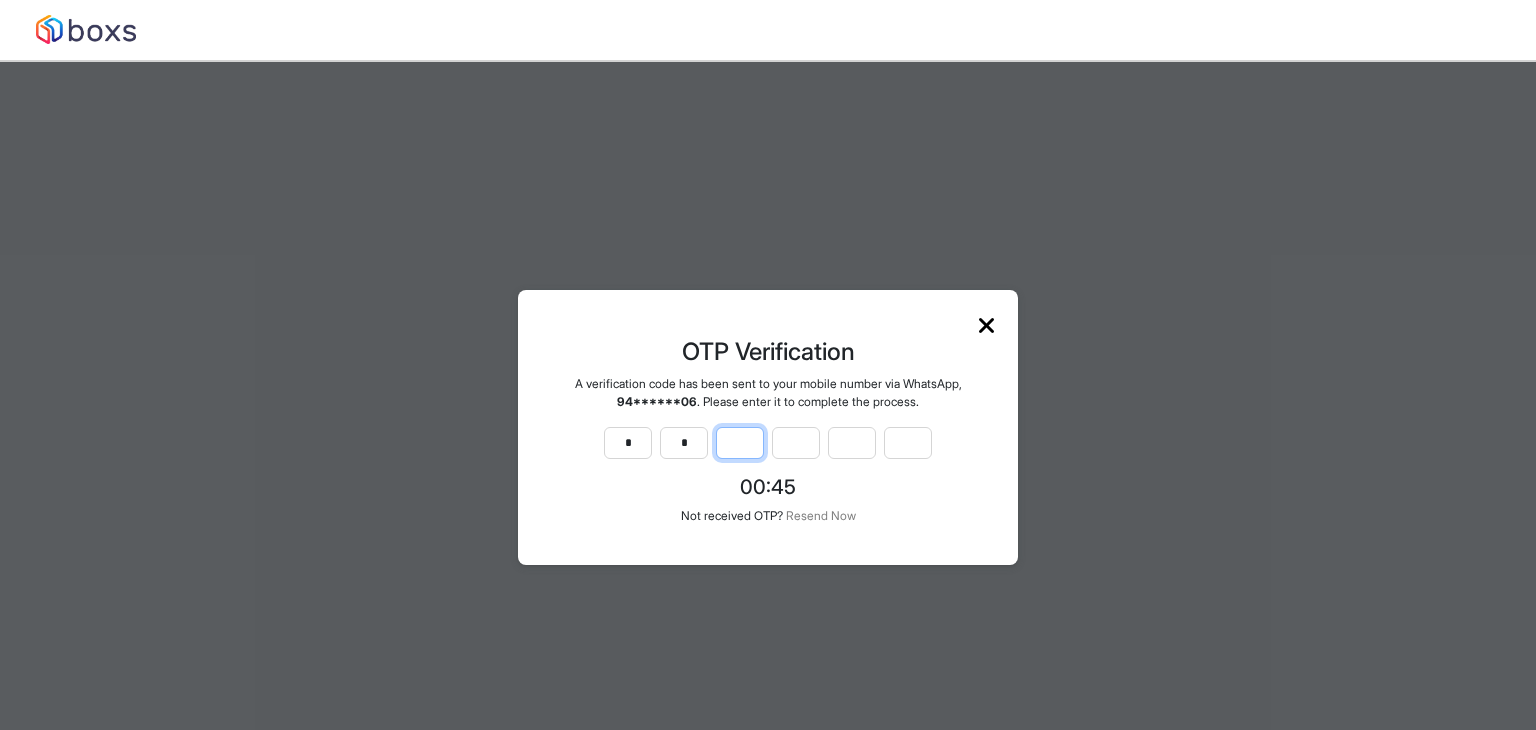 type on "*" 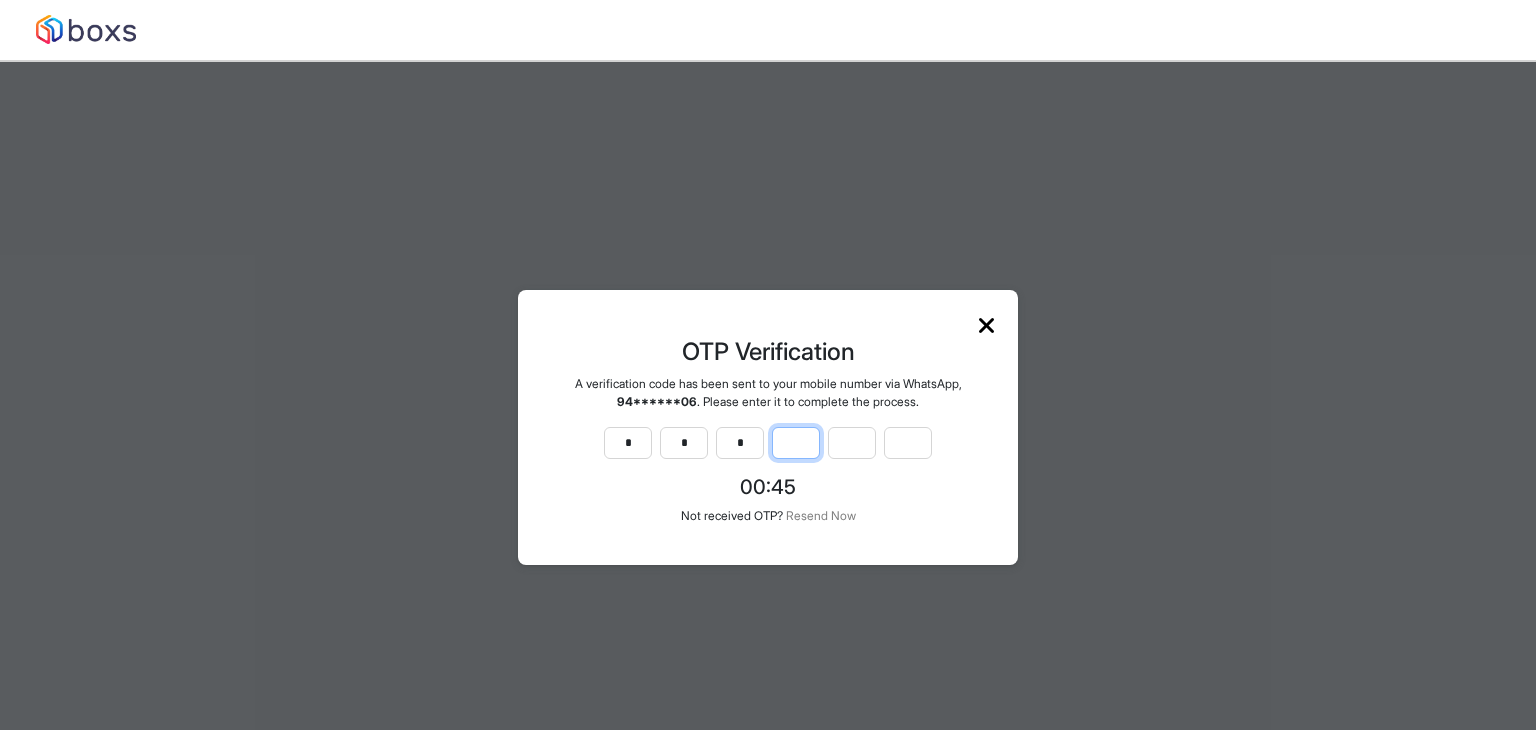 type on "*" 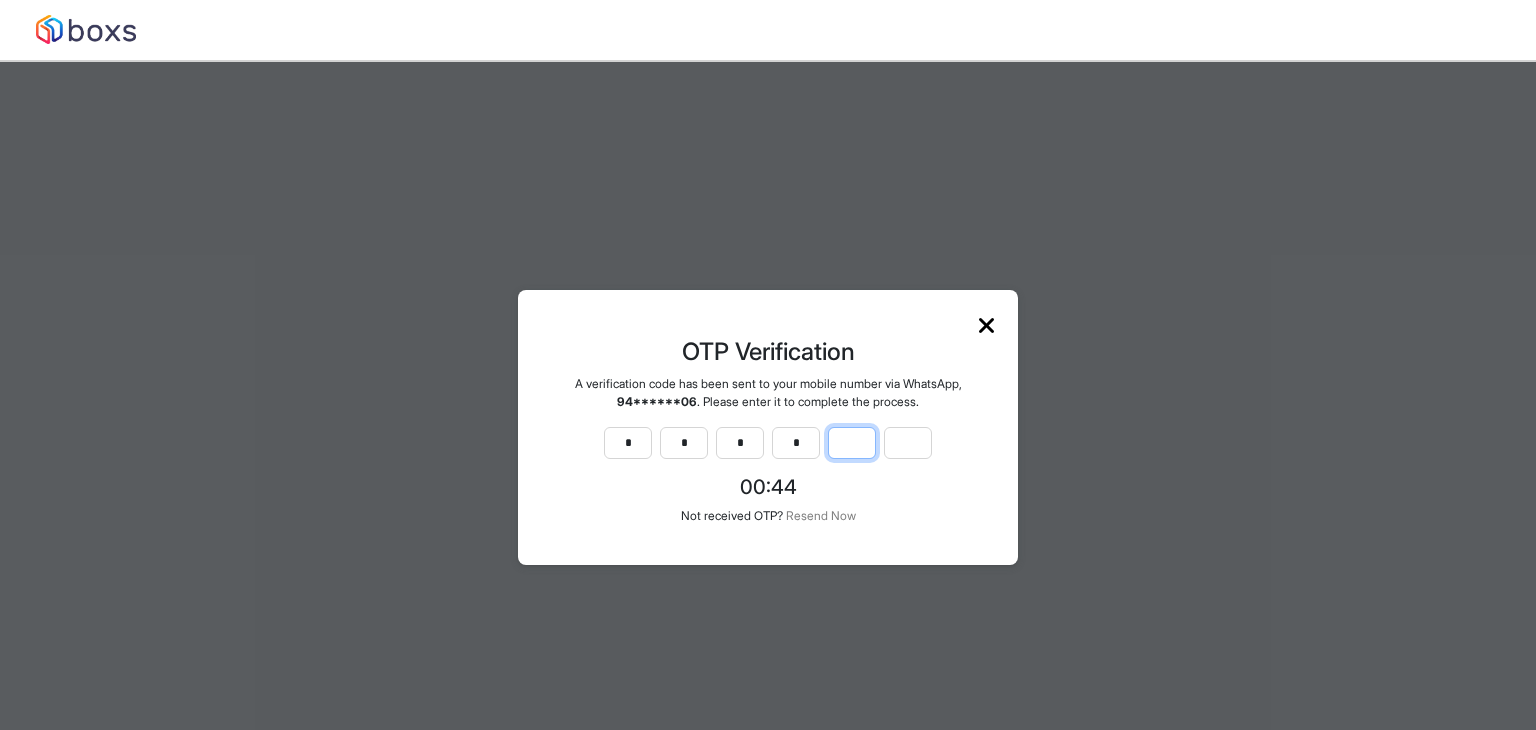 type on "*" 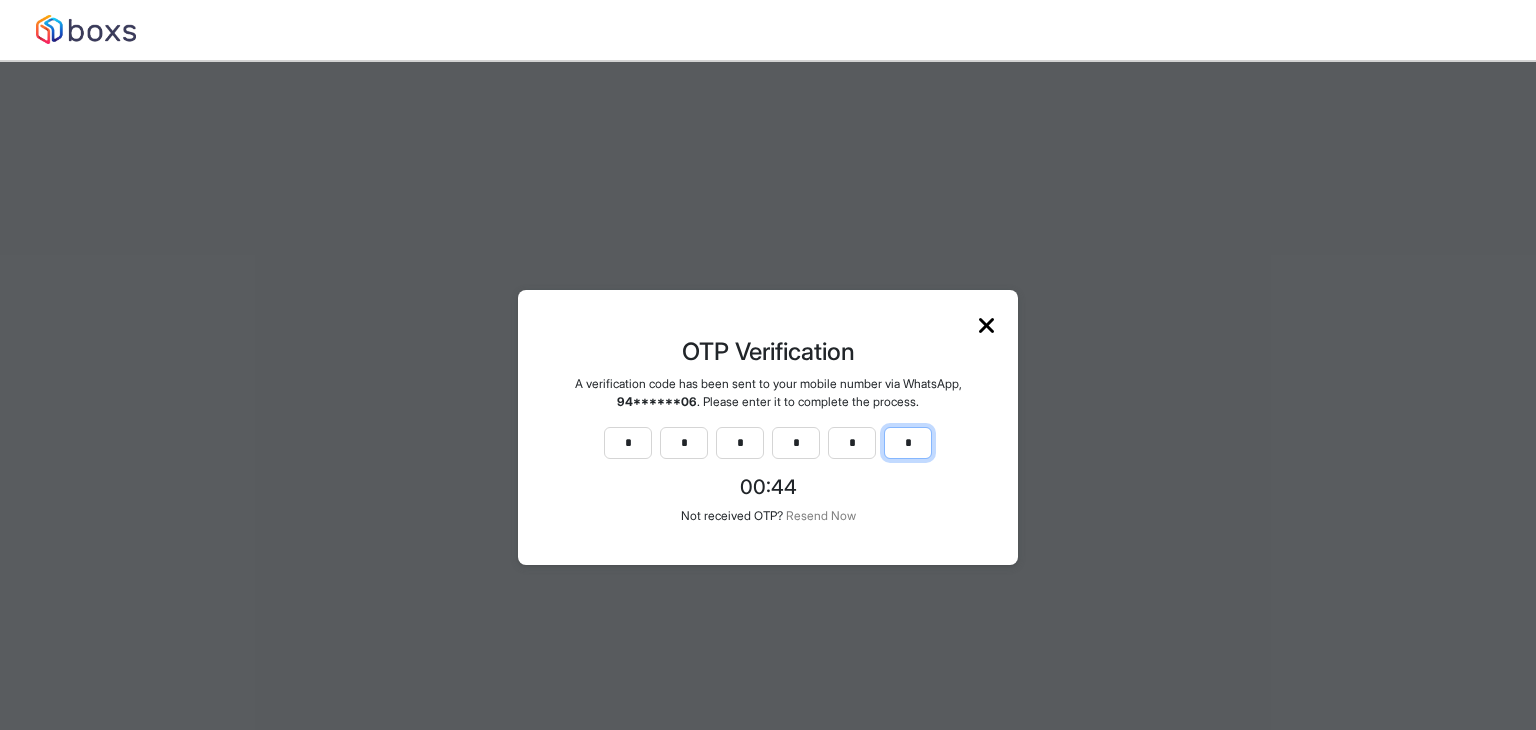 type on "*" 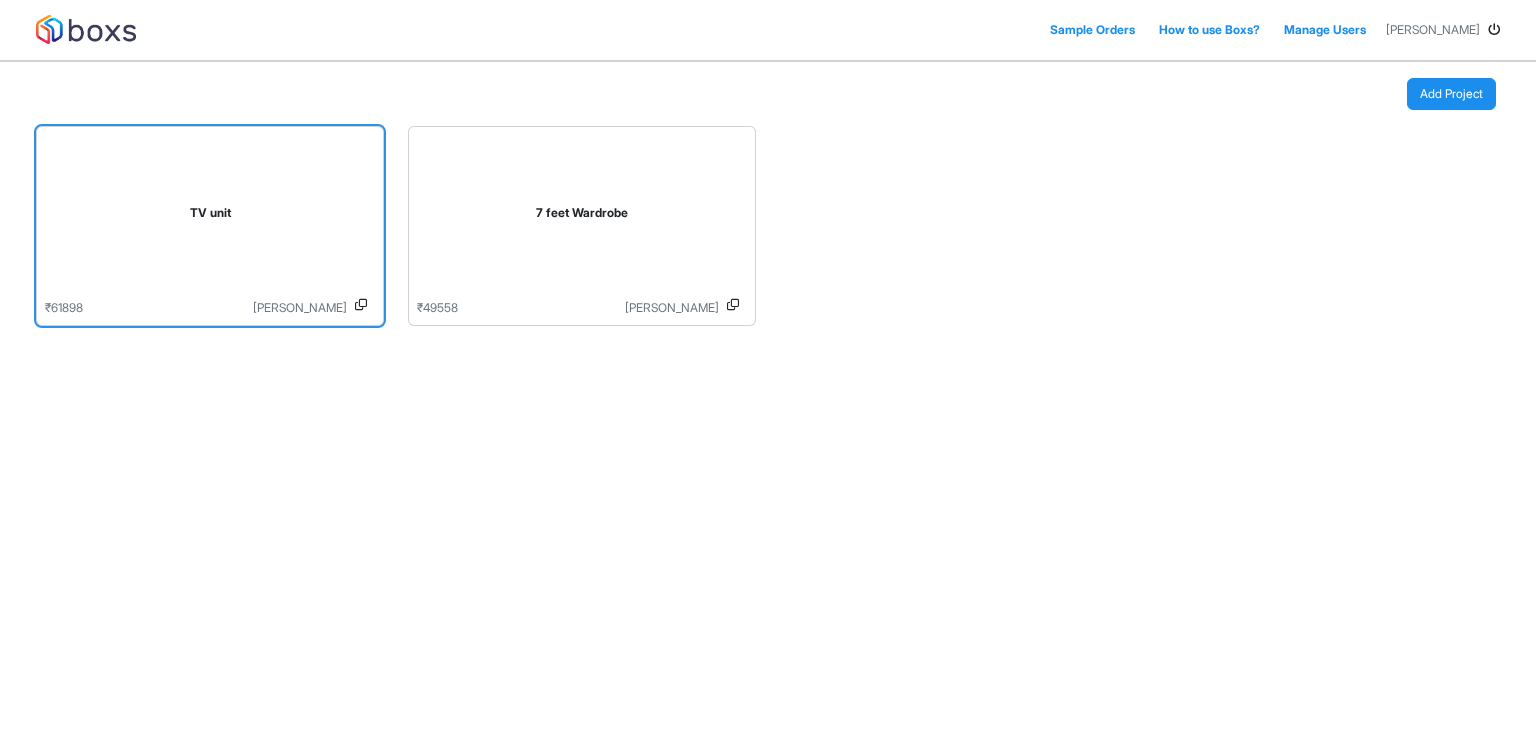 click on "TV unit" at bounding box center [210, 217] 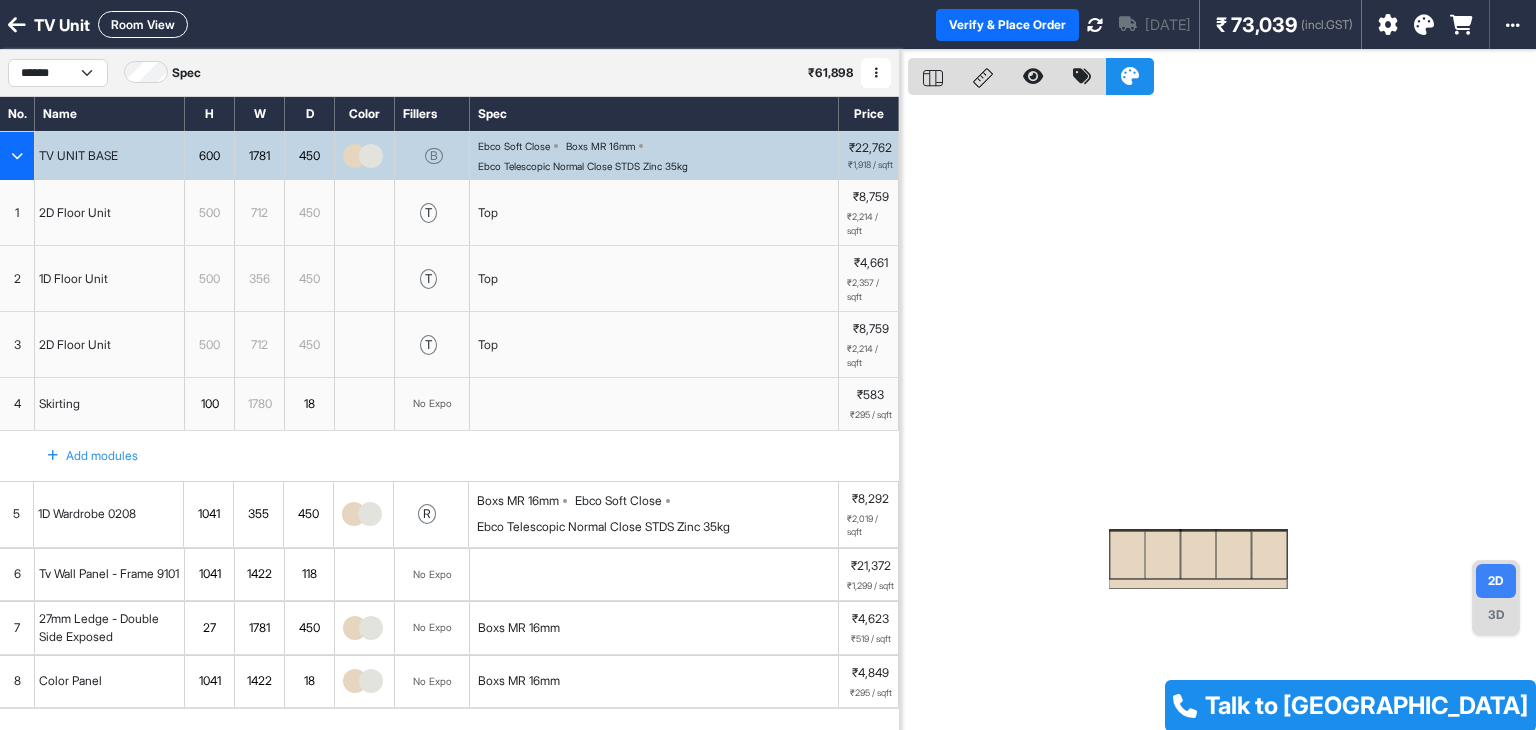 click at bounding box center (371, 156) 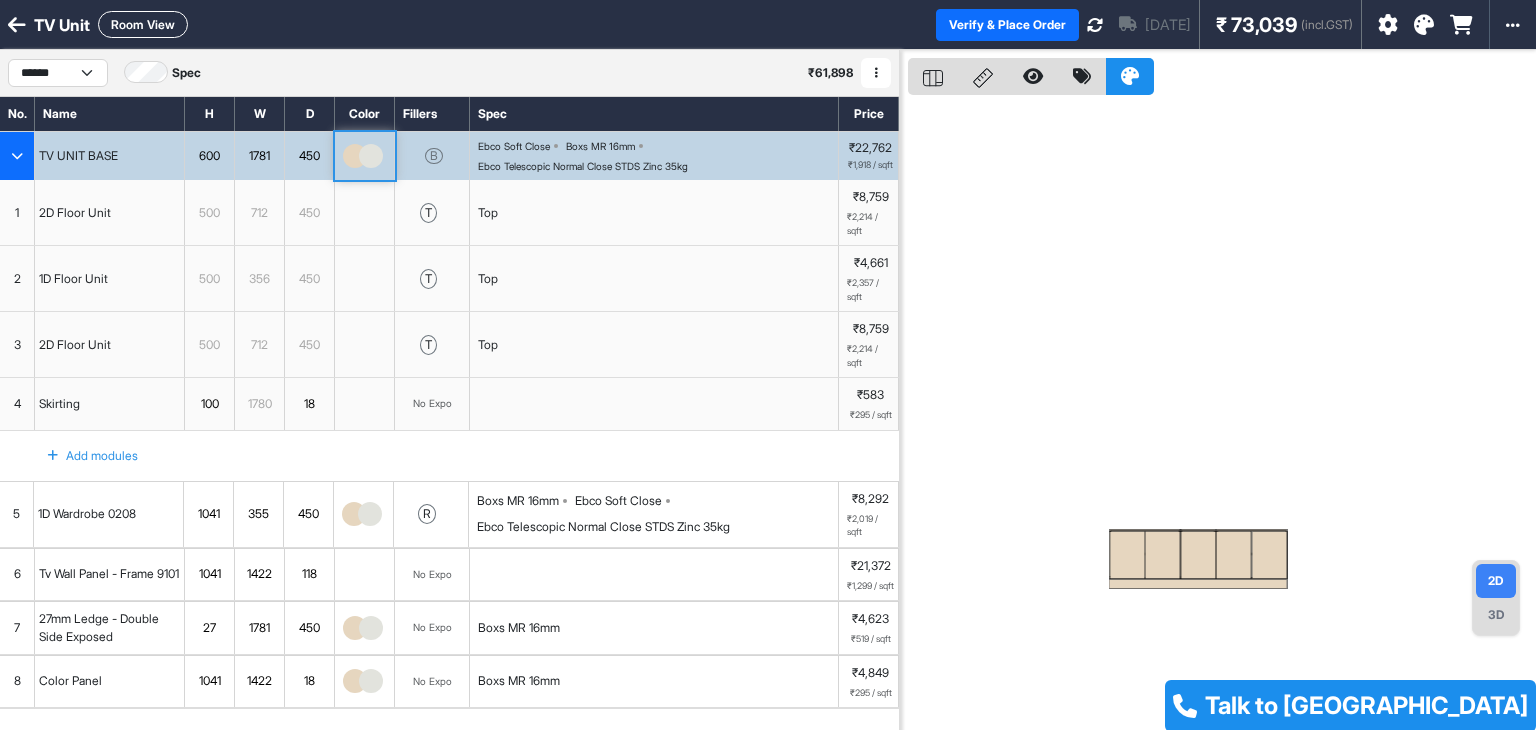 click at bounding box center (371, 156) 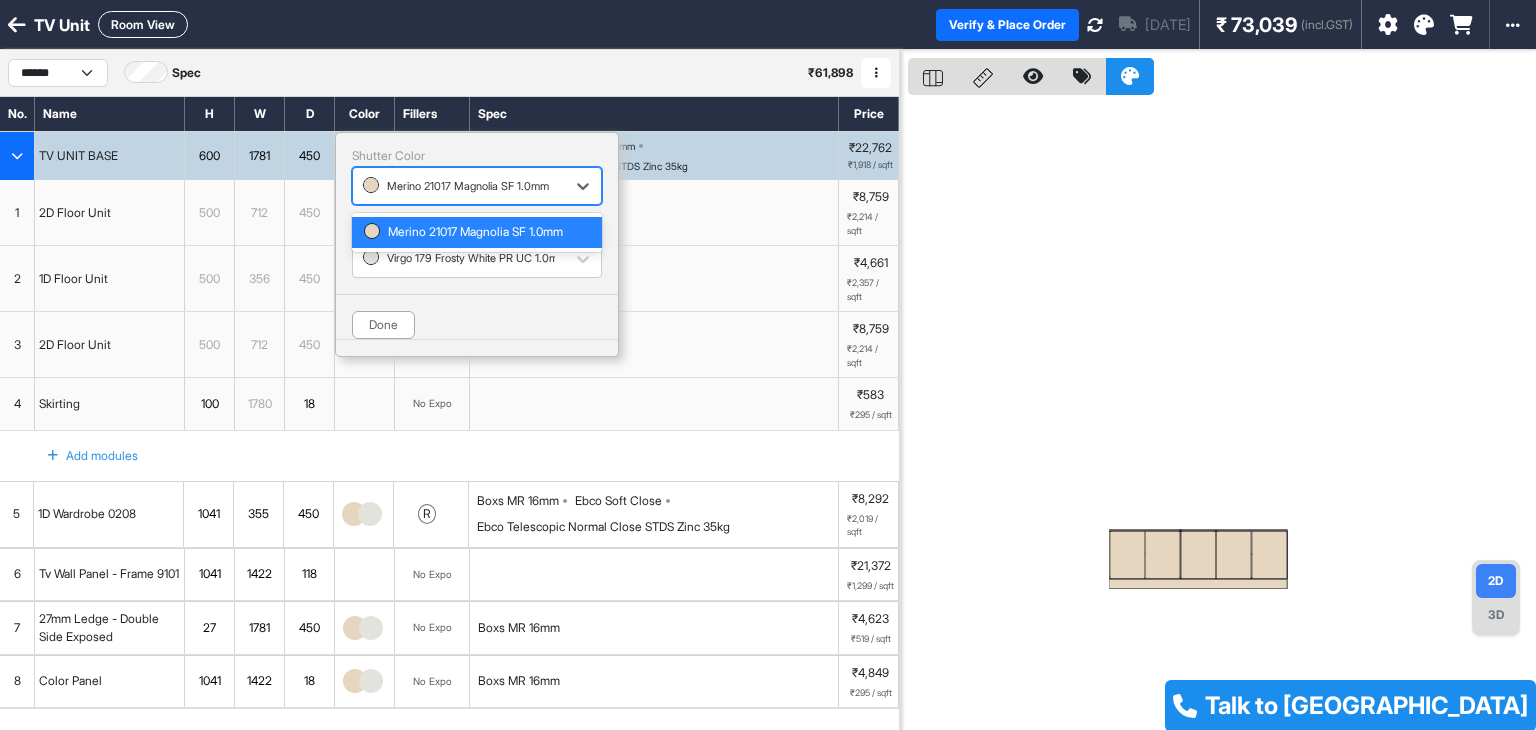 click at bounding box center [459, 186] 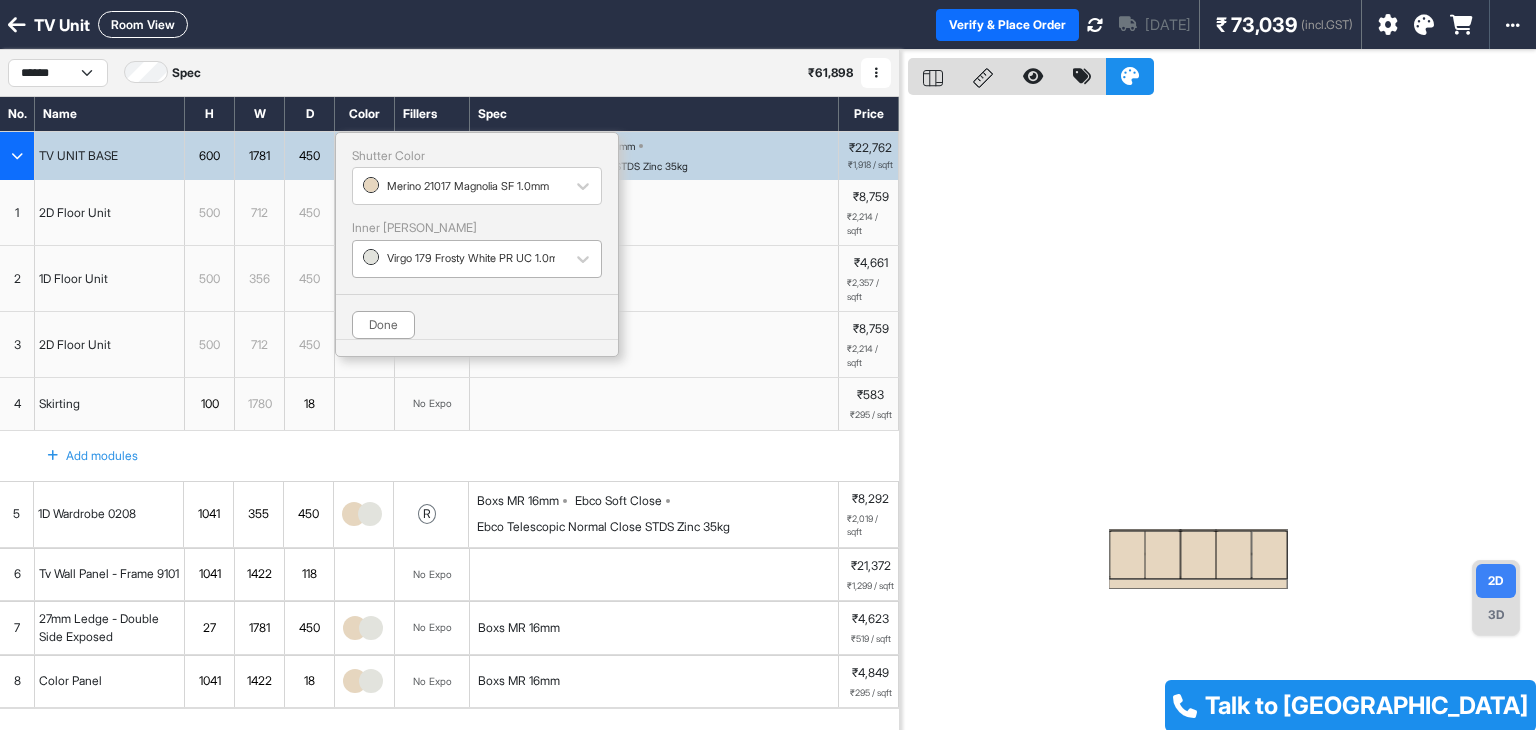 click at bounding box center (459, 259) 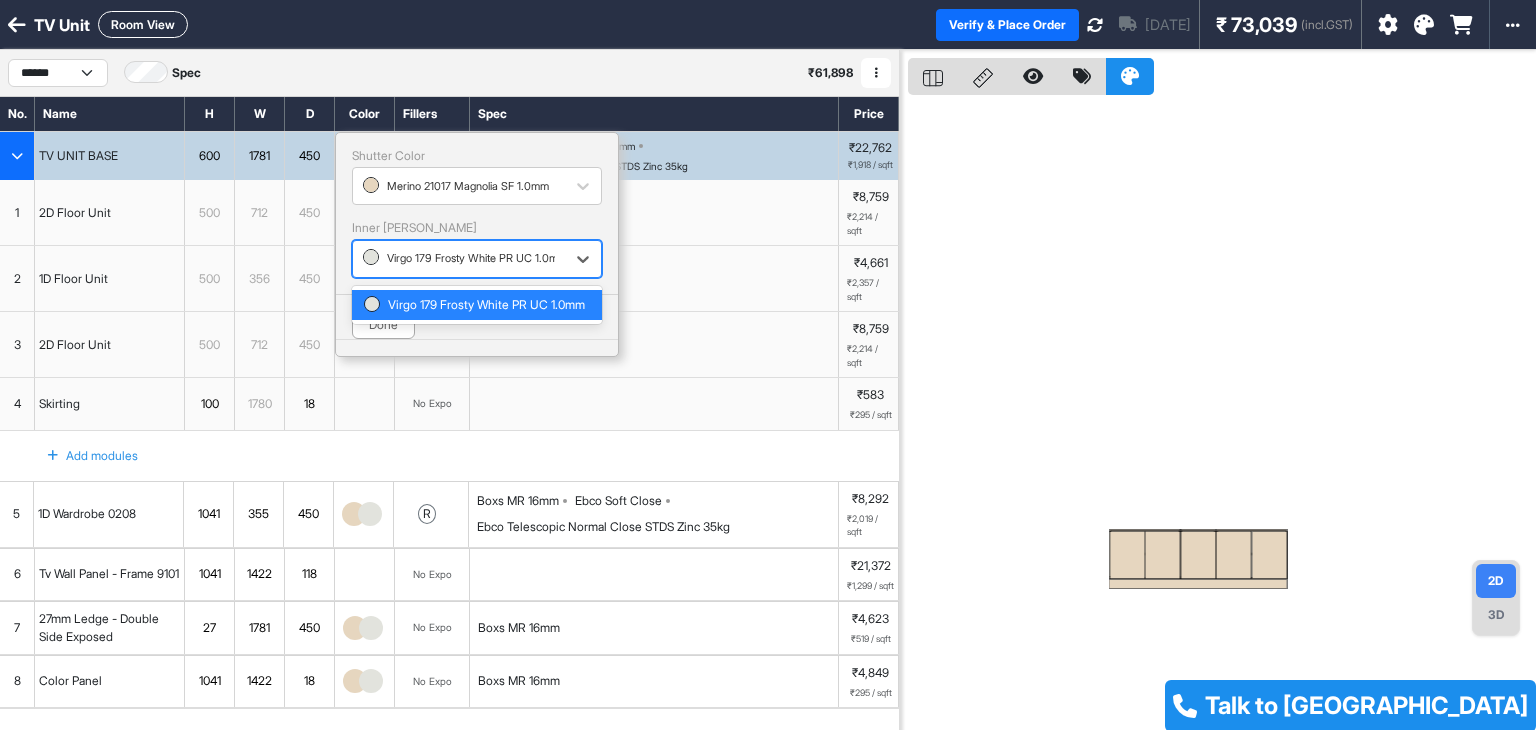 click on "Inner Lam" at bounding box center [477, 228] 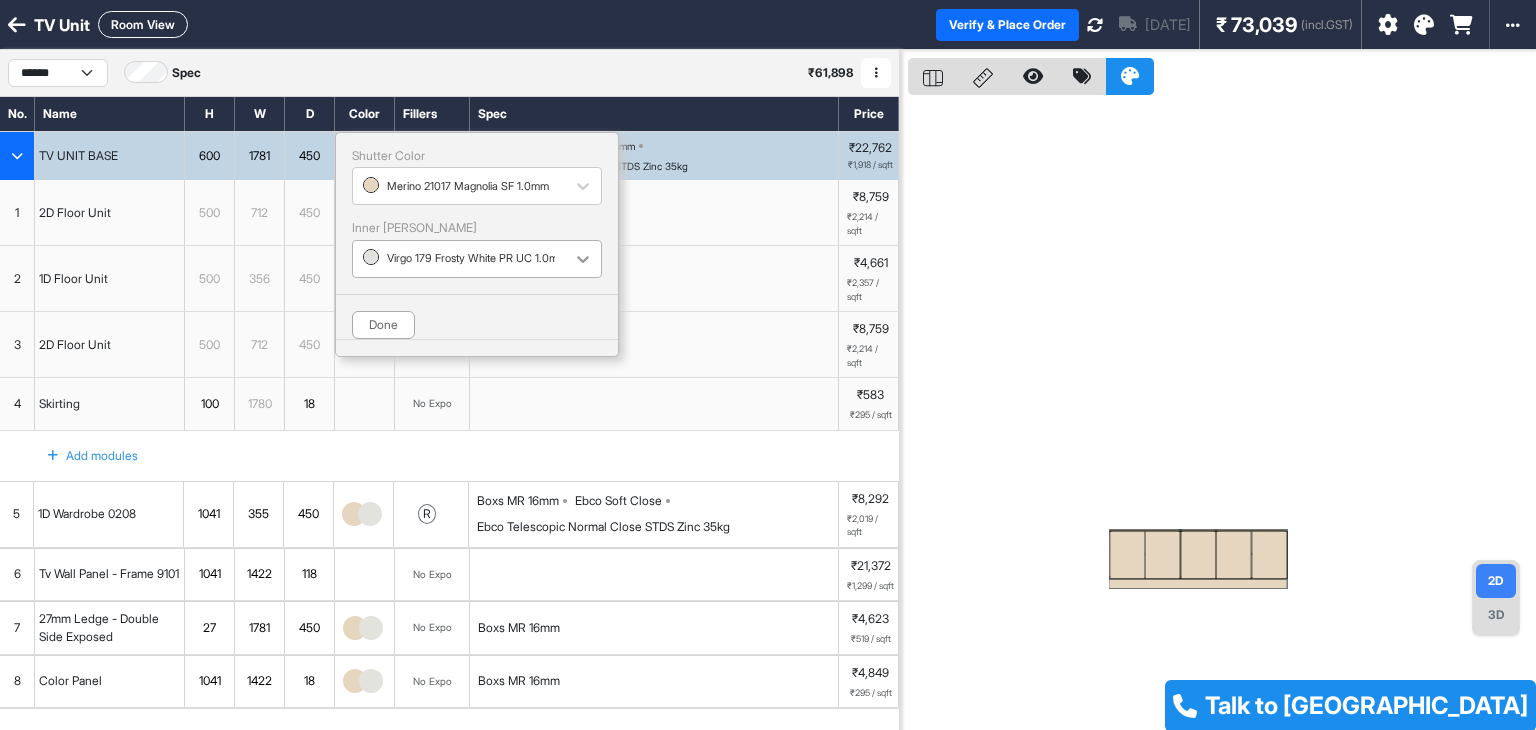 click 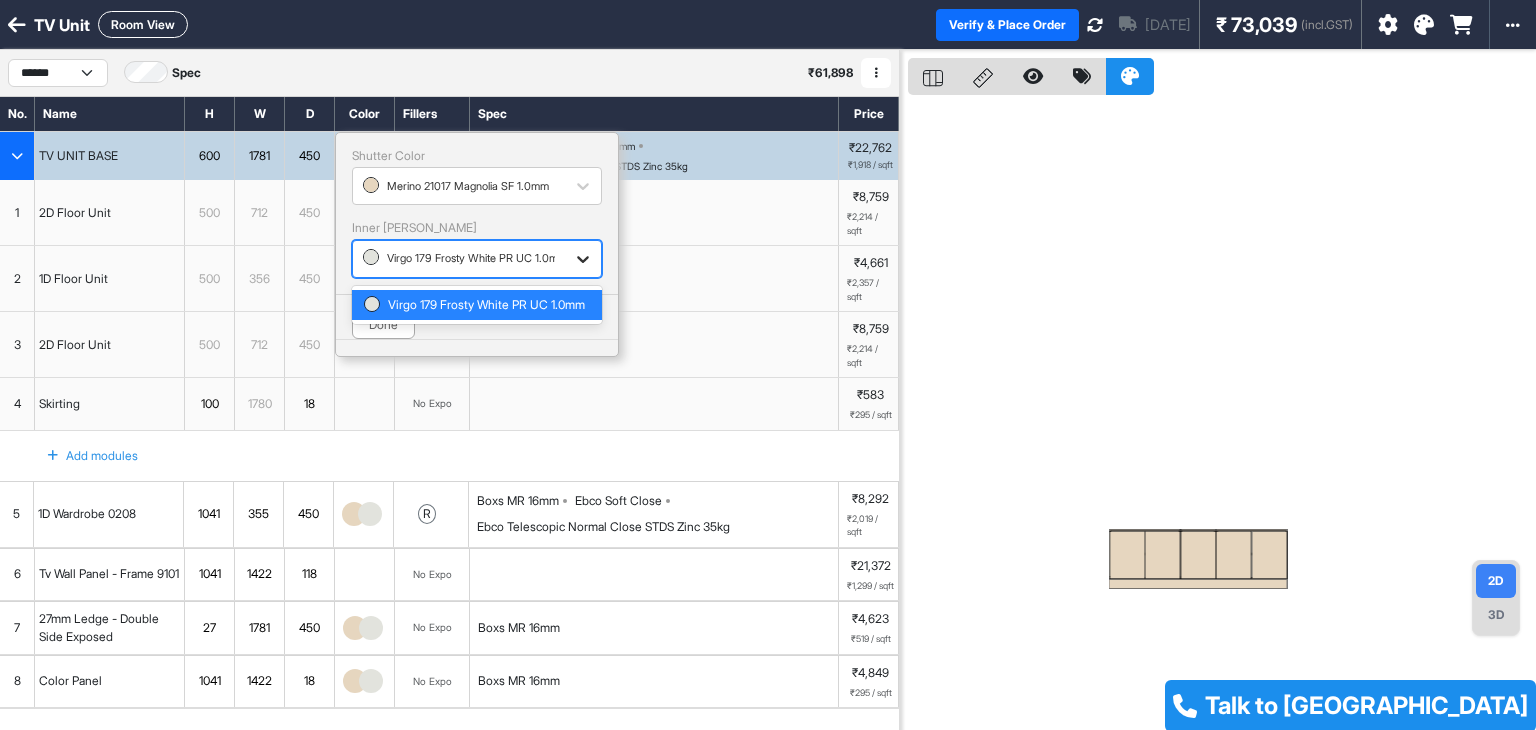 click 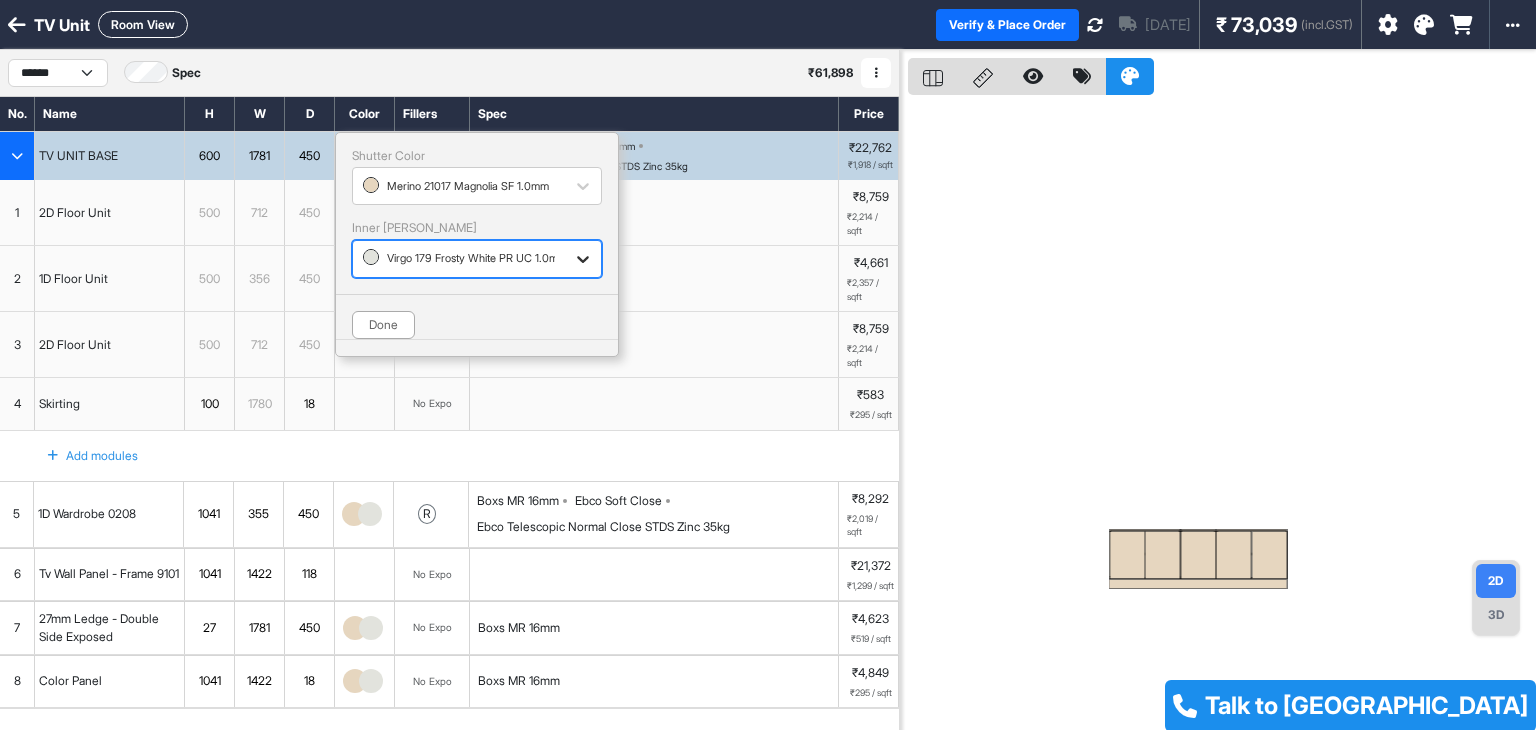 click 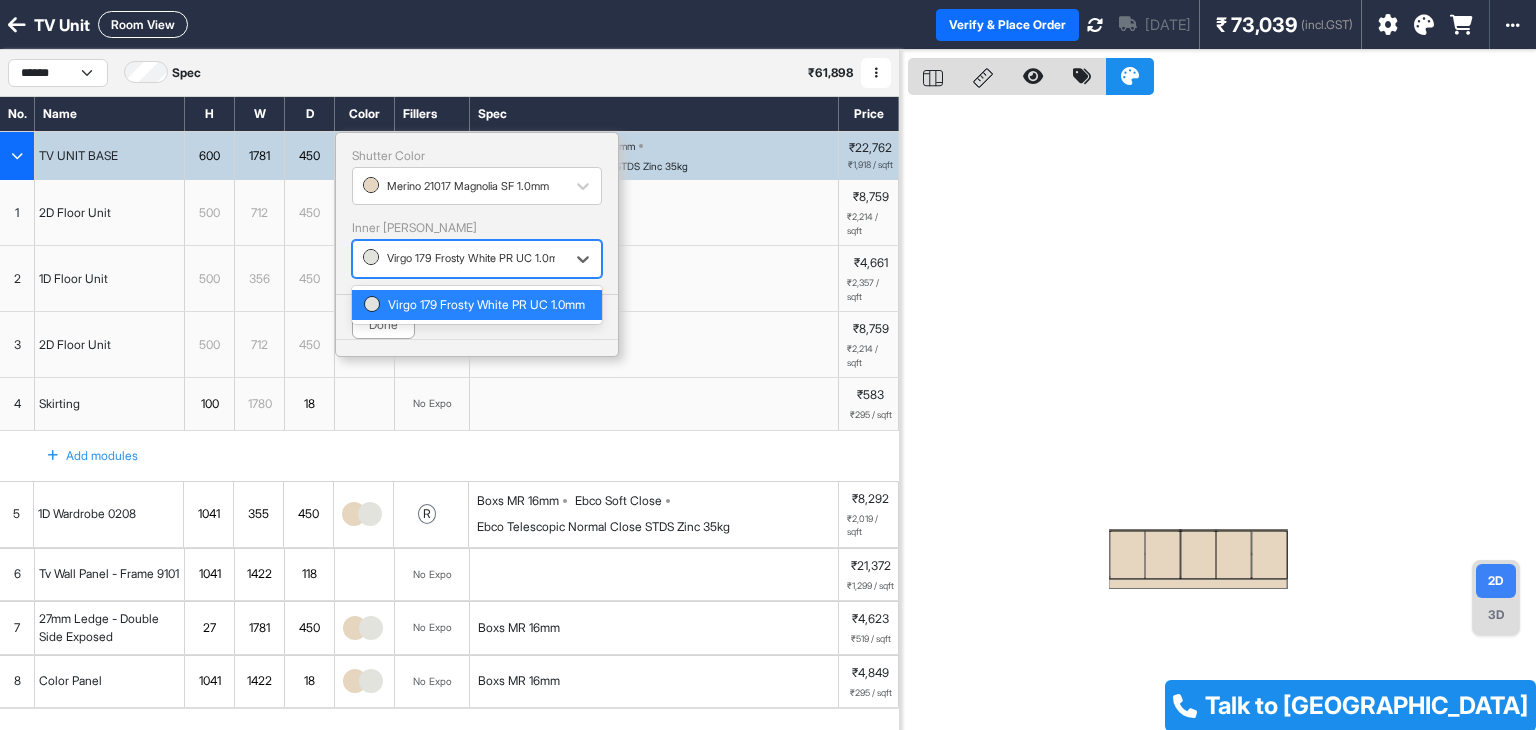 click on "Virgo 179 Frosty White PR UC 1.0mm" at bounding box center [477, 305] 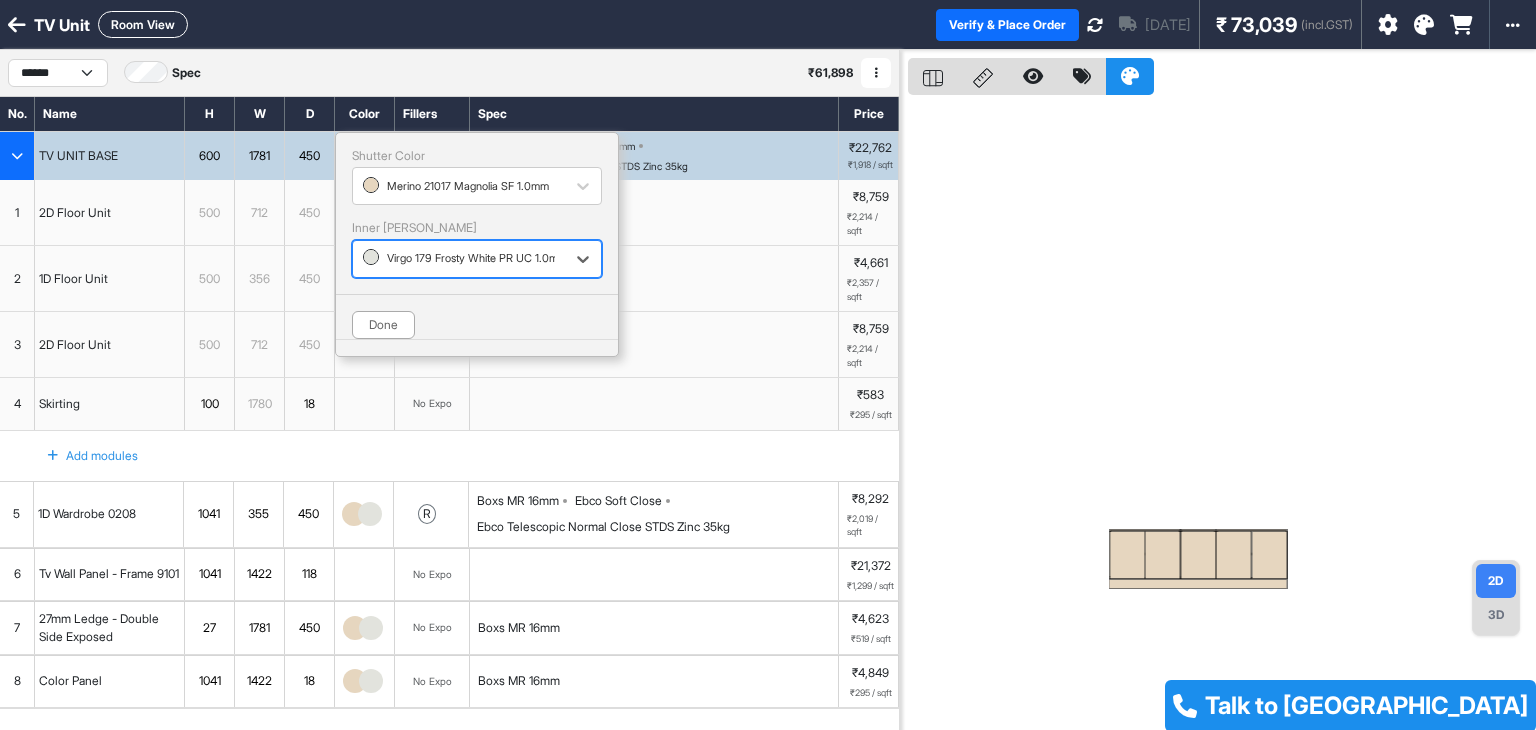 click at bounding box center [459, 259] 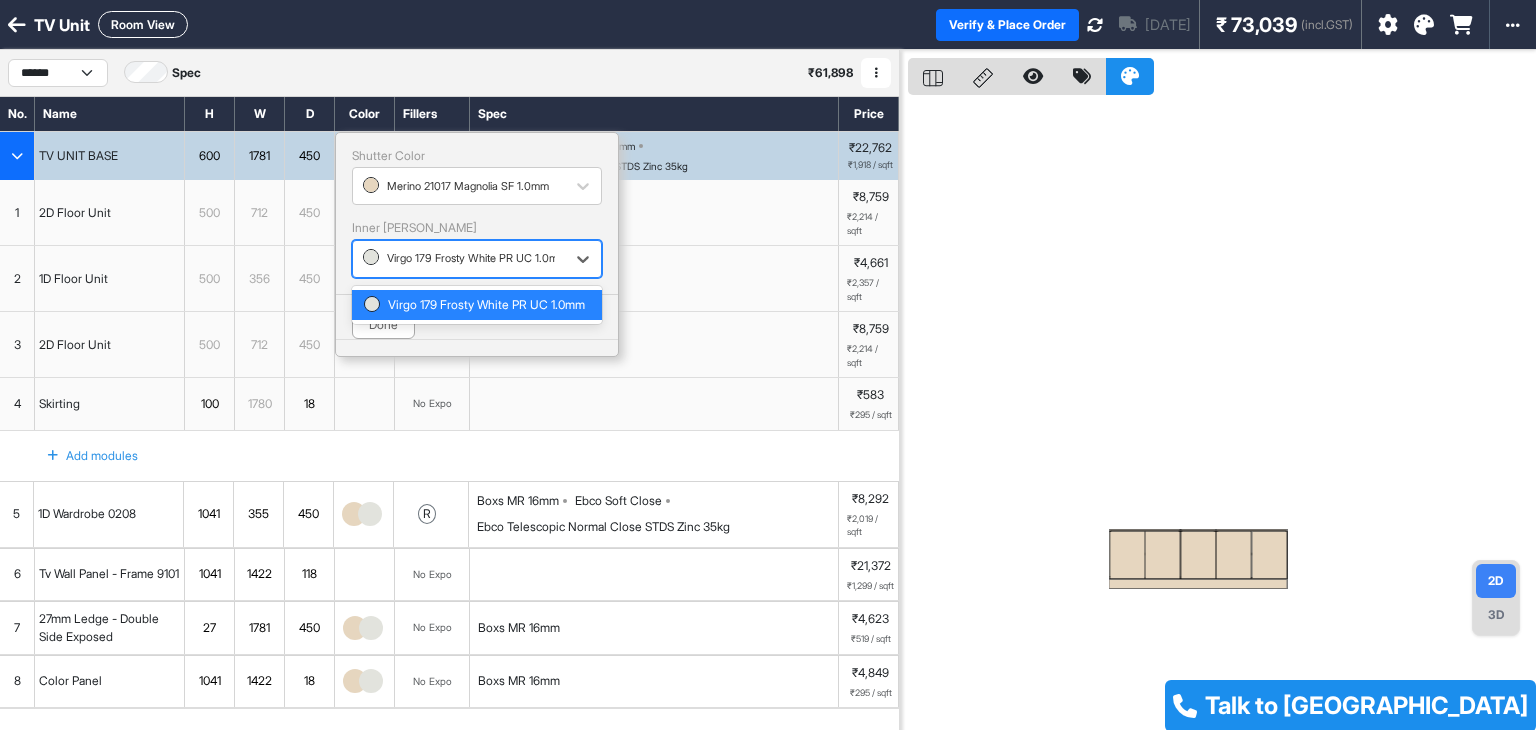 click at bounding box center [459, 259] 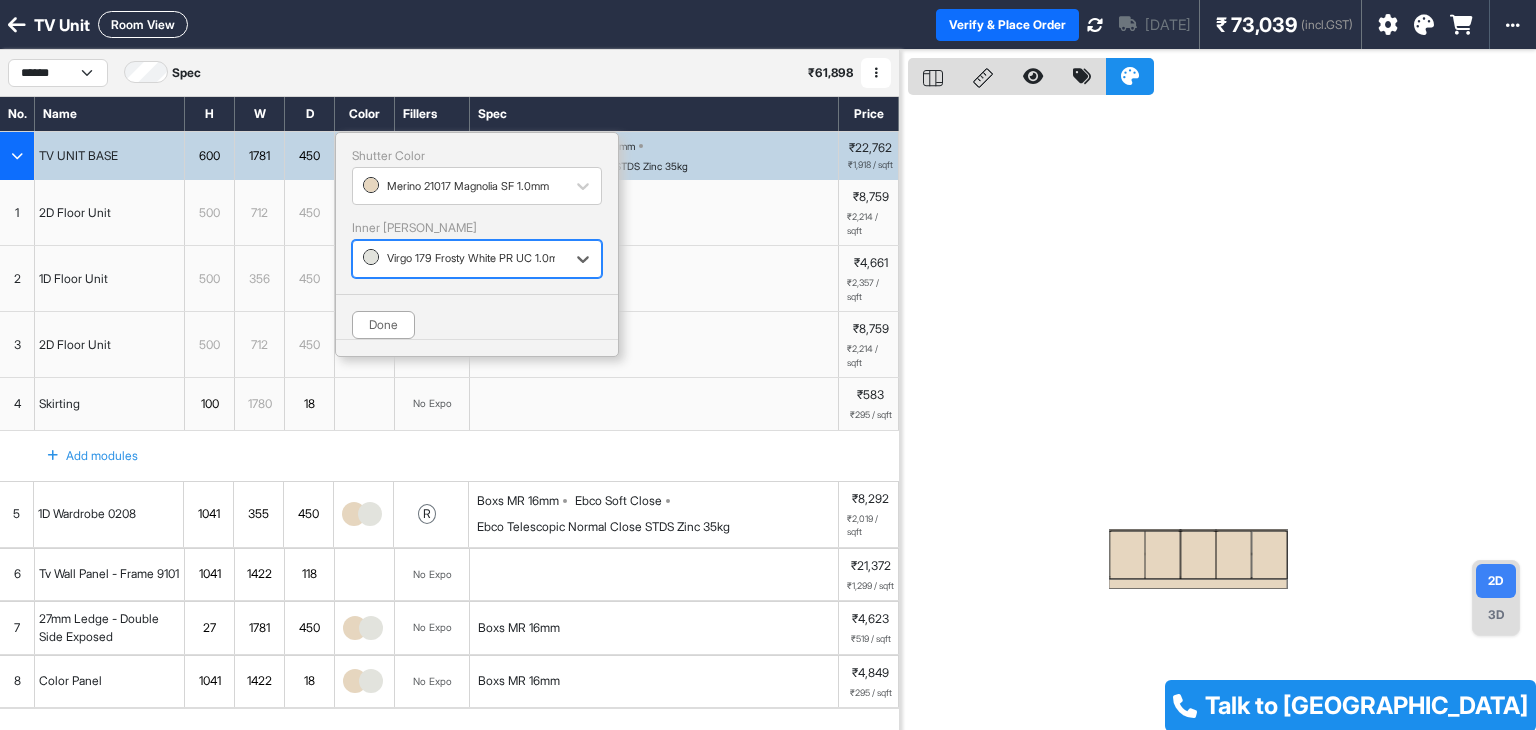 click at bounding box center [459, 259] 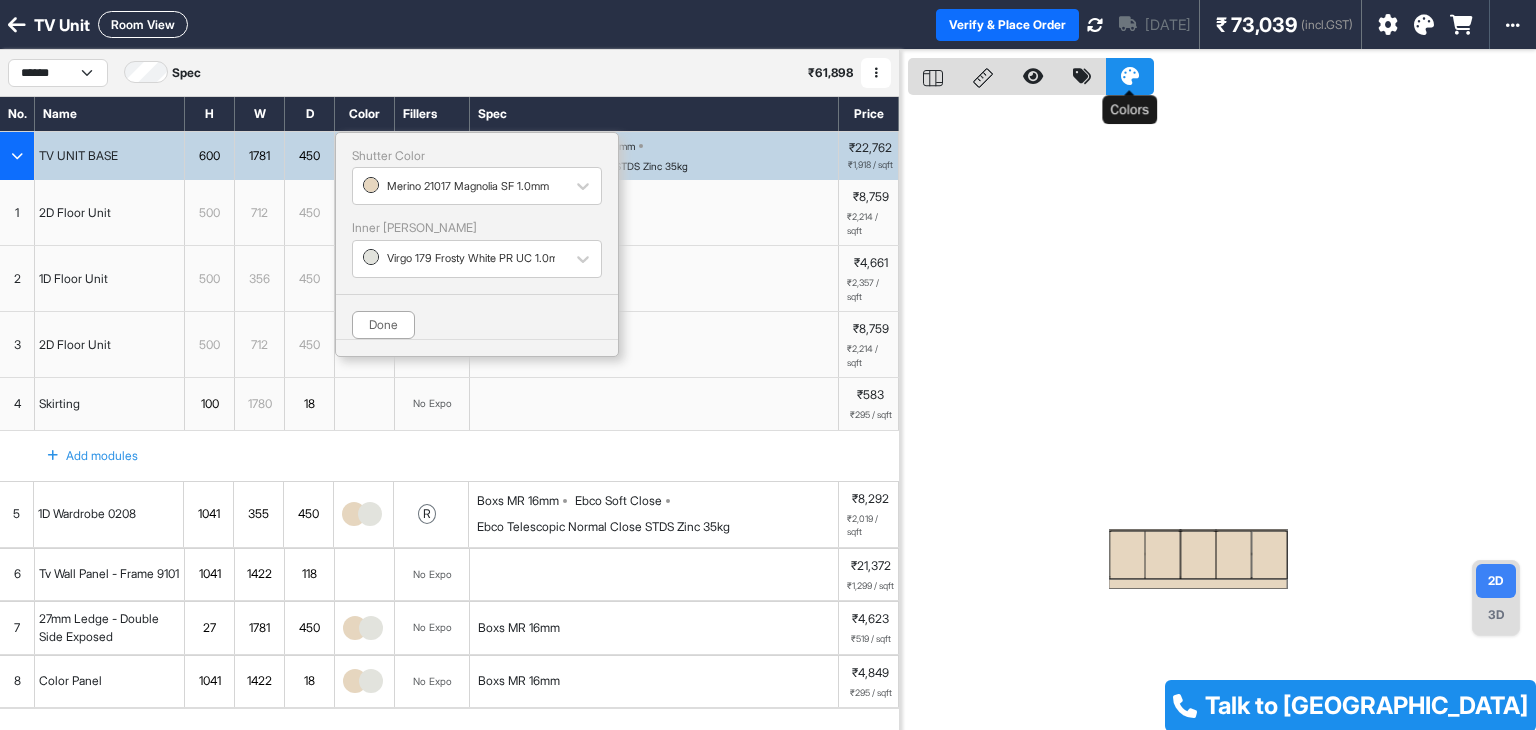 click at bounding box center (1130, 76) 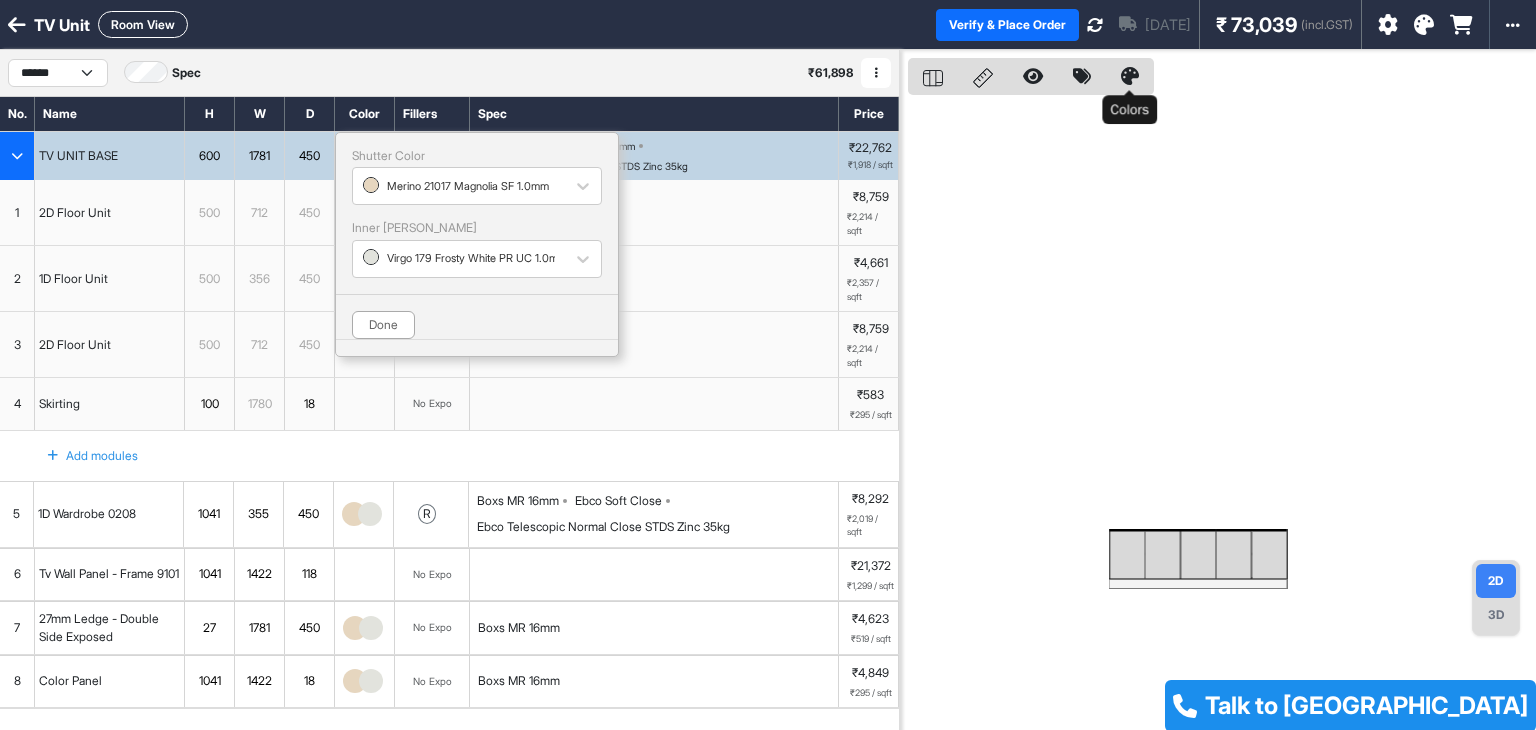 click at bounding box center [1130, 76] 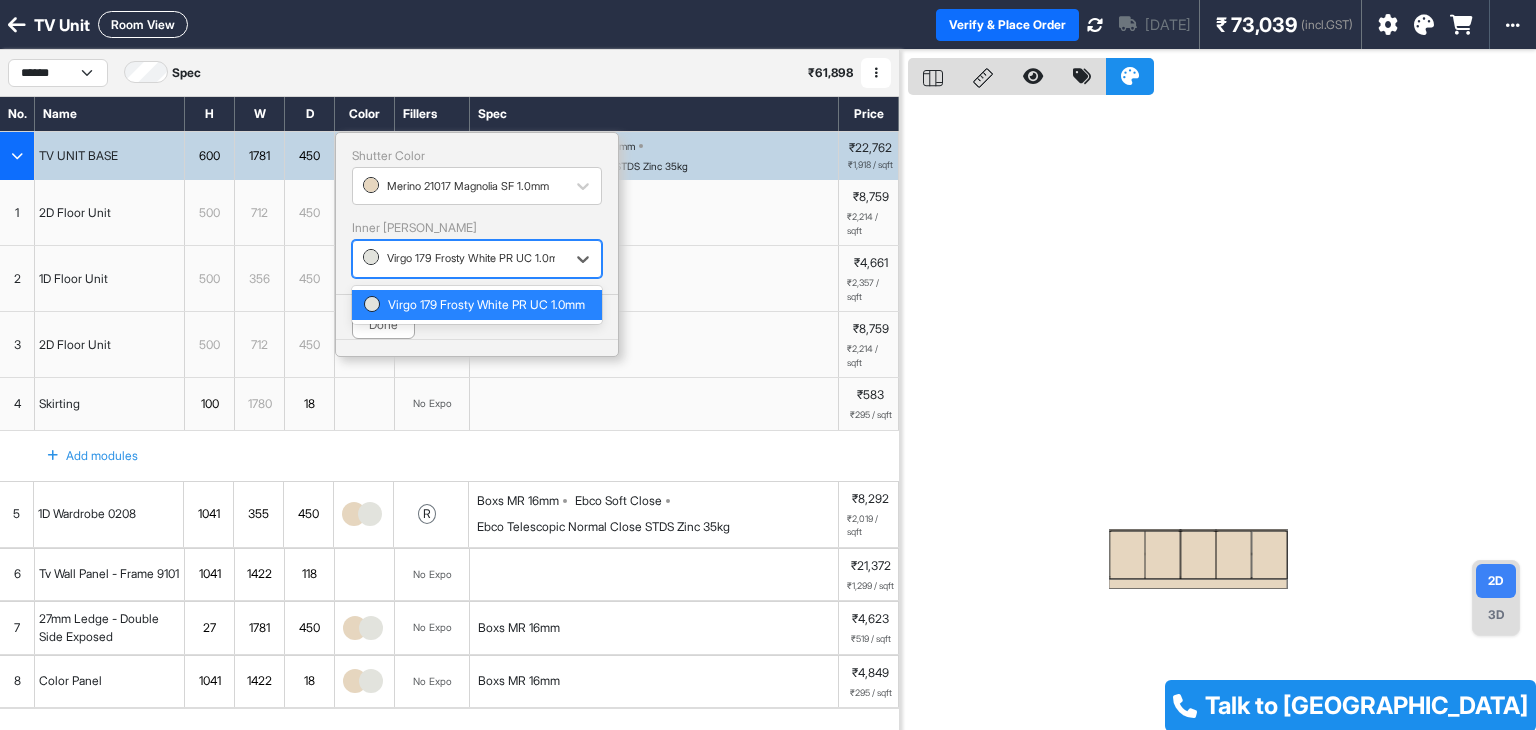 click at bounding box center (459, 259) 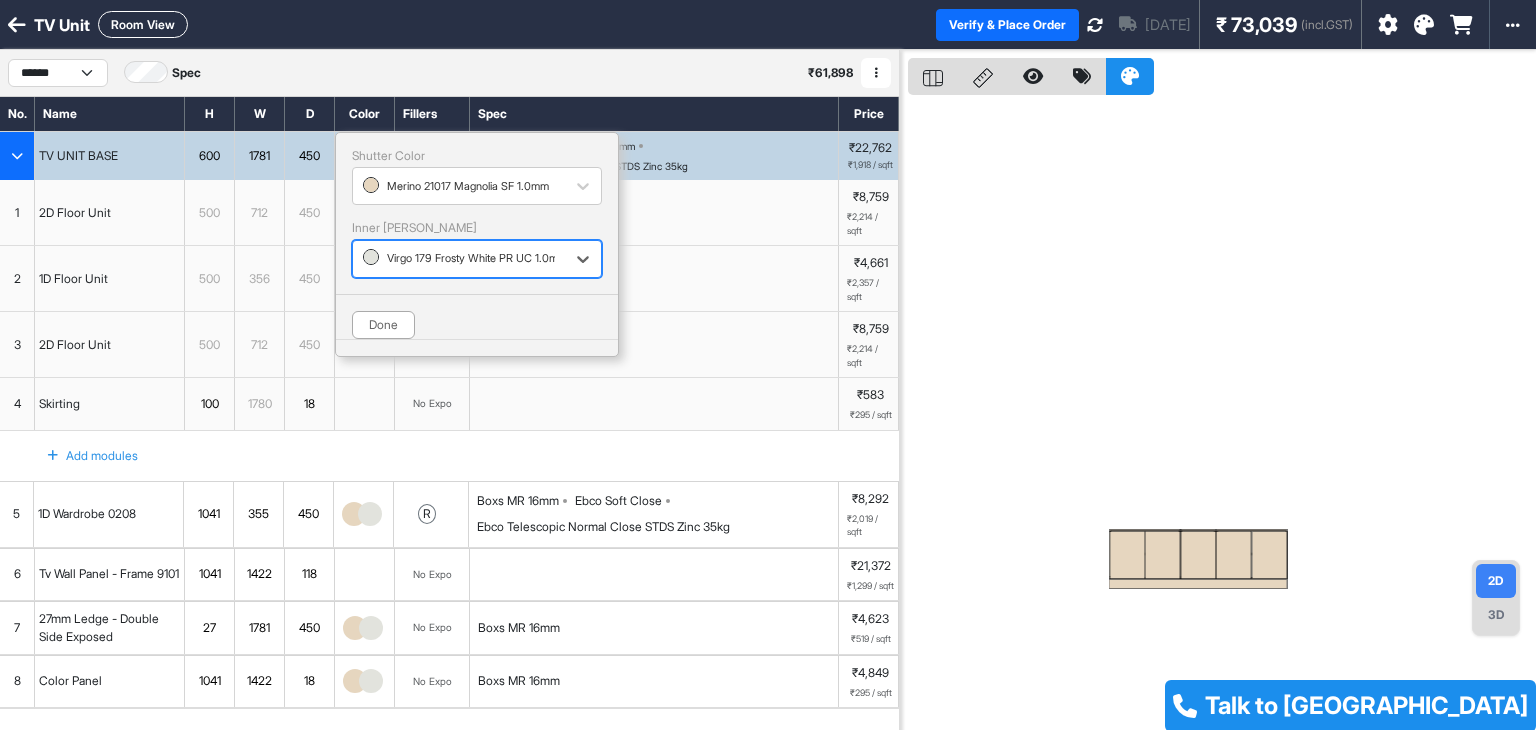 click at bounding box center (459, 259) 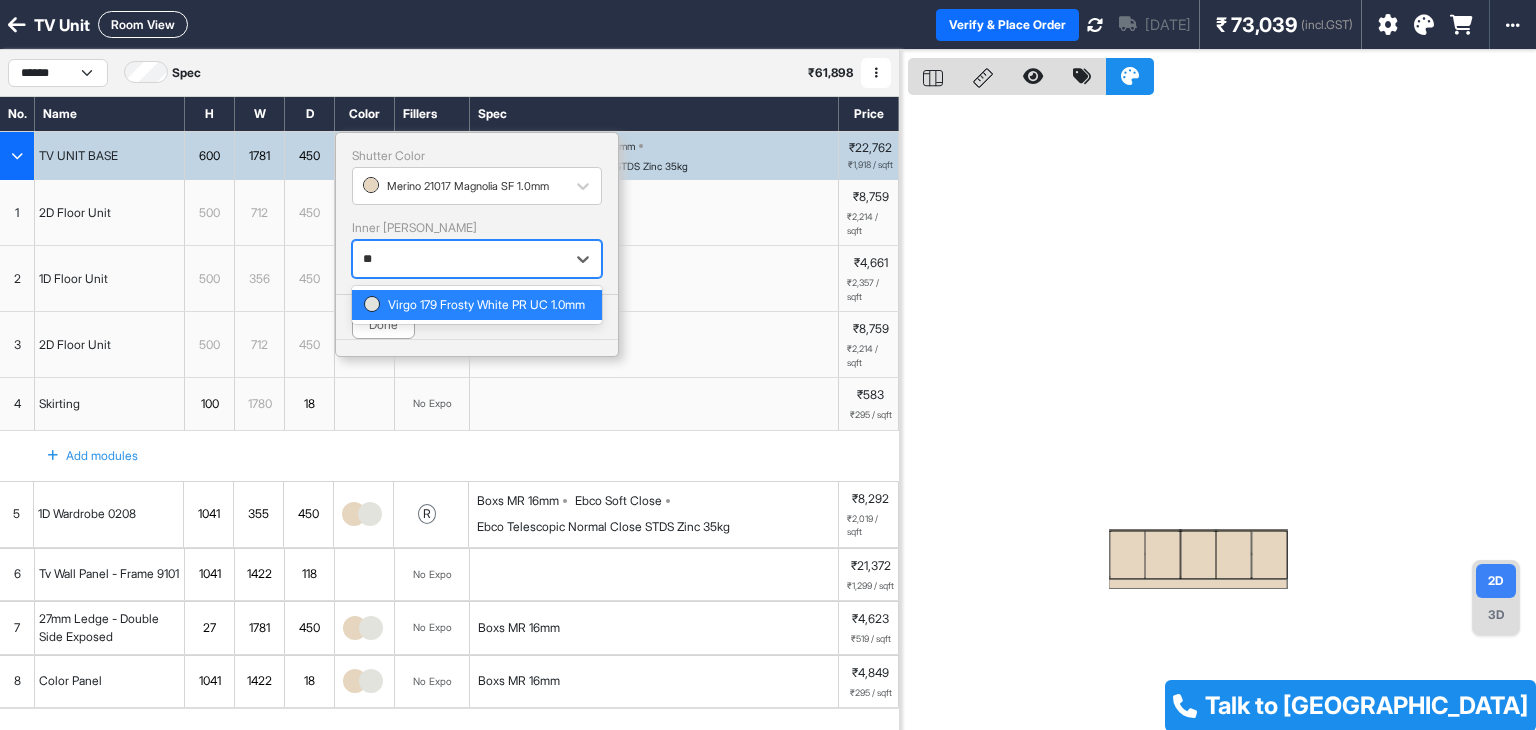 type on "*" 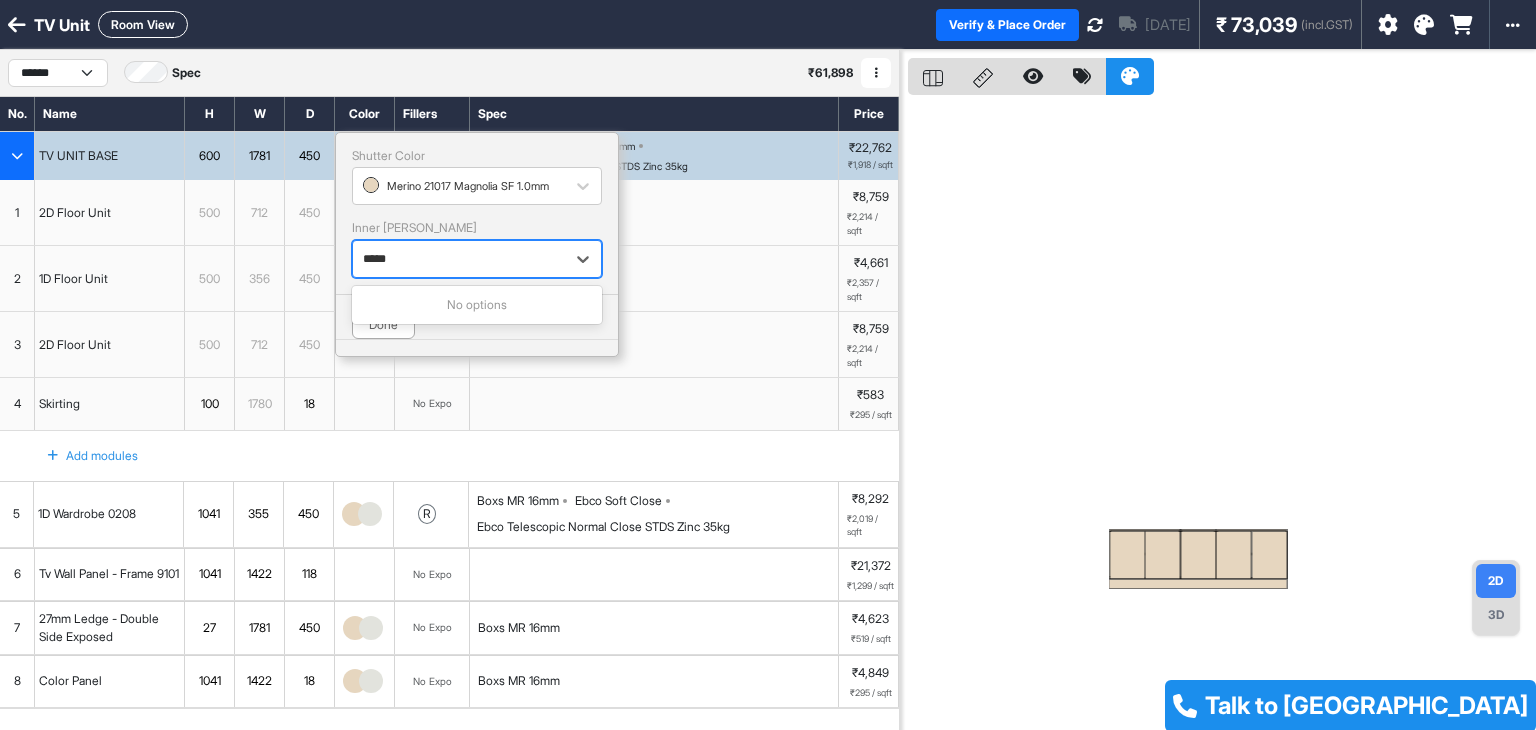 type on "*****" 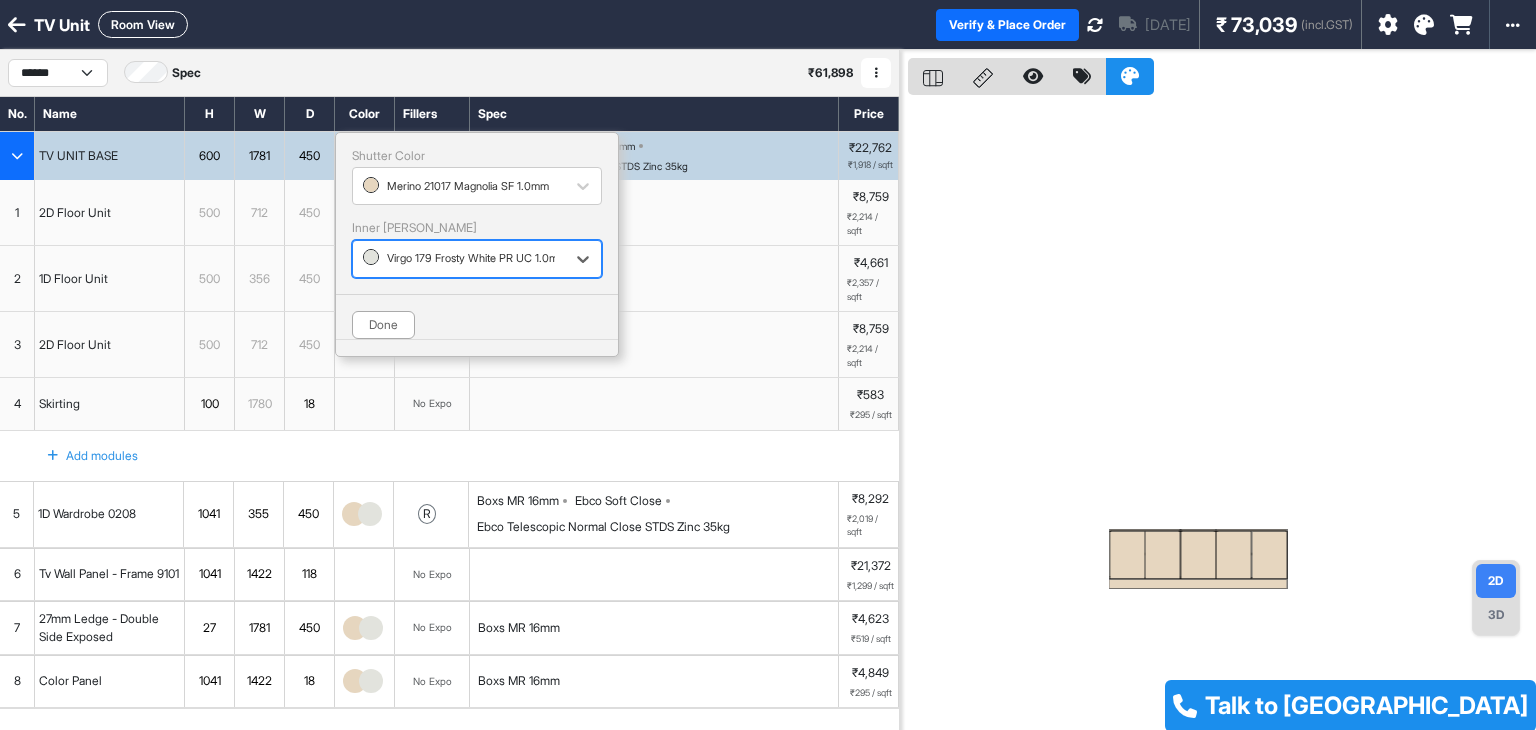 drag, startPoint x: 412, startPoint y: 261, endPoint x: 341, endPoint y: 245, distance: 72.780495 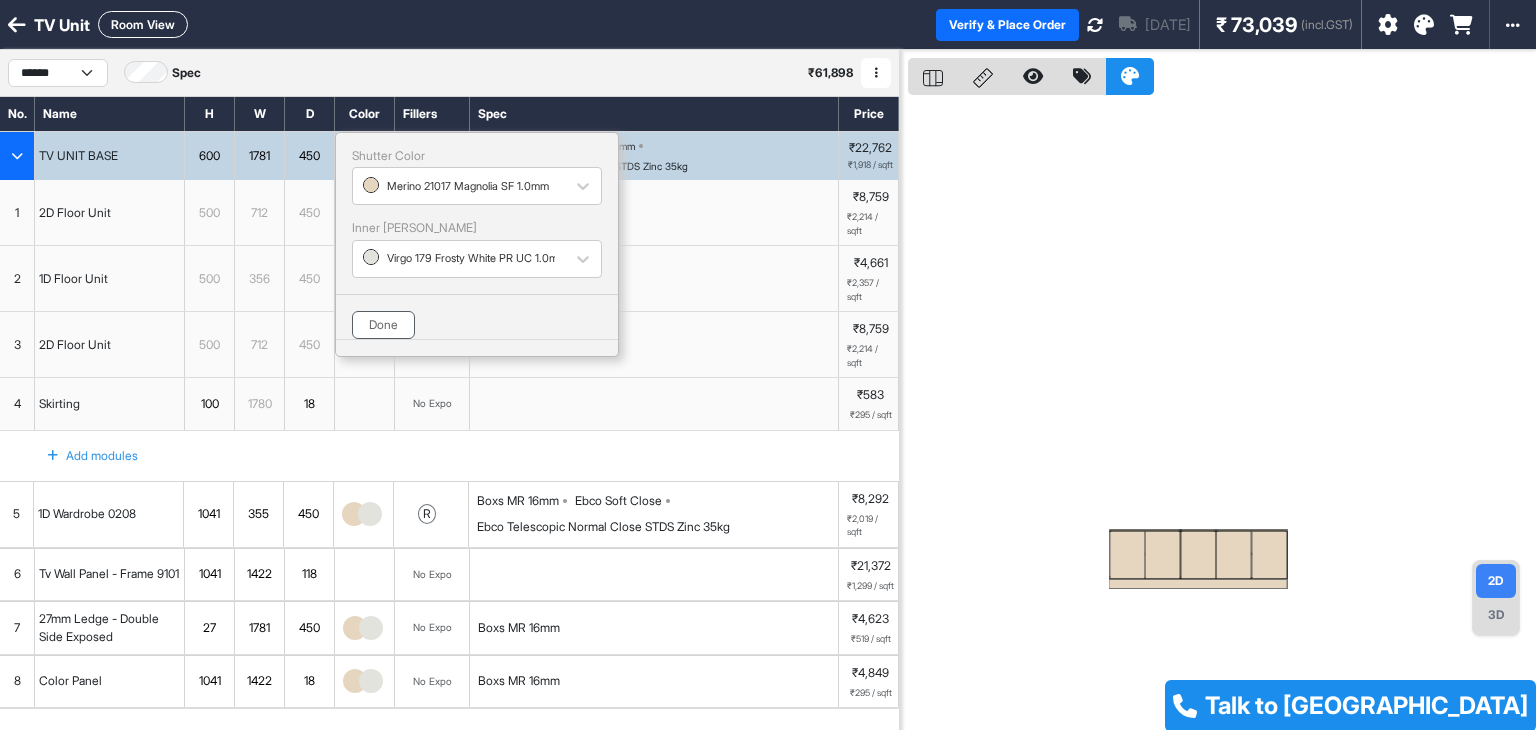 click on "Done" at bounding box center (383, 325) 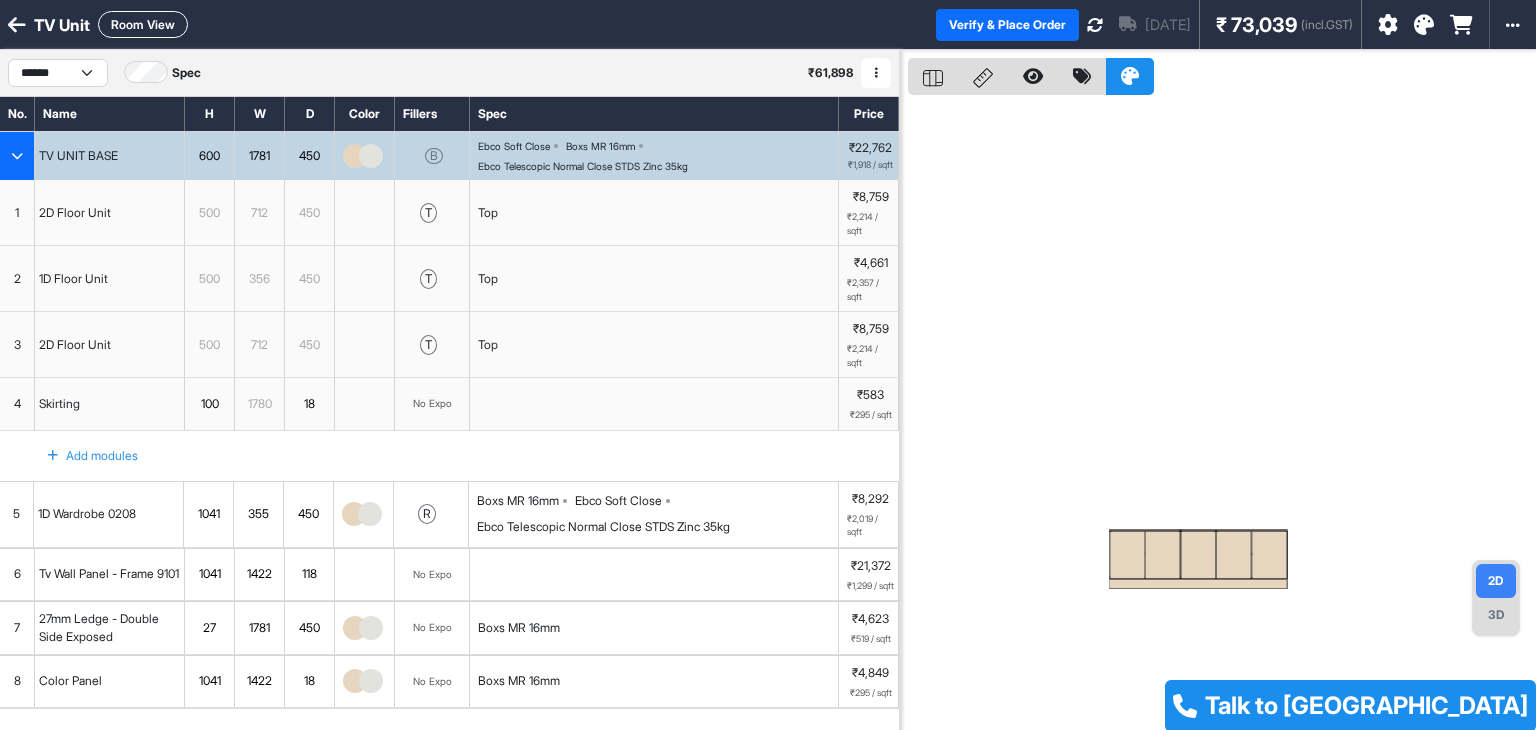 click at bounding box center [354, 514] 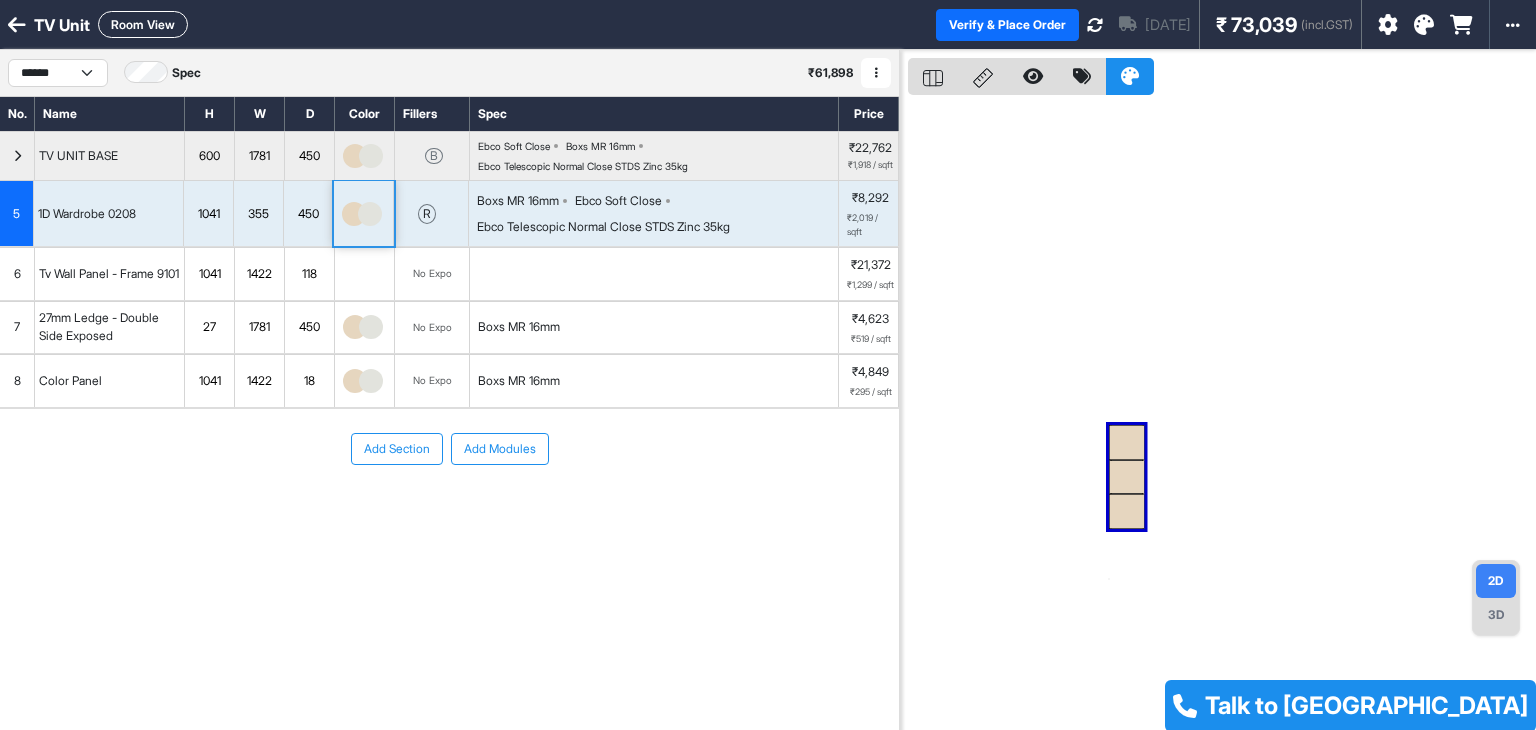 click on "Add Section Add Modules" at bounding box center [449, 509] 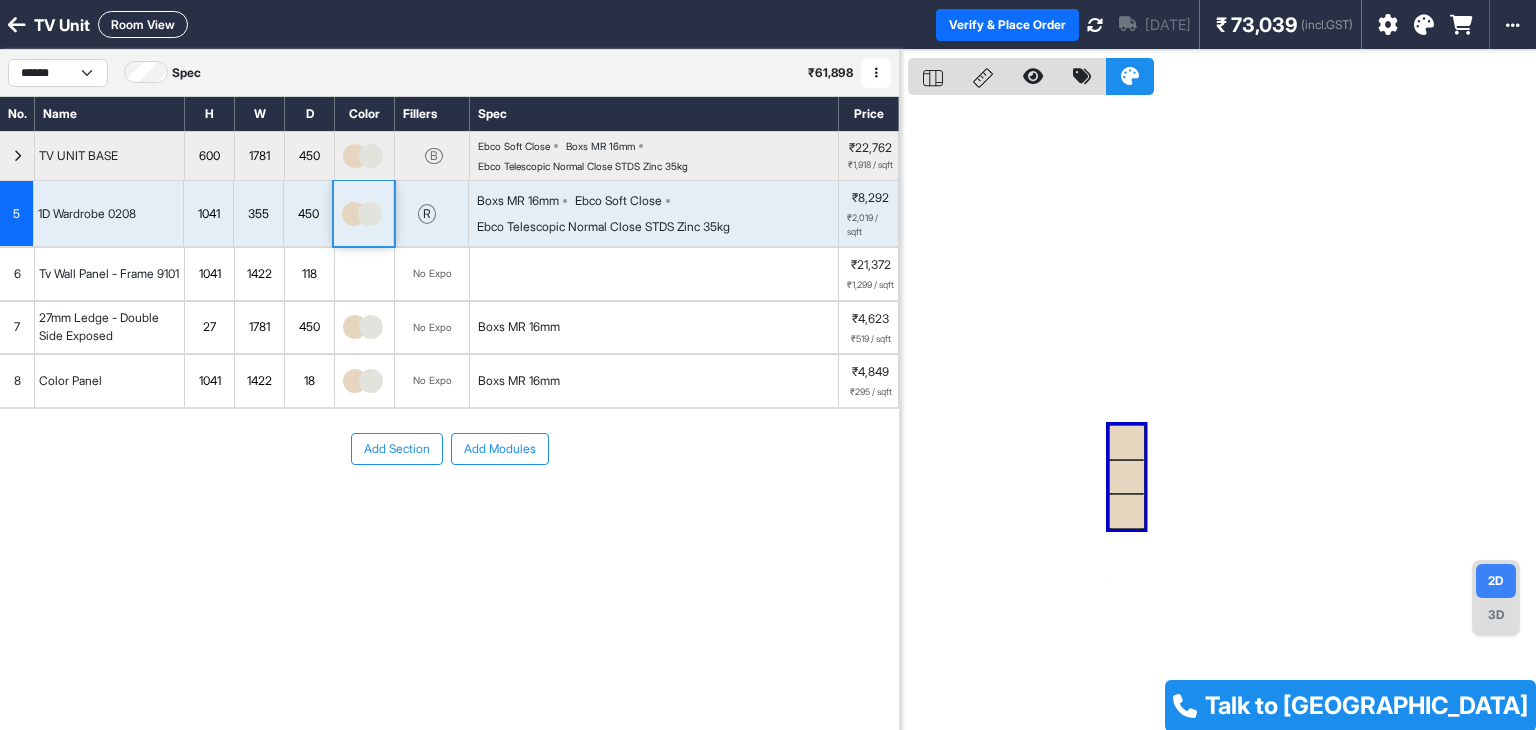 click at bounding box center [370, 214] 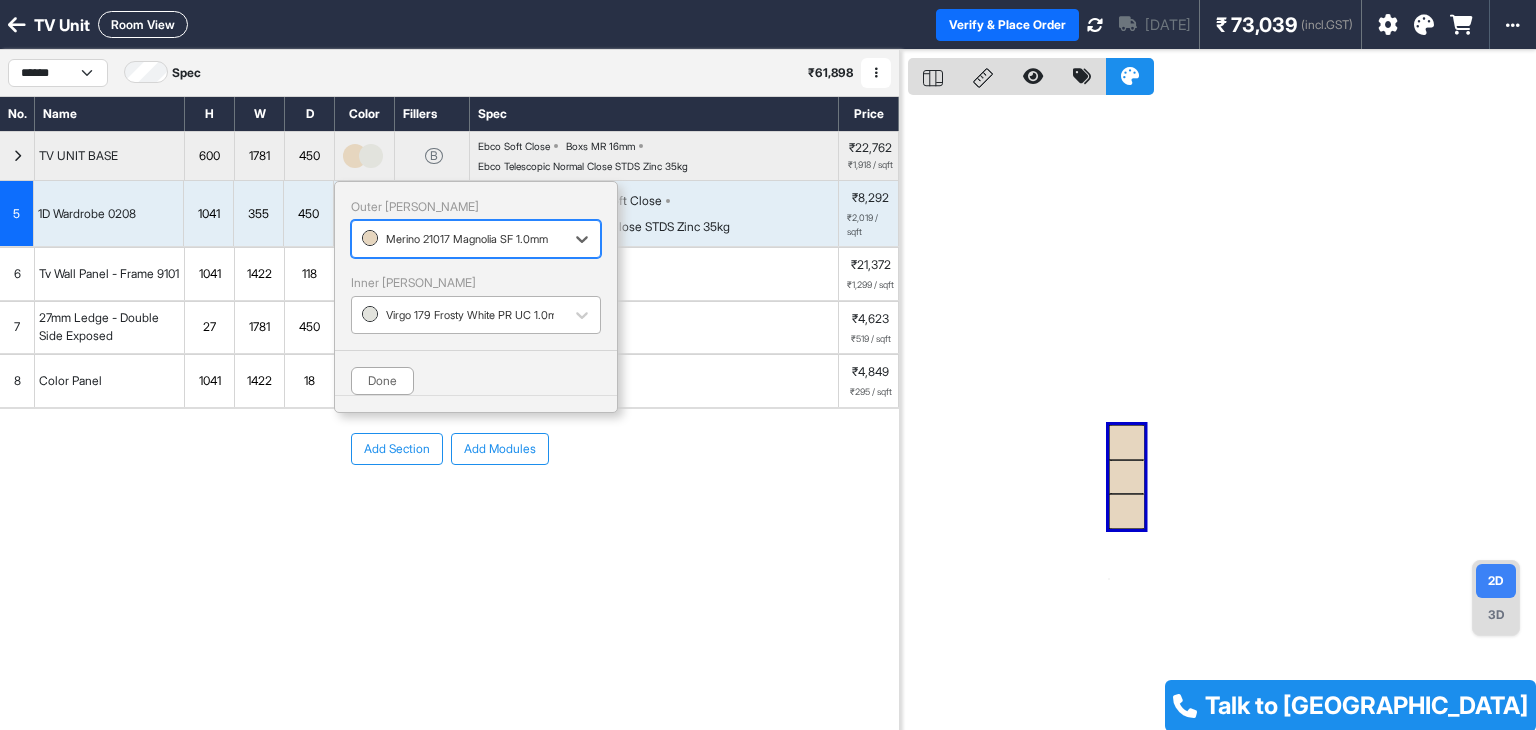click at bounding box center (458, 315) 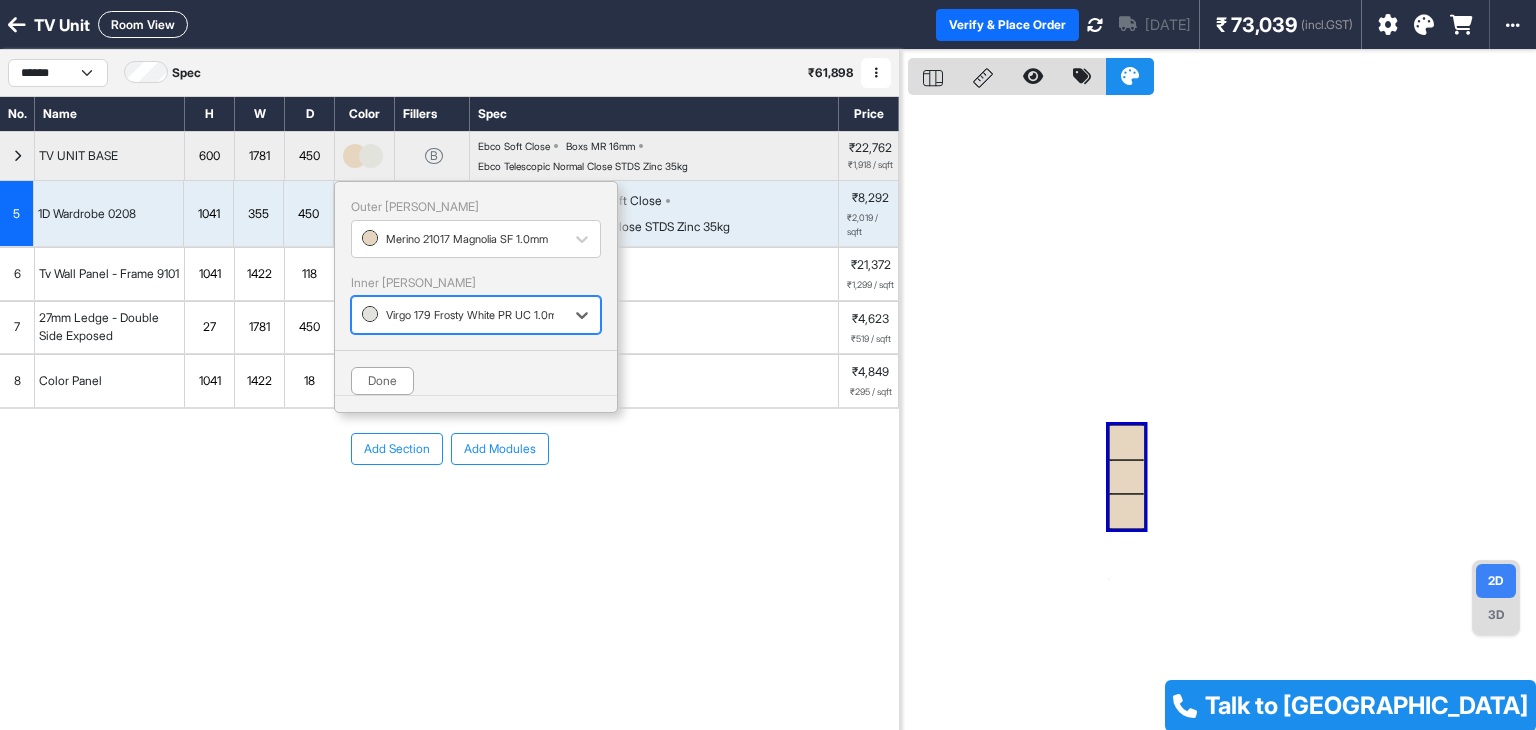 click at bounding box center (458, 315) 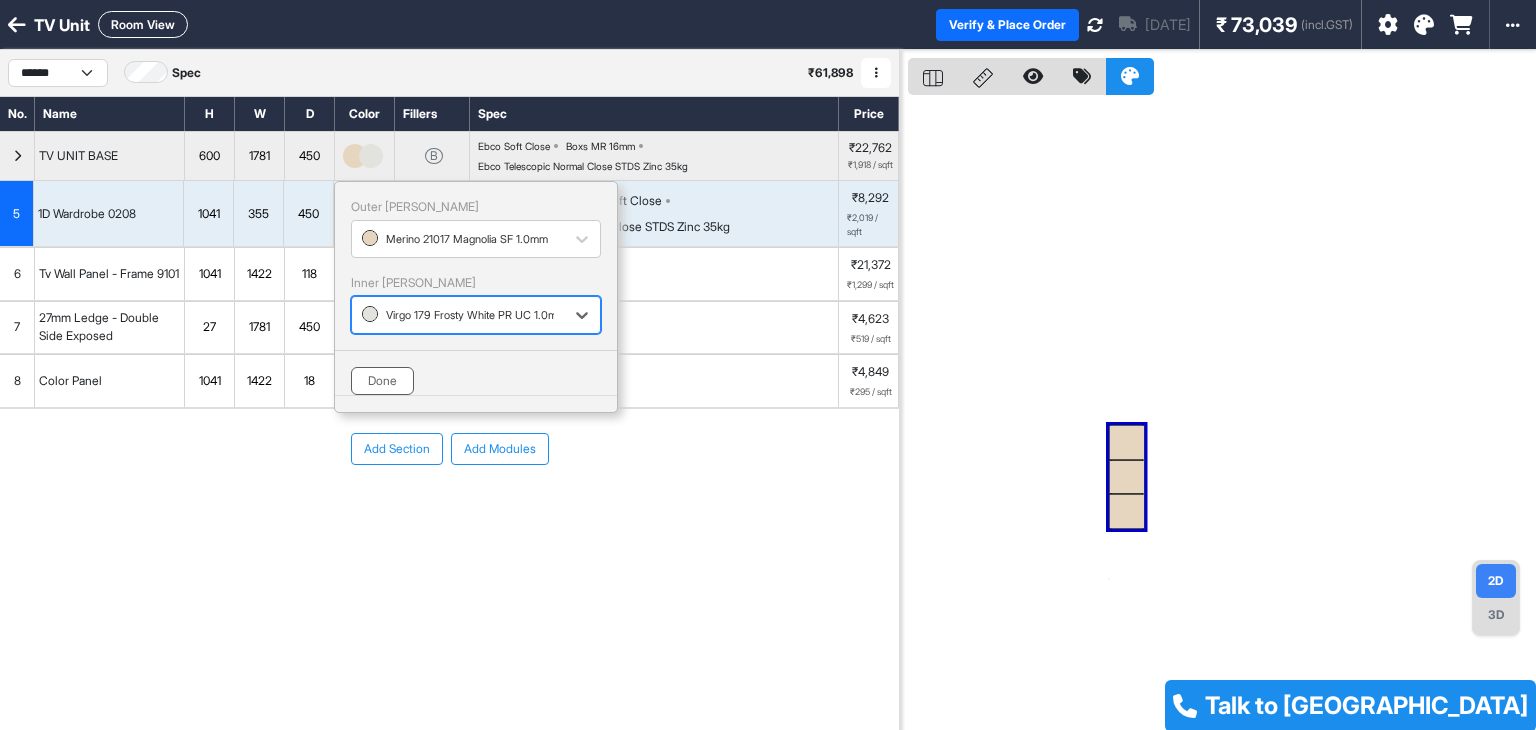 click on "Done" at bounding box center [382, 381] 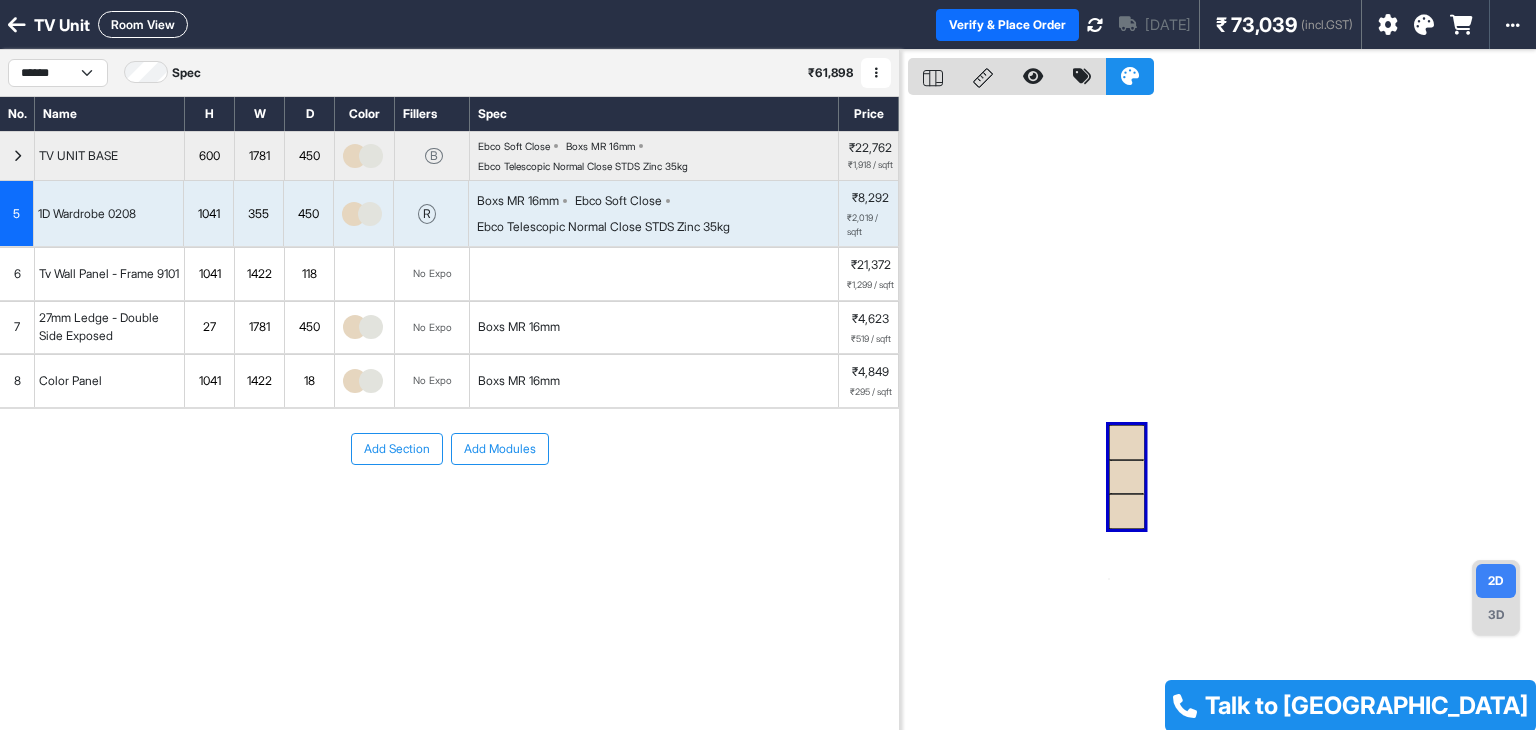 click on "Room View" at bounding box center [143, 24] 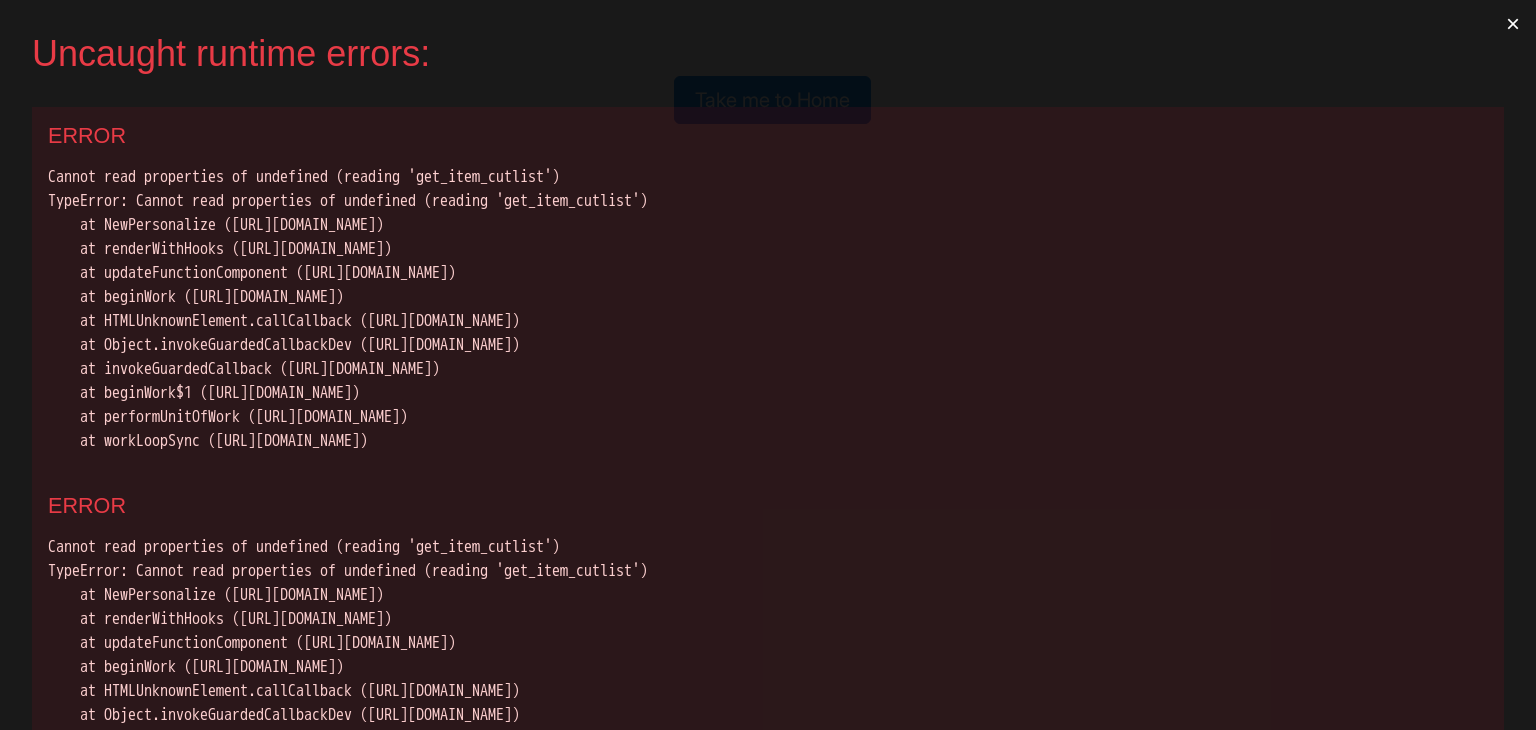 scroll, scrollTop: 0, scrollLeft: 0, axis: both 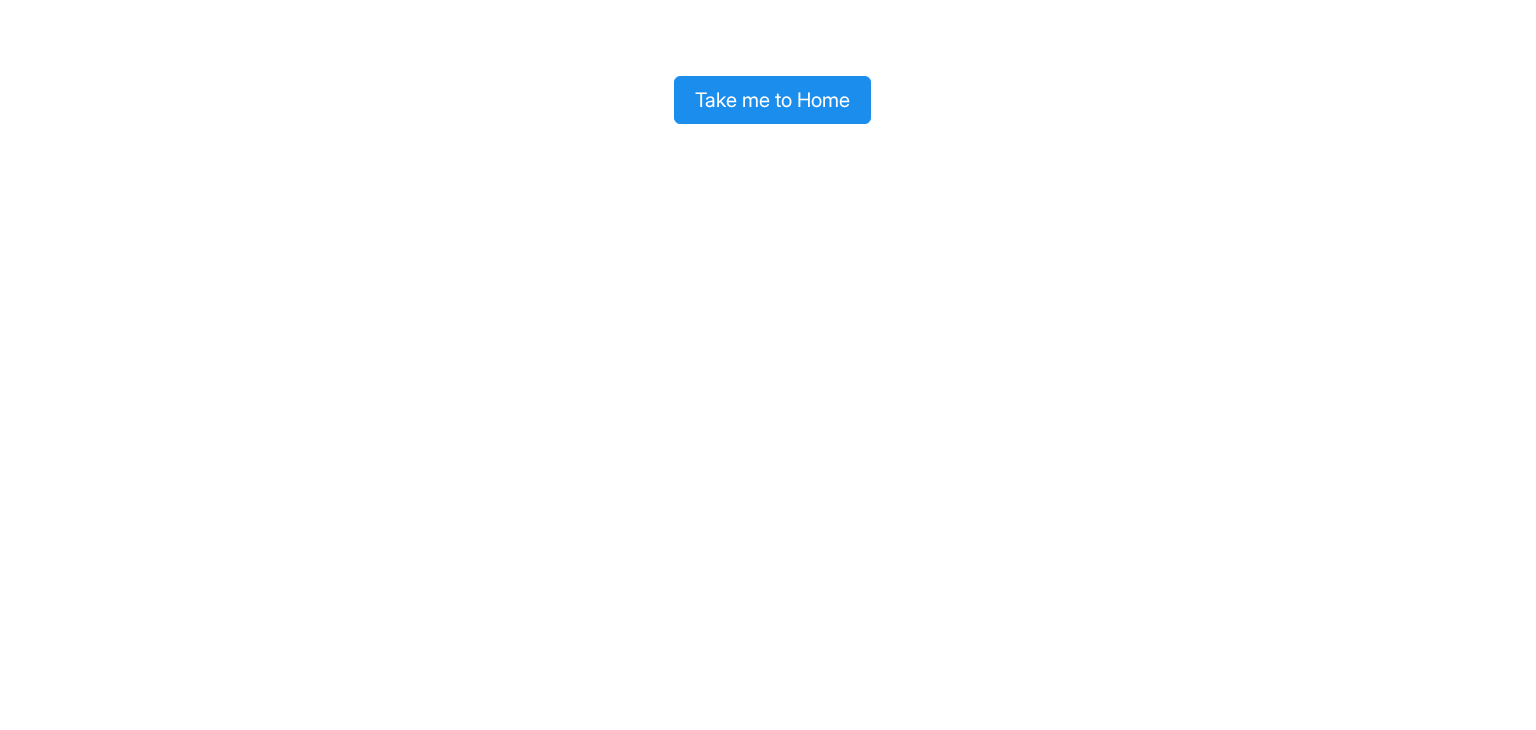 click on "Take me to Home" at bounding box center [772, 100] 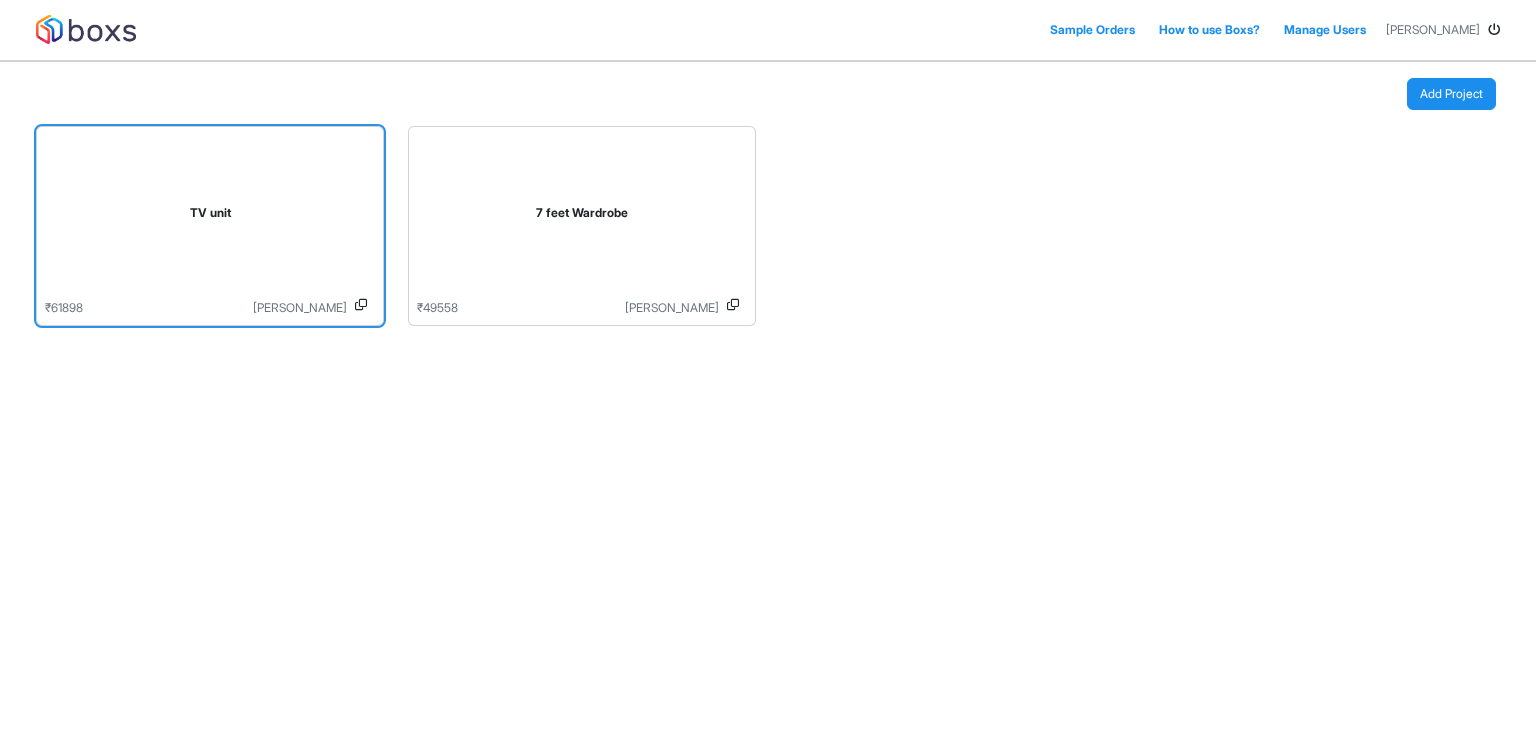 click on "TV unit" at bounding box center (210, 217) 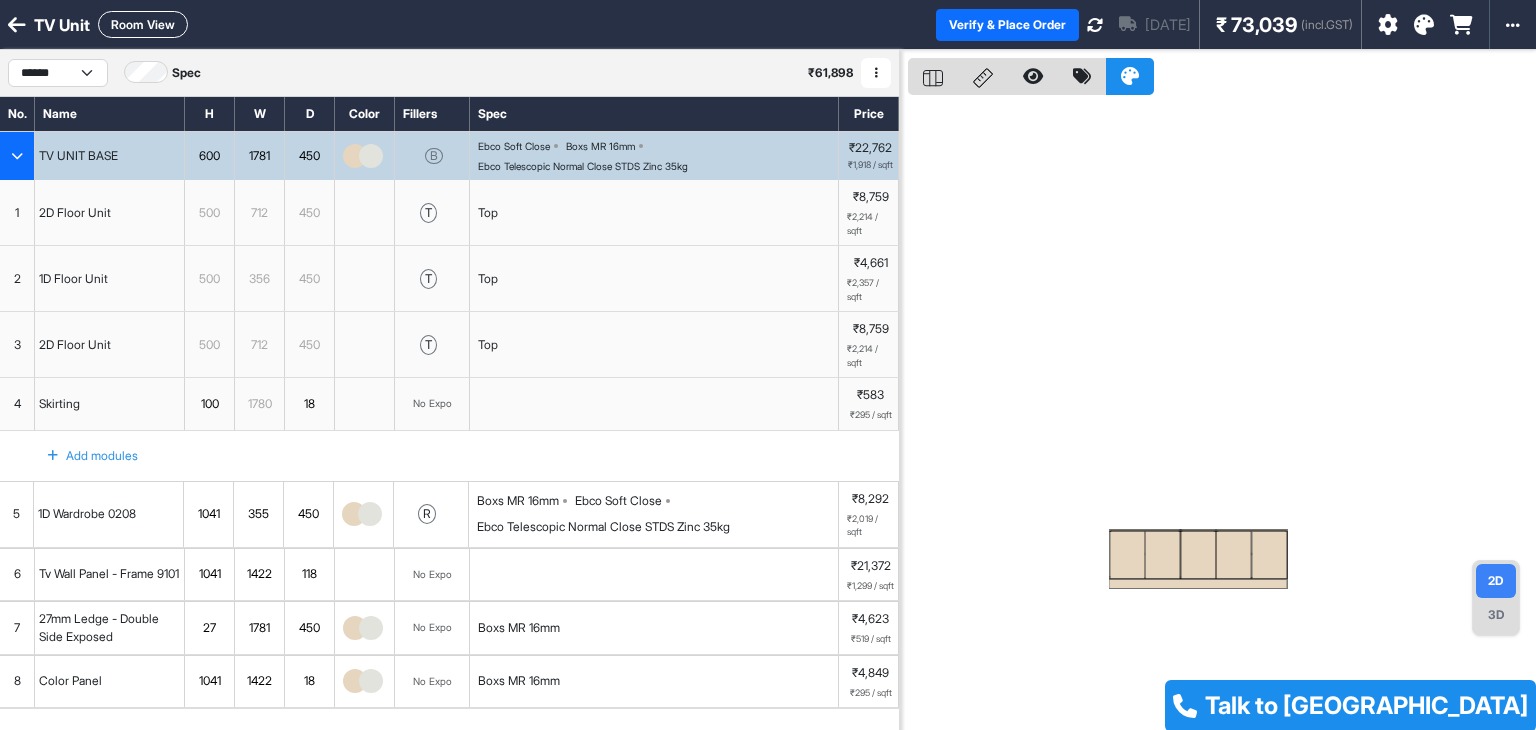 click on "Room View" at bounding box center (143, 24) 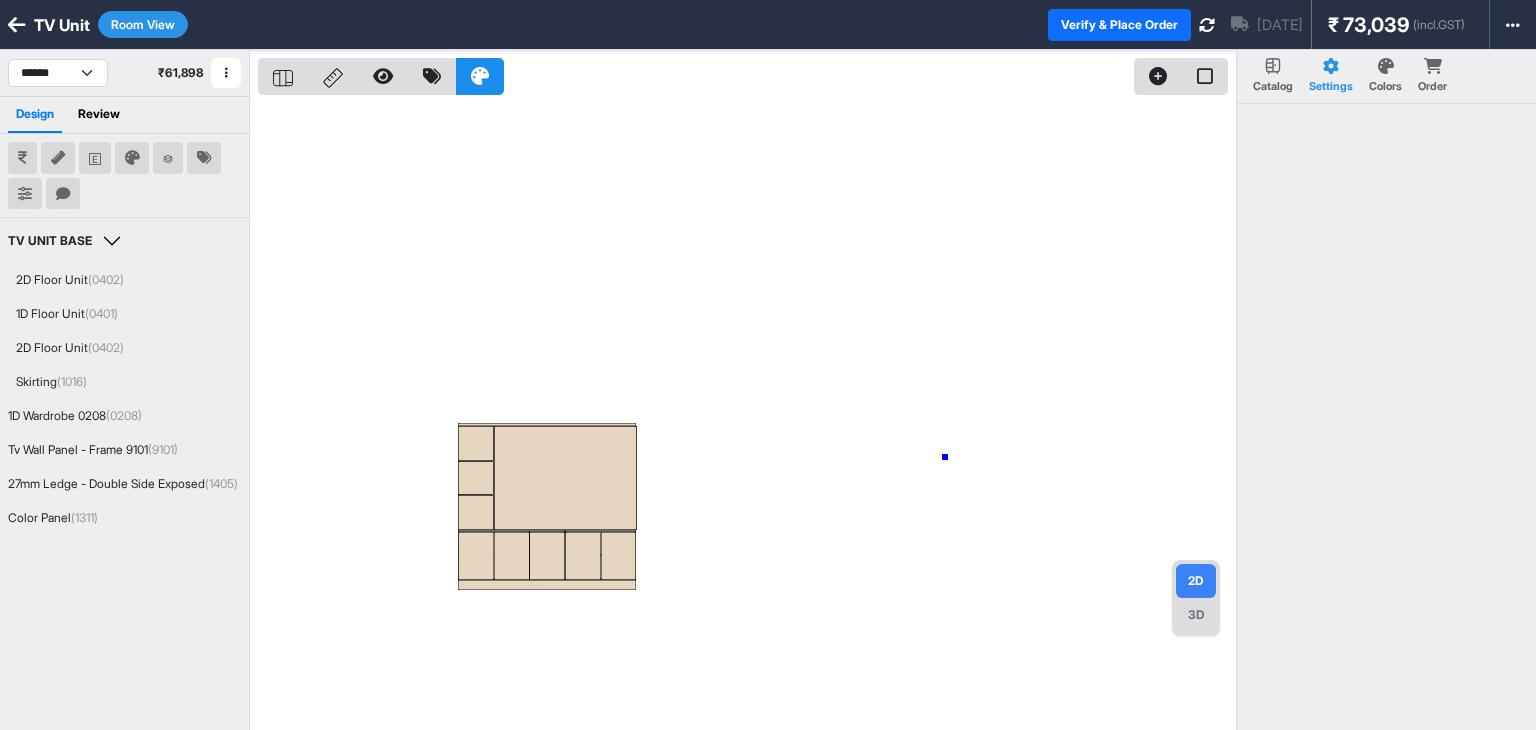click at bounding box center (747, 415) 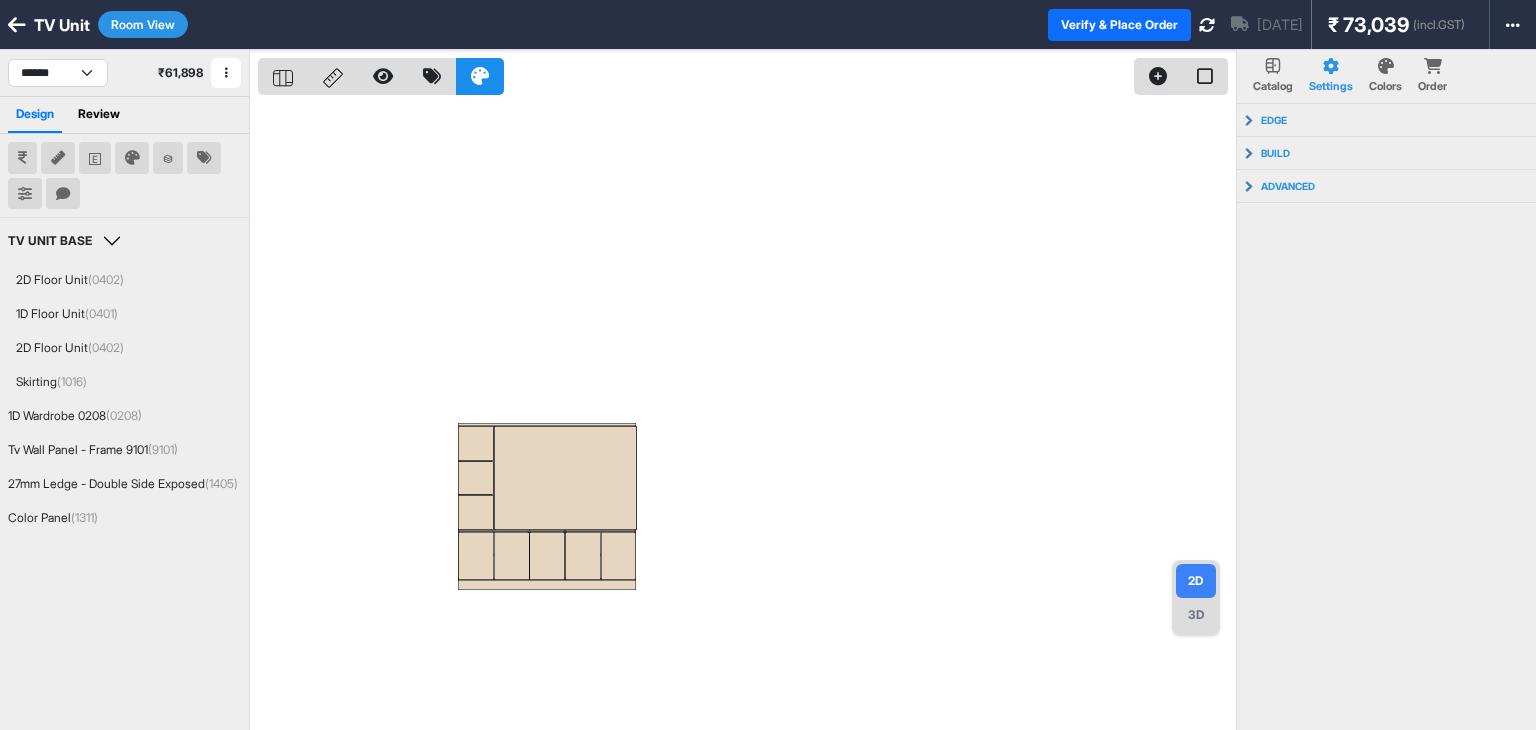click on "Colors" at bounding box center (1385, 86) 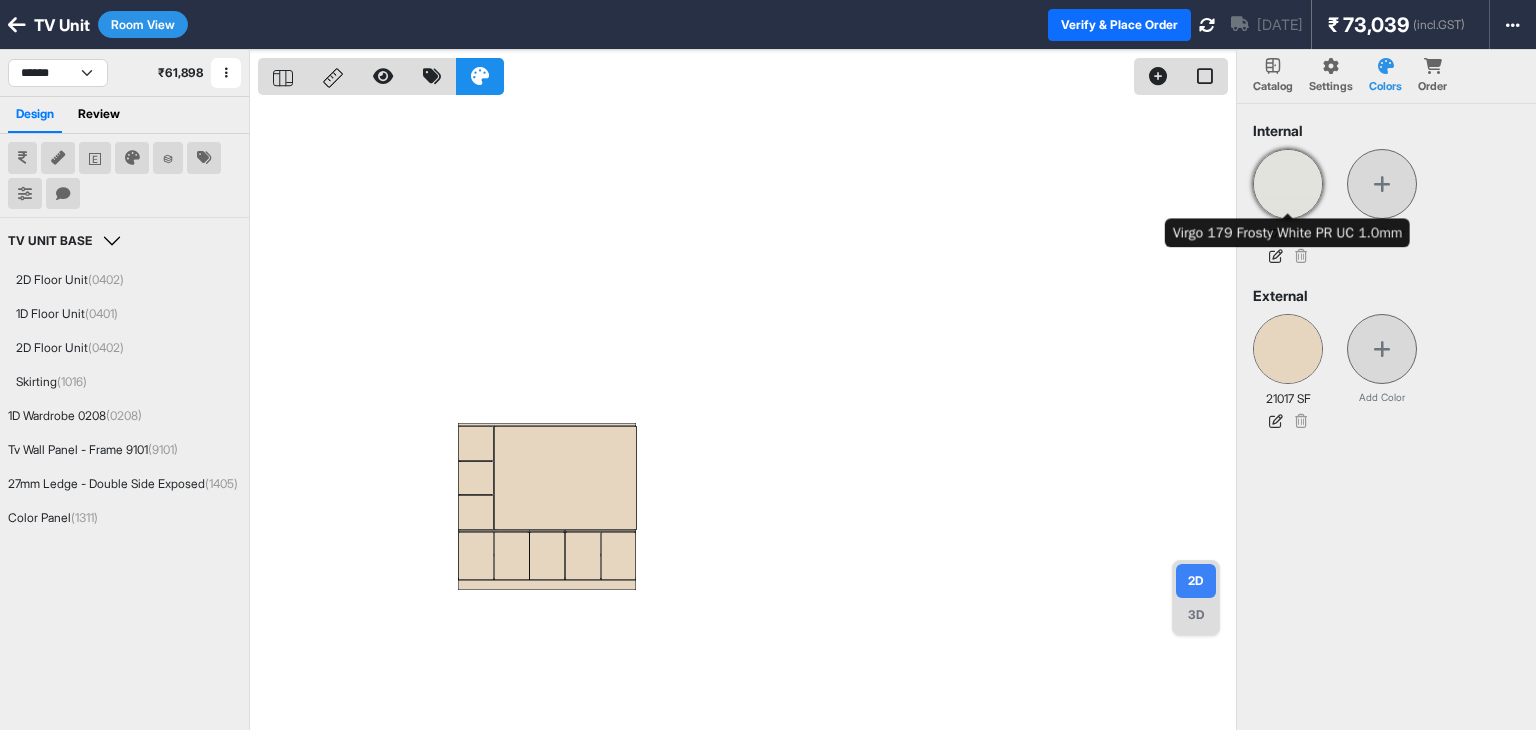 click at bounding box center [1288, 184] 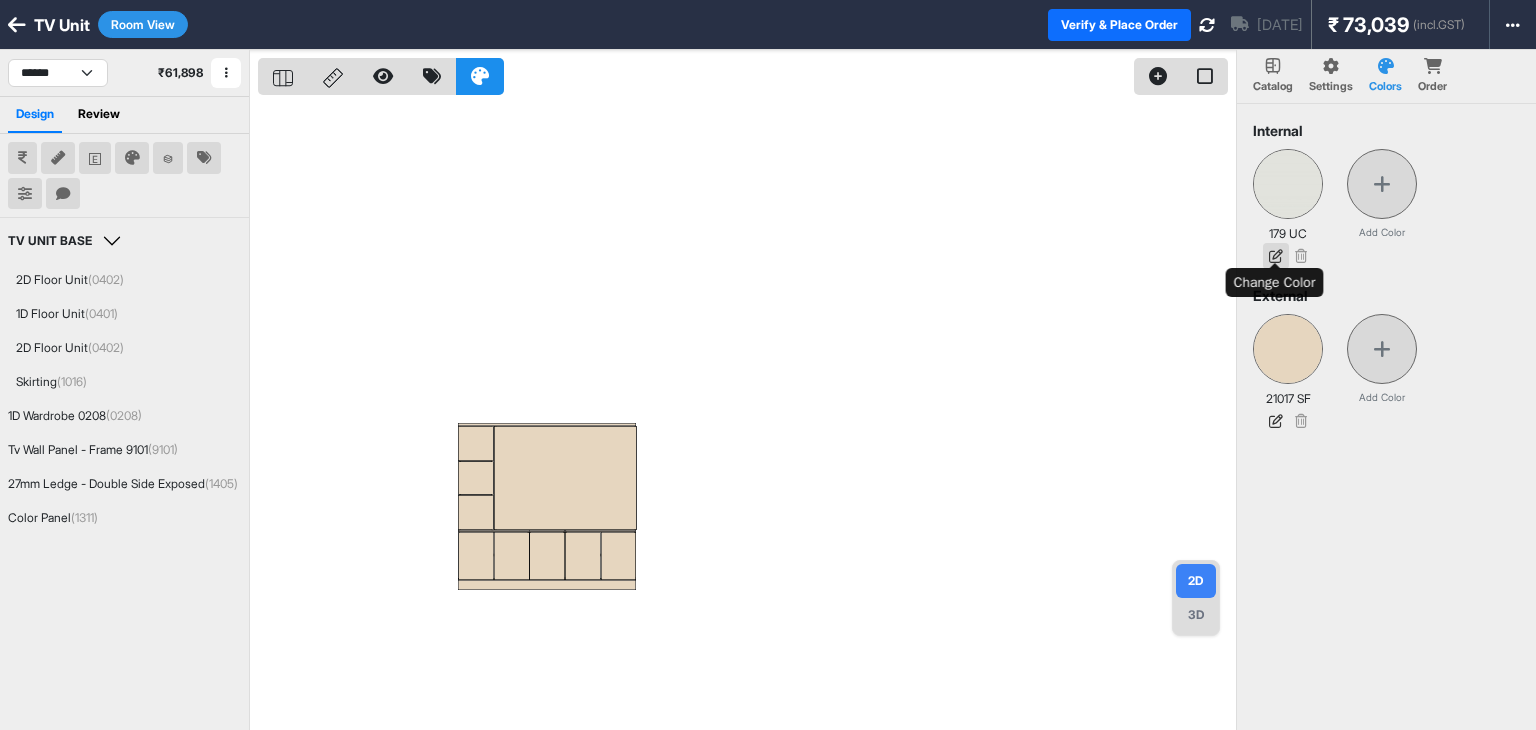 click at bounding box center (1276, 256) 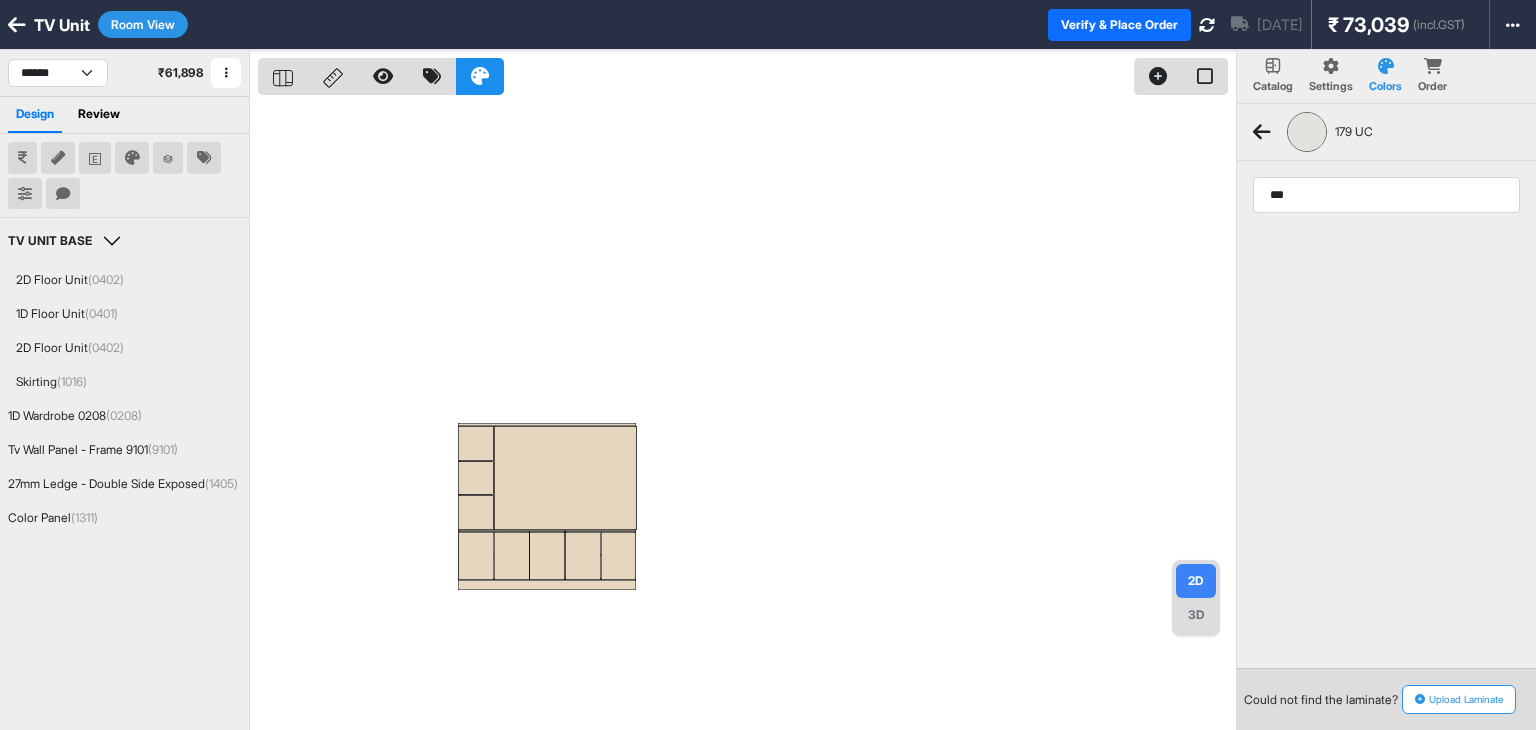 type on "***" 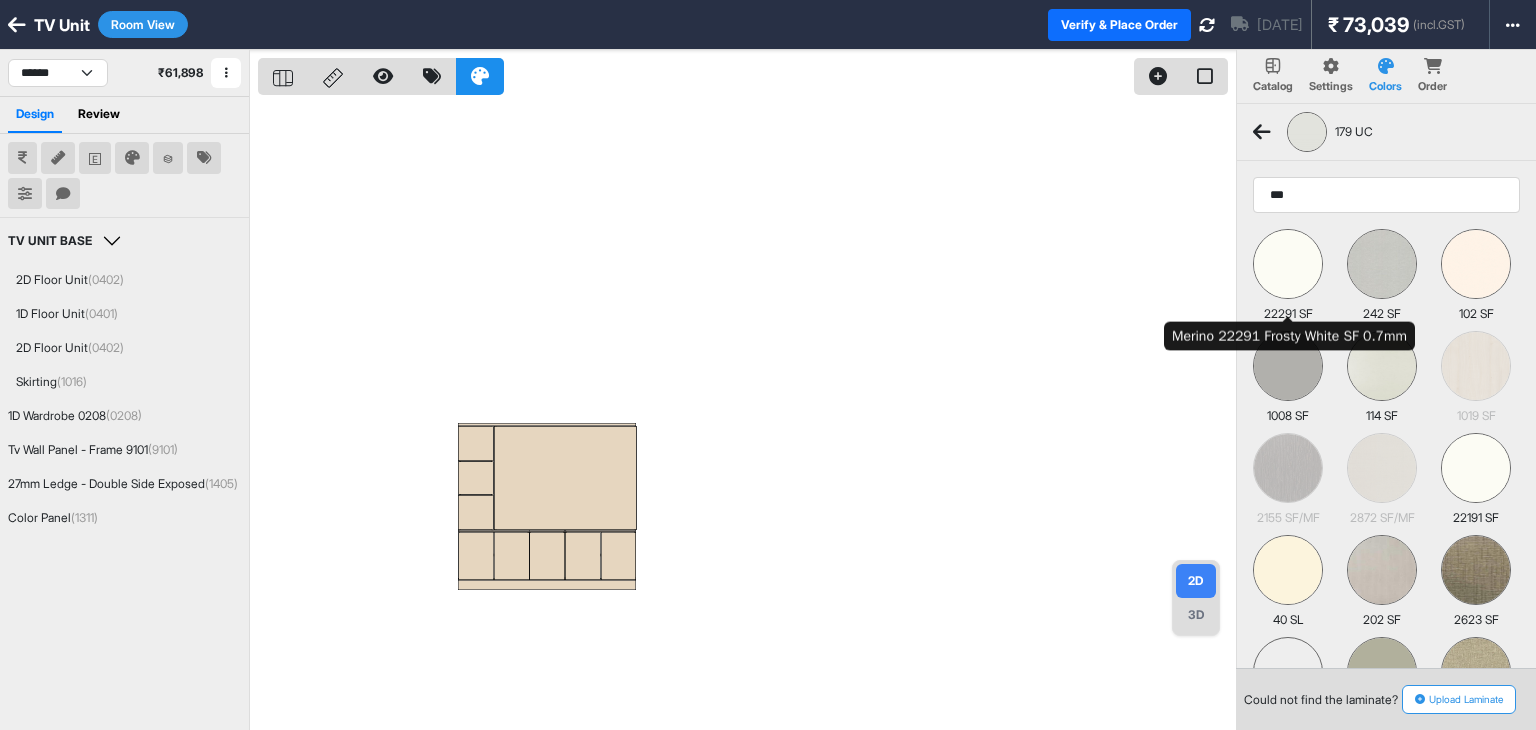 click at bounding box center [1288, 264] 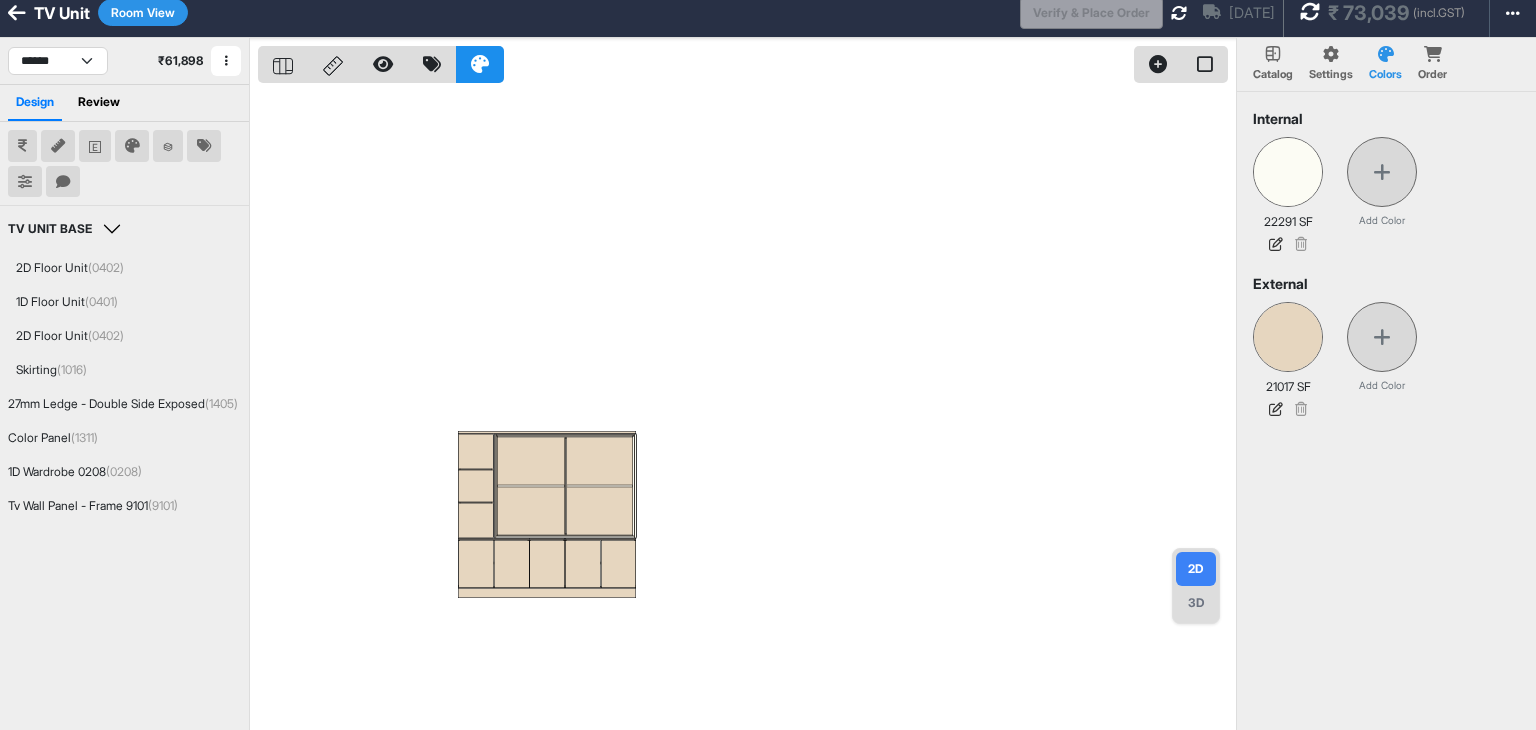 scroll, scrollTop: 0, scrollLeft: 0, axis: both 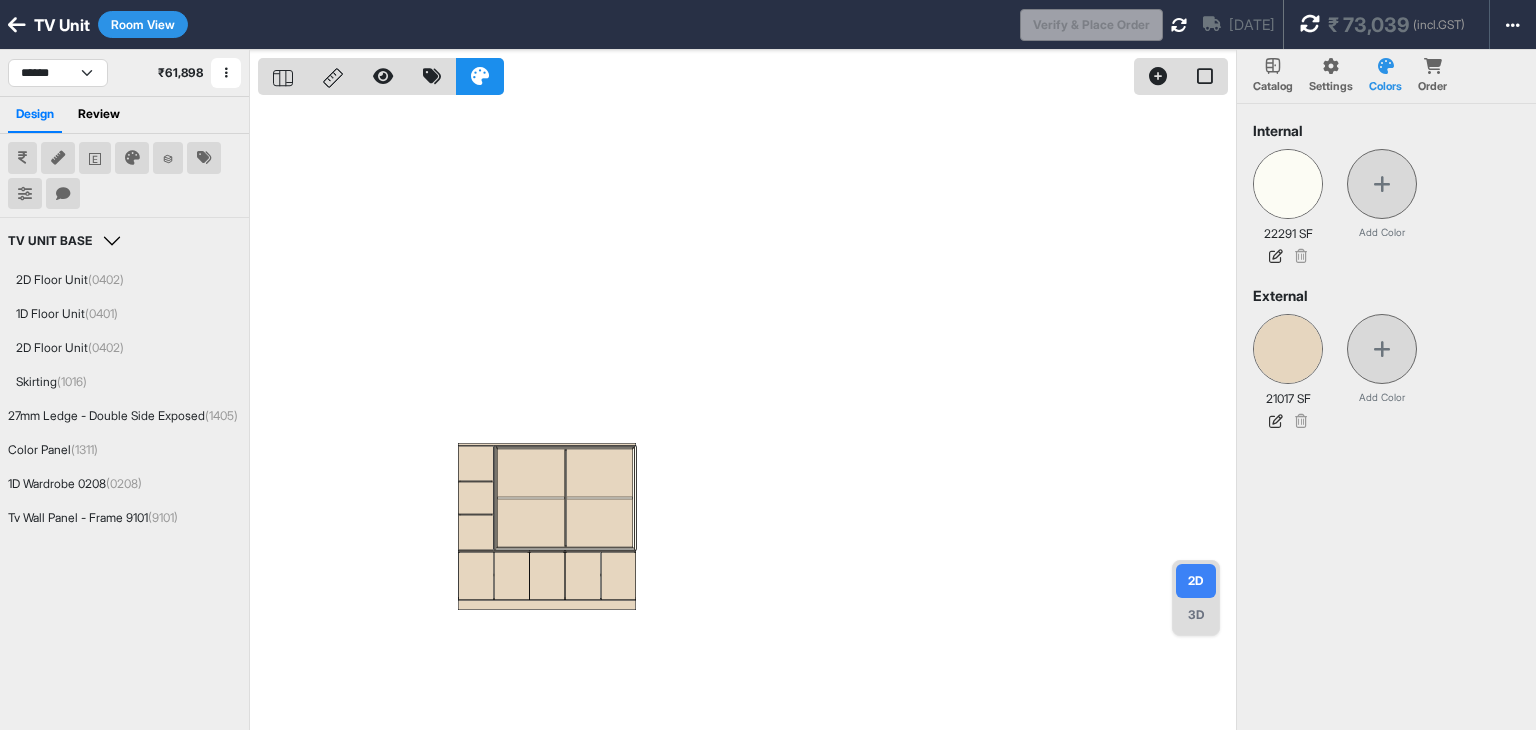 click at bounding box center (1310, 24) 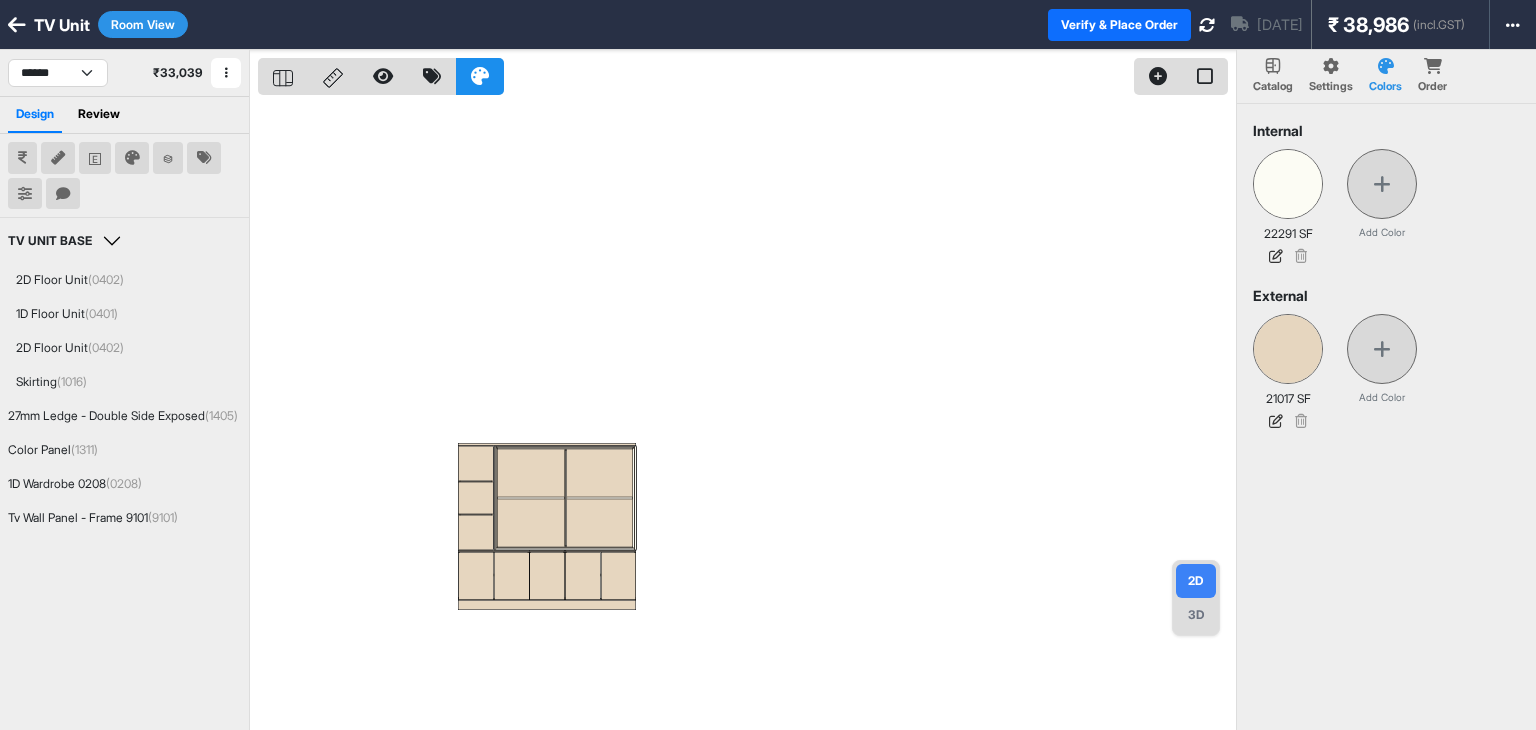 click on "Internal 22291 SF Add Color External 21017 SF Add Color" at bounding box center [1386, 469] 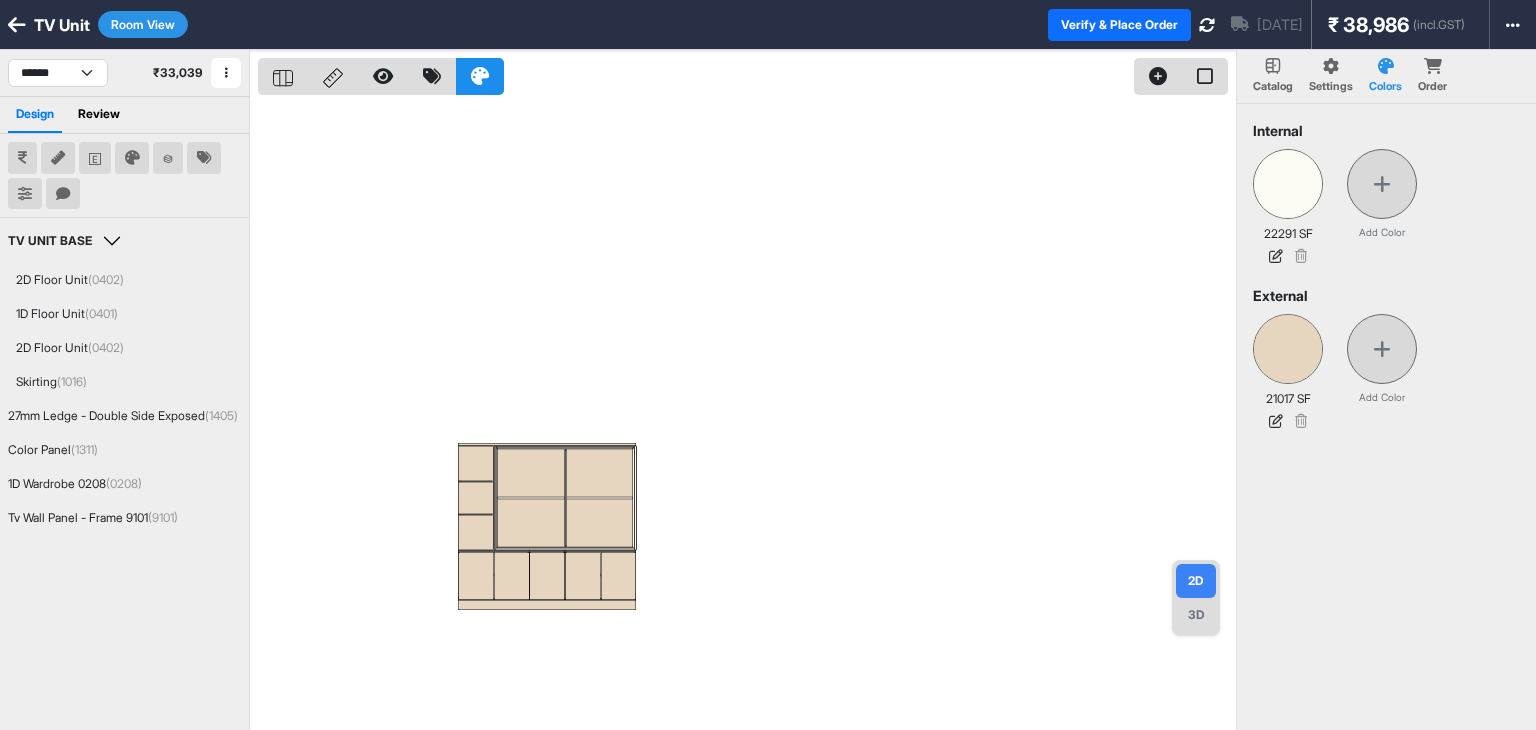 click at bounding box center [17, 25] 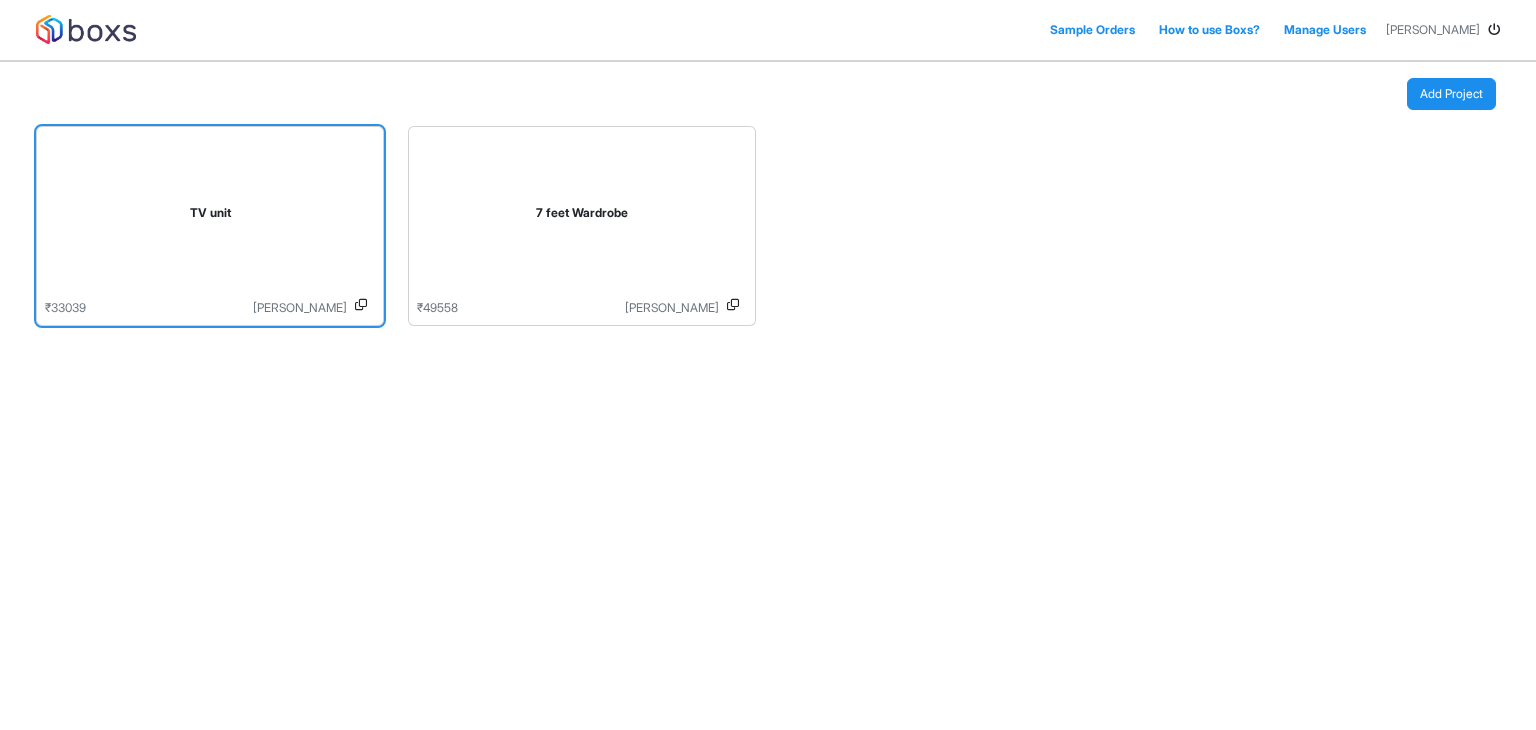 click on "TV unit" at bounding box center [210, 217] 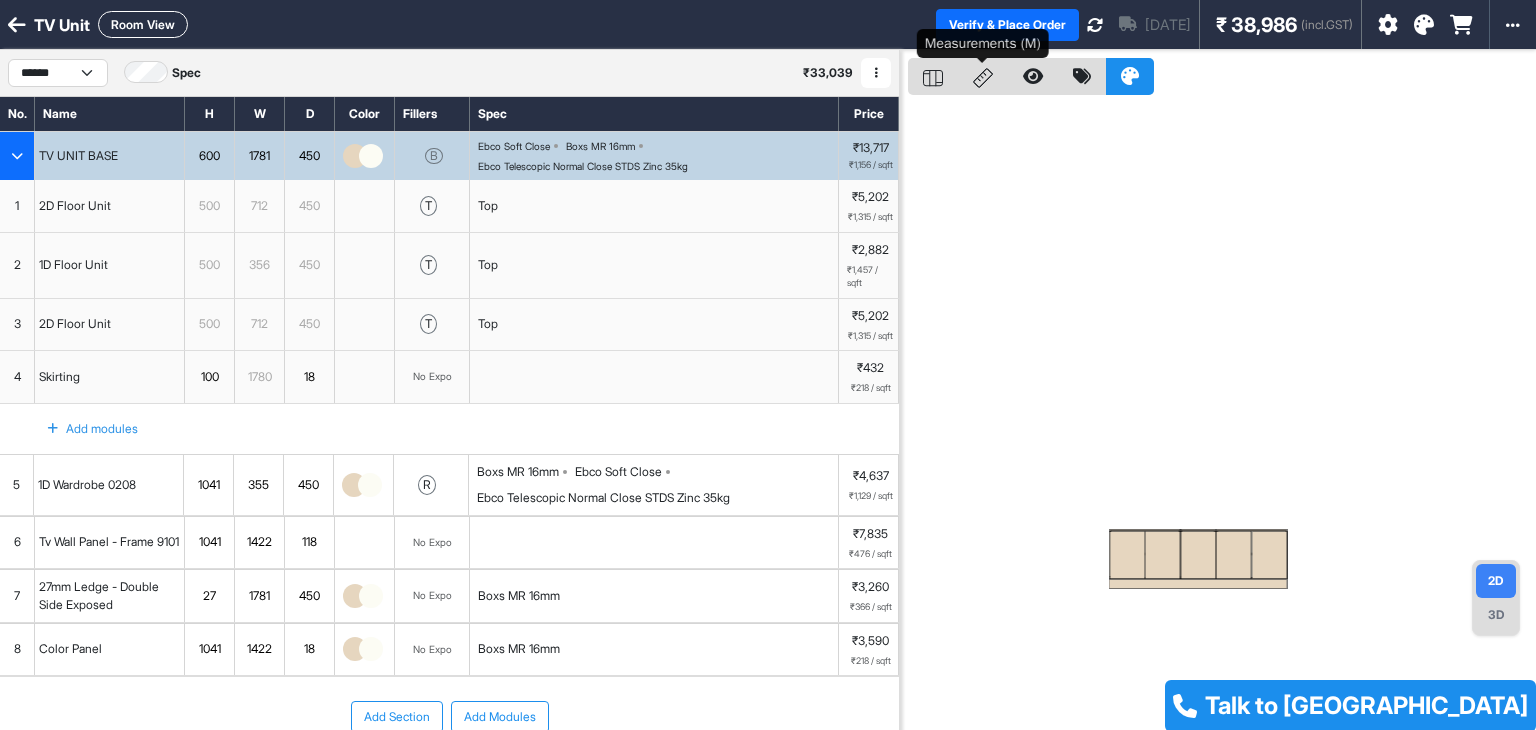 click at bounding box center [983, 76] 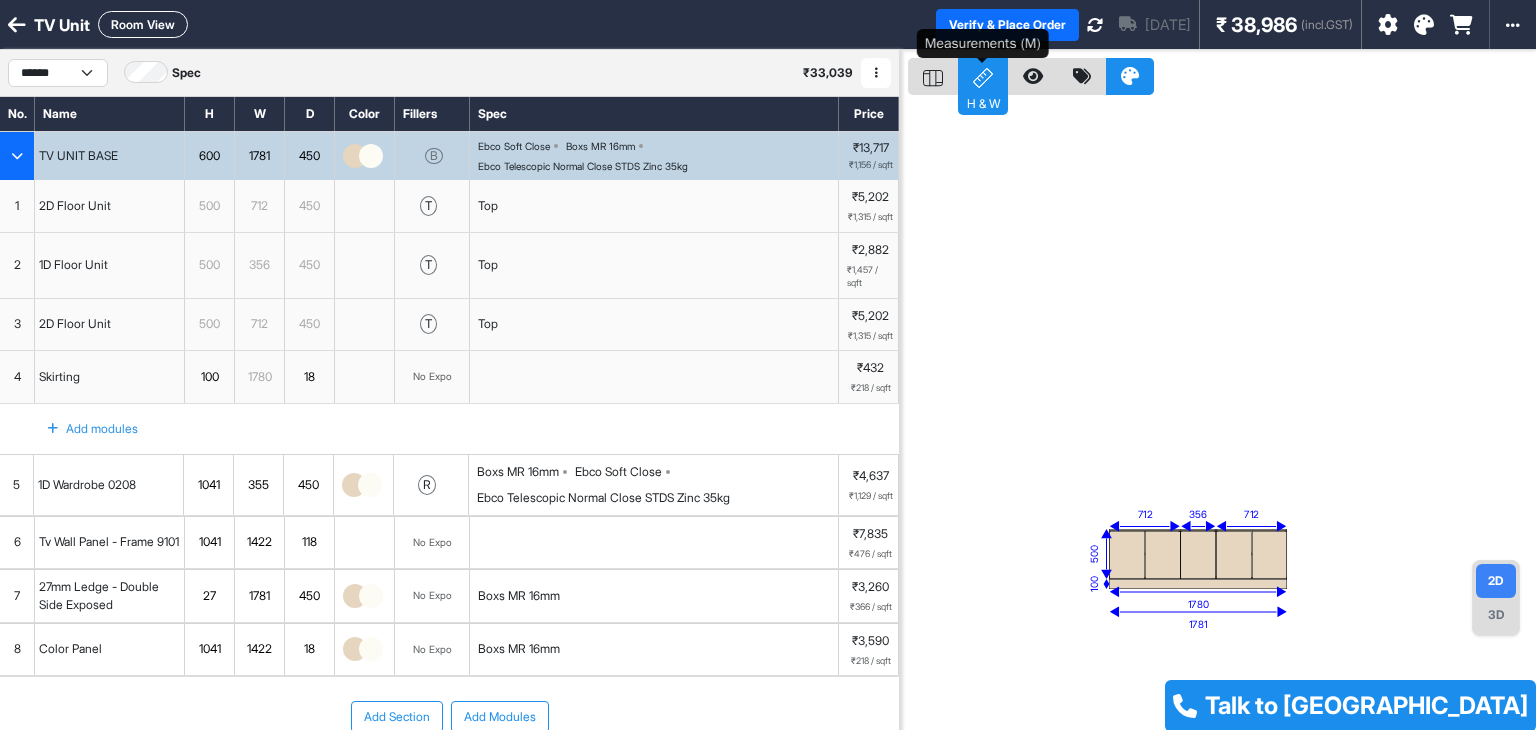 click on "H & W" at bounding box center (983, 76) 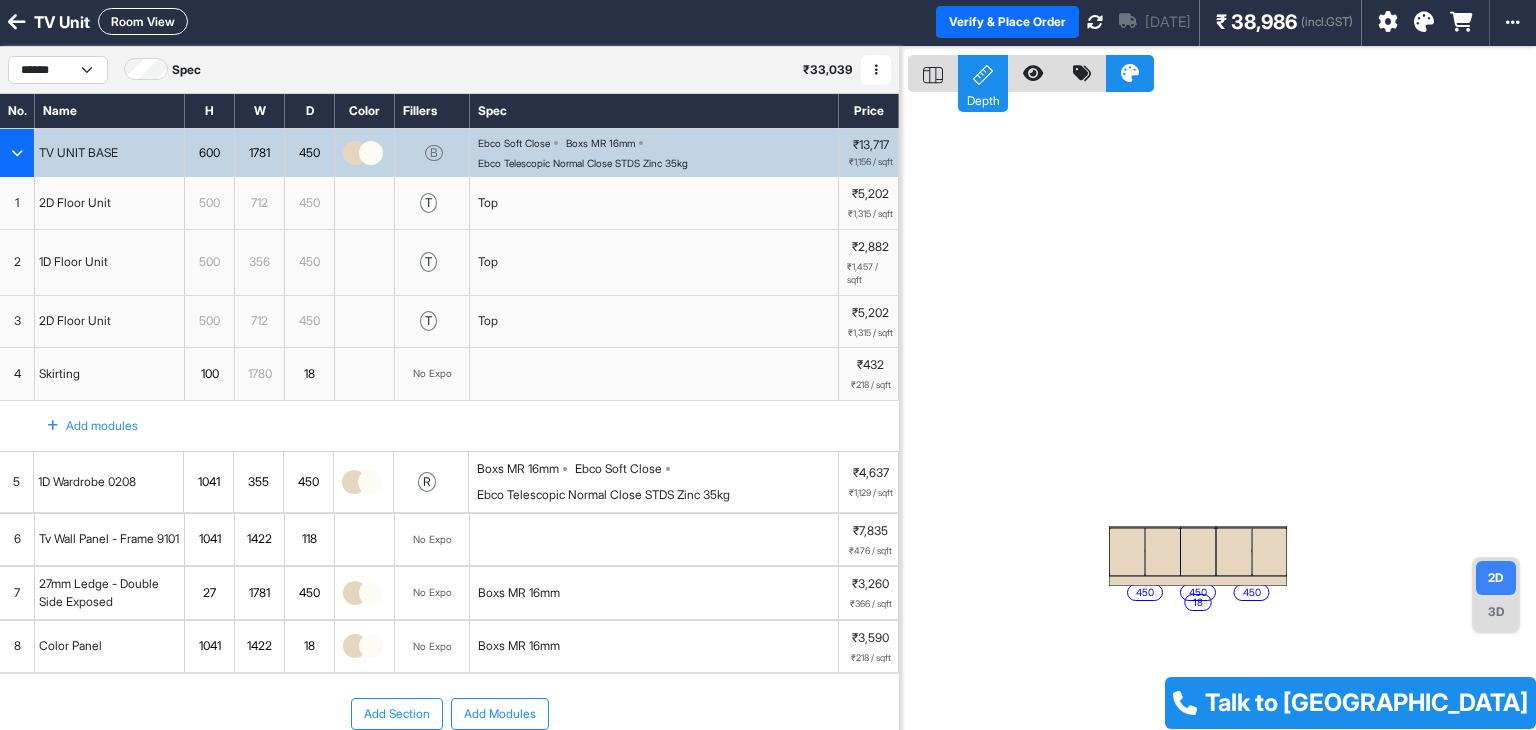 scroll, scrollTop: 0, scrollLeft: 0, axis: both 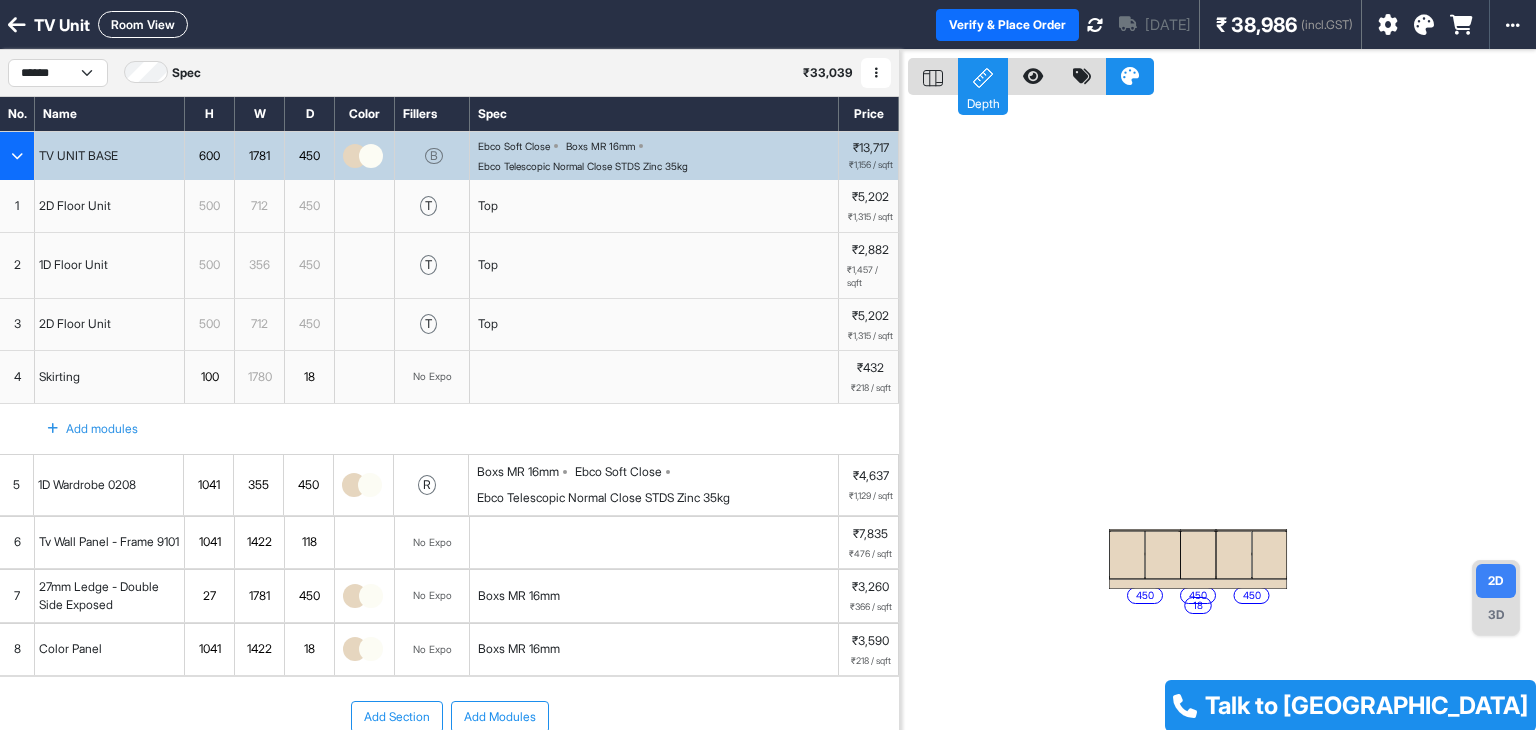 click at bounding box center [17, 25] 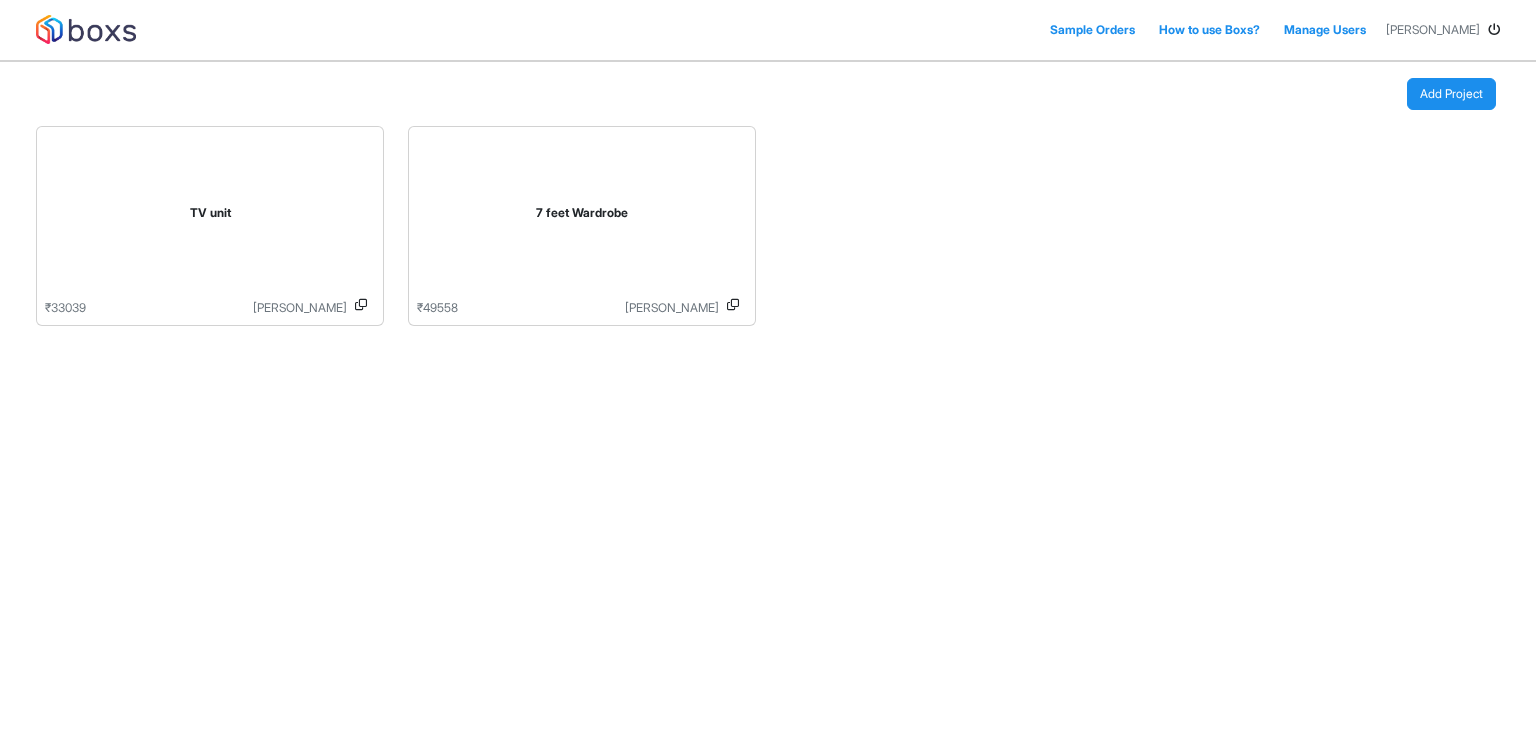 click at bounding box center [1494, 30] 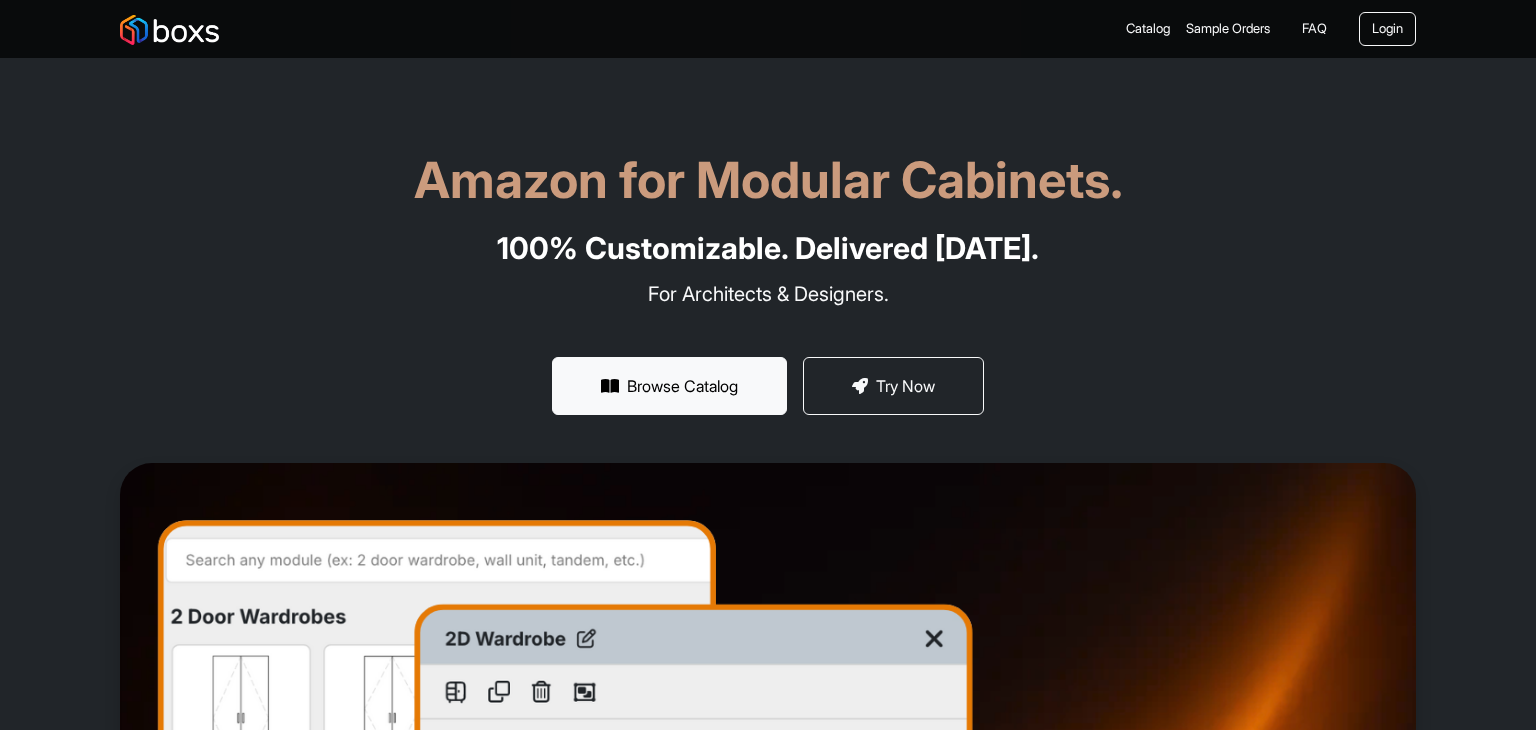 scroll, scrollTop: 0, scrollLeft: 0, axis: both 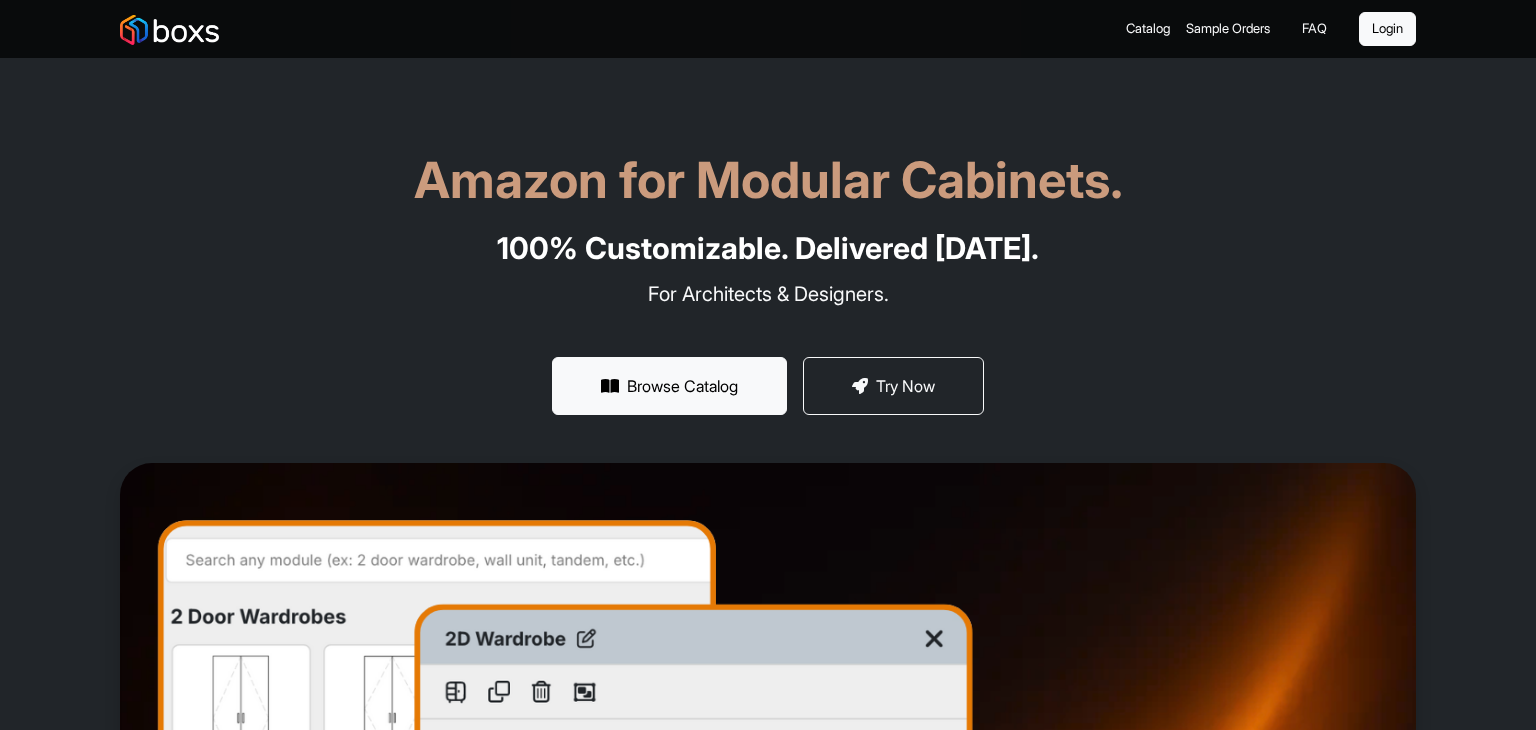 click on "Login" at bounding box center (1387, 29) 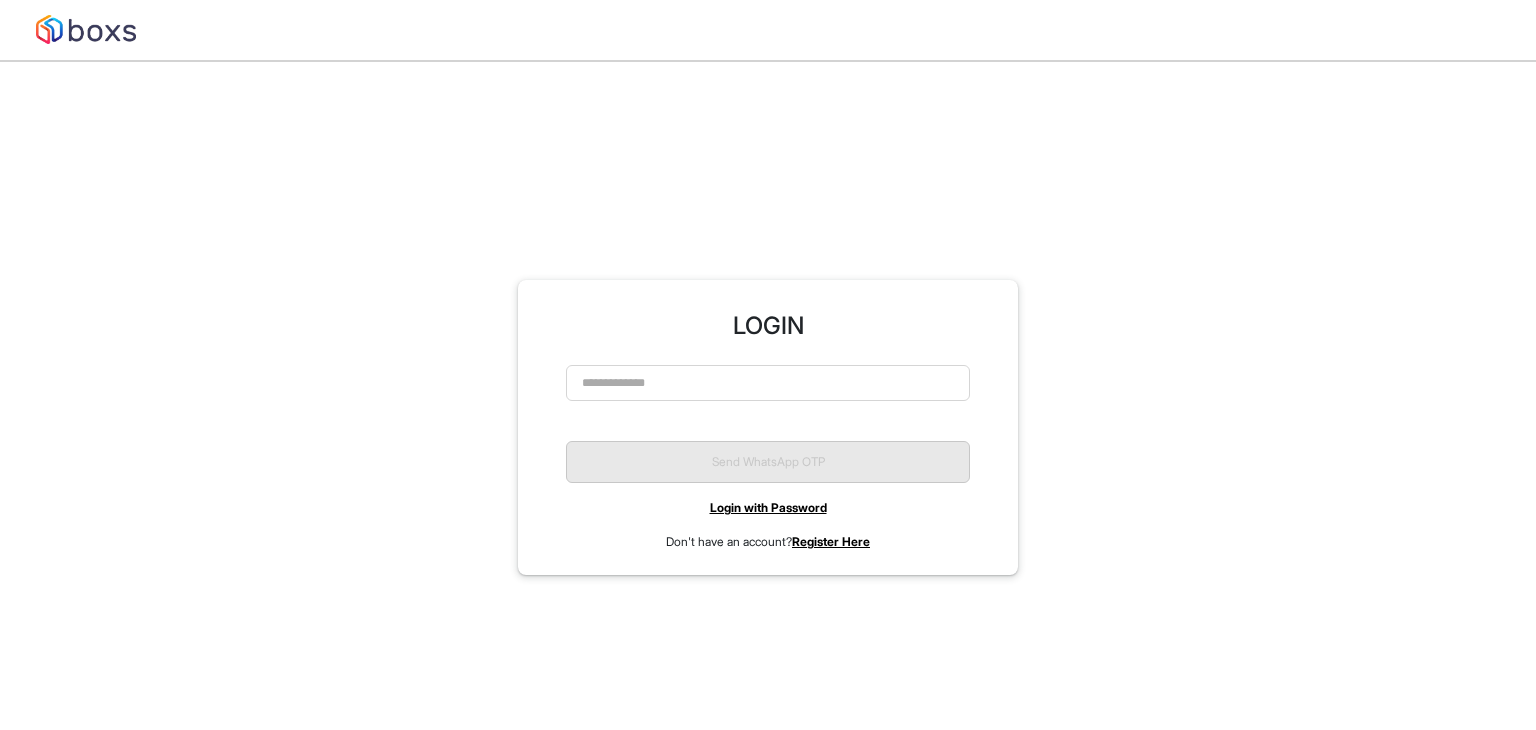 scroll, scrollTop: 0, scrollLeft: 0, axis: both 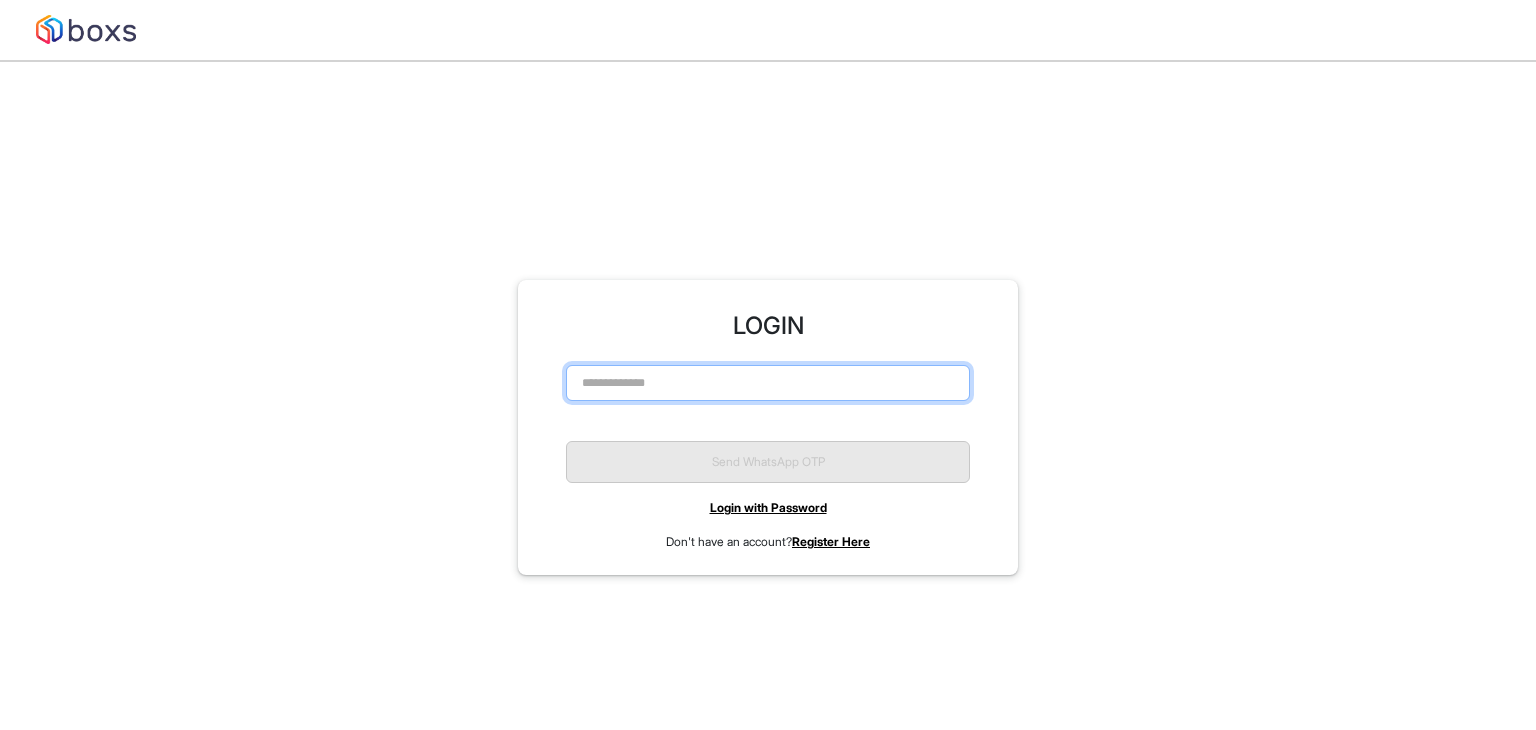 click at bounding box center [768, 383] 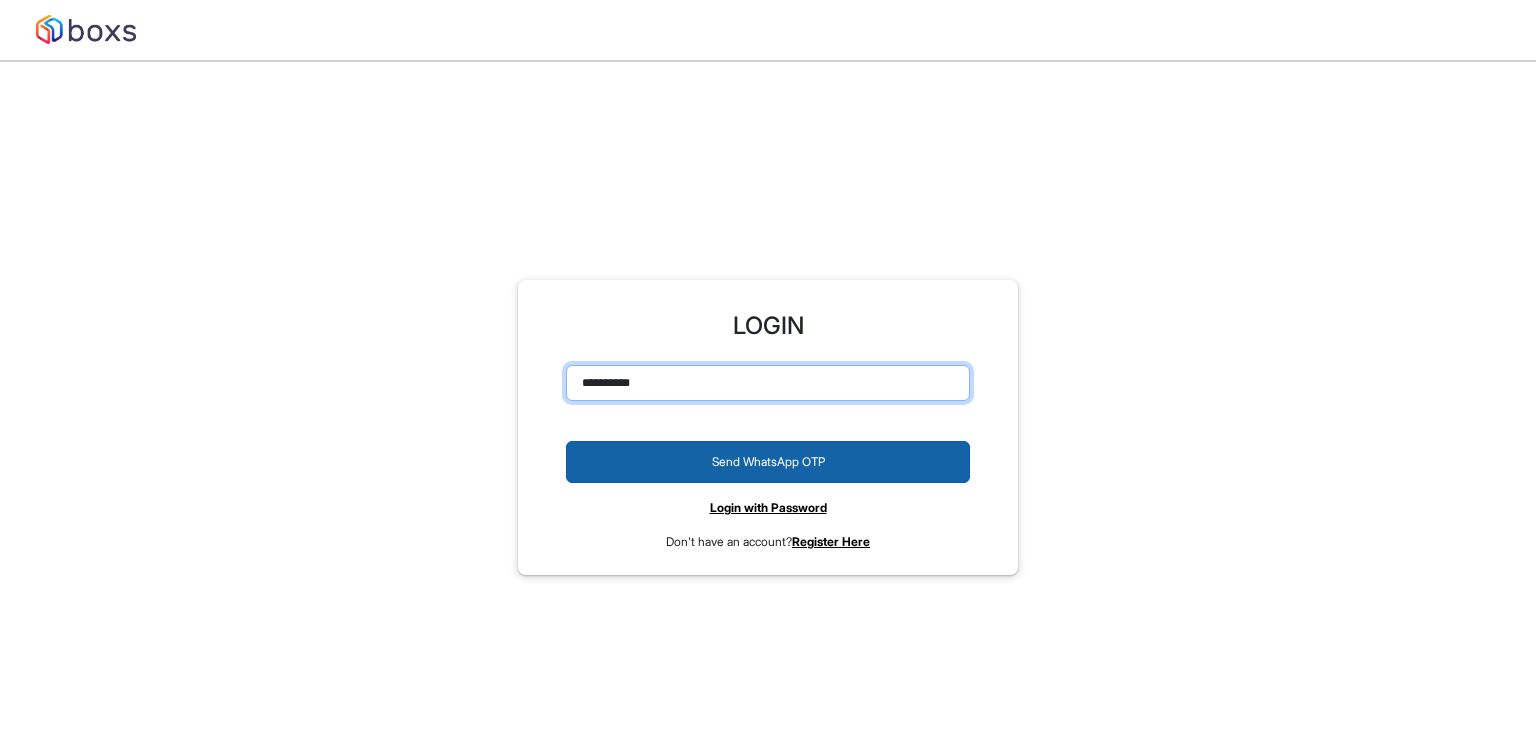type on "**********" 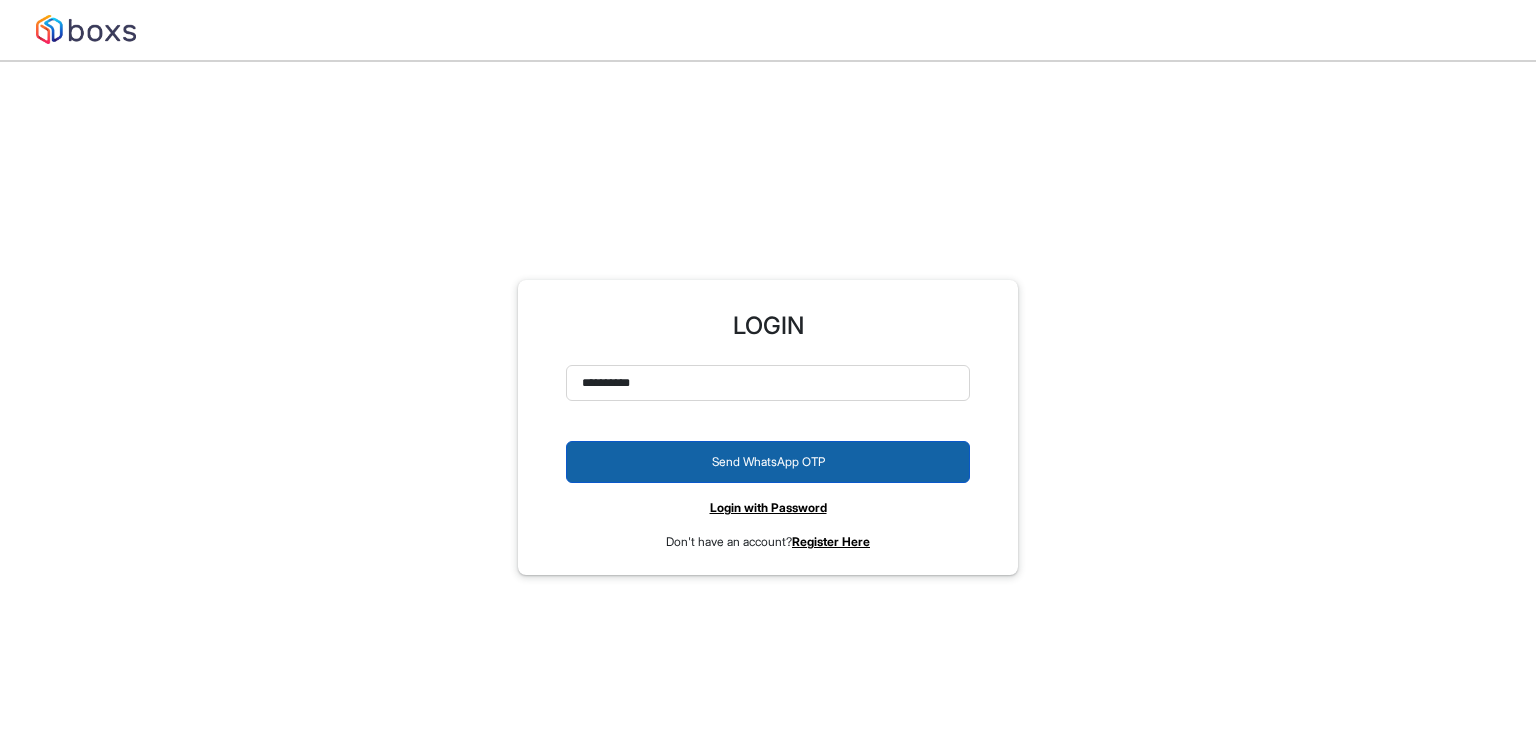click on "Send WhatsApp OTP" at bounding box center [768, 462] 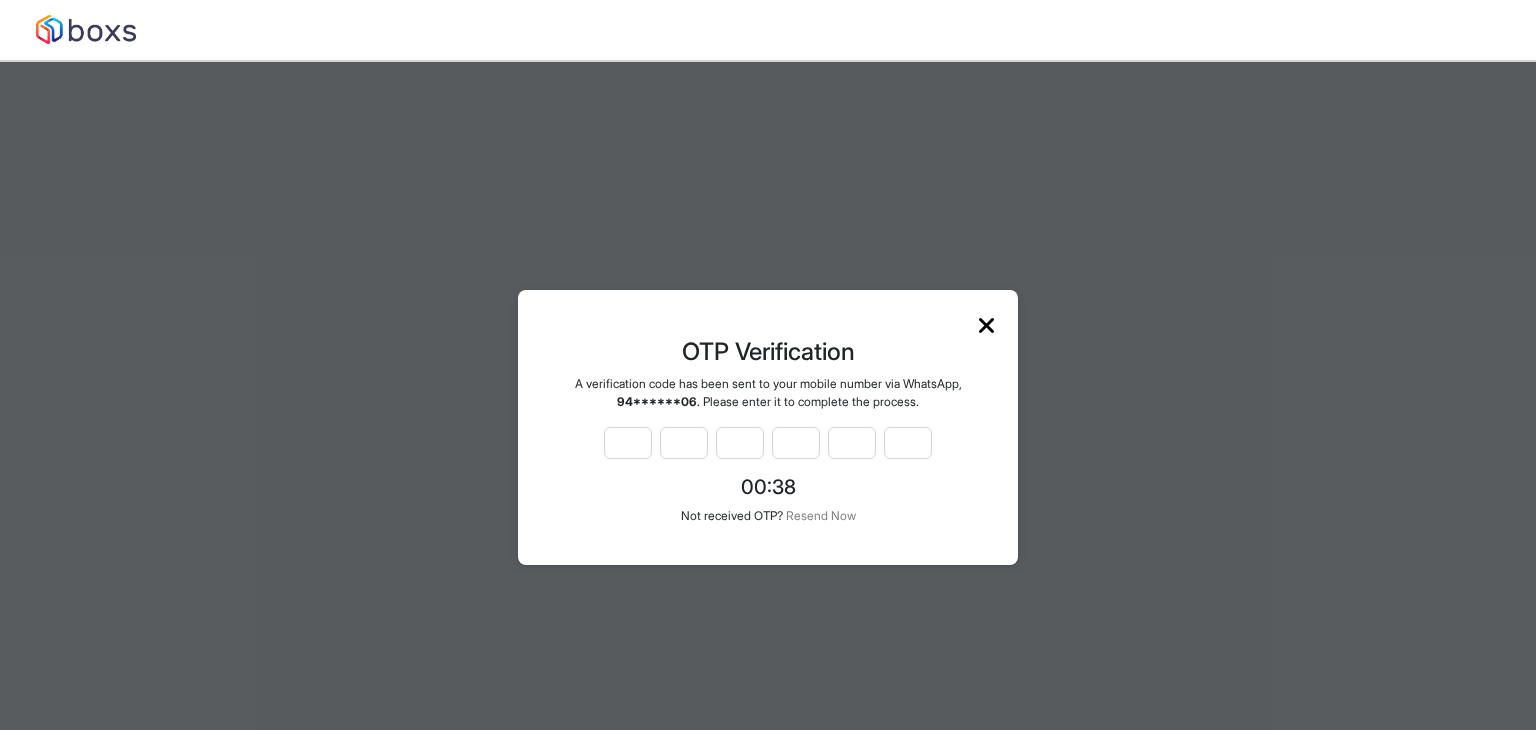 click at bounding box center [768, 443] 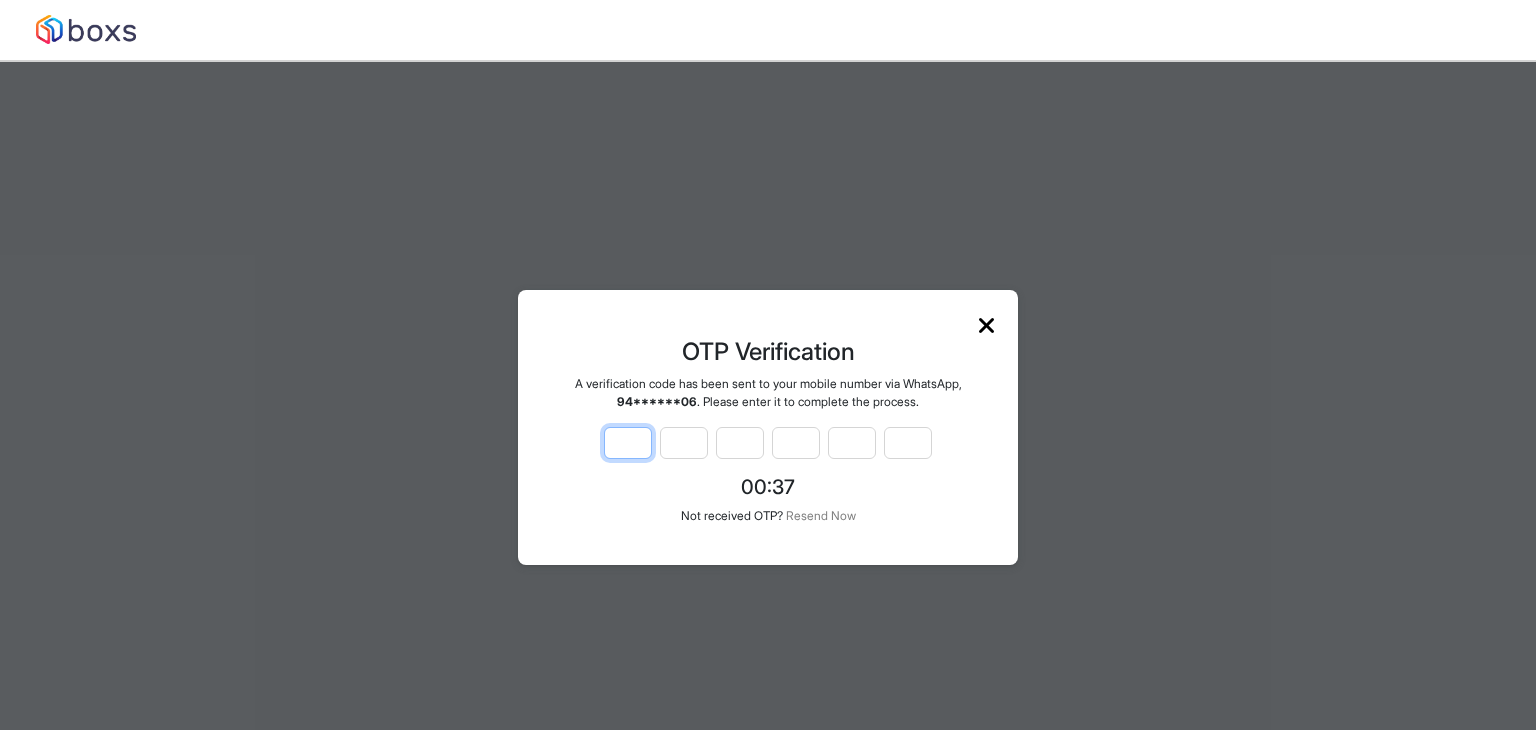 click at bounding box center (628, 443) 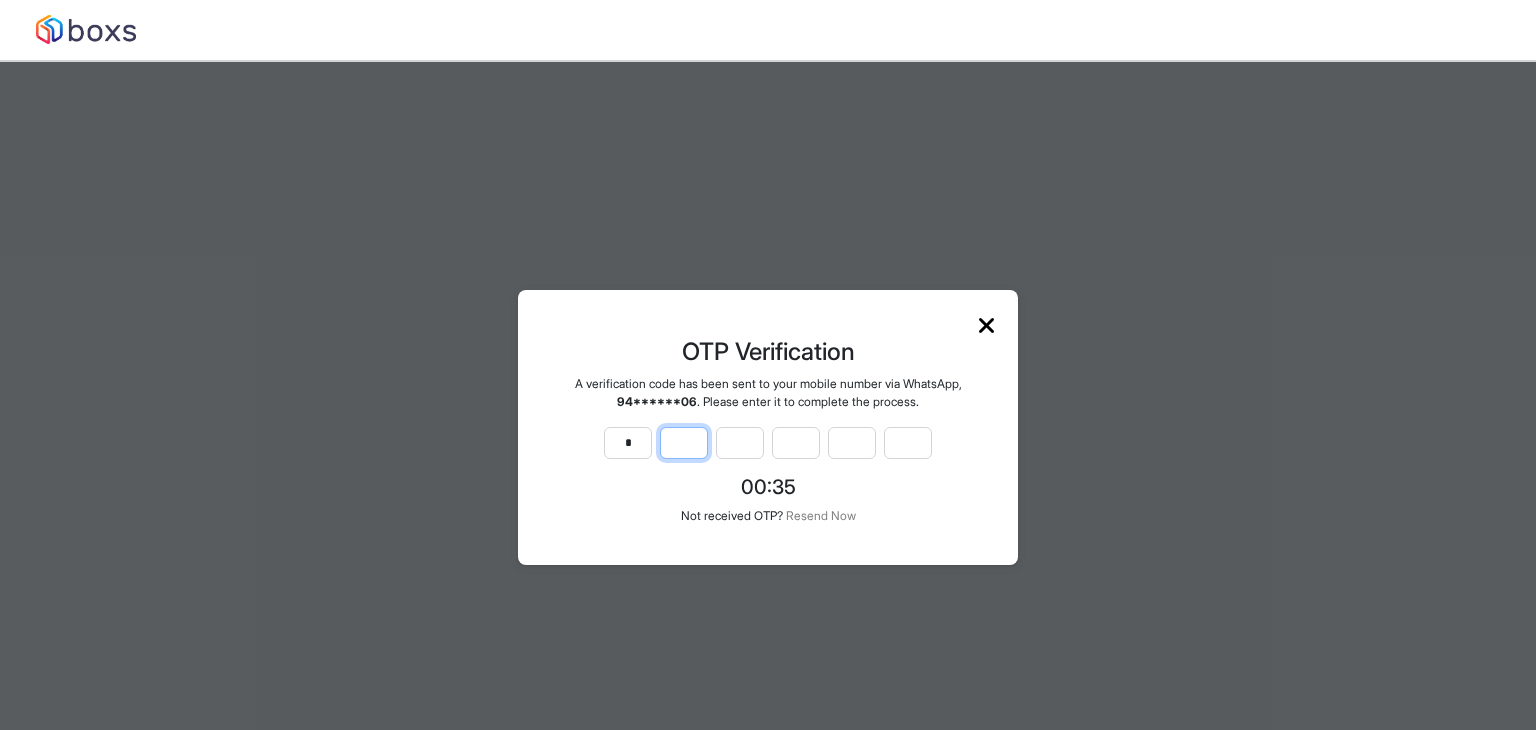 type on "*" 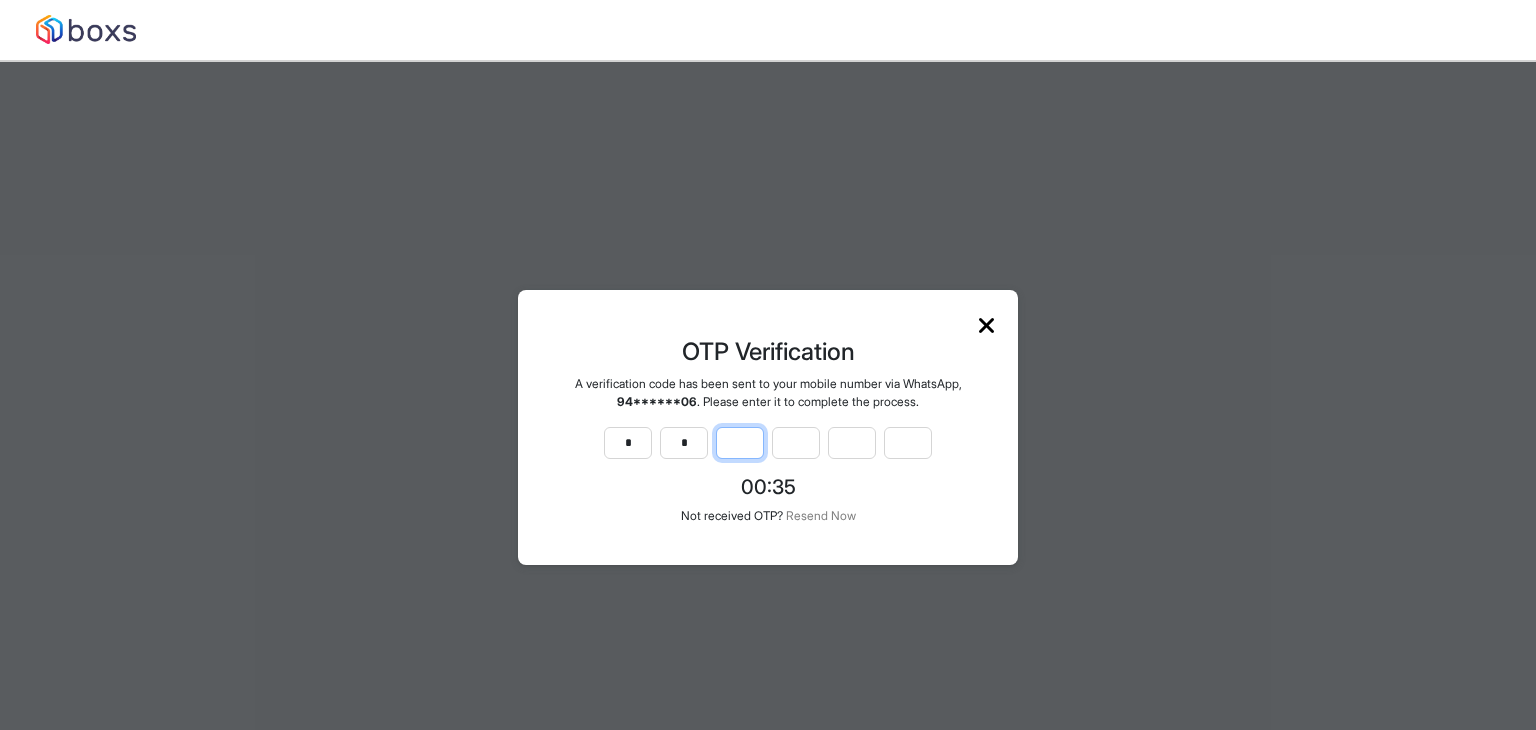type on "*" 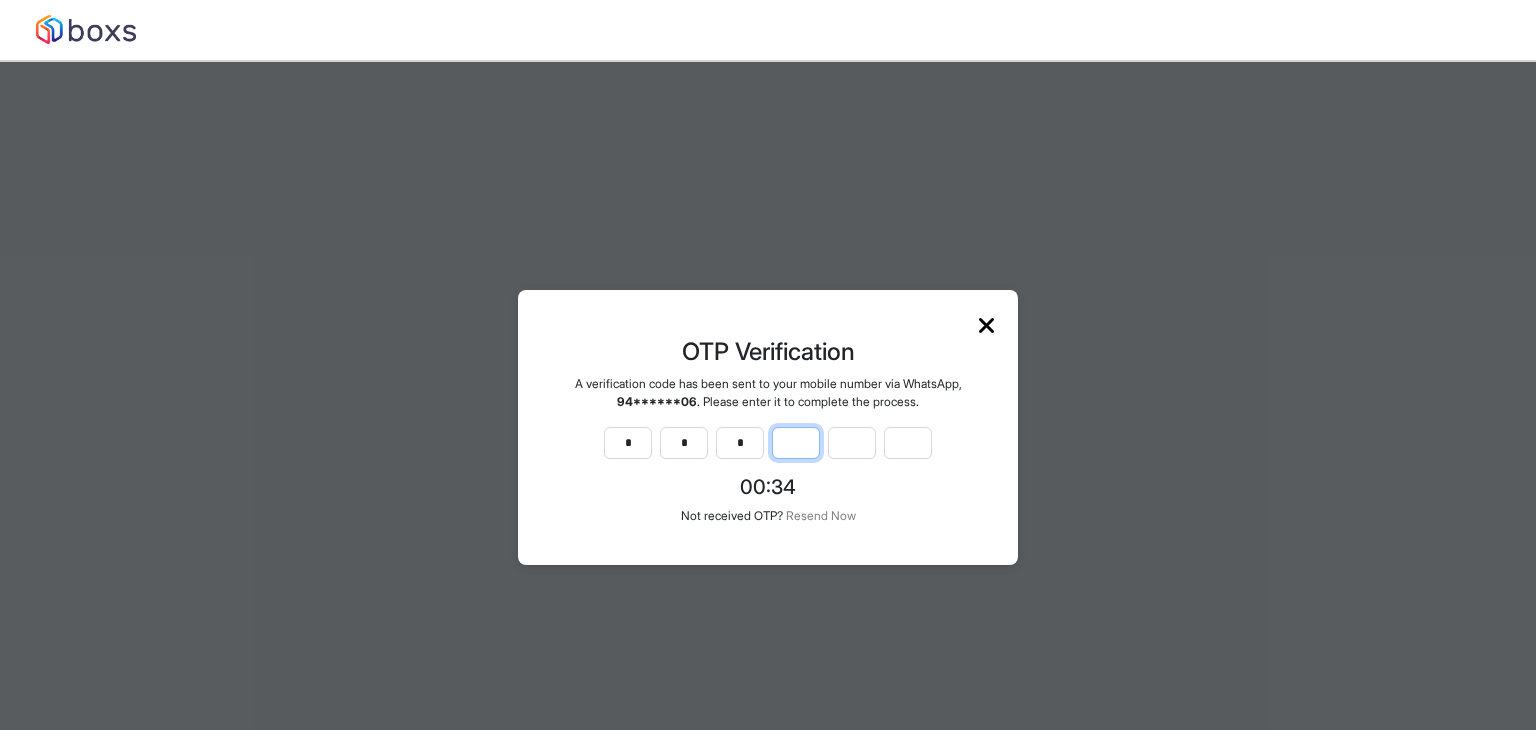 type on "*" 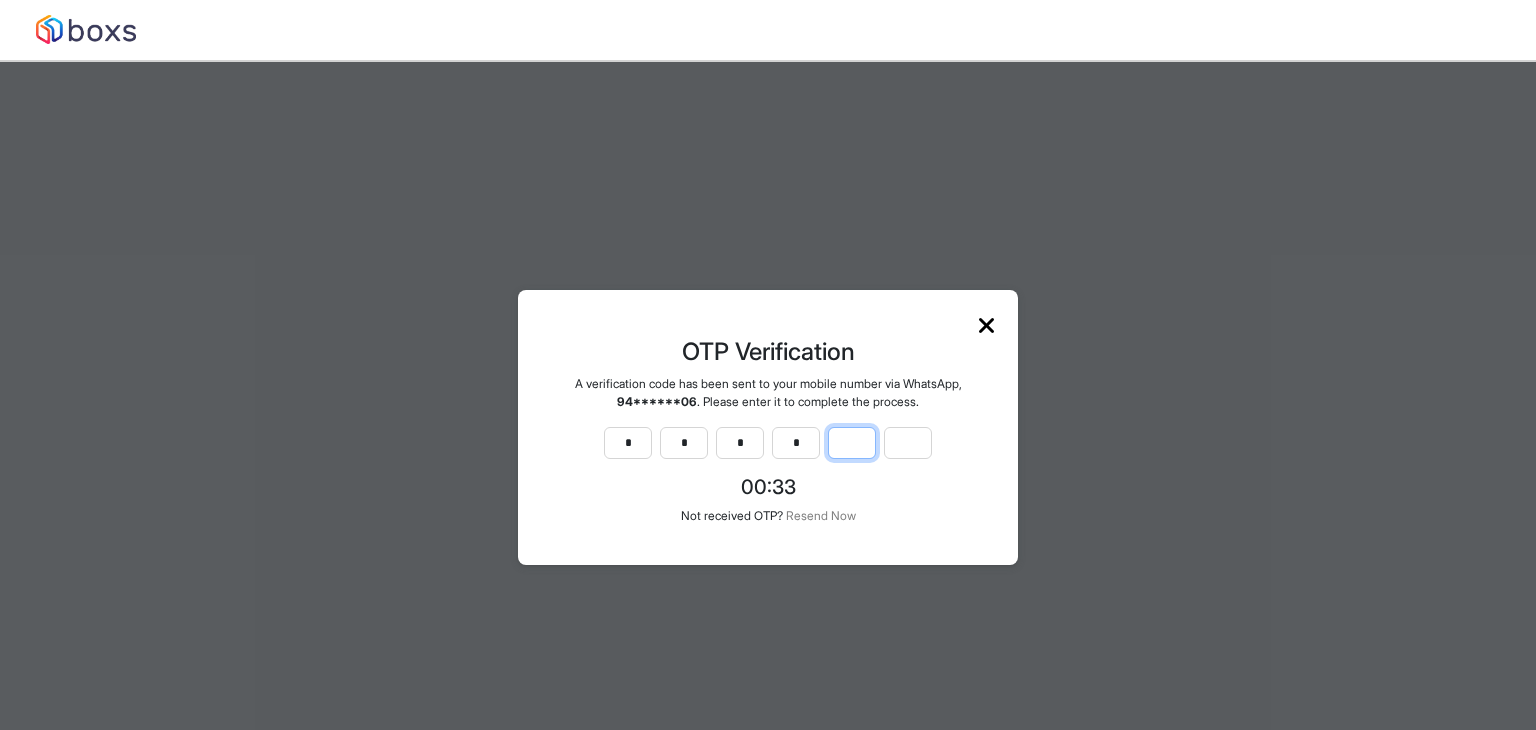 type on "*" 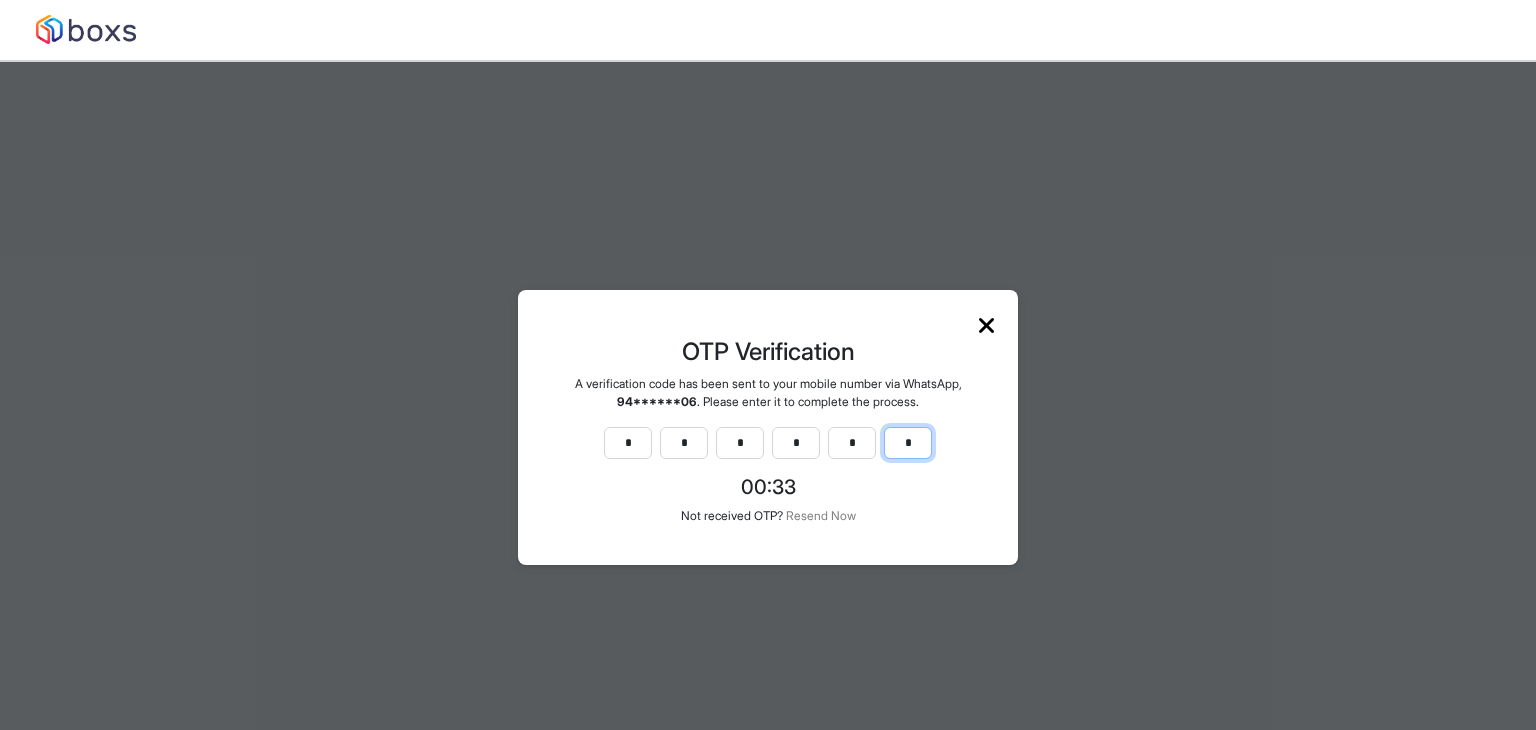 type on "*" 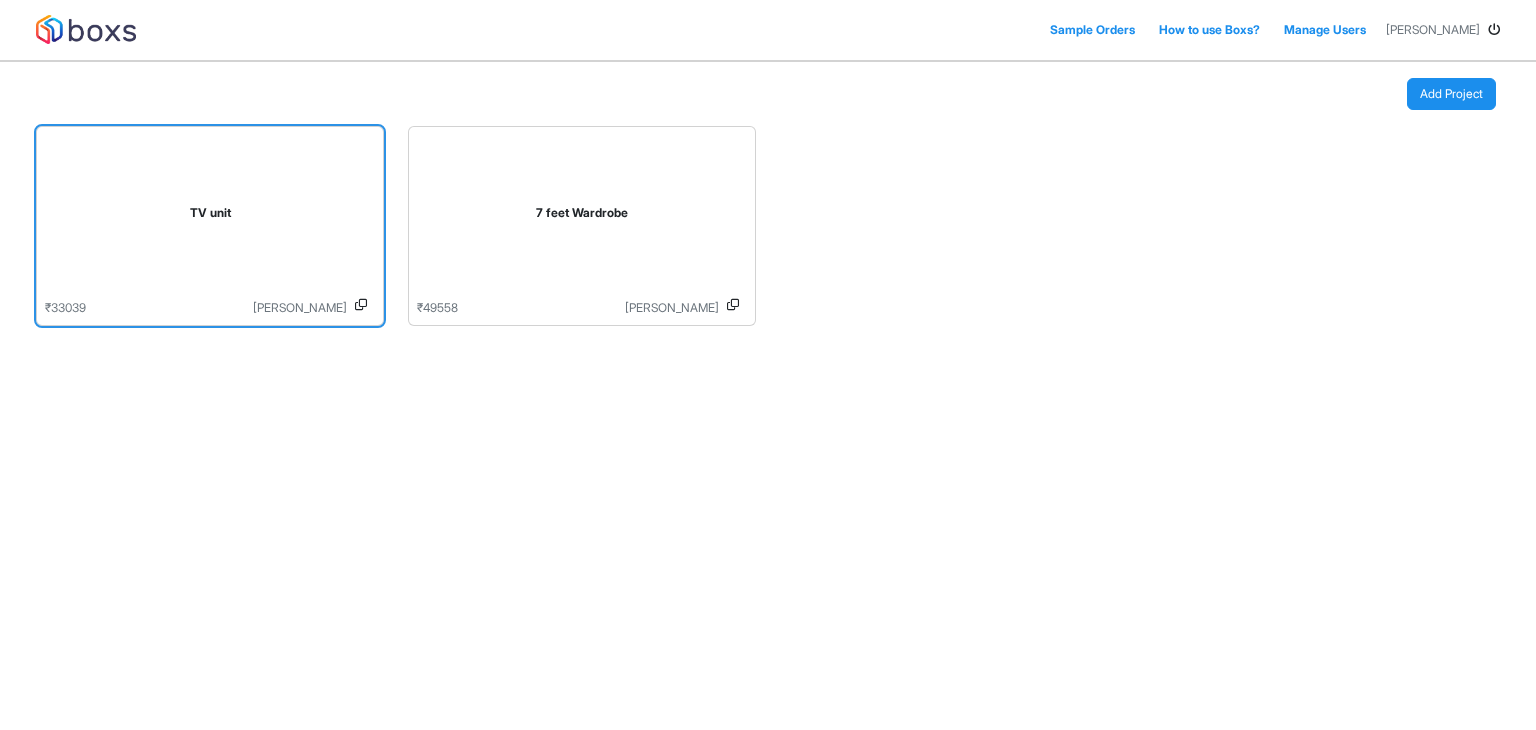 click on "TV unit" at bounding box center (210, 217) 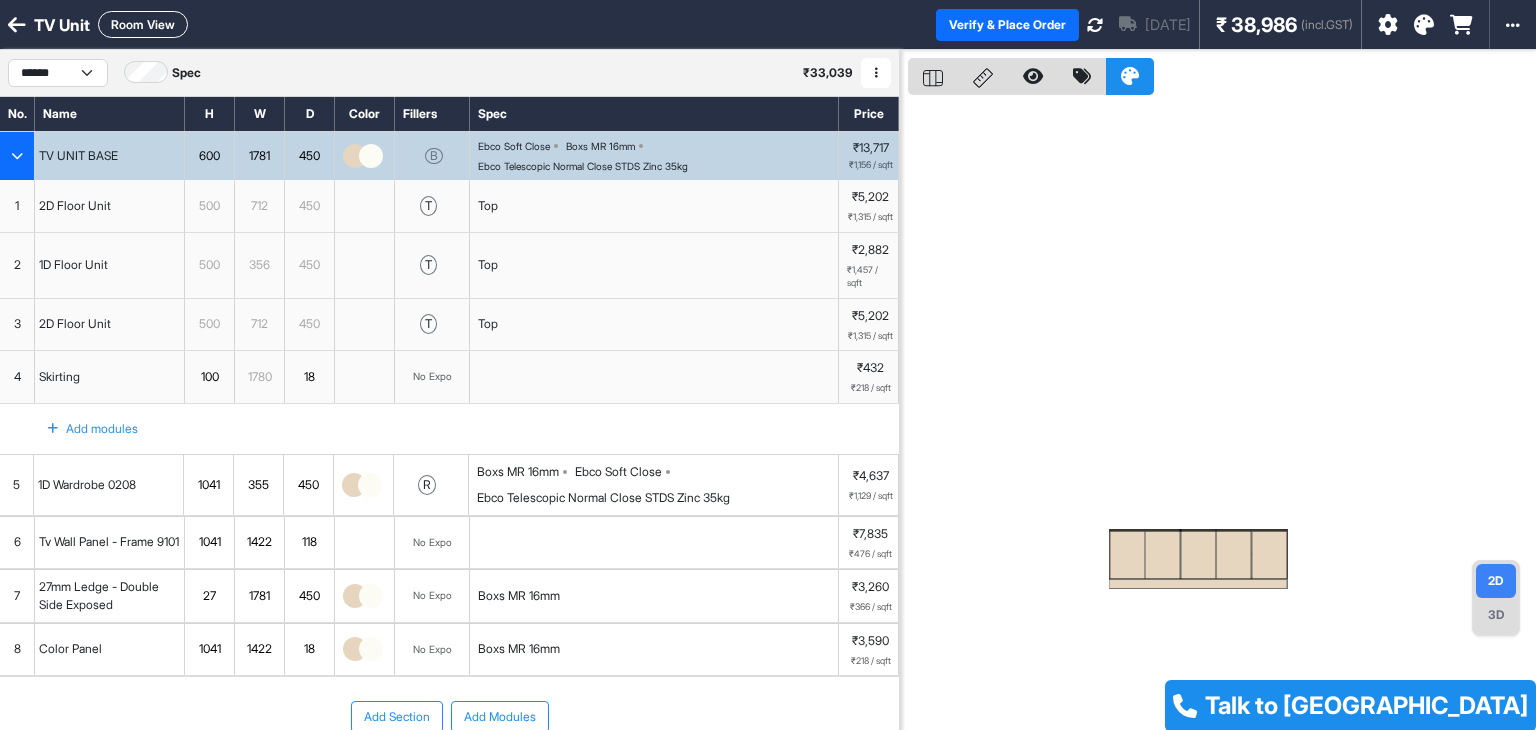 click on "Ebco Soft Close Boxs MR 16mm Ebco Telescopic Normal Close STDS Zinc 35kg" at bounding box center (658, 156) 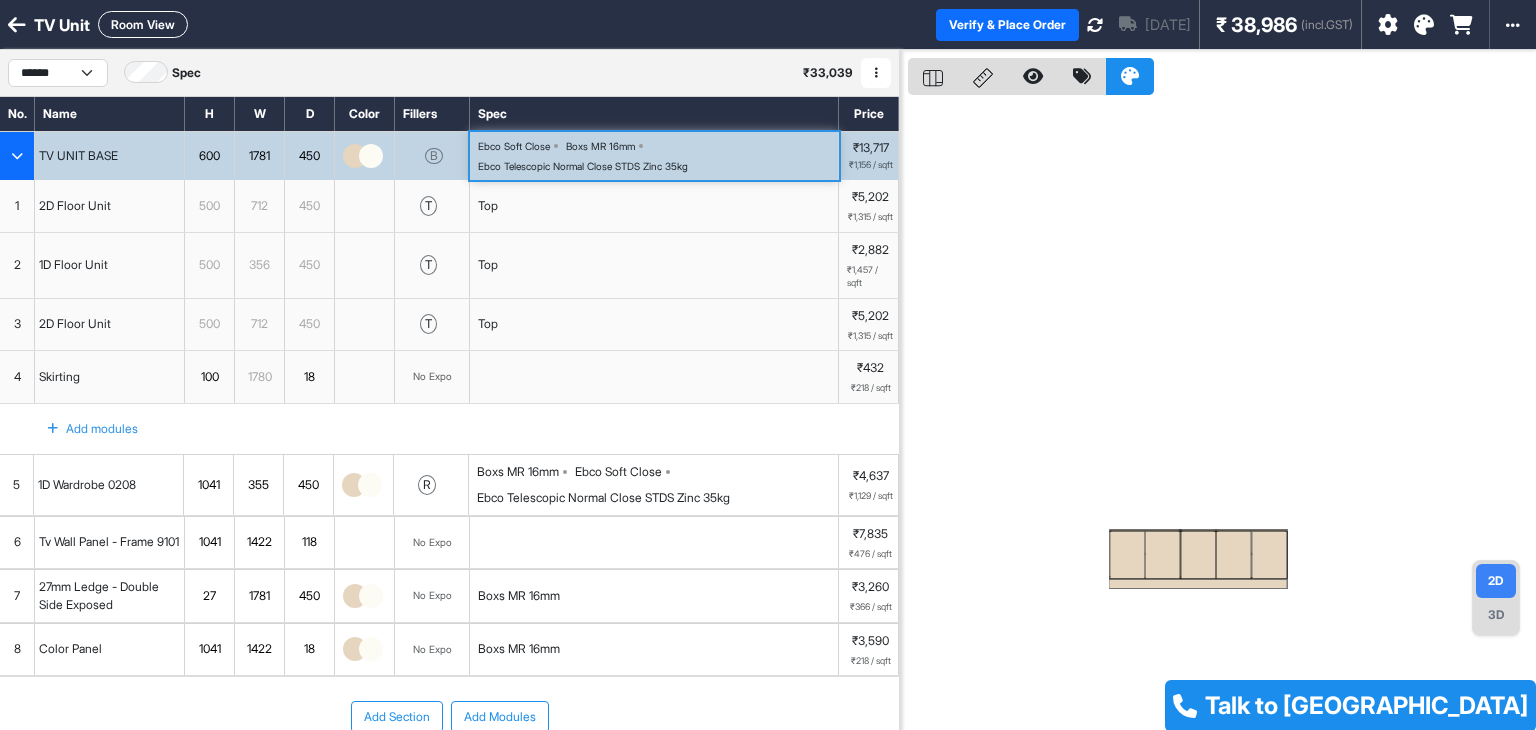 click on "Boxs MR 16mm" at bounding box center (600, 146) 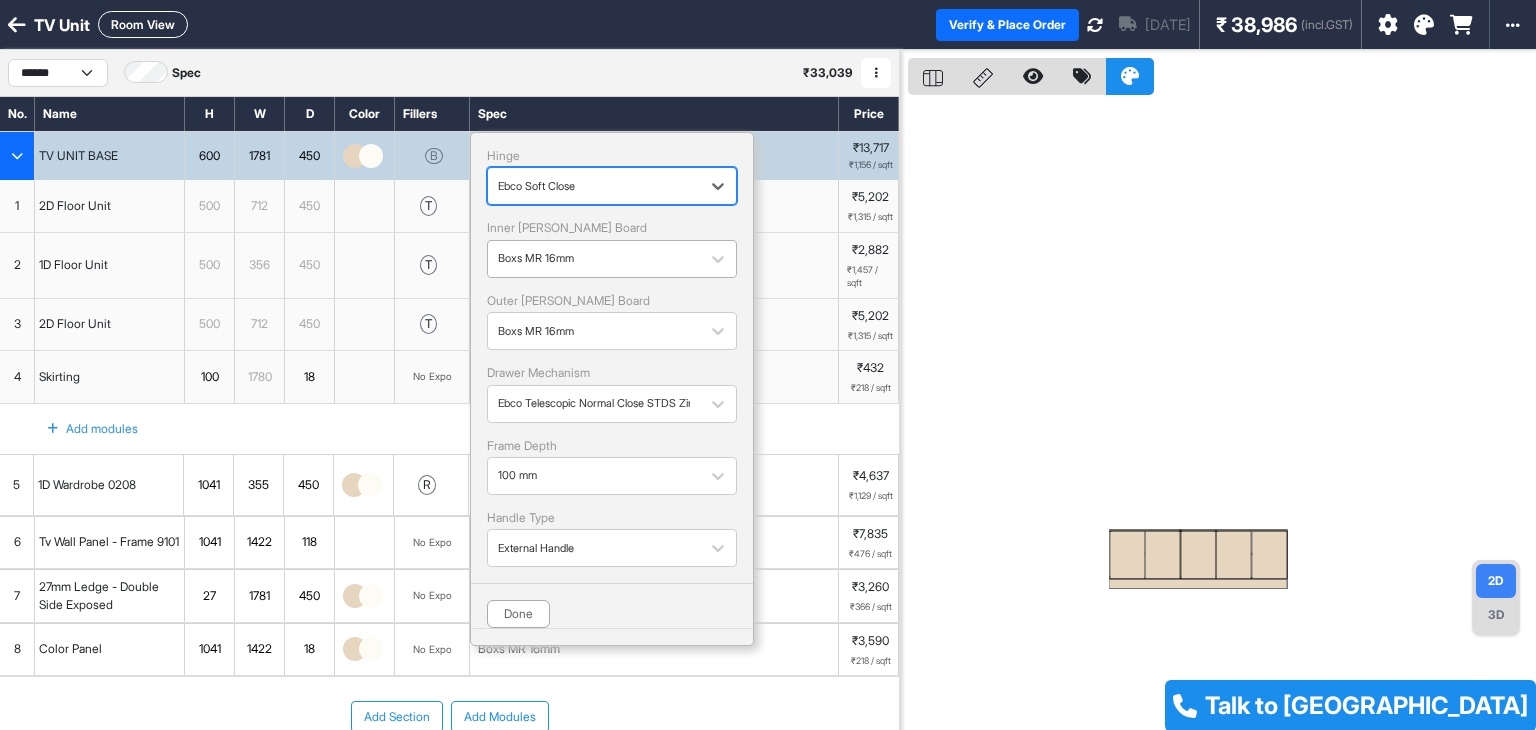 click at bounding box center (594, 259) 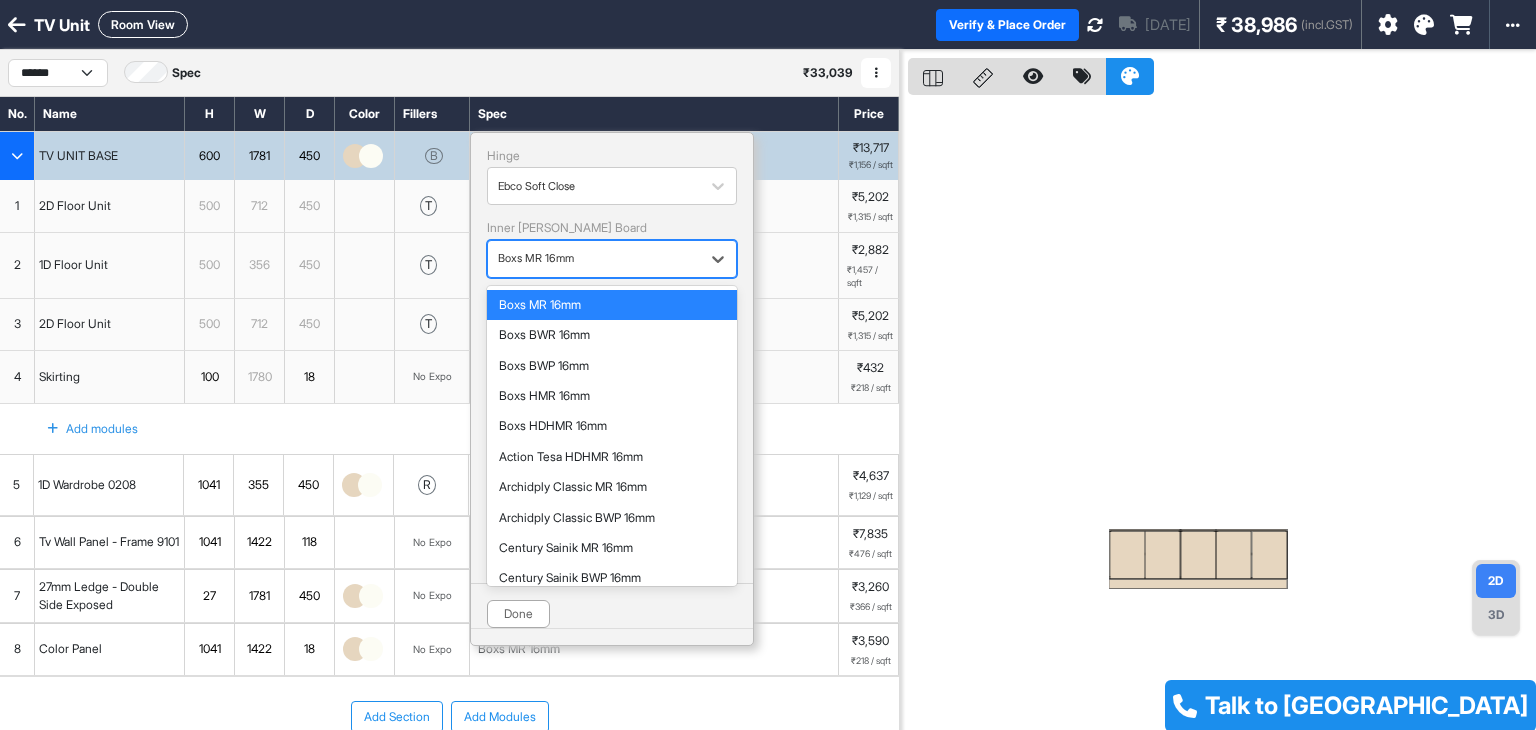 click at bounding box center [594, 259] 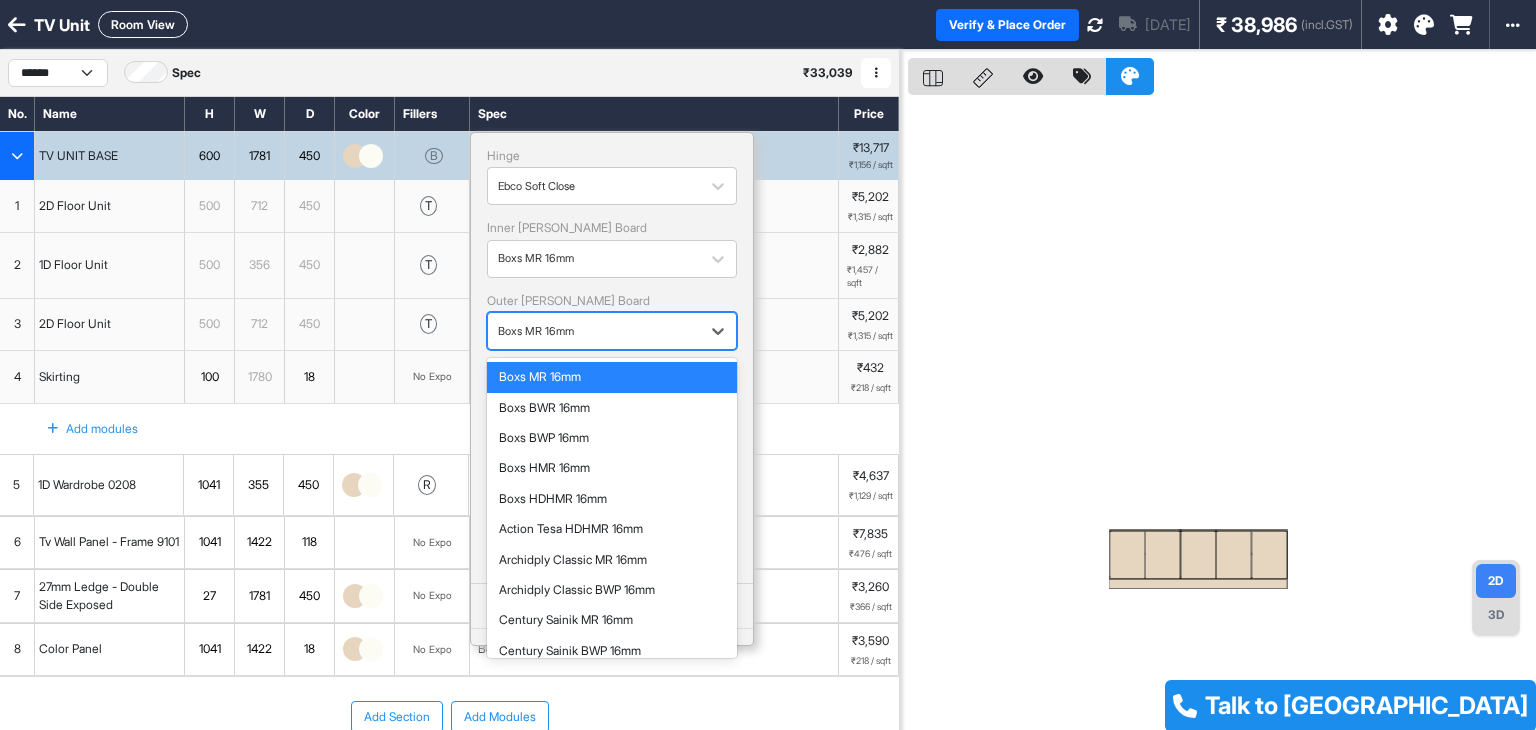 click at bounding box center (594, 331) 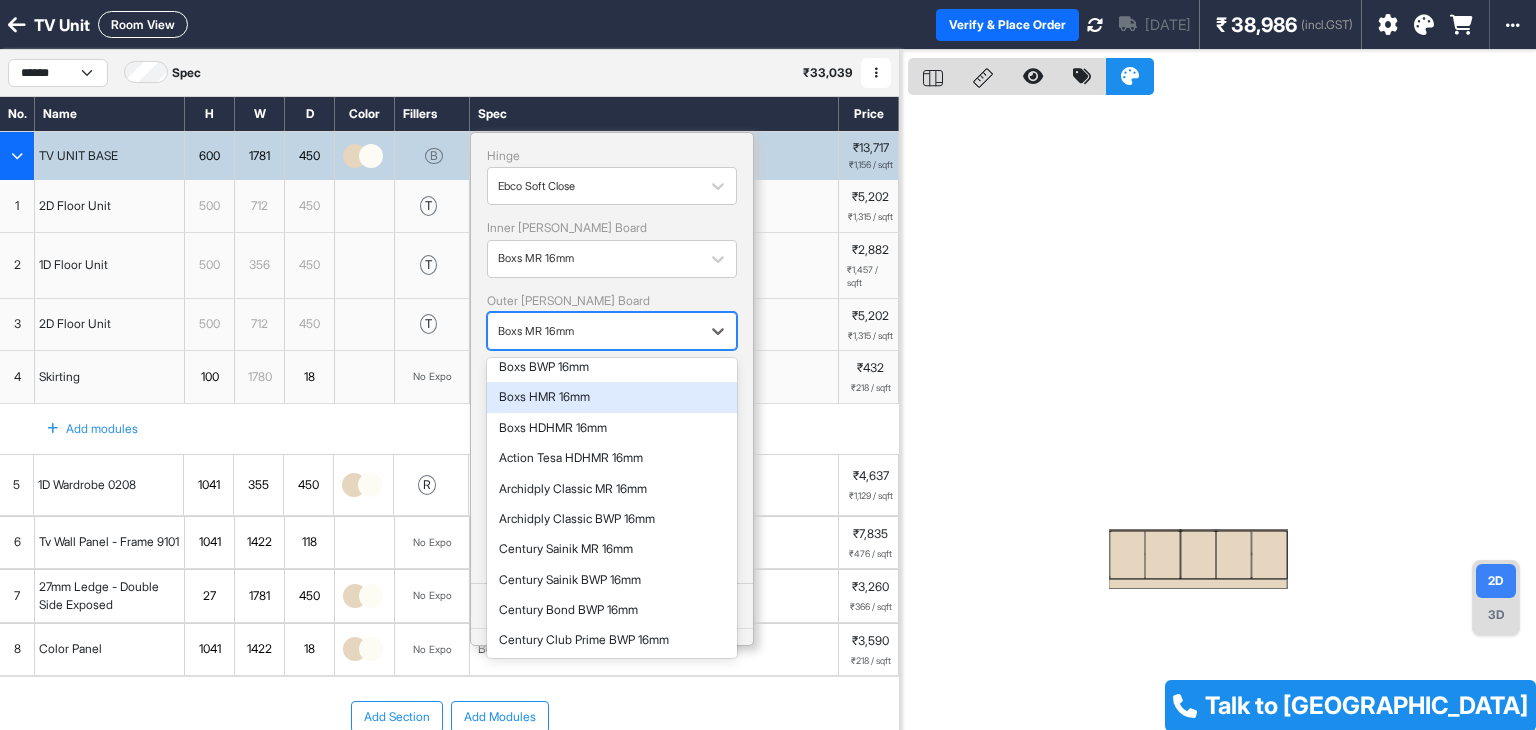 scroll, scrollTop: 100, scrollLeft: 0, axis: vertical 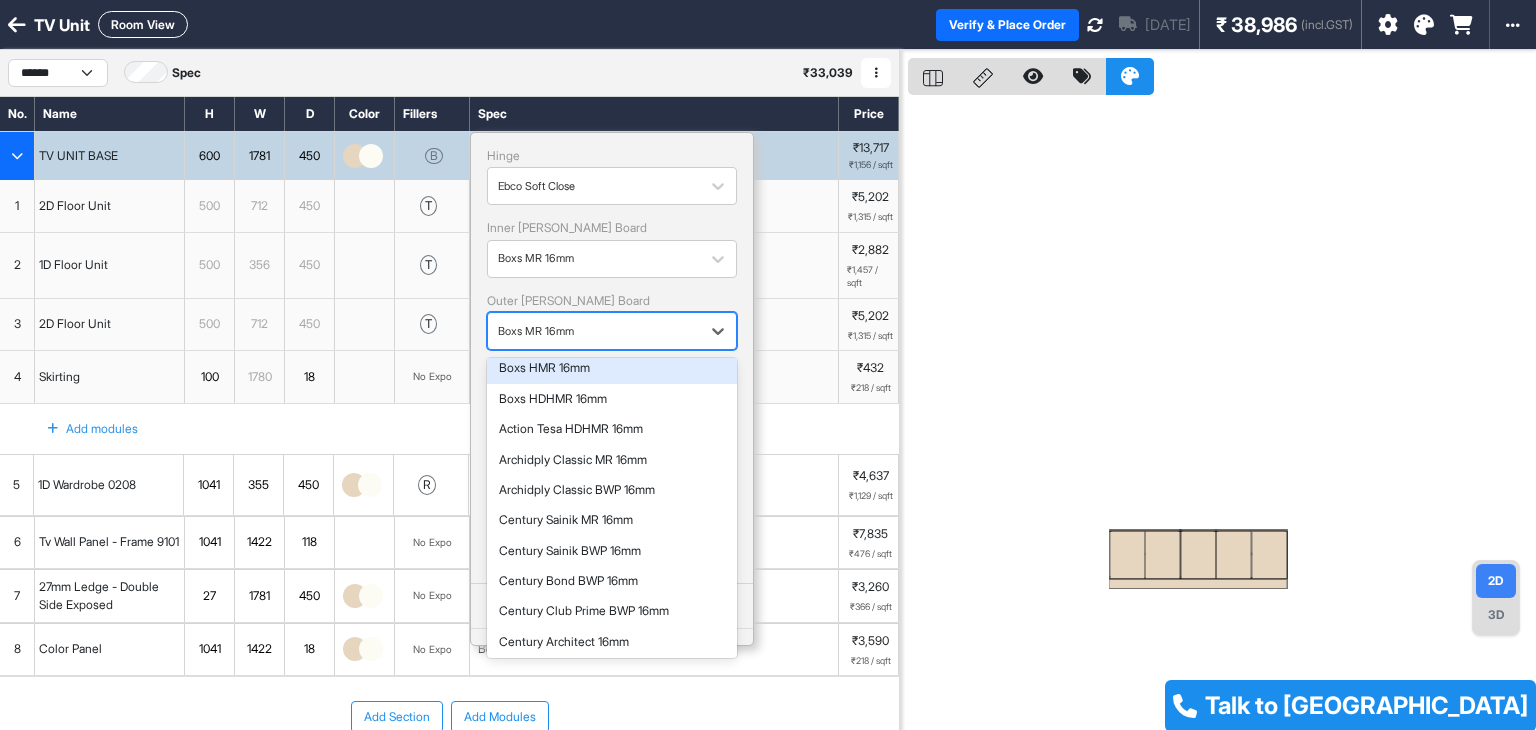 click on "Hinge Ebco Soft Close Inner Lam Board Boxs MR 16mm Outer Lam Board 32 results available. Use Up and Down to choose options, press Enter to select the currently focused option, press Escape to exit the menu, press Tab to select the option and exit the menu. Boxs MR 16mm Boxs MR 16mm Boxs BWR 16mm Boxs BWP 16mm Boxs HMR 16mm Boxs HDHMR 16mm Action Tesa HDHMR 16mm Archidply Classic MR 16mm Archidply Classic BWP 16mm Century Sainik MR 16mm Century Sainik BWP 16mm Century Bond BWP 16mm Century Club Prime BWP 16mm Century Architect 16mm Century Prowud HDF 16mm Greenply Absolute MR 16mm Greenply Absolute BWP 16mm Greenply Ecotec MR 16mm Greenply Ecotec BWP 16mm Greenply Optima BWP 16mm Greenply Gold BWP 16mm Greenpanel HDWR 16mm Kitply Gold BWP 16mm Sharon Sovereign MR 16mm Sharon Gold BWP 16mm Wigwam Fabricate MR 16mm Wigwam Fabricate BWP 16mm Greenlam MFC PLPB 17mm Merinova PLPB 18mm Sharon PLPB 18mm Boxs Particle Board 17mm Century Prowud Interior Grade MDF 16.5mm Royal Touche ProMaxx BWP 16mm Drawer Mechanism" at bounding box center [612, 358] 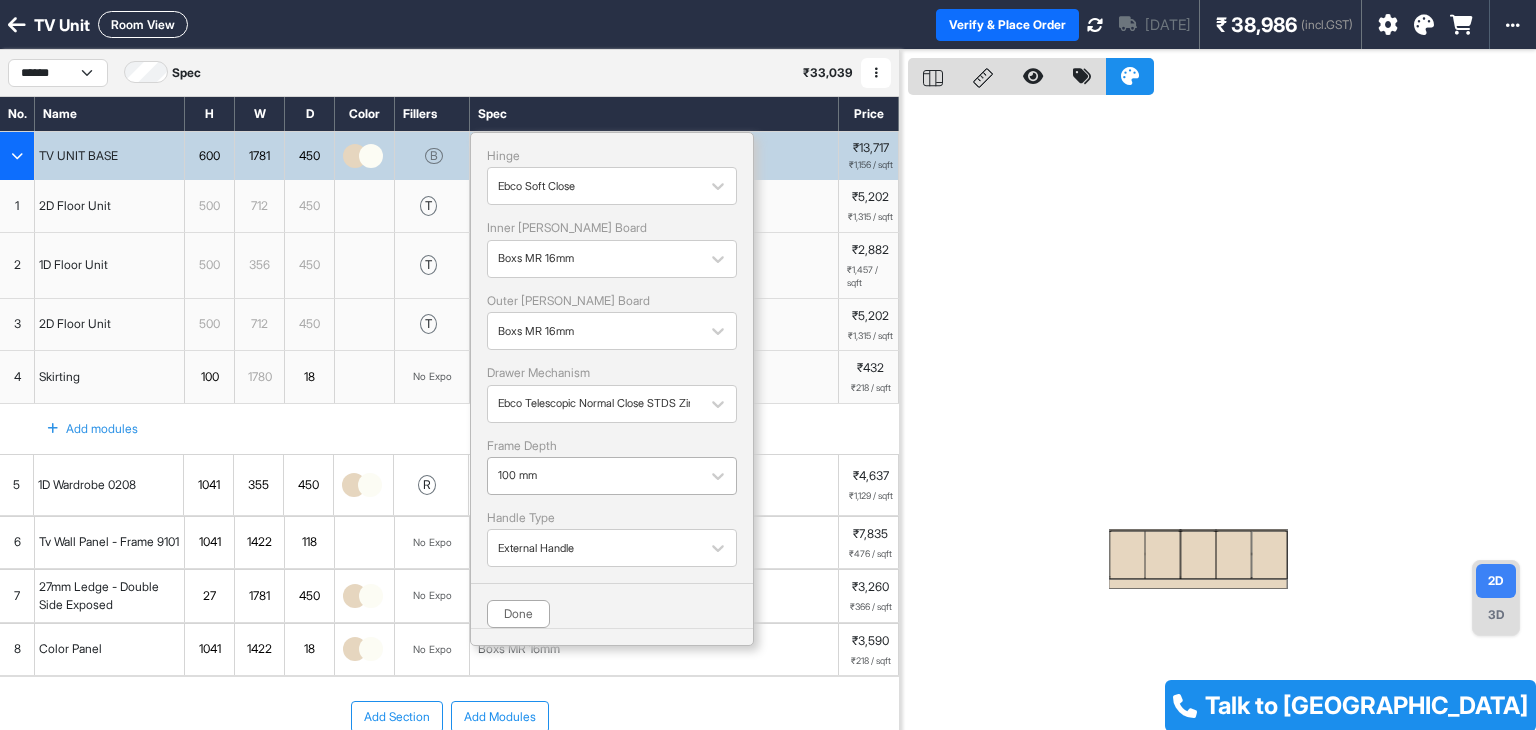 scroll, scrollTop: 0, scrollLeft: 0, axis: both 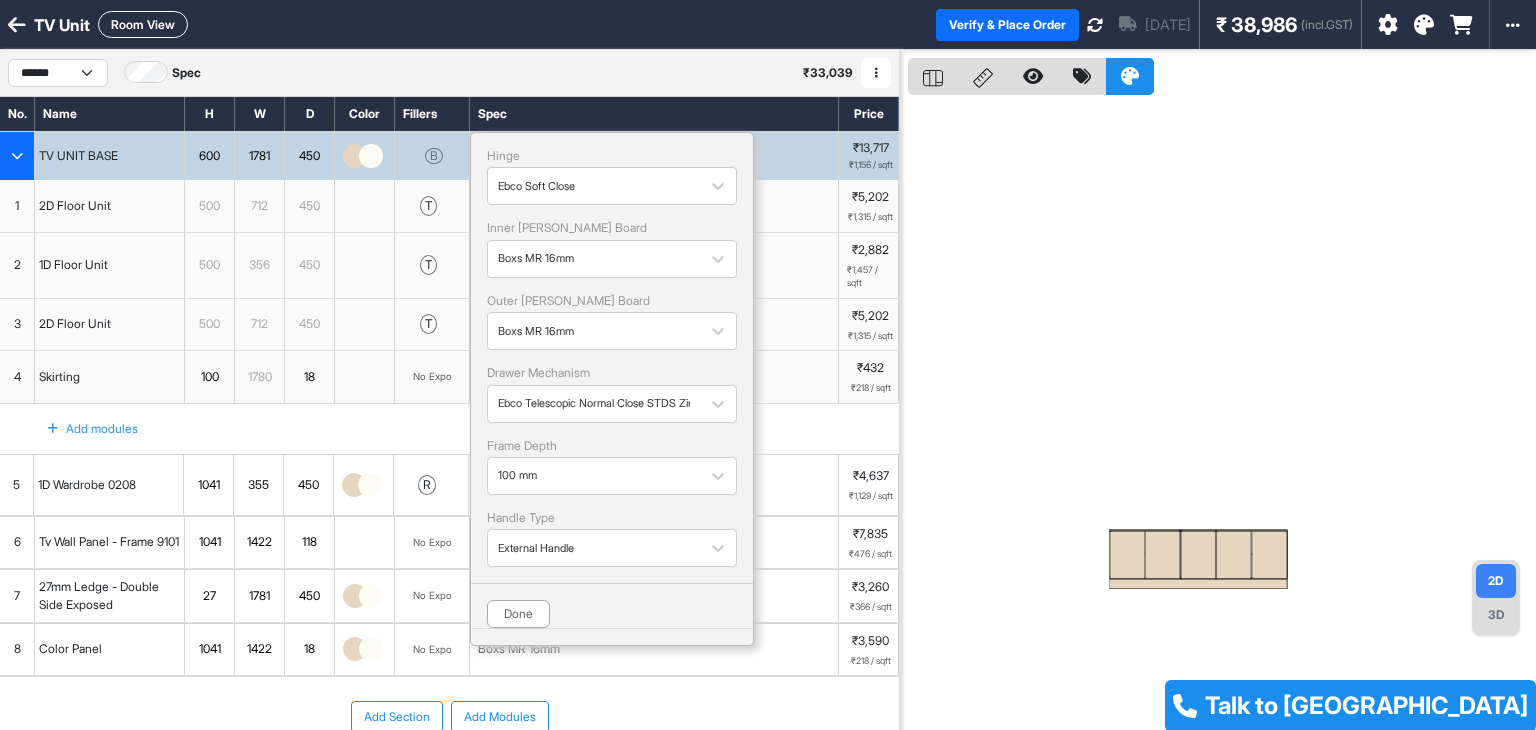 click at bounding box center [365, 156] 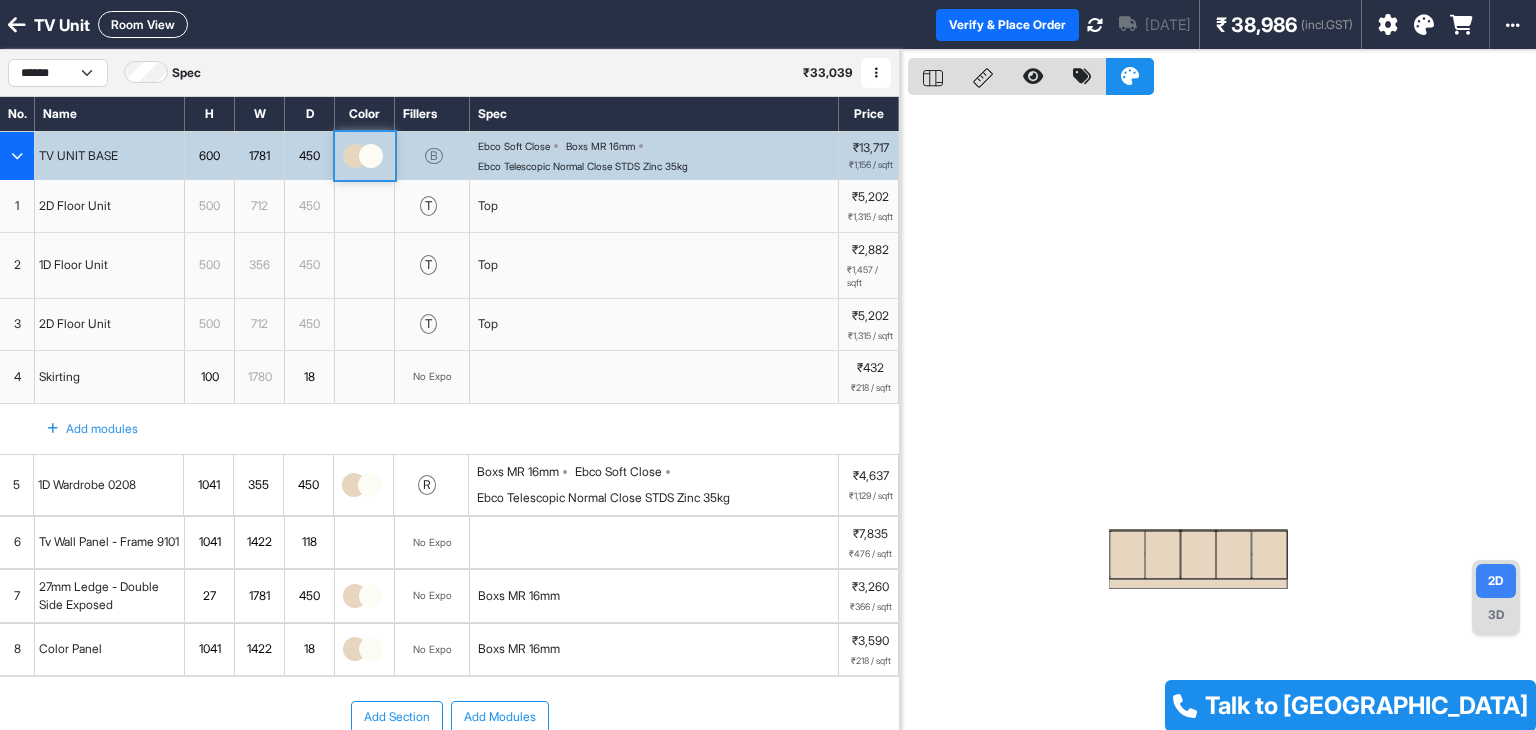 click at bounding box center (365, 156) 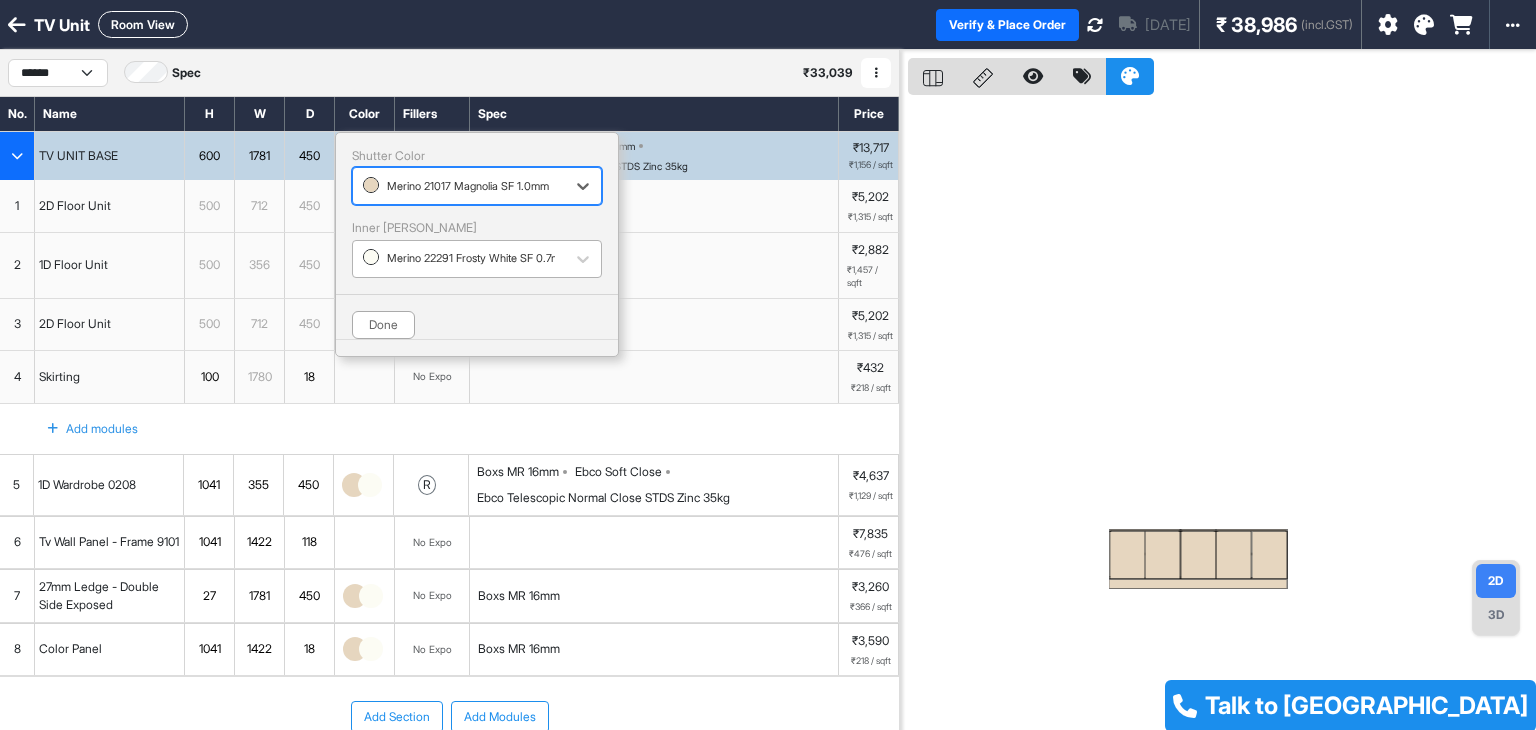 click at bounding box center (459, 259) 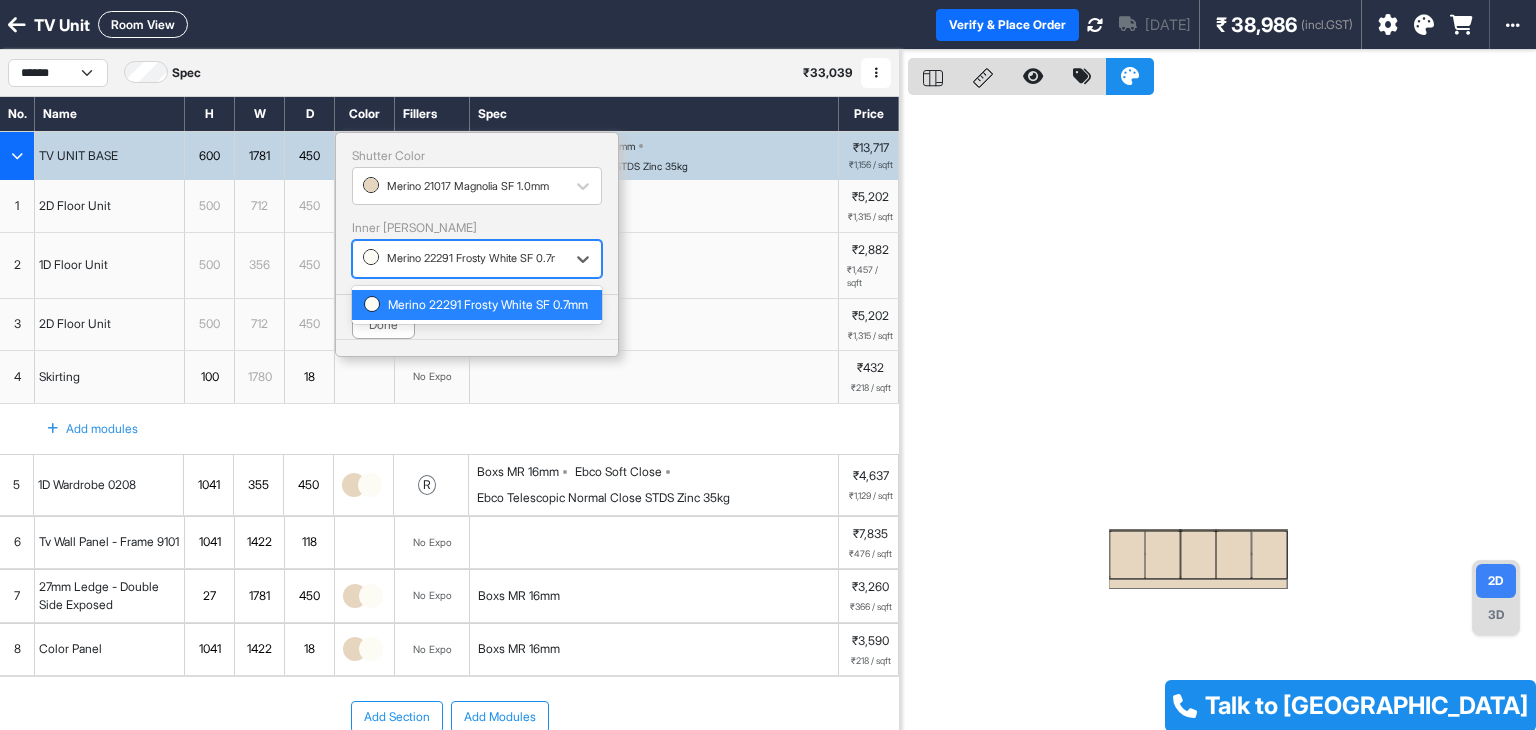 click at bounding box center (1222, 415) 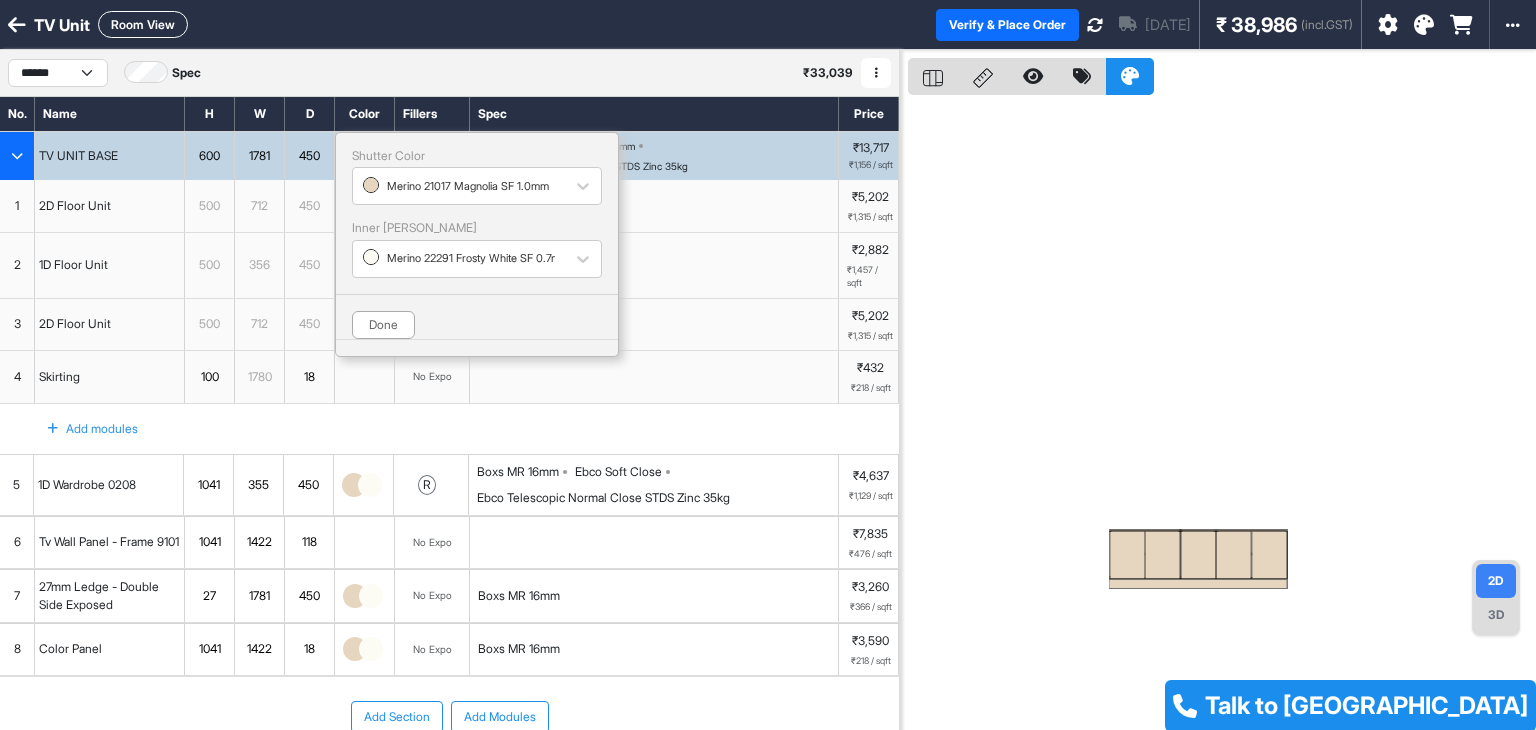 click on "Room View" at bounding box center (143, 24) 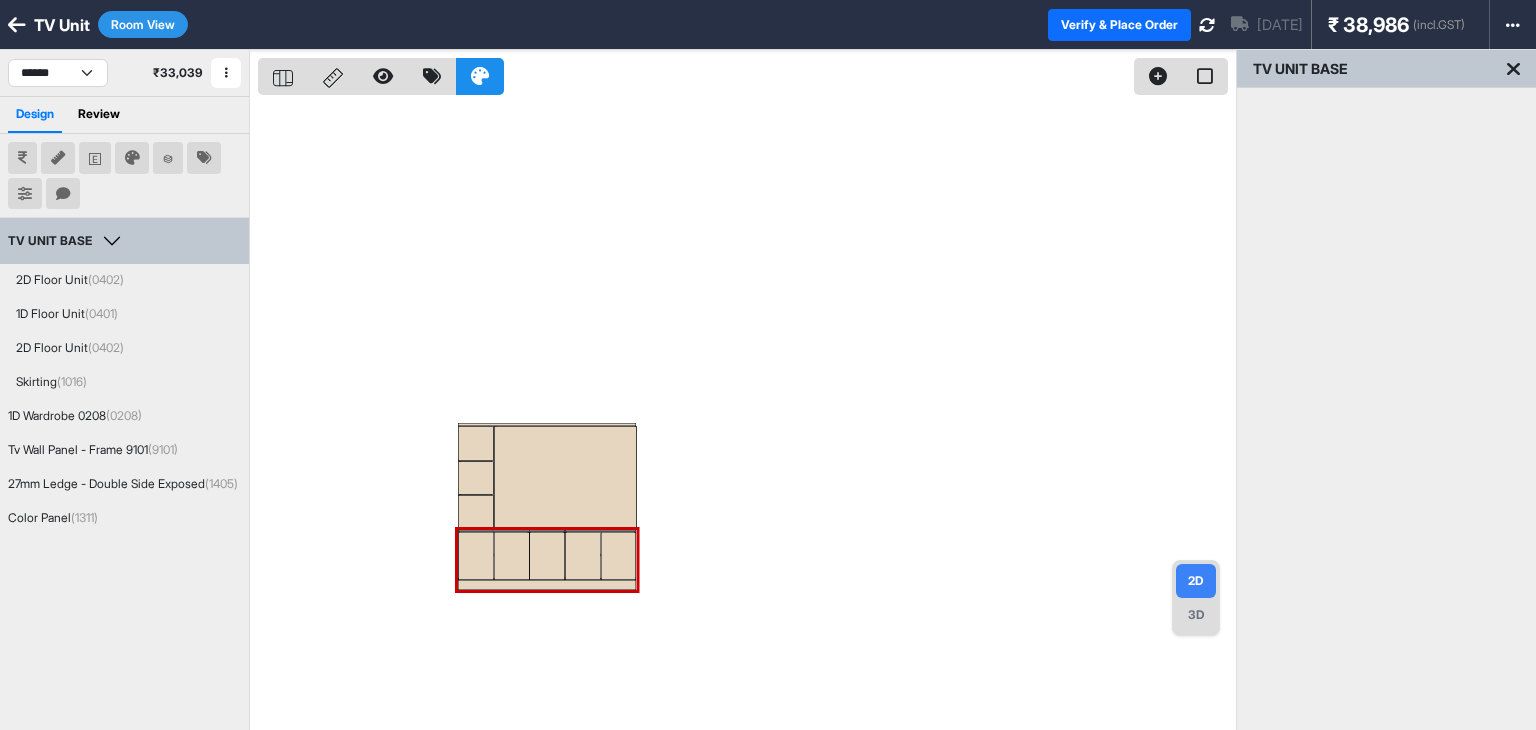 click at bounding box center (747, 415) 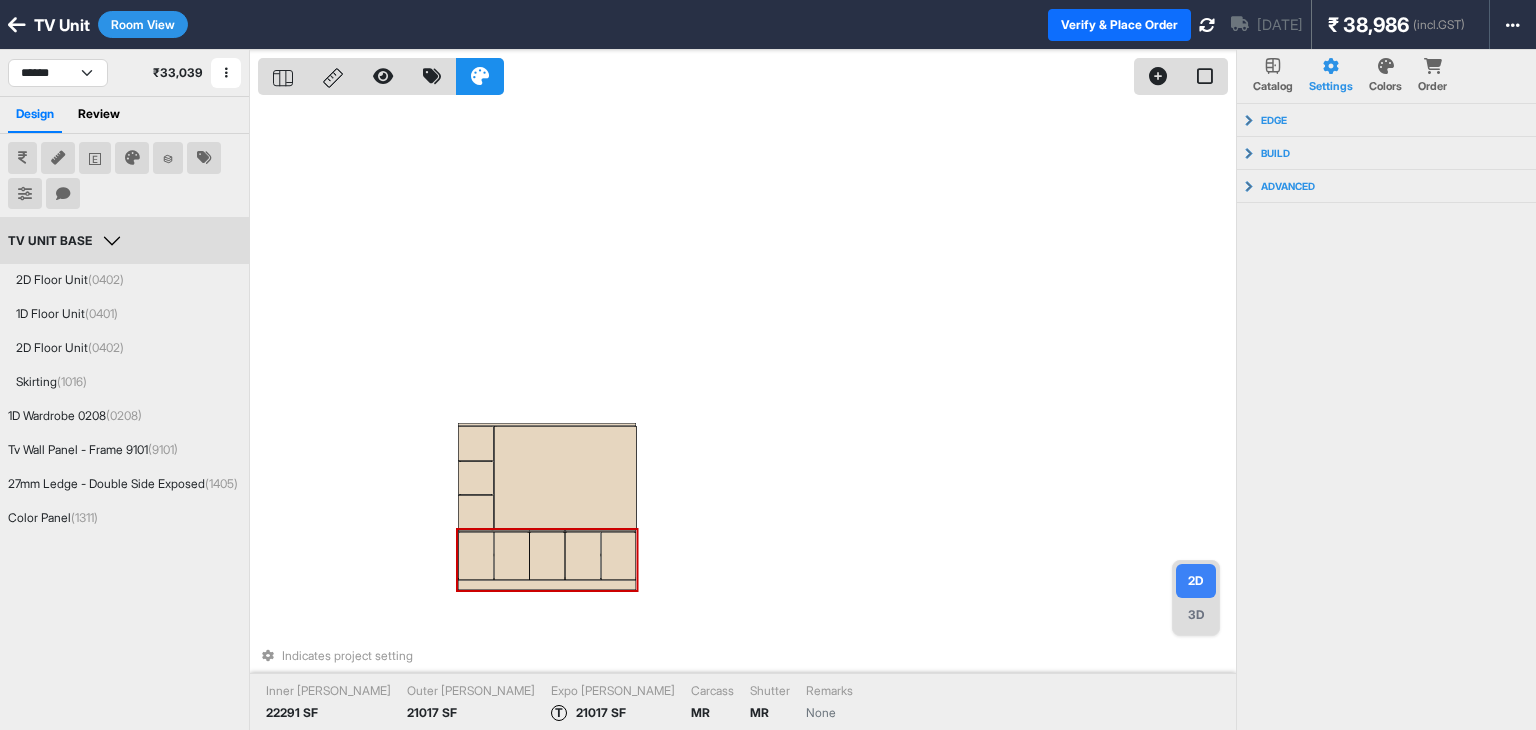 click at bounding box center [547, 556] 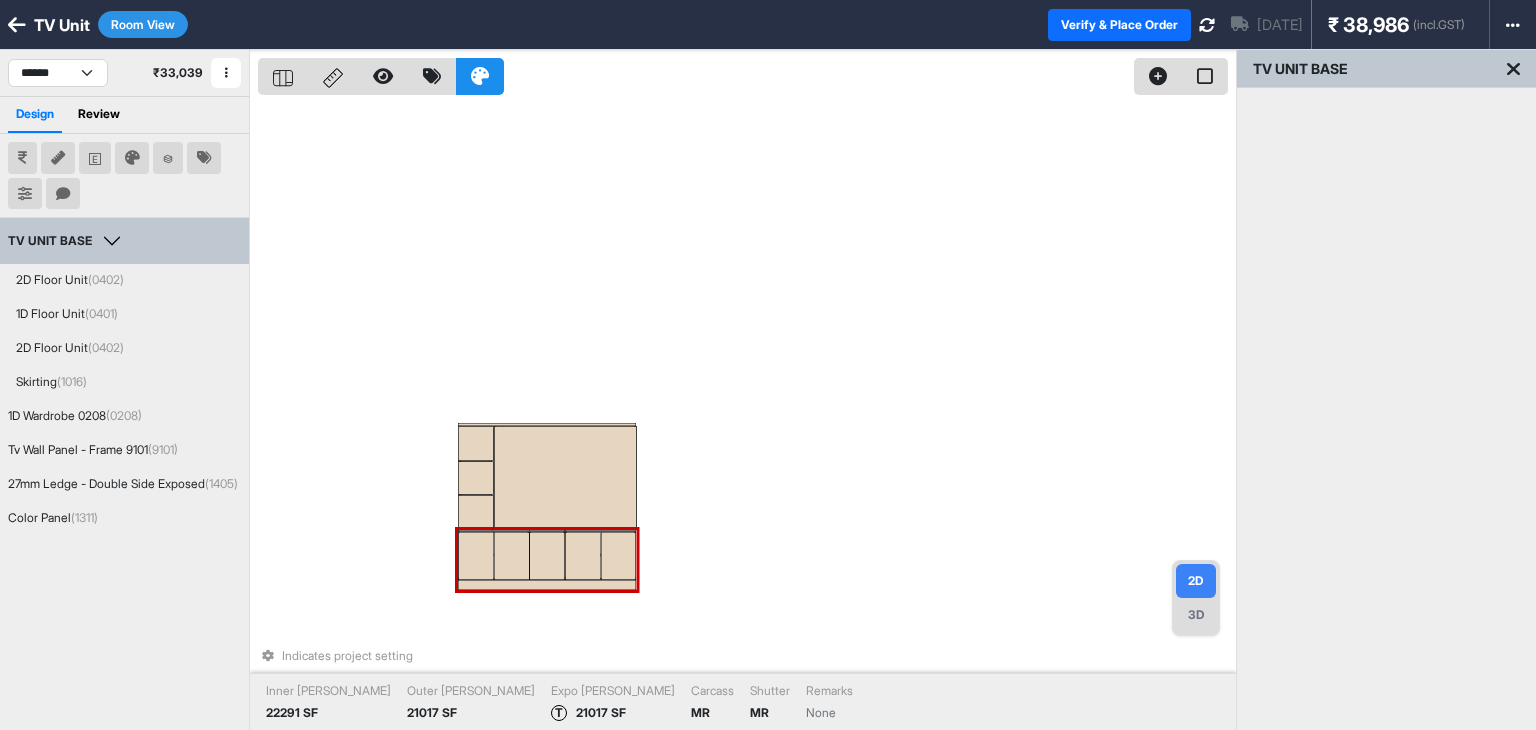 click on "Indicates project setting Inner Lam 22291 SF Outer Lam 21017 SF Expo Lam T 21017 SF Carcass MR Shutter MR Remarks None" at bounding box center [747, 415] 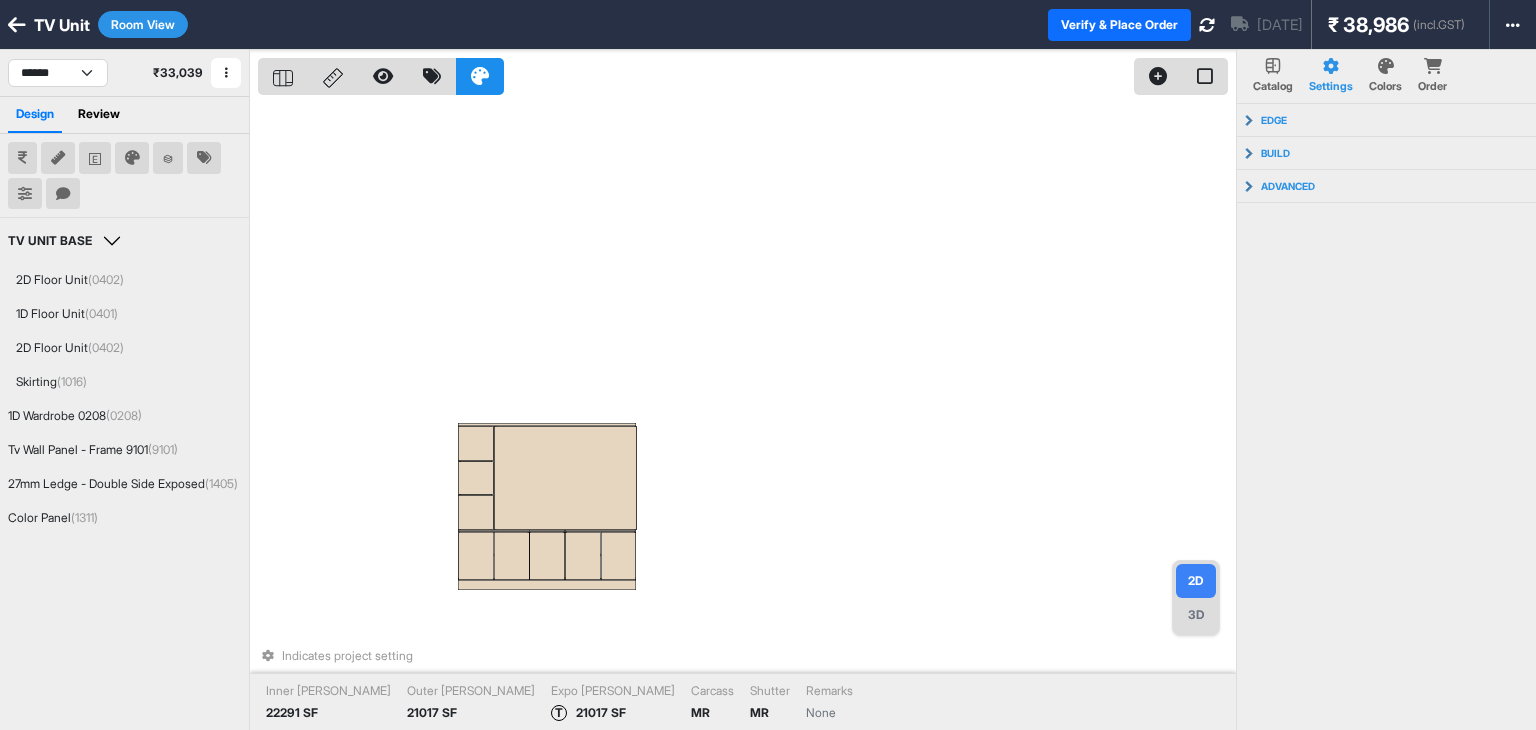 click on "Colors" at bounding box center (1385, 86) 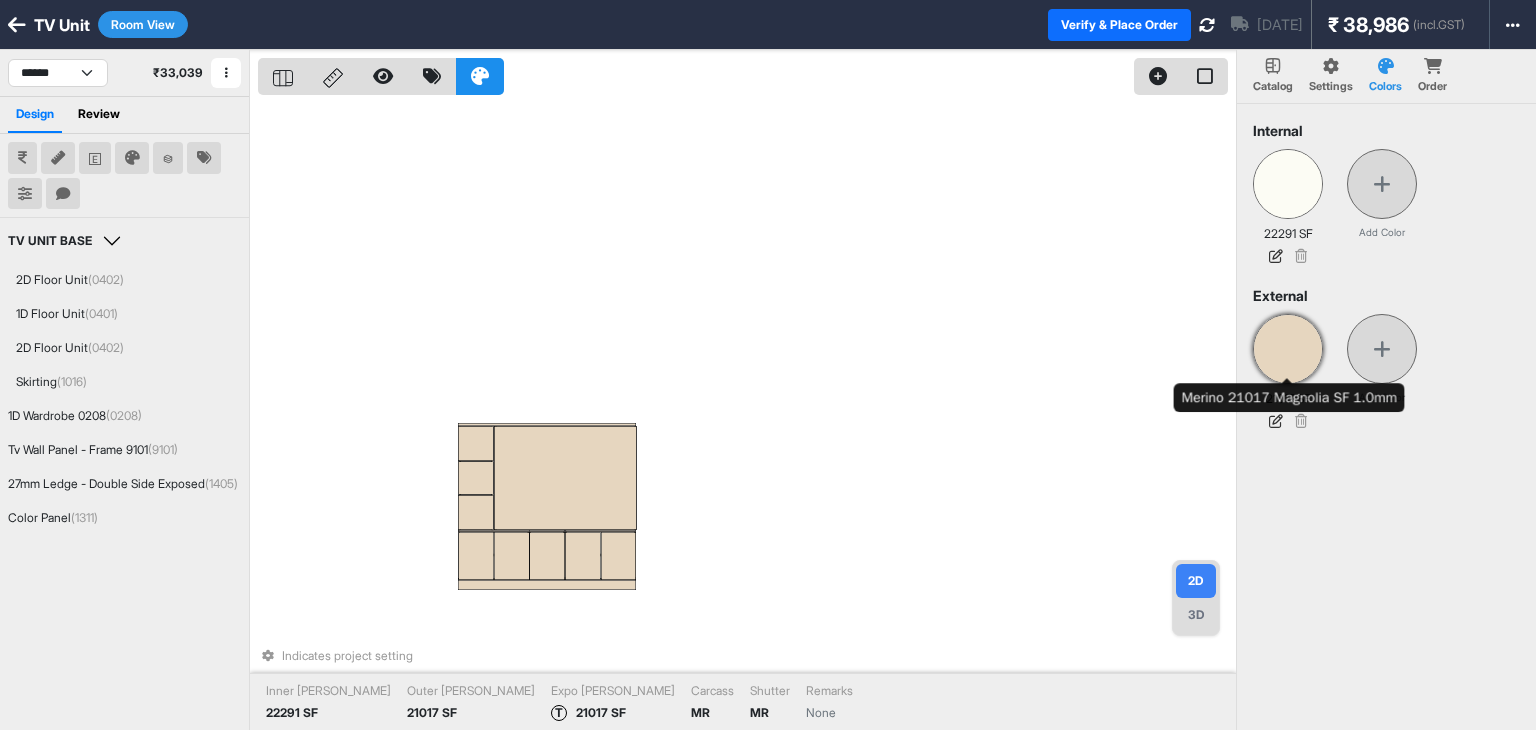 click at bounding box center [1288, 349] 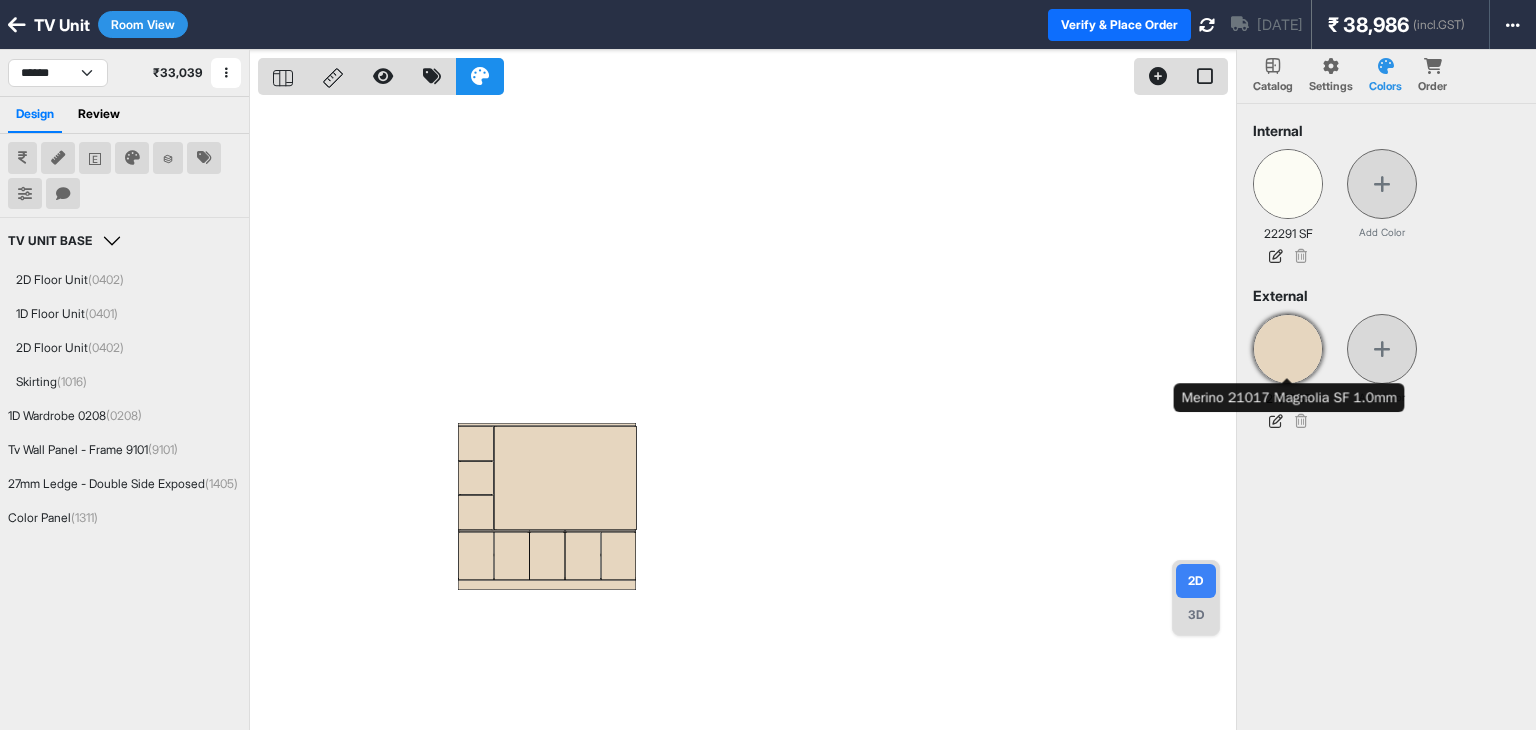 click at bounding box center (1288, 349) 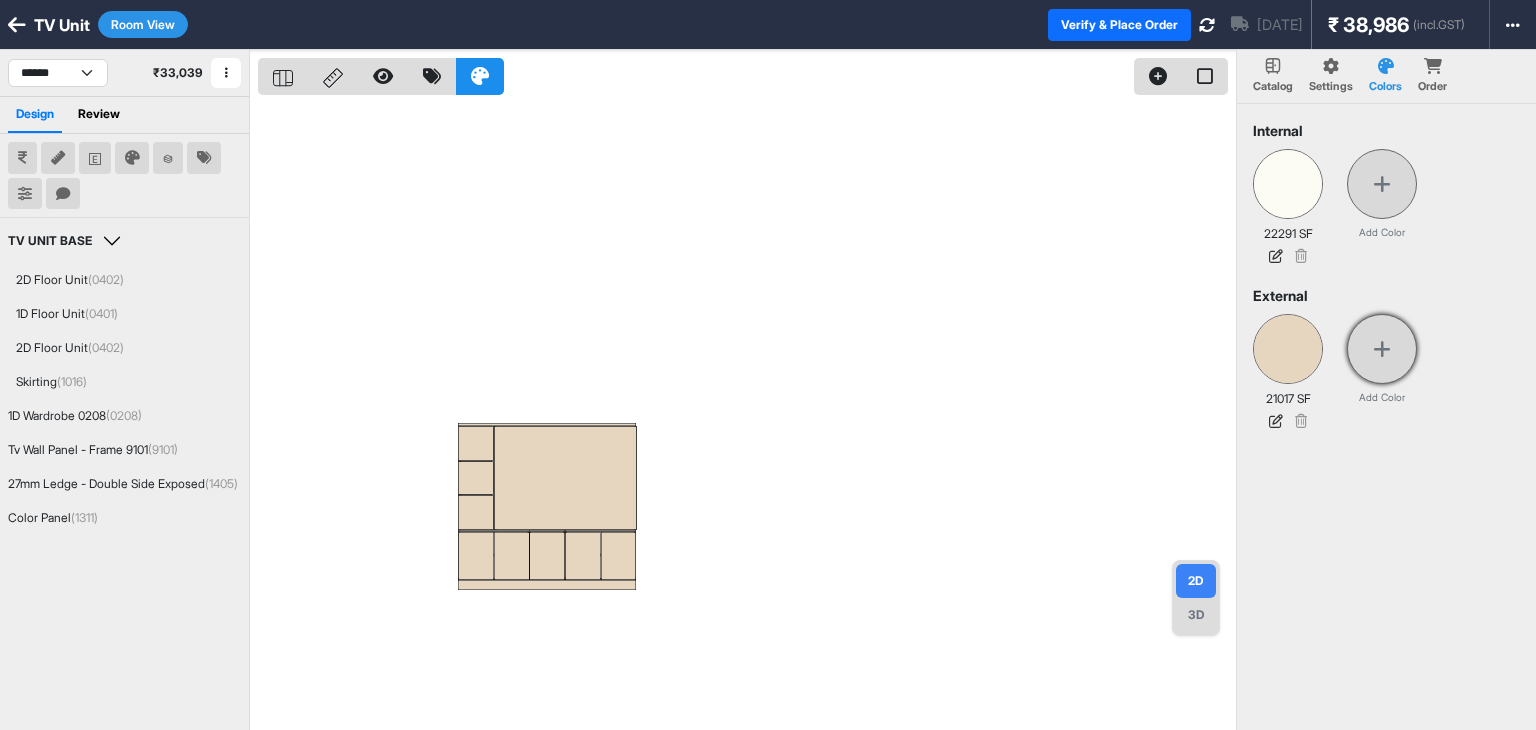 click at bounding box center [1382, 349] 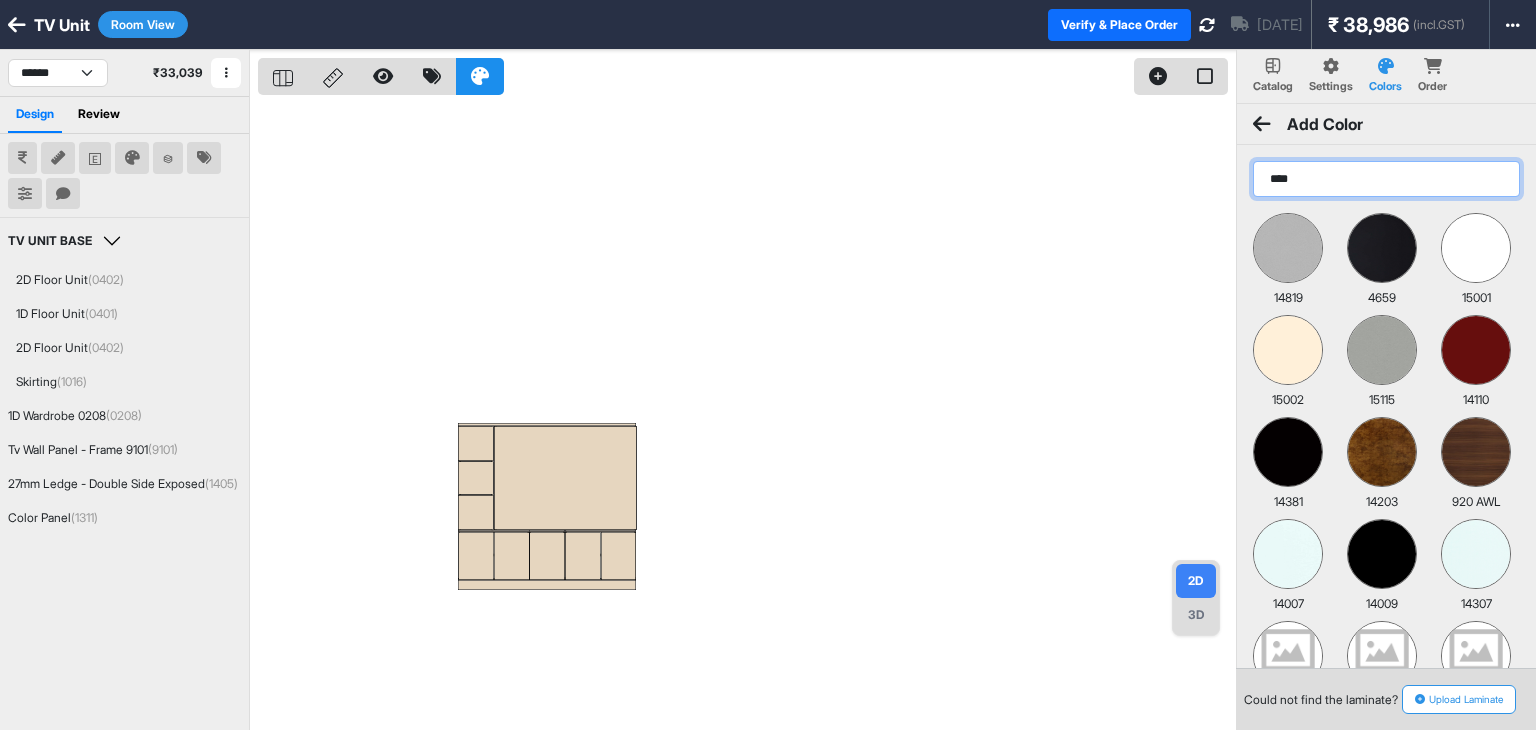 drag, startPoint x: 1329, startPoint y: 172, endPoint x: 1222, endPoint y: 167, distance: 107.11676 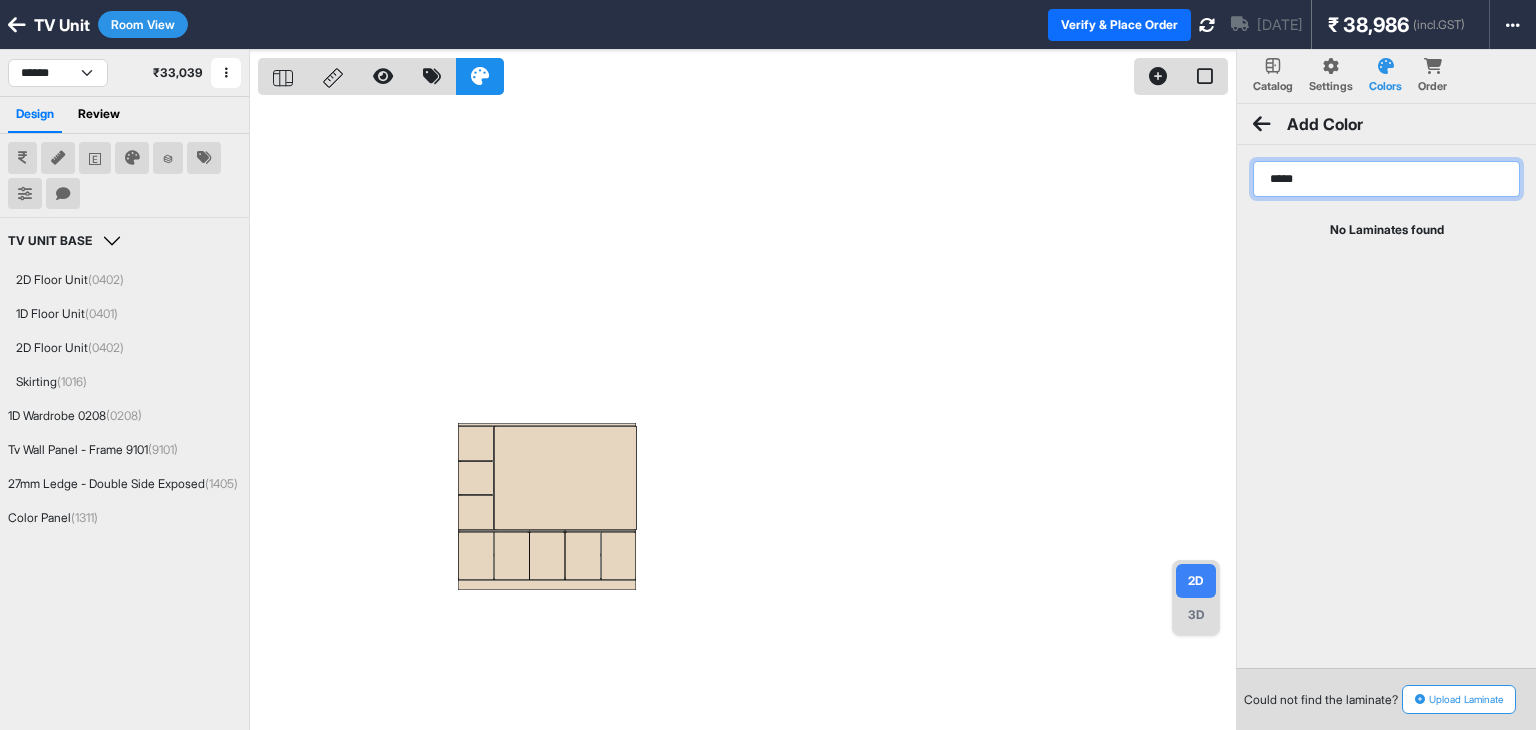 click on "*****" at bounding box center [1386, 179] 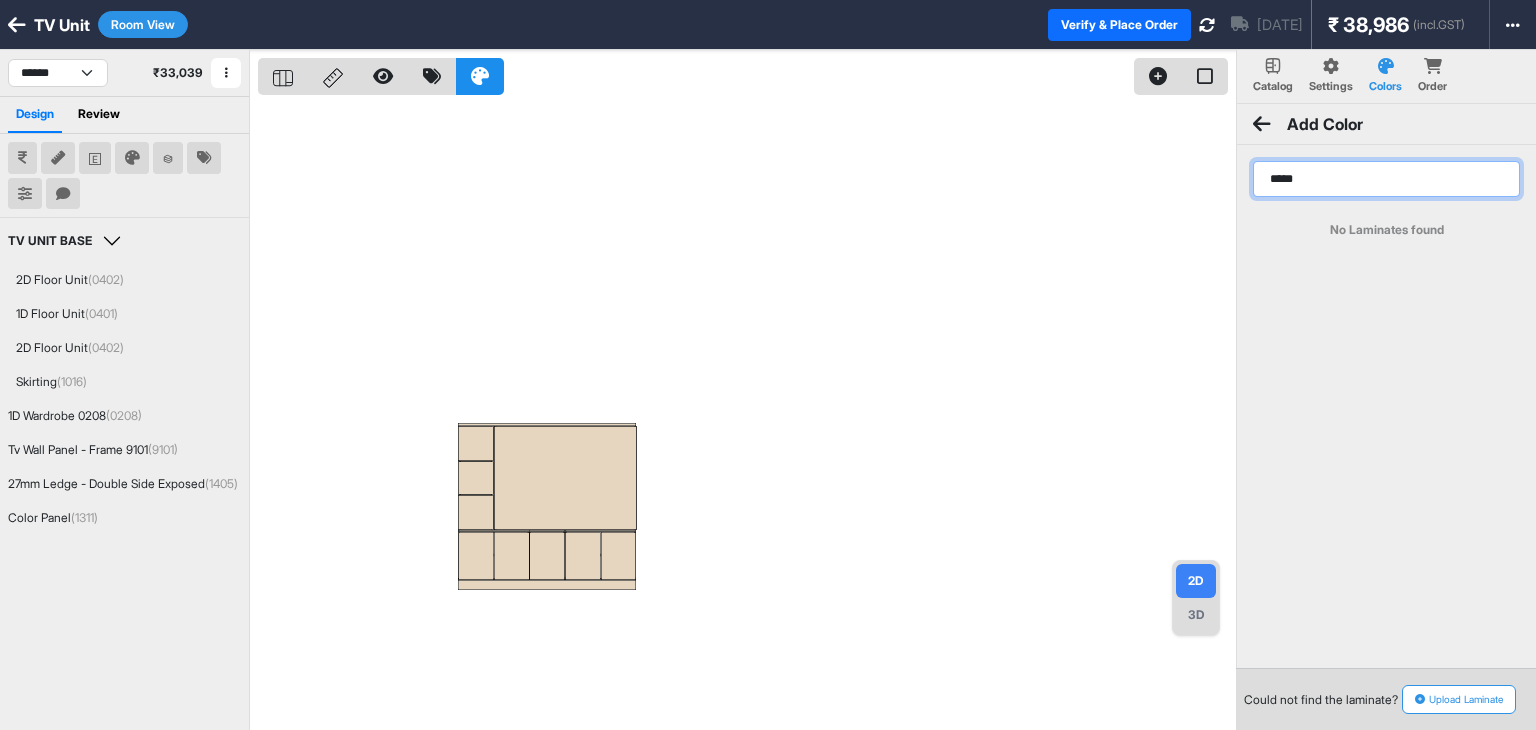 type on "****" 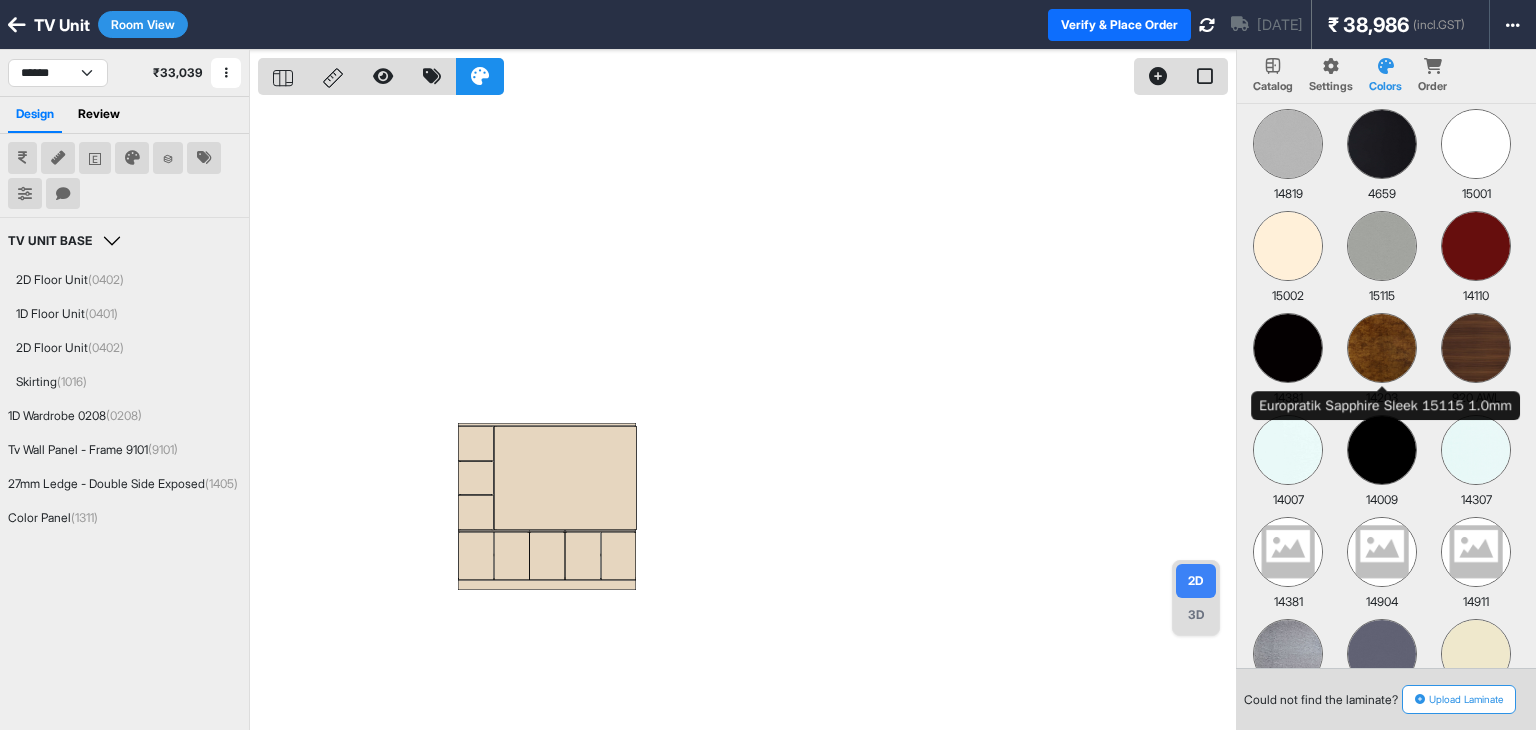 scroll, scrollTop: 256, scrollLeft: 0, axis: vertical 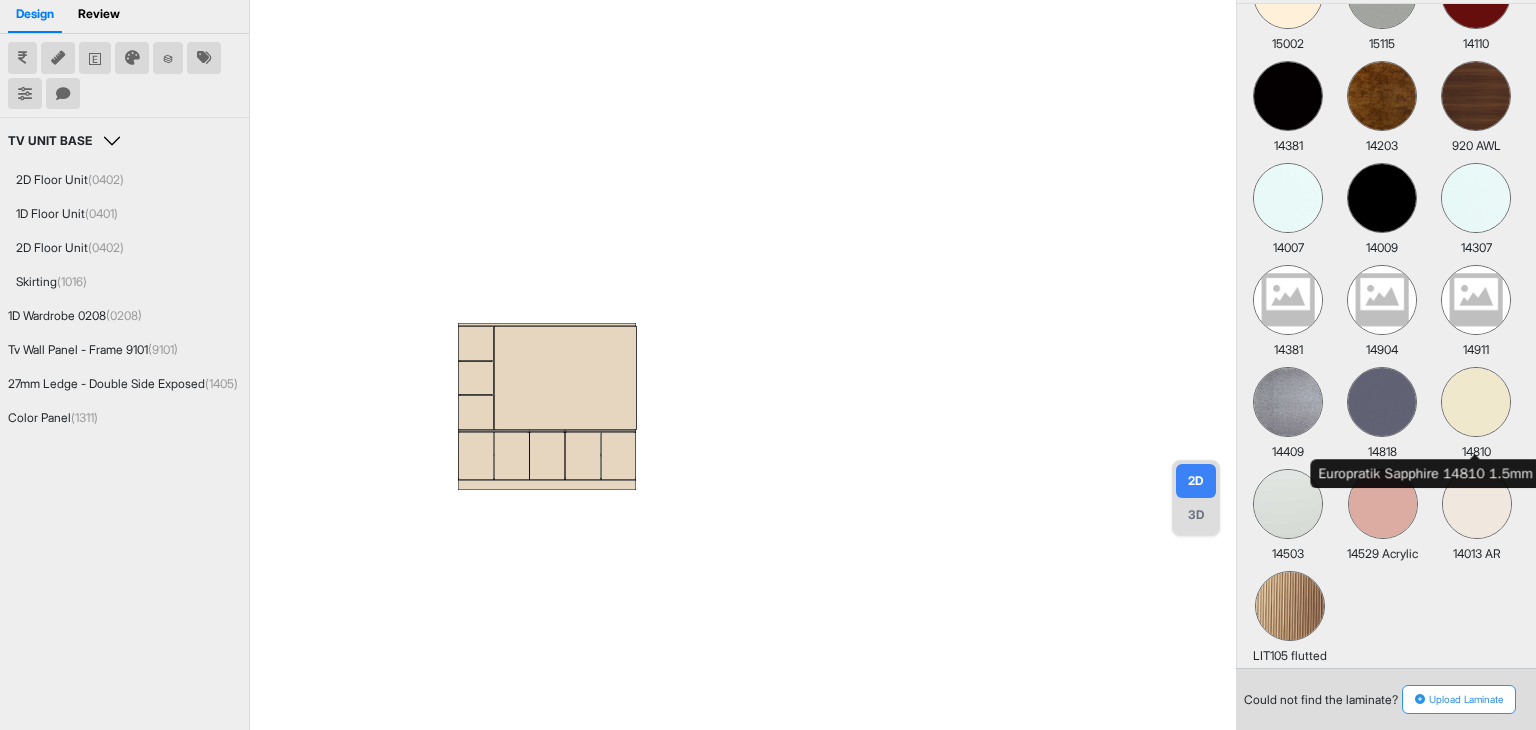 click at bounding box center [1476, 402] 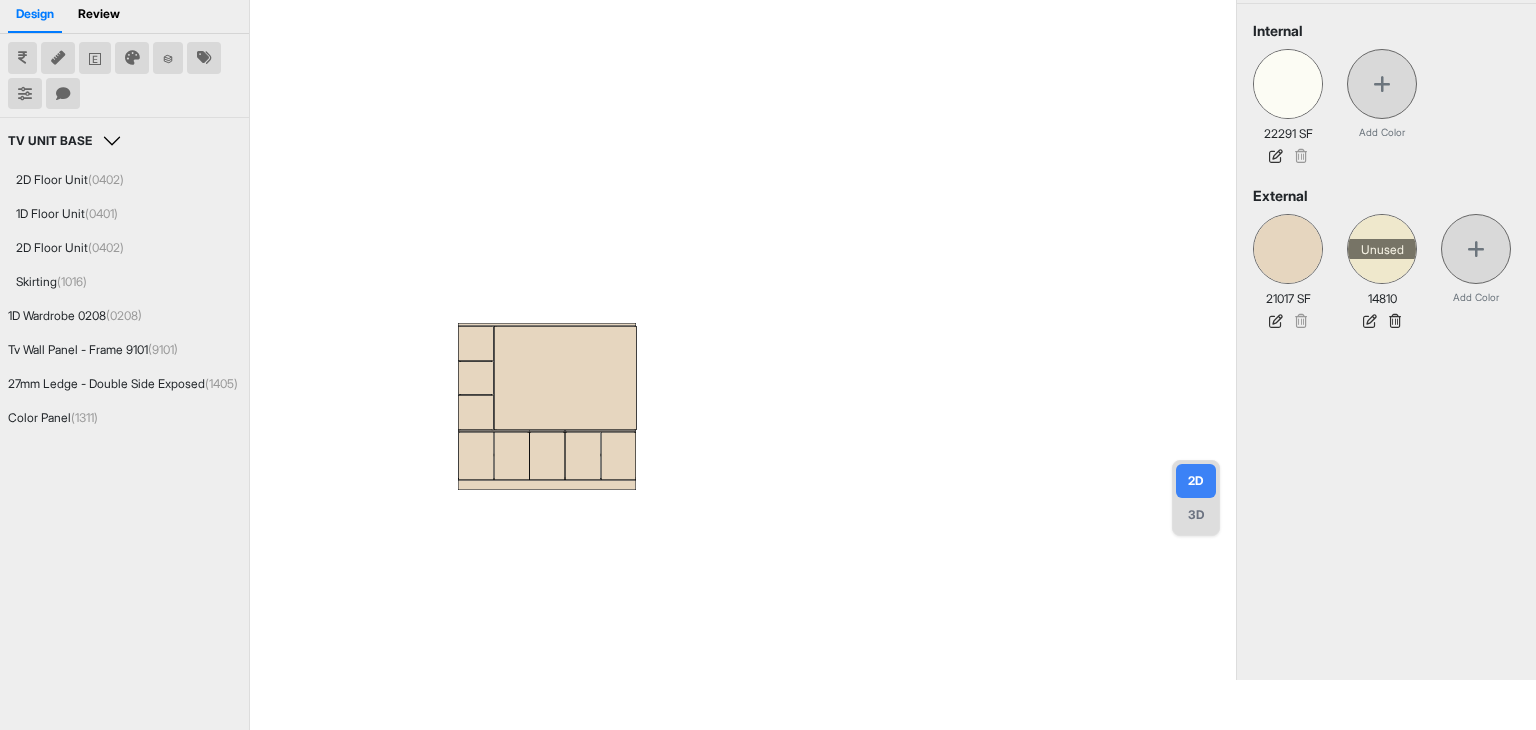 scroll, scrollTop: 0, scrollLeft: 0, axis: both 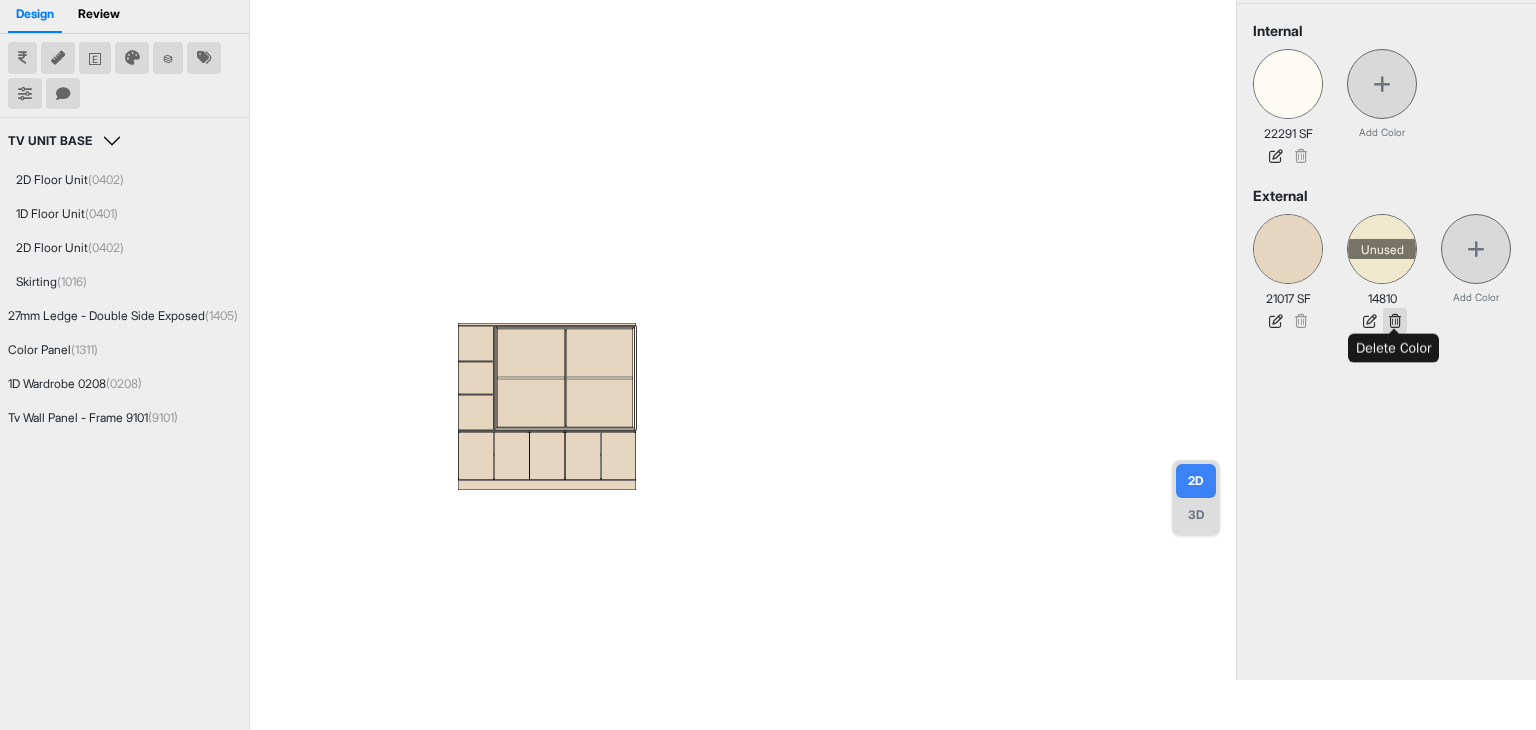 click at bounding box center [1395, 321] 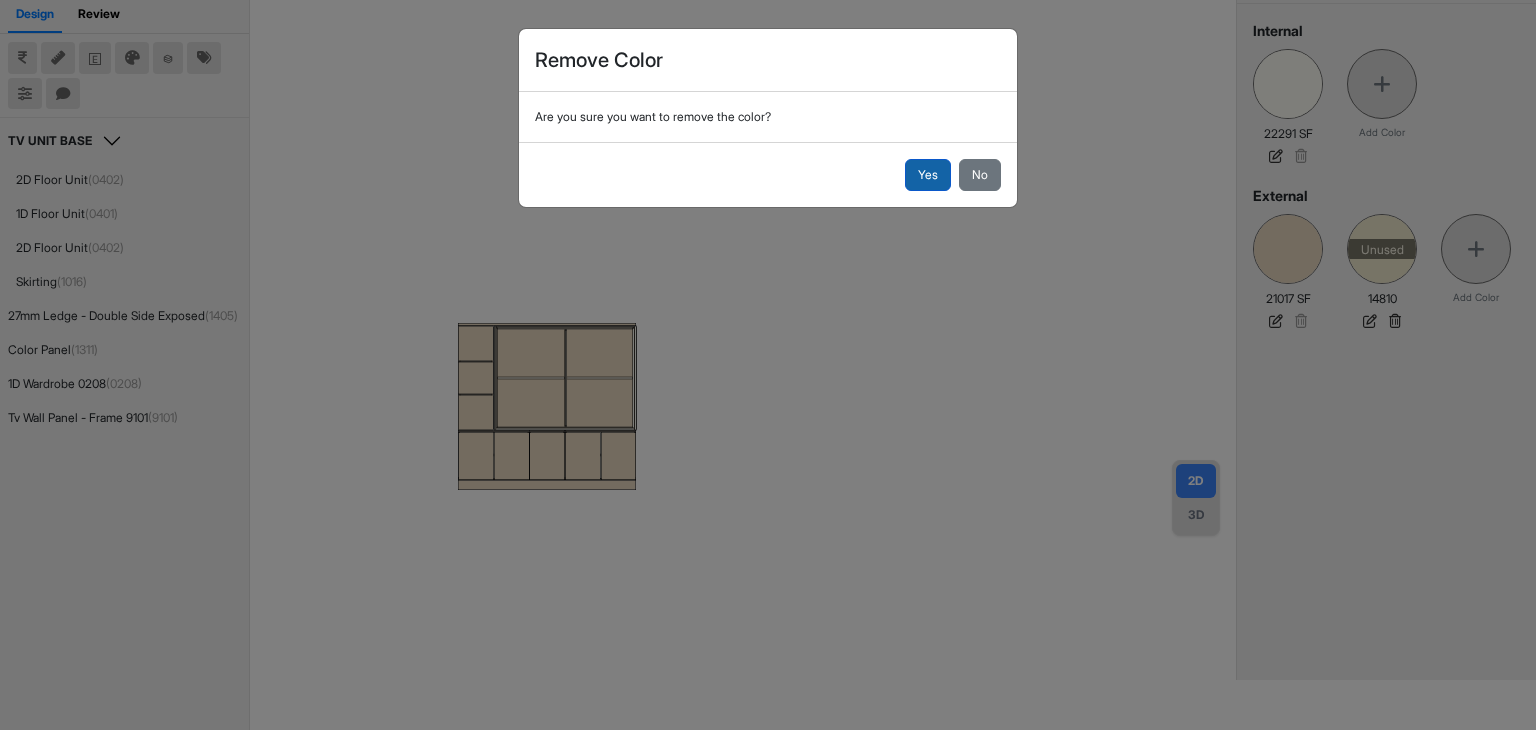 click on "Yes" at bounding box center [928, 175] 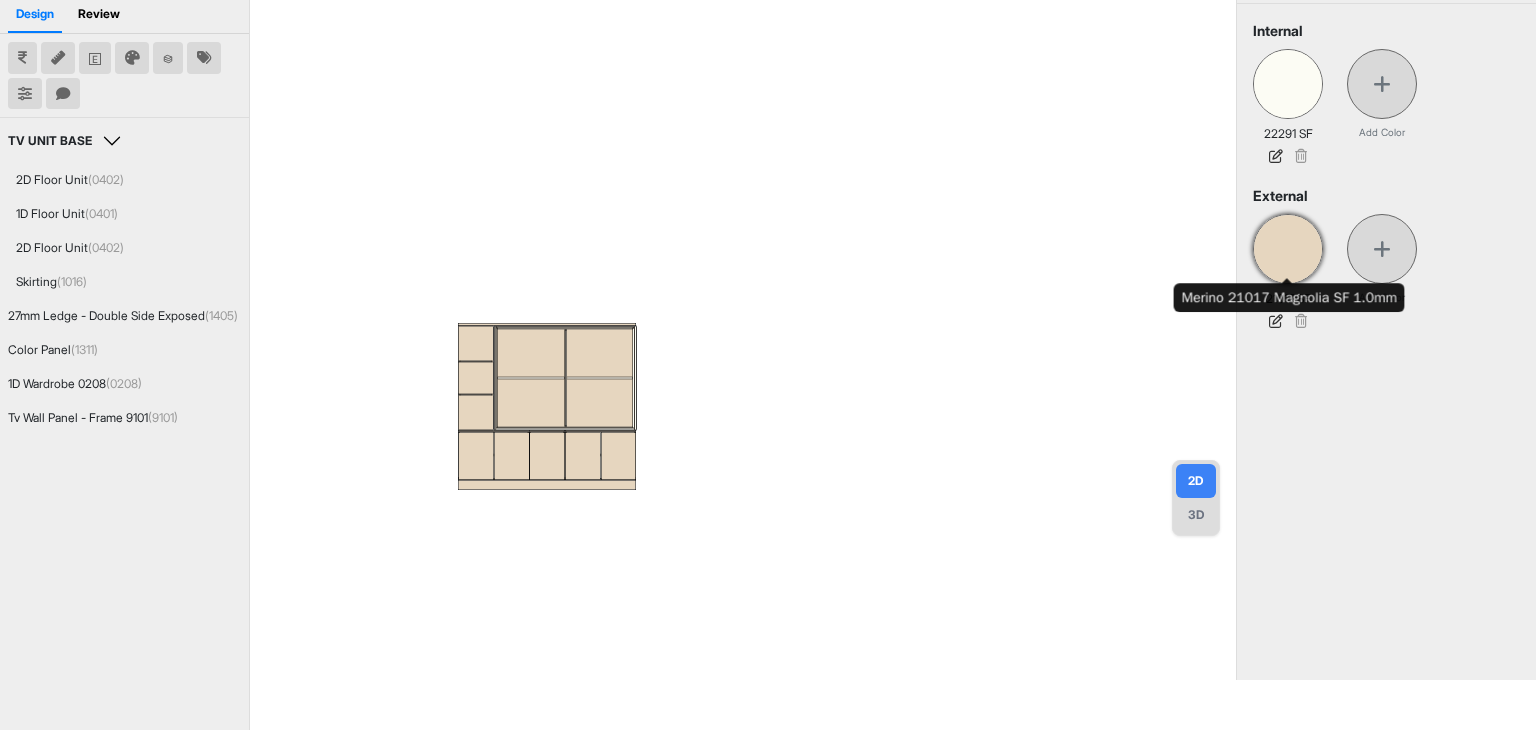 click at bounding box center (1288, 249) 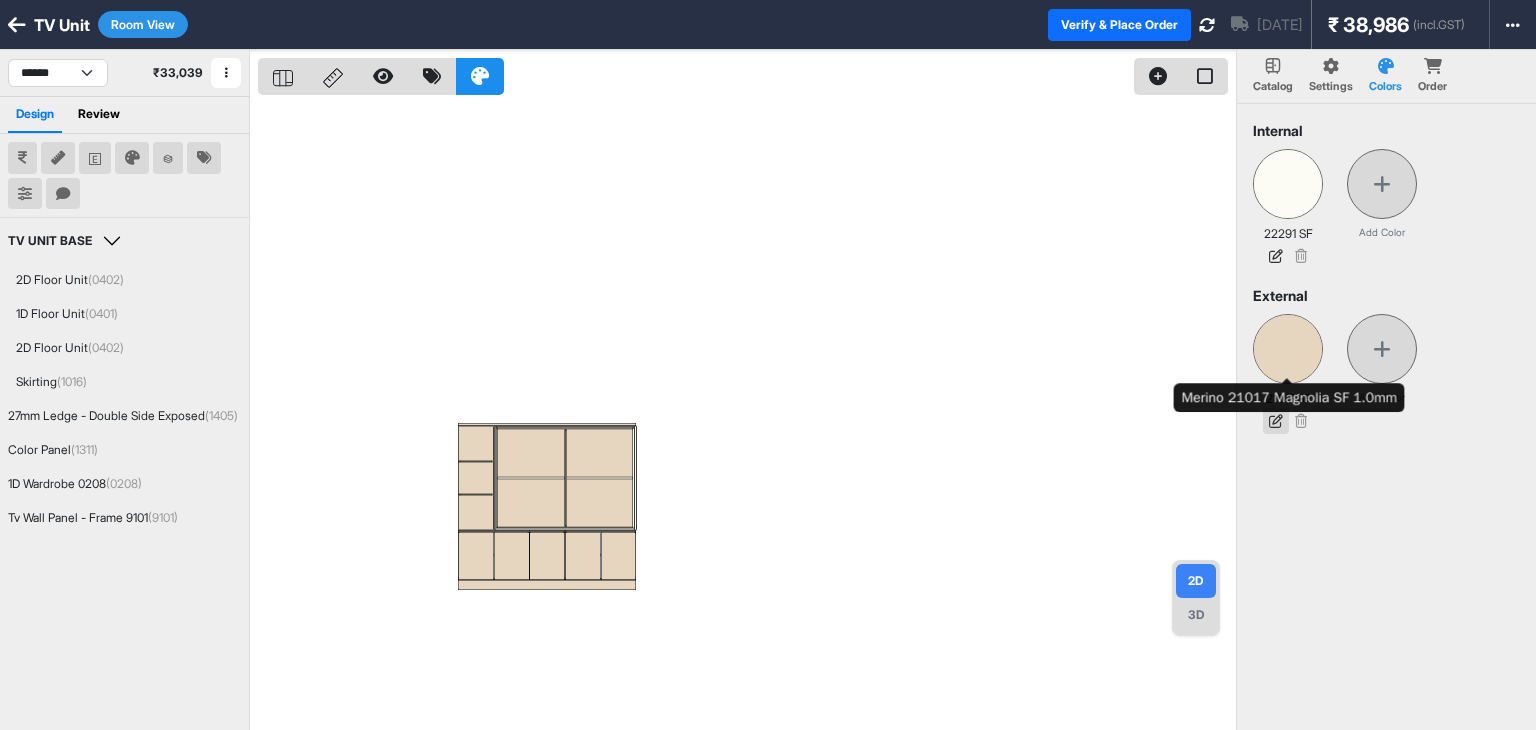 scroll, scrollTop: 0, scrollLeft: 0, axis: both 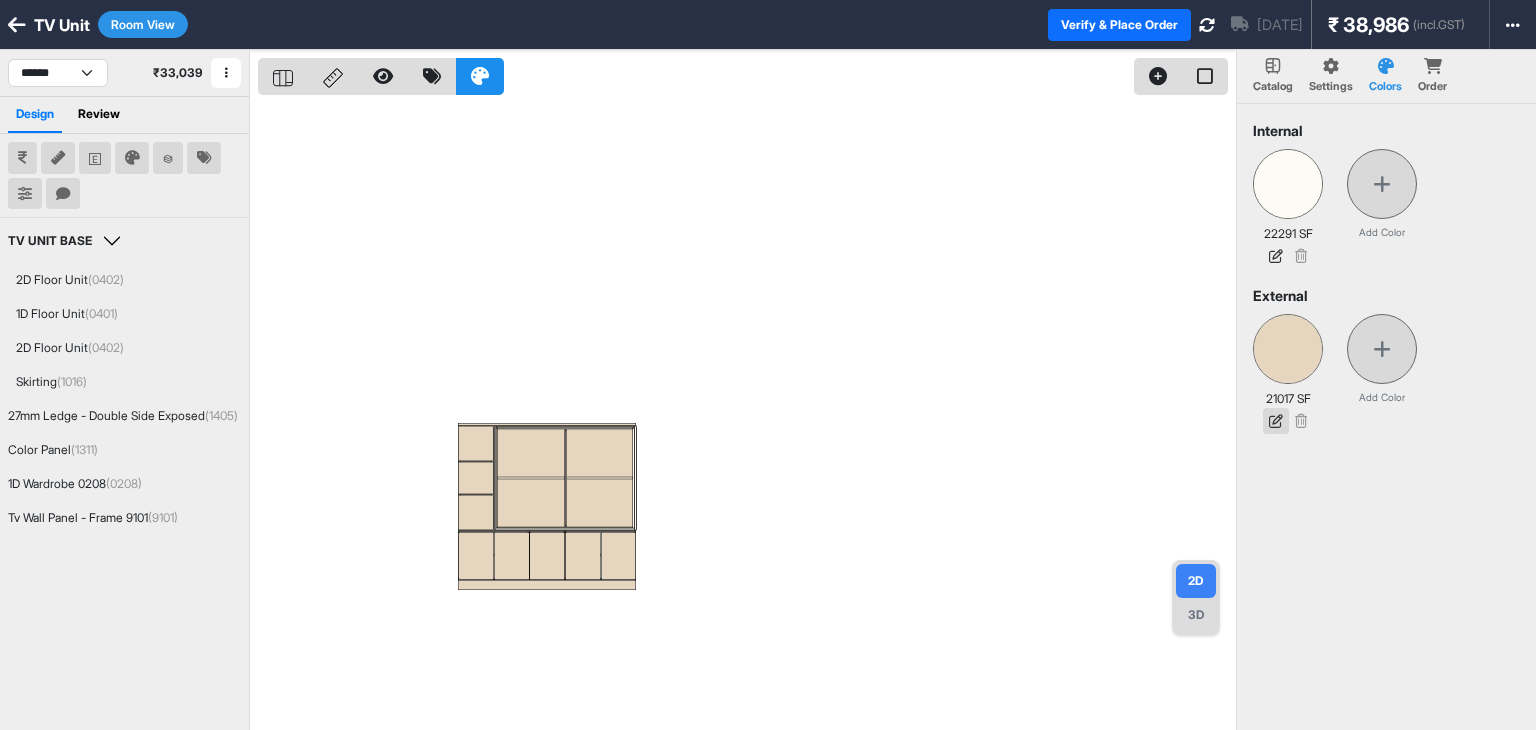 click at bounding box center [1276, 421] 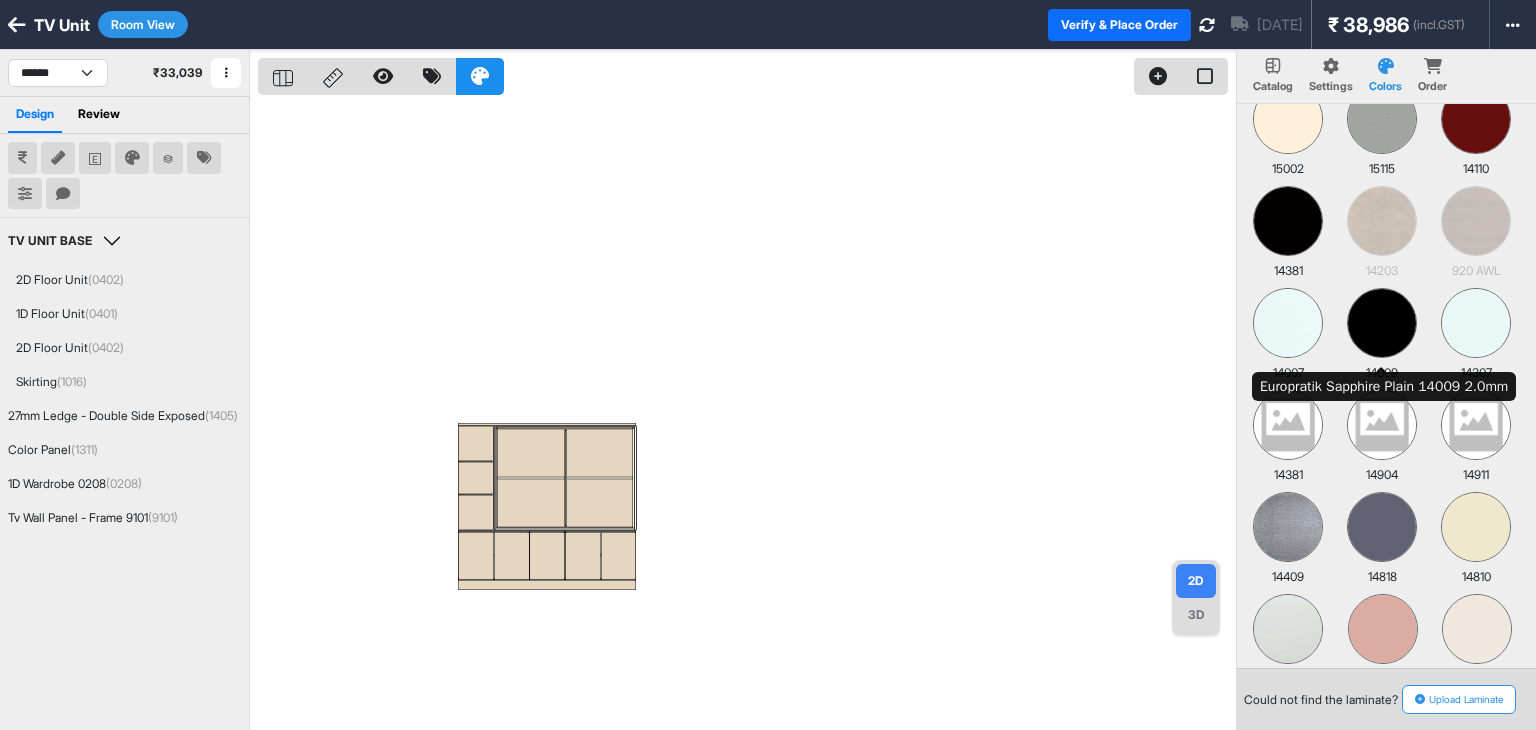 scroll, scrollTop: 272, scrollLeft: 0, axis: vertical 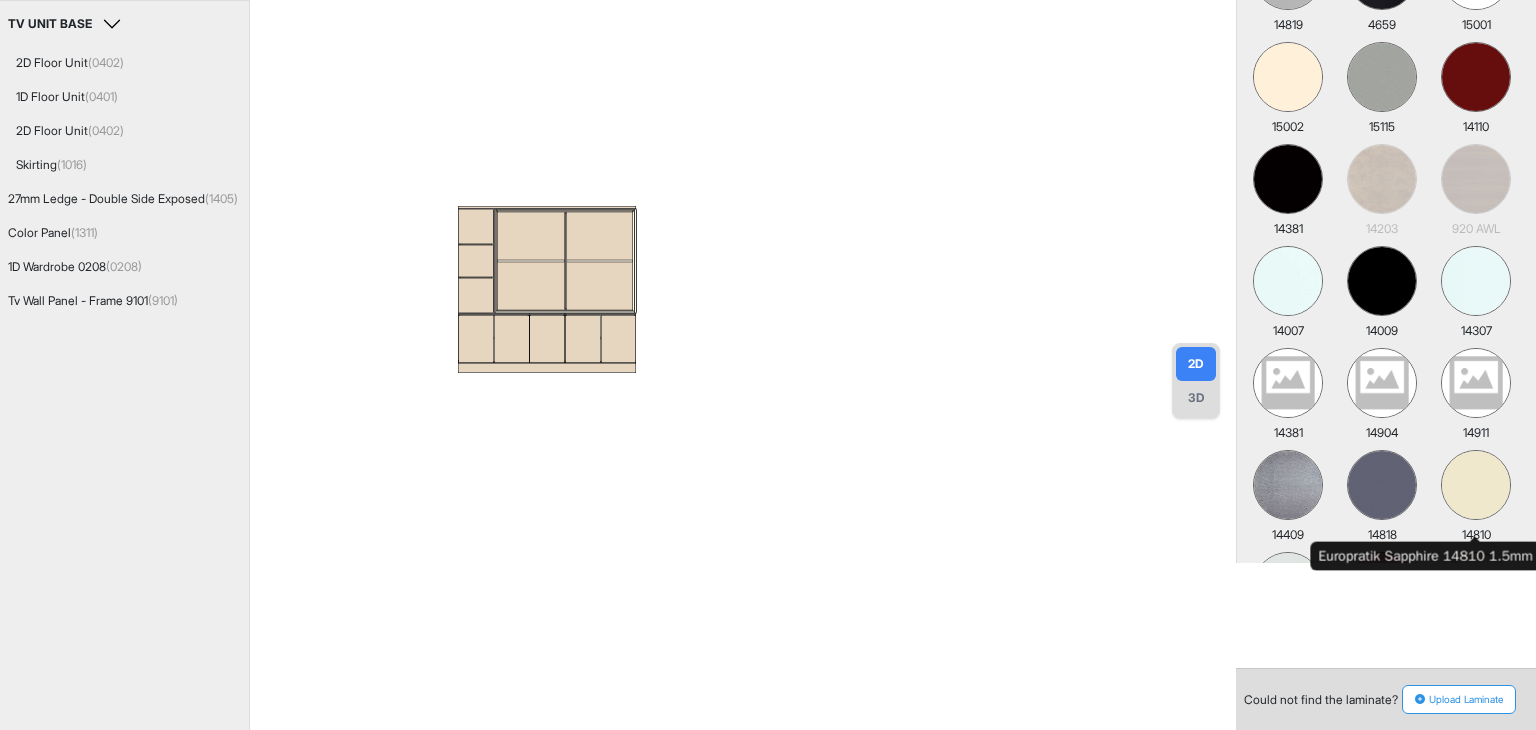 type on "****" 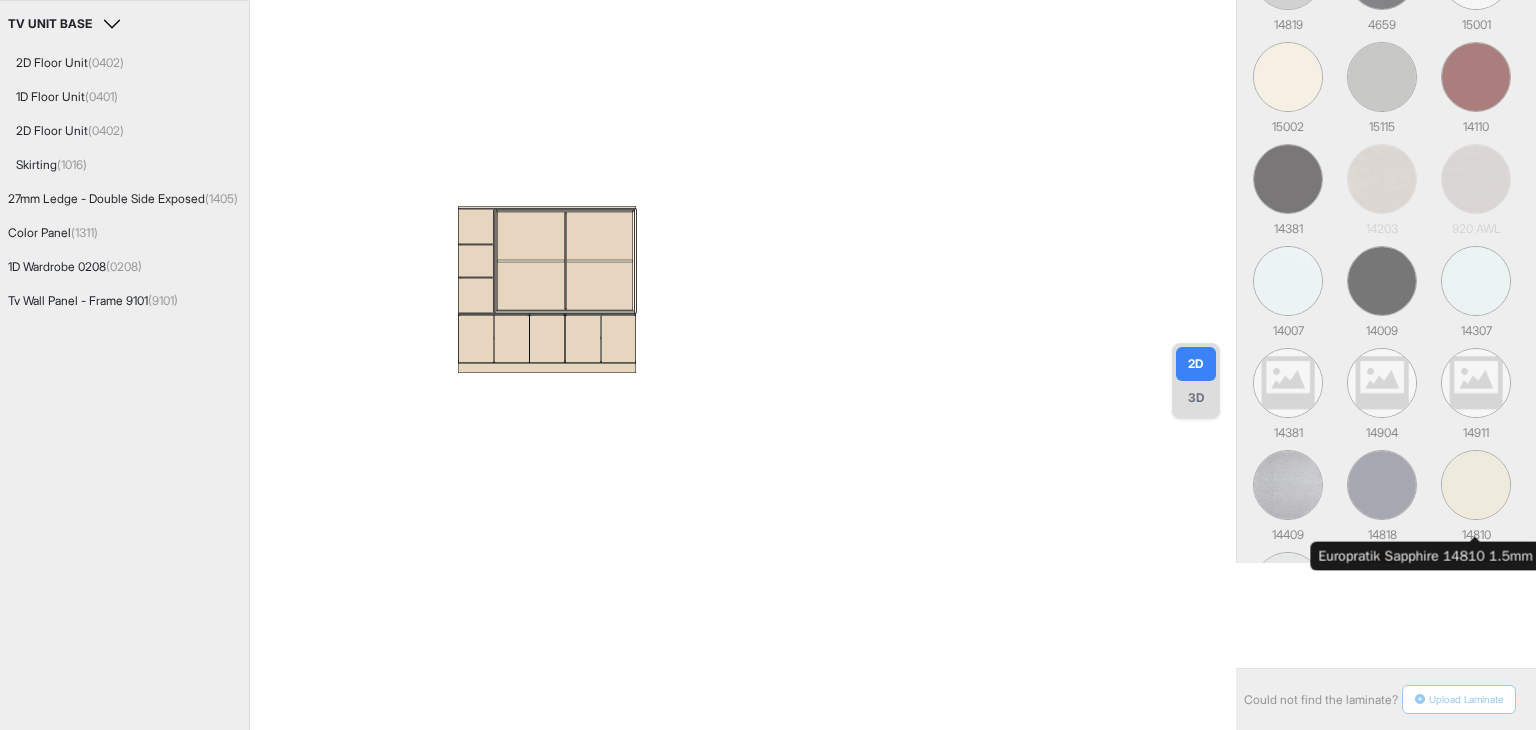scroll, scrollTop: 0, scrollLeft: 0, axis: both 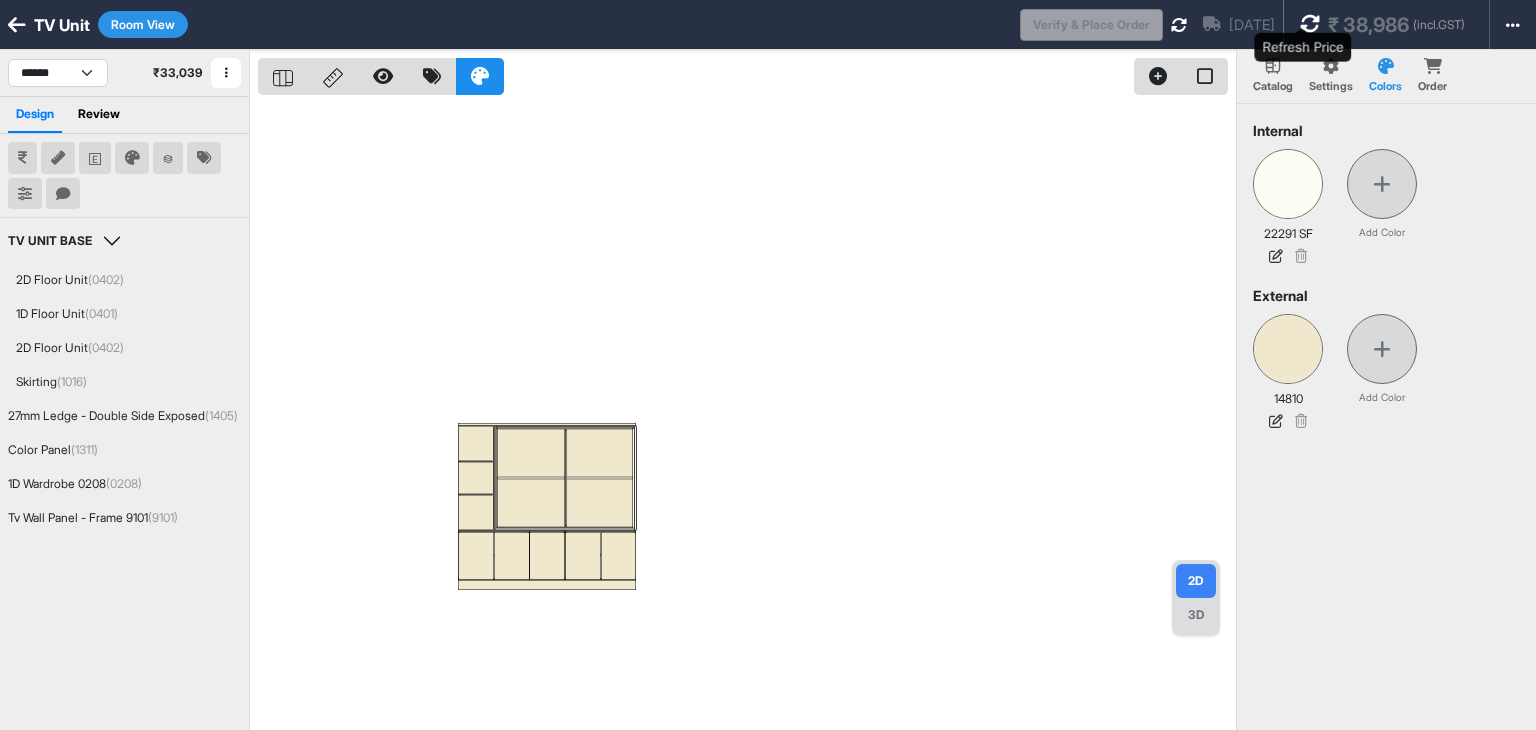 click at bounding box center (1310, 24) 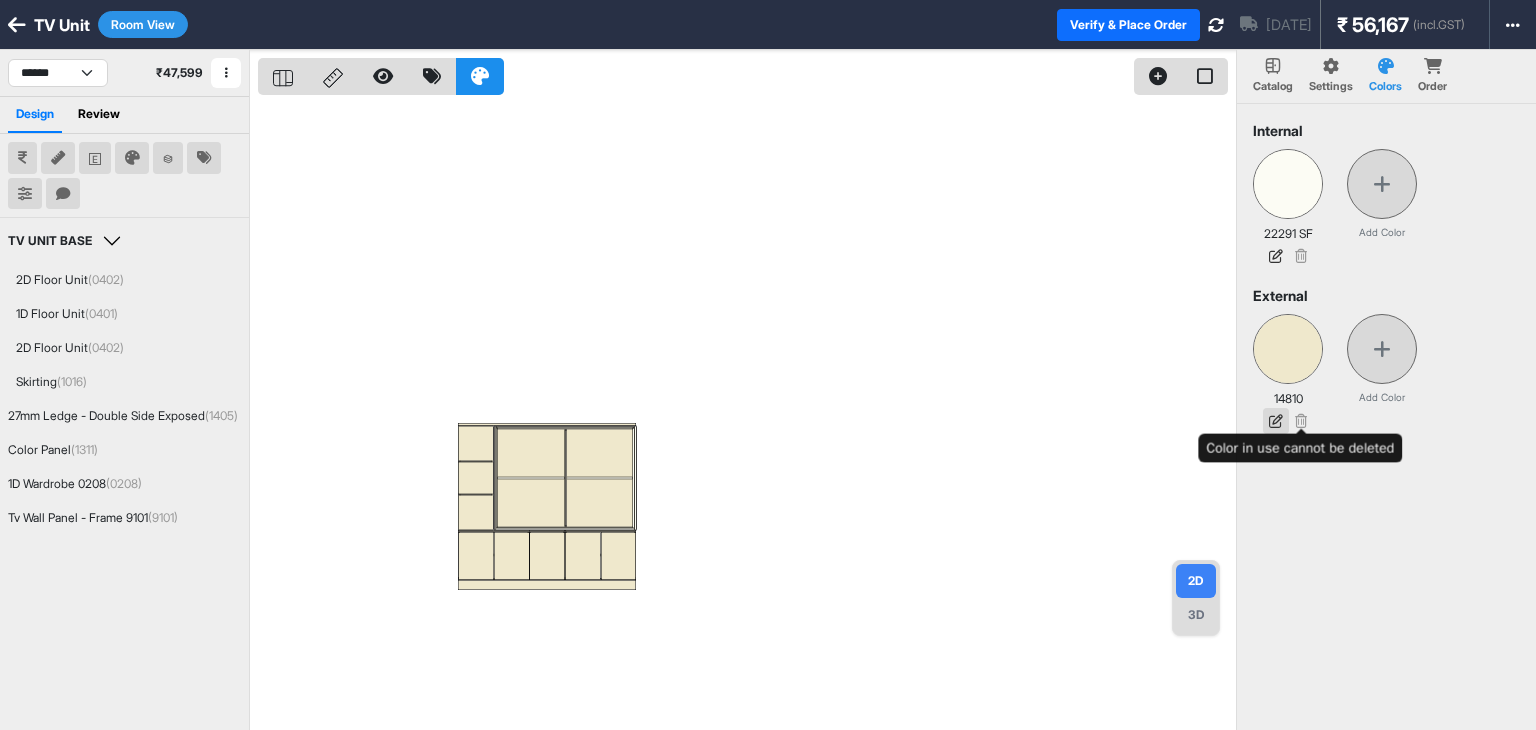click at bounding box center (1276, 421) 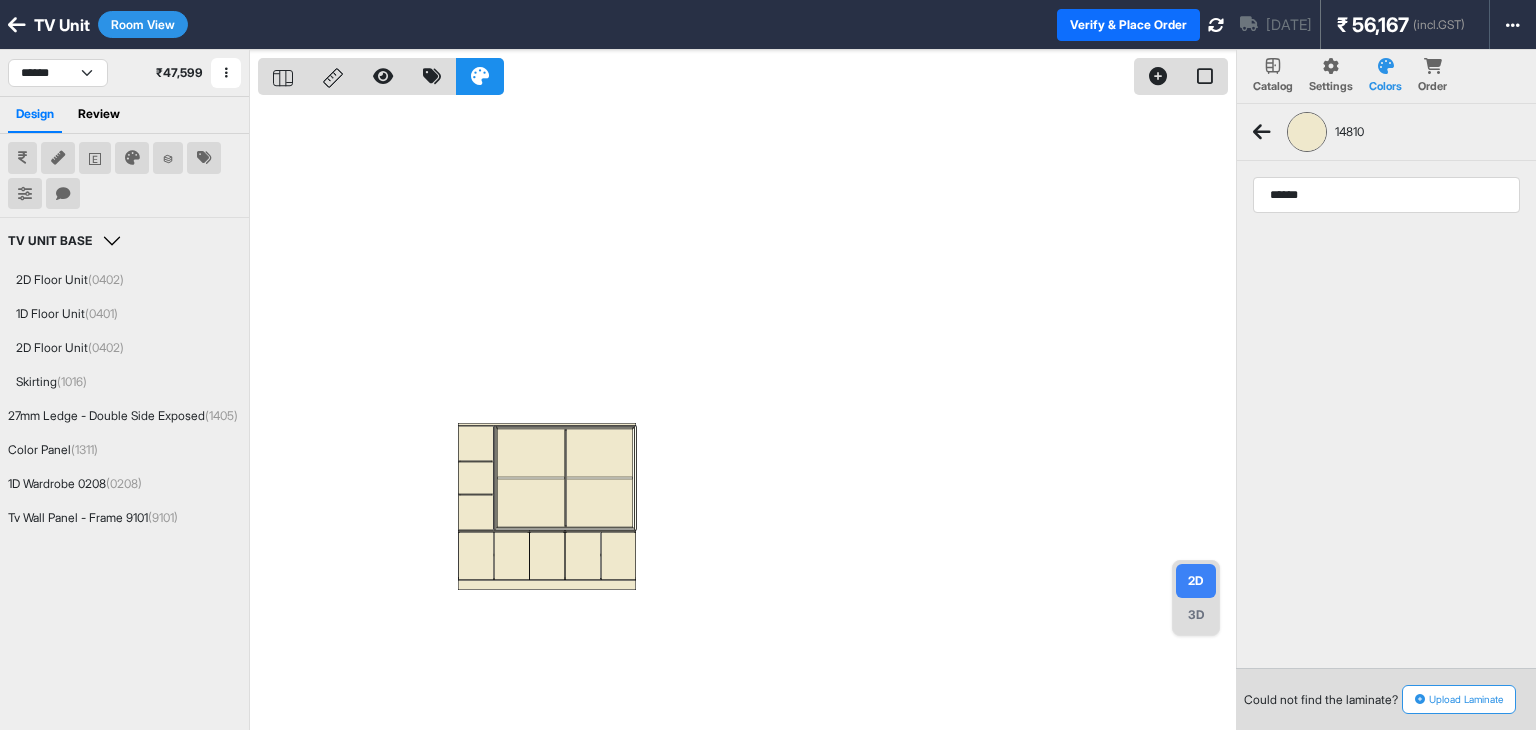type on "******" 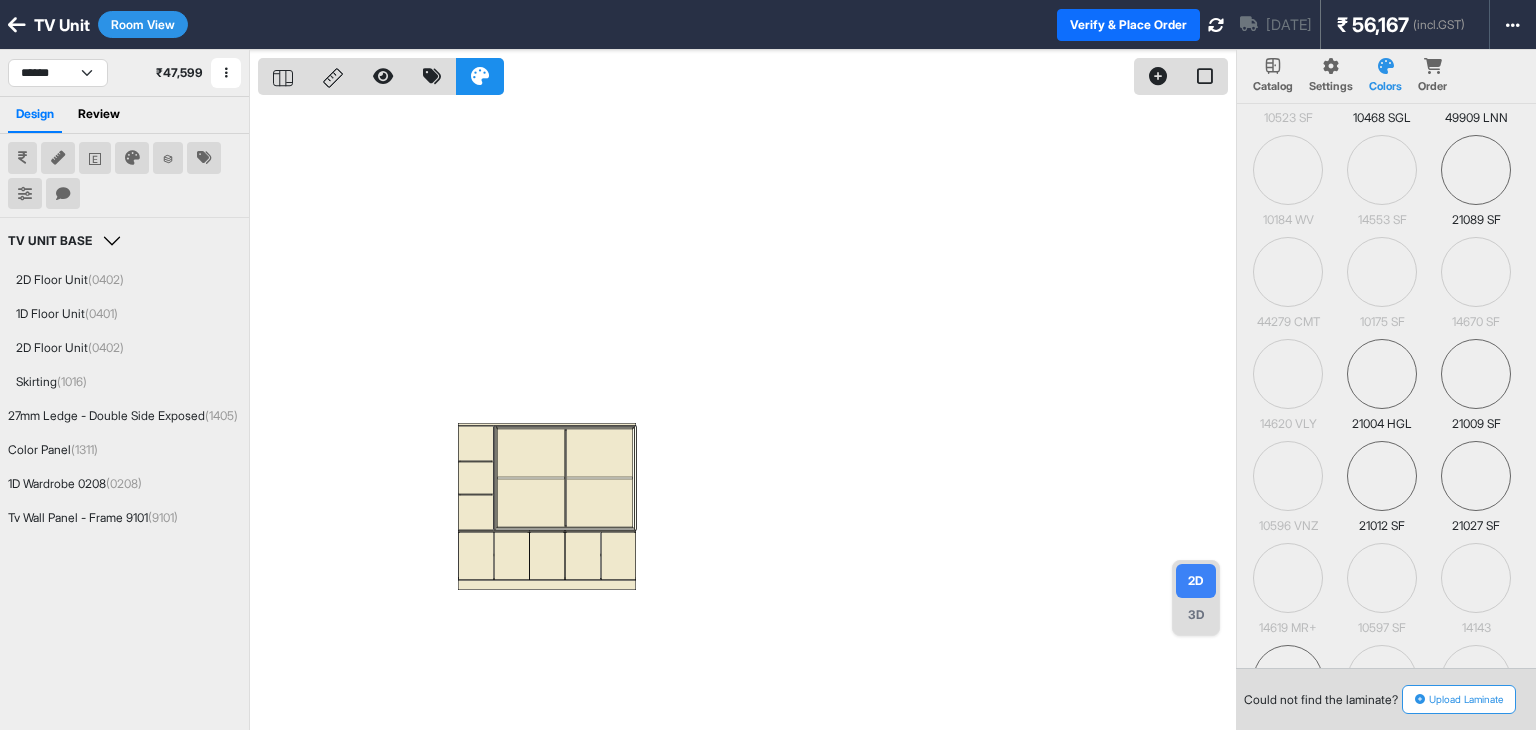 scroll, scrollTop: 700, scrollLeft: 0, axis: vertical 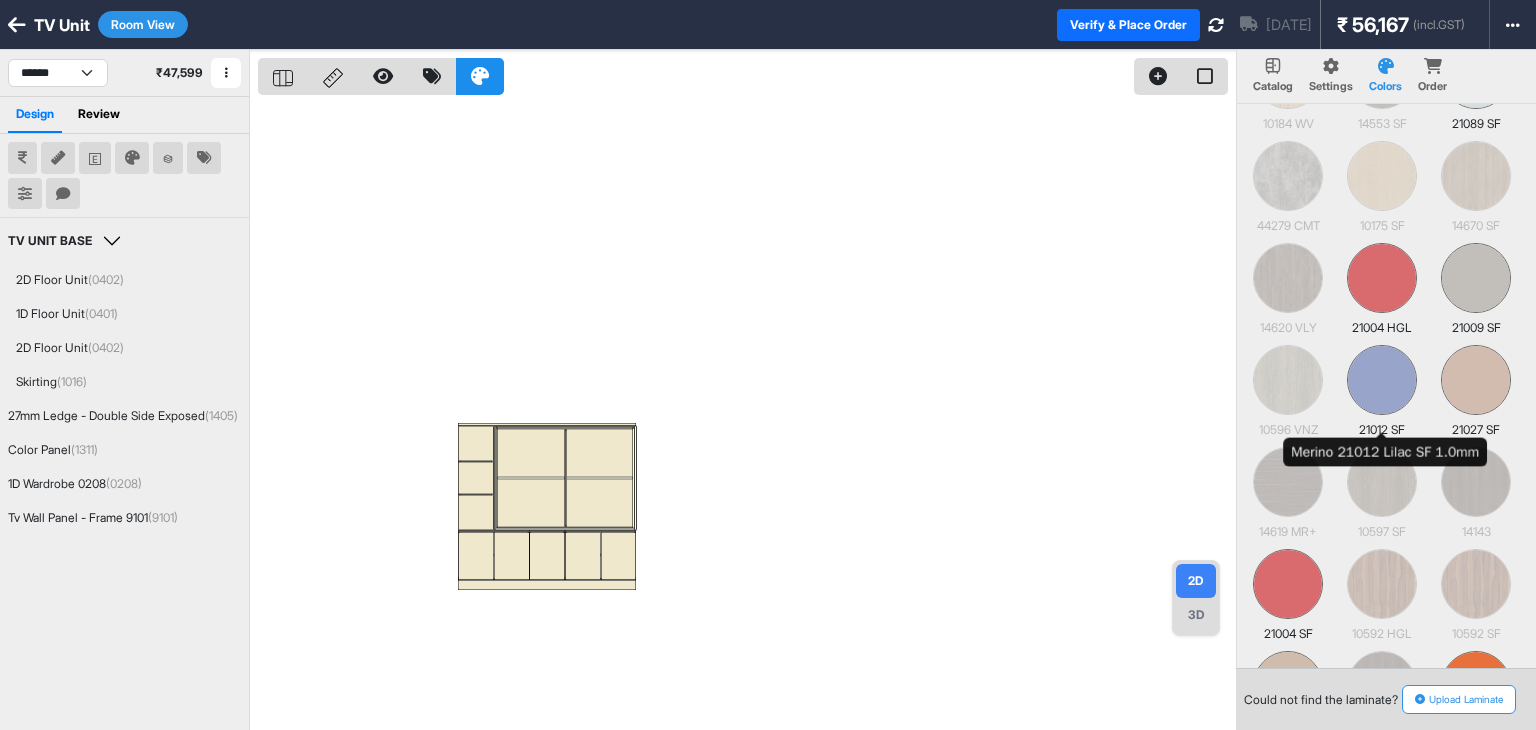 click at bounding box center [1382, 380] 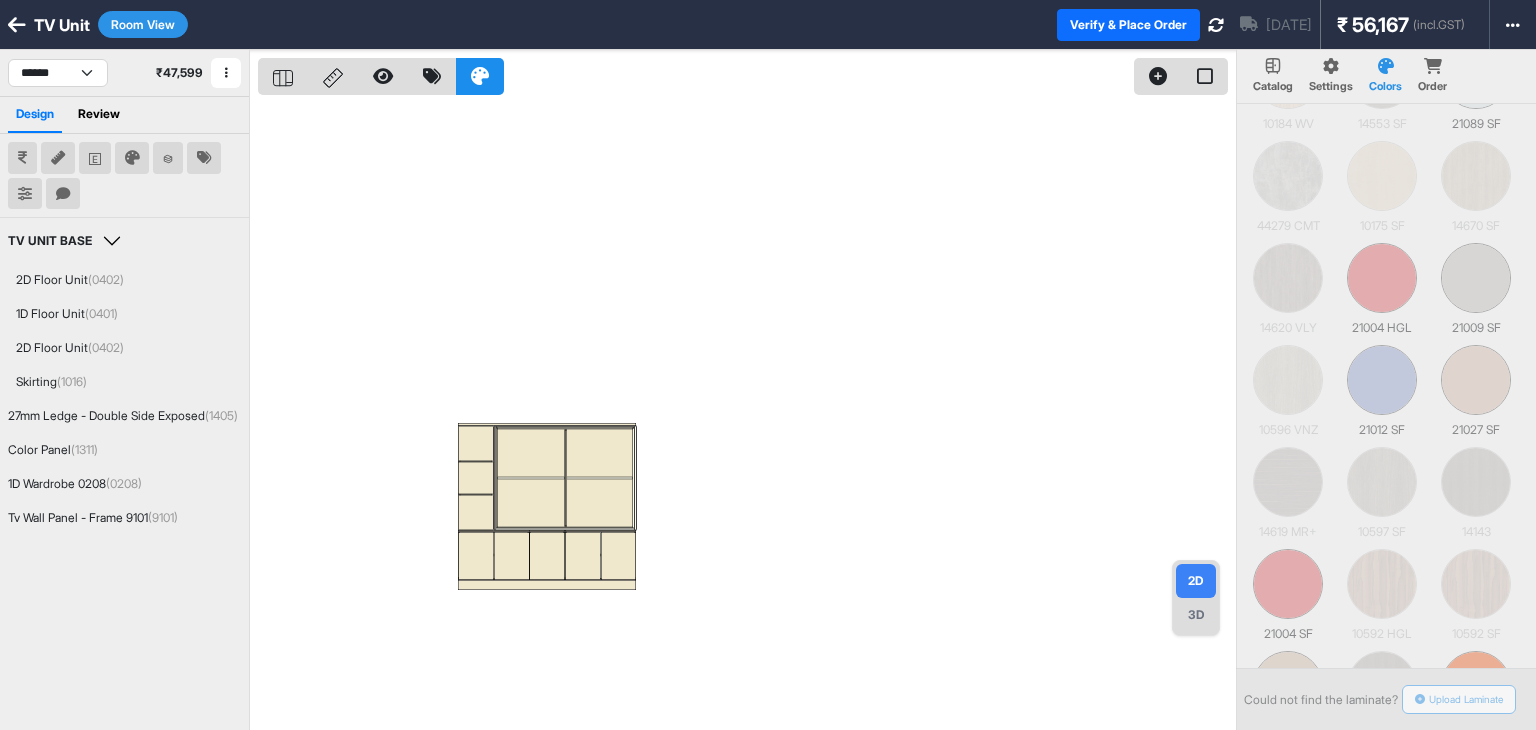 scroll, scrollTop: 0, scrollLeft: 0, axis: both 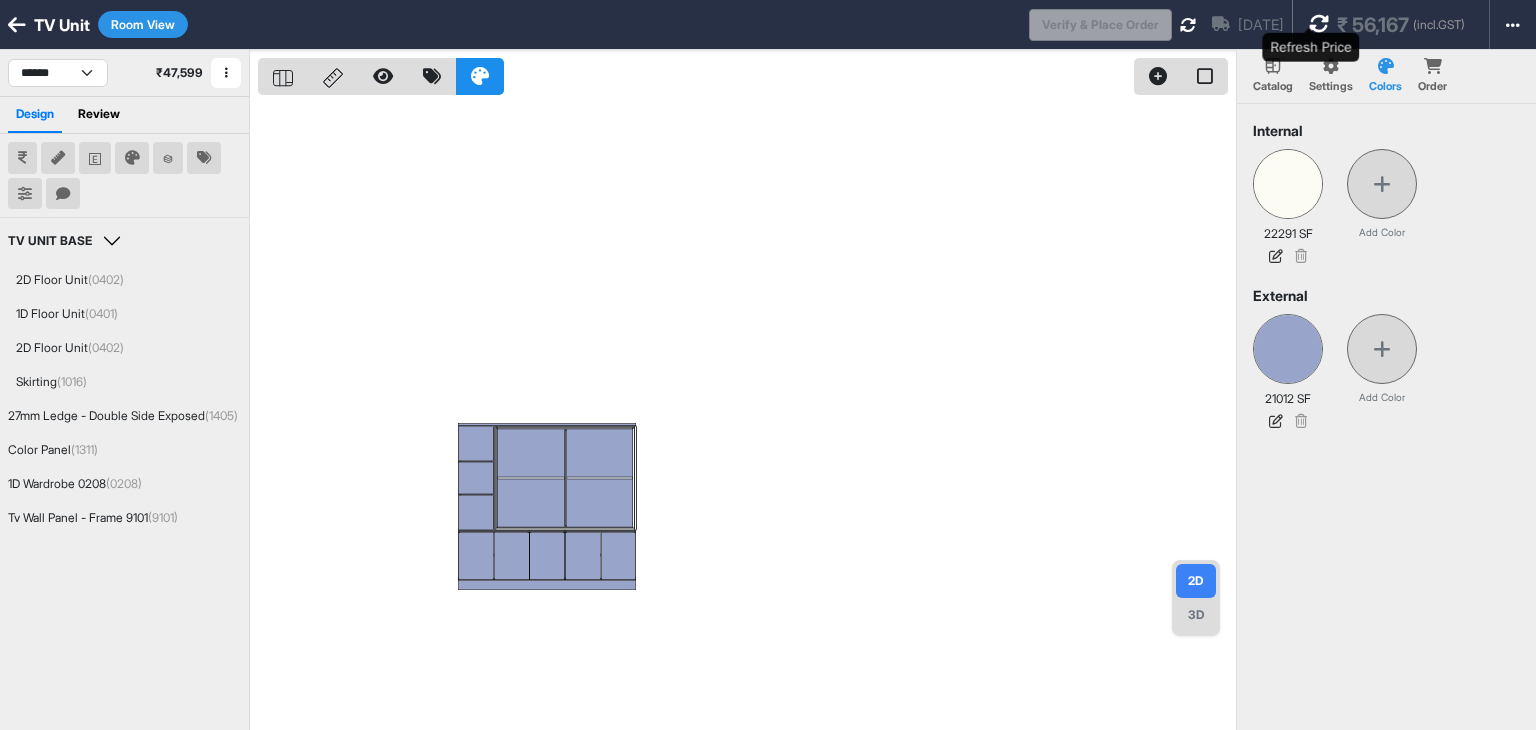 click at bounding box center (1319, 24) 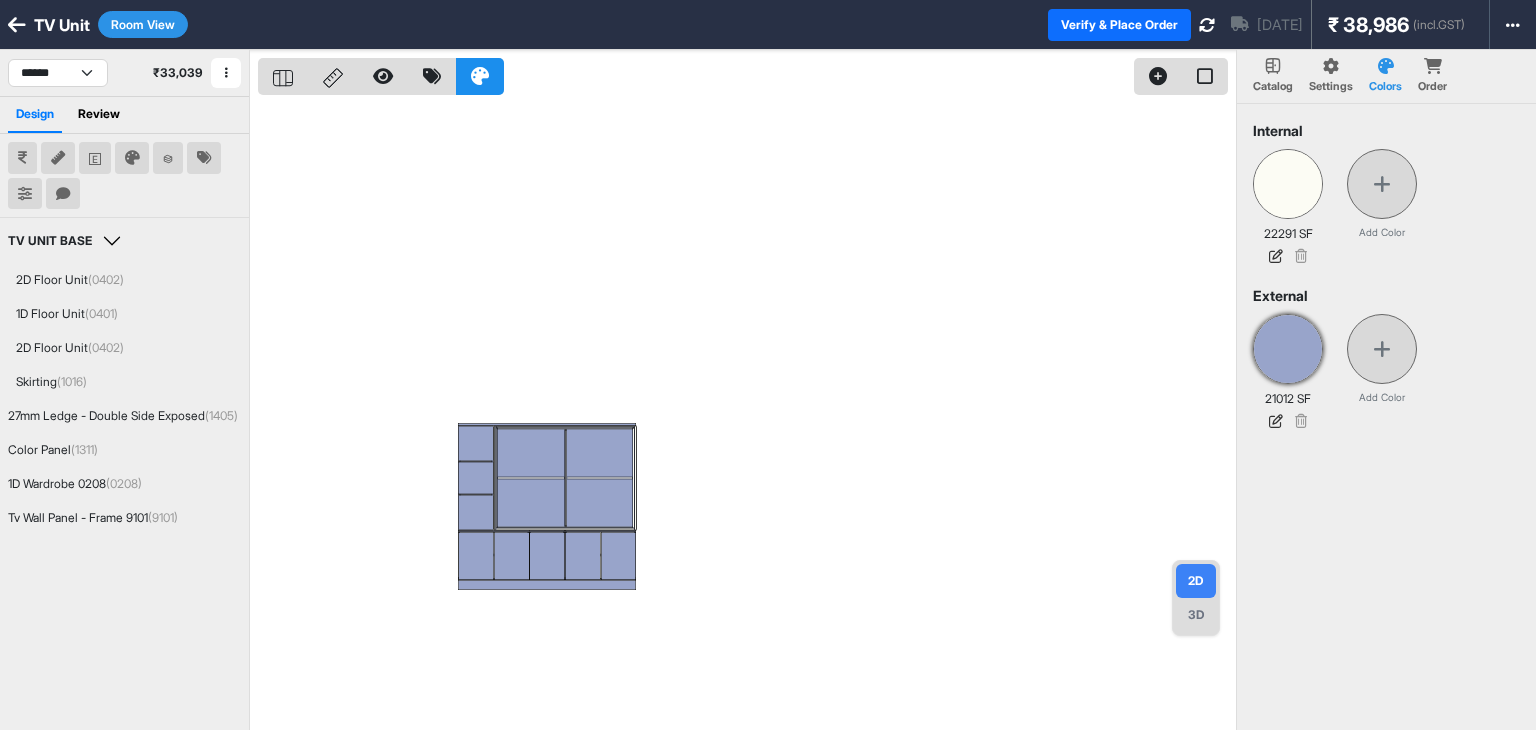 click at bounding box center (1288, 349) 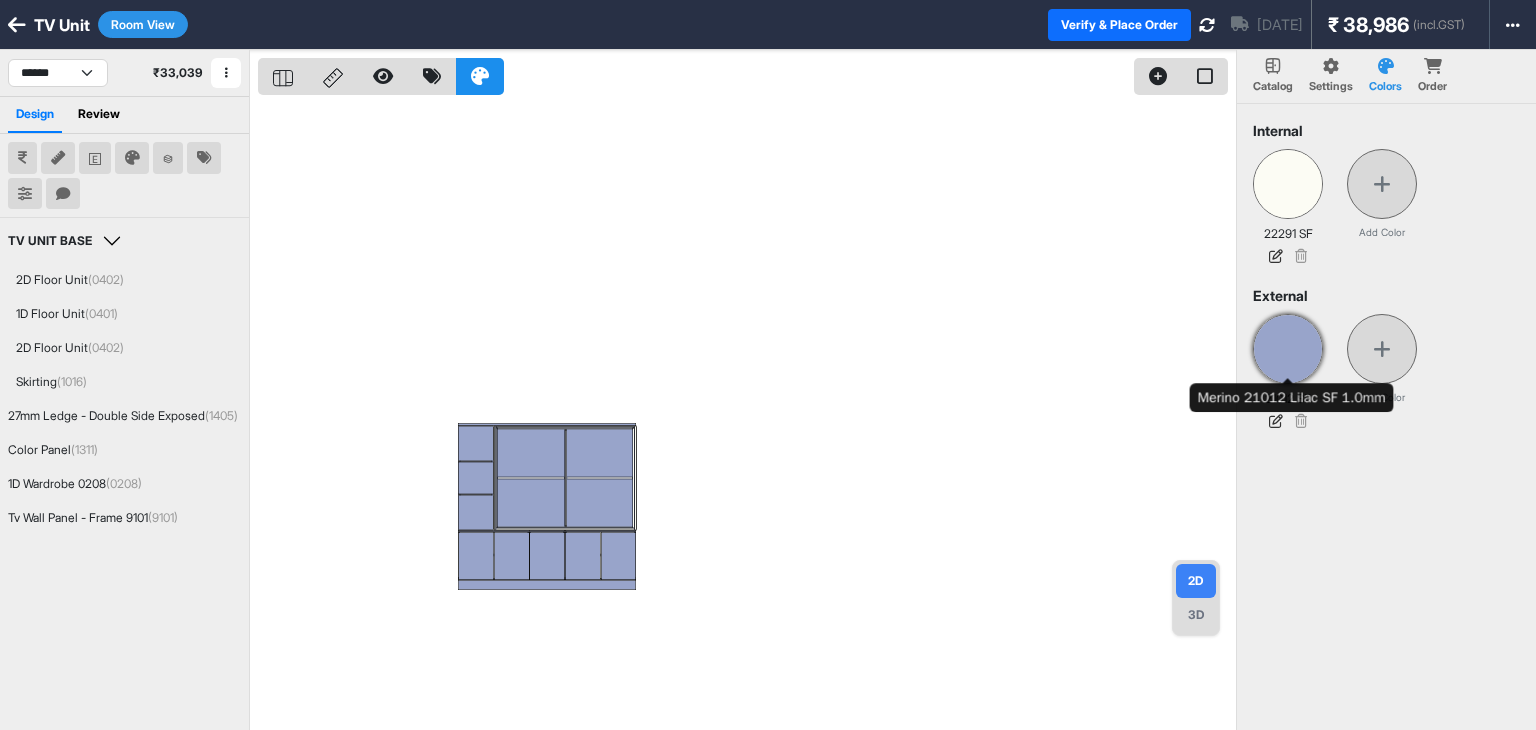 click at bounding box center [1288, 349] 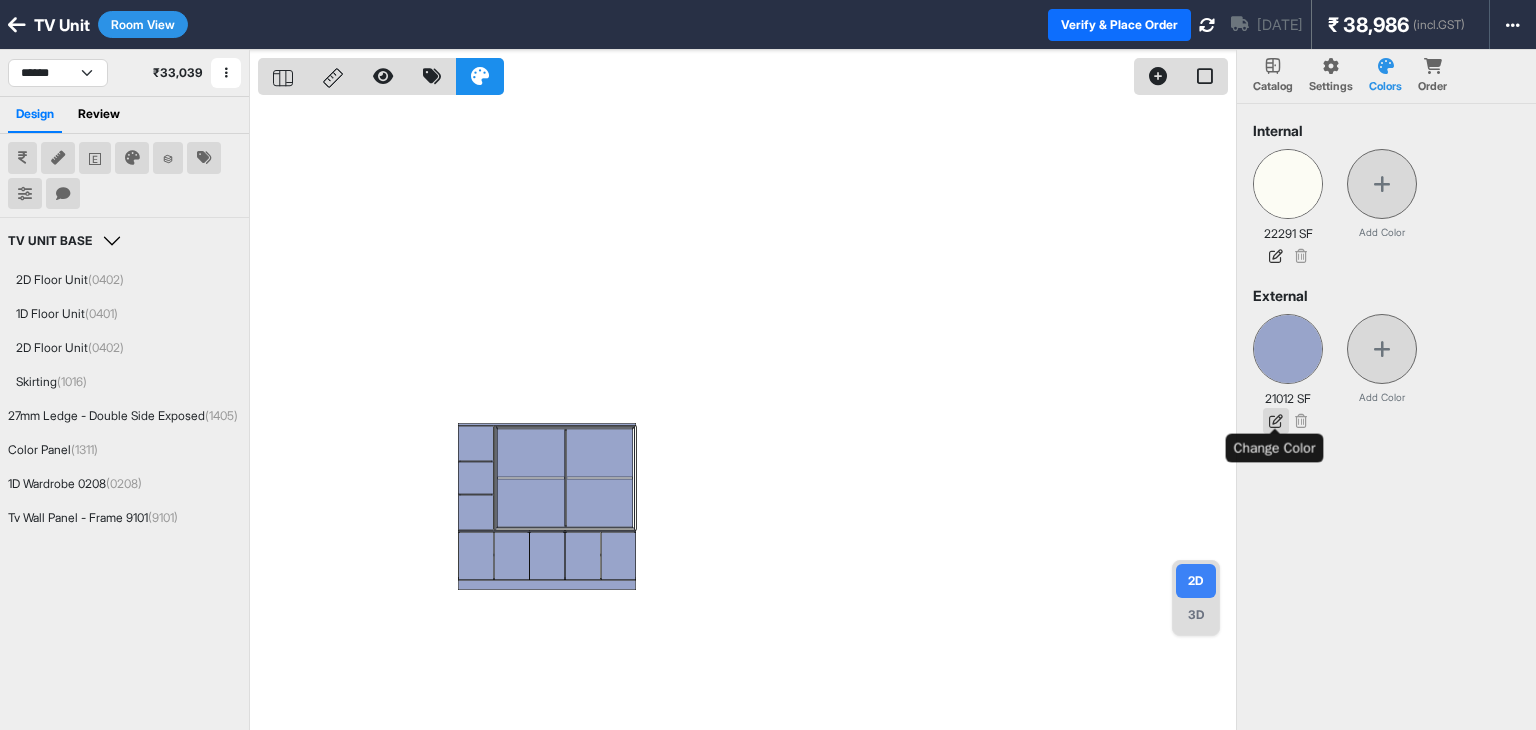click at bounding box center [1276, 421] 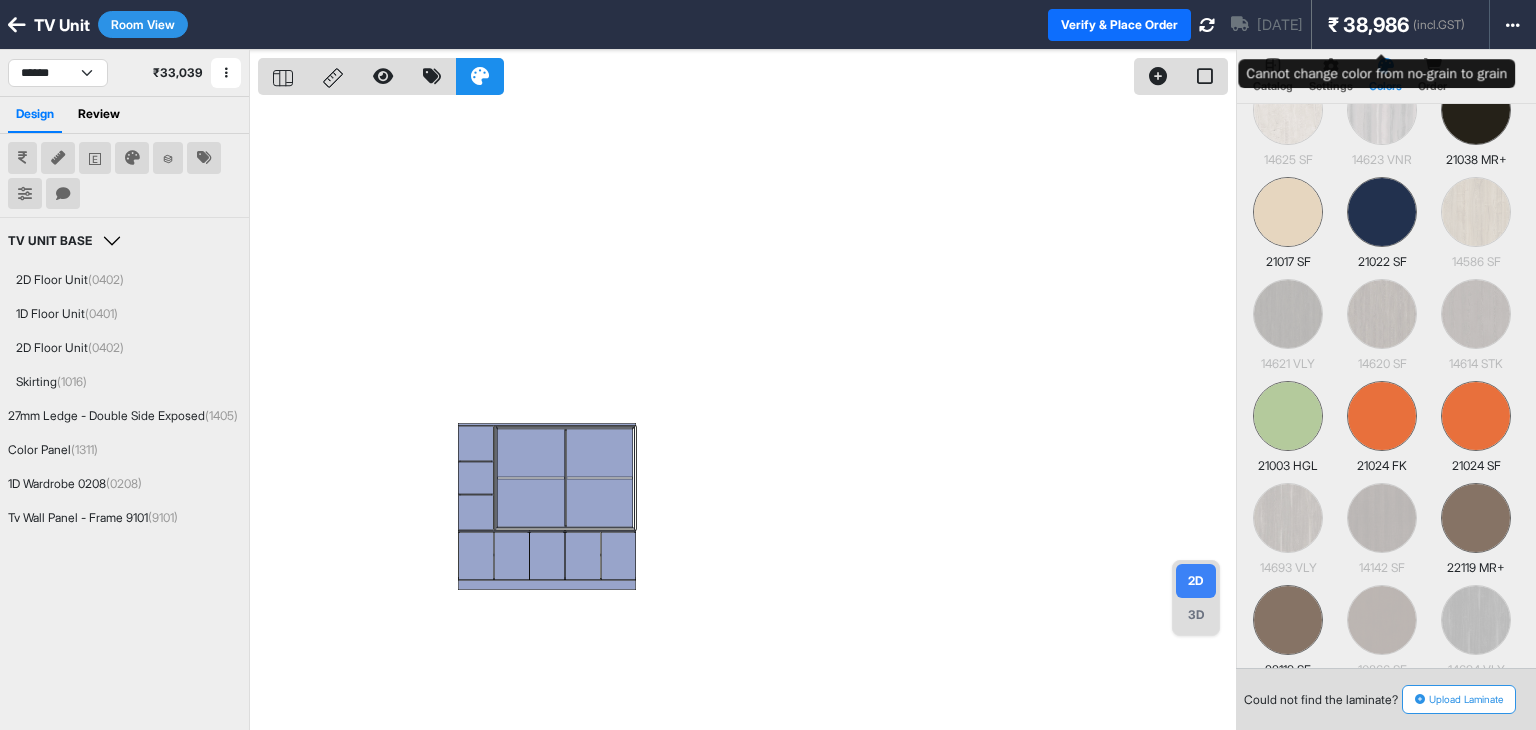 scroll, scrollTop: 2700, scrollLeft: 0, axis: vertical 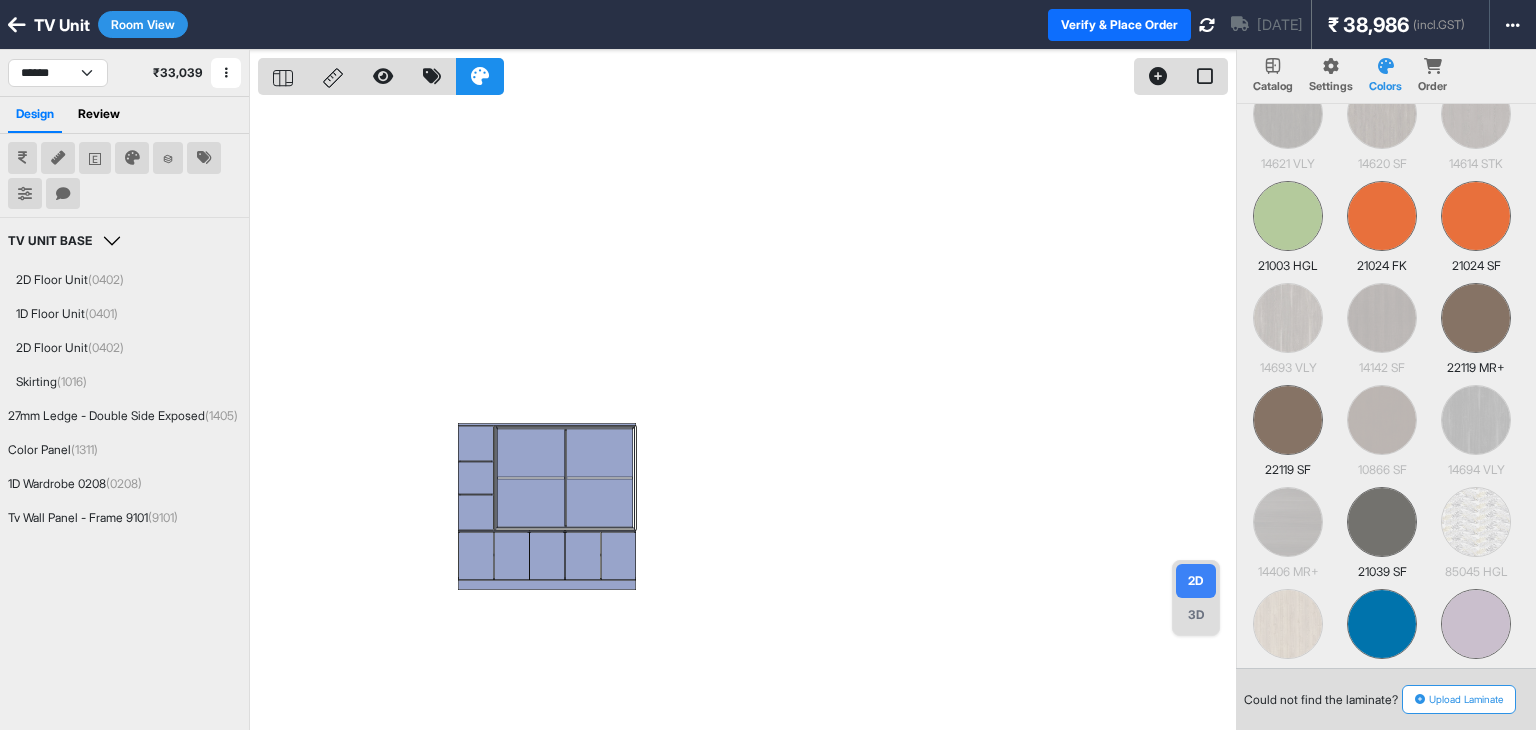 type on "******" 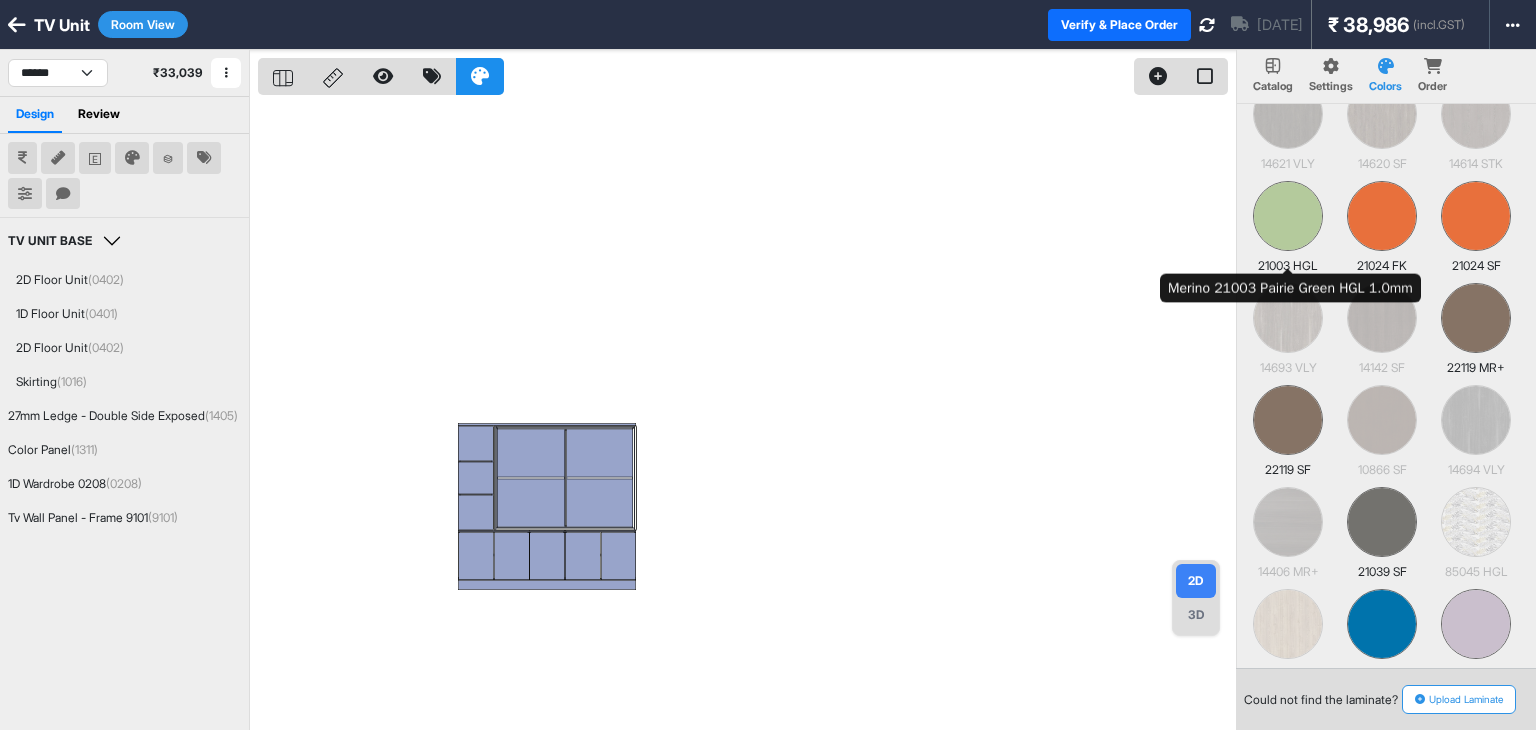 click at bounding box center [1288, 216] 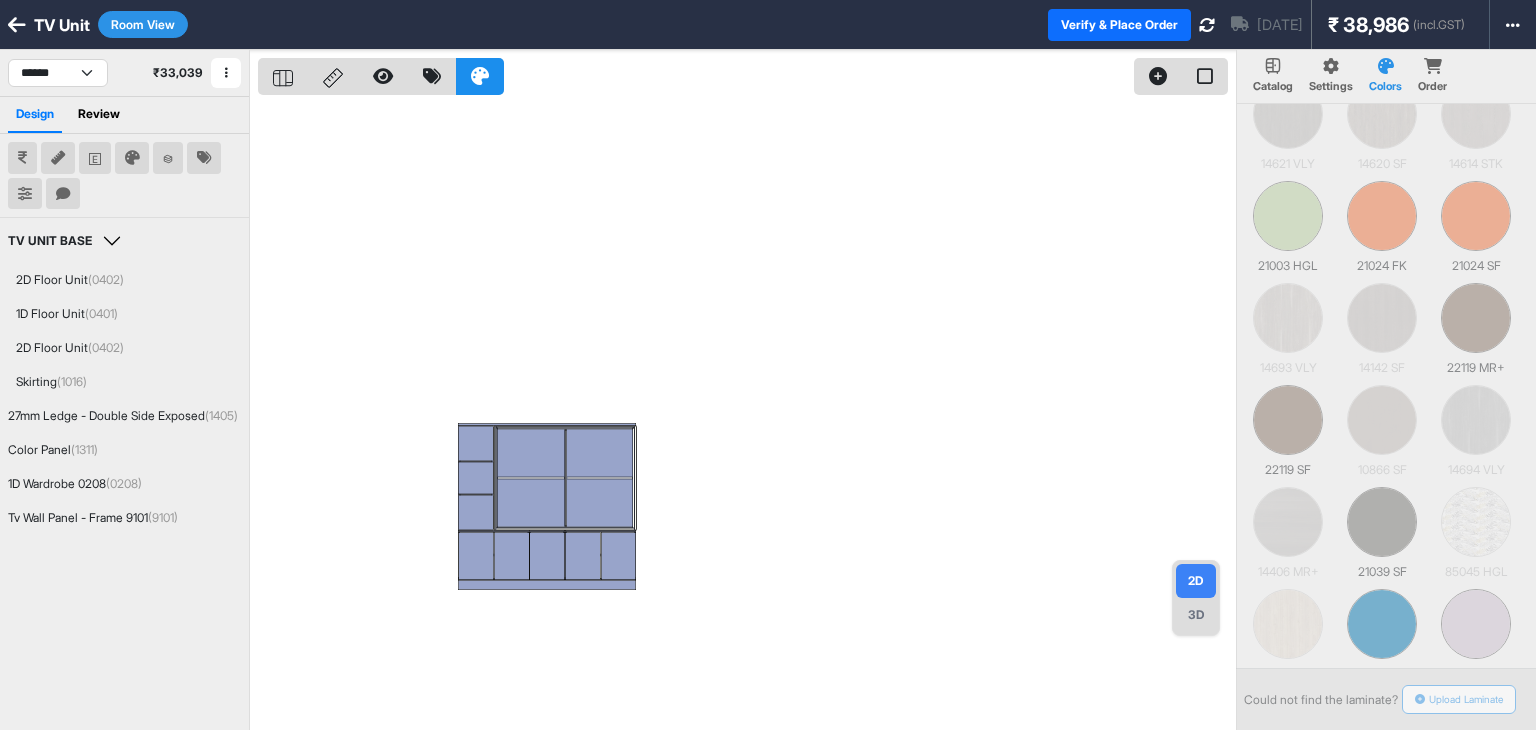 scroll, scrollTop: 0, scrollLeft: 0, axis: both 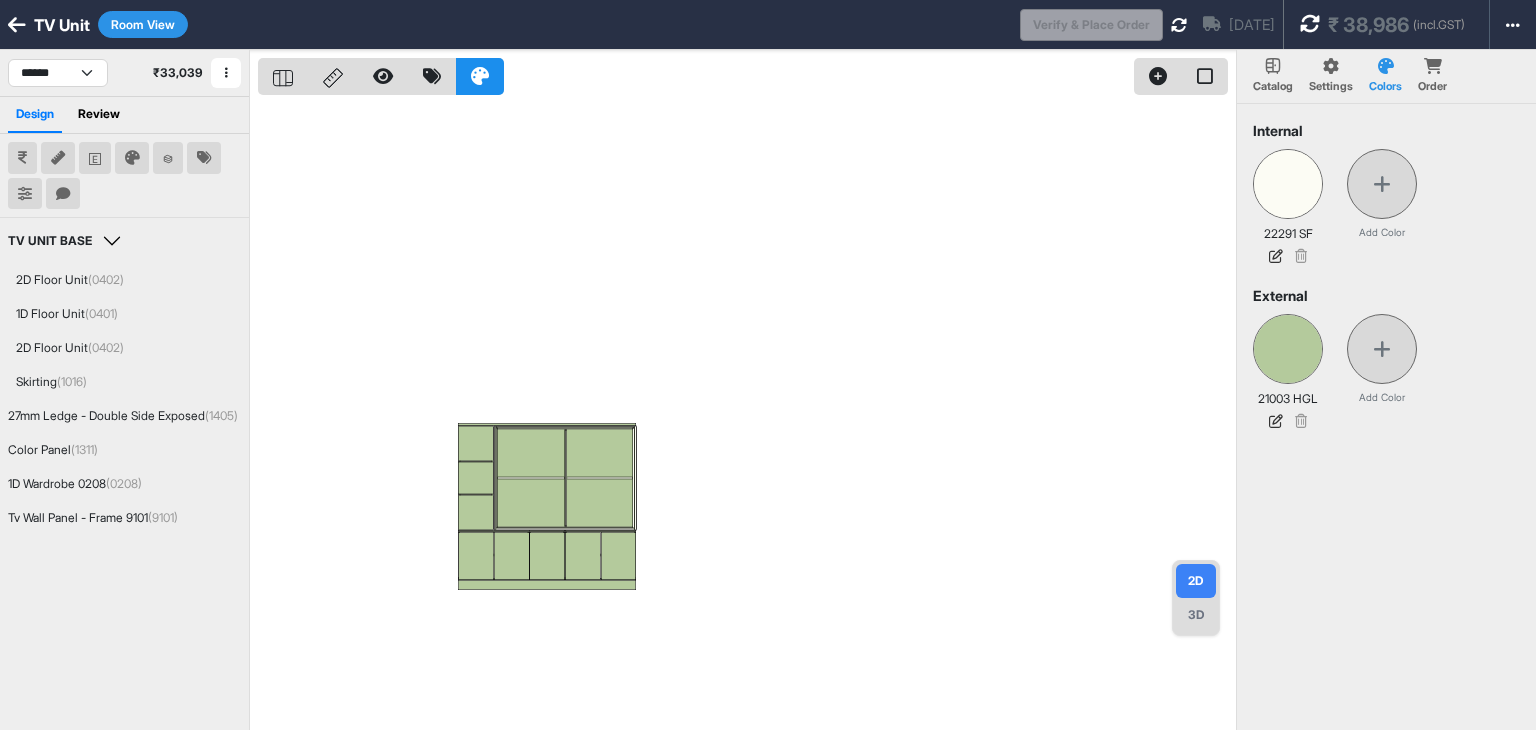 click at bounding box center [1310, 24] 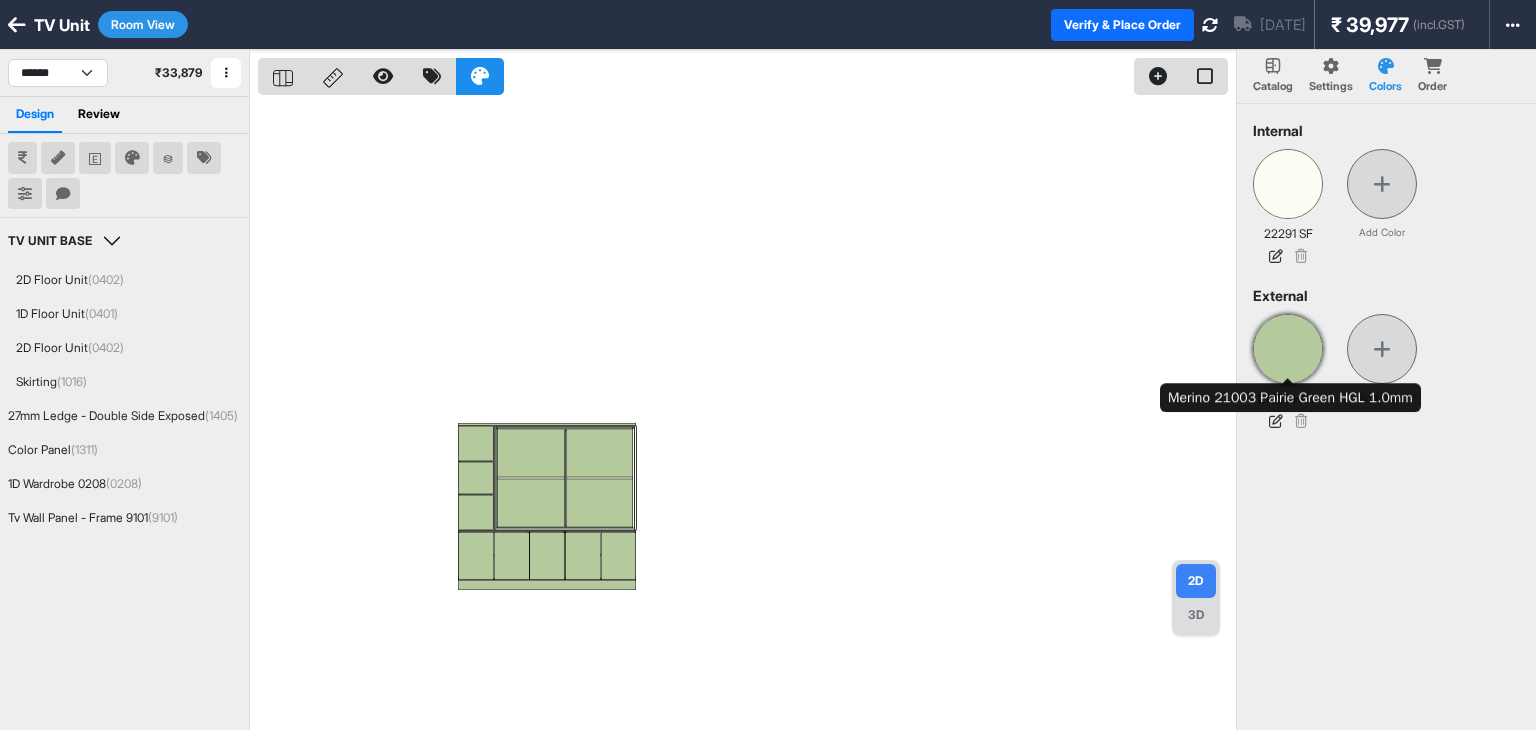 click at bounding box center (1288, 349) 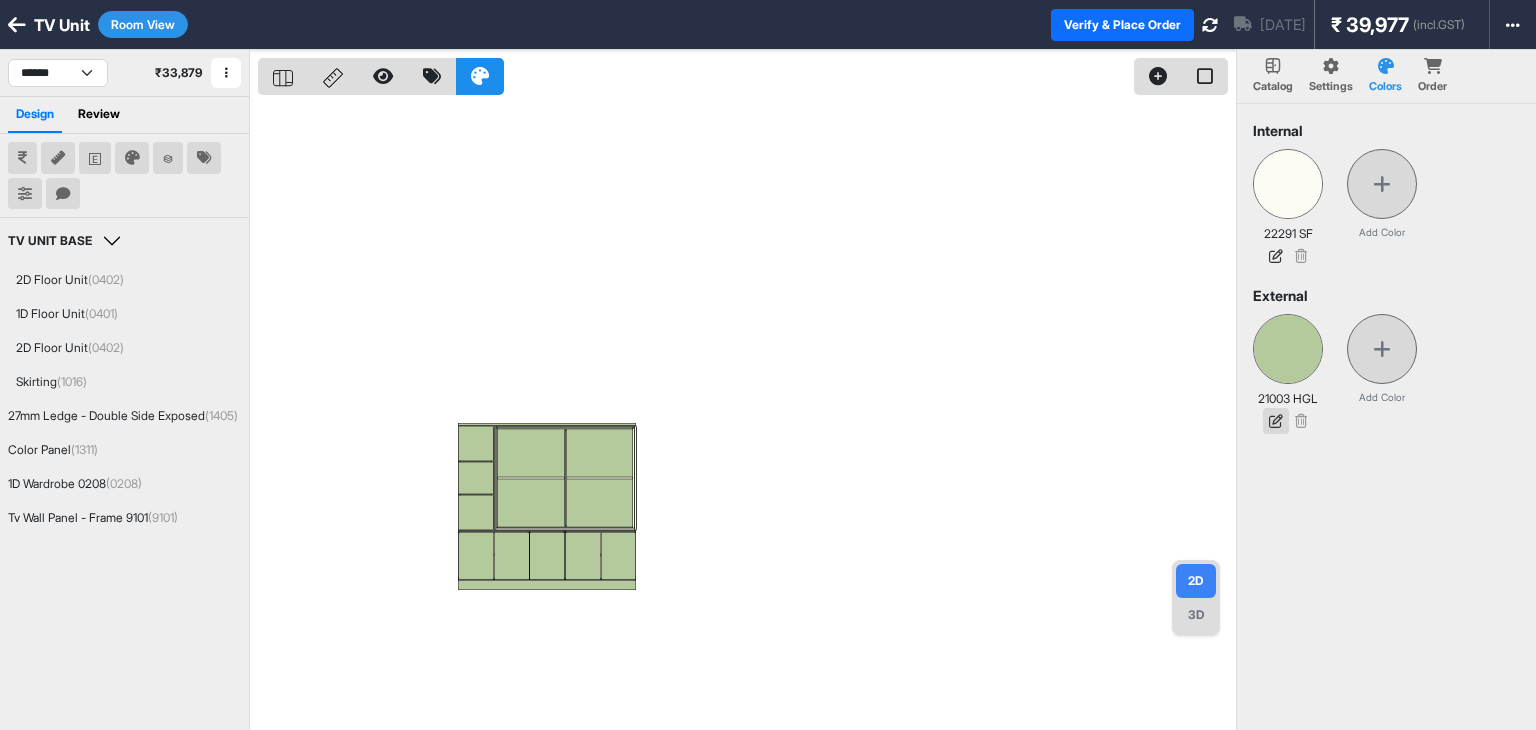 click at bounding box center [1276, 421] 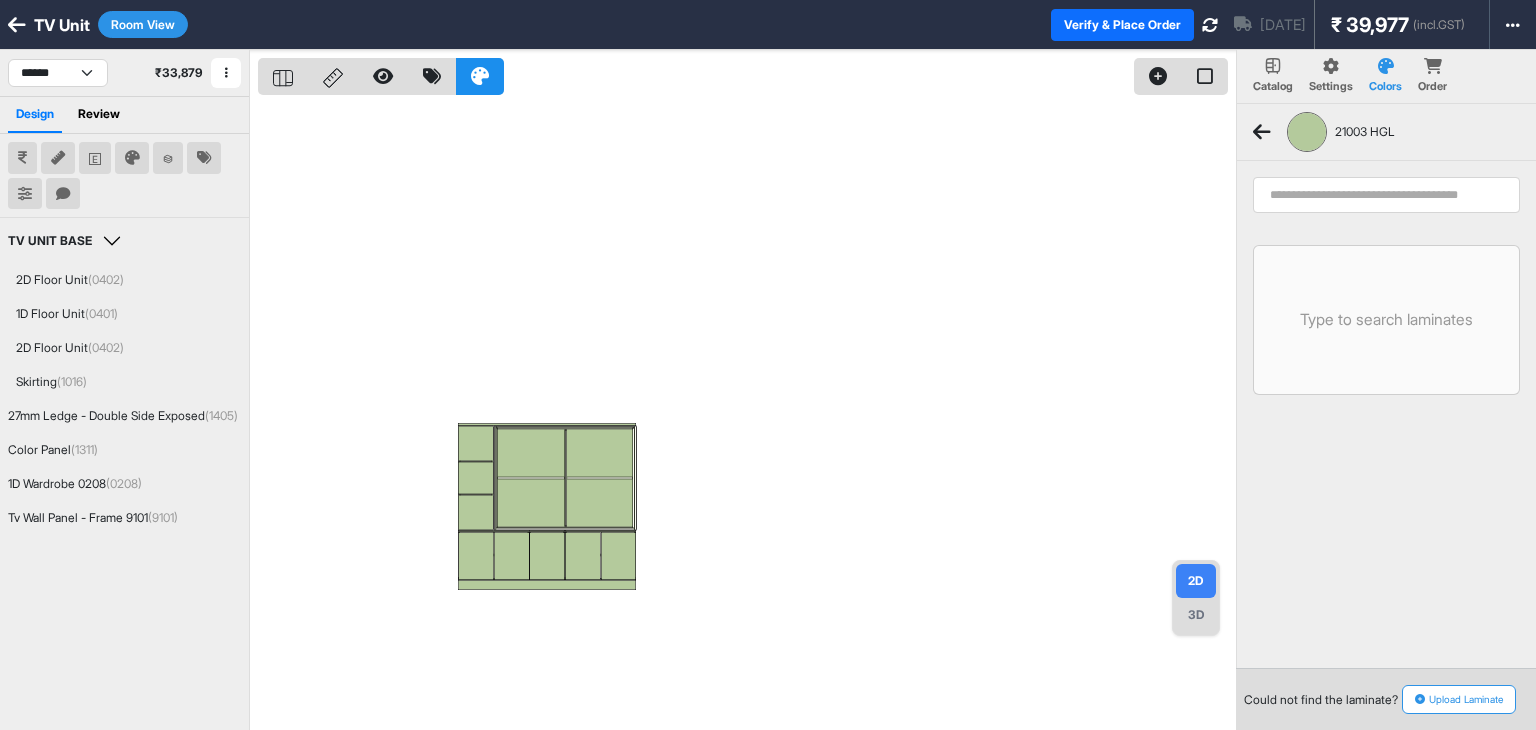 click at bounding box center (1386, 195) 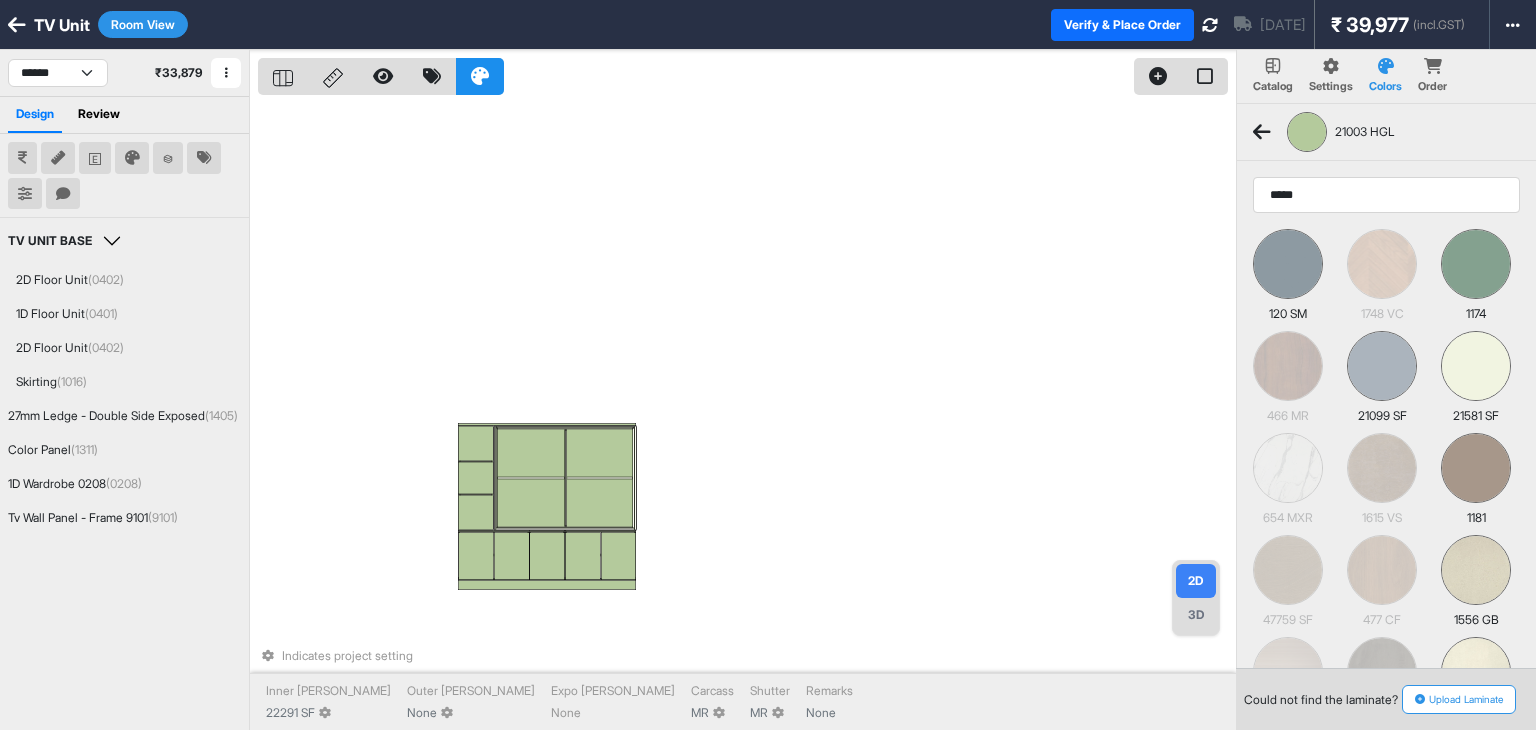 type on "*****" 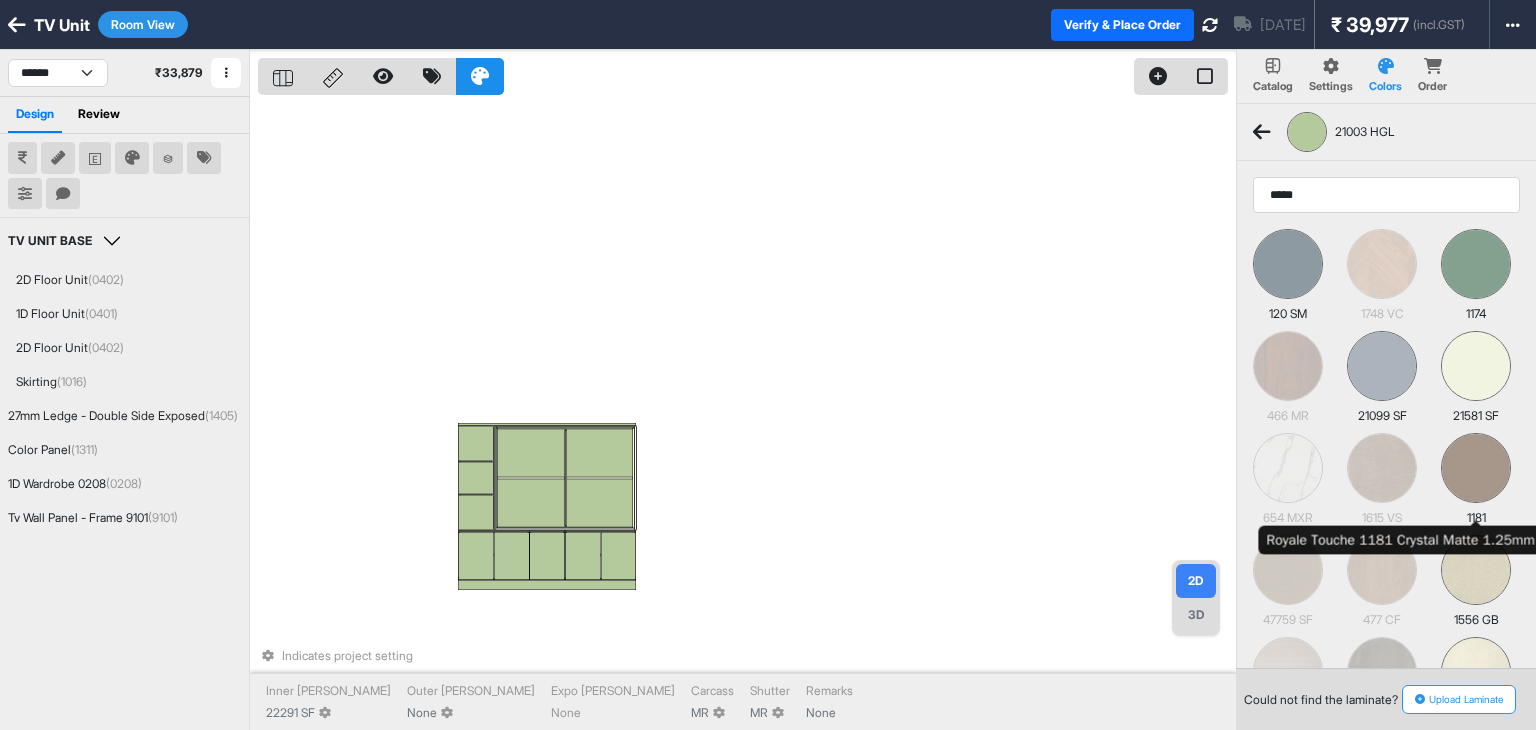 click at bounding box center (1476, 468) 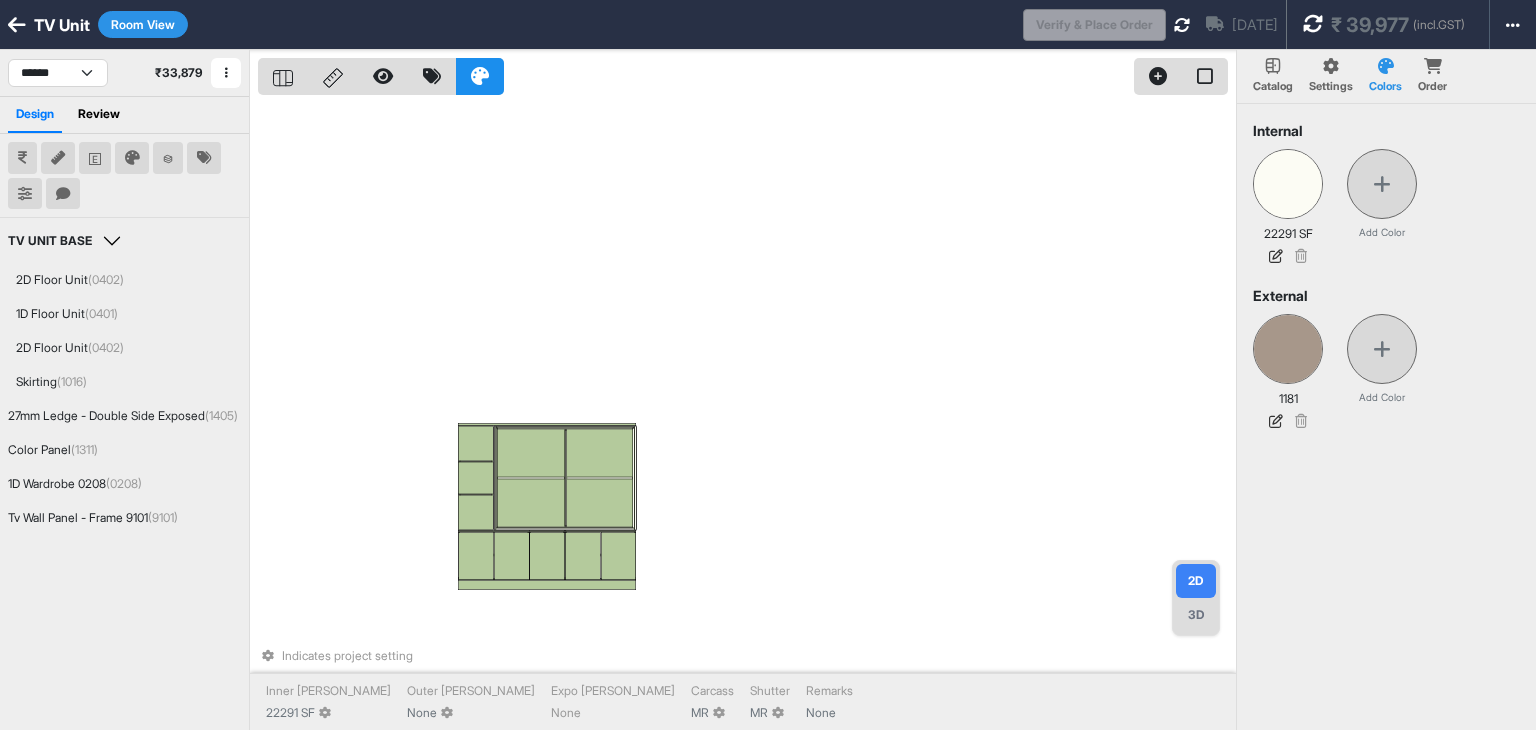 click at bounding box center [1313, 24] 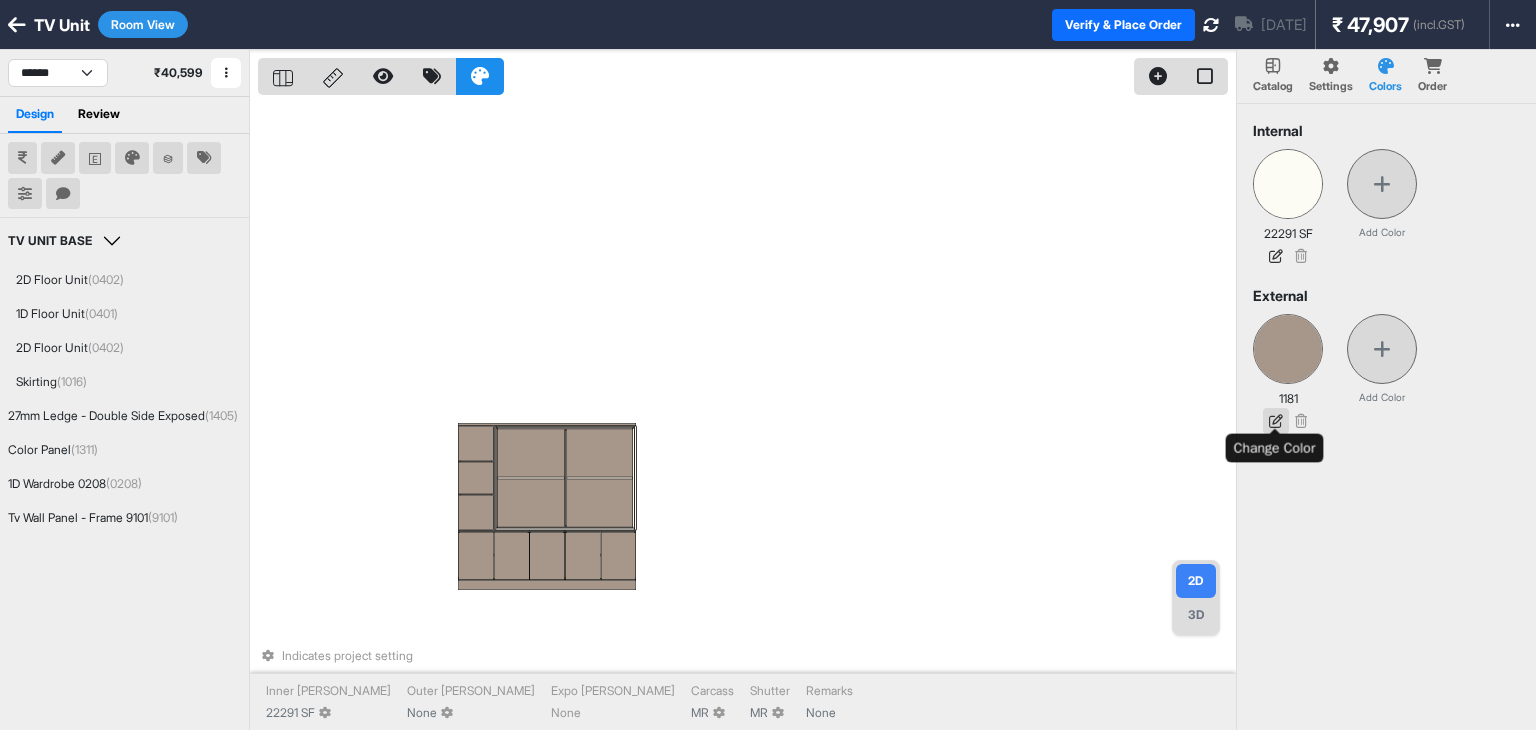 click at bounding box center [1276, 421] 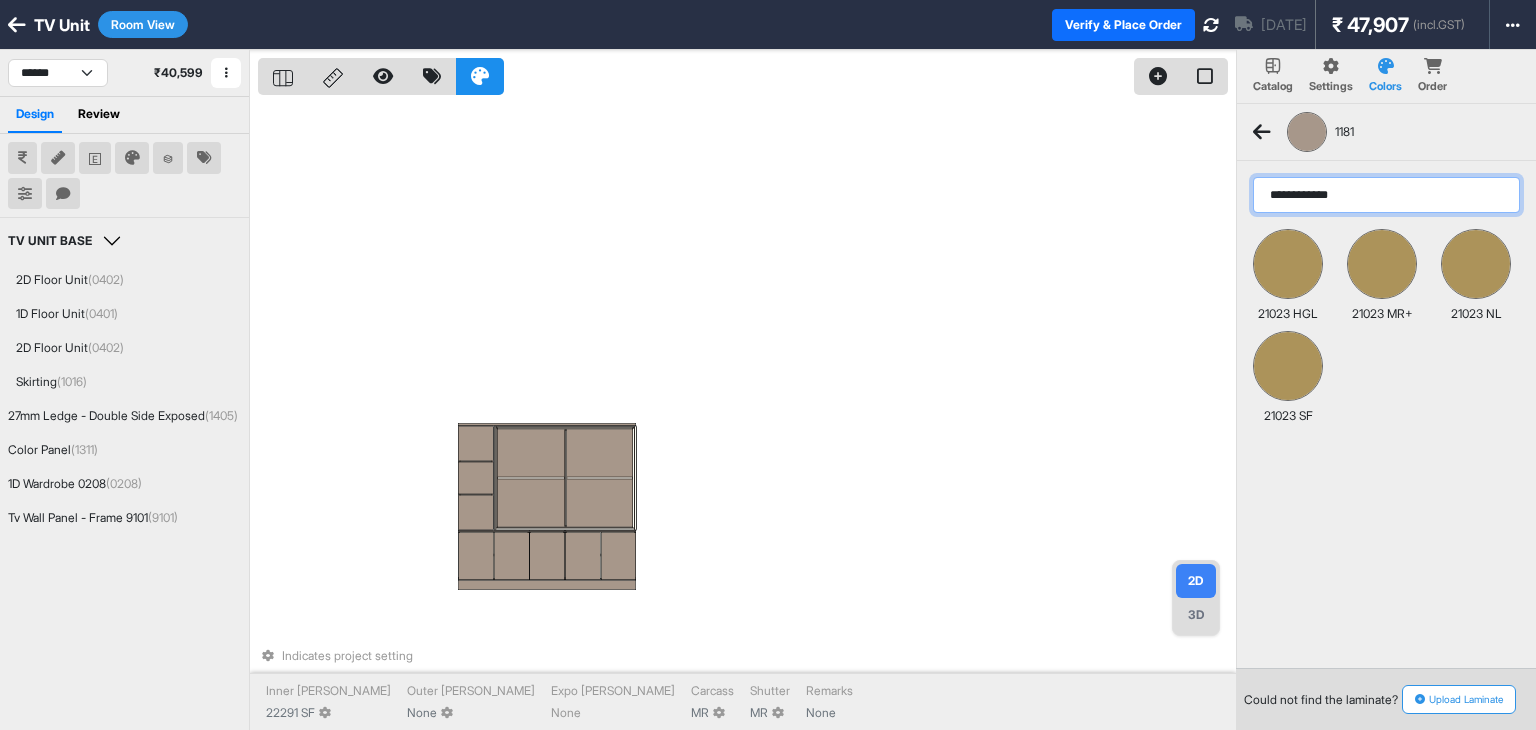 type on "**********" 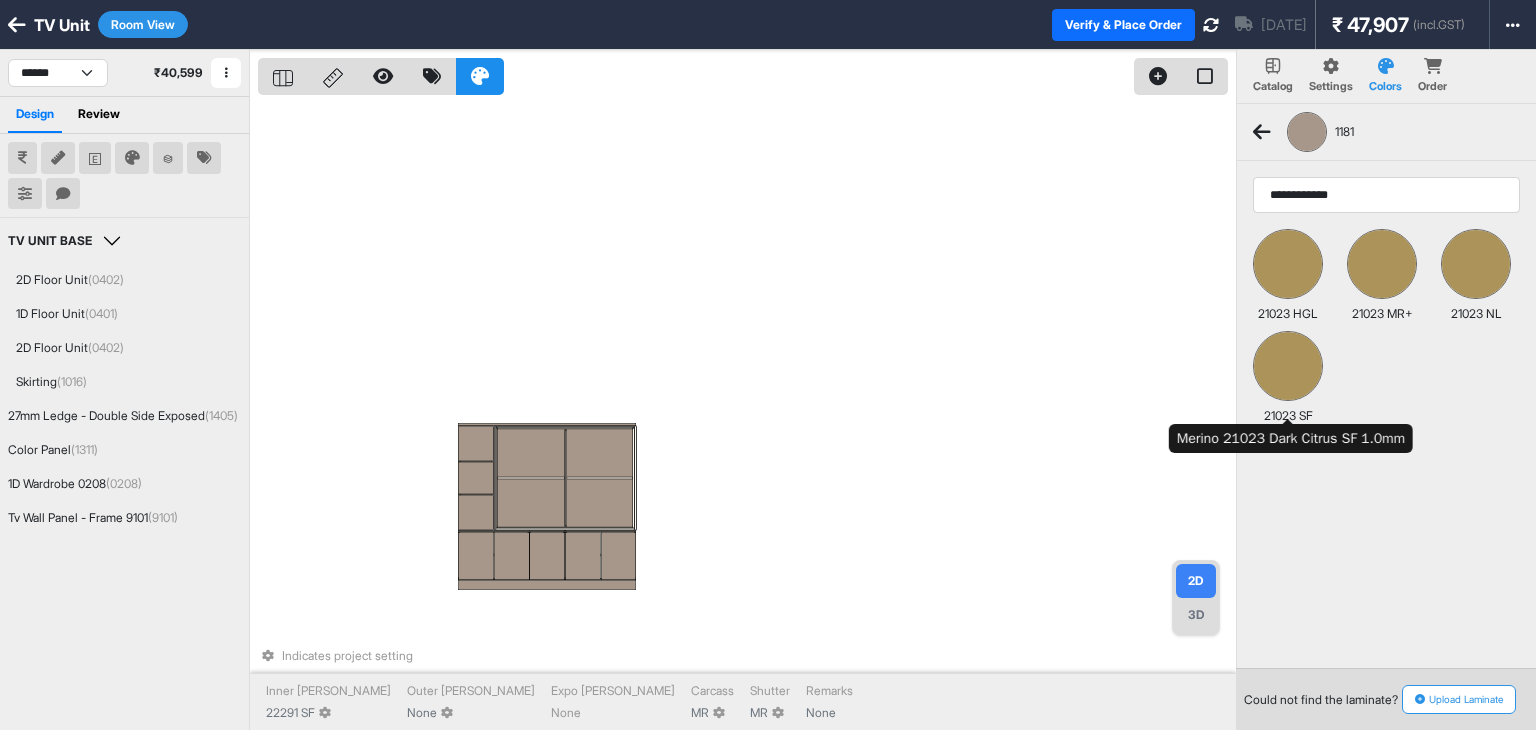 click at bounding box center (1288, 366) 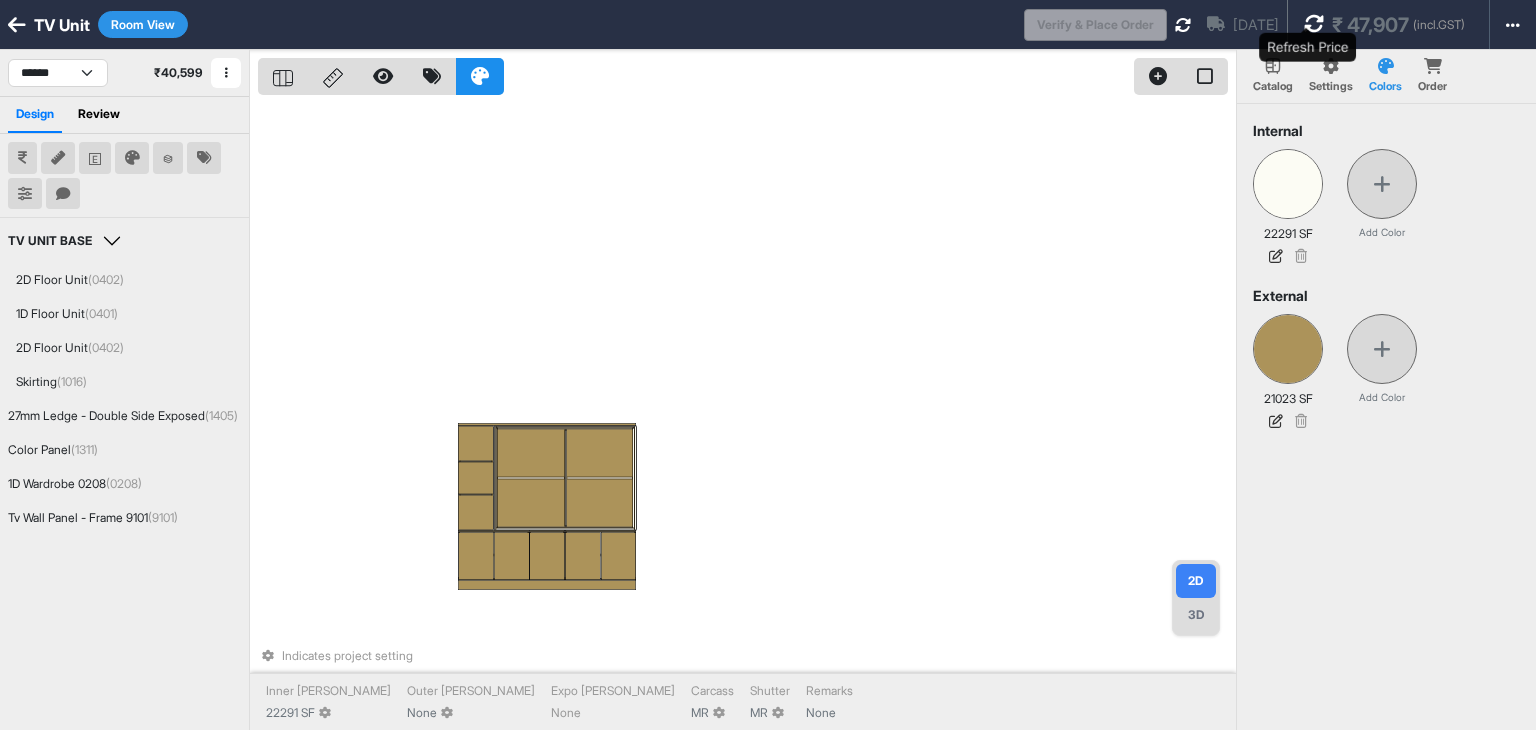 click at bounding box center (1314, 24) 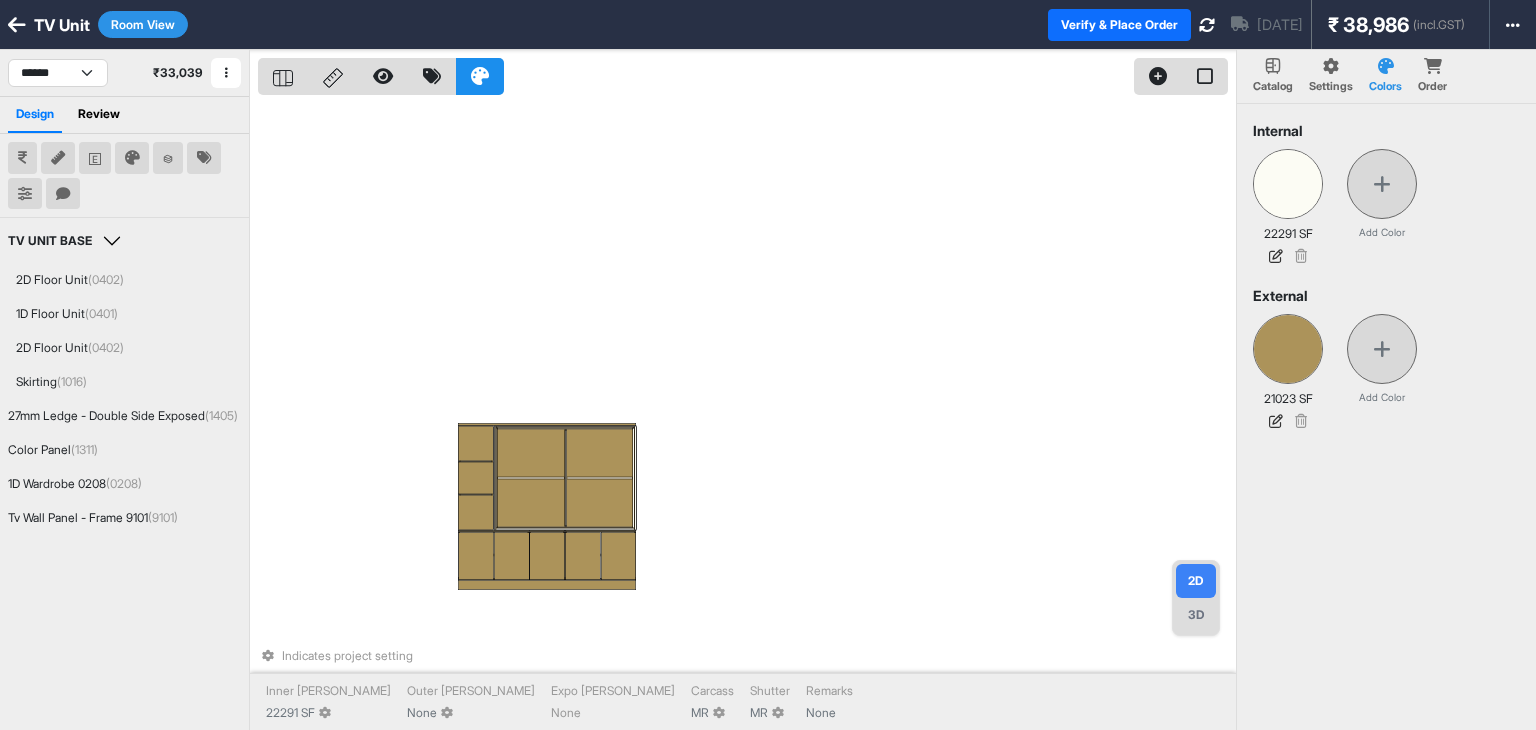 click on "TV unit Room View" at bounding box center [524, 24] 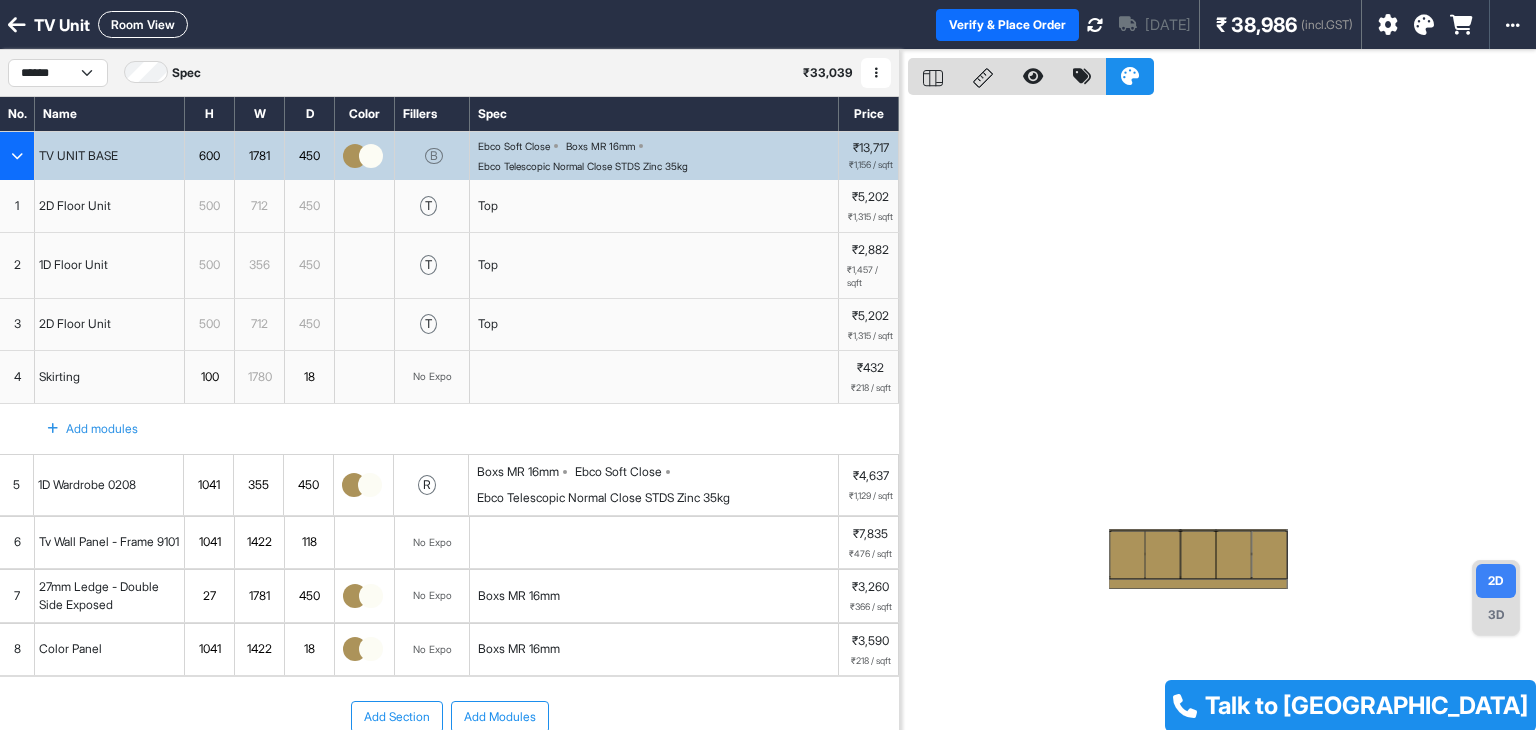 click on "Ebco Soft Close Boxs MR 16mm Ebco Telescopic Normal Close STDS Zinc 35kg" at bounding box center (658, 156) 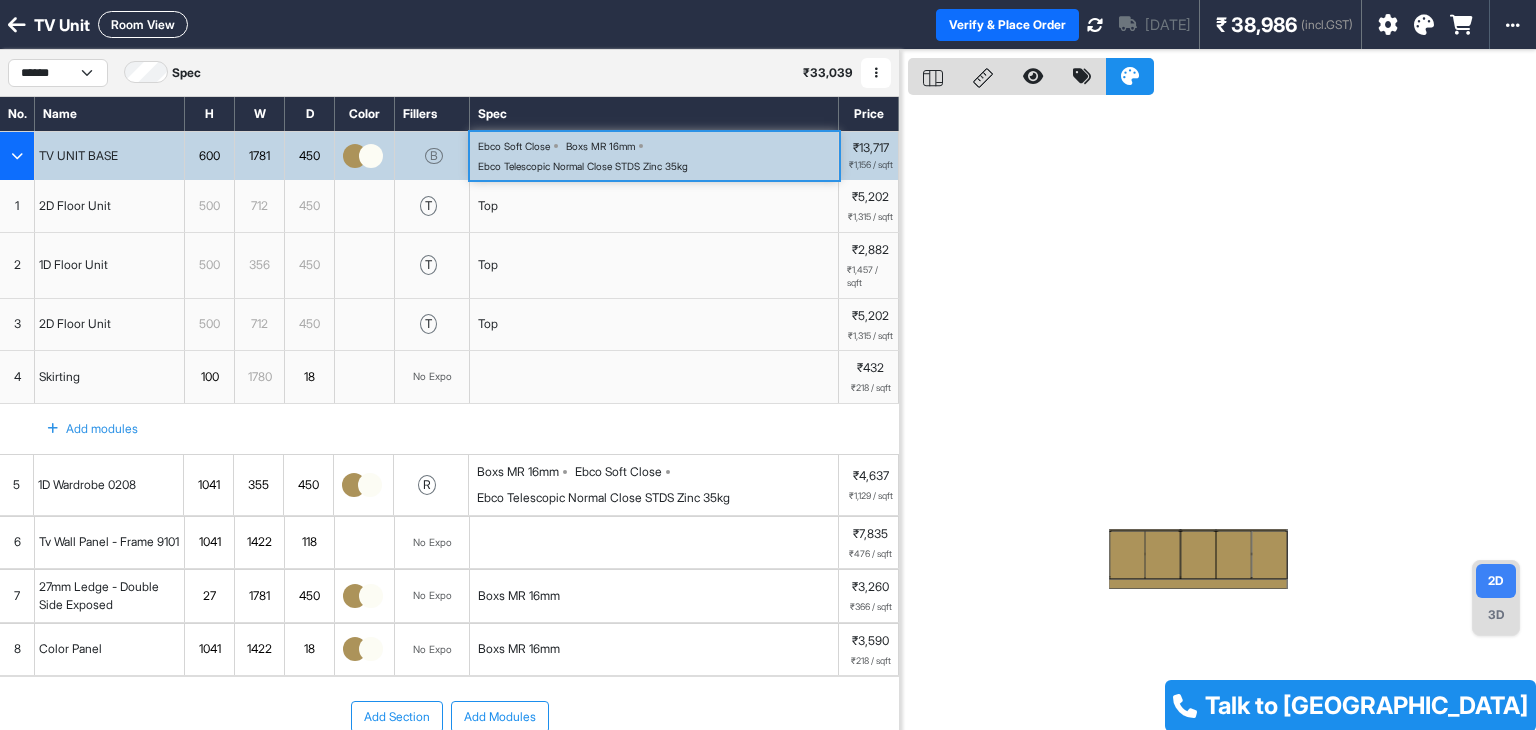 click on "Ebco Soft Close Boxs MR 16mm Ebco Telescopic Normal Close STDS Zinc 35kg" at bounding box center (658, 156) 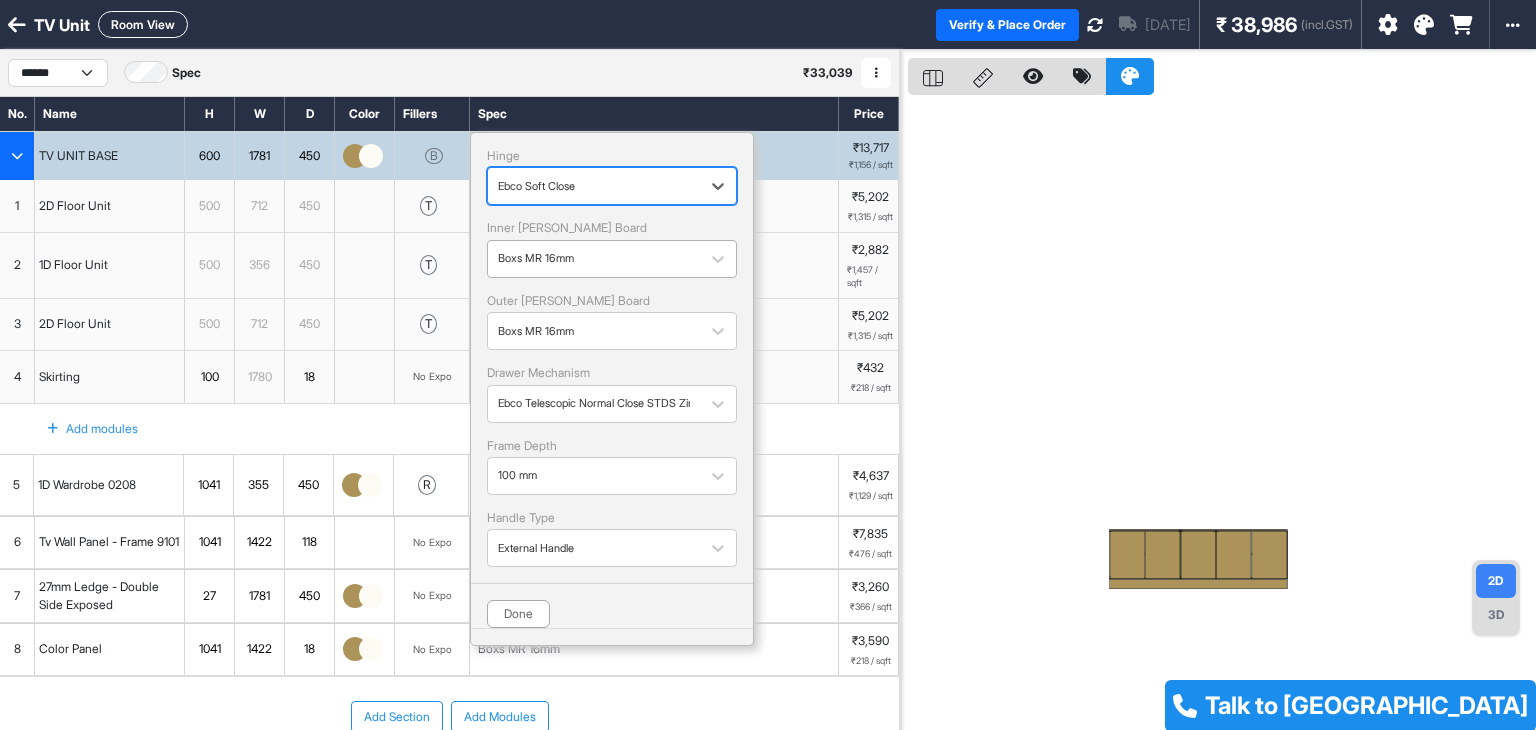 click at bounding box center (594, 259) 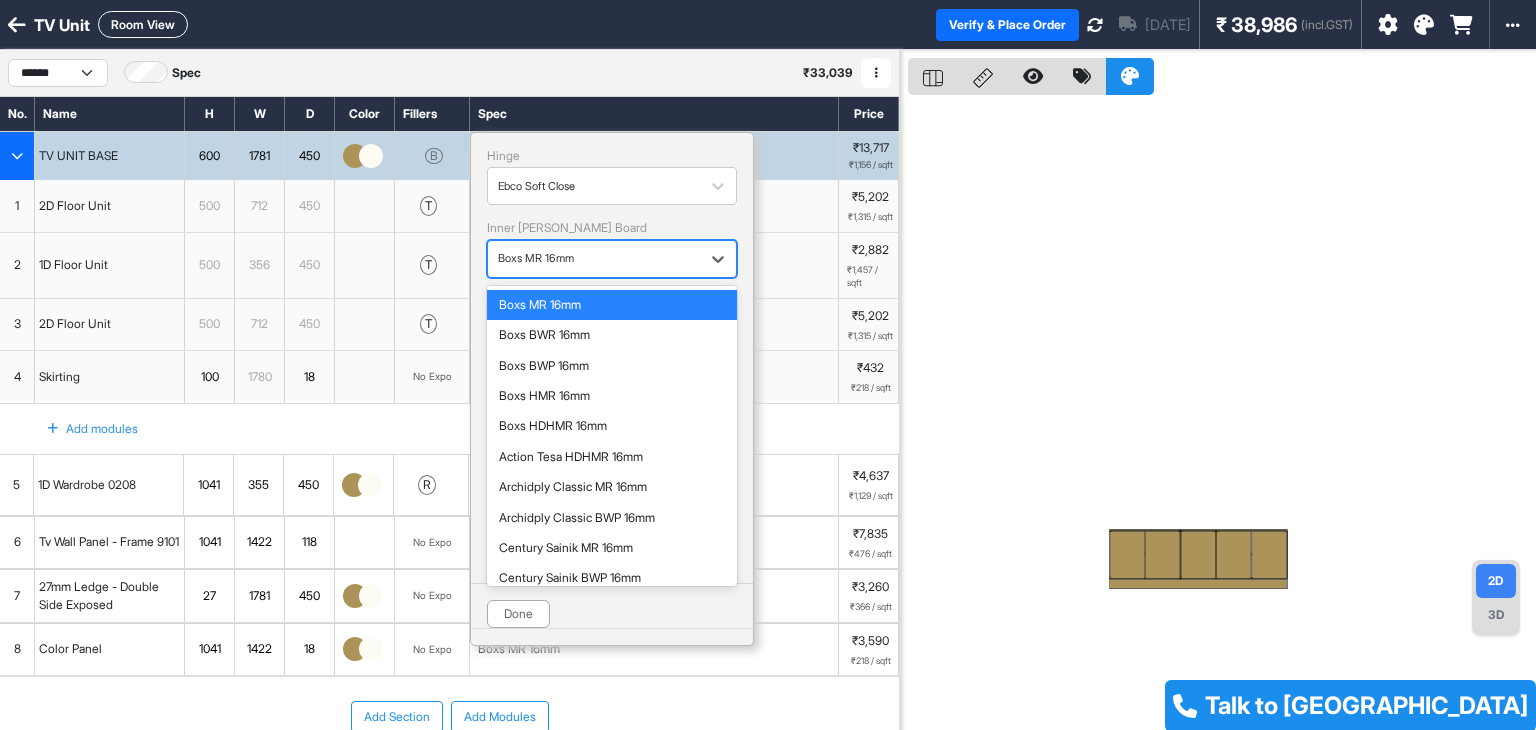 click at bounding box center [594, 259] 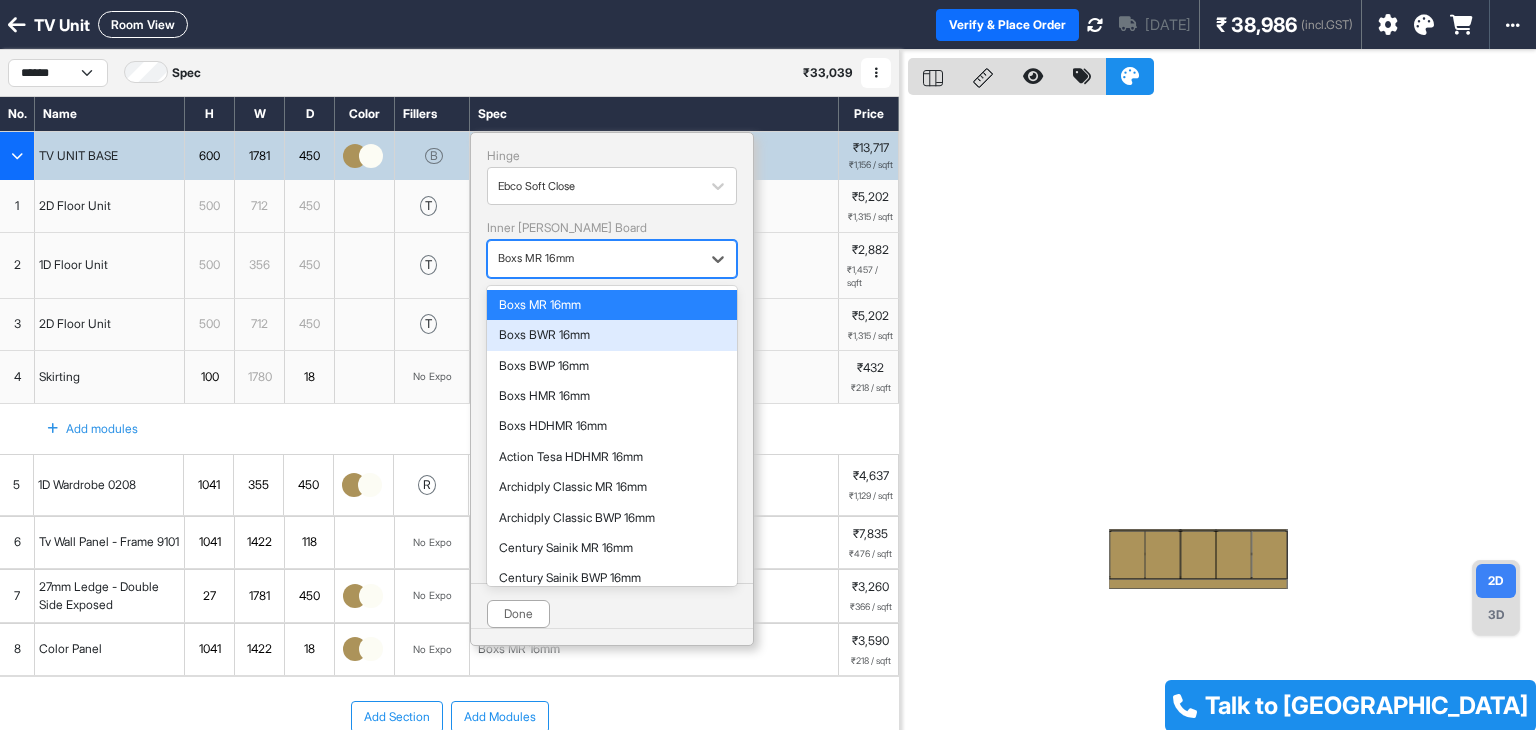 click on "Boxs BWR 16mm" at bounding box center [612, 335] 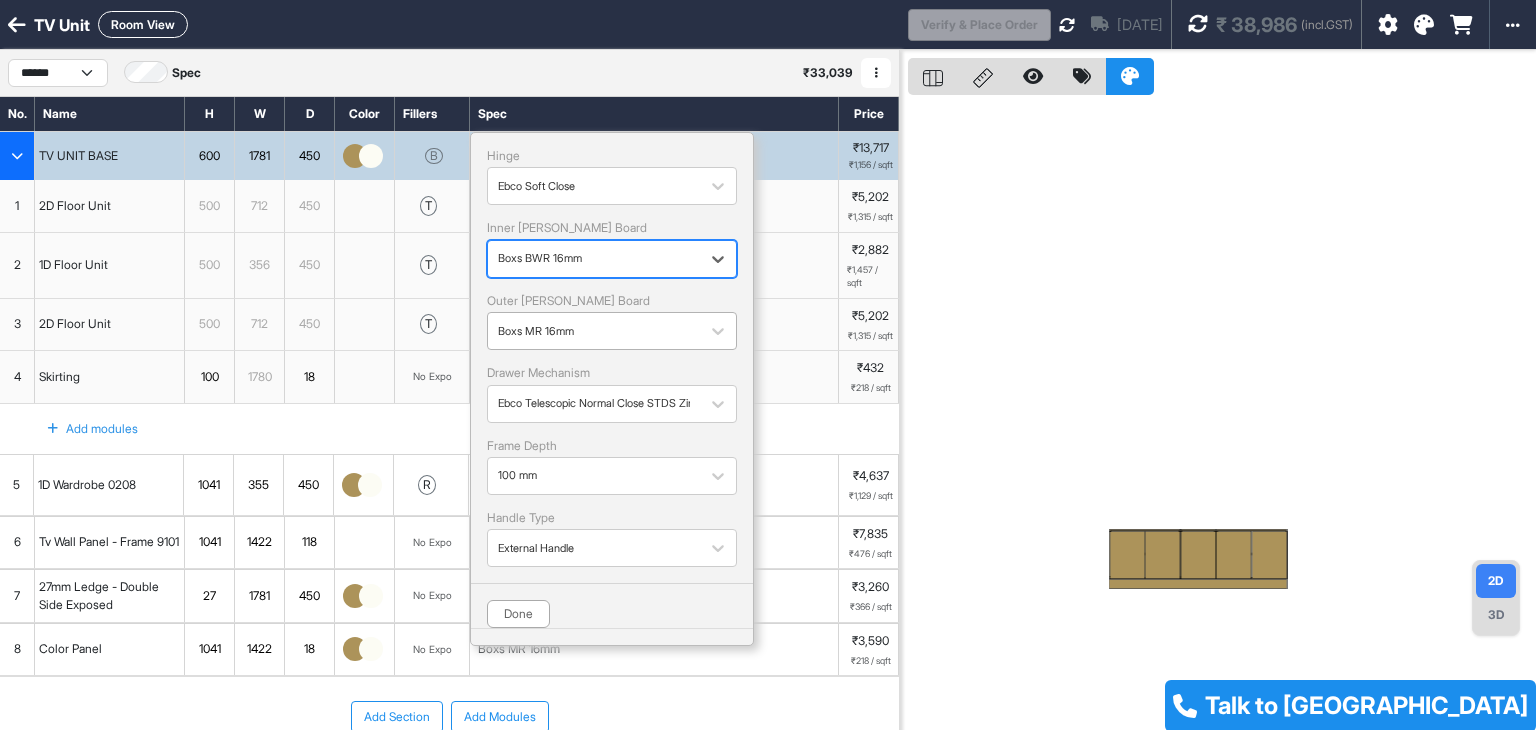 click at bounding box center (594, 331) 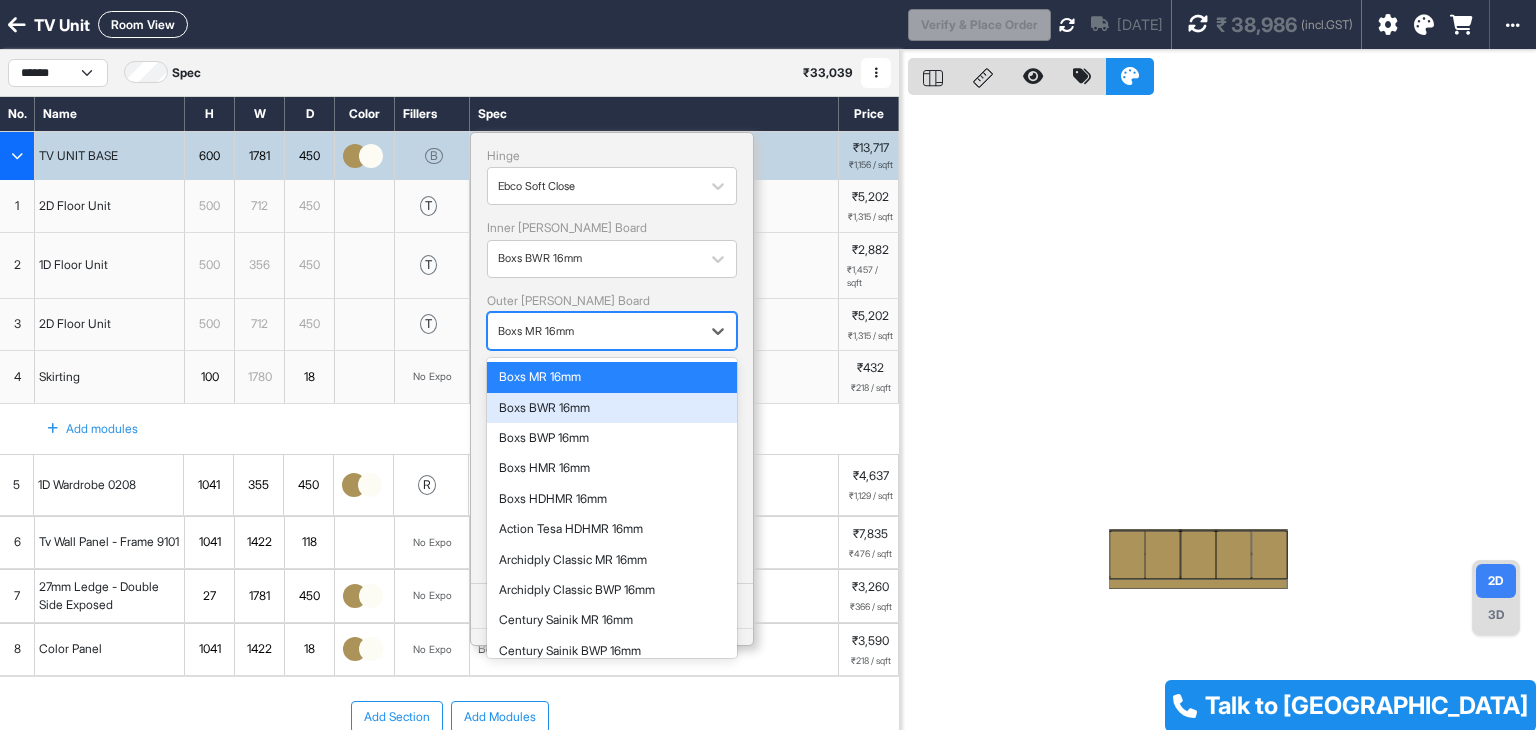click on "Boxs BWR 16mm" at bounding box center (612, 408) 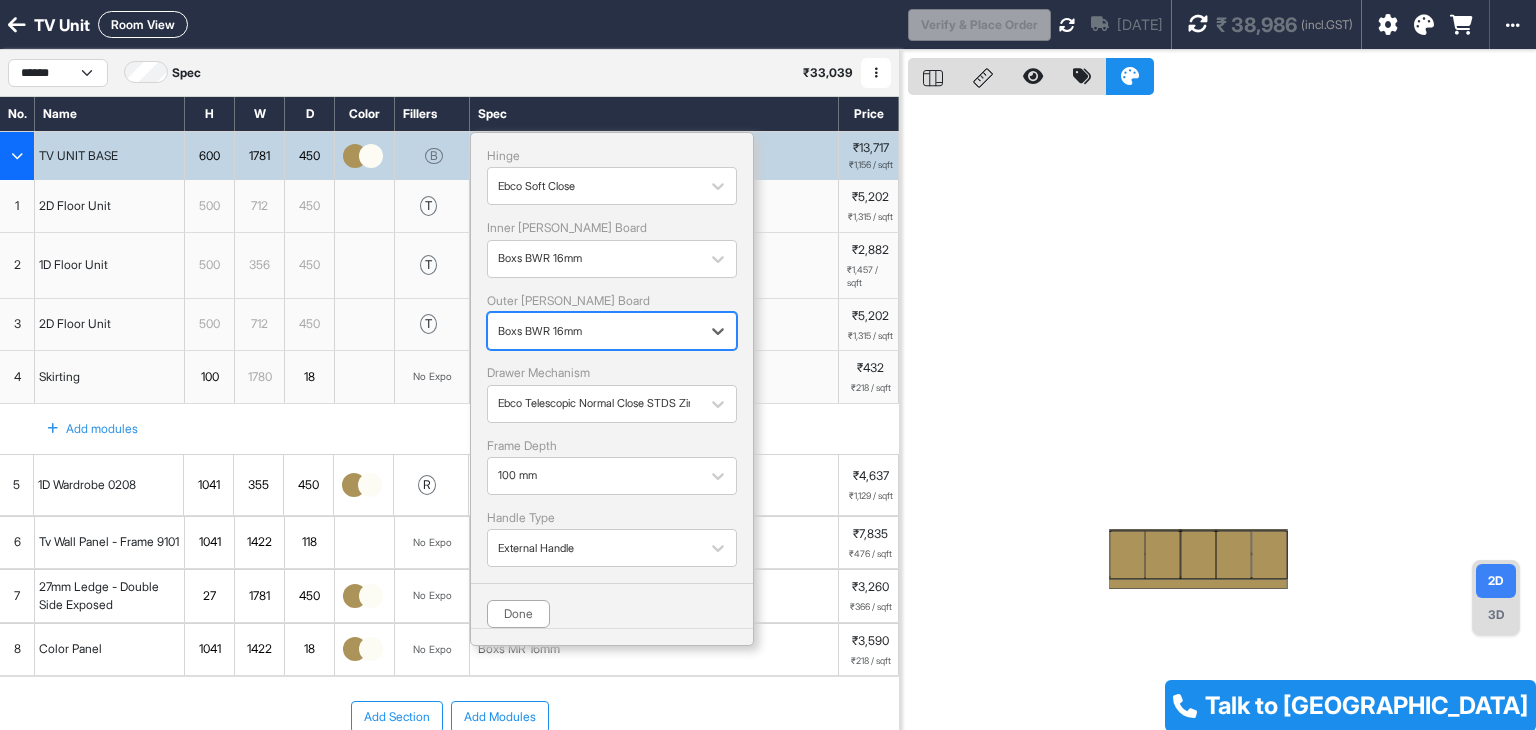 click on "Hinge Ebco Soft Close Inner Lam Board Boxs BWR 16mm Outer Lam Board option [object Object], selected. Boxs BWR 16mm Drawer Mechanism Ebco Telescopic Normal Close STDS Zinc 35kg Frame Depth 100 mm Handle Type External Handle Done" at bounding box center (612, 389) 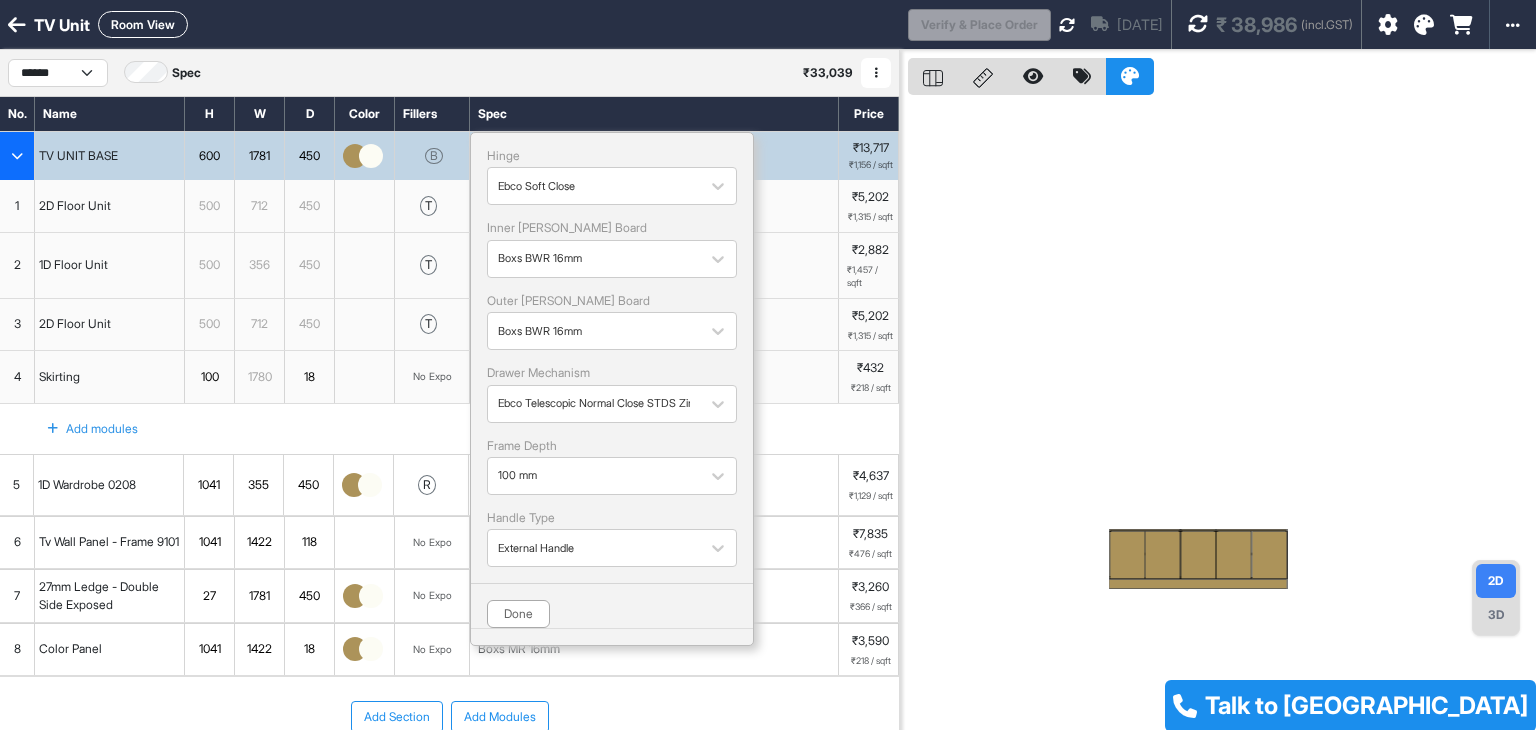 drag, startPoint x: 523, startPoint y: 619, endPoint x: 536, endPoint y: 613, distance: 14.3178215 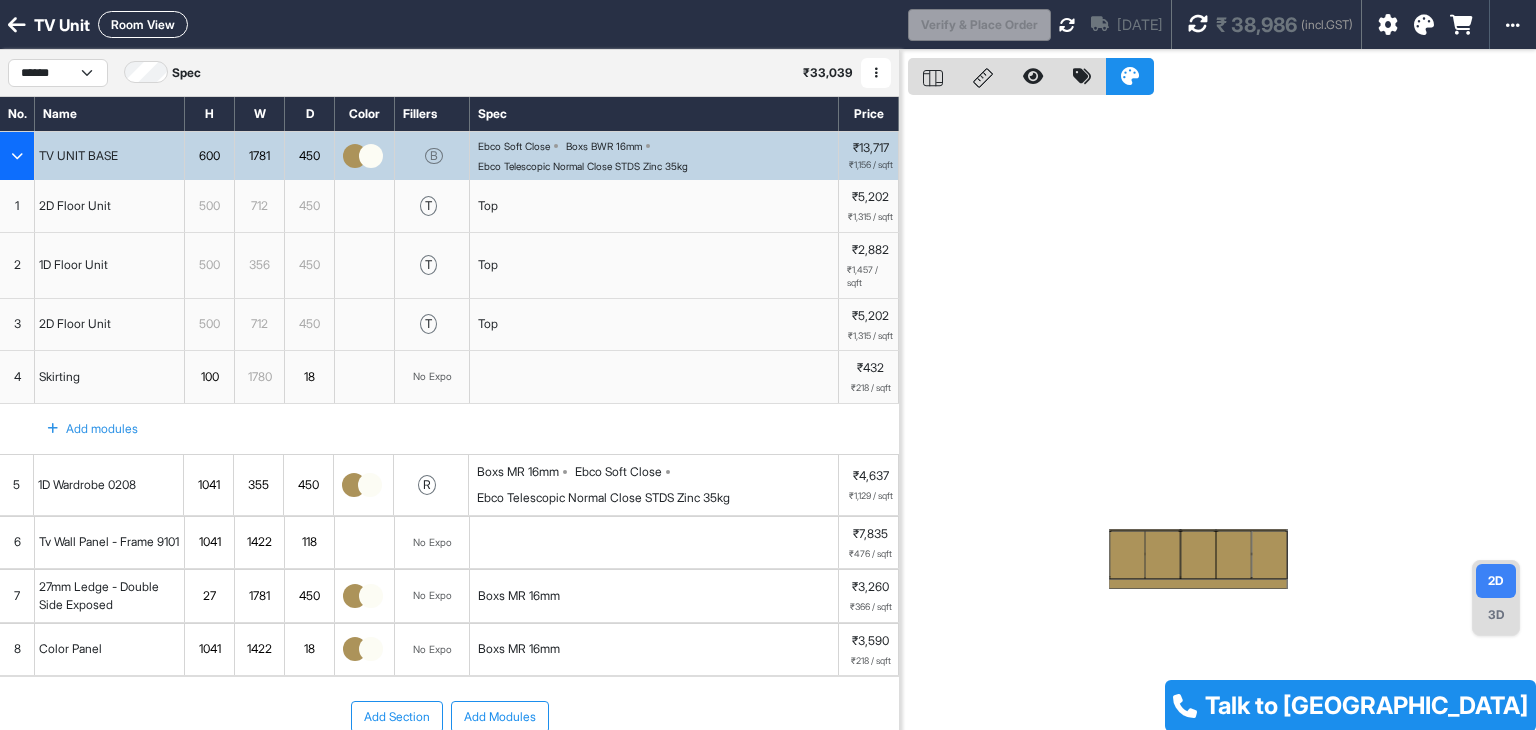 click on "Ebco Soft Close" at bounding box center [618, 472] 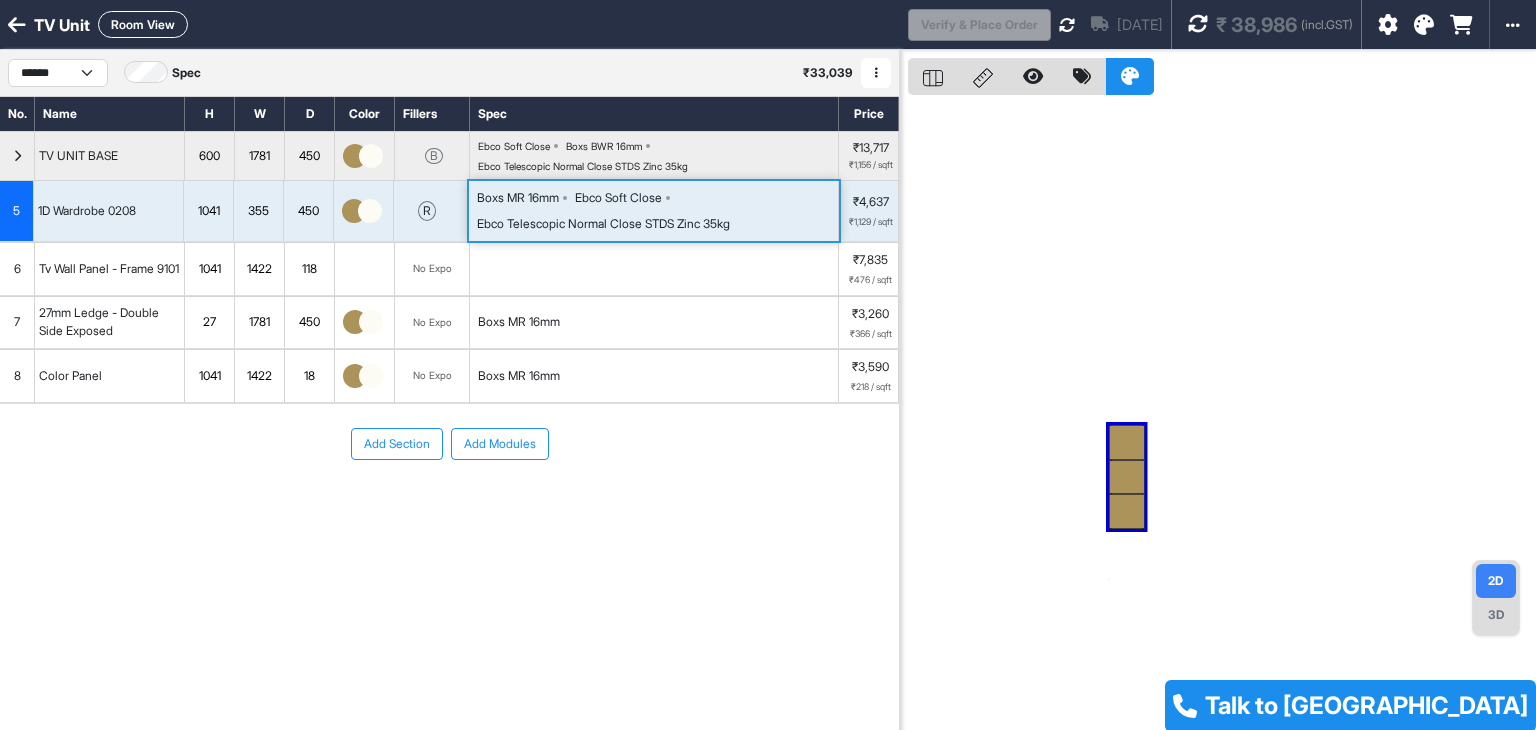 click on "Boxs MR 16mm Ebco Soft Close Ebco Telescopic Normal Close STDS Zinc 35kg" at bounding box center (657, 211) 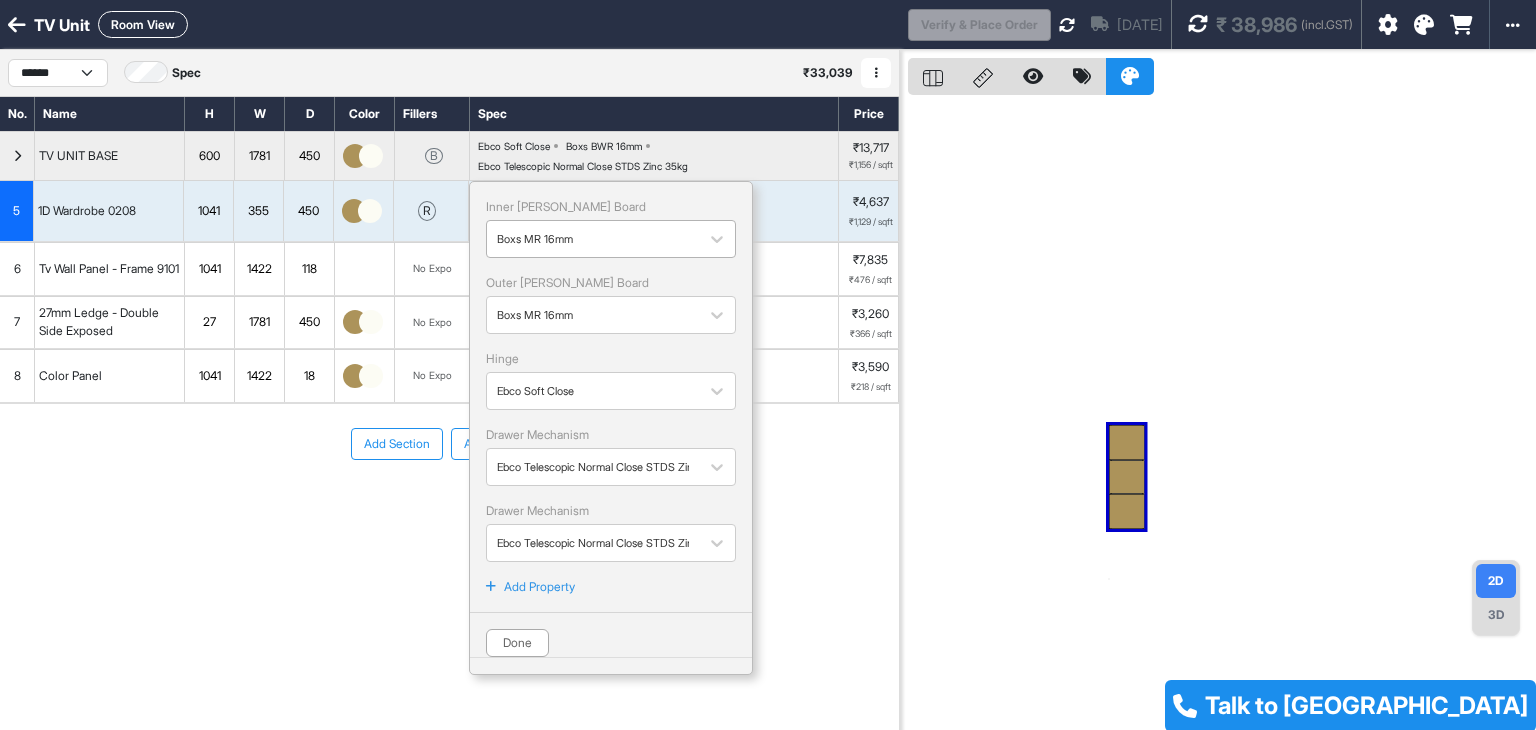 click at bounding box center (593, 239) 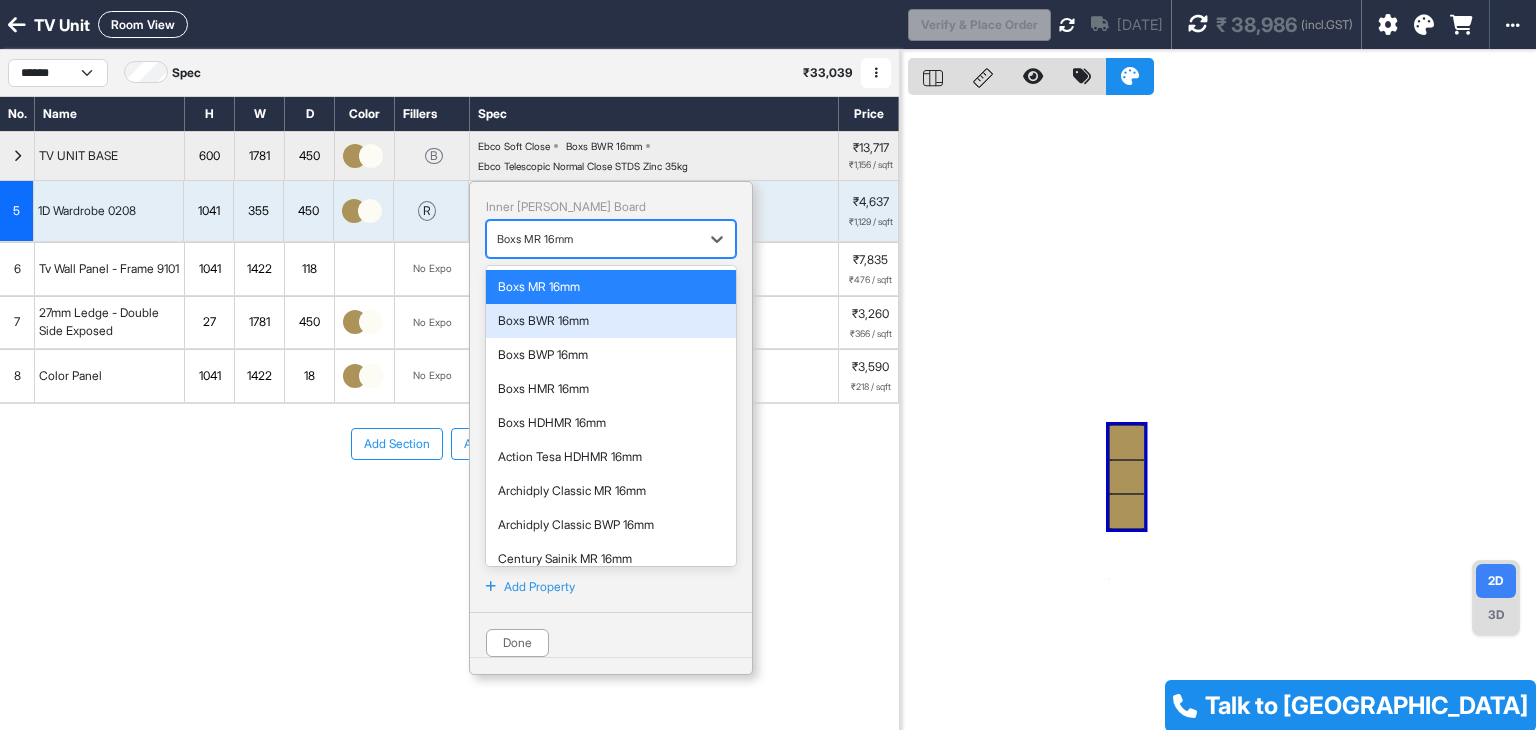 click on "Boxs BWR 16mm" at bounding box center [611, 321] 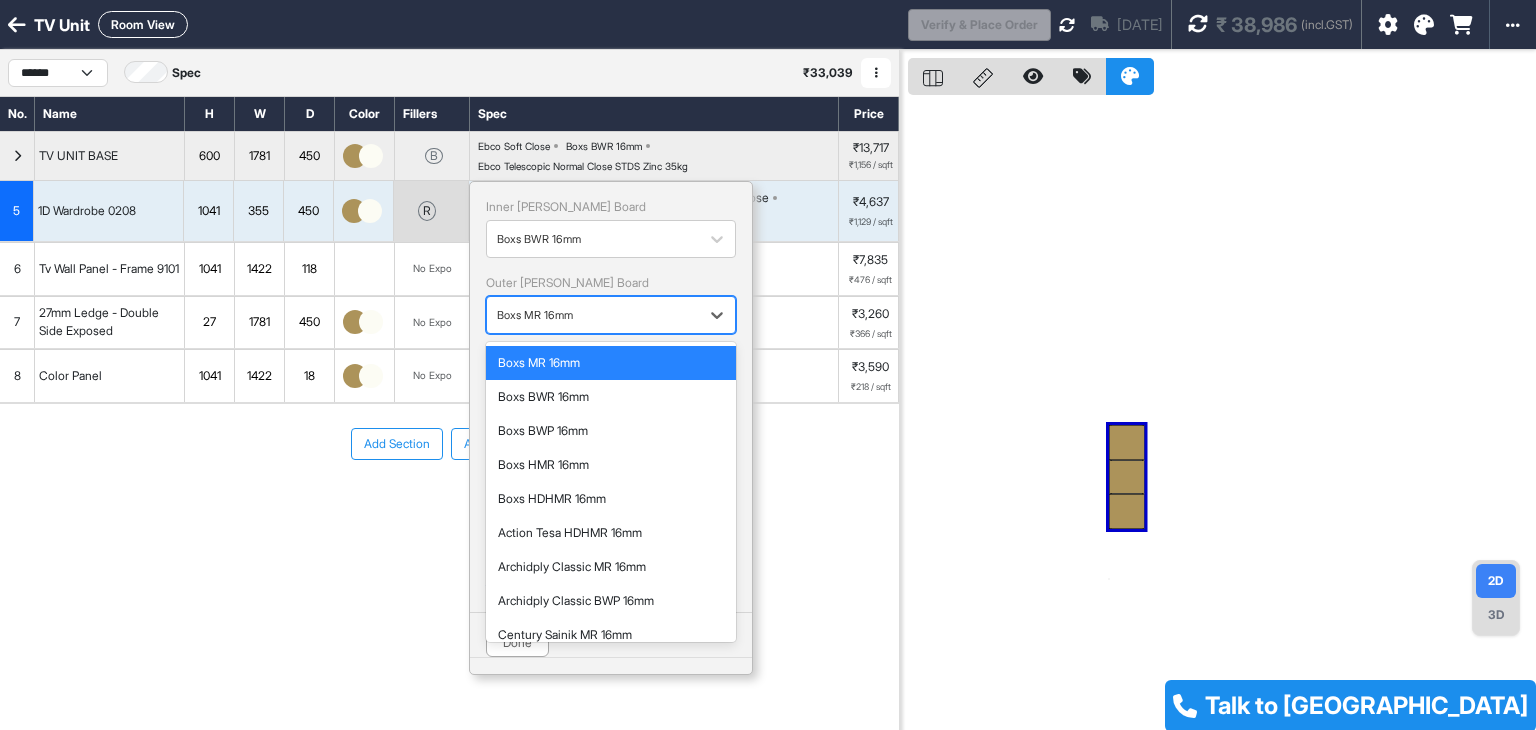 click at bounding box center [593, 315] 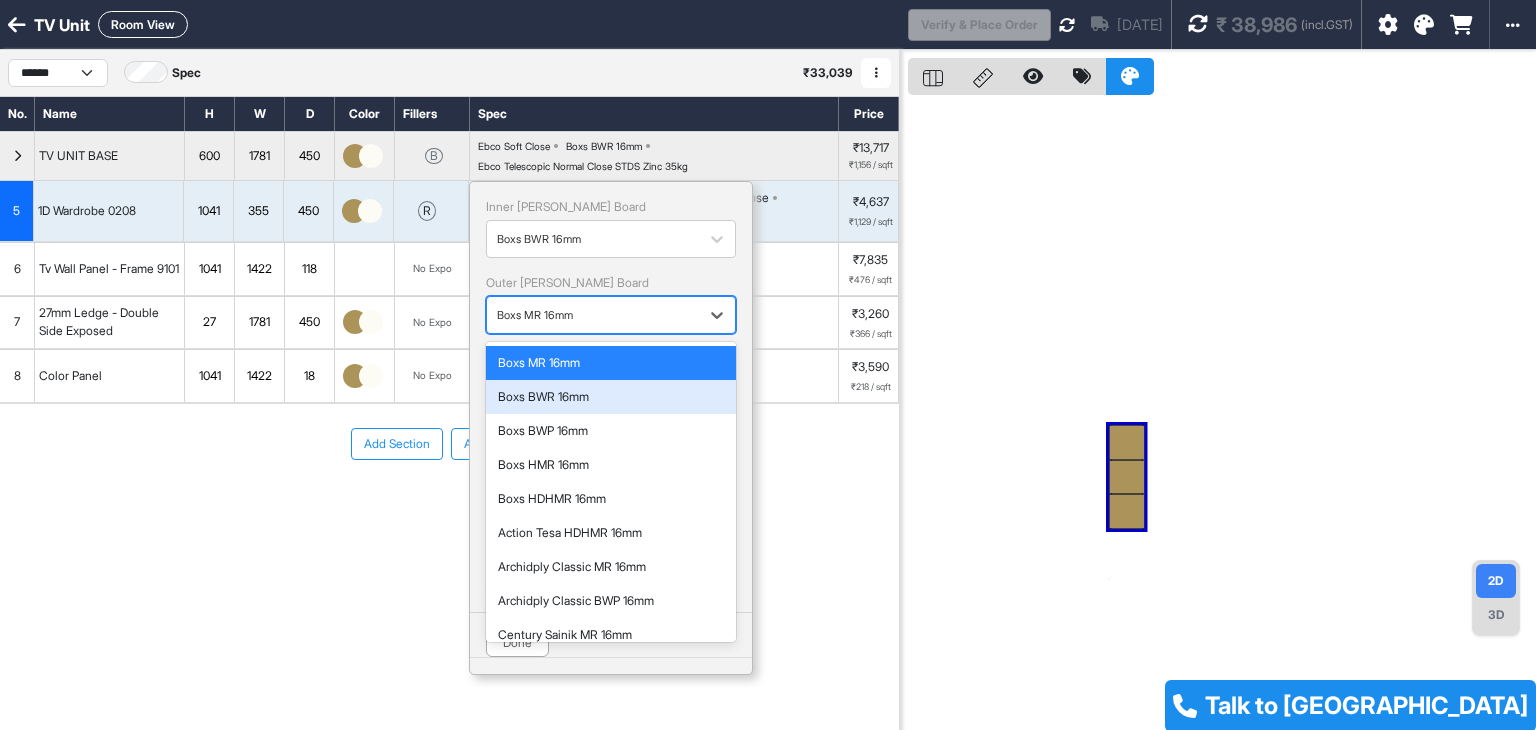 click on "Boxs BWR 16mm" at bounding box center (611, 397) 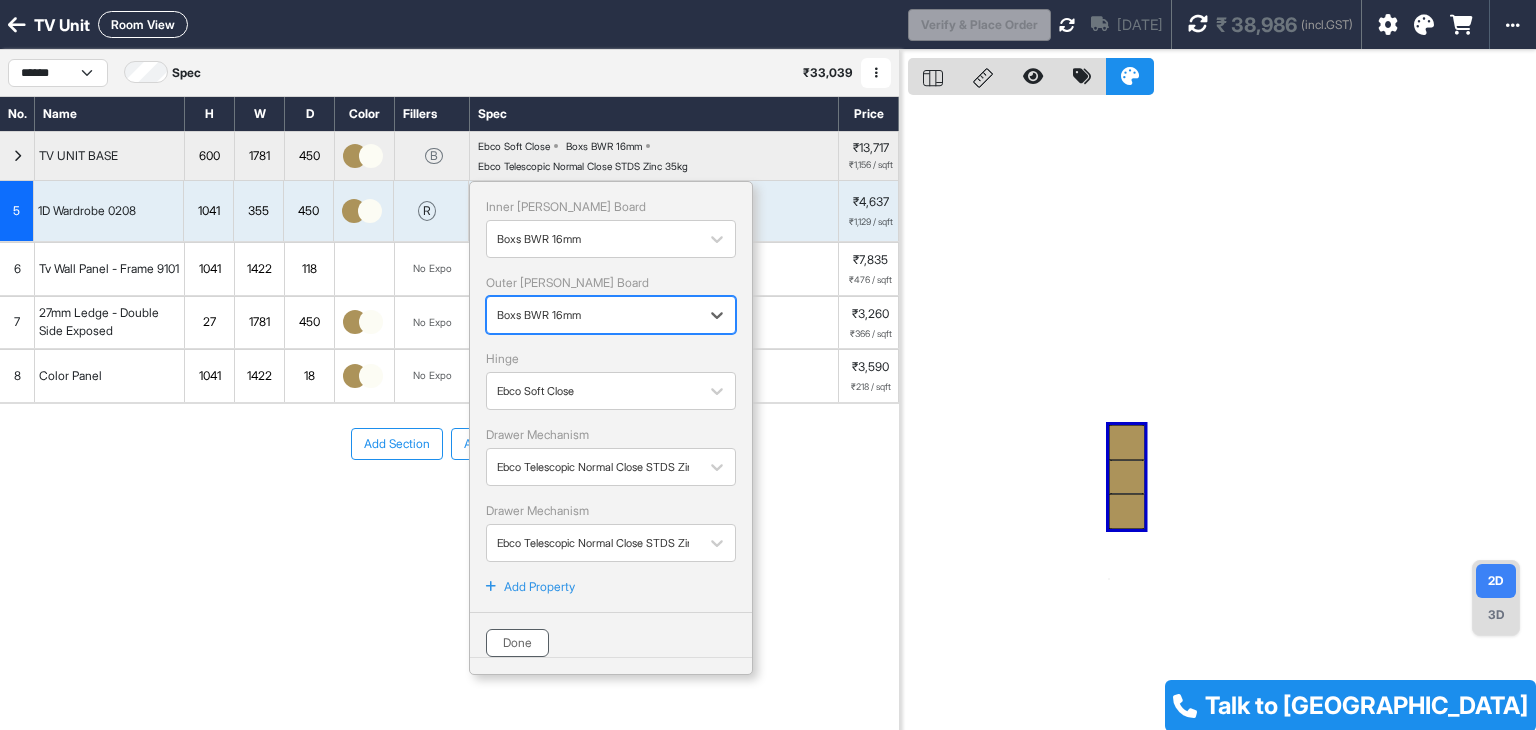 click on "Done" at bounding box center (517, 643) 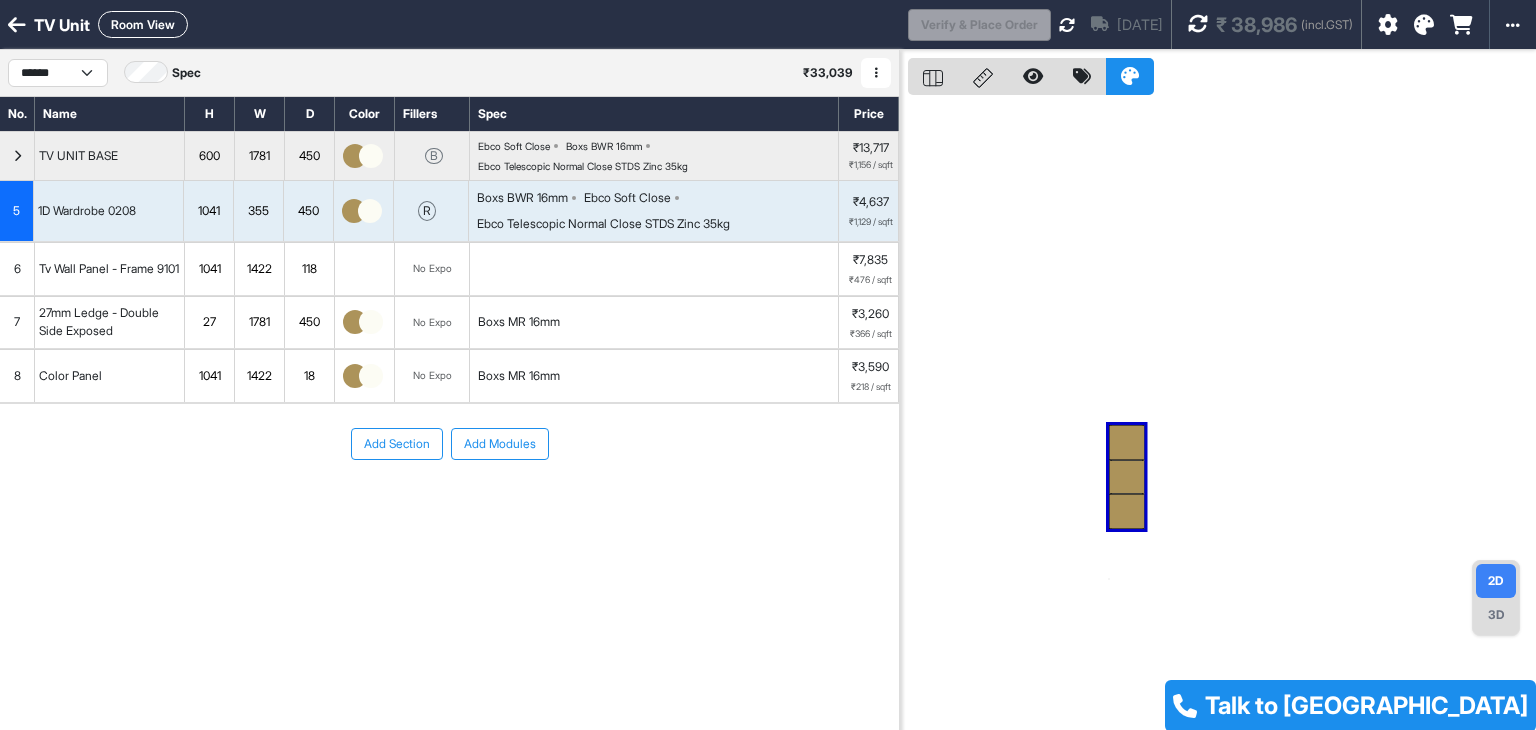 click on "Boxs MR 16mm" at bounding box center [519, 322] 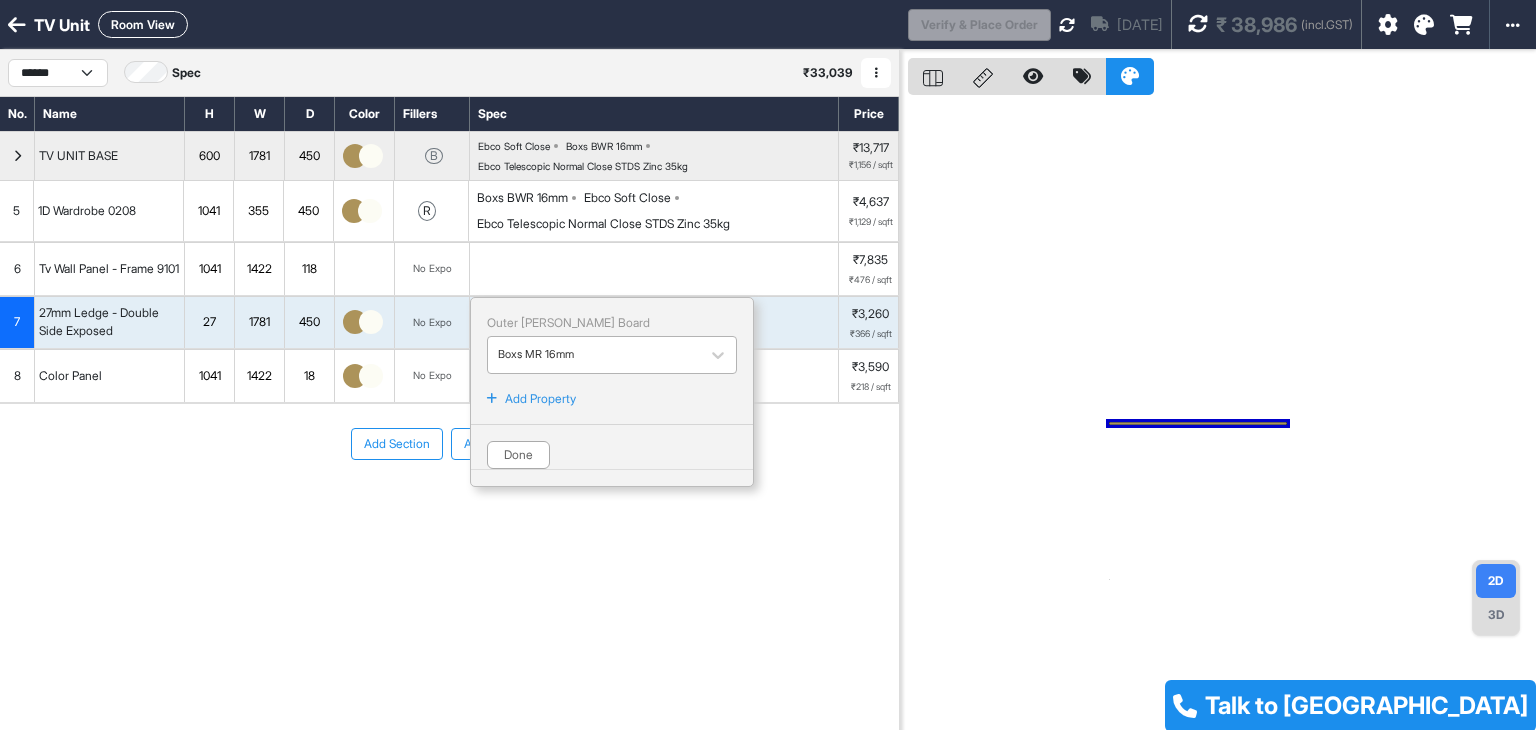 click at bounding box center (594, 355) 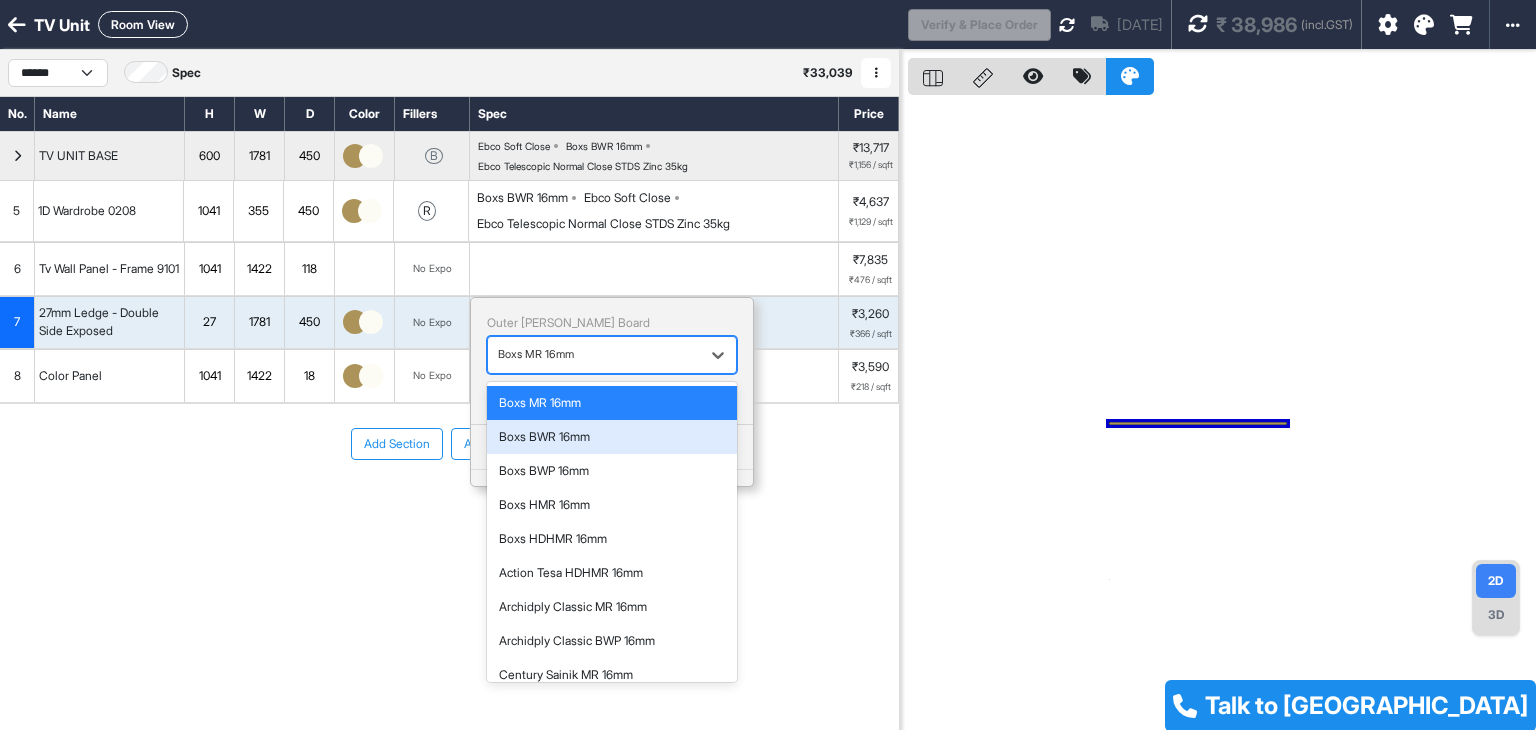 click on "Boxs BWR 16mm" at bounding box center [612, 437] 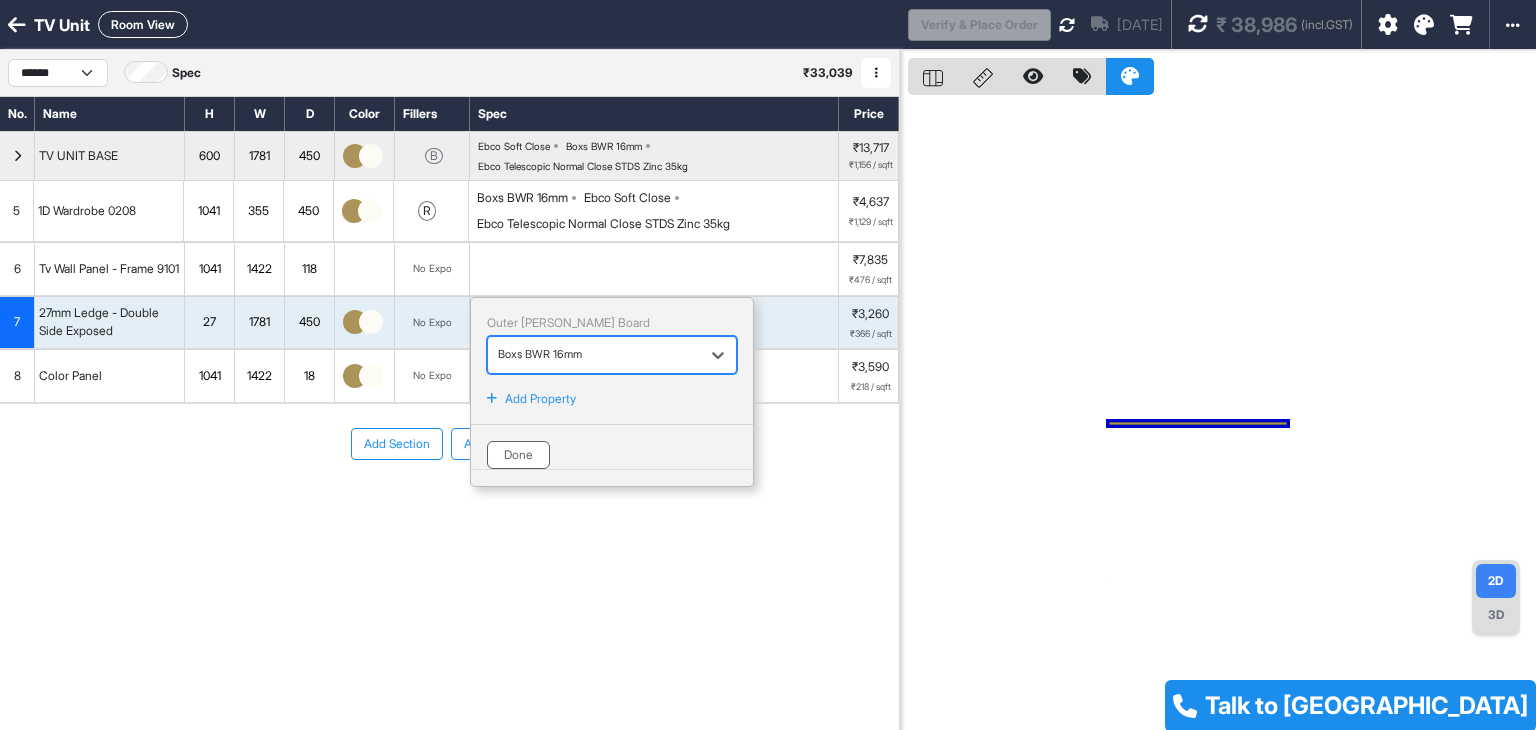 click on "Done" at bounding box center [518, 455] 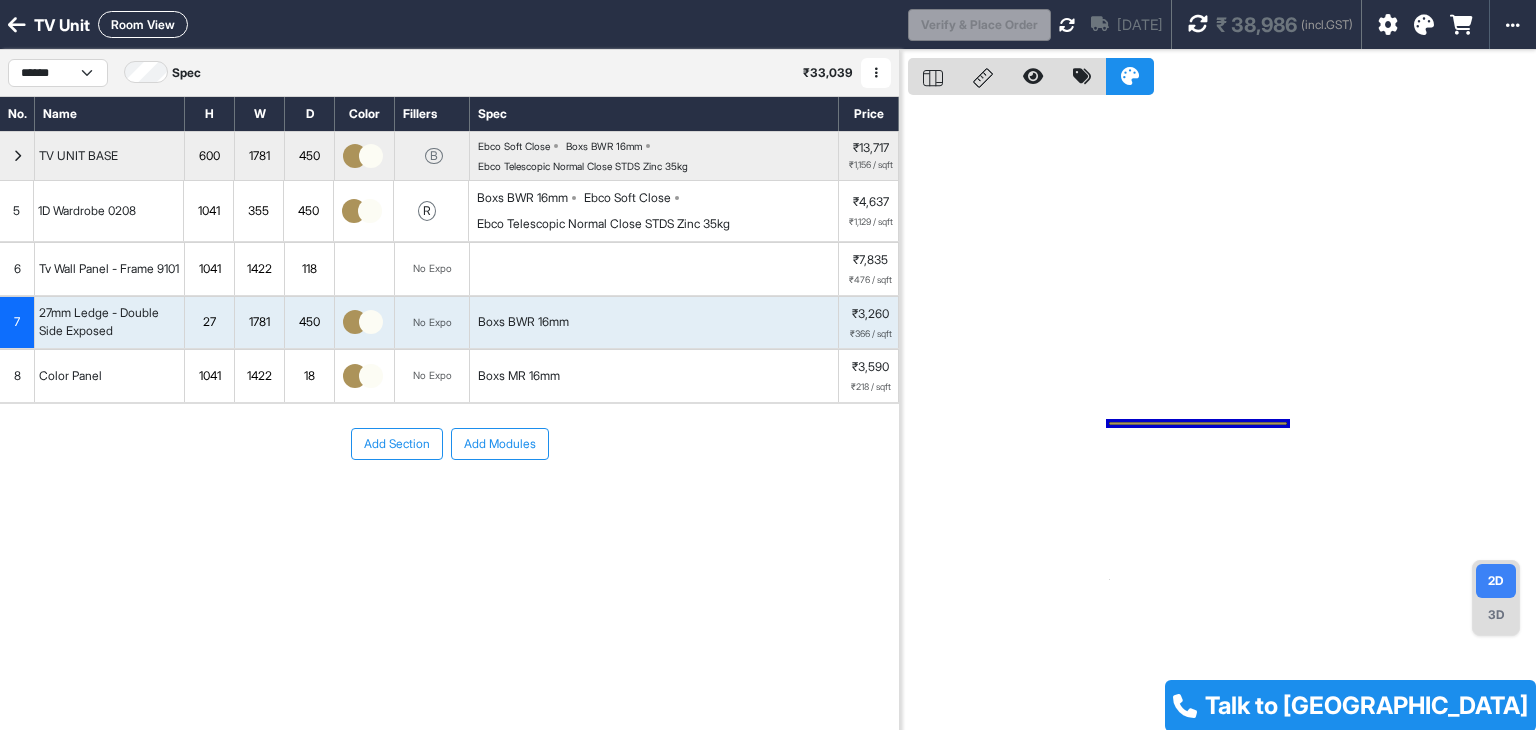 click on "Boxs MR 16mm" at bounding box center [654, 376] 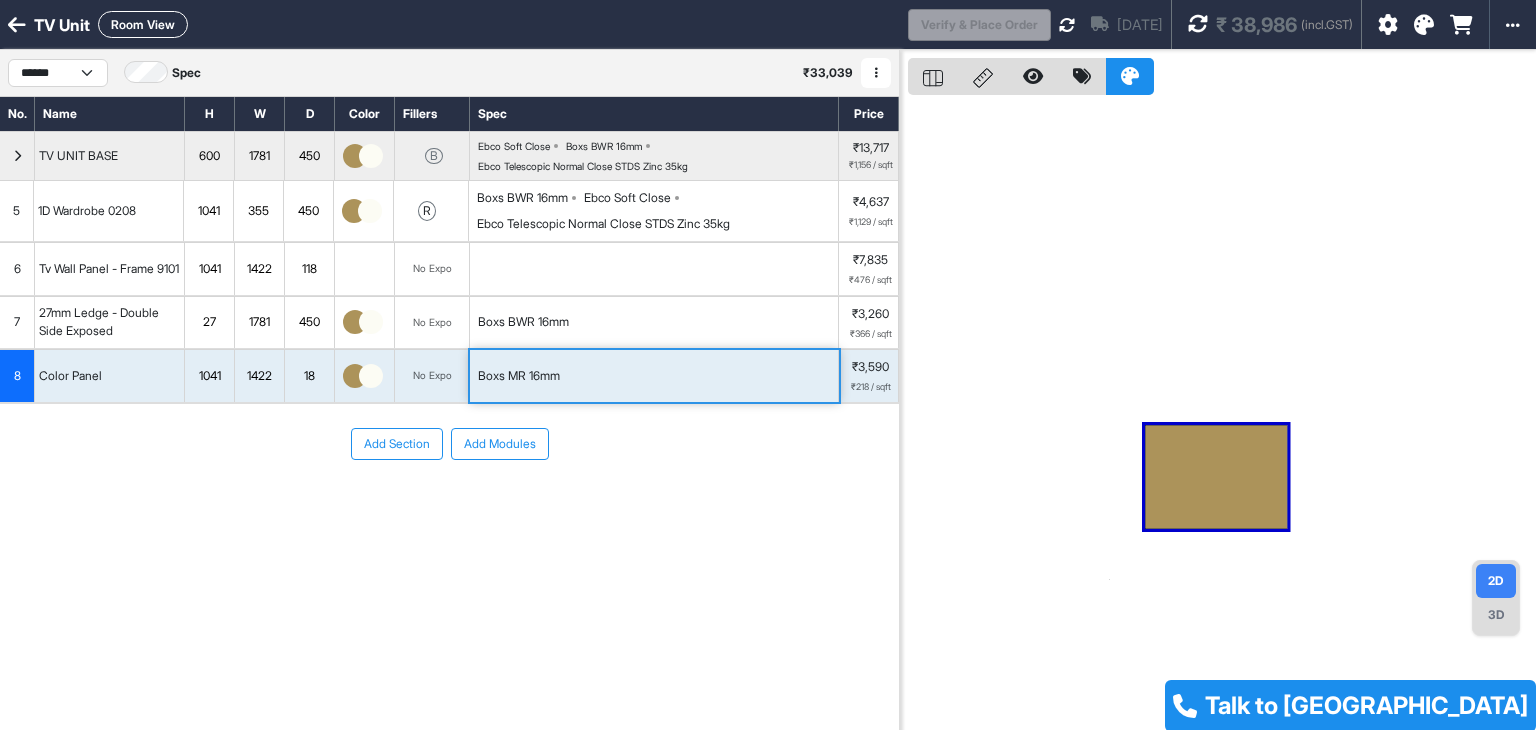 click on "Boxs MR 16mm" at bounding box center [654, 376] 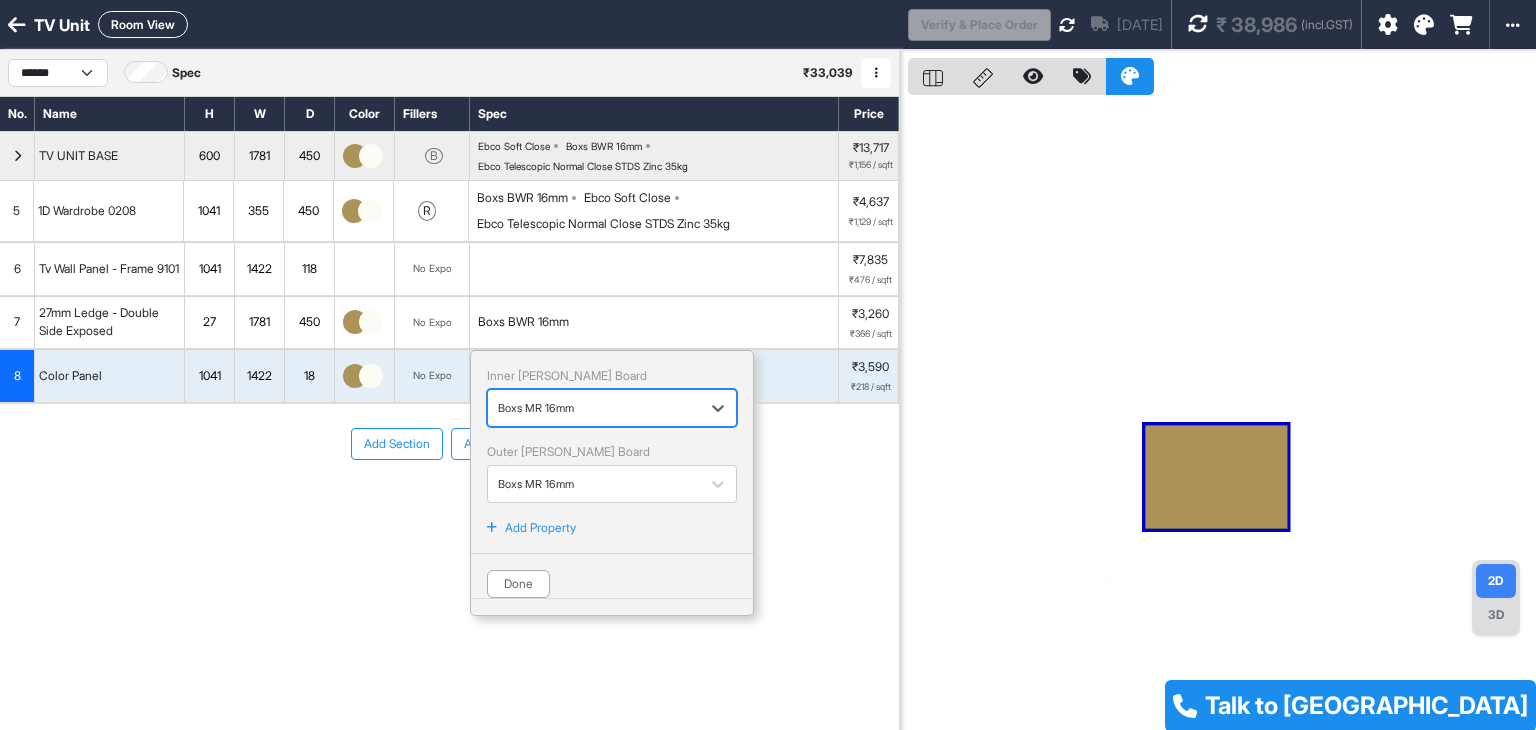 click at bounding box center [594, 408] 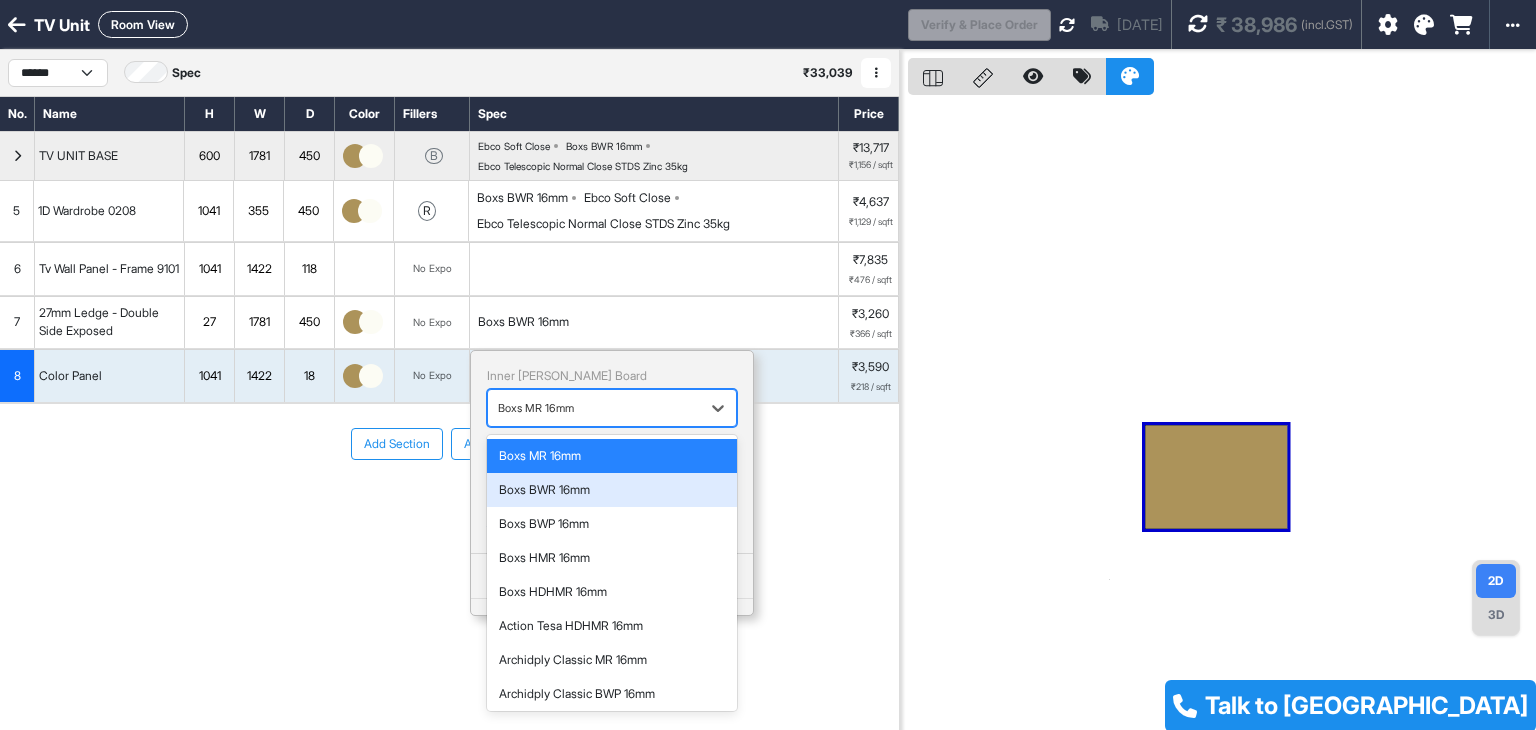 click on "Boxs BWR 16mm" at bounding box center (612, 490) 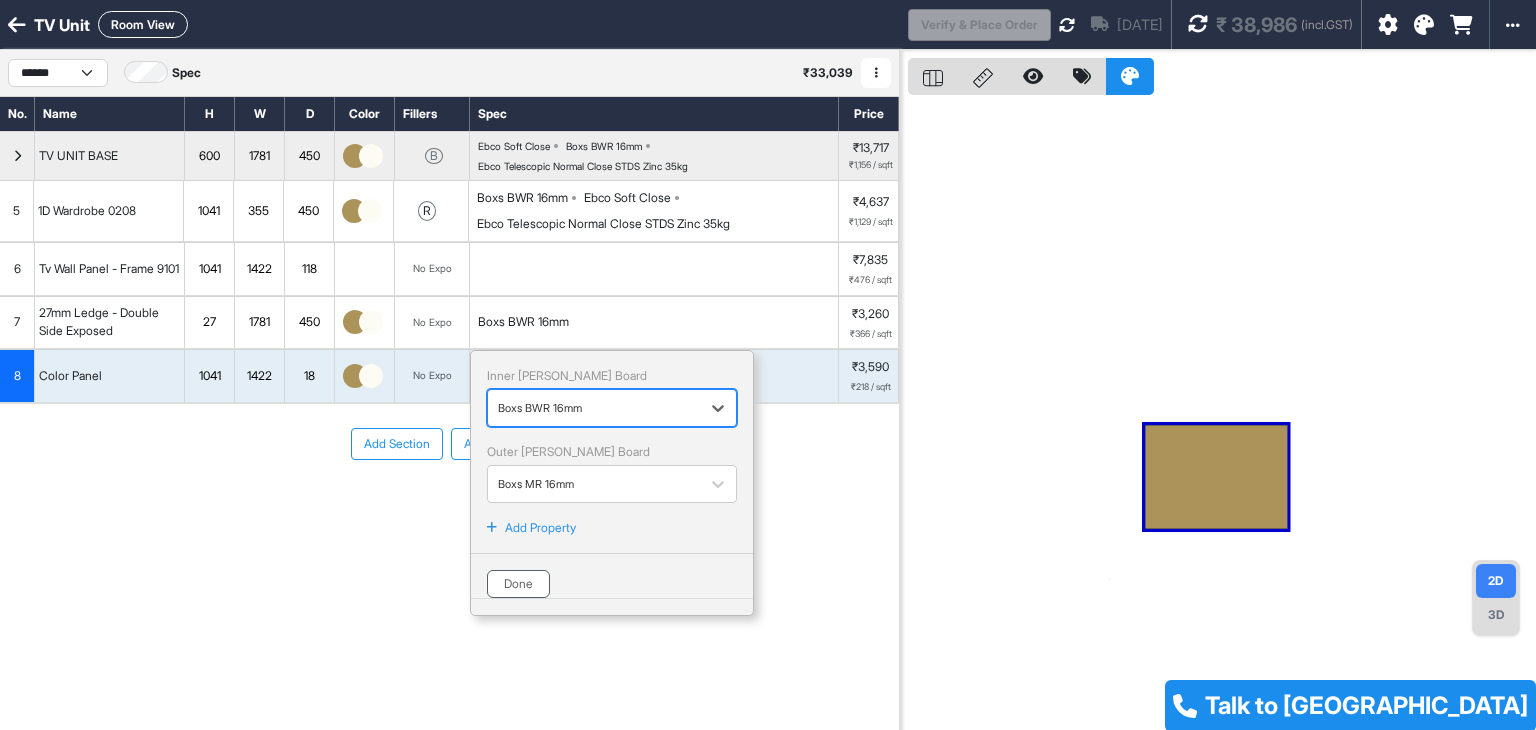 click on "Done" at bounding box center [518, 584] 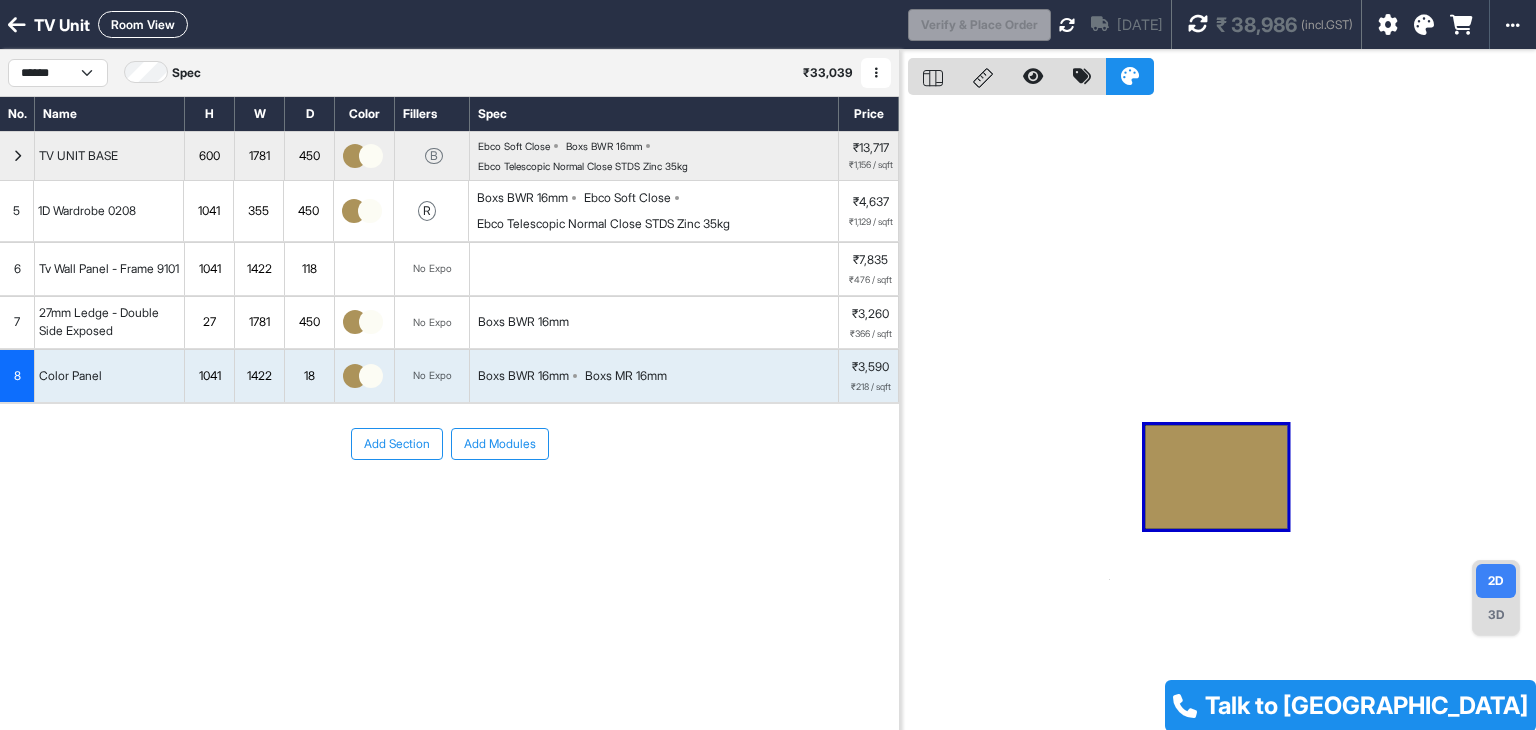 click on "Add Section Add Modules" at bounding box center [449, 504] 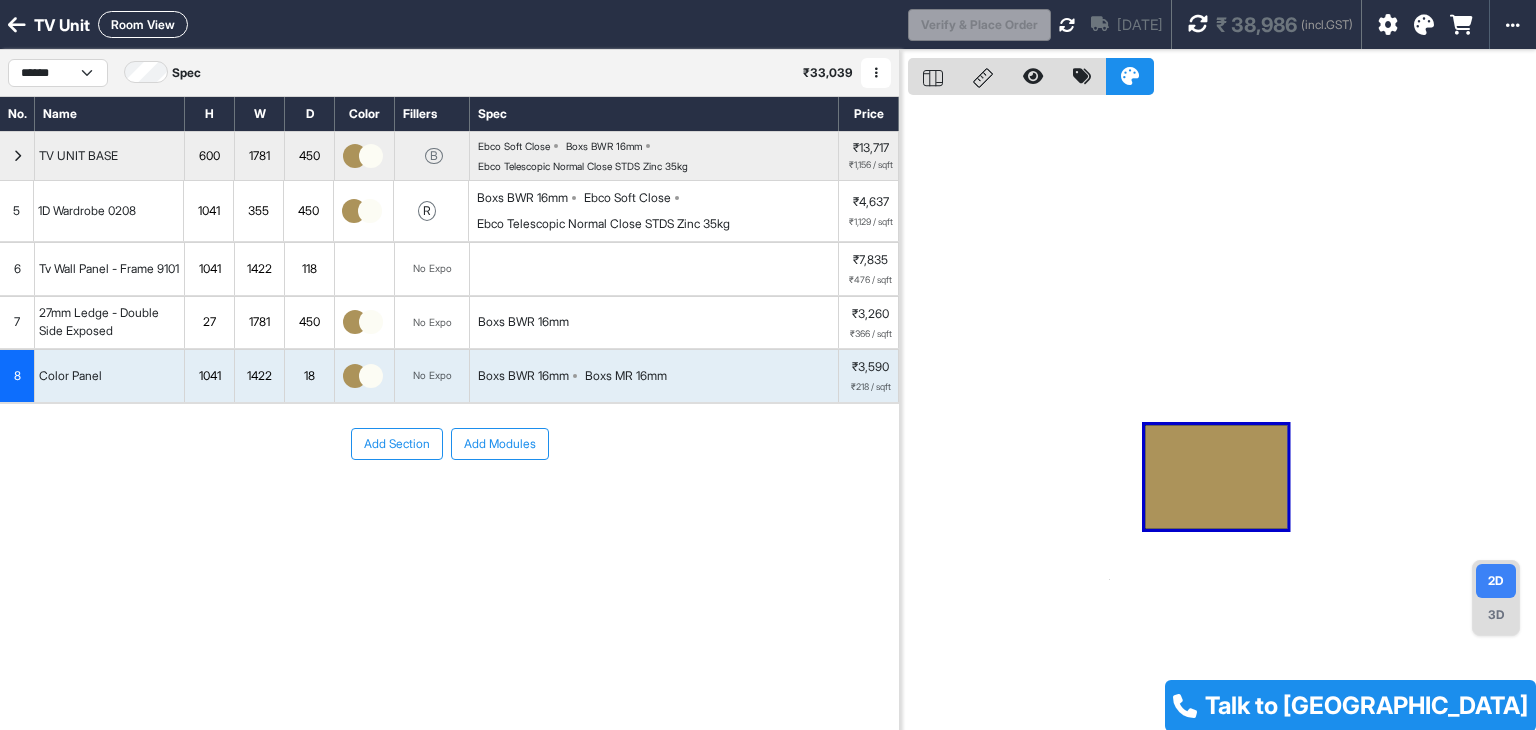 click at bounding box center [1067, 25] 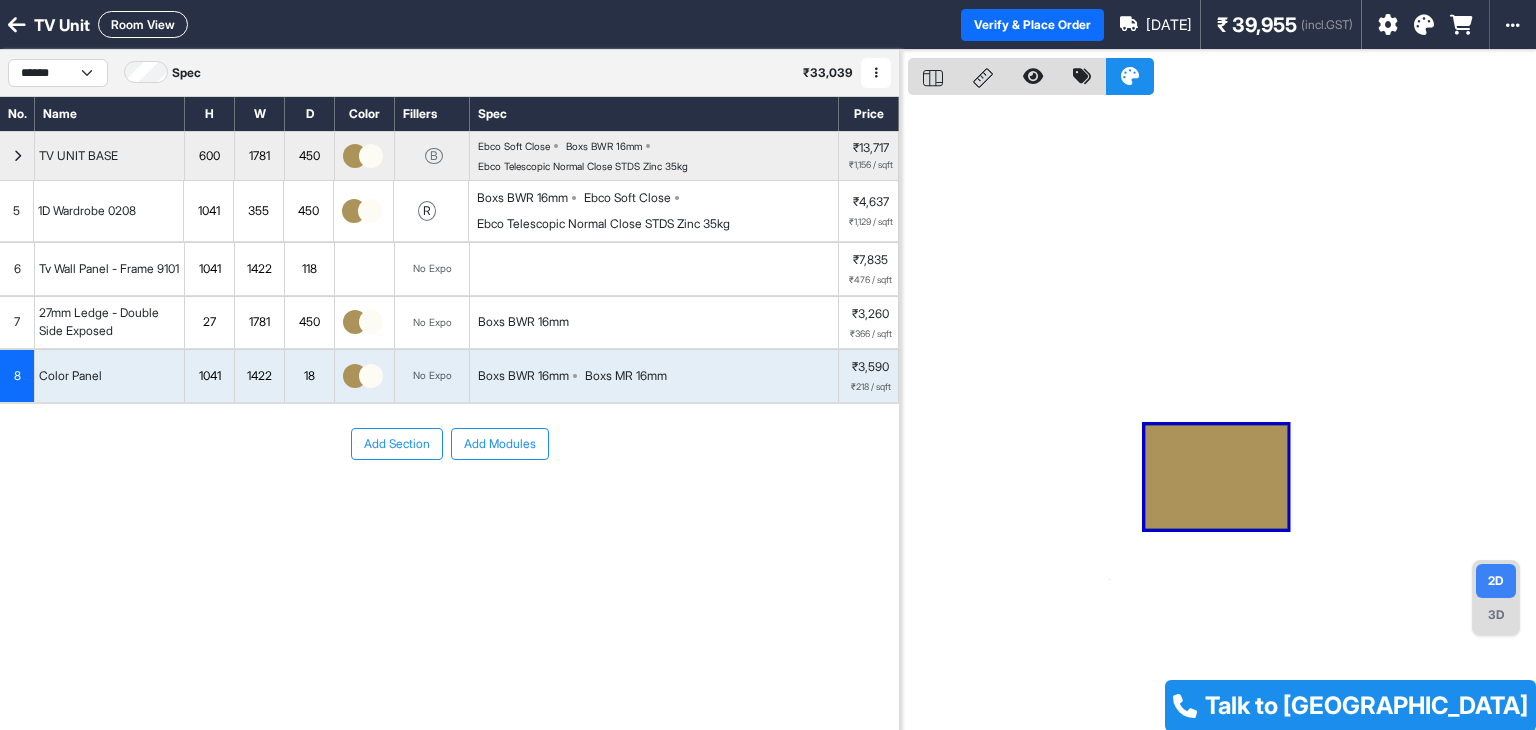 click on "Ebco Telescopic Normal Close STDS Zinc 35kg" at bounding box center (583, 166) 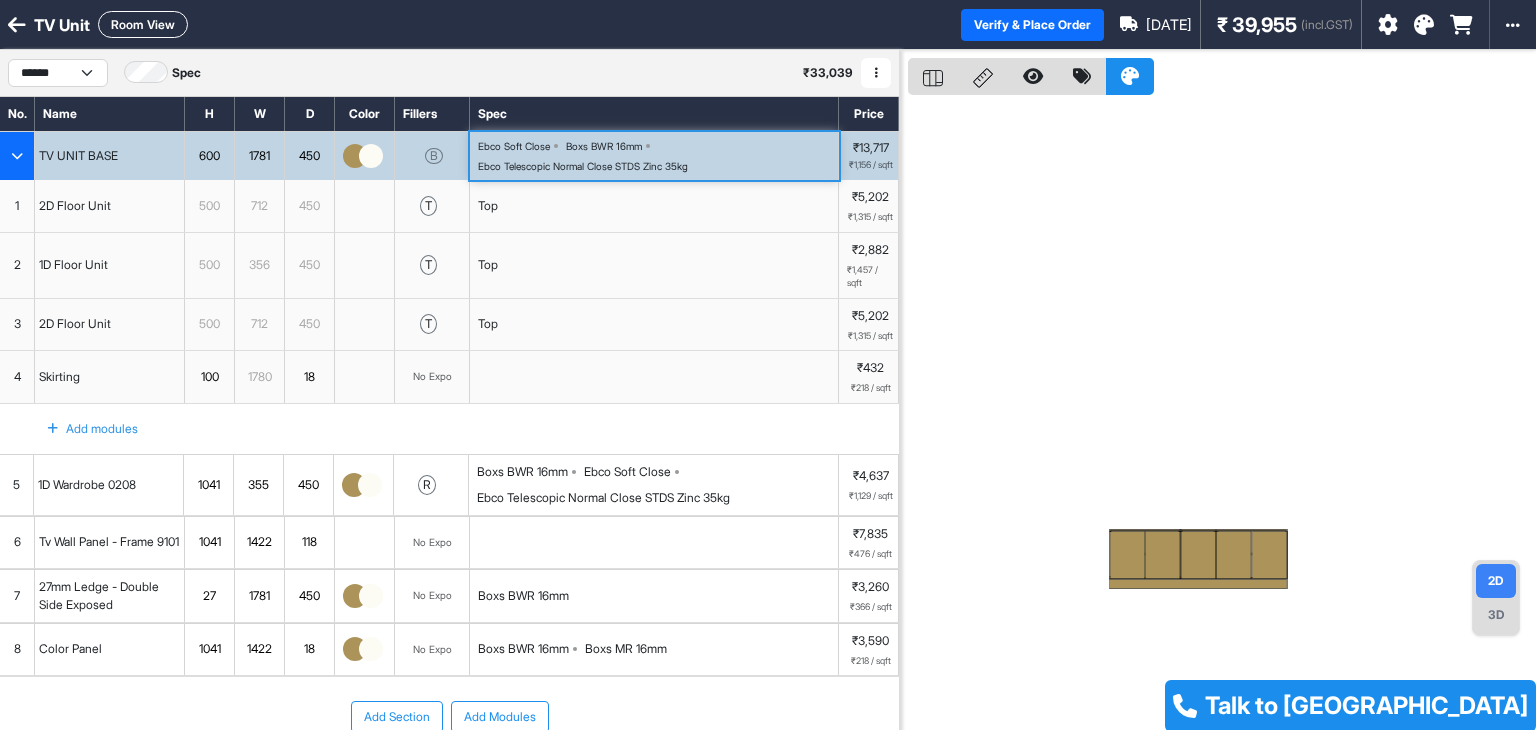 click on "Ebco Telescopic Normal Close STDS Zinc 35kg" at bounding box center [583, 166] 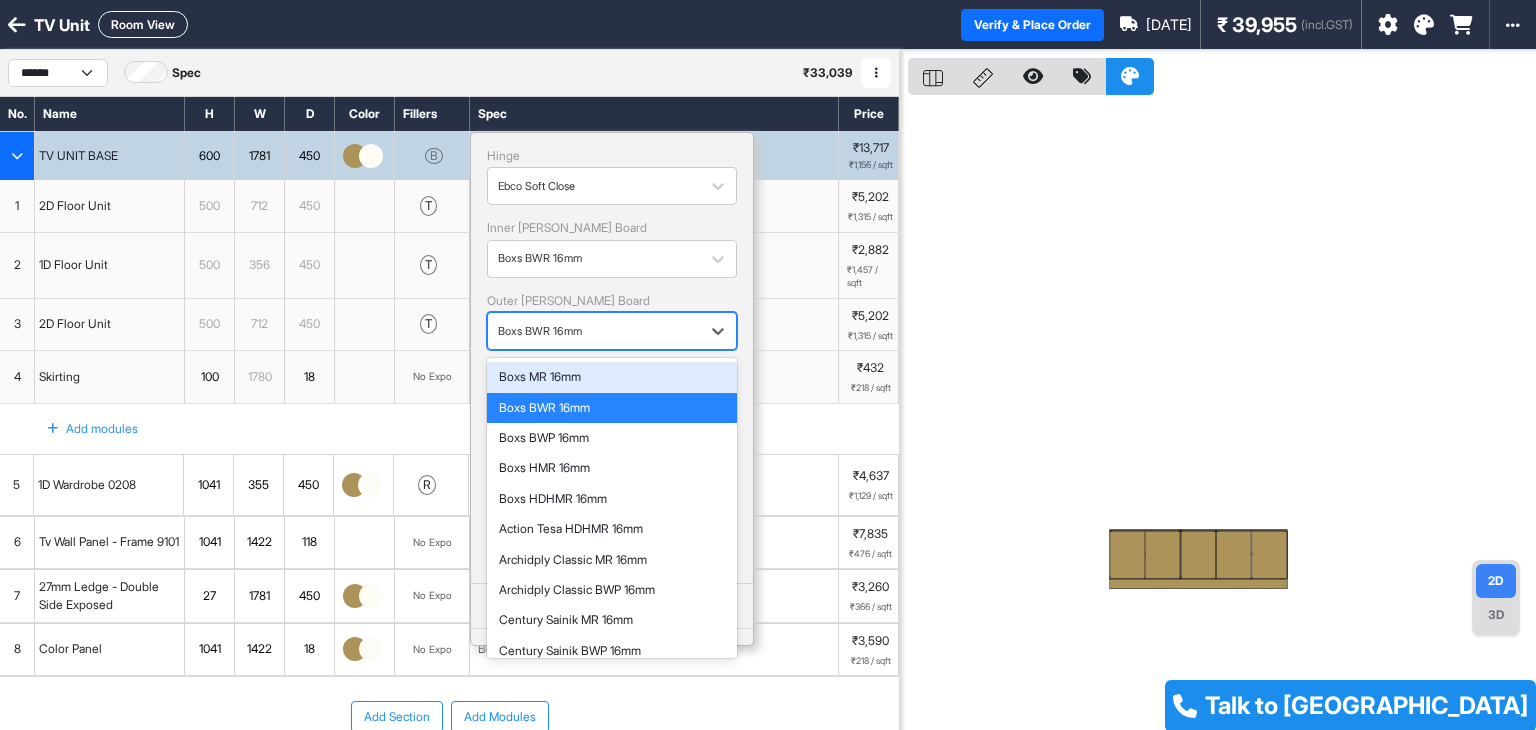 click at bounding box center (594, 331) 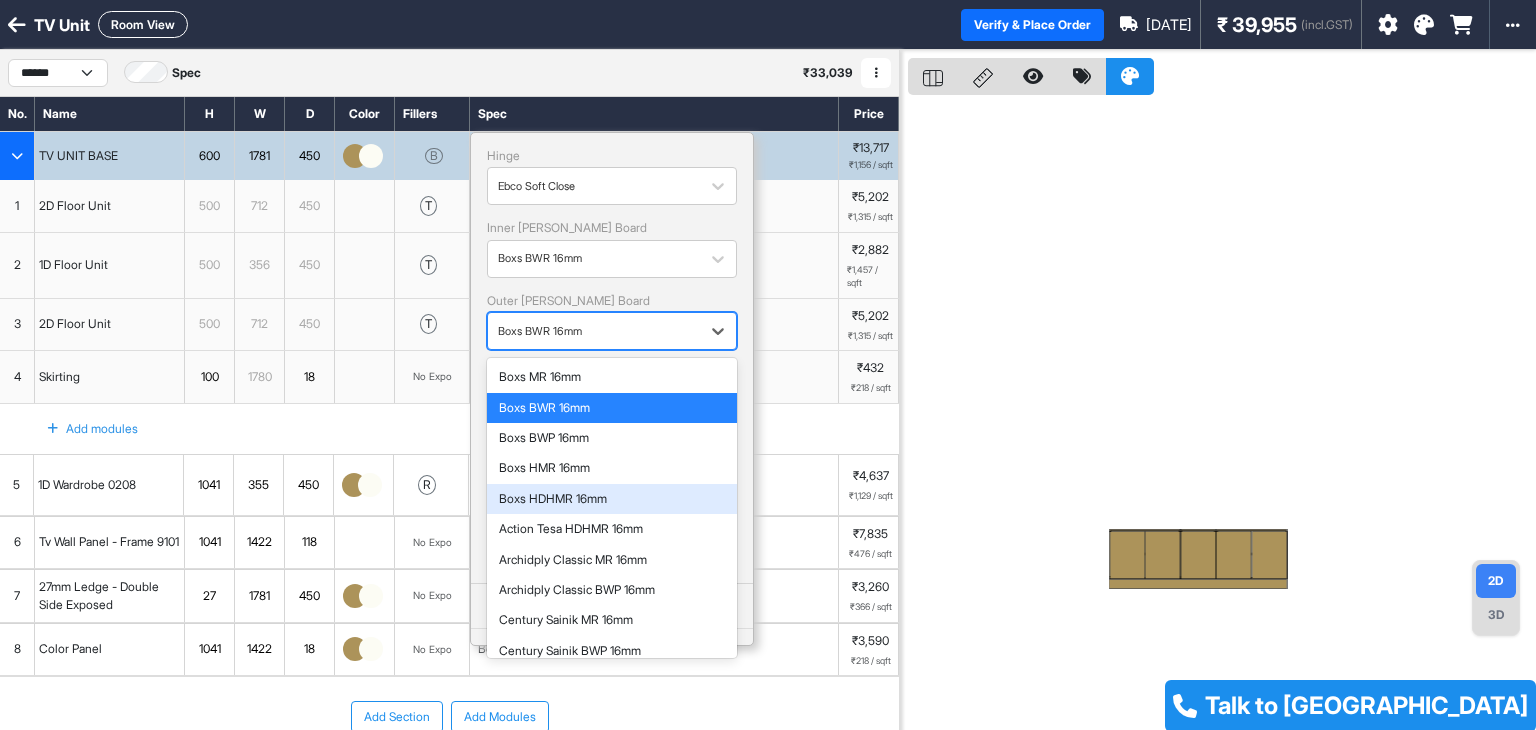 click on "Boxs HDHMR 16mm" at bounding box center [612, 499] 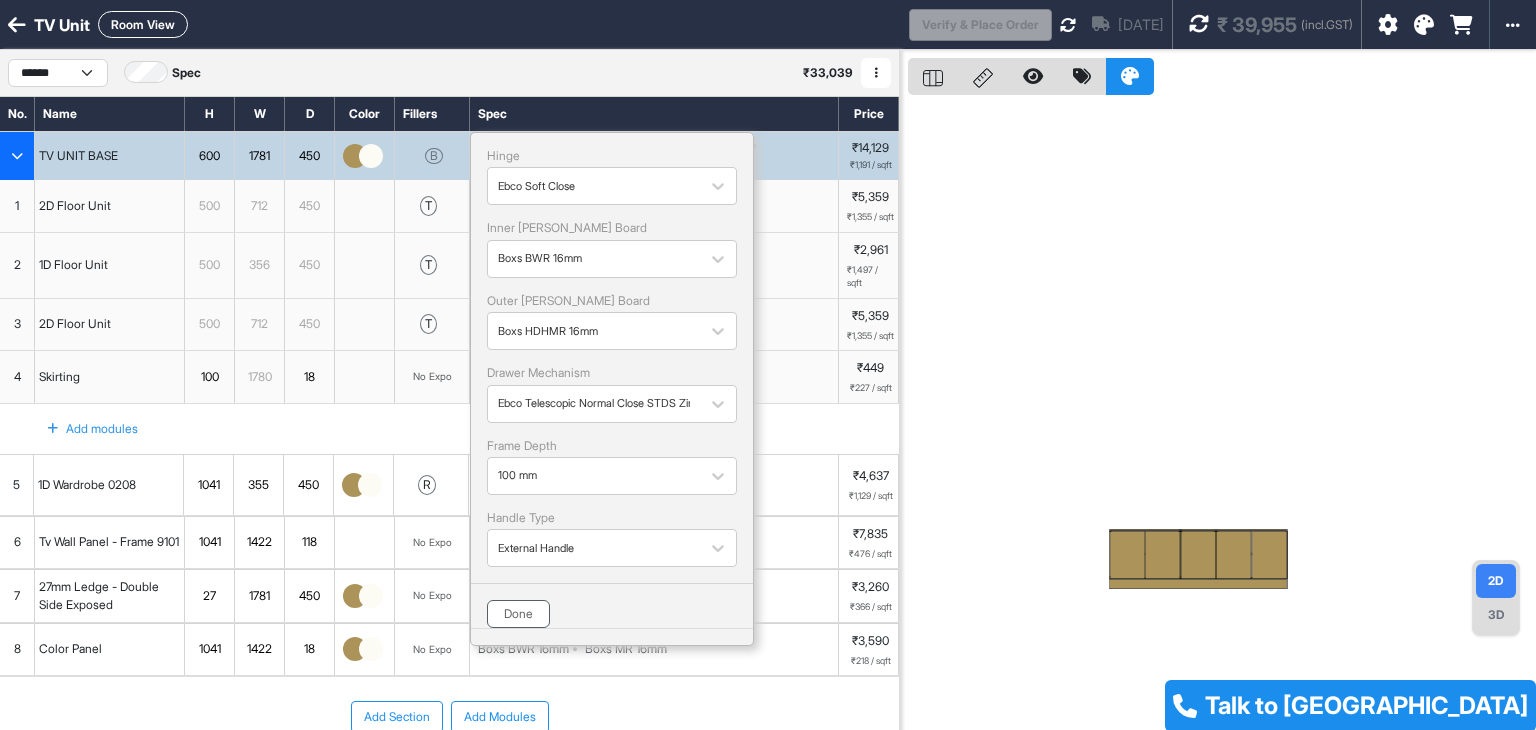 click on "Done" at bounding box center (518, 614) 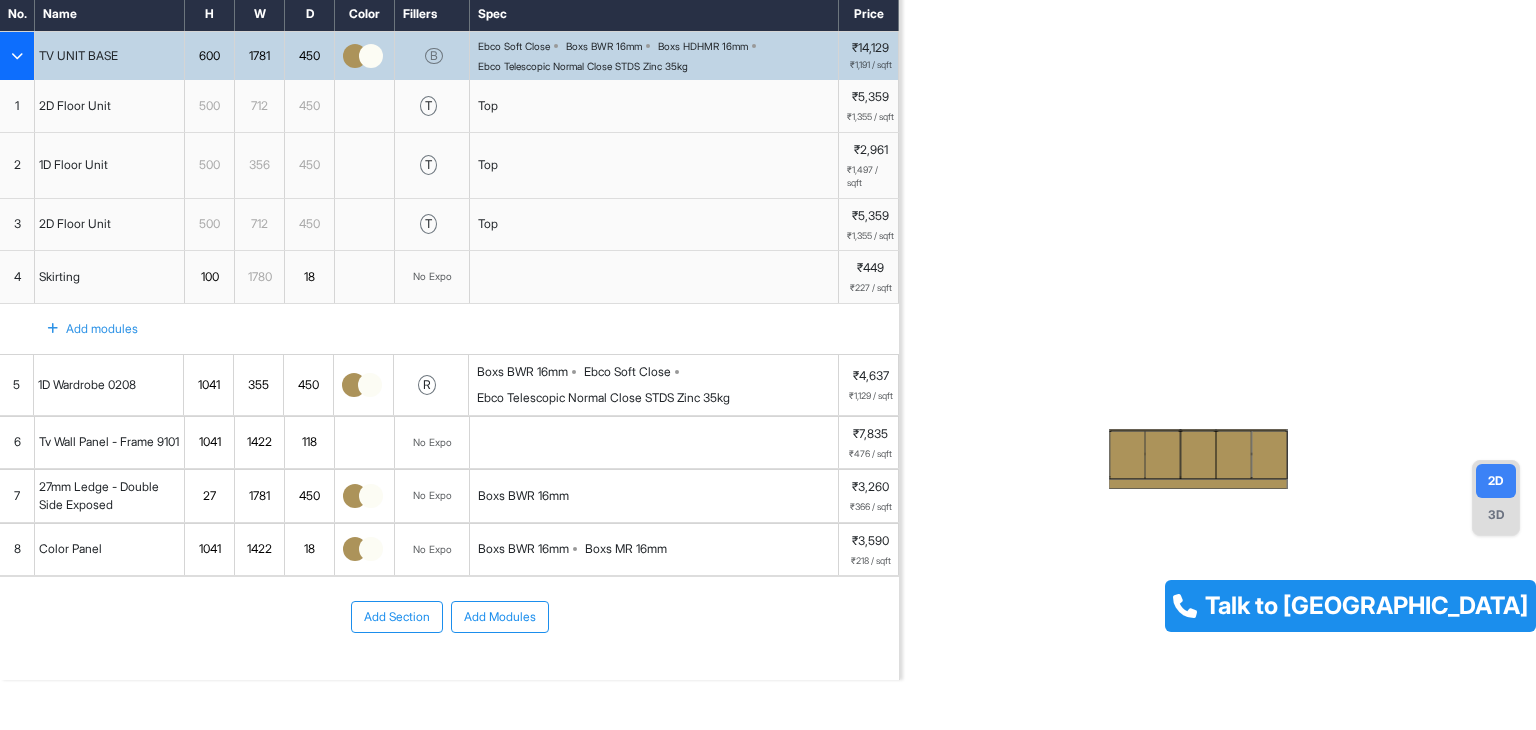 click on "Ebco Telescopic Normal Close STDS Zinc 35kg" at bounding box center (603, 398) 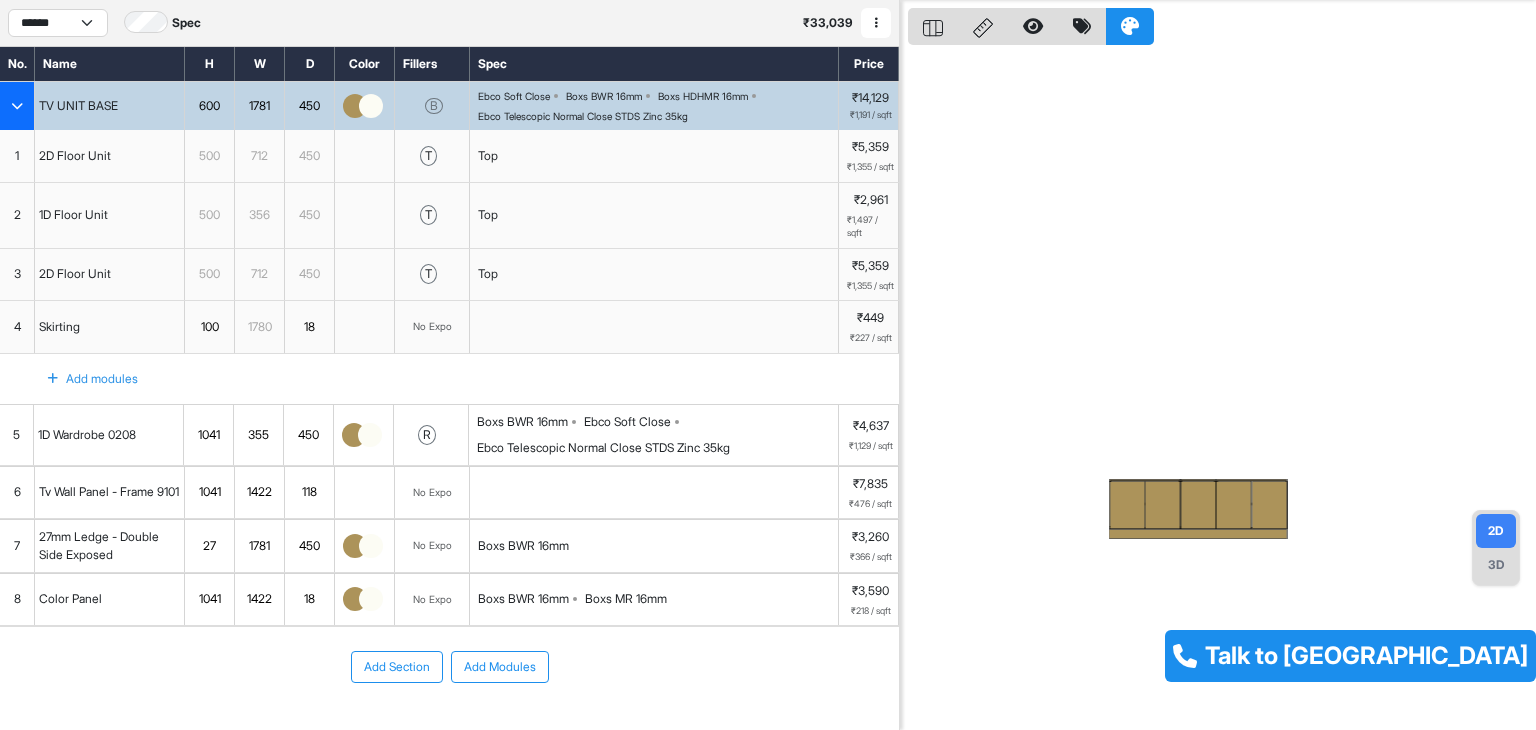click on "Add Section Add Modules" at bounding box center (449, 727) 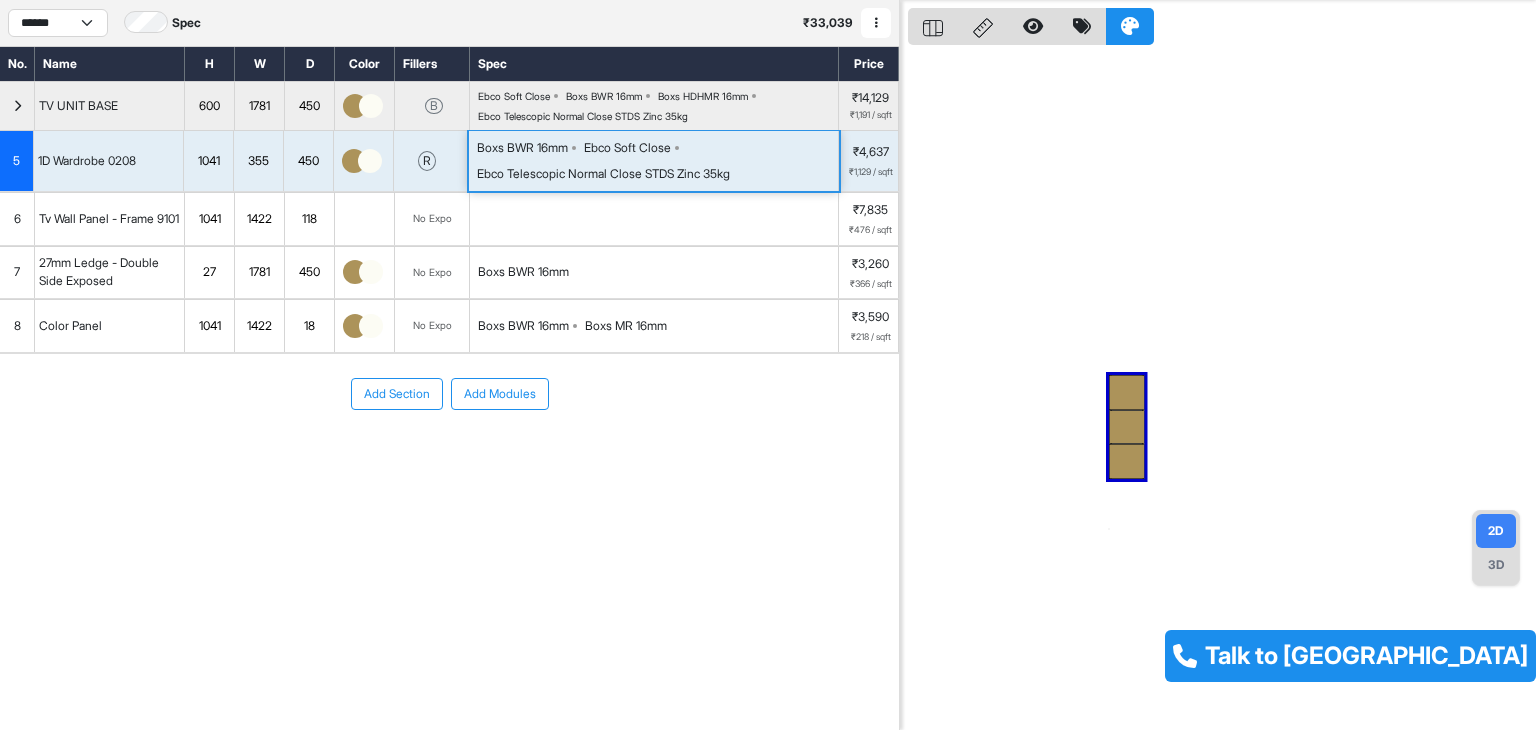 click on "Boxs BWR 16mm Ebco Soft Close Ebco Telescopic Normal Close STDS Zinc 35kg" at bounding box center [654, 161] 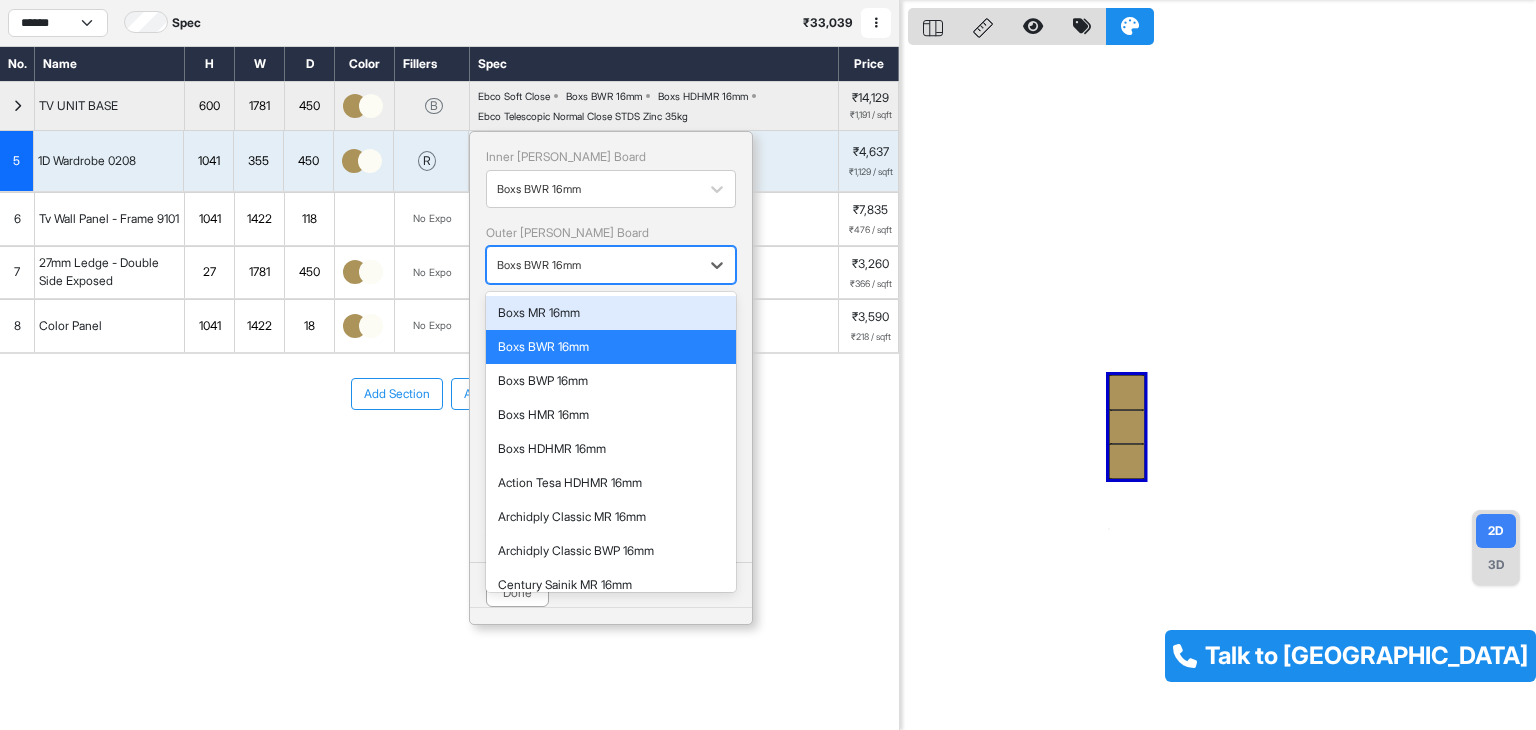 click at bounding box center [593, 265] 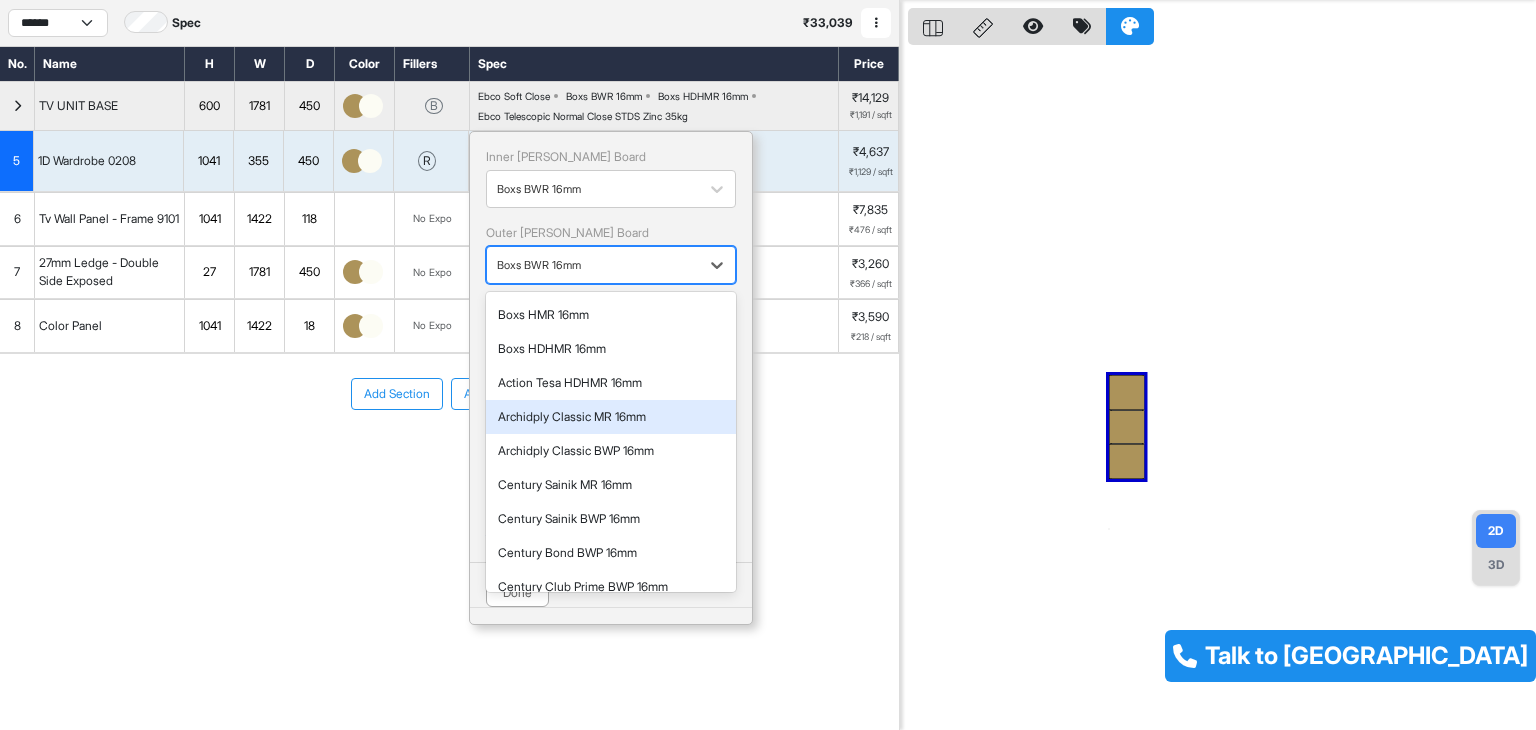 scroll, scrollTop: 0, scrollLeft: 0, axis: both 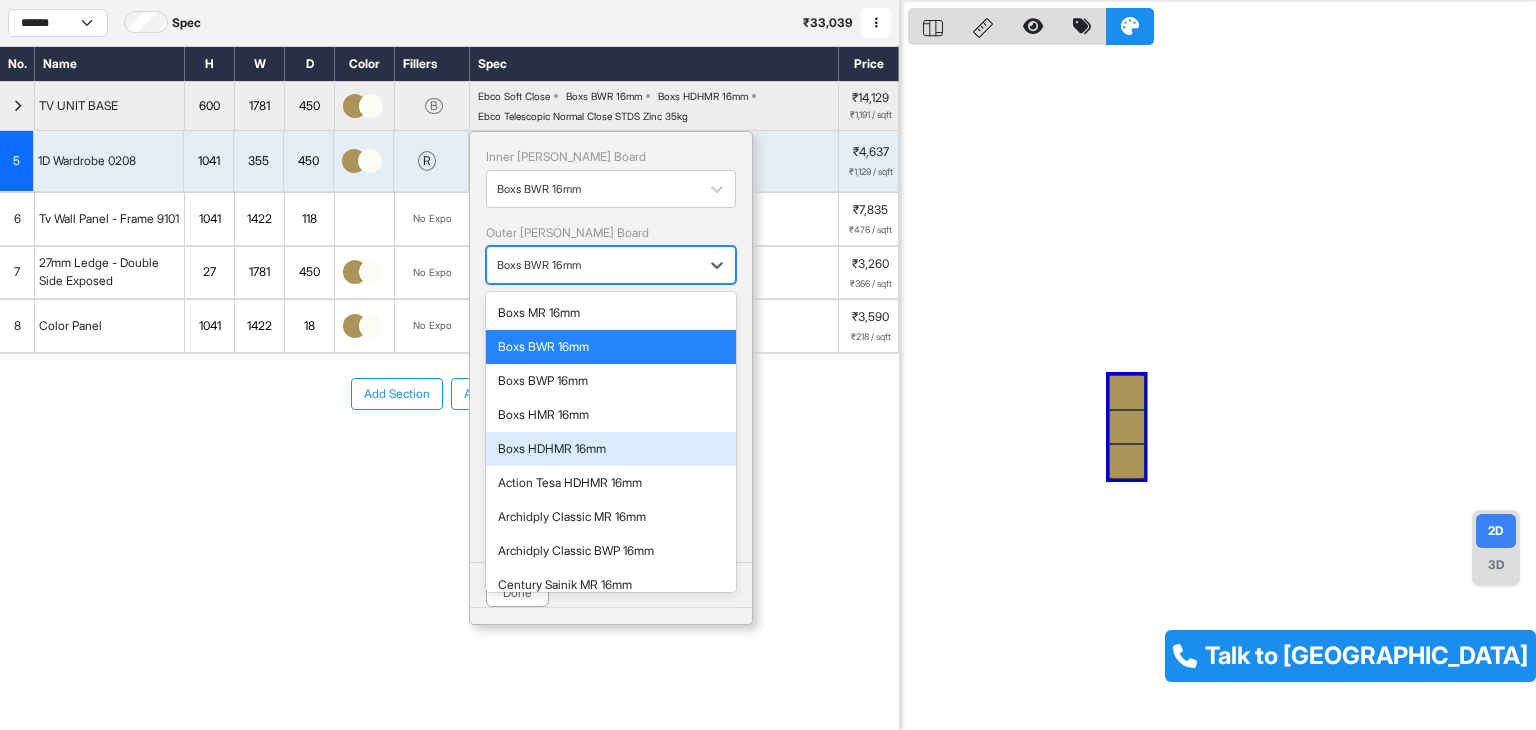 click on "Boxs HDHMR 16mm" at bounding box center [611, 449] 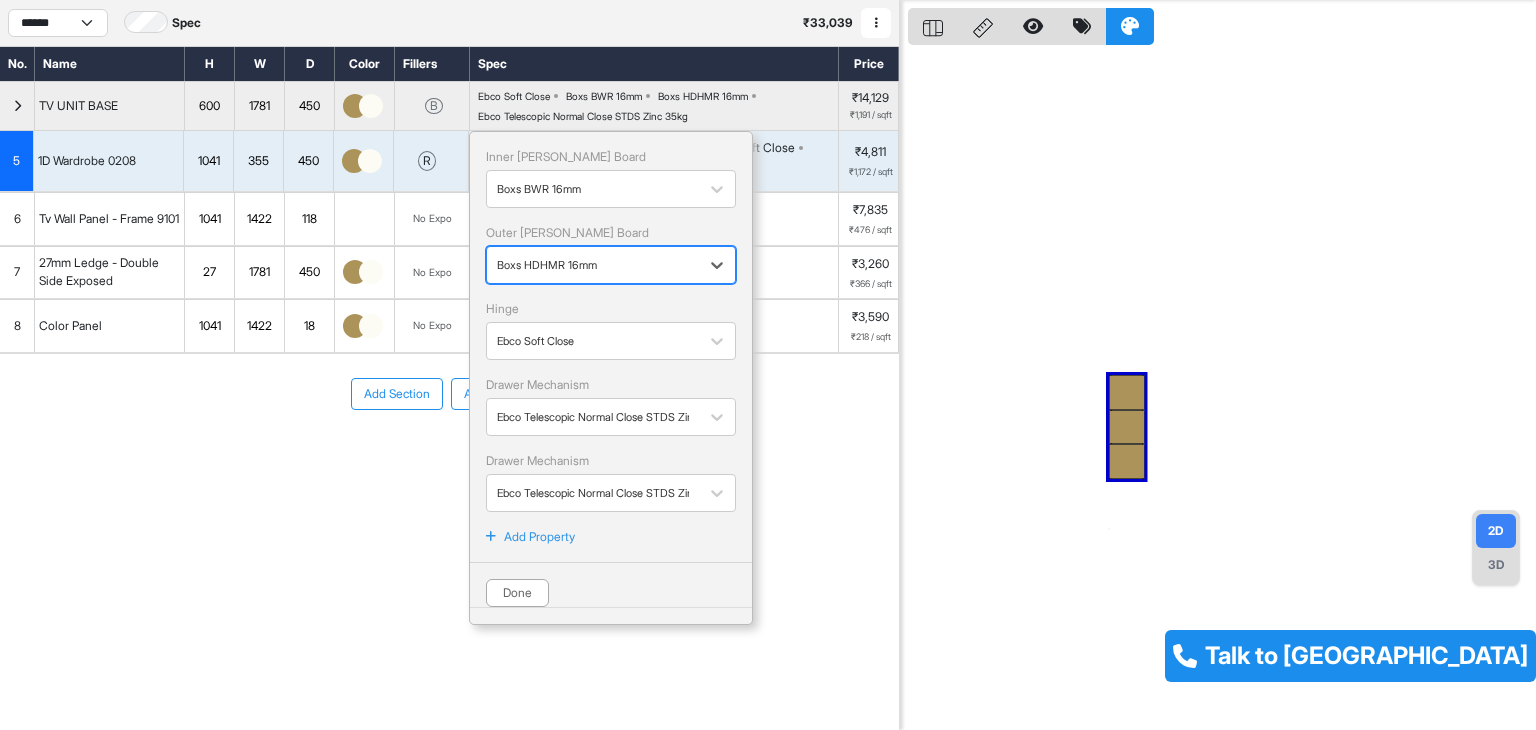 click on "Done" at bounding box center (517, 593) 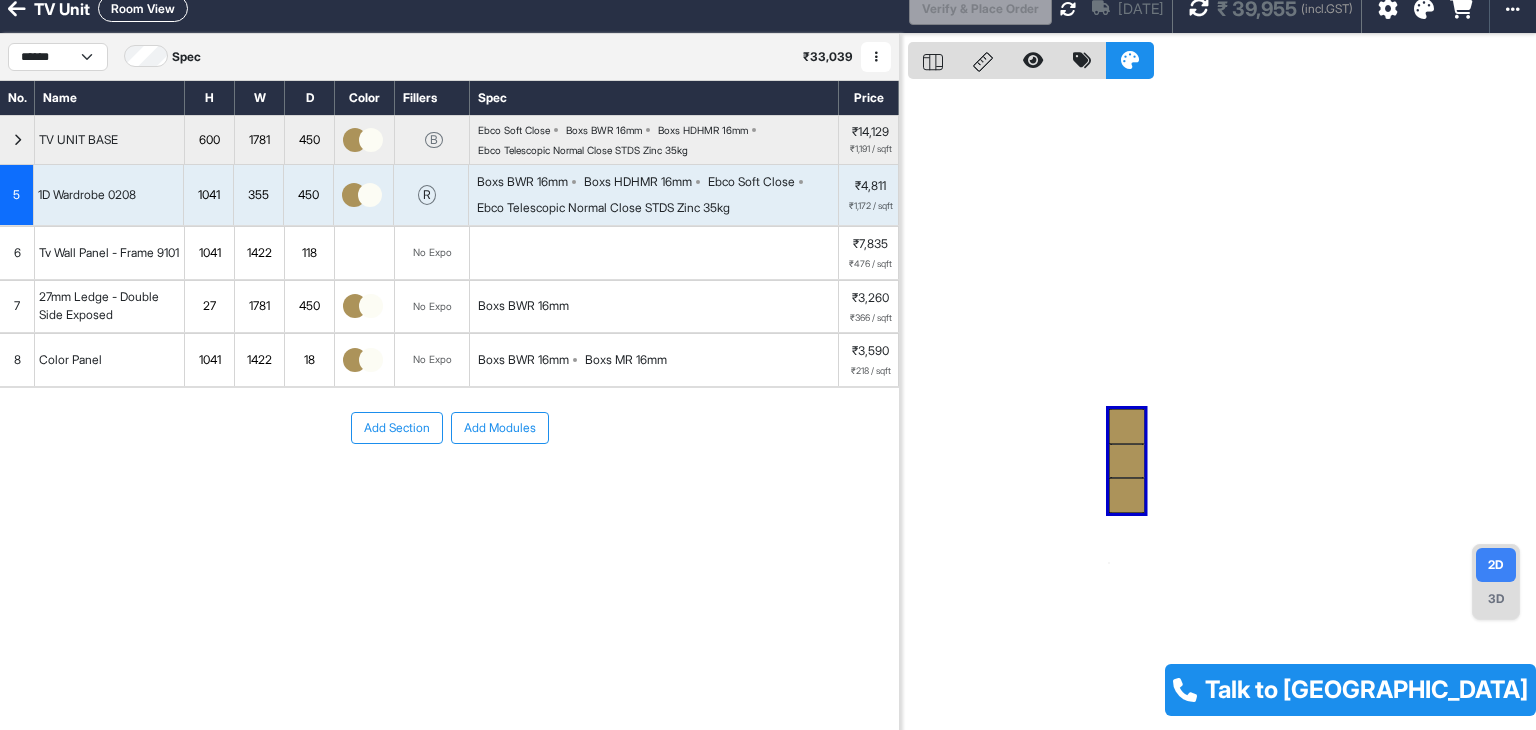 scroll, scrollTop: 0, scrollLeft: 0, axis: both 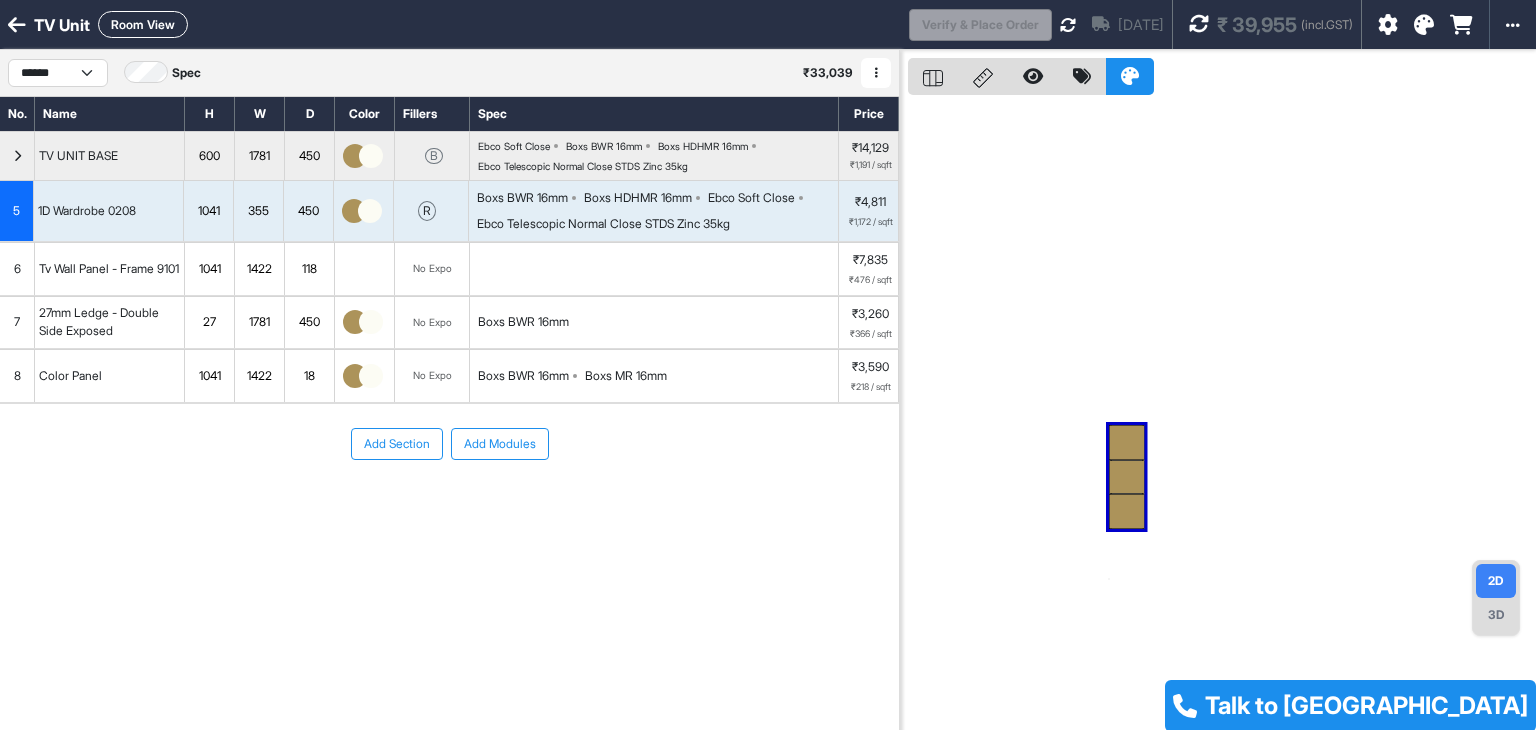 click at bounding box center (1068, 25) 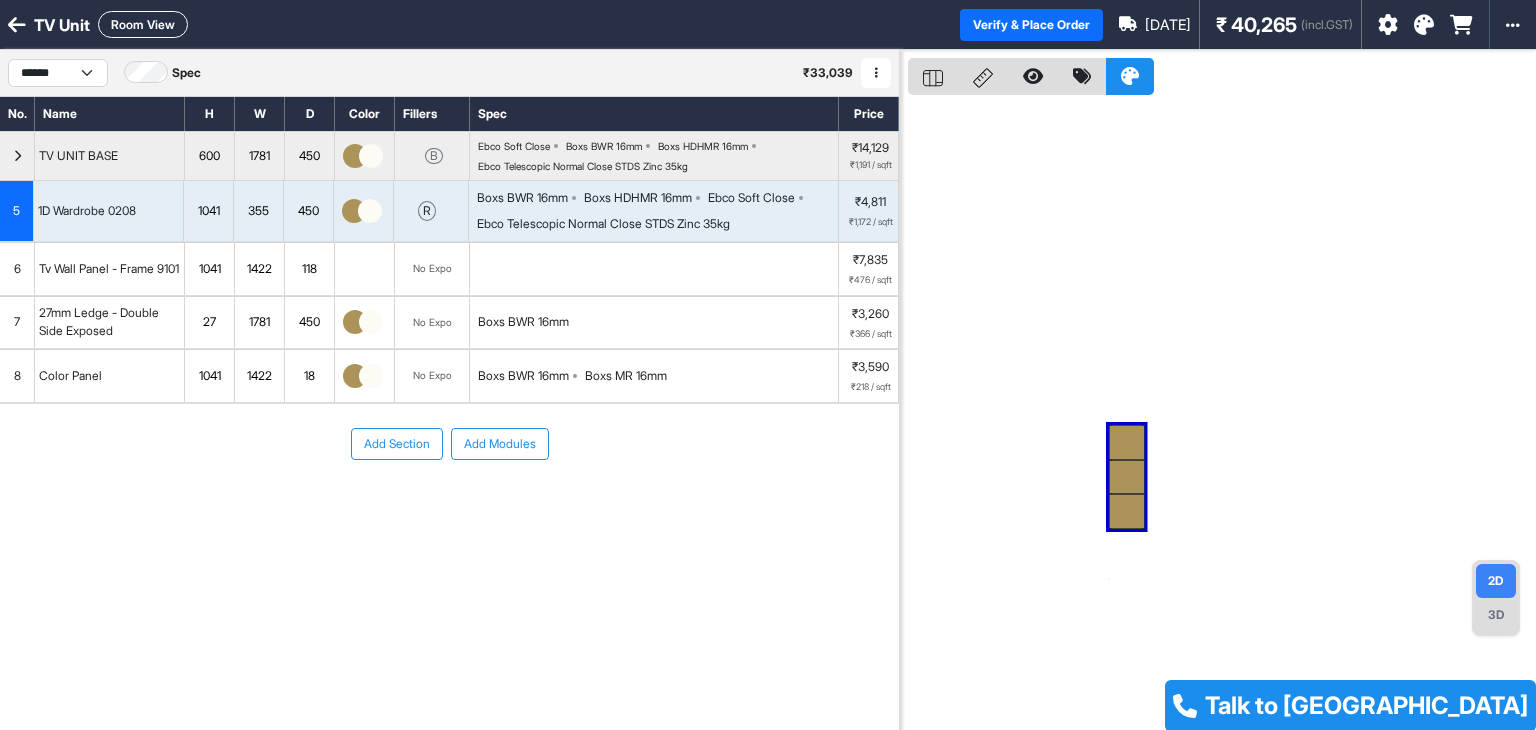click on "Boxs BWR 16mm" at bounding box center (604, 146) 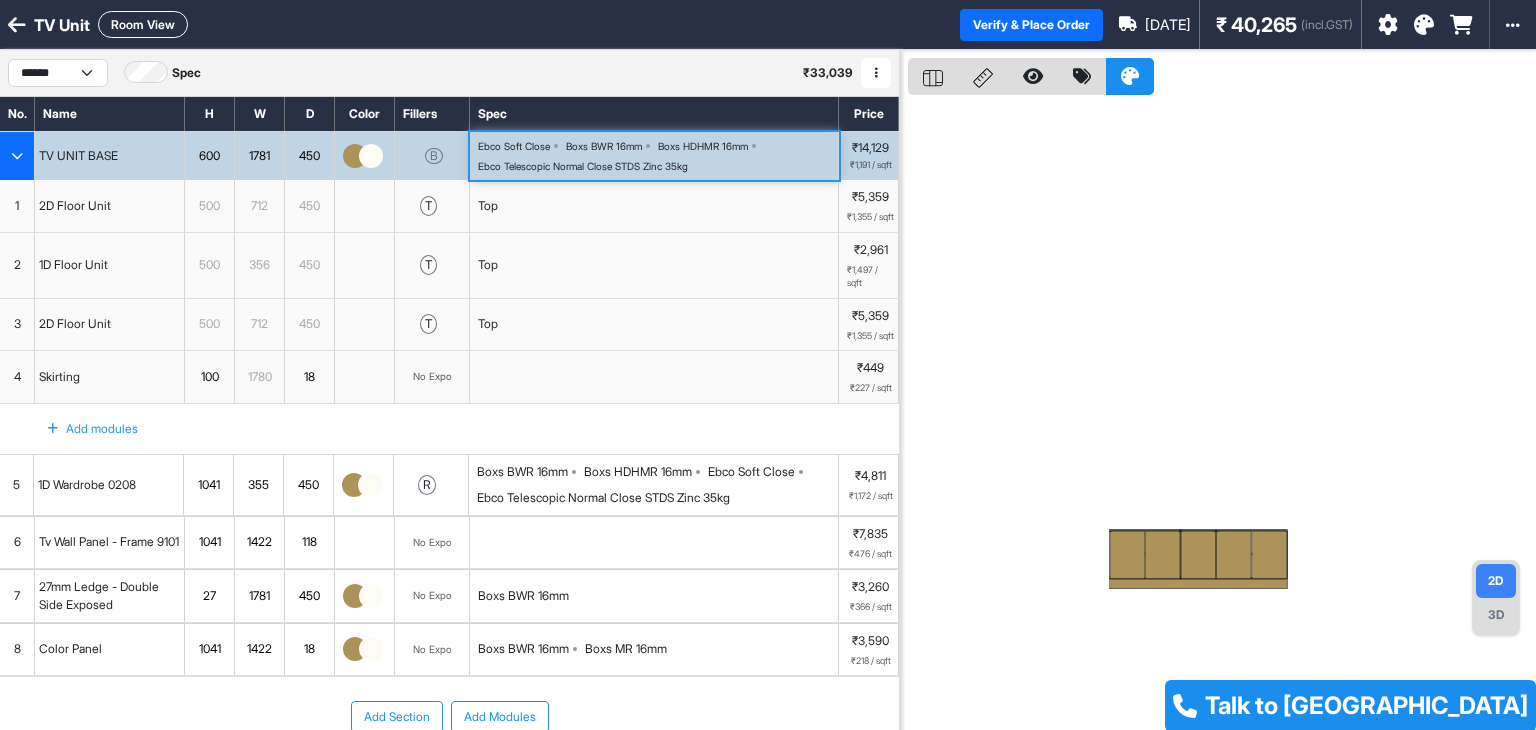 click on "Boxs BWR 16mm" at bounding box center (604, 146) 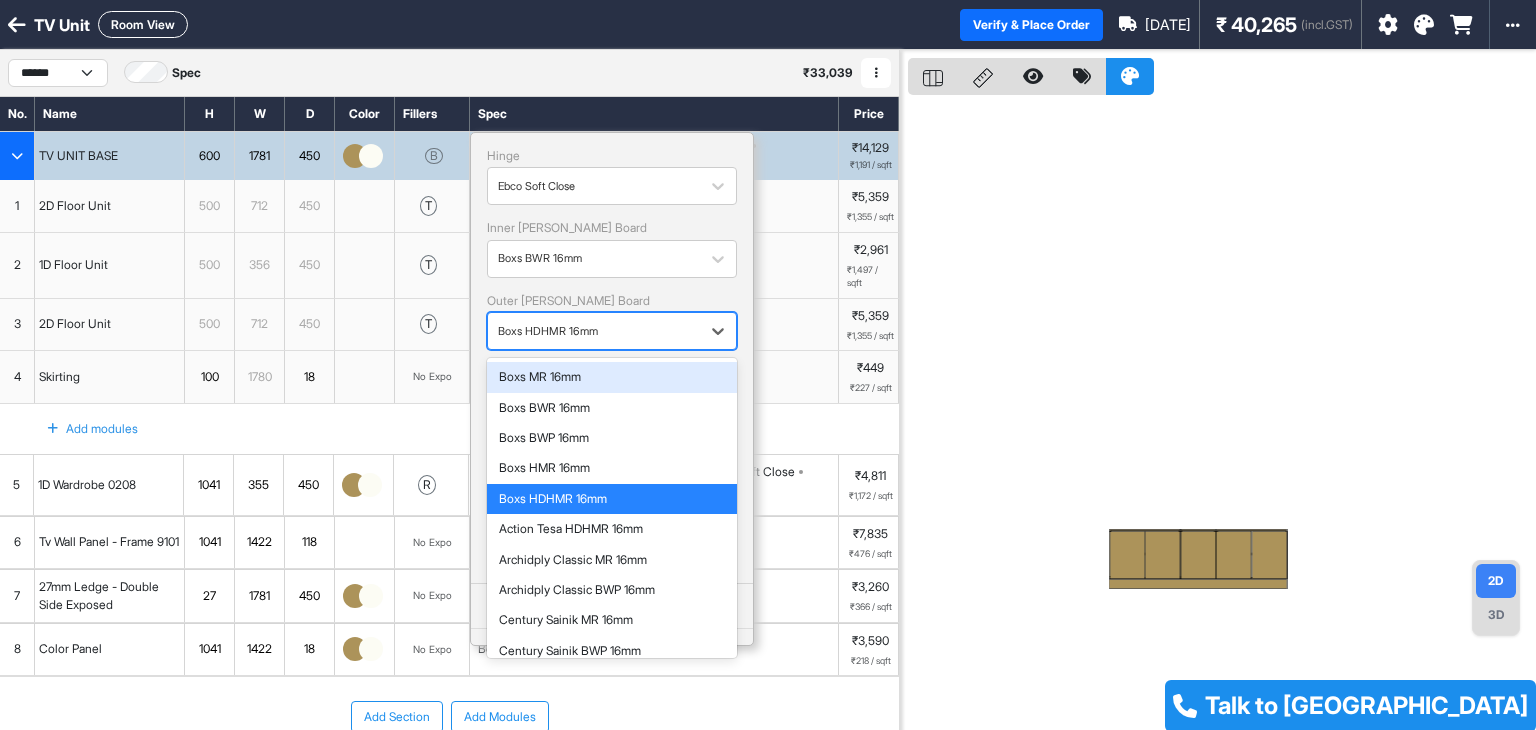 click on "Boxs HDHMR 16mm" at bounding box center (594, 331) 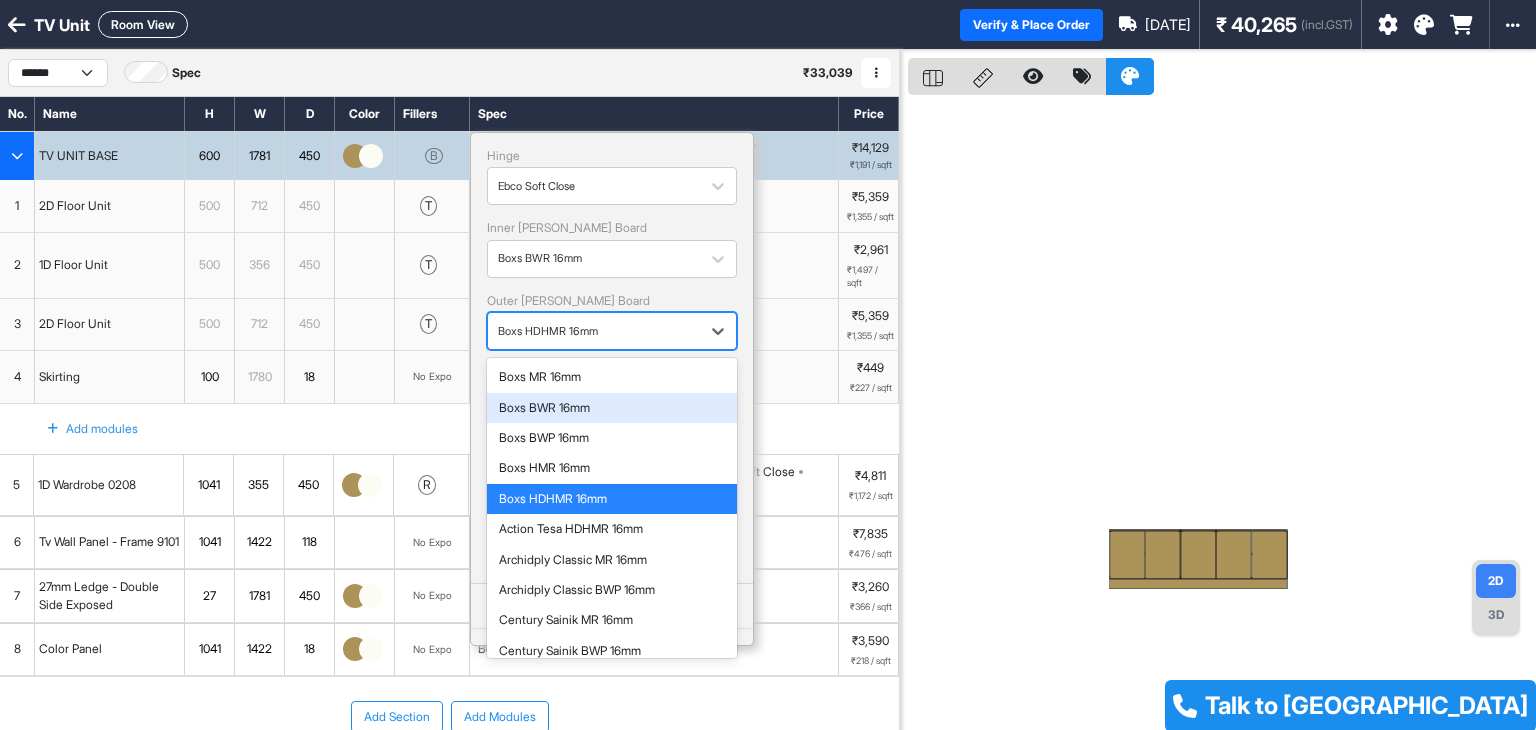 click on "Boxs BWR 16mm" at bounding box center [612, 408] 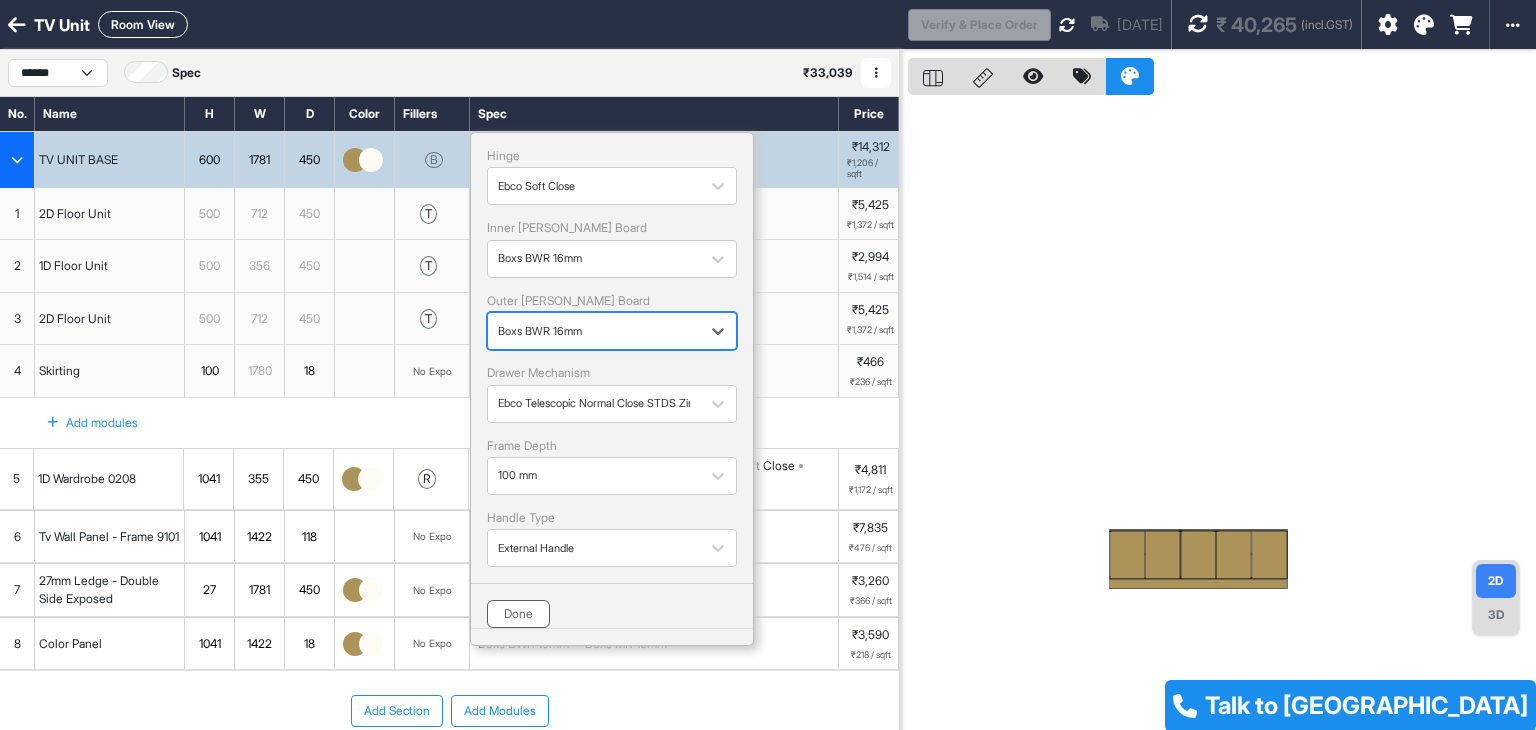 click on "Done" at bounding box center (518, 614) 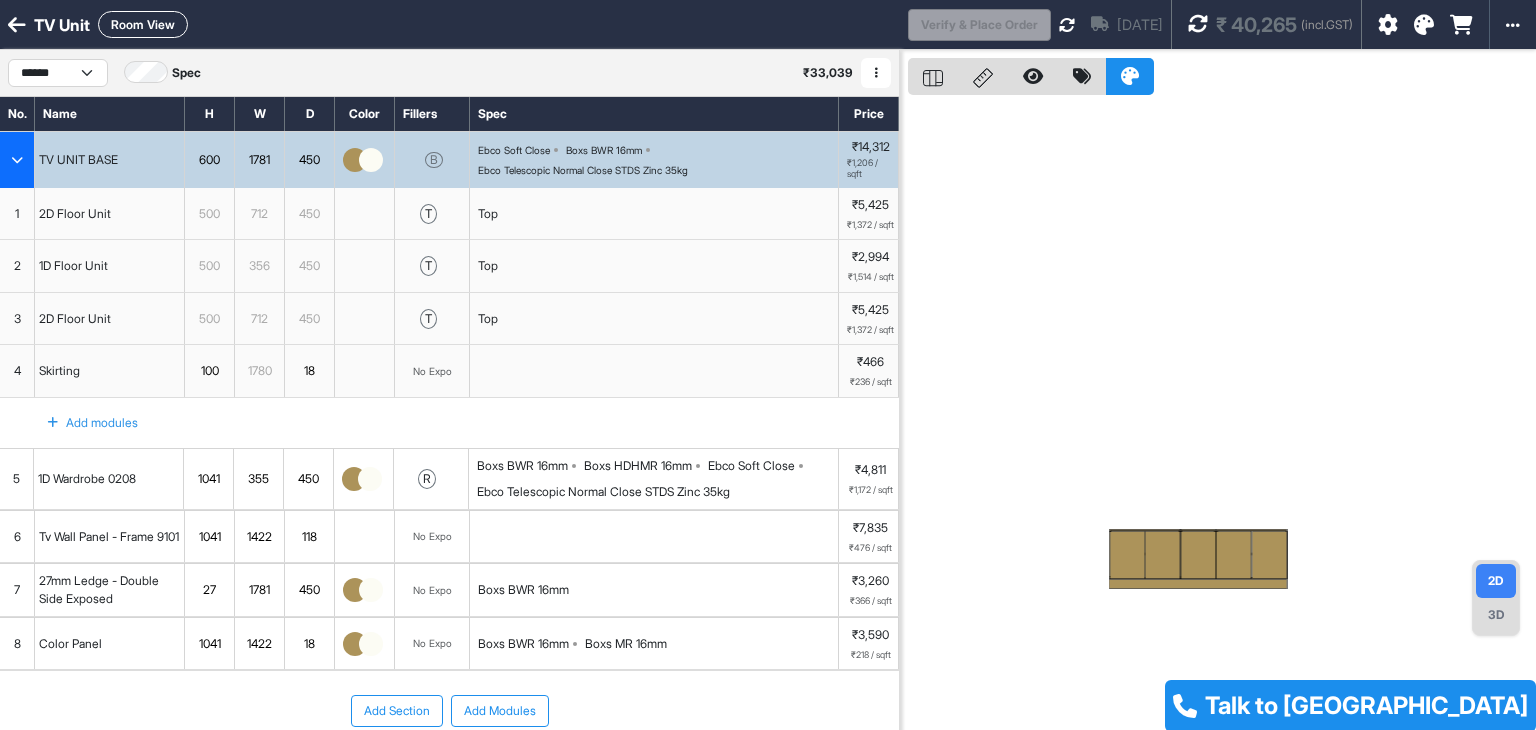 click on "Boxs BWR 16mm Boxs HDHMR 16mm Ebco Soft Close Ebco Telescopic Normal Close STDS Zinc 35kg" at bounding box center [657, 479] 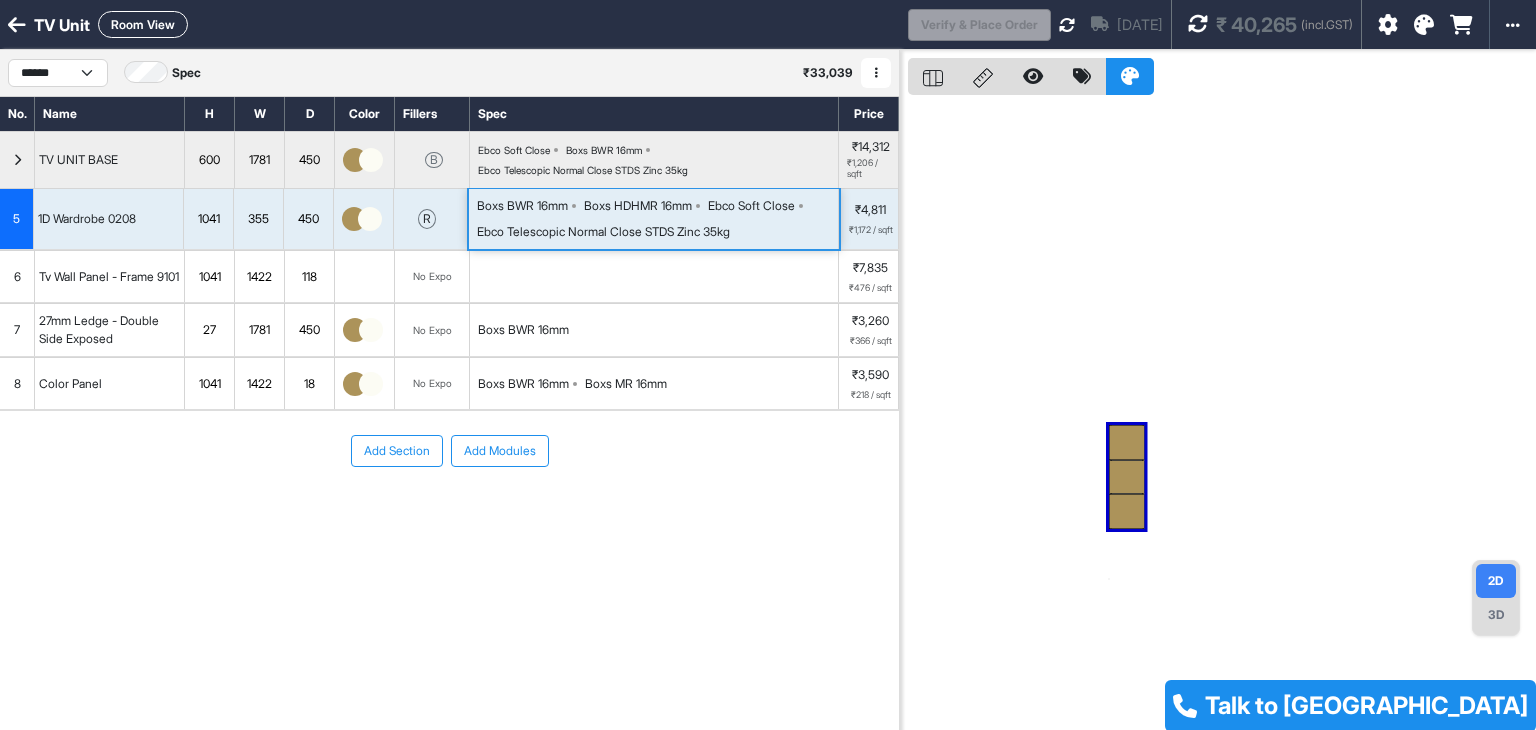 click on "Boxs BWR 16mm Boxs HDHMR 16mm Ebco Soft Close Ebco Telescopic Normal Close STDS Zinc 35kg" at bounding box center [657, 219] 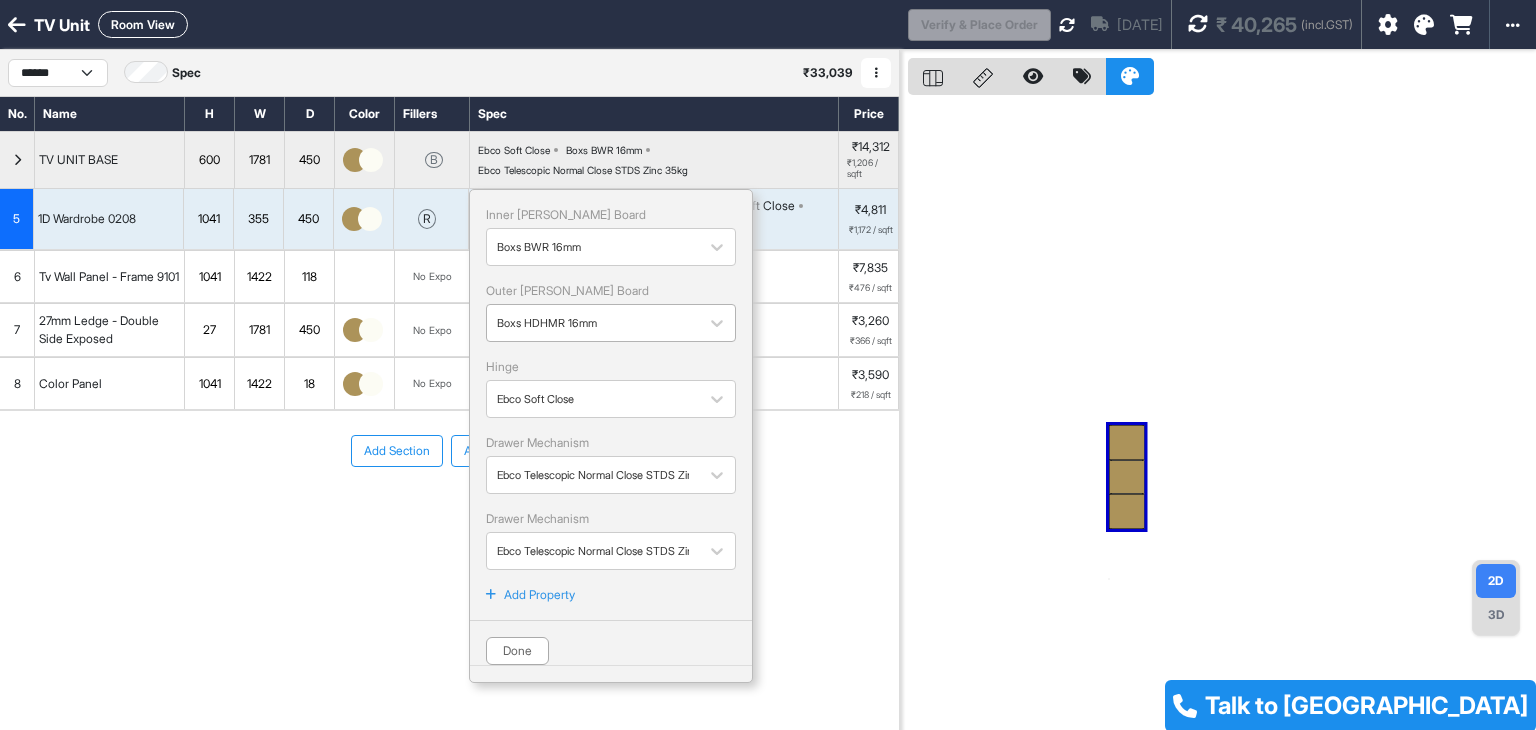 click on "Boxs HDHMR 16mm" at bounding box center (593, 323) 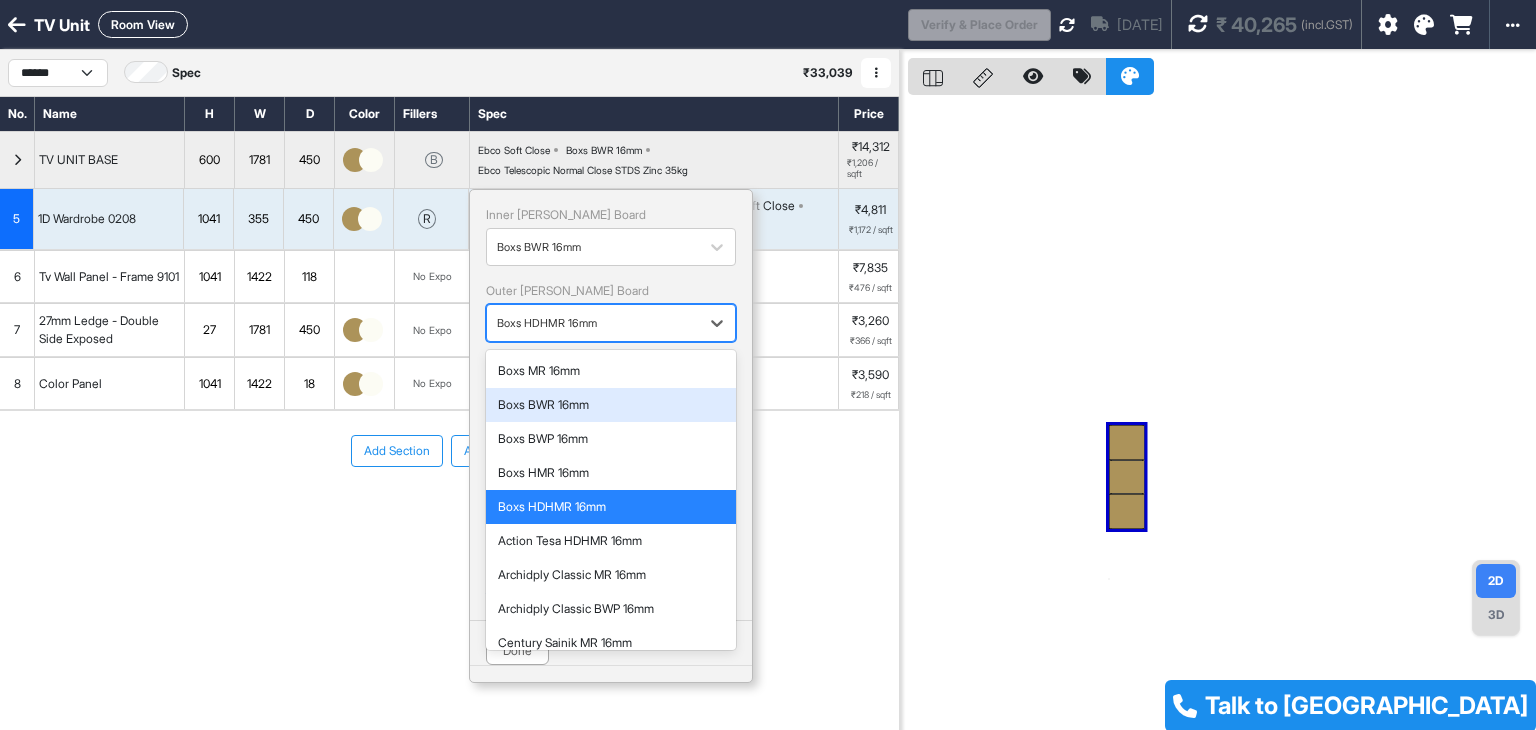 click on "Boxs BWR 16mm" at bounding box center (611, 405) 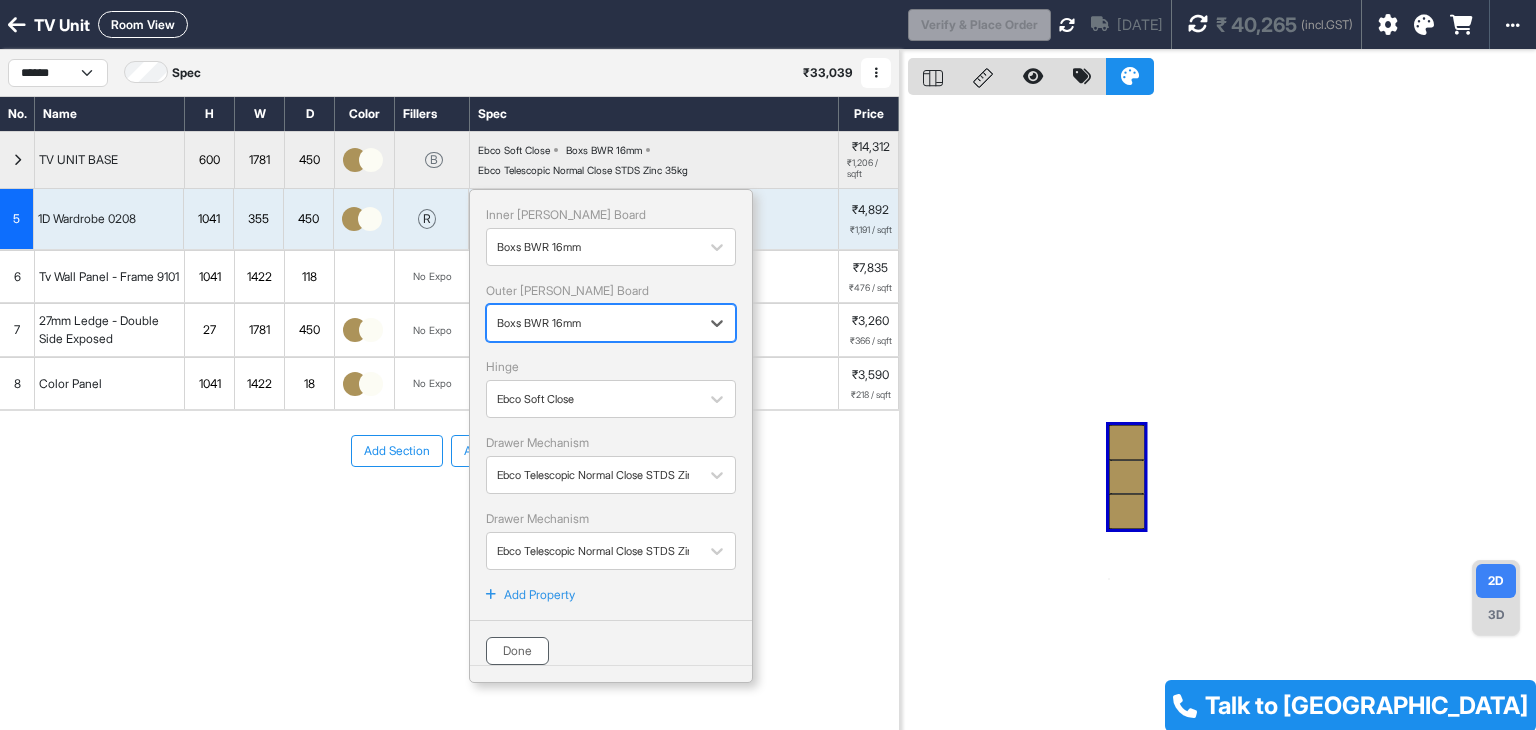 click on "Done" at bounding box center [517, 651] 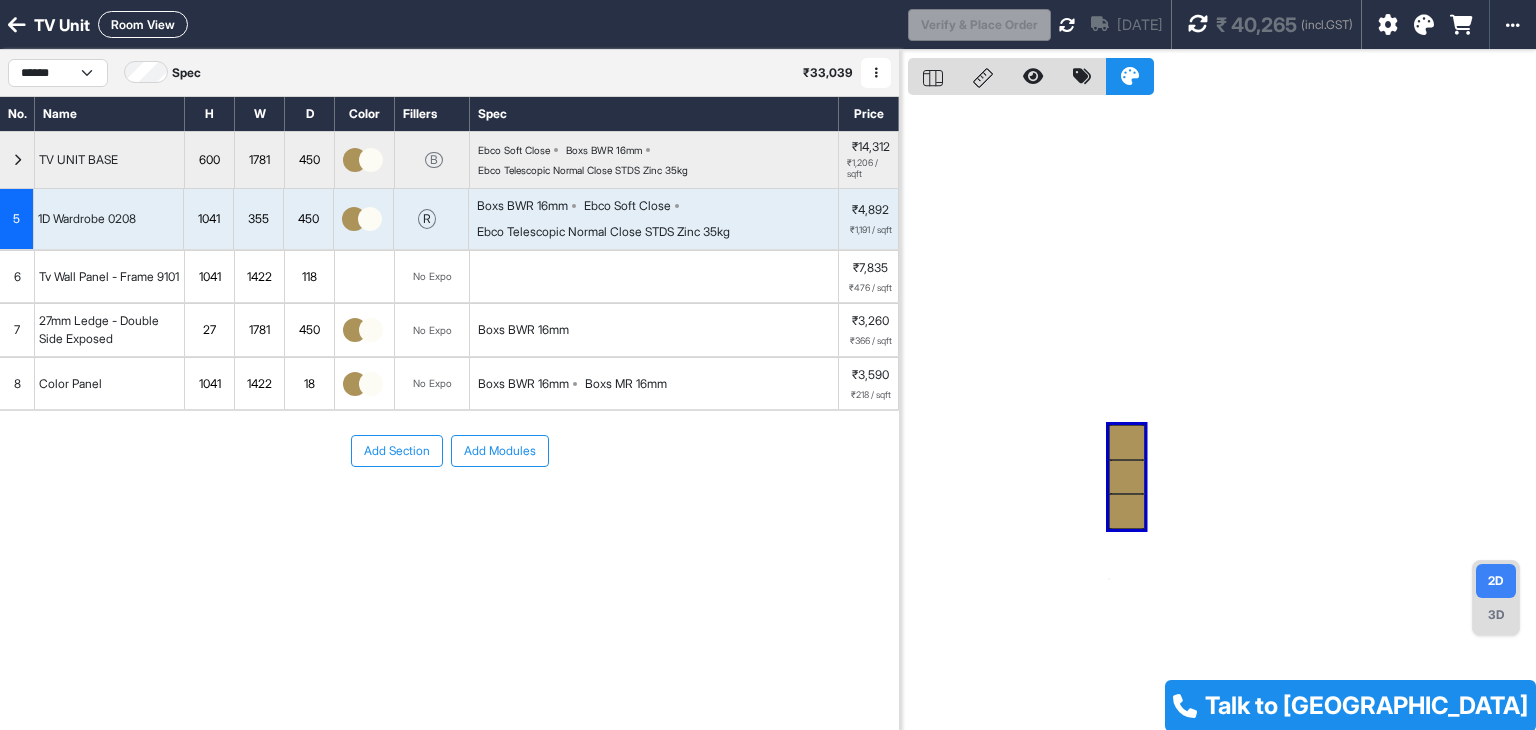 click on "Boxs BWR 16mm" at bounding box center (523, 384) 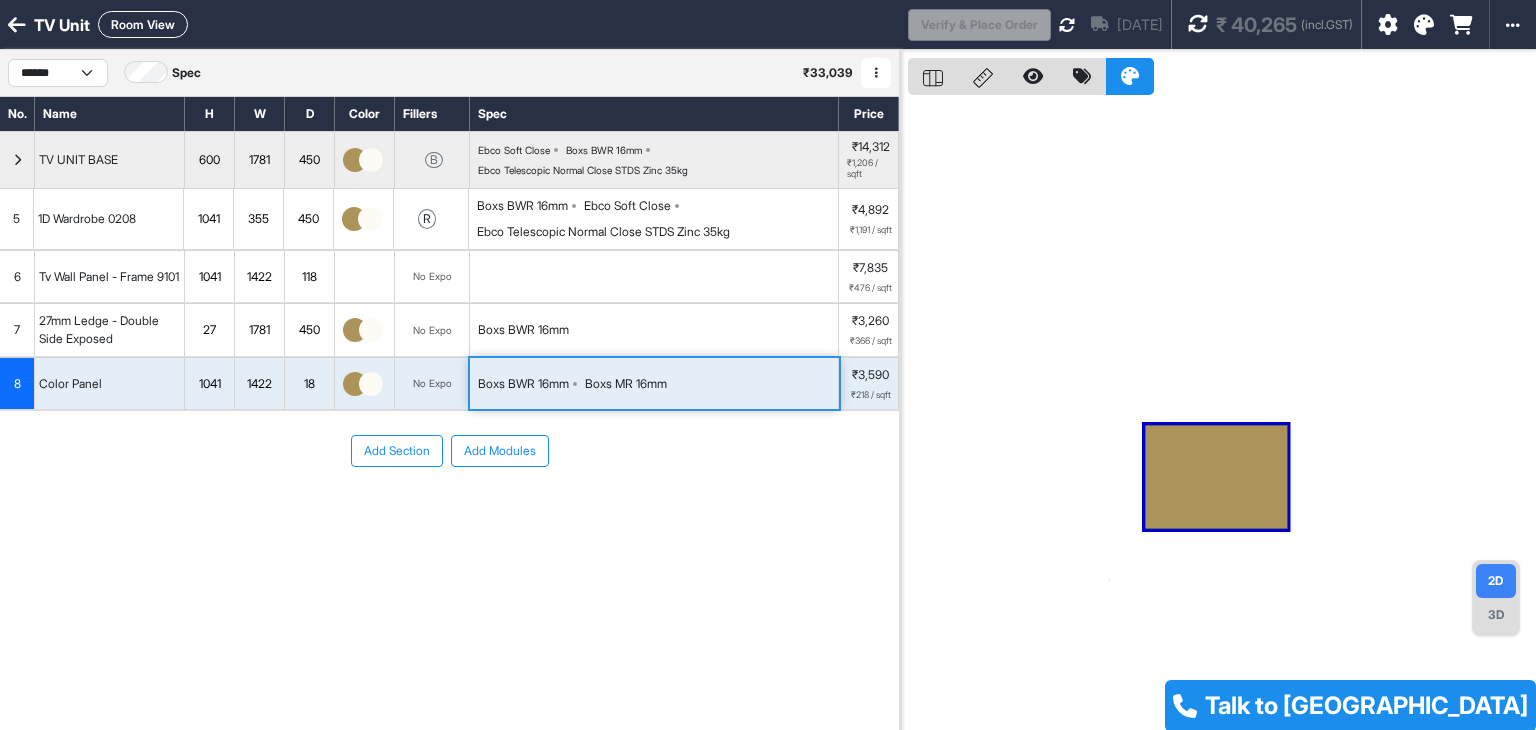 click on "Boxs BWR 16mm" at bounding box center [523, 384] 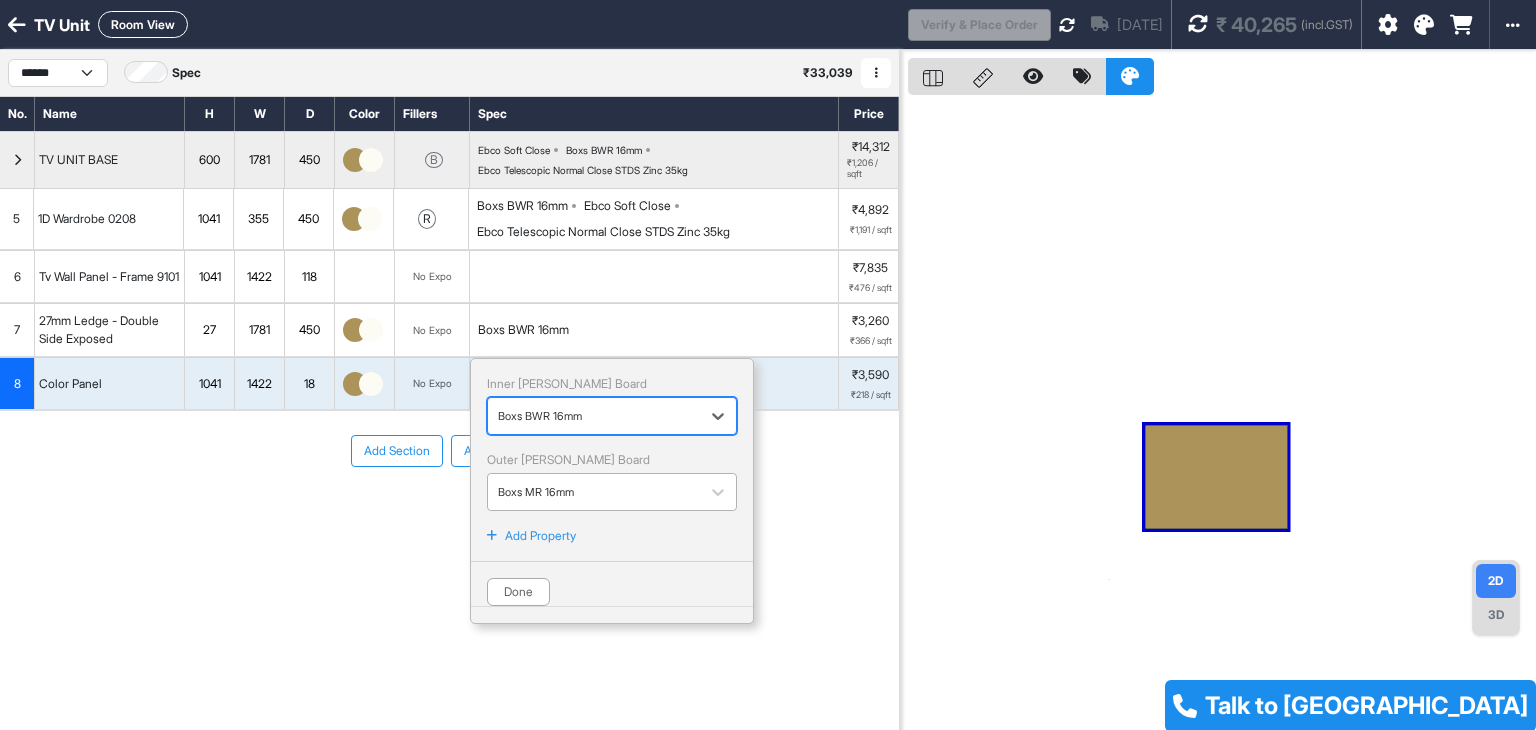 click at bounding box center (594, 492) 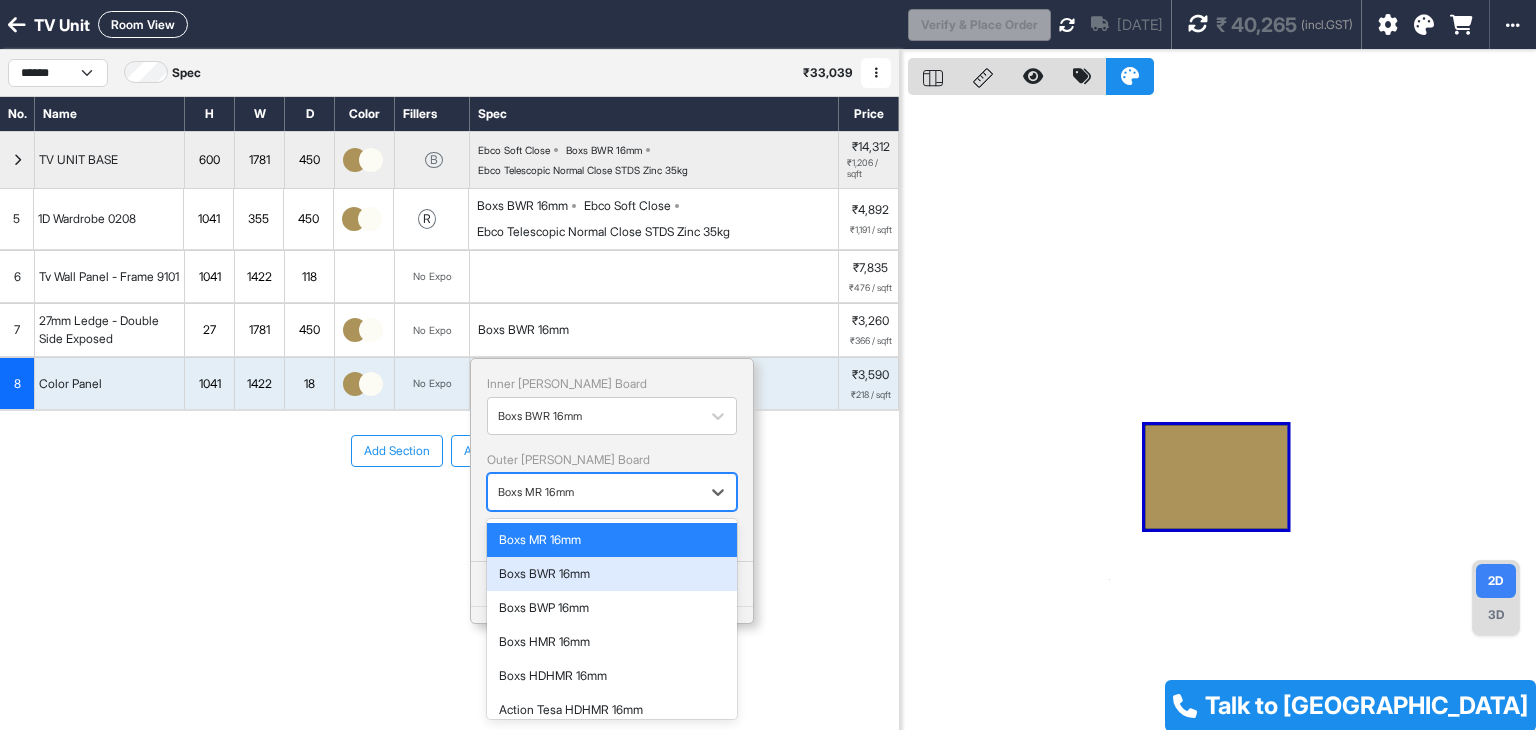 click on "Boxs BWR 16mm" at bounding box center [612, 574] 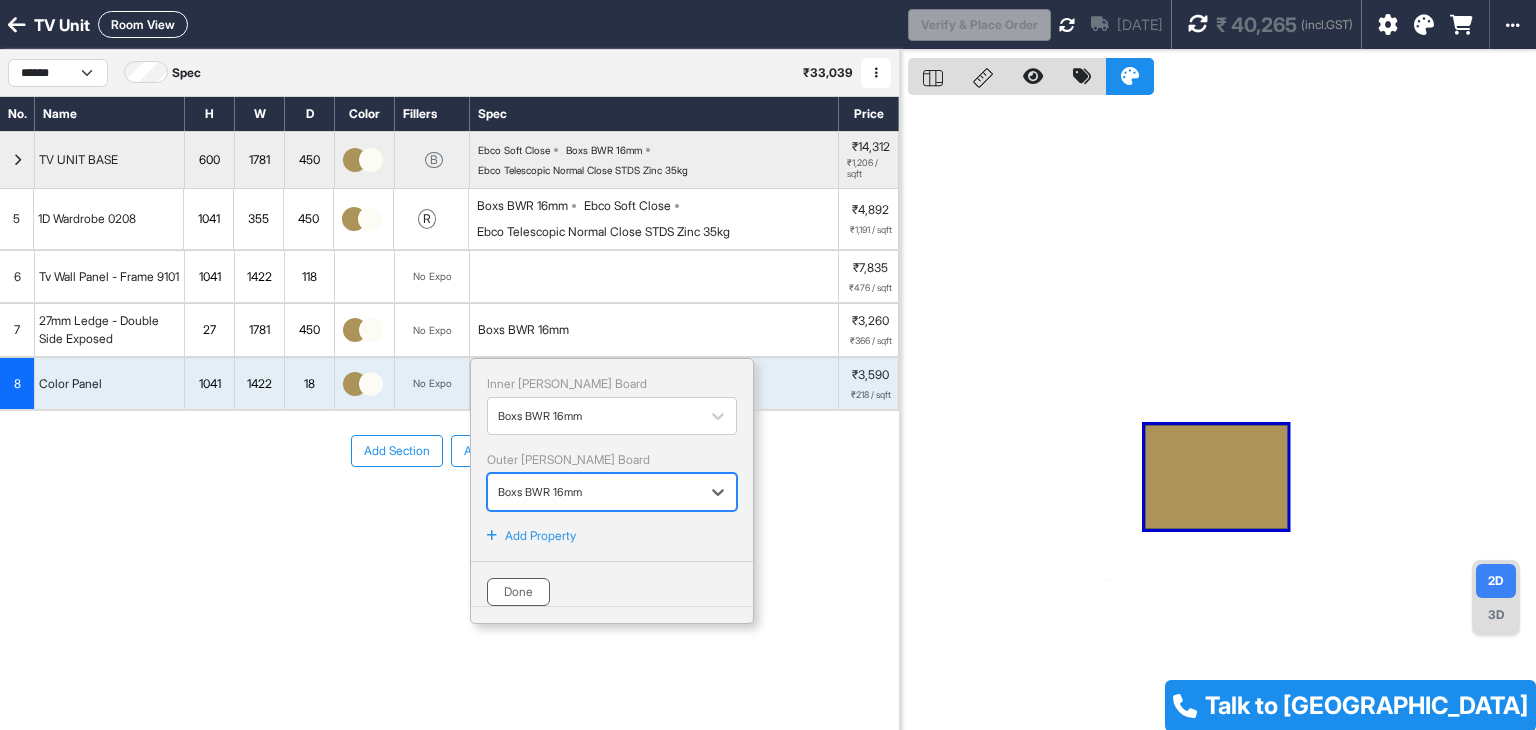 click on "Done" at bounding box center [518, 592] 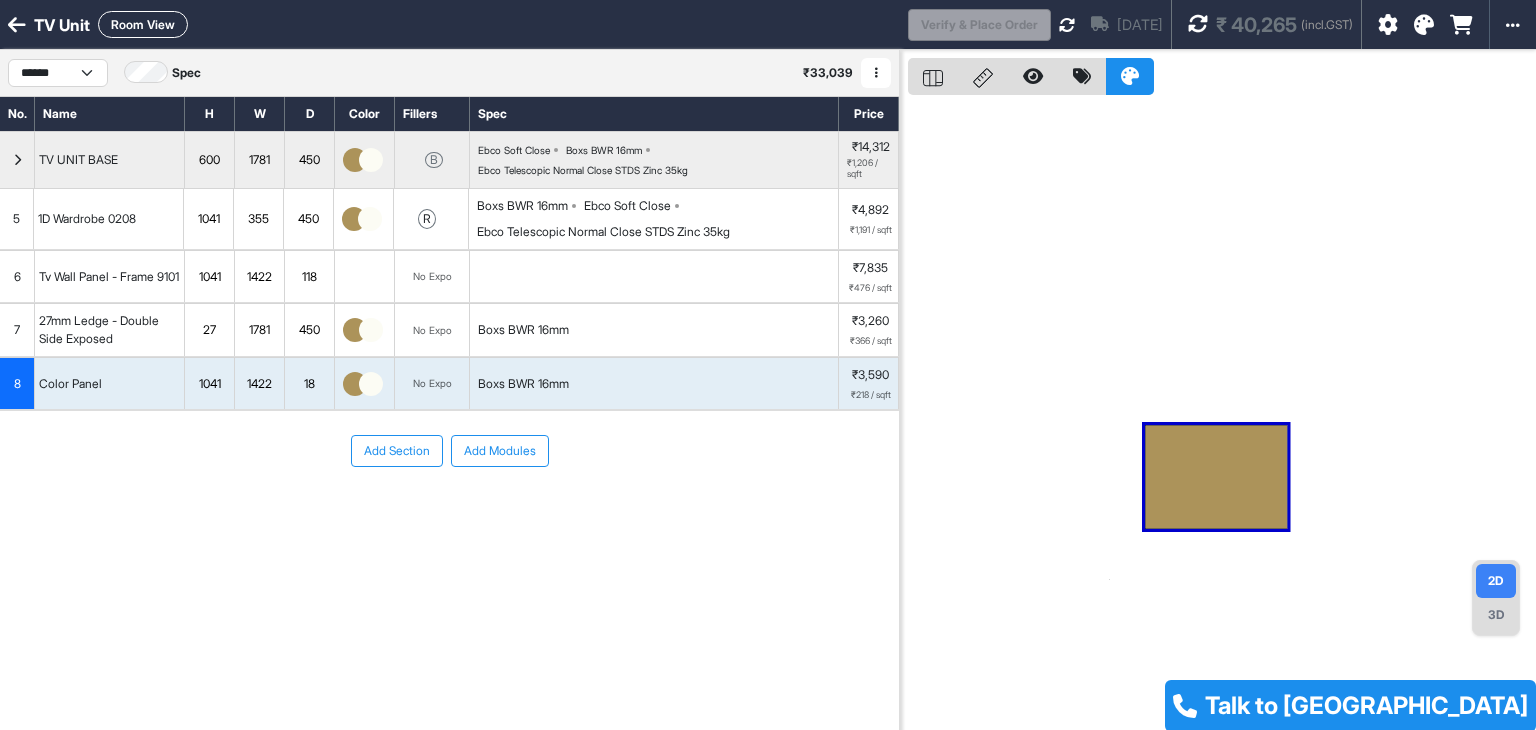 click at bounding box center (1067, 25) 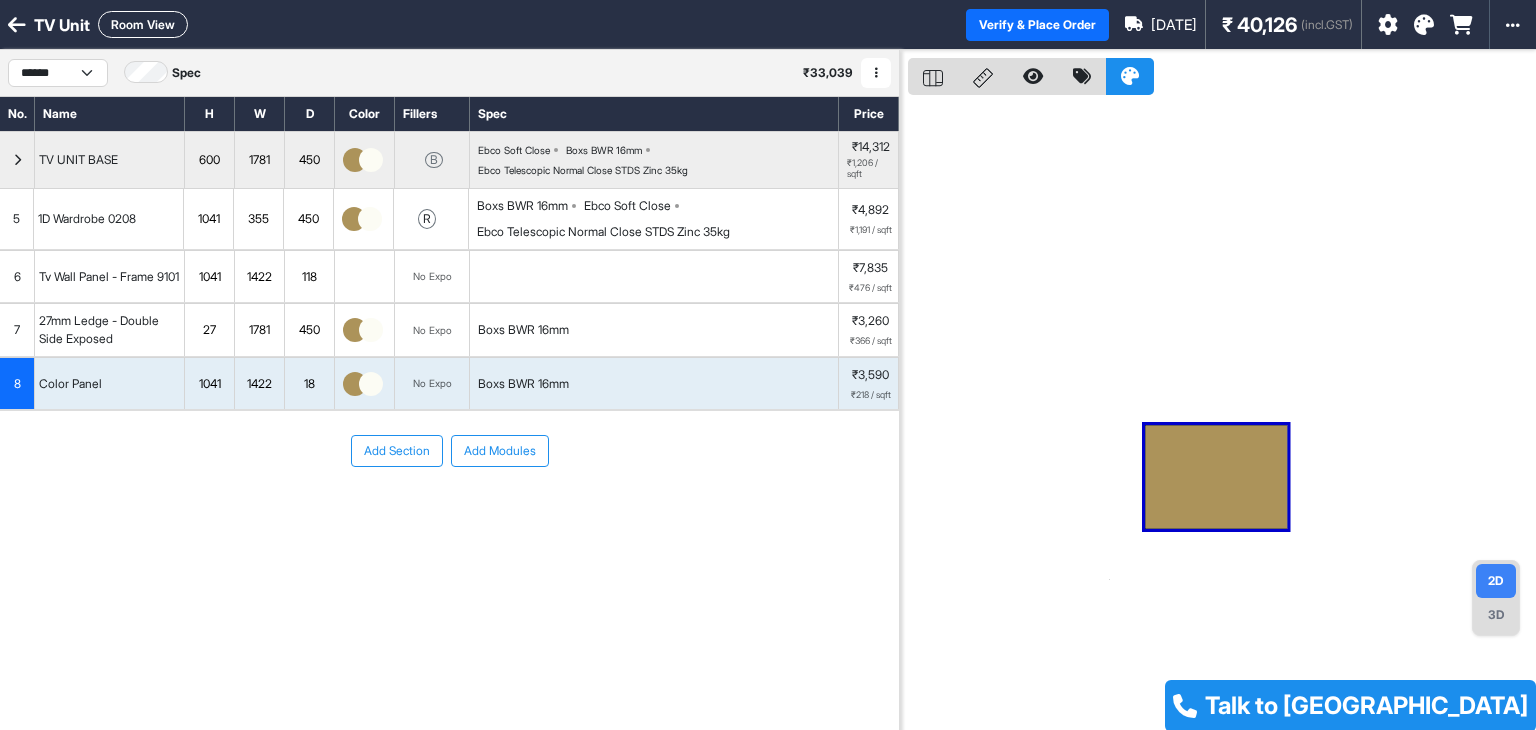 click at bounding box center [355, 160] 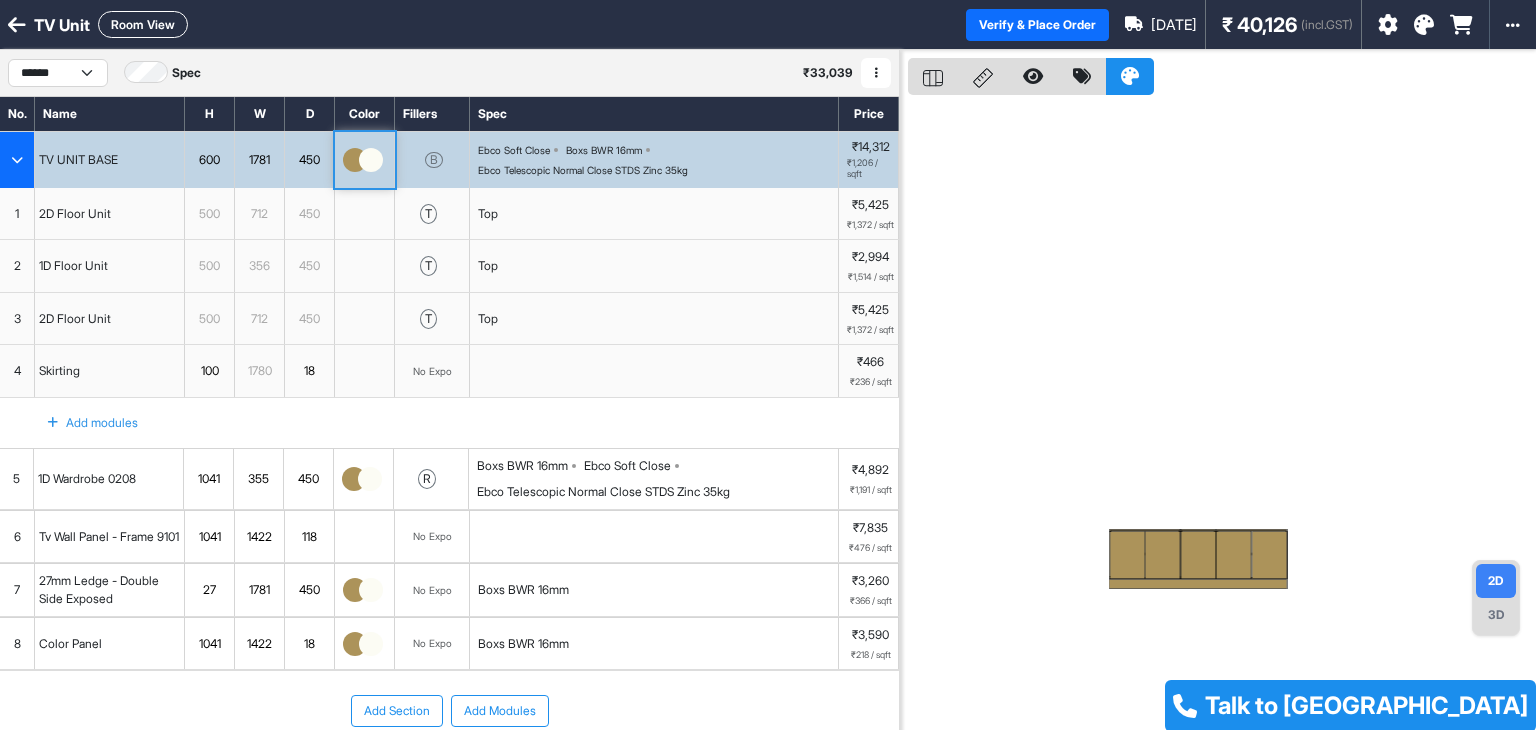 click at bounding box center [355, 160] 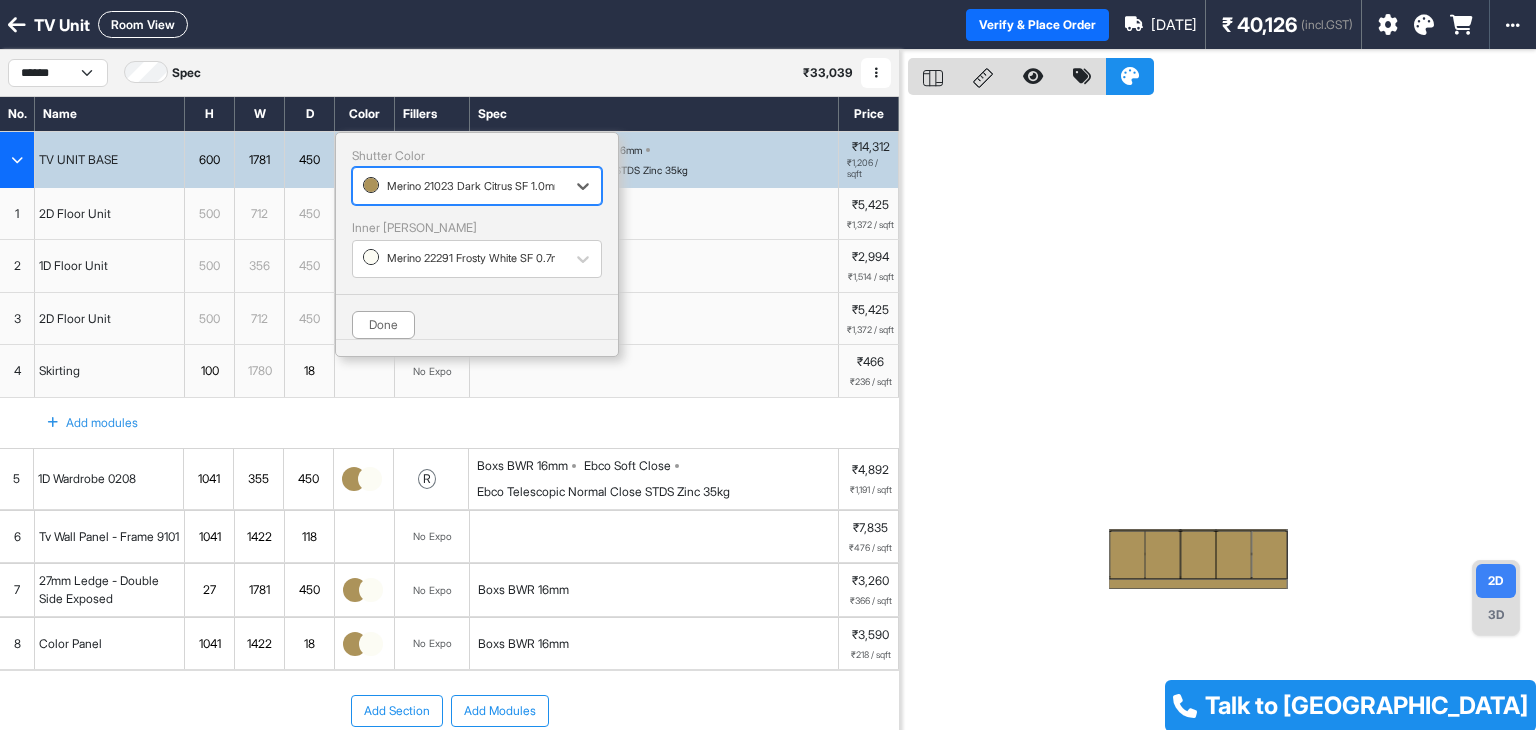 click at bounding box center [459, 186] 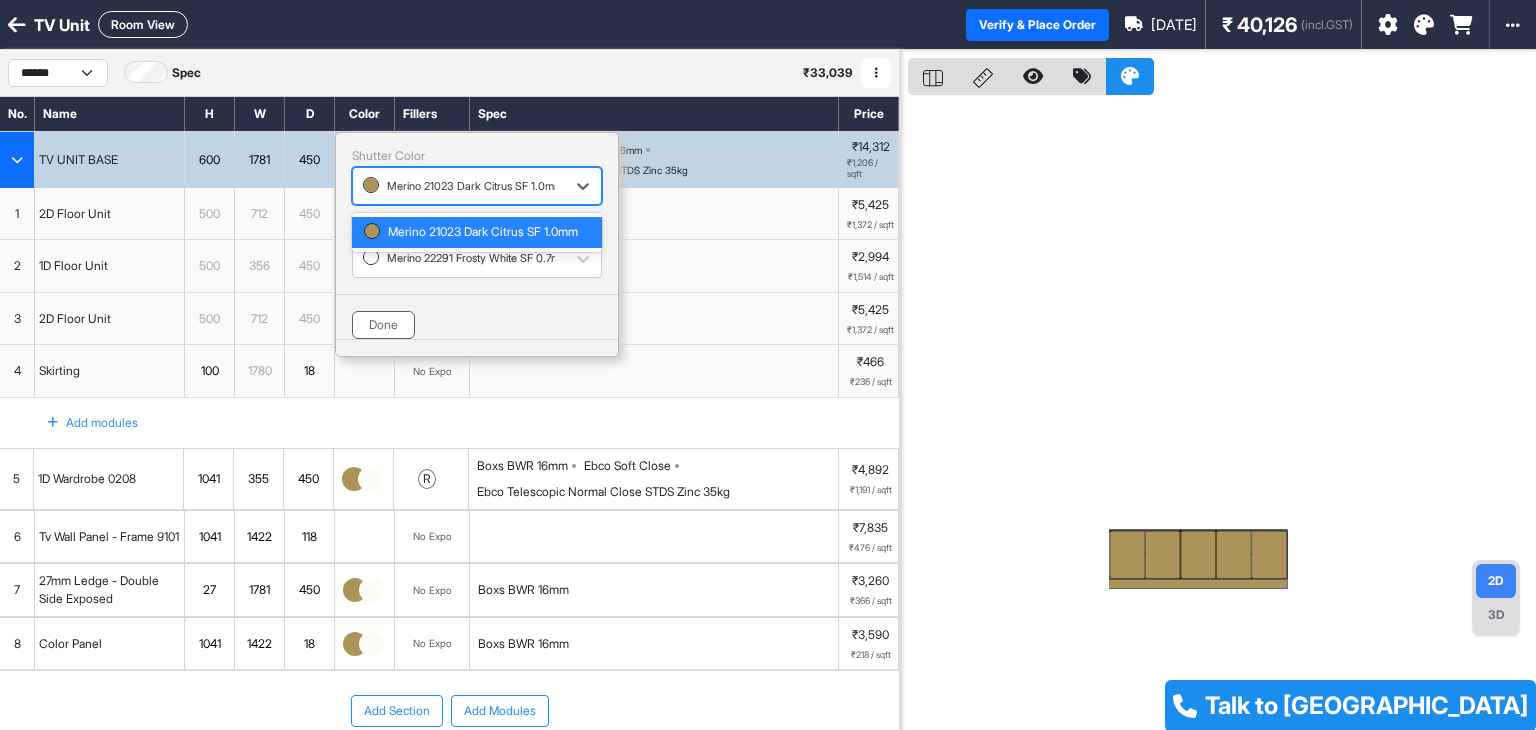 click on "Done" at bounding box center [383, 325] 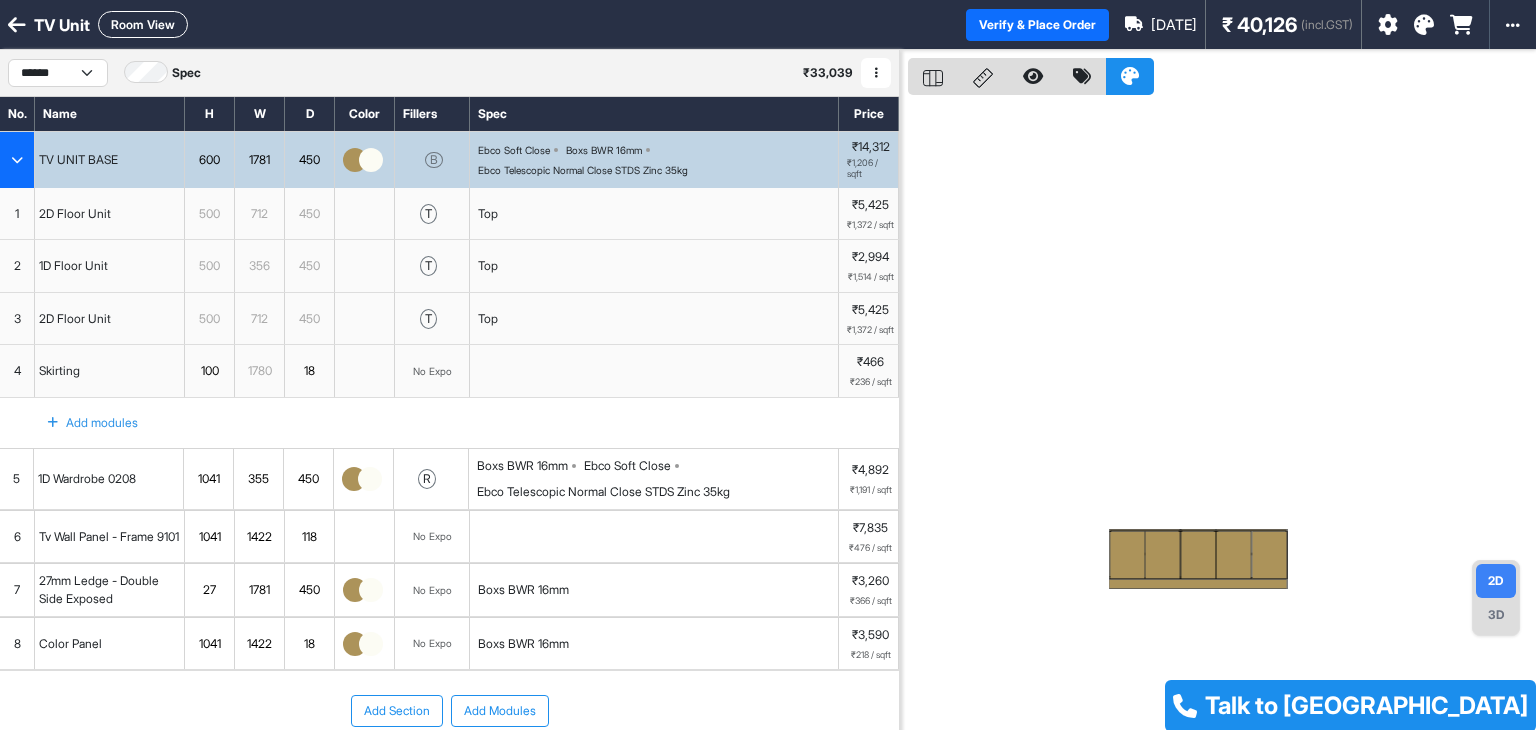 click on "Room View" at bounding box center [143, 24] 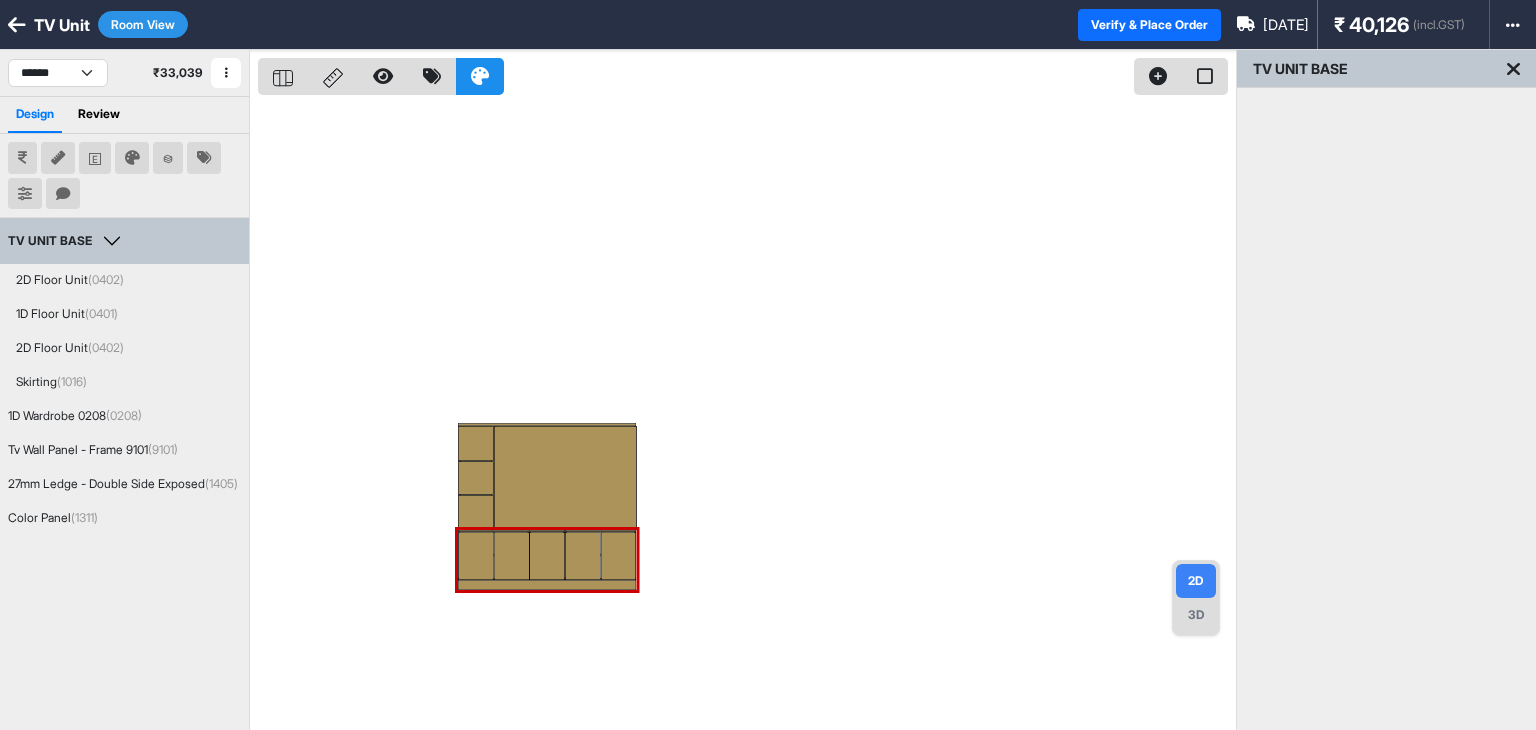 click at bounding box center (1386, 453) 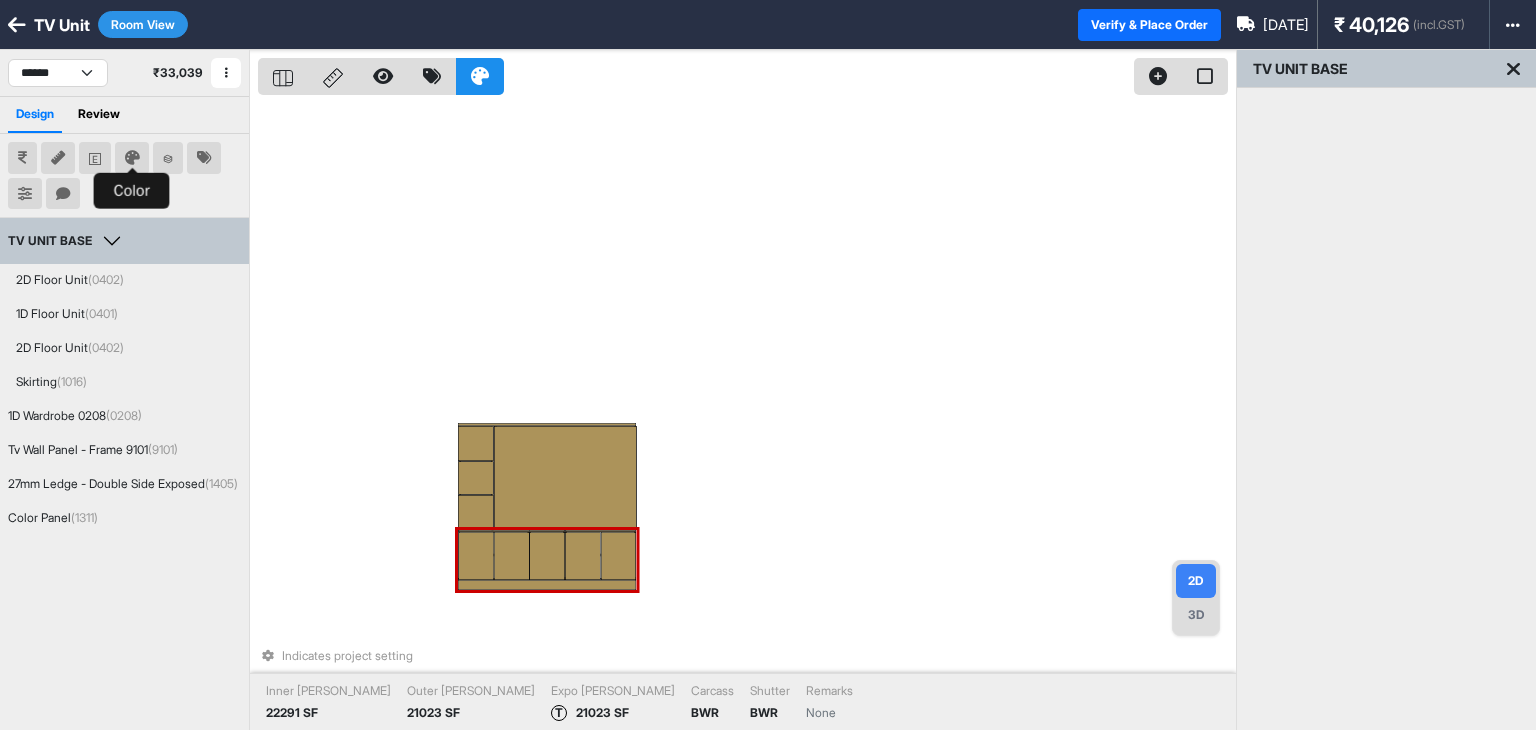 click at bounding box center (132, 158) 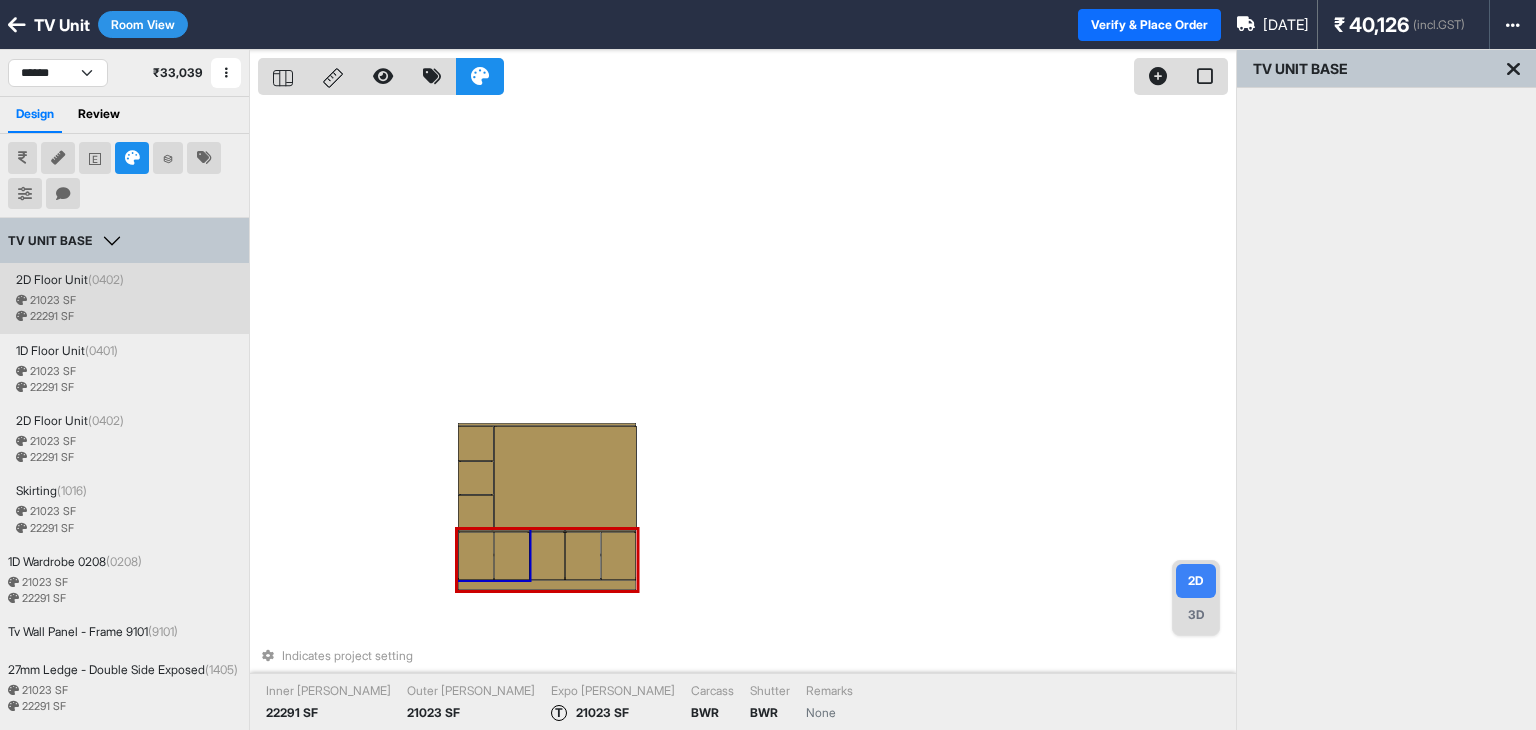 click on "22291 SF" at bounding box center [128, 317] 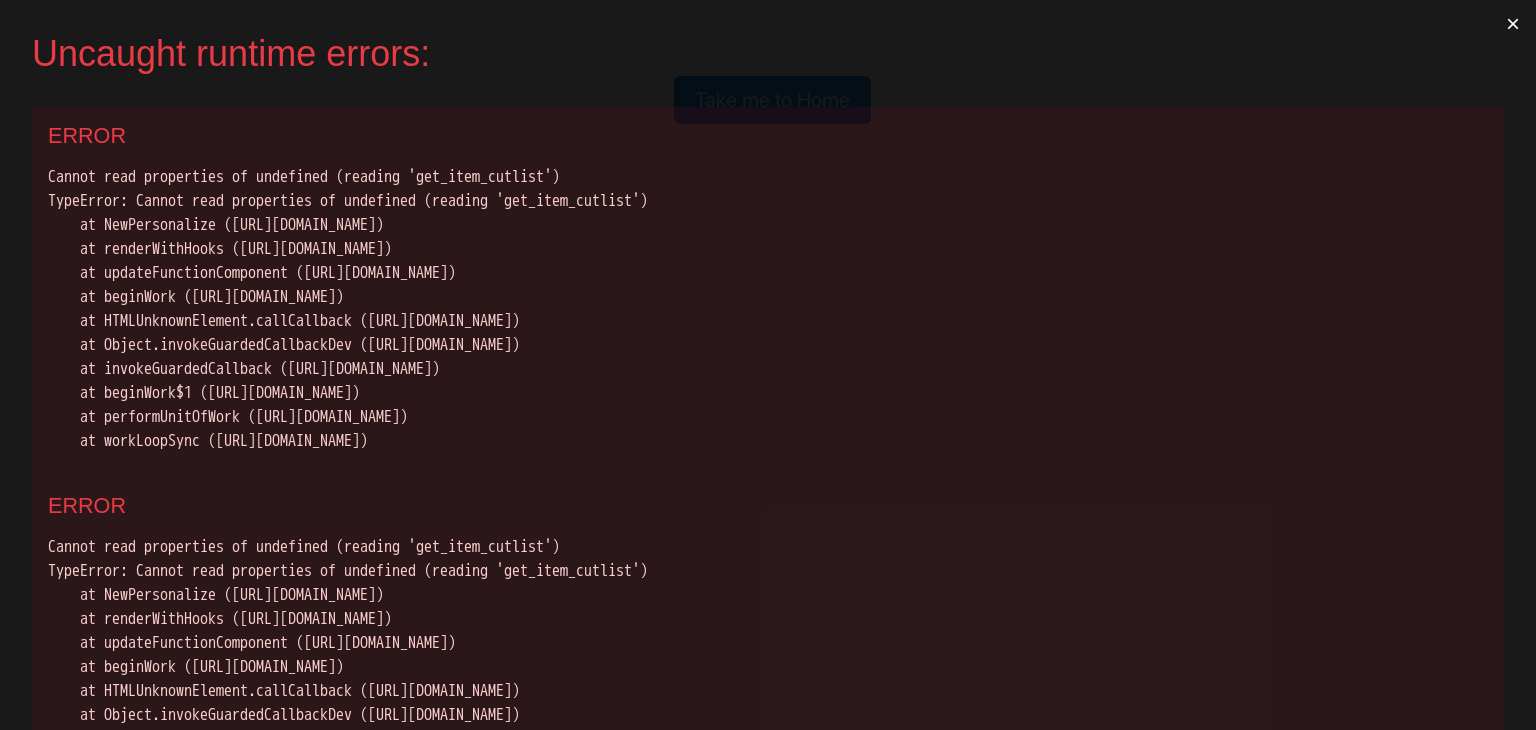 scroll, scrollTop: 0, scrollLeft: 0, axis: both 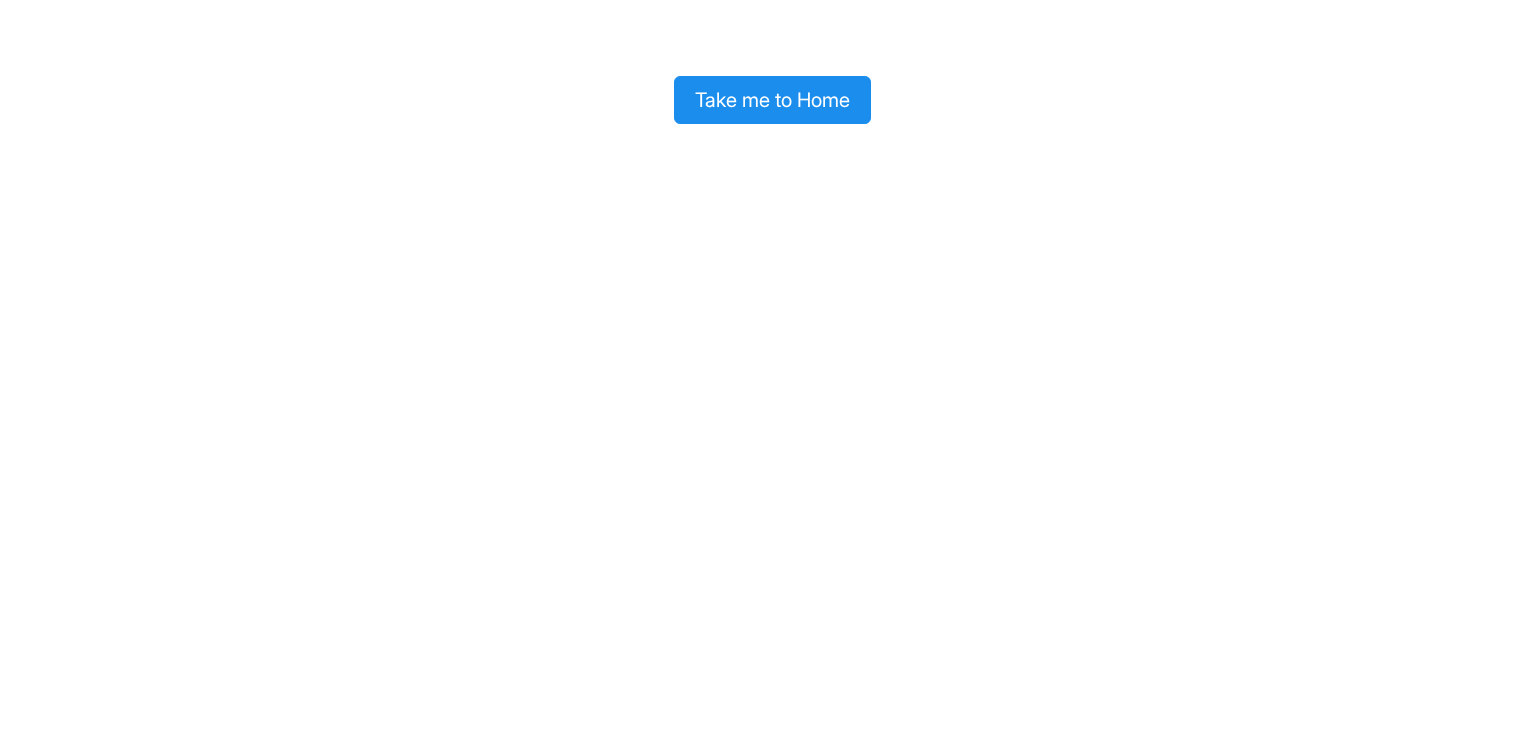 click on "Take me to Home" at bounding box center (772, 100) 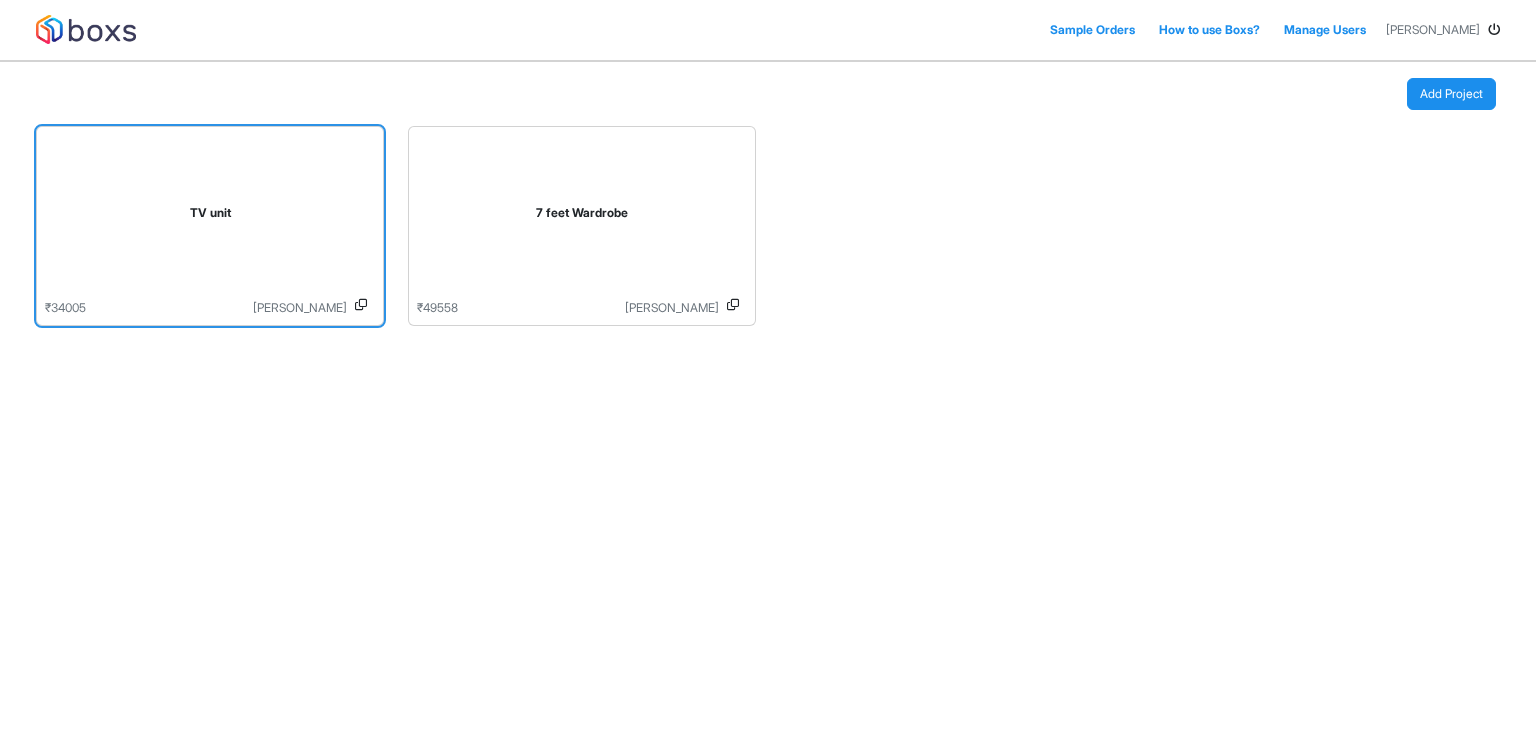 click on "TV unit" at bounding box center (210, 217) 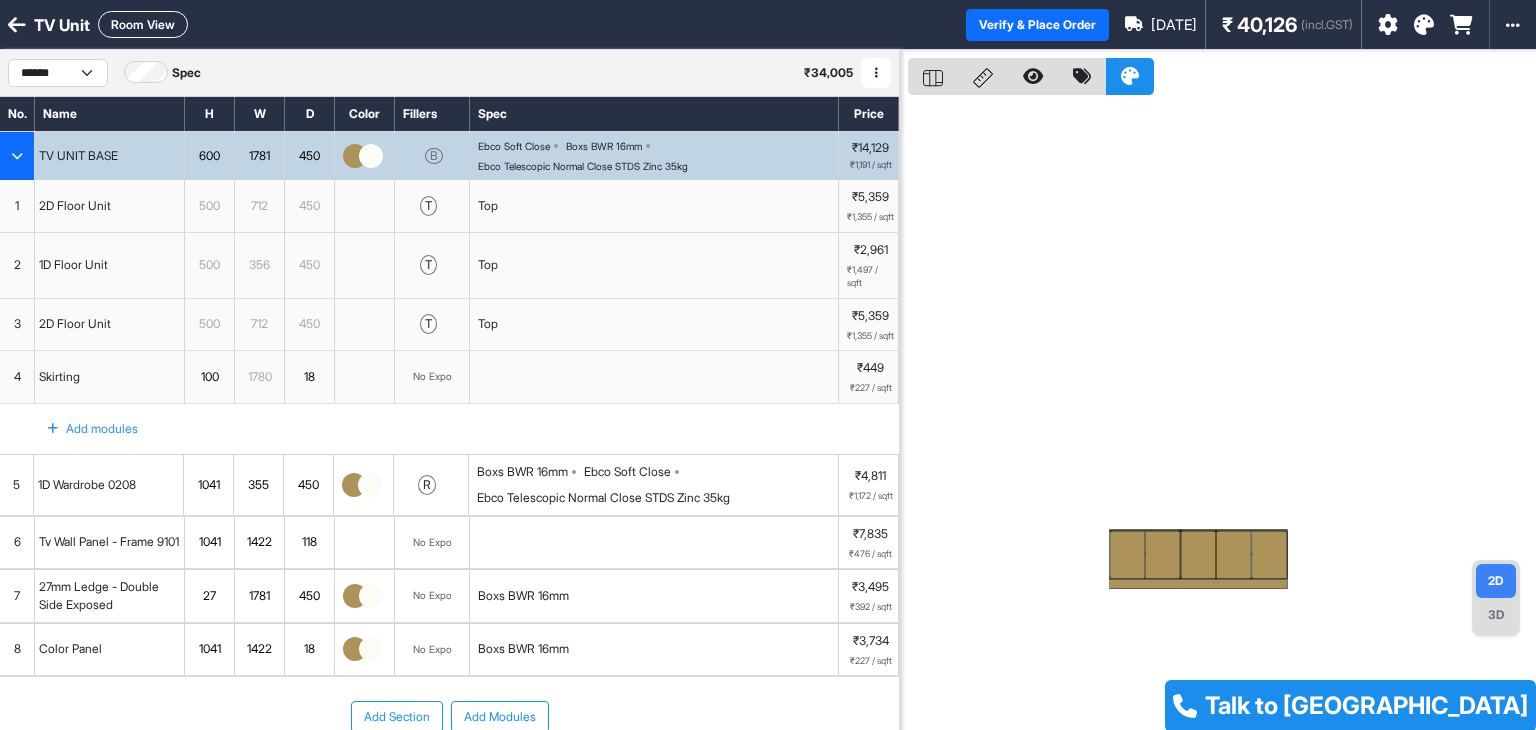 click at bounding box center [1130, 76] 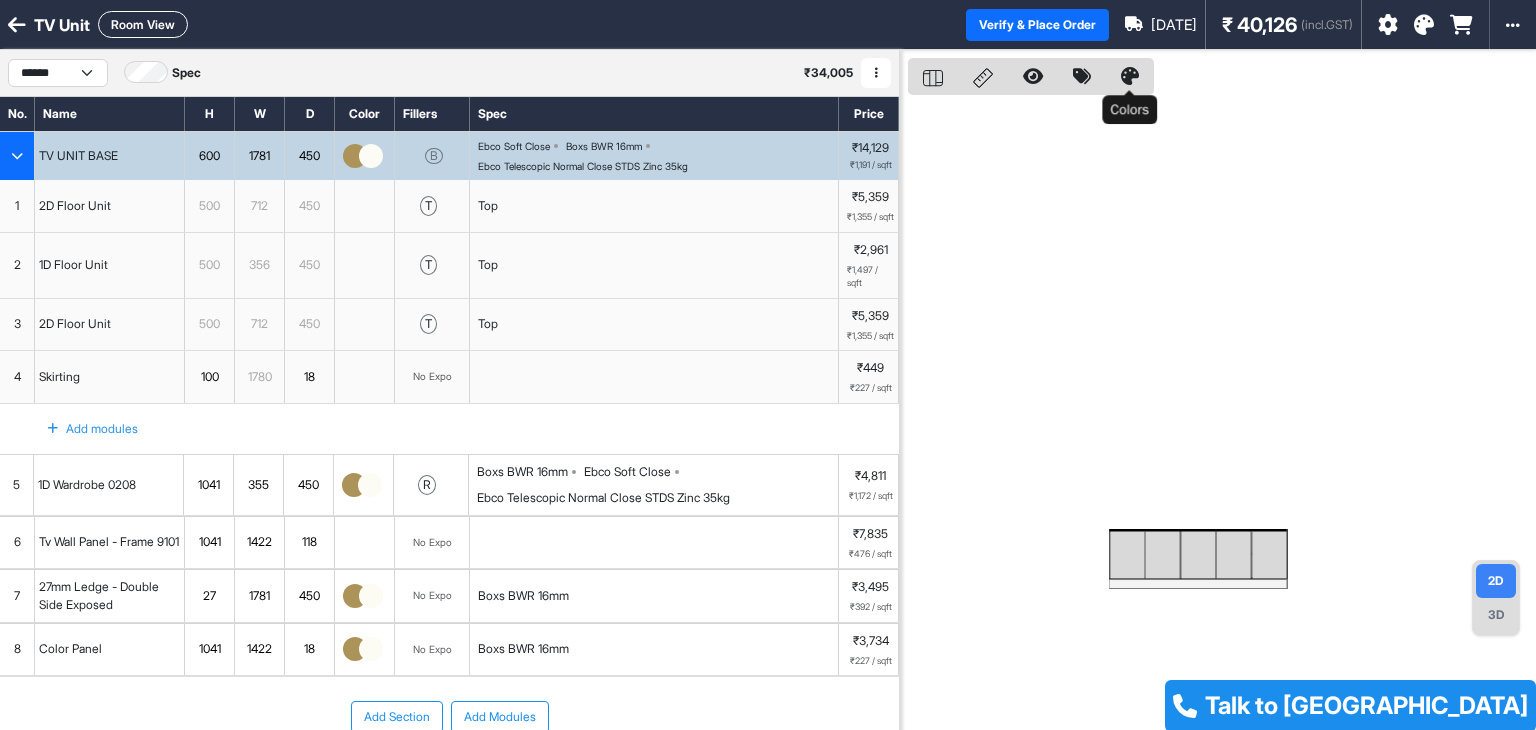 click at bounding box center [1130, 76] 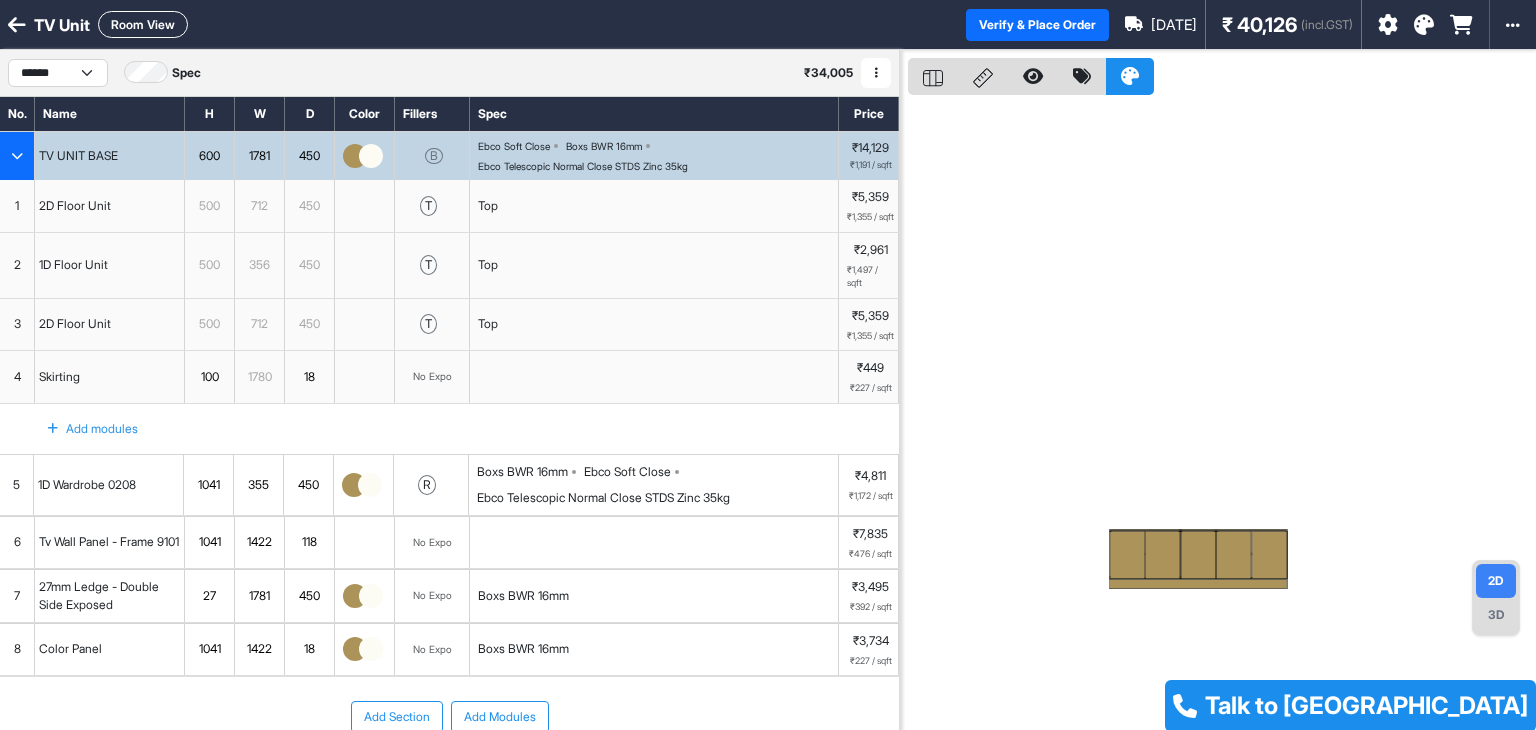 click on "Room View" at bounding box center (143, 24) 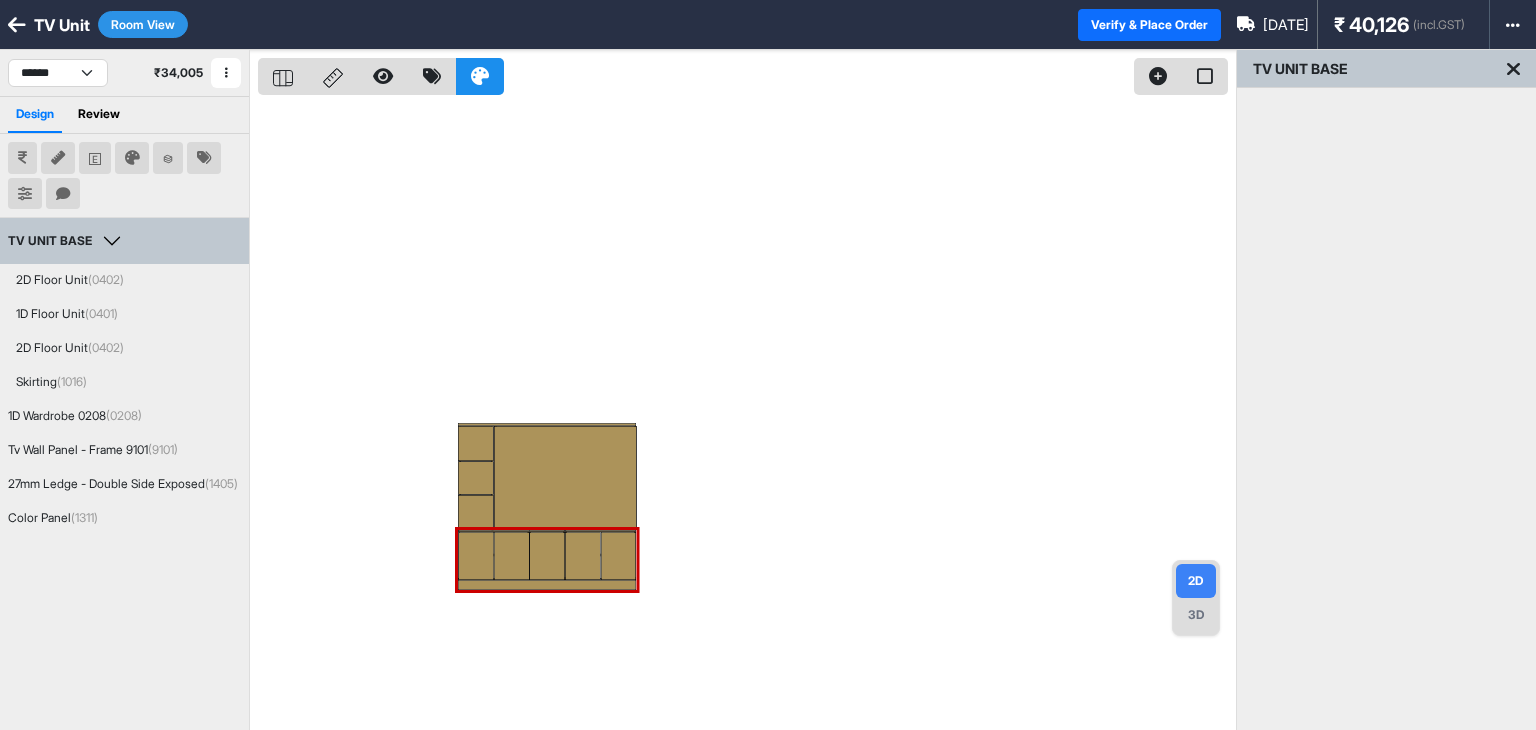 click at bounding box center (1386, 453) 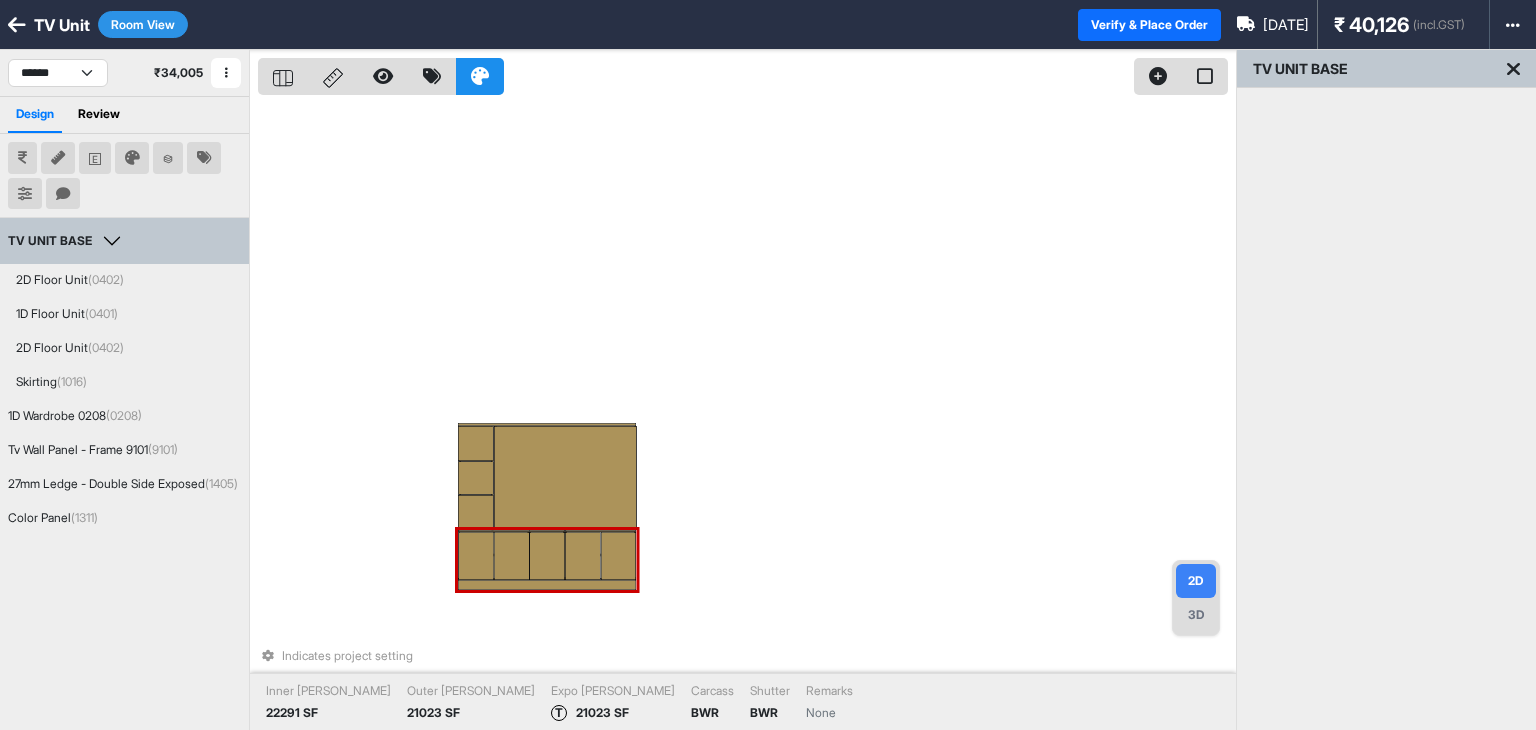 click at bounding box center [582, 556] 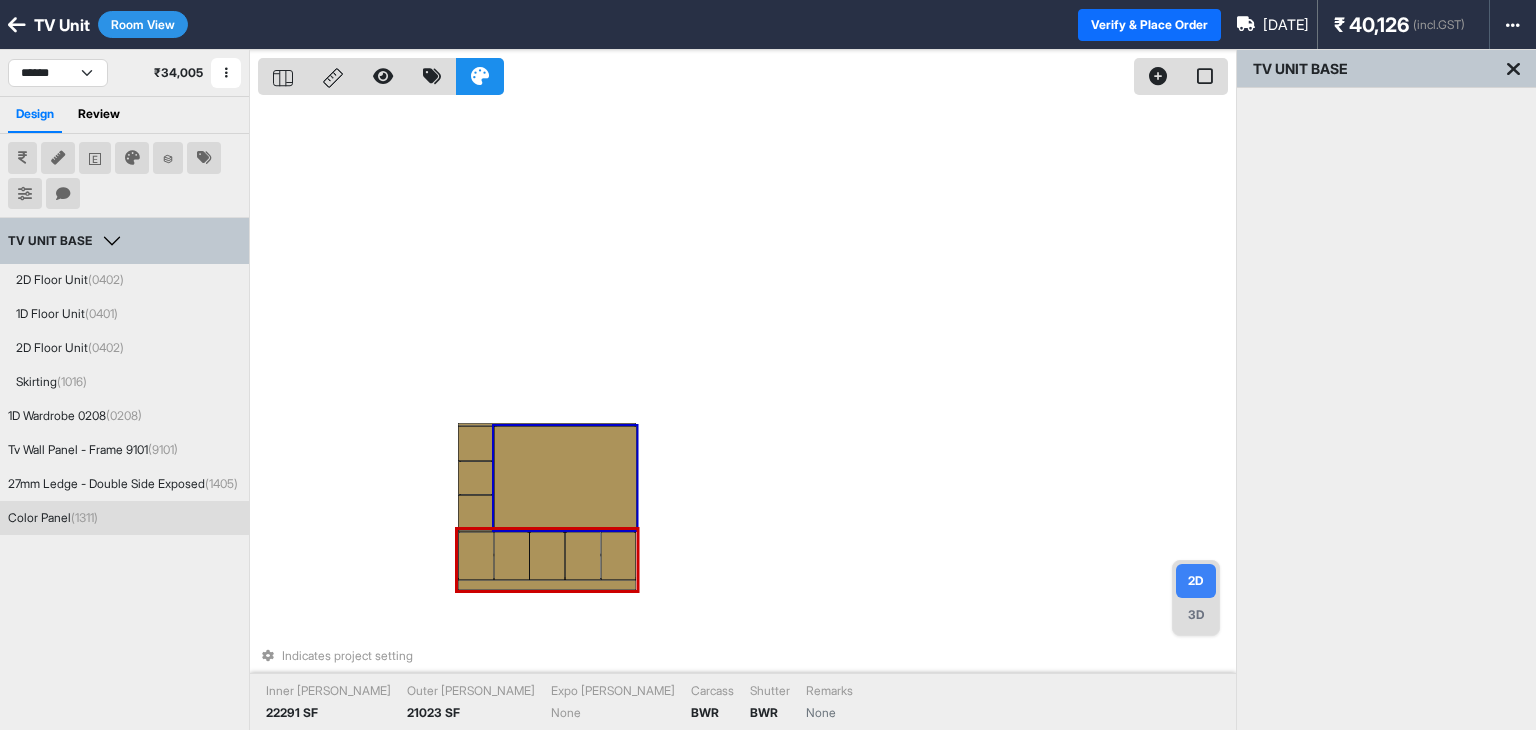 click at bounding box center [565, 478] 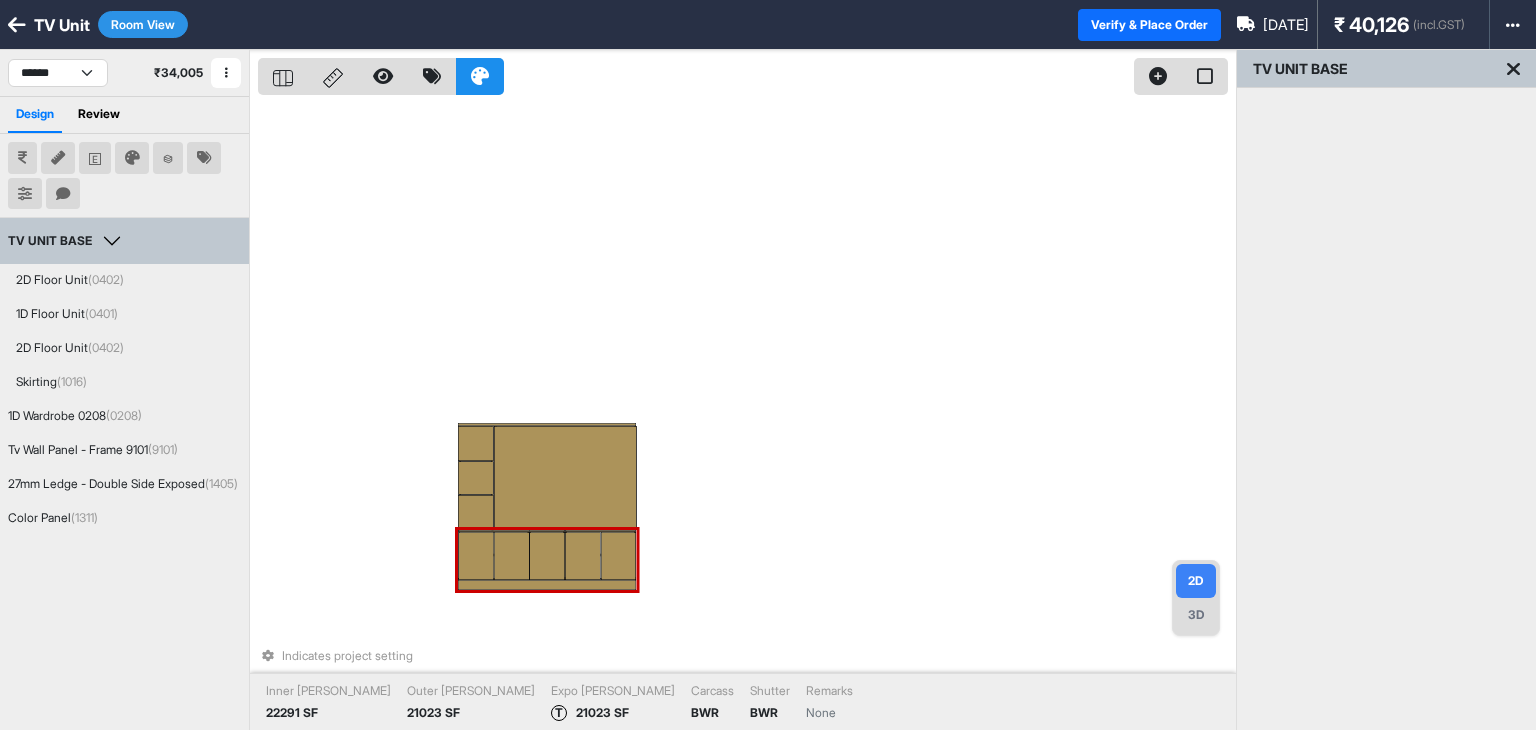 click on "TV UNIT BASE" at bounding box center [1386, 69] 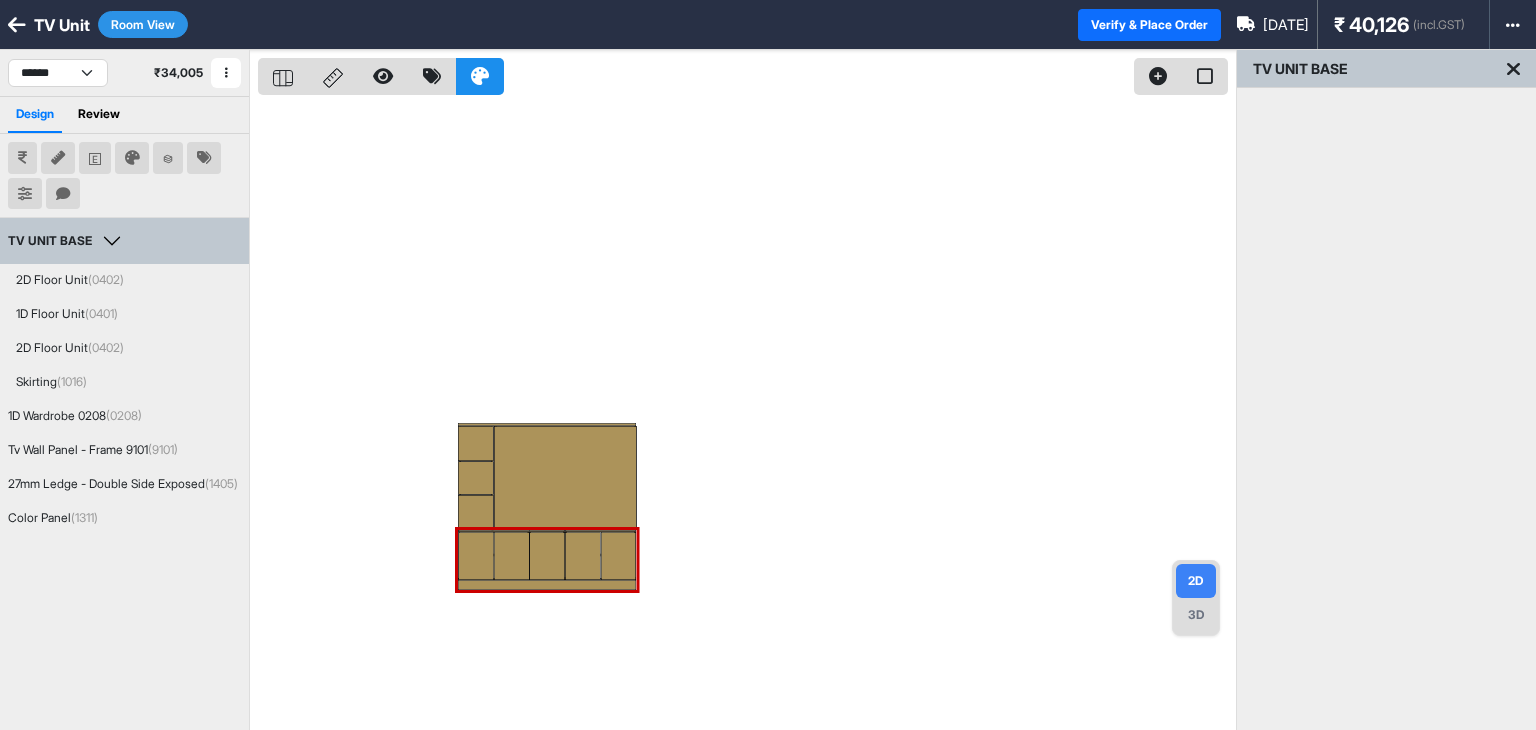 click on "₹ 34,005" at bounding box center (178, 73) 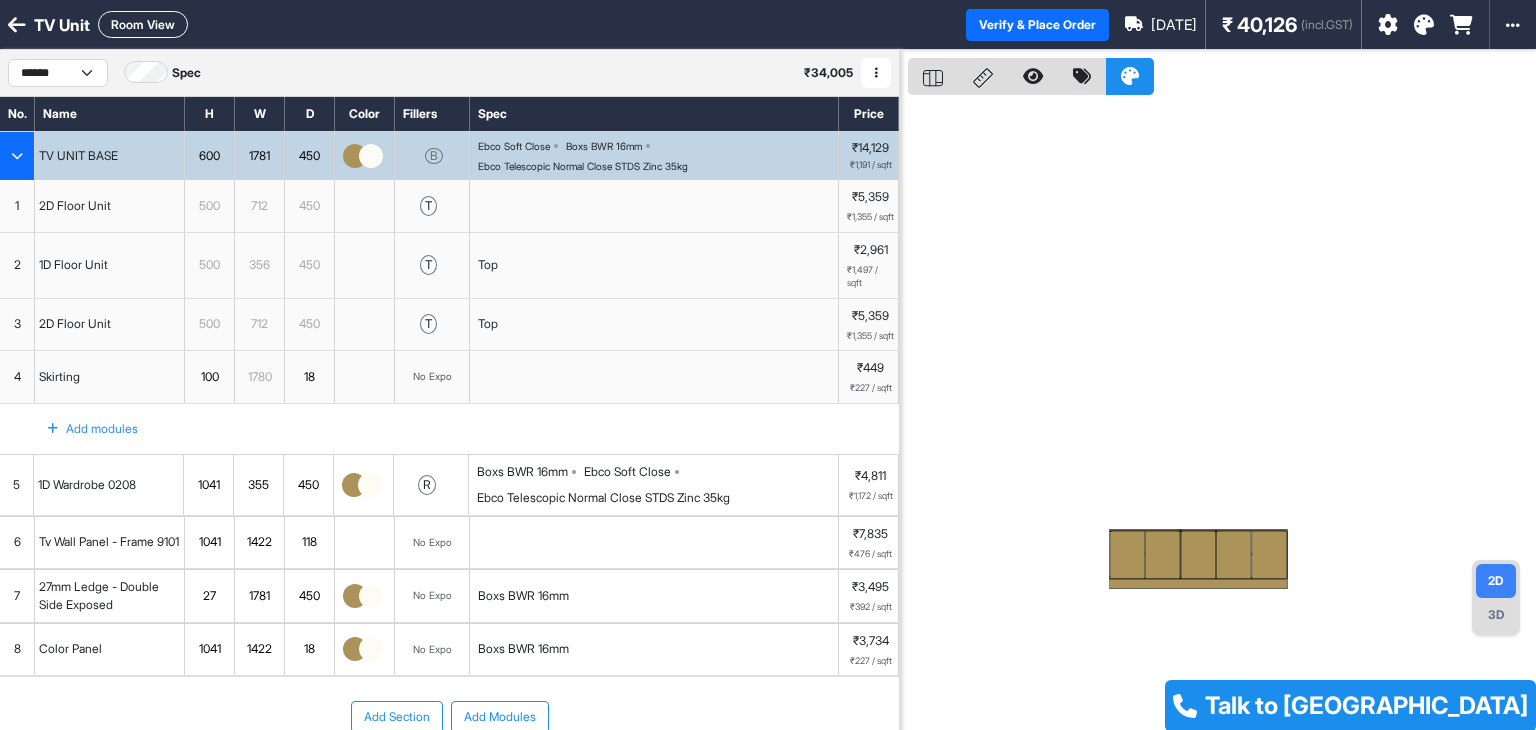 click on "1D Wardrobe 0208" at bounding box center (87, 485) 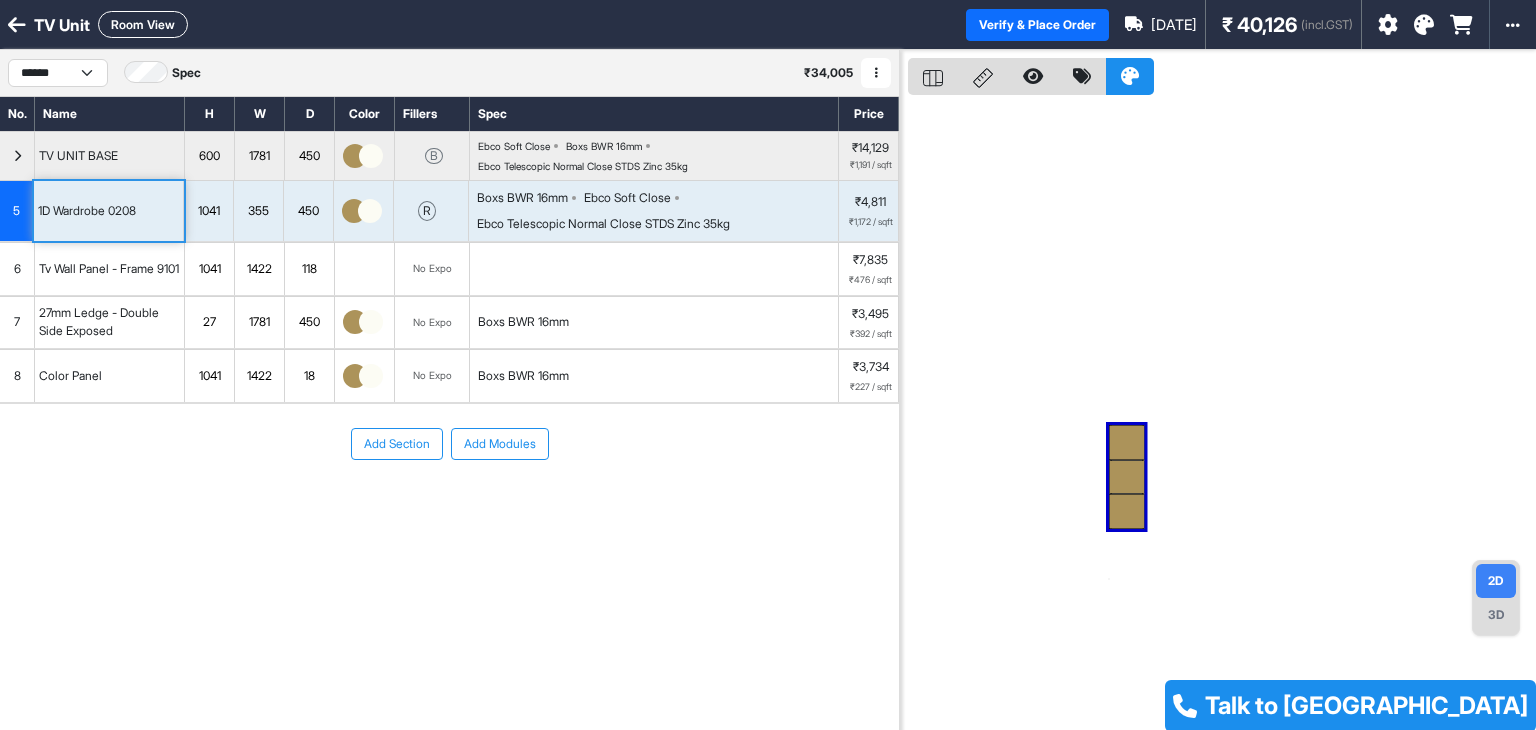 click on "1D Wardrobe 0208" at bounding box center [109, 211] 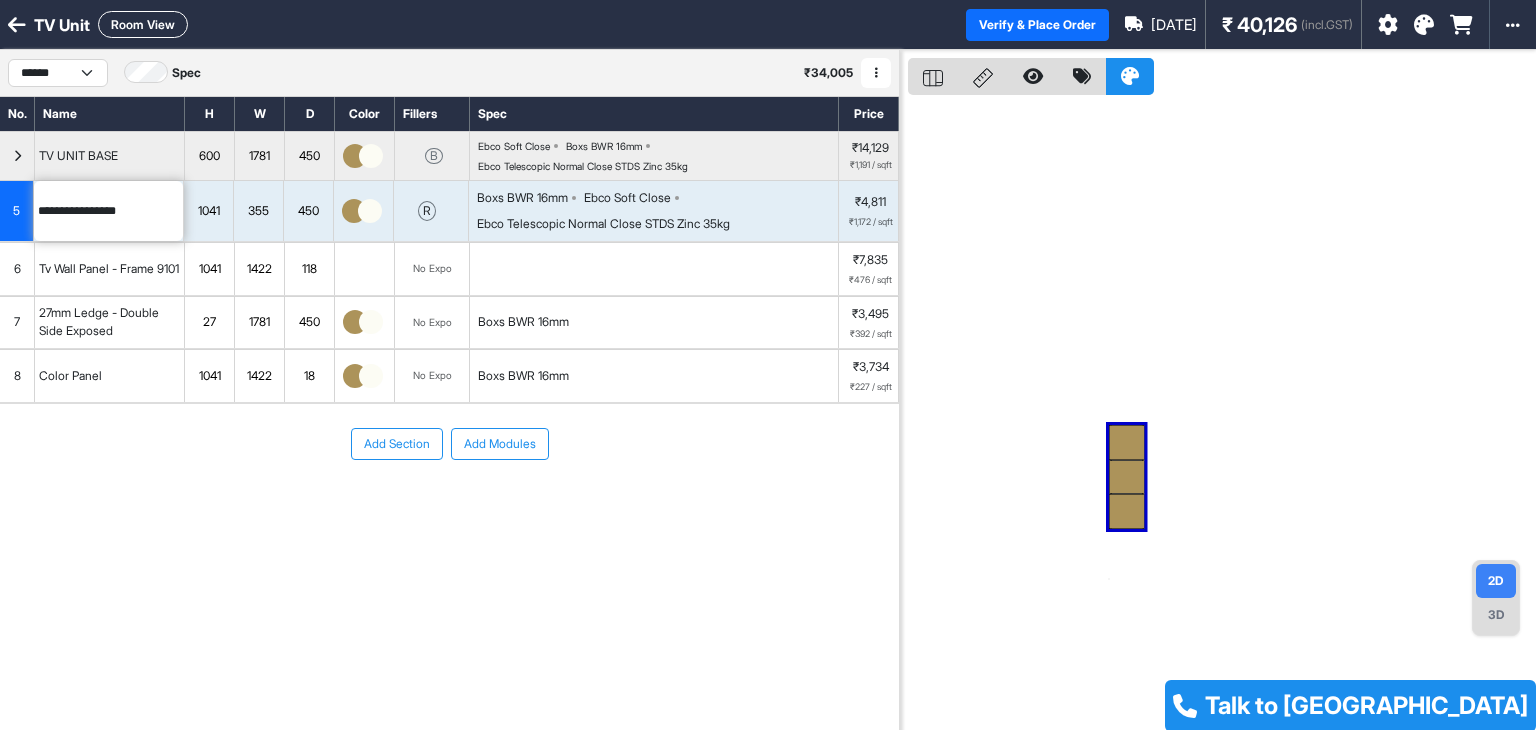 click on "Add Section Add Modules" at bounding box center [449, 504] 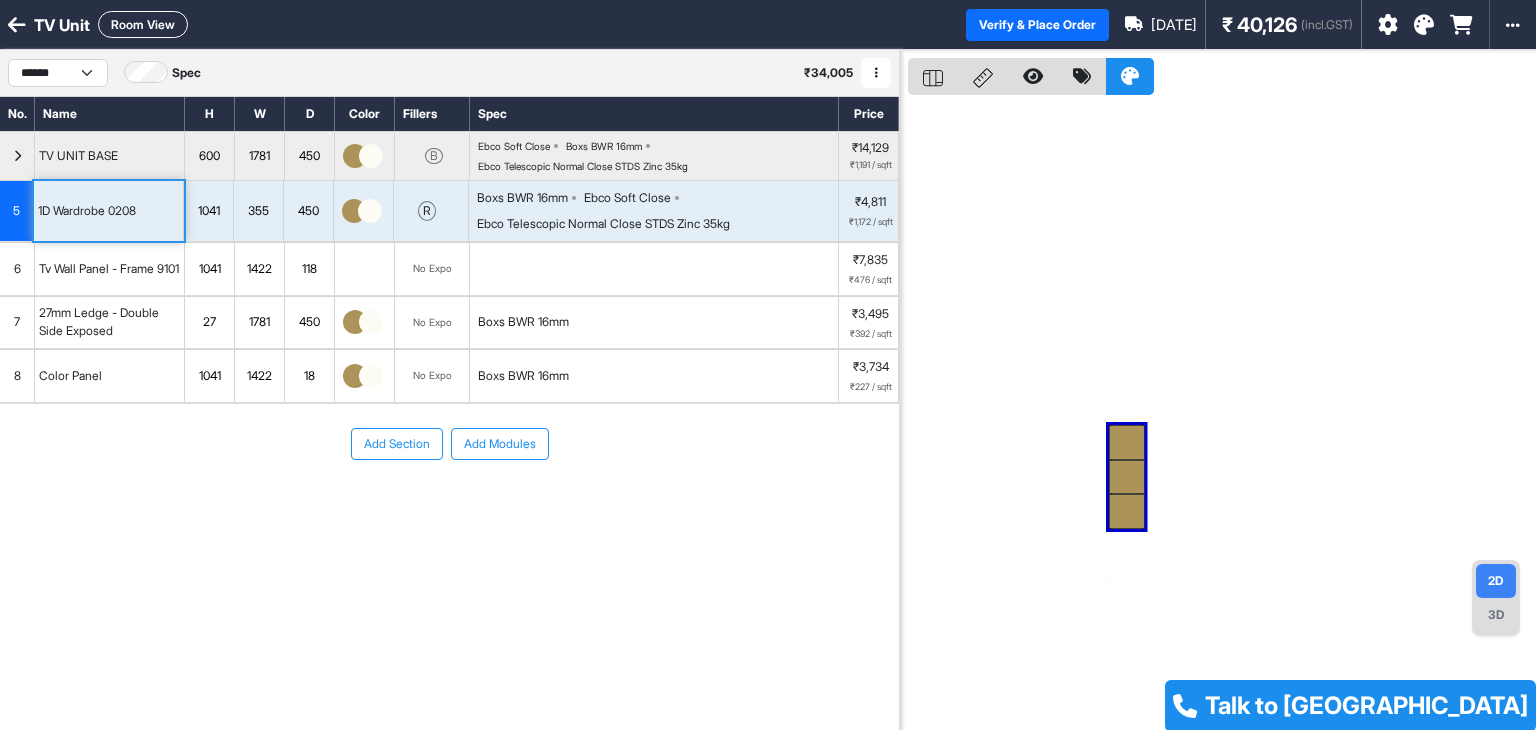 click on "Add Section Add Modules" at bounding box center (449, 504) 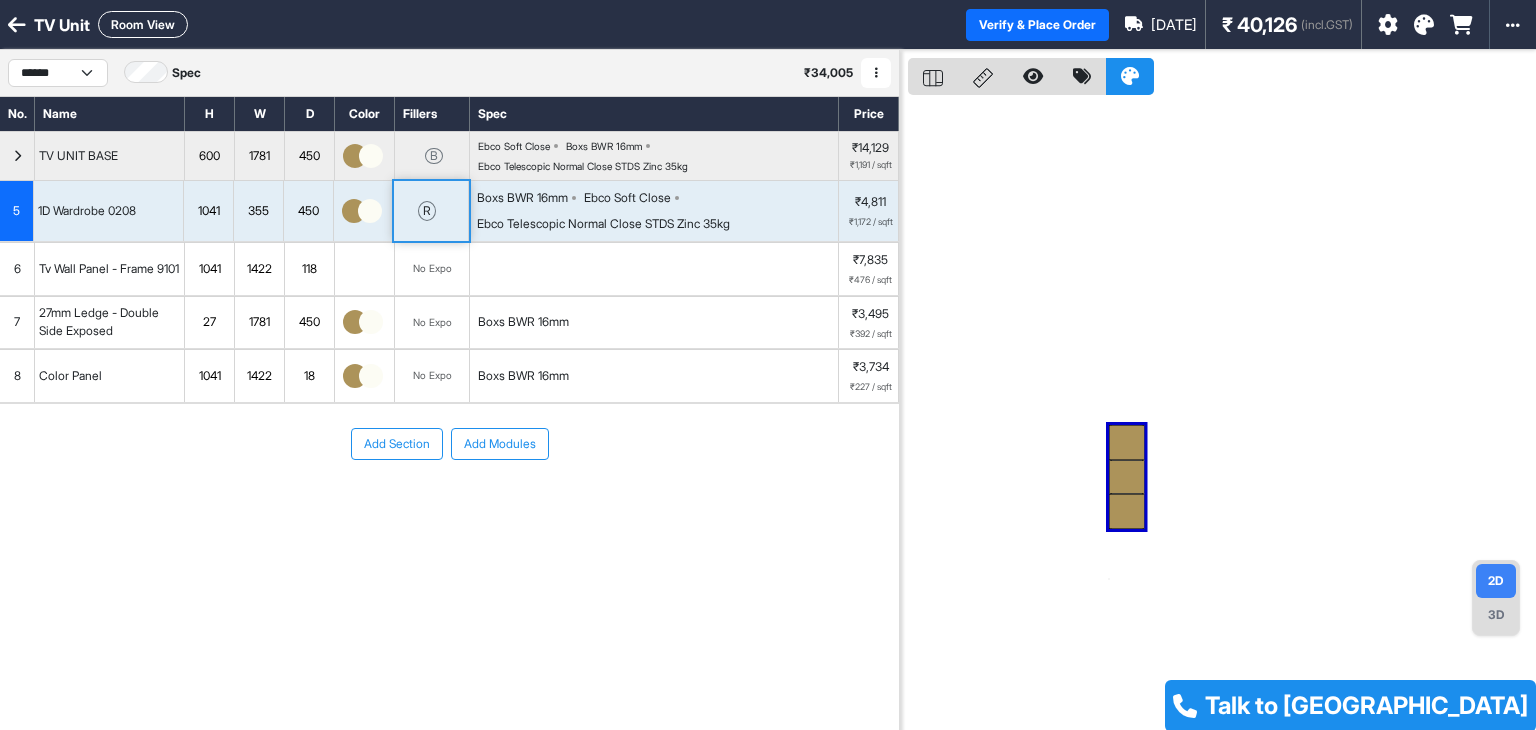 drag, startPoint x: 677, startPoint y: 597, endPoint x: 400, endPoint y: 401, distance: 339.33023 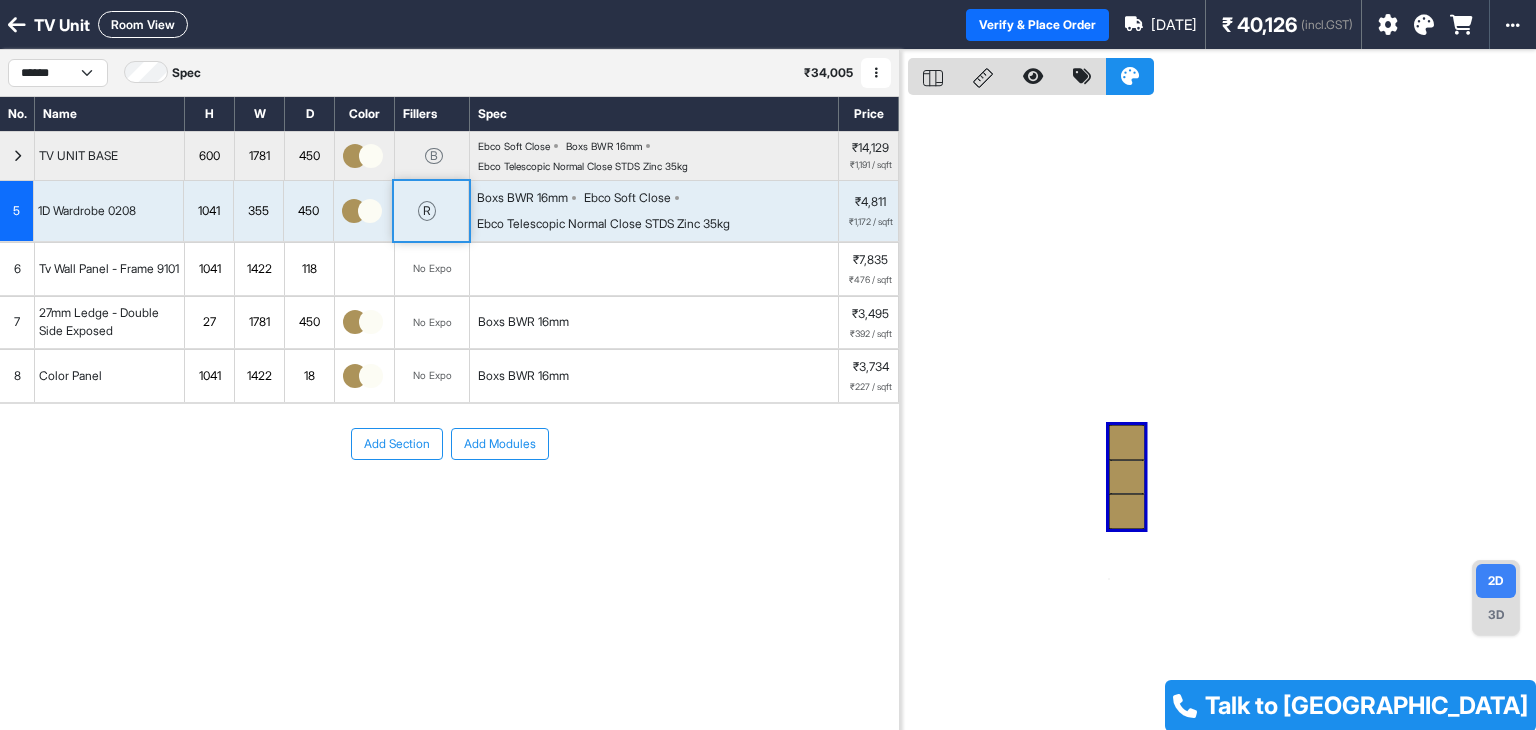 drag, startPoint x: 1124, startPoint y: 481, endPoint x: 1063, endPoint y: 498, distance: 63.324562 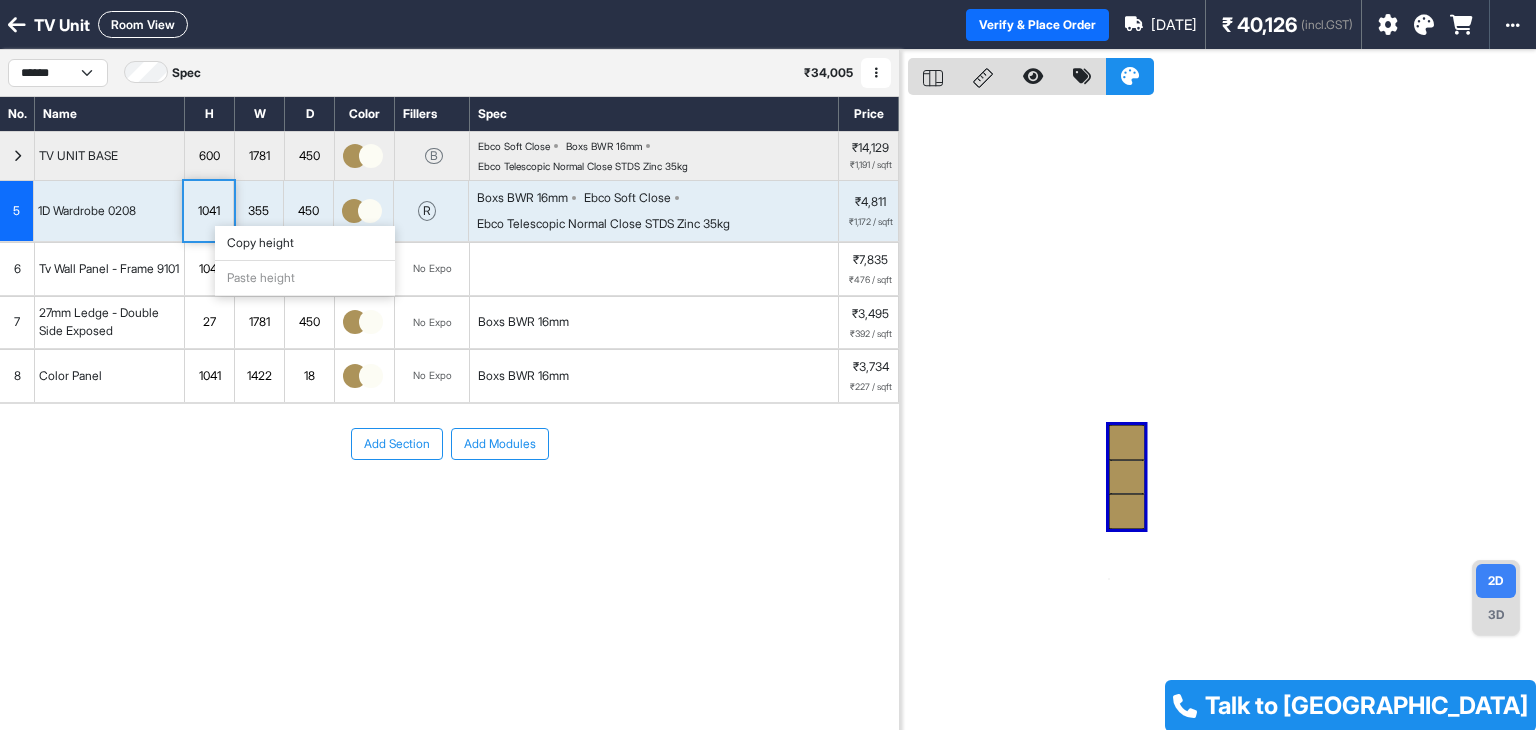 drag, startPoint x: 240, startPoint y: 493, endPoint x: 248, endPoint y: 446, distance: 47.67599 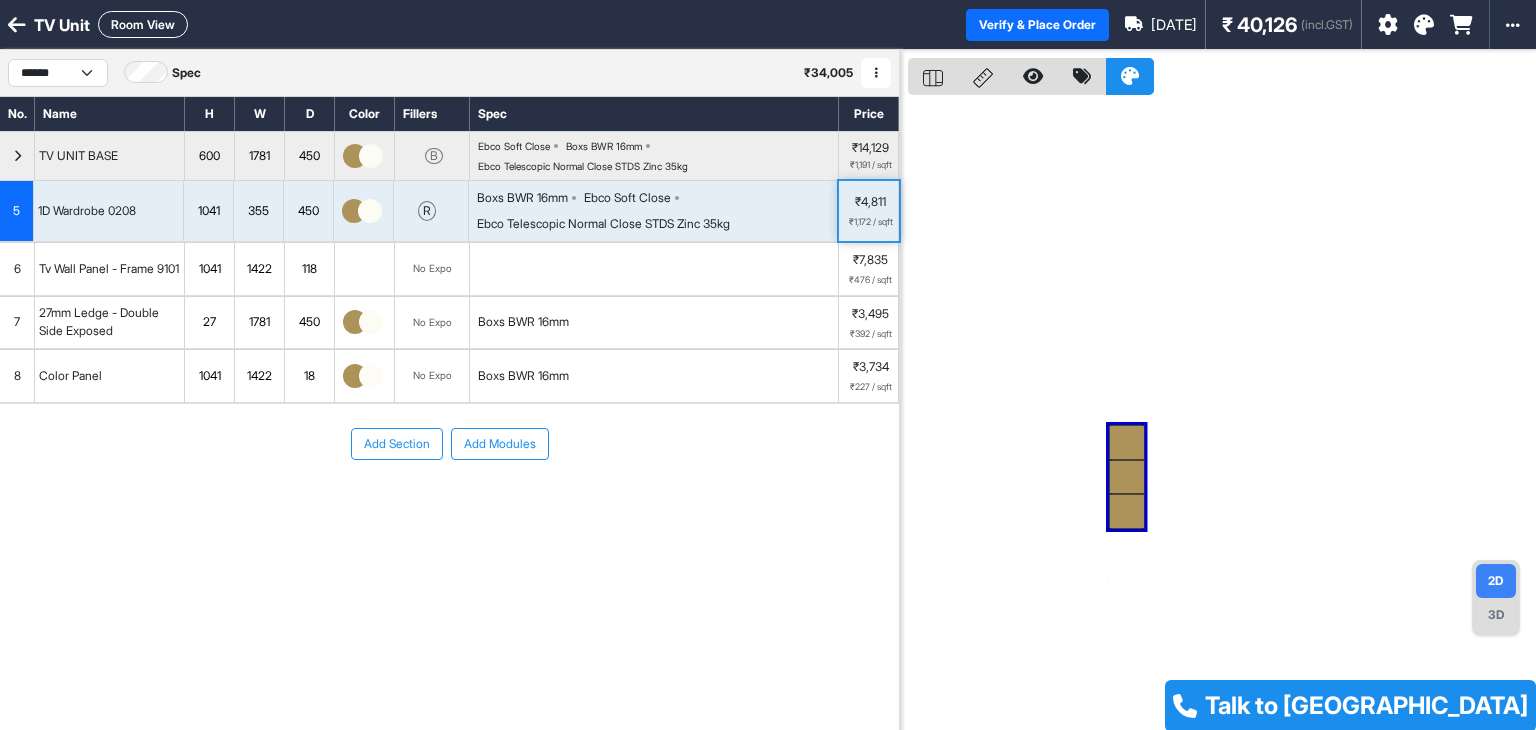 click on "Boxs BWR 16mm Ebco Soft Close Ebco Telescopic Normal Close STDS Zinc 35kg" at bounding box center (654, 211) 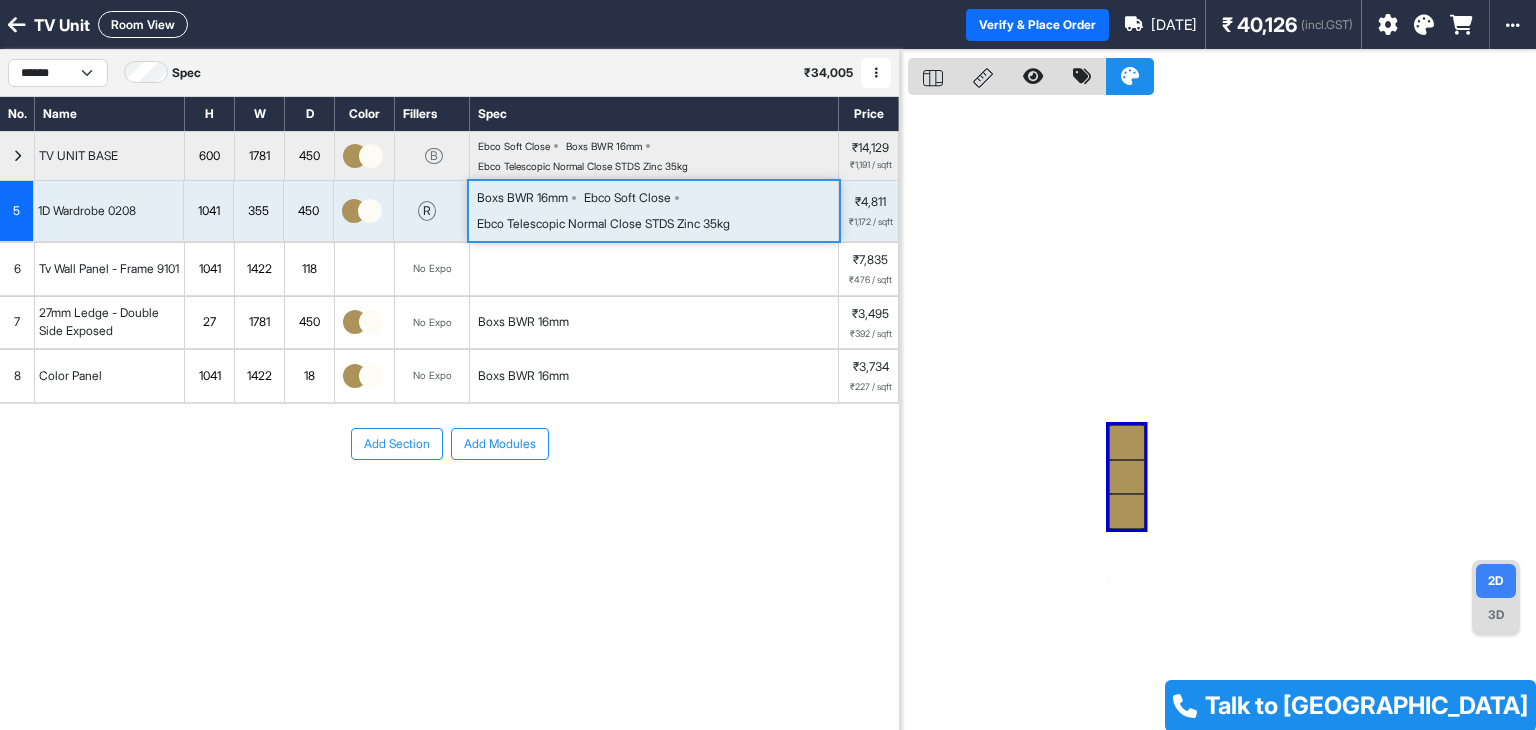 click on "Boxs BWR 16mm Ebco Soft Close Ebco Telescopic Normal Close STDS Zinc 35kg" at bounding box center [654, 211] 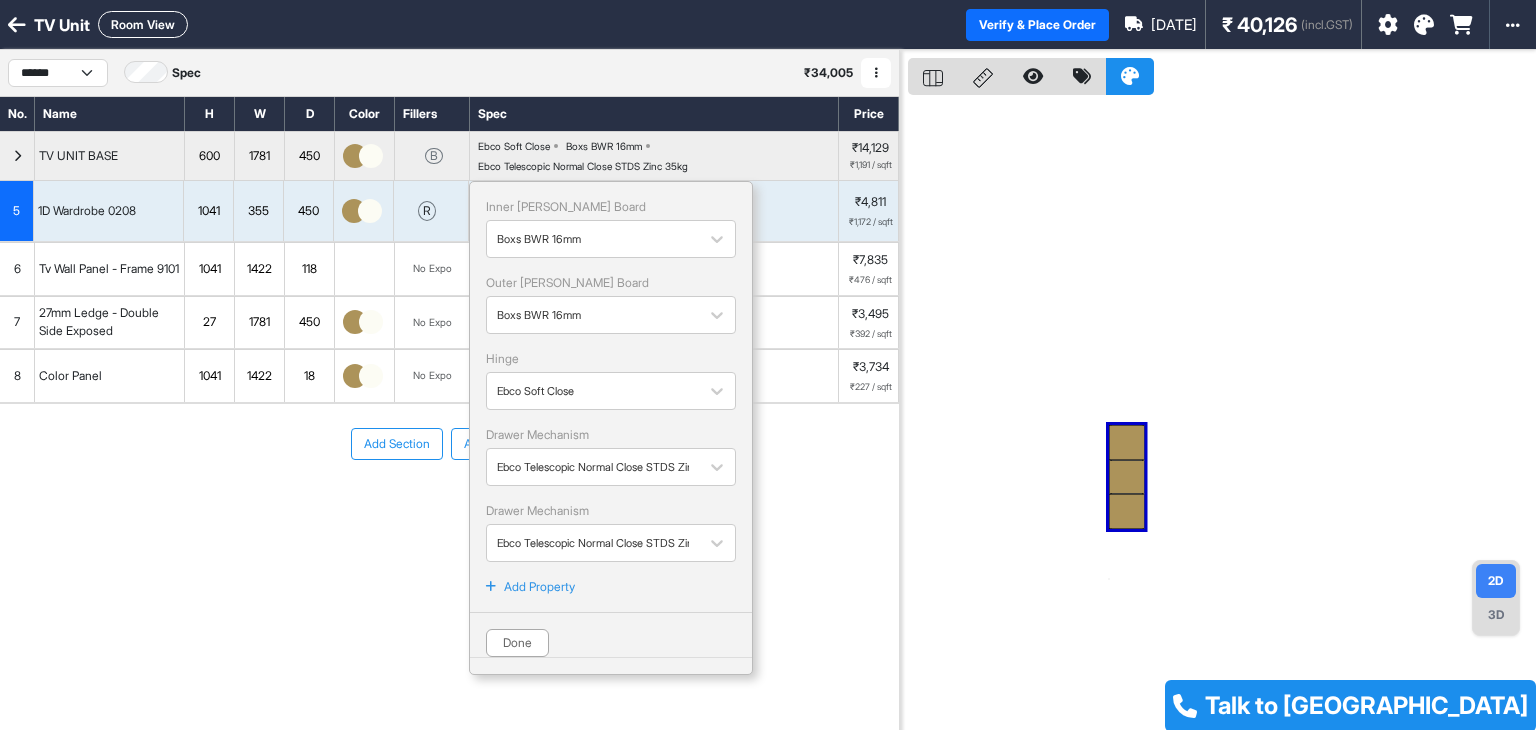 click on "Add Property" at bounding box center [539, 587] 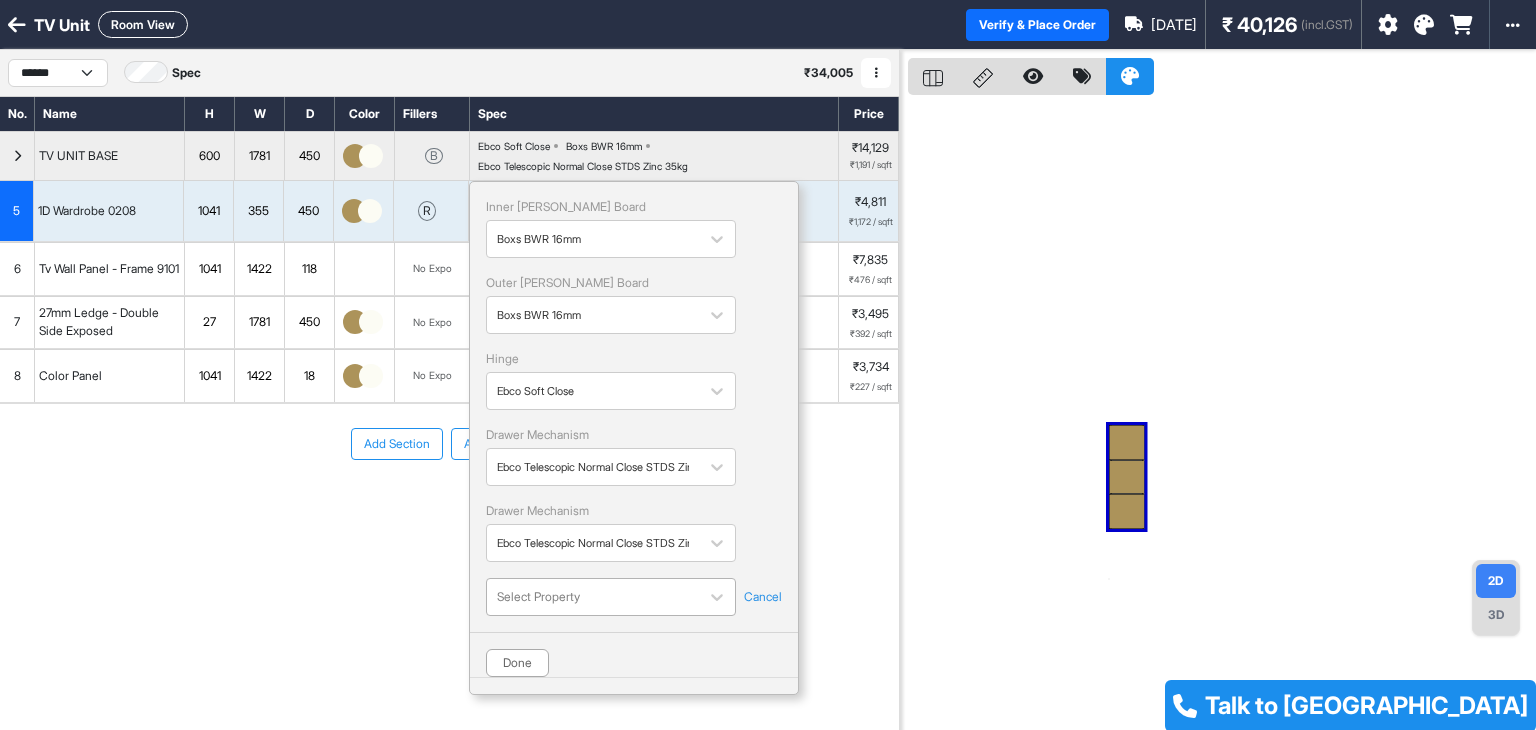 click on "TV unit Room View Verify & Place Order Jul 10th ₹   40,126 (incl.GST) Import Assembly Archive Rename Refresh Price ****** Spec ₹ 34,005 Add  Room Edit  Room  Name Delete  Room Duplicate Room No. Name H W D Color Fillers Spec Price TV UNIT BASE 600 1781 450 B Ebco Soft Close Boxs BWR 16mm Ebco Telescopic Normal Close STDS Zinc 35kg ₹14,129 ₹1,191 / sqft 5 1D Wardrobe 0208 1041 355 450 r Boxs BWR 16mm Ebco Soft Close Ebco Telescopic Normal Close STDS Zinc 35kg Inner Lam Board Boxs BWR 16mm Outer Lam Board Boxs BWR 16mm Hinge Ebco Soft Close Drawer Mechanism Ebco Telescopic Normal Close STDS Zinc 35kg Drawer Mechanism Ebco Telescopic Normal Close STDS Zinc 35kg Select Property Cancel Done ₹4,811 ₹1,172 / sqft 6 Tv Wall Panel - Frame 9101 1041 1422 118 No Expo ₹7,835 ₹476 / sqft 7 27mm Ledge - Double Side Exposed 27 1781 450 No Expo Boxs BWR 16mm ₹3,495 ₹392 / sqft 8 Color Panel 1041 1422 18 No Expo Boxs BWR 16mm ₹3,734 ₹227 / sqft Add Section Add Modules     2D 3D Talk to us" at bounding box center [768, 365] 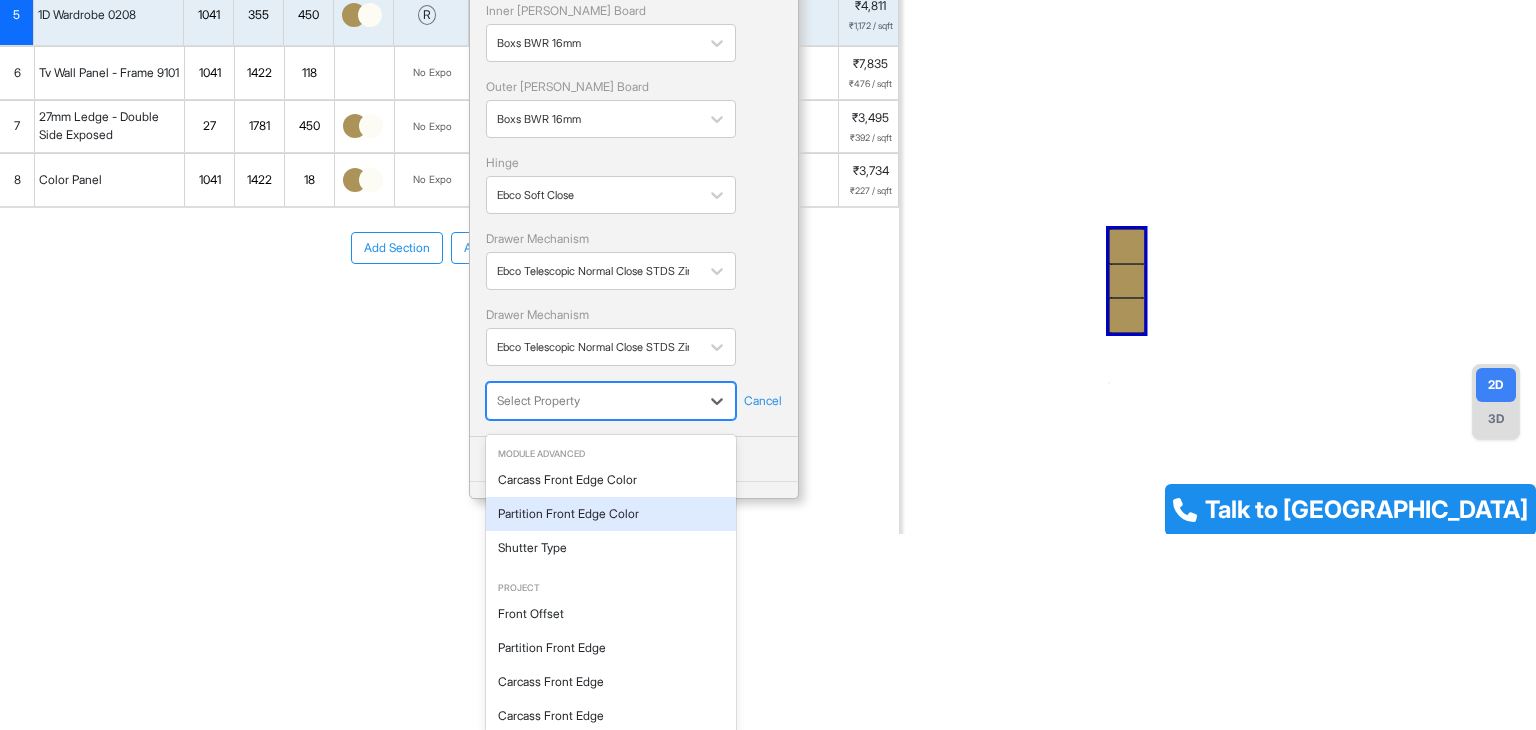scroll, scrollTop: 201, scrollLeft: 0, axis: vertical 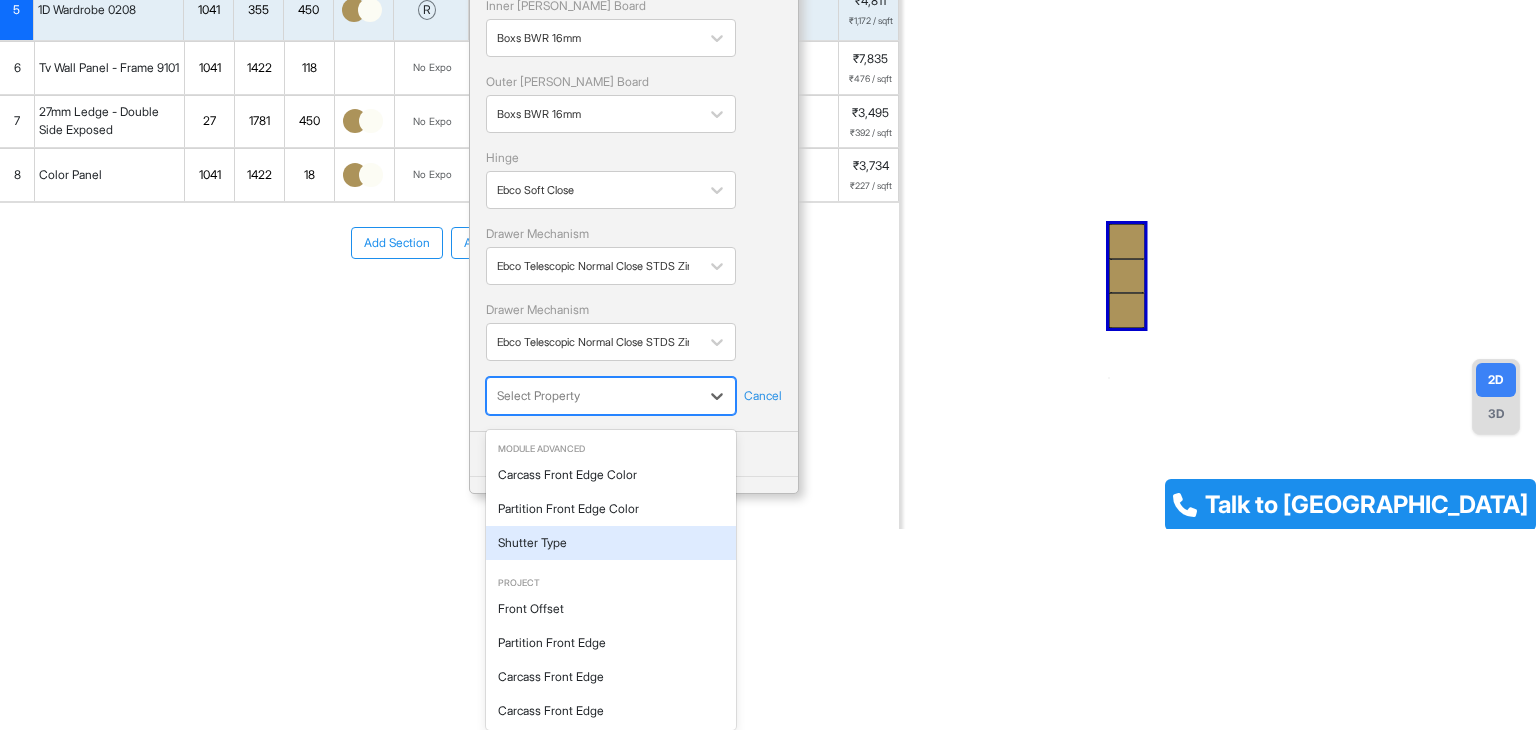 click on "Shutter Type" at bounding box center [611, 543] 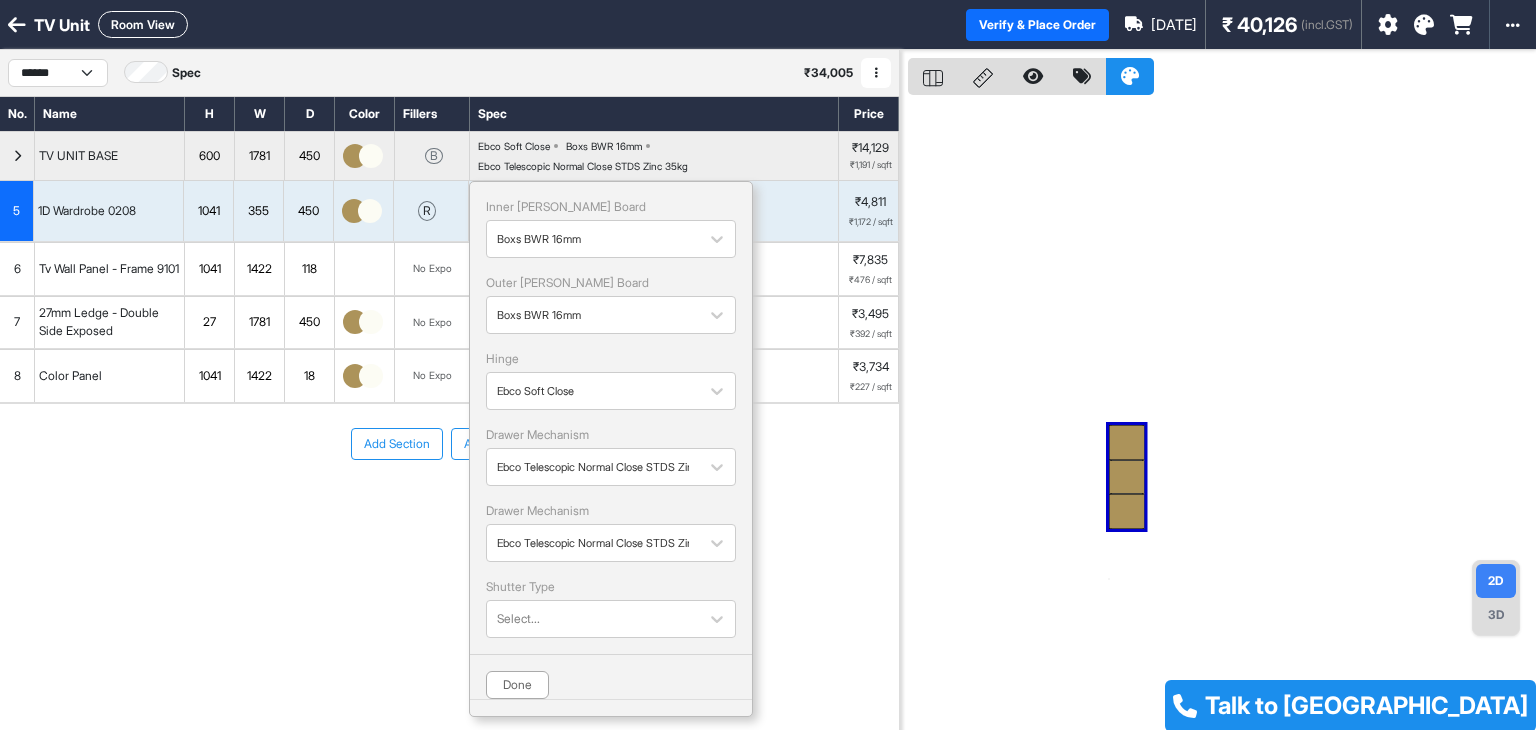 scroll, scrollTop: 0, scrollLeft: 0, axis: both 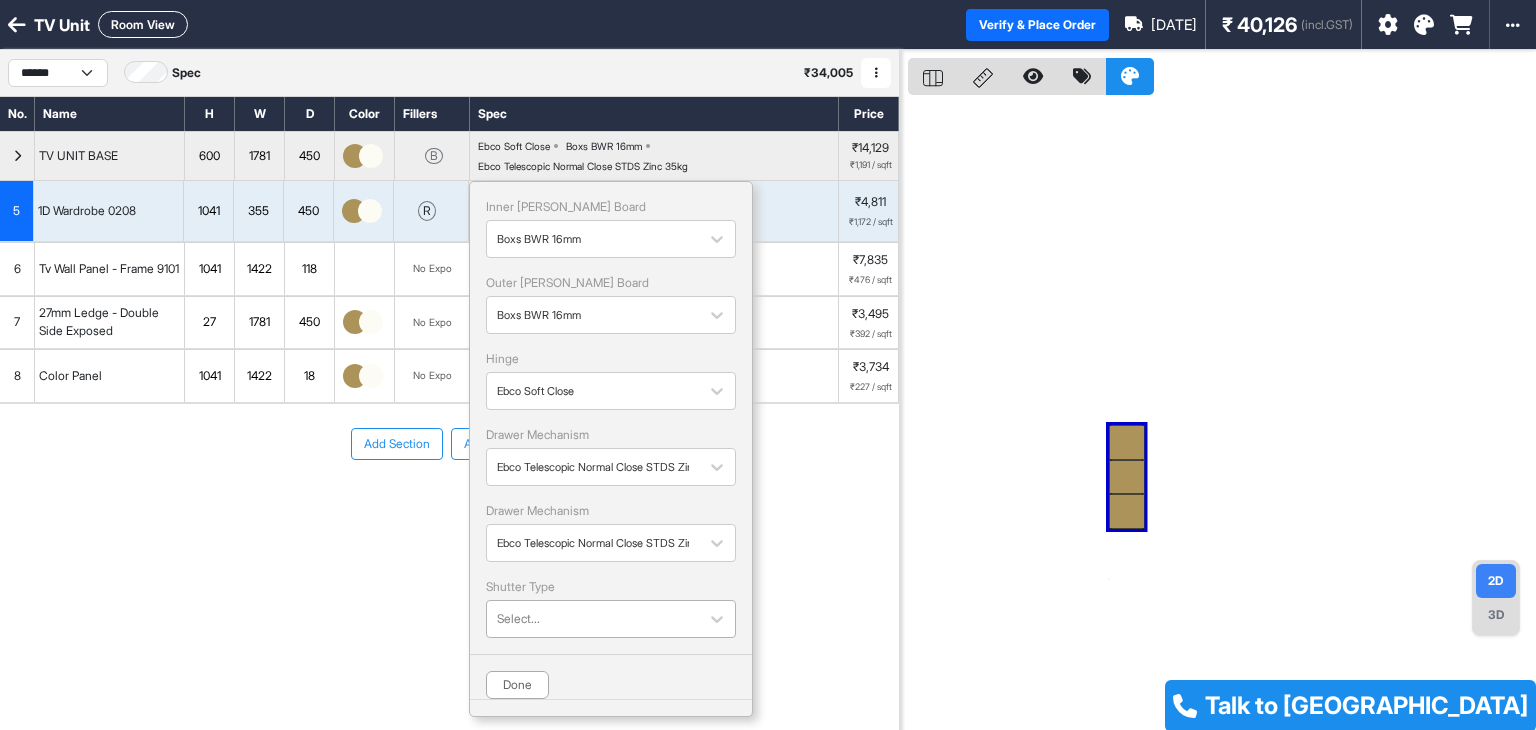 click at bounding box center [593, 619] 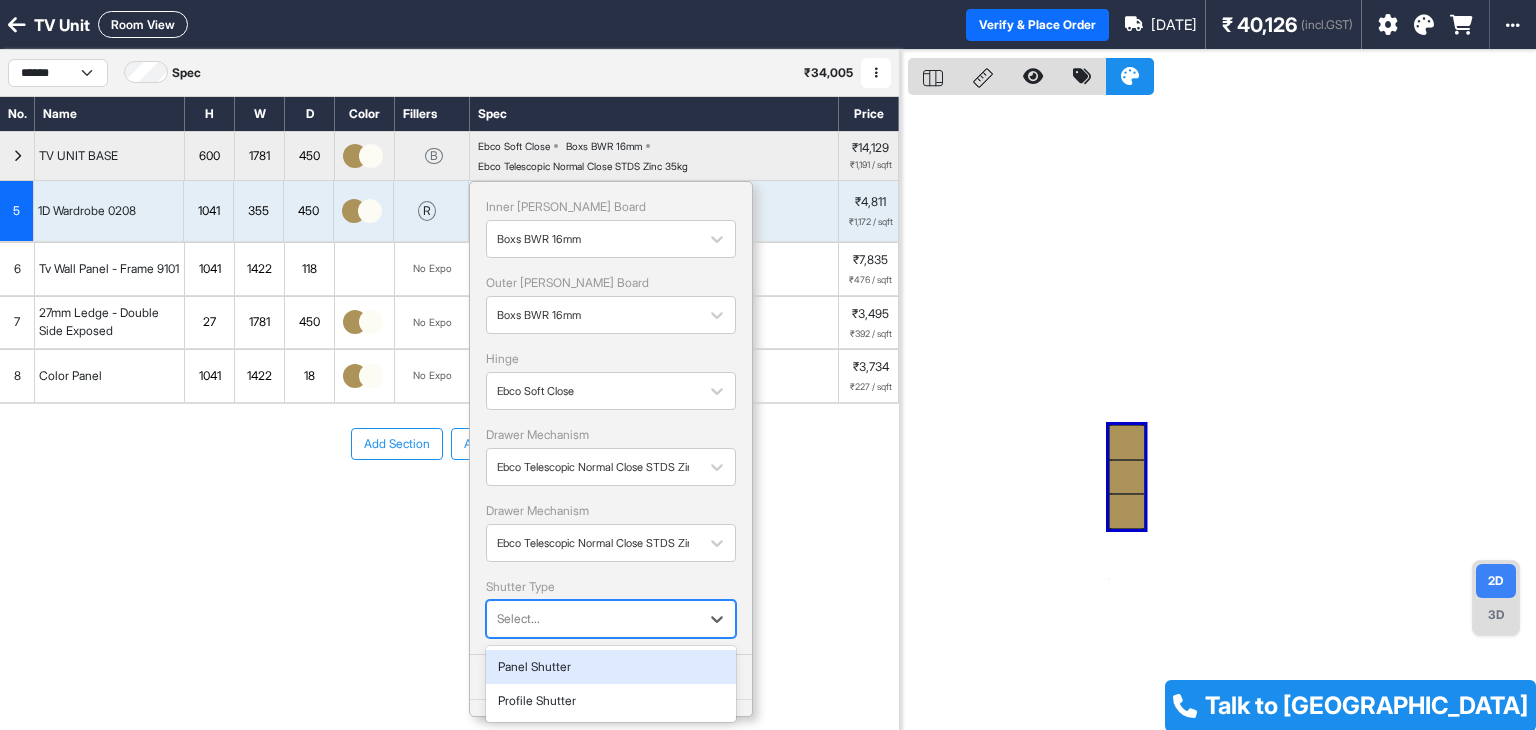 scroll, scrollTop: 50, scrollLeft: 0, axis: vertical 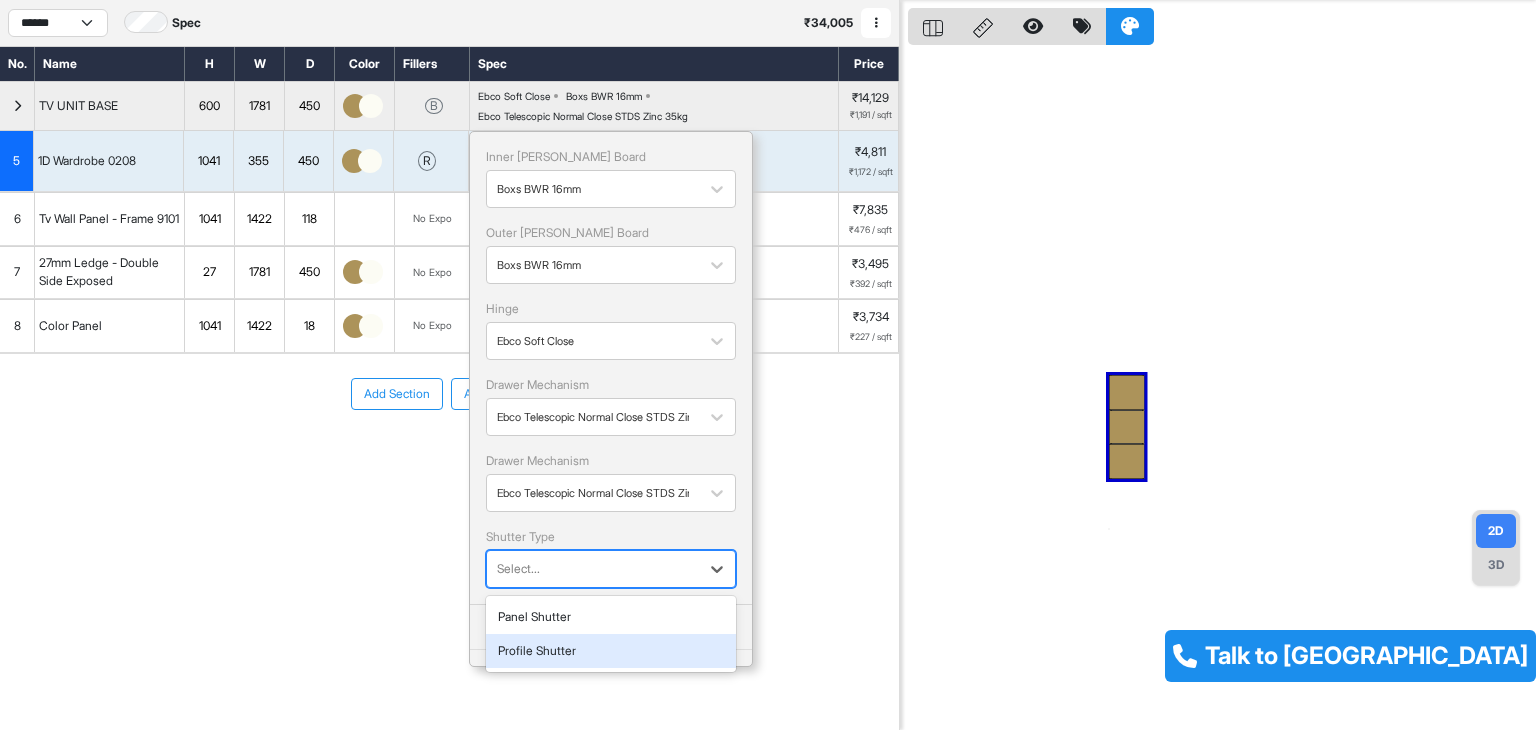click on "Profile Shutter" at bounding box center [611, 651] 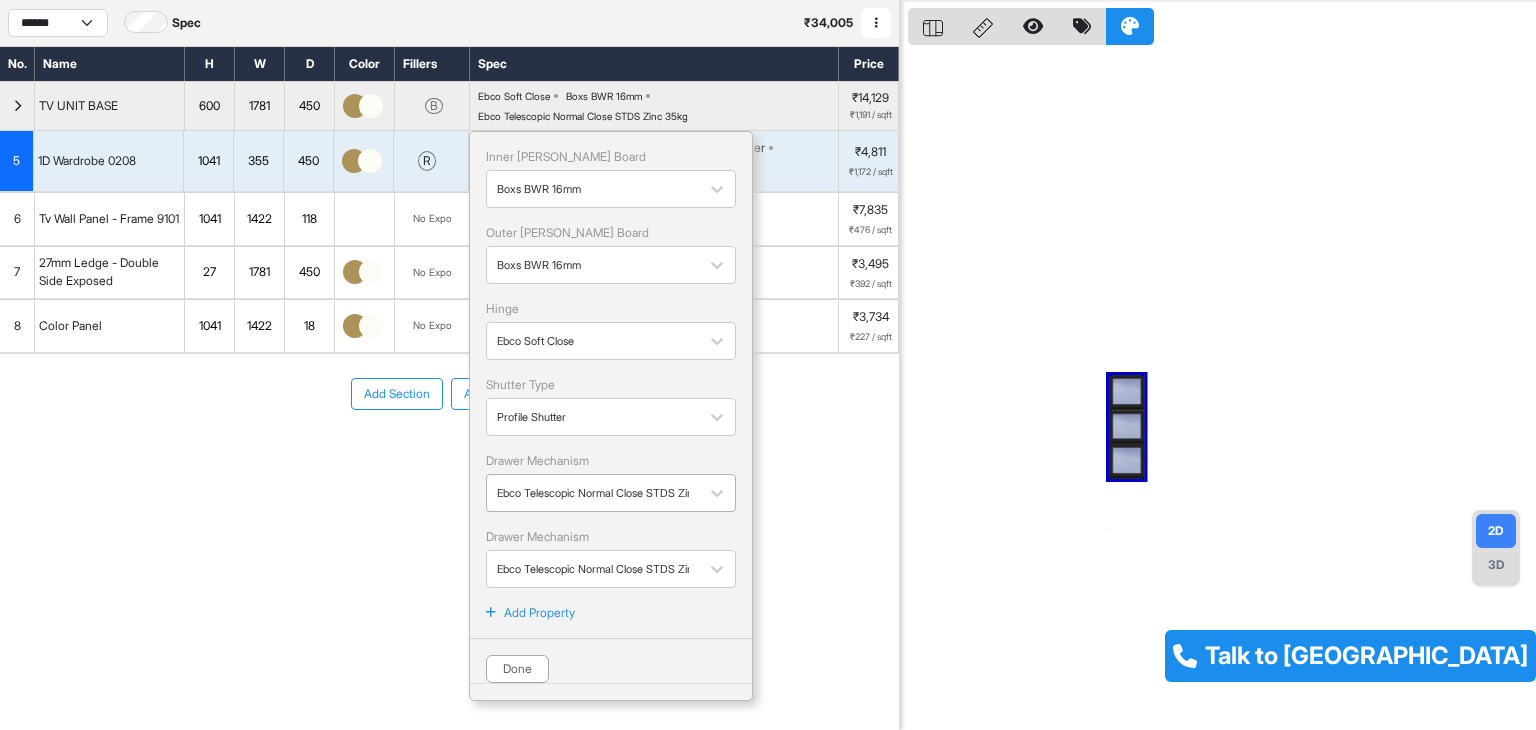 click at bounding box center (593, 493) 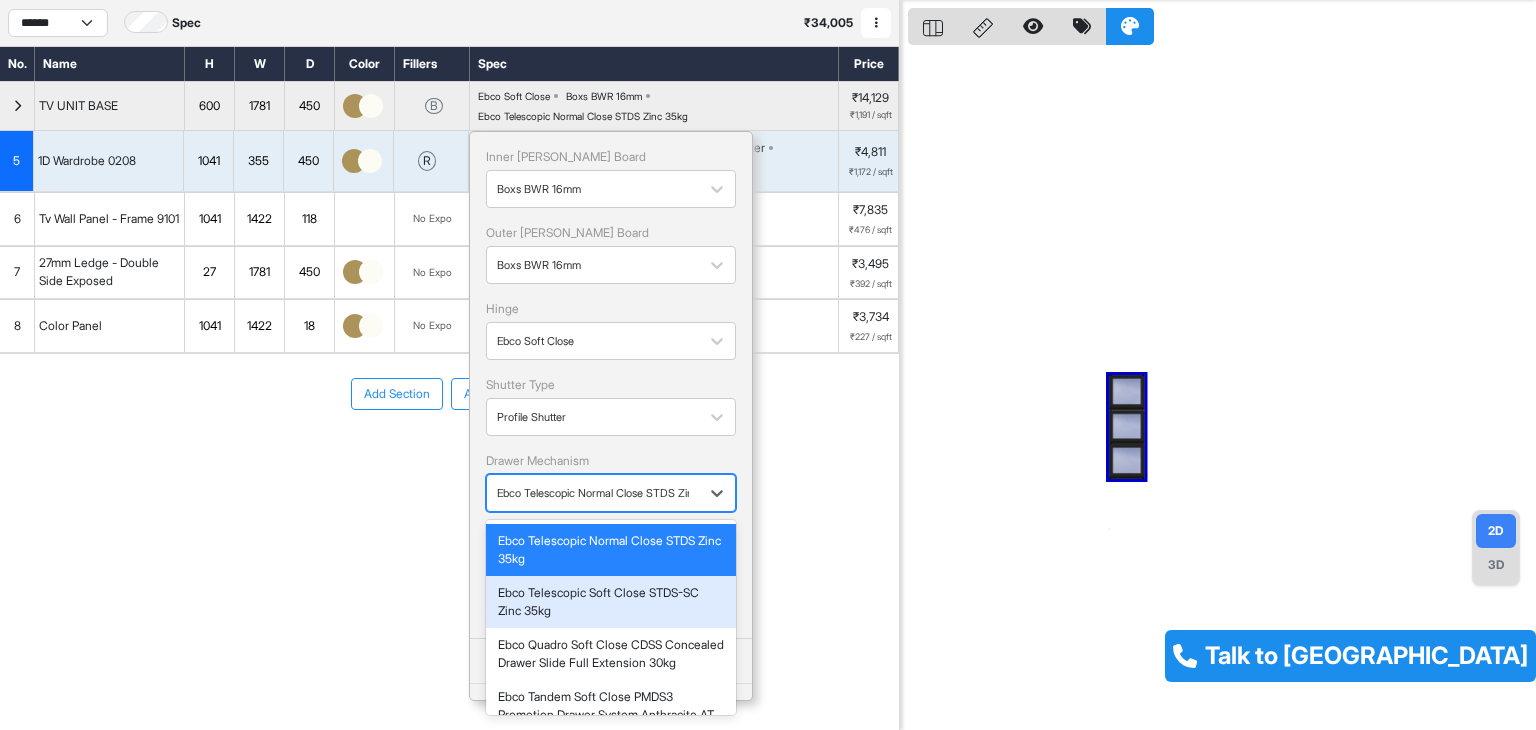 click on "Ebco Telescopic Soft Close STDS-SC Zinc 35kg" at bounding box center [611, 602] 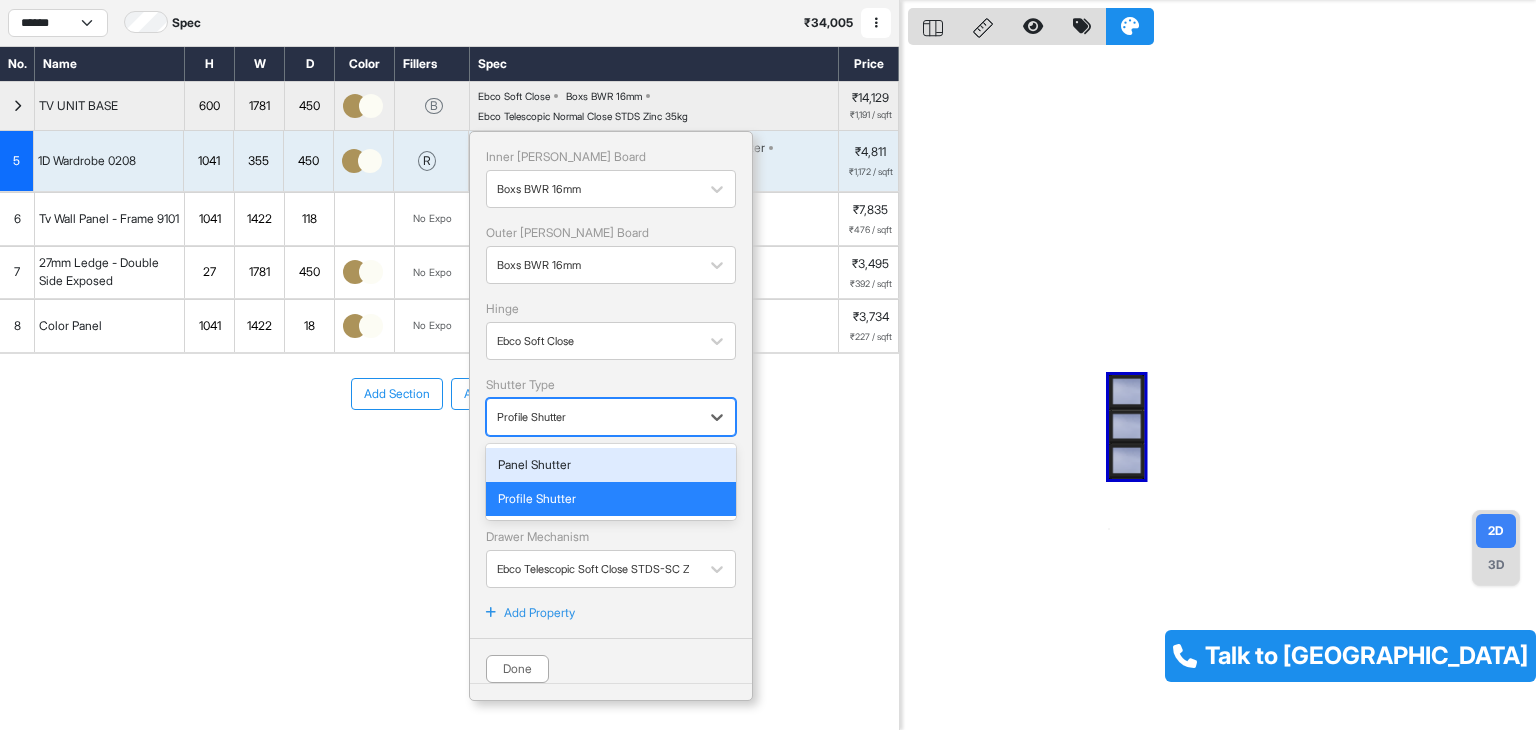 click at bounding box center [593, 417] 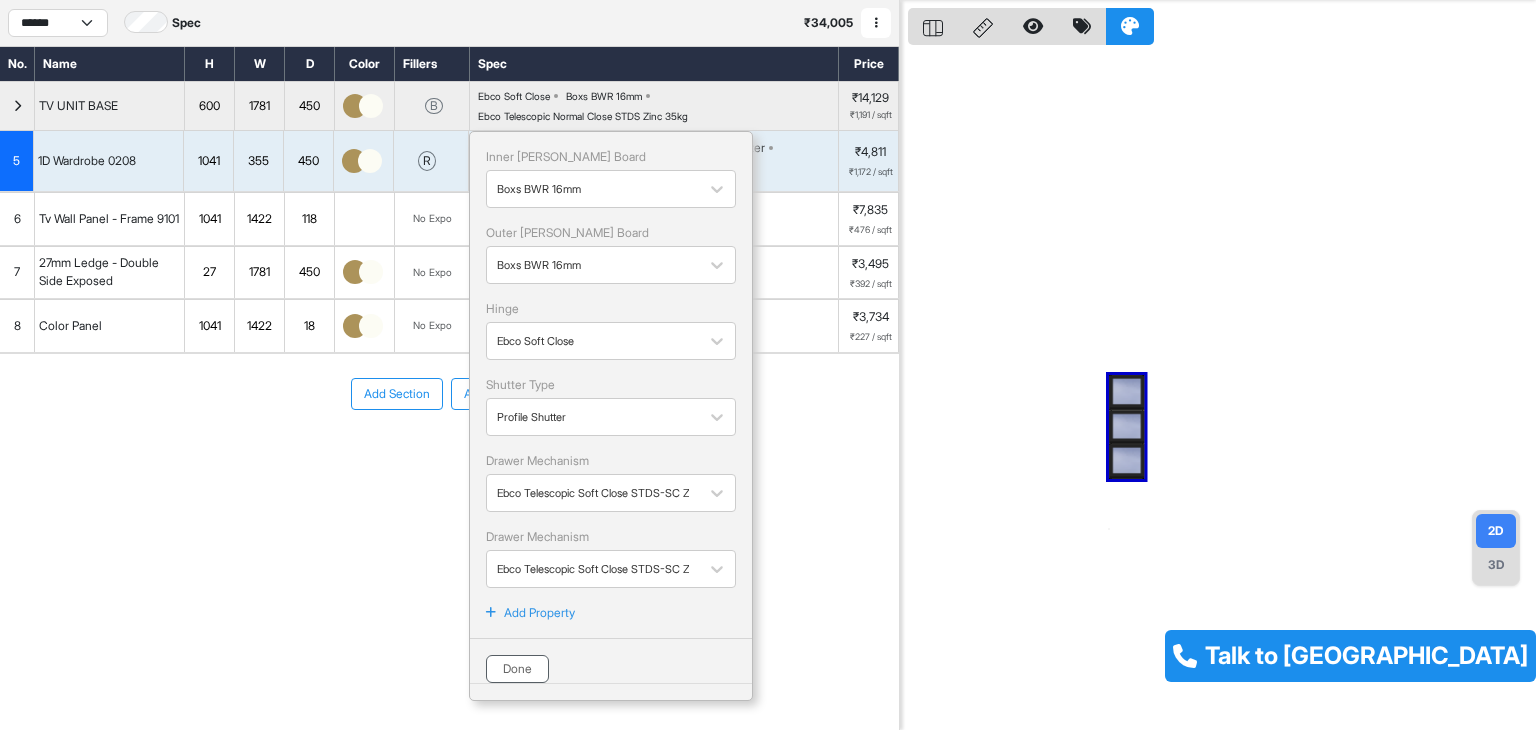 click on "Done" at bounding box center (517, 669) 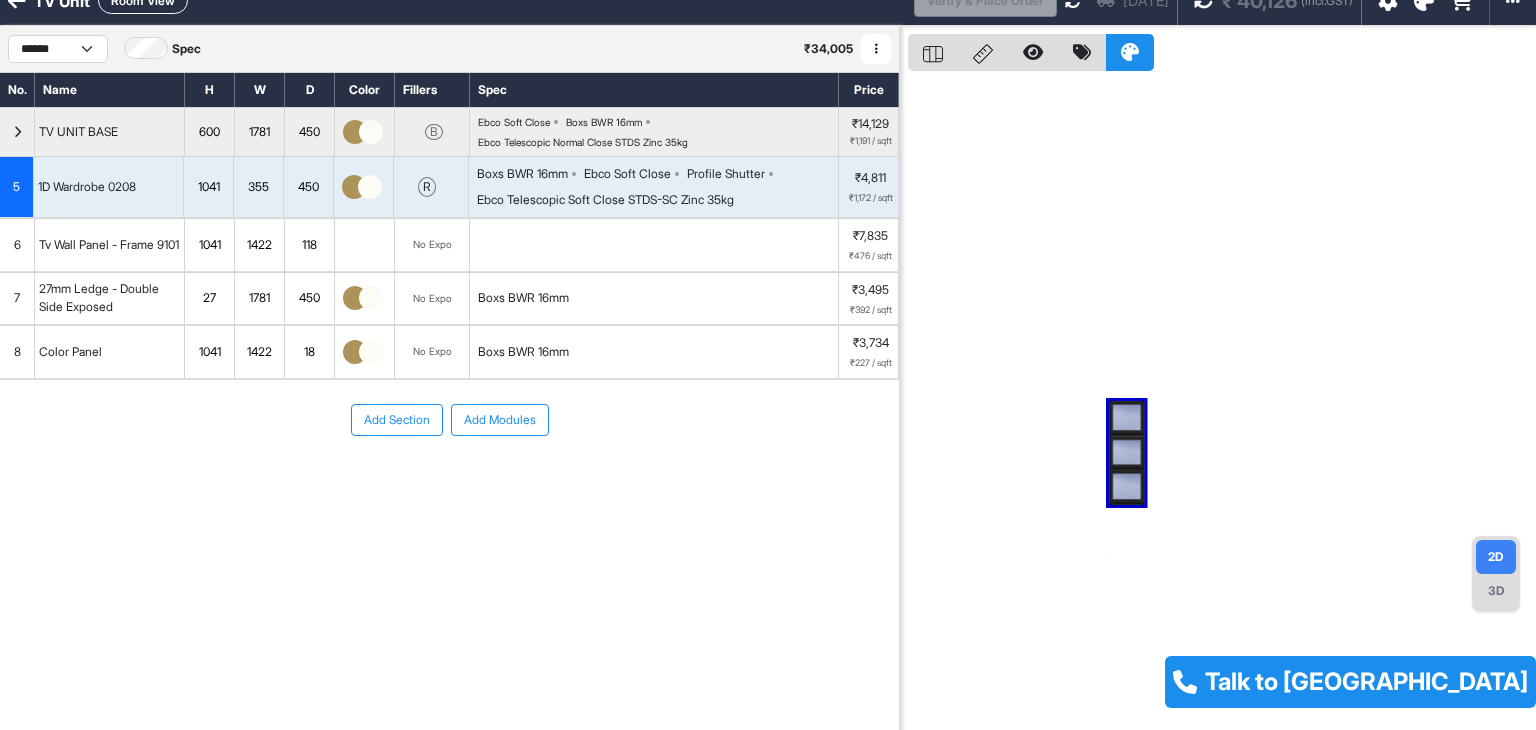 scroll, scrollTop: 0, scrollLeft: 0, axis: both 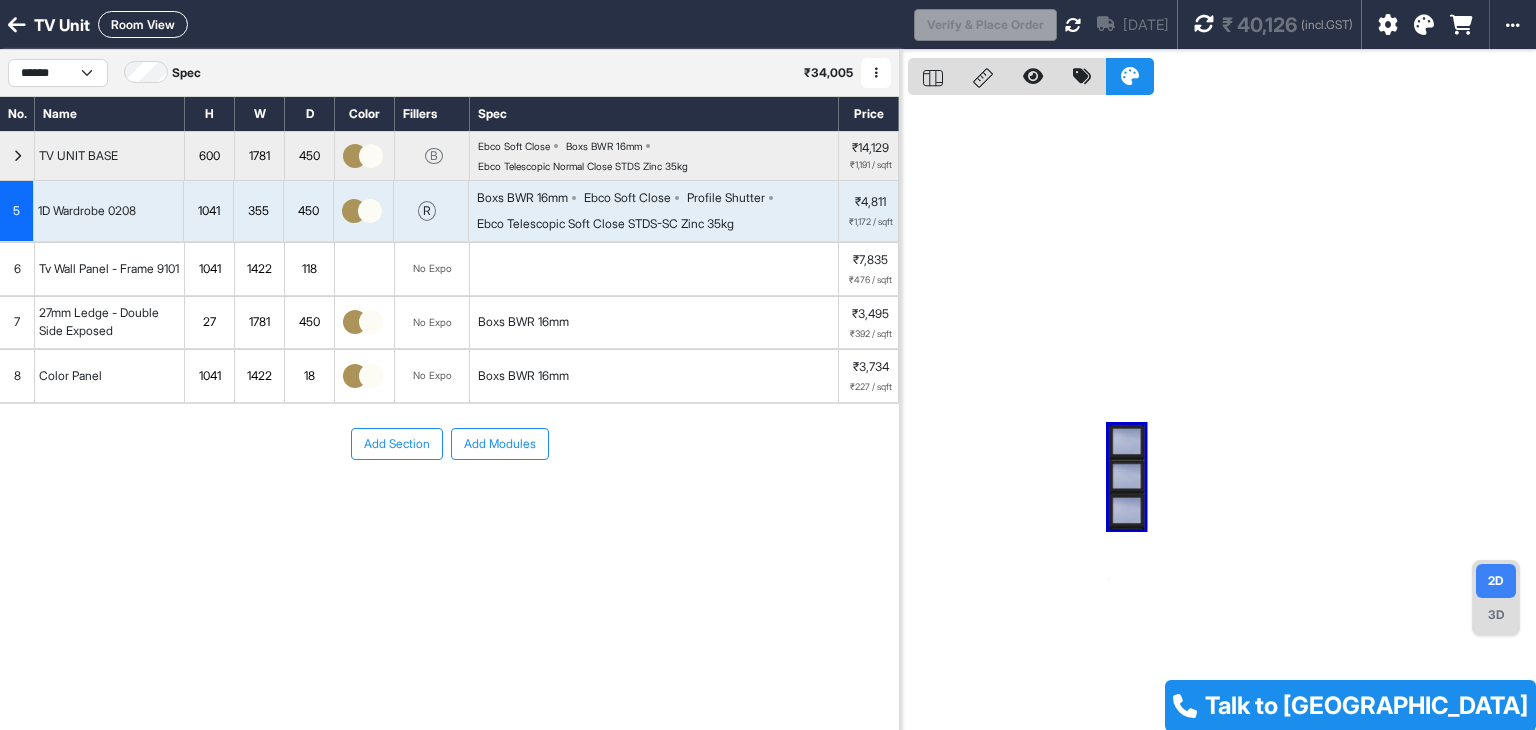 click on "Ebco Soft Close Boxs BWR 16mm Ebco Telescopic Normal Close STDS Zinc 35kg" at bounding box center (658, 156) 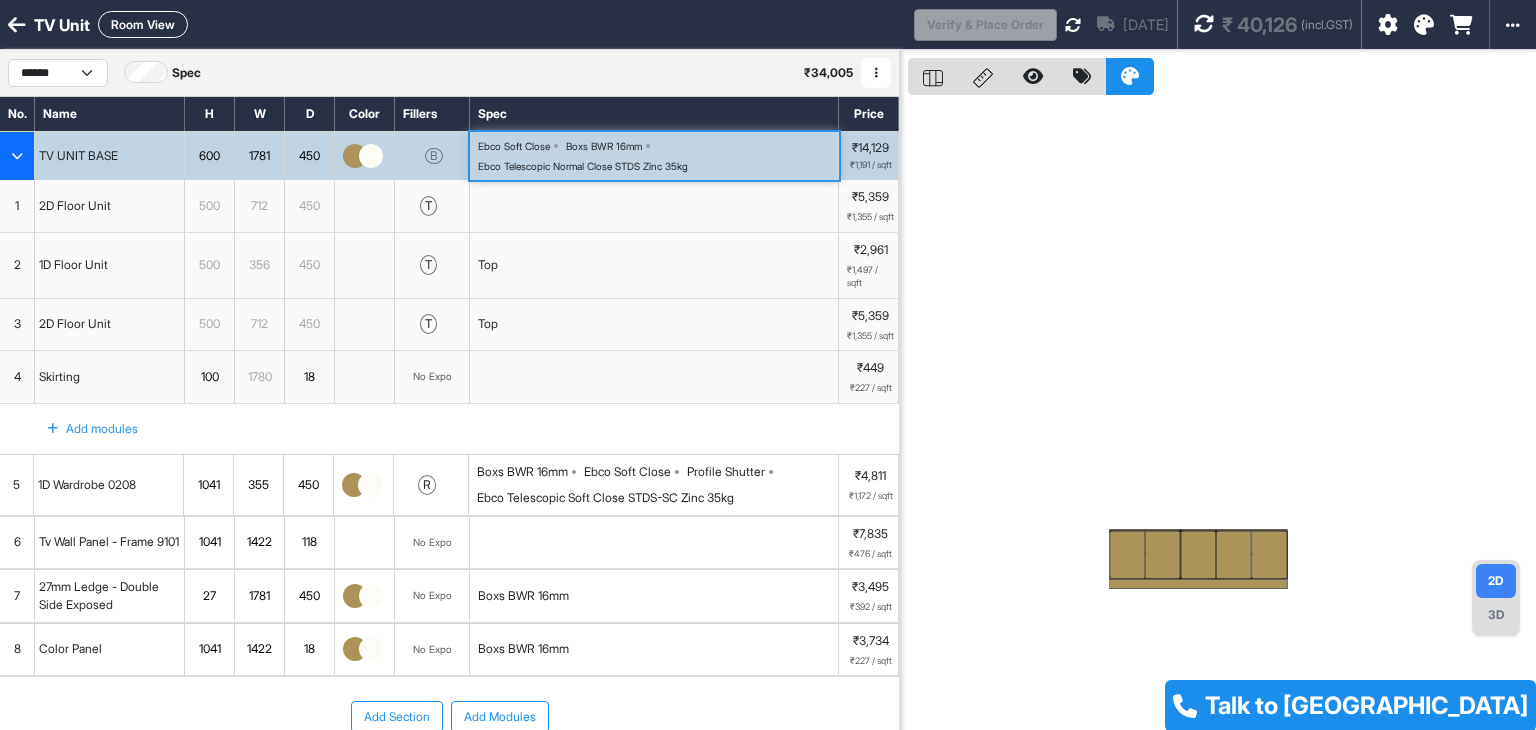 click on "Ebco Soft Close Boxs BWR 16mm Ebco Telescopic Normal Close STDS Zinc 35kg" at bounding box center [658, 156] 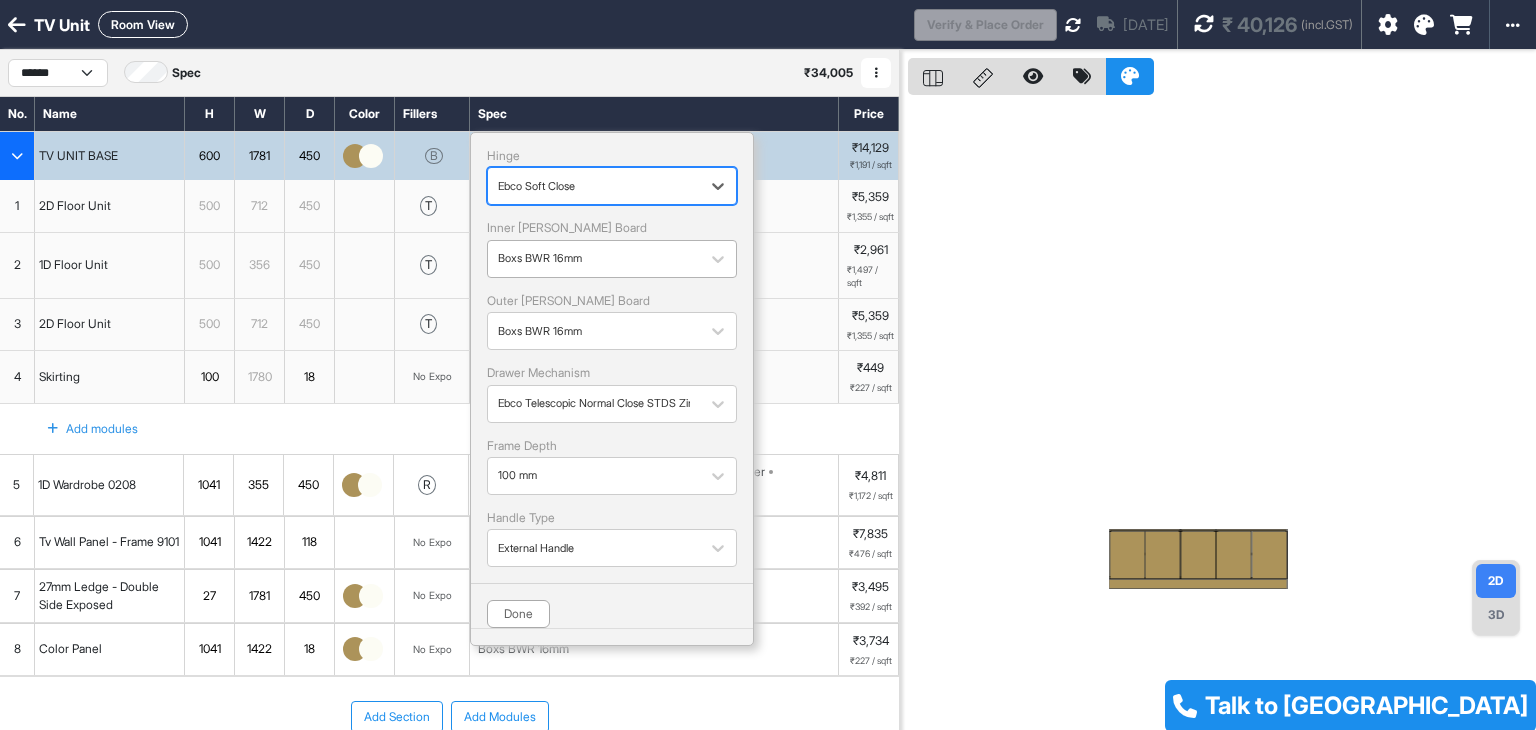 click at bounding box center [594, 259] 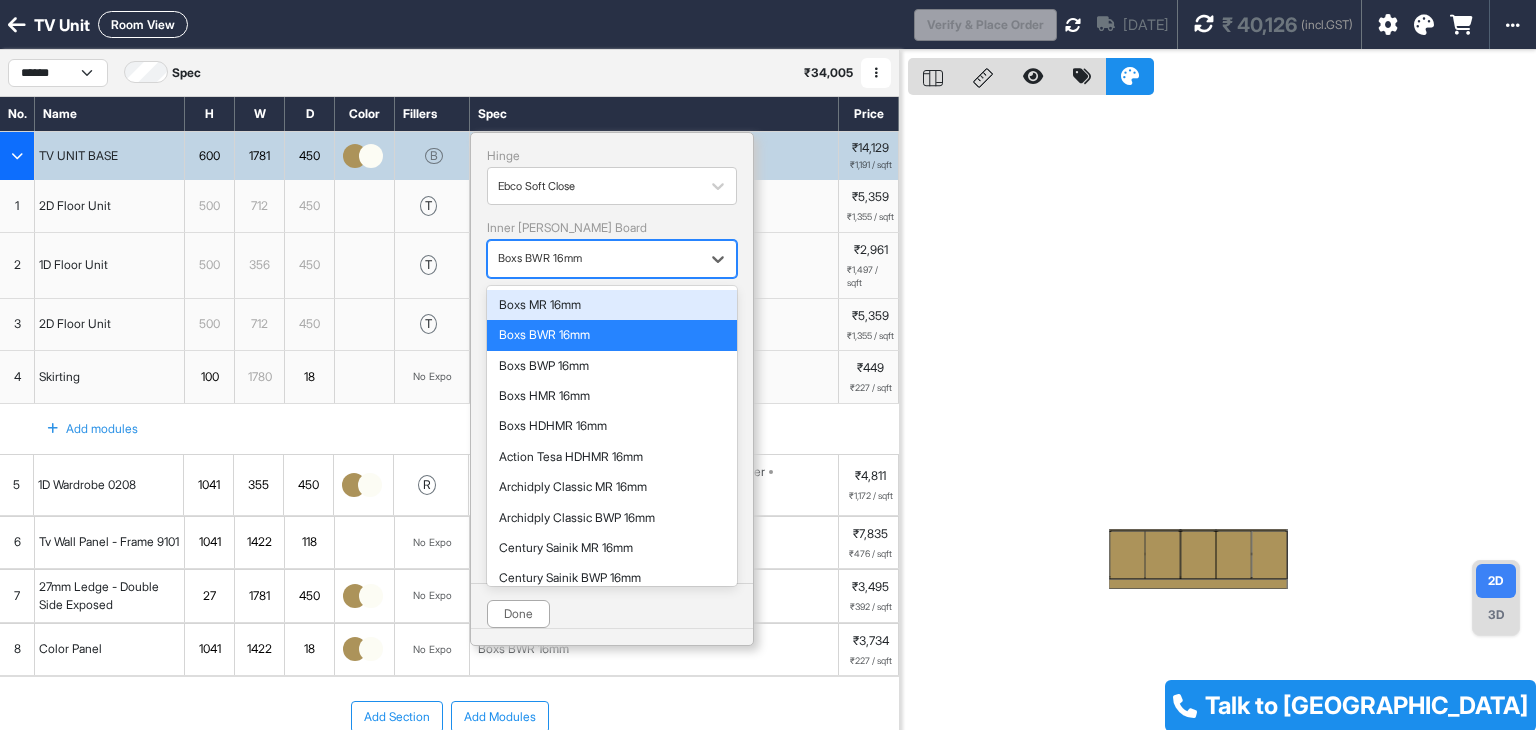 click on "Boxs MR 16mm" at bounding box center (612, 305) 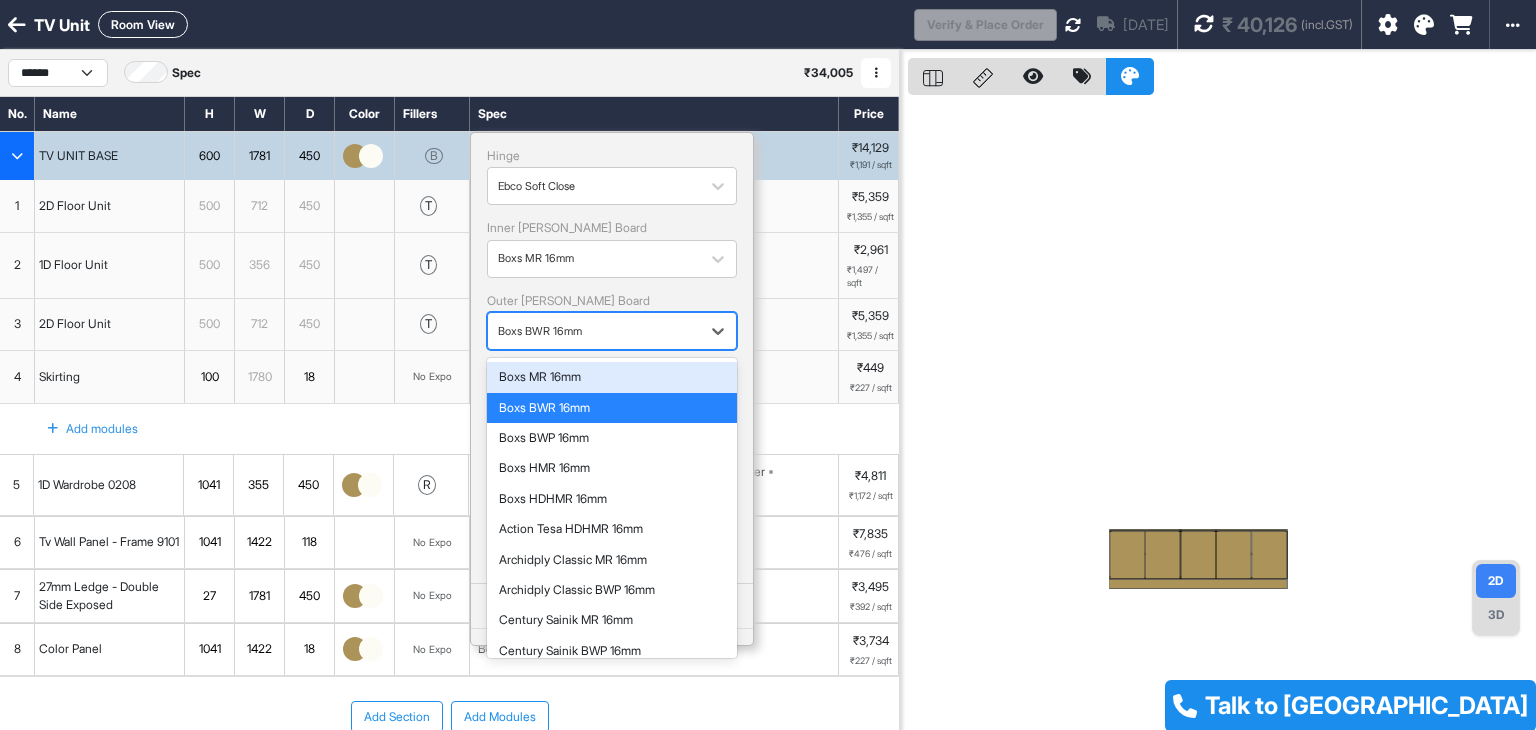 click at bounding box center [594, 331] 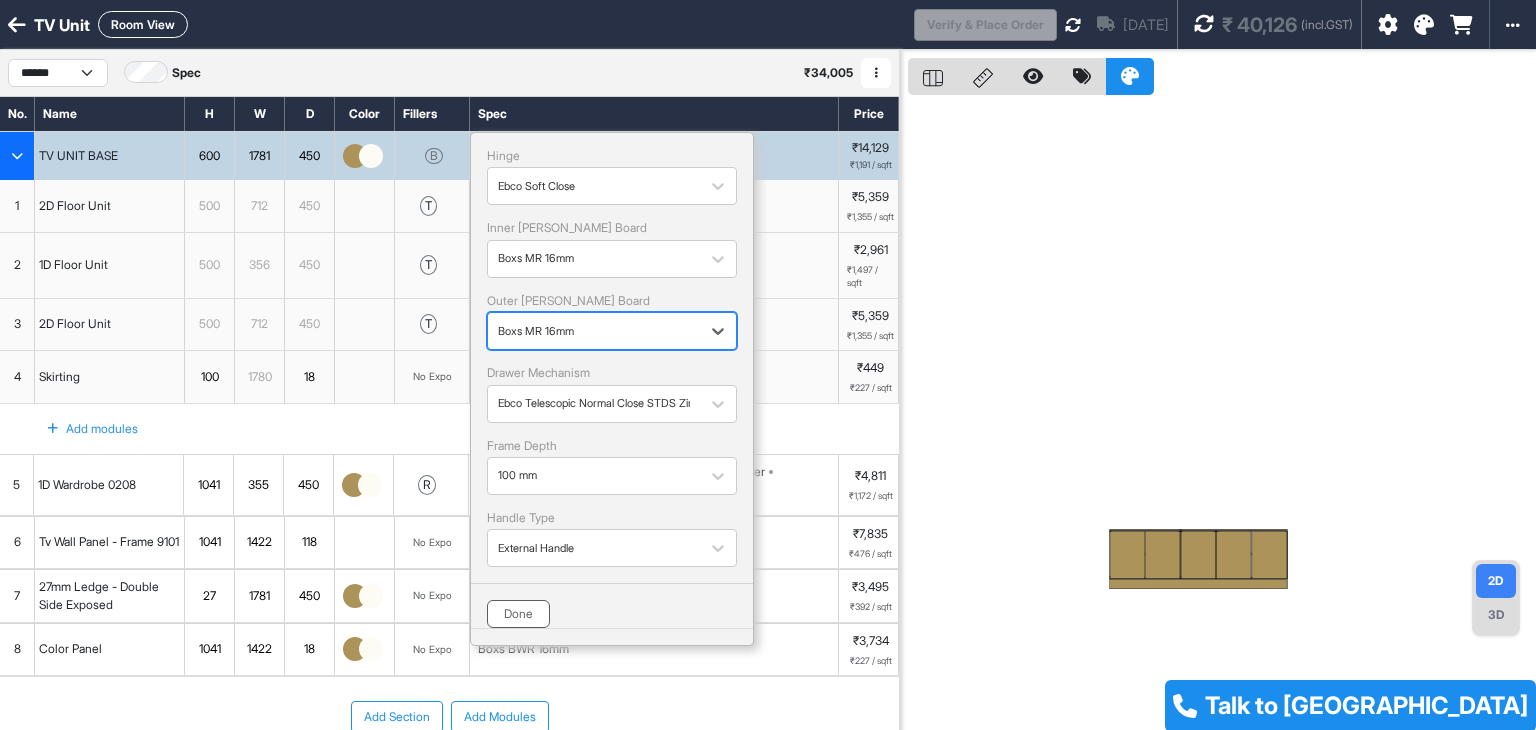 click on "Done" at bounding box center [518, 614] 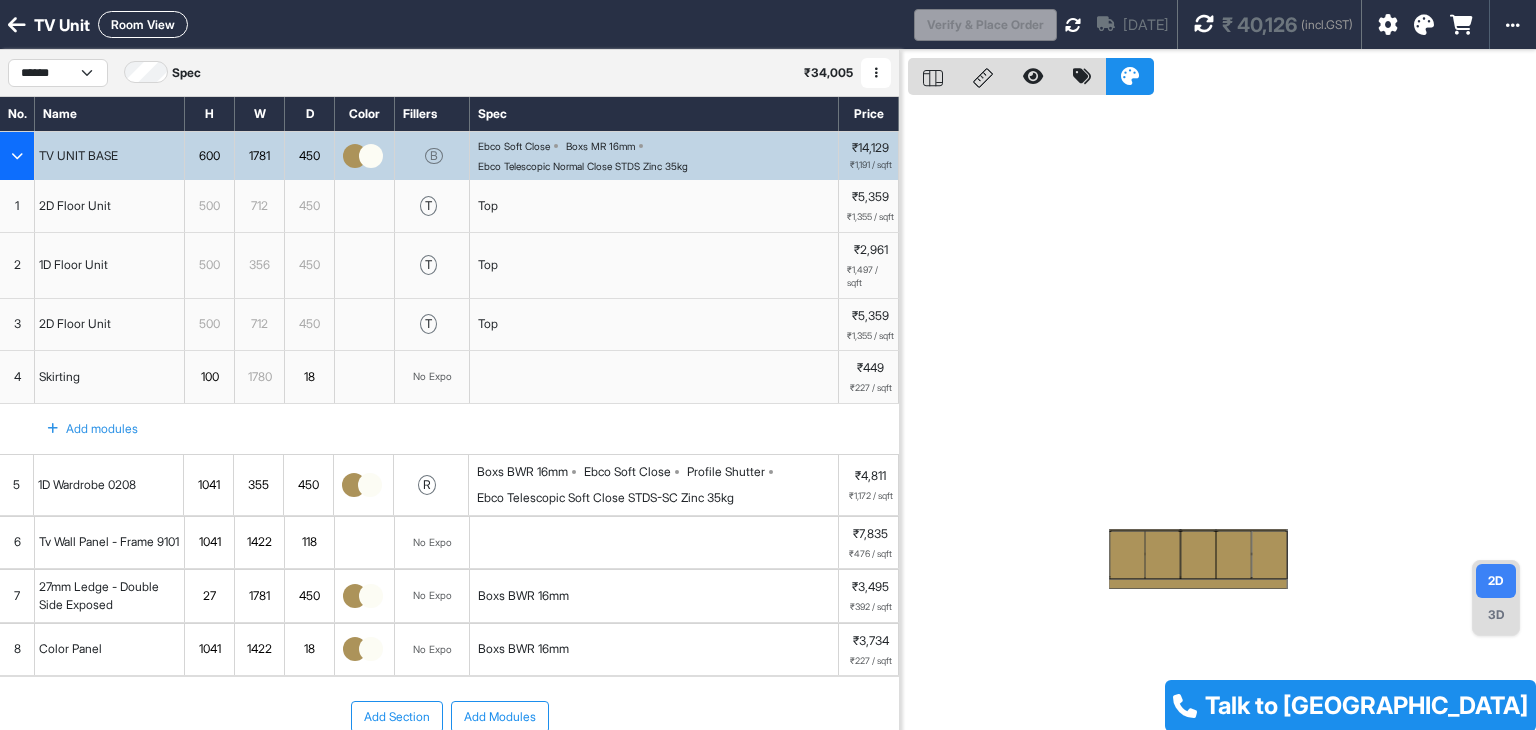 click on "Ebco Soft Close" at bounding box center (627, 472) 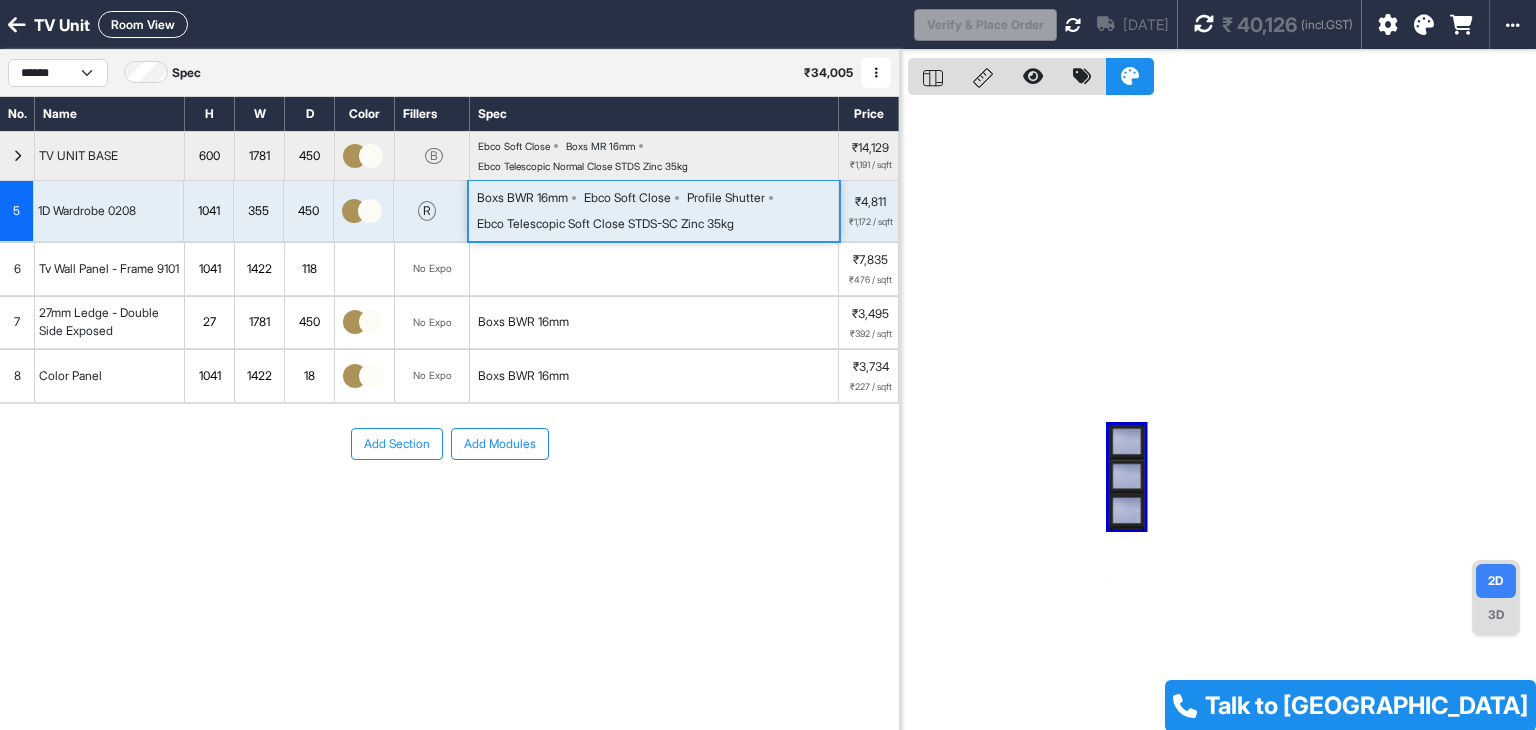 click on "Ebco Telescopic Soft Close STDS-SC Zinc 35kg" at bounding box center (605, 224) 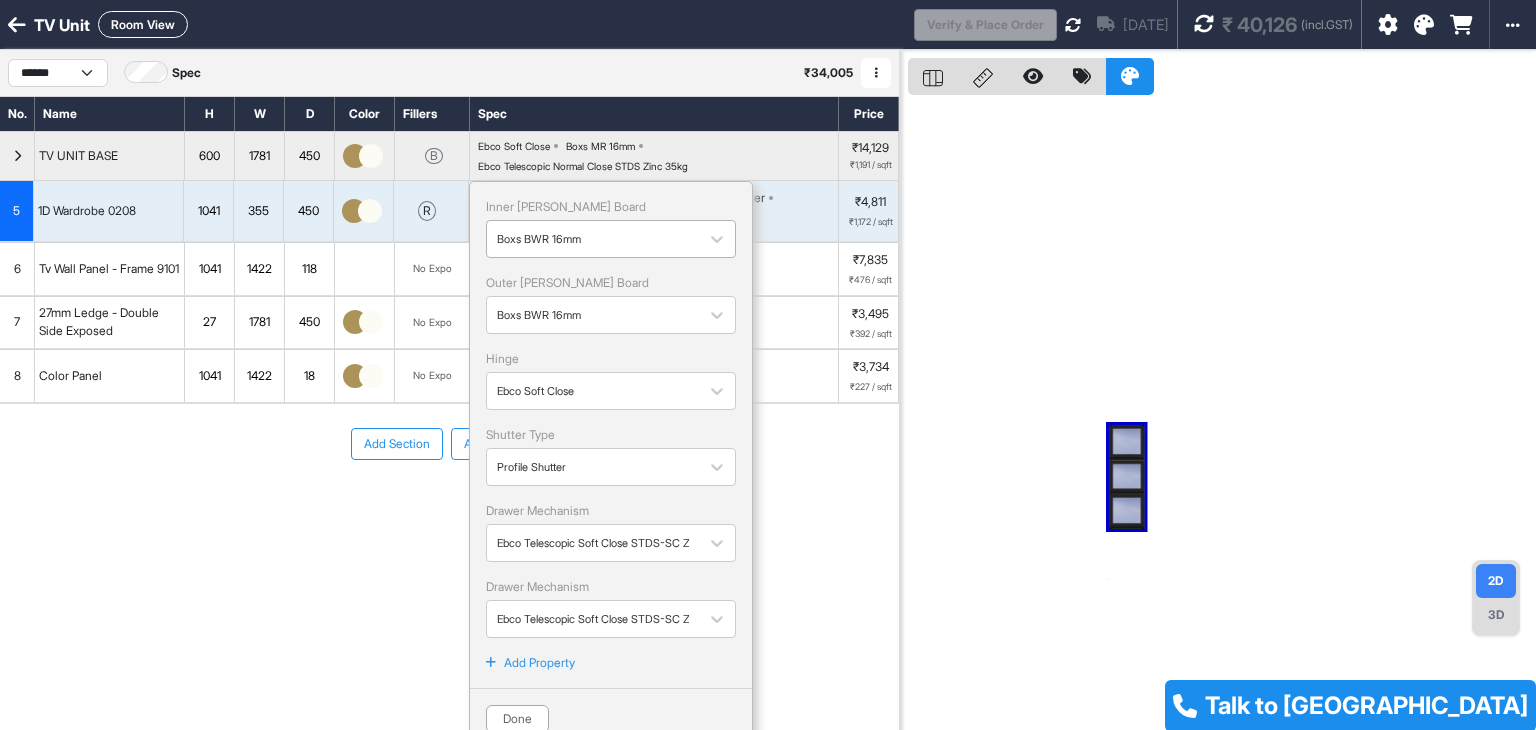 click at bounding box center [593, 239] 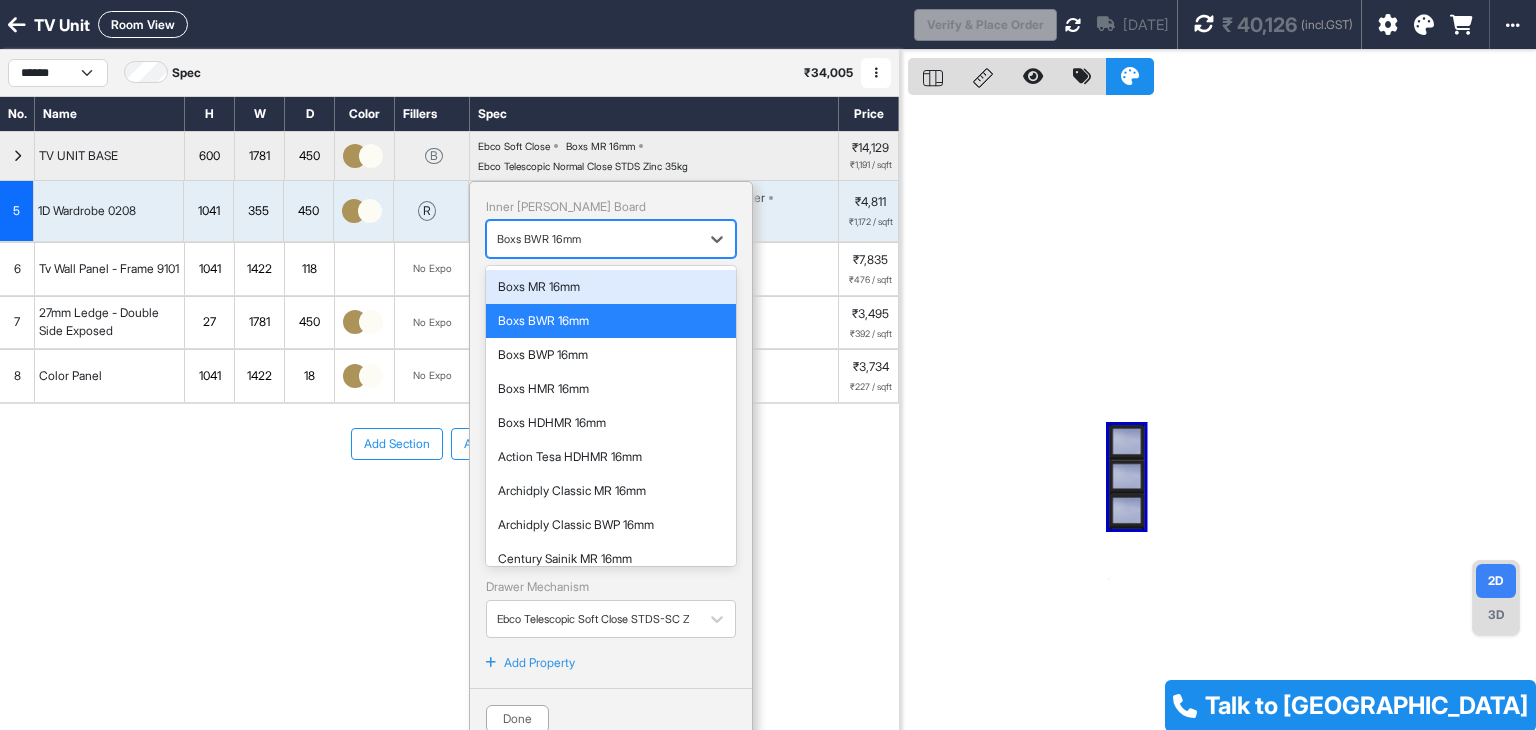 click on "Boxs MR 16mm" at bounding box center (611, 287) 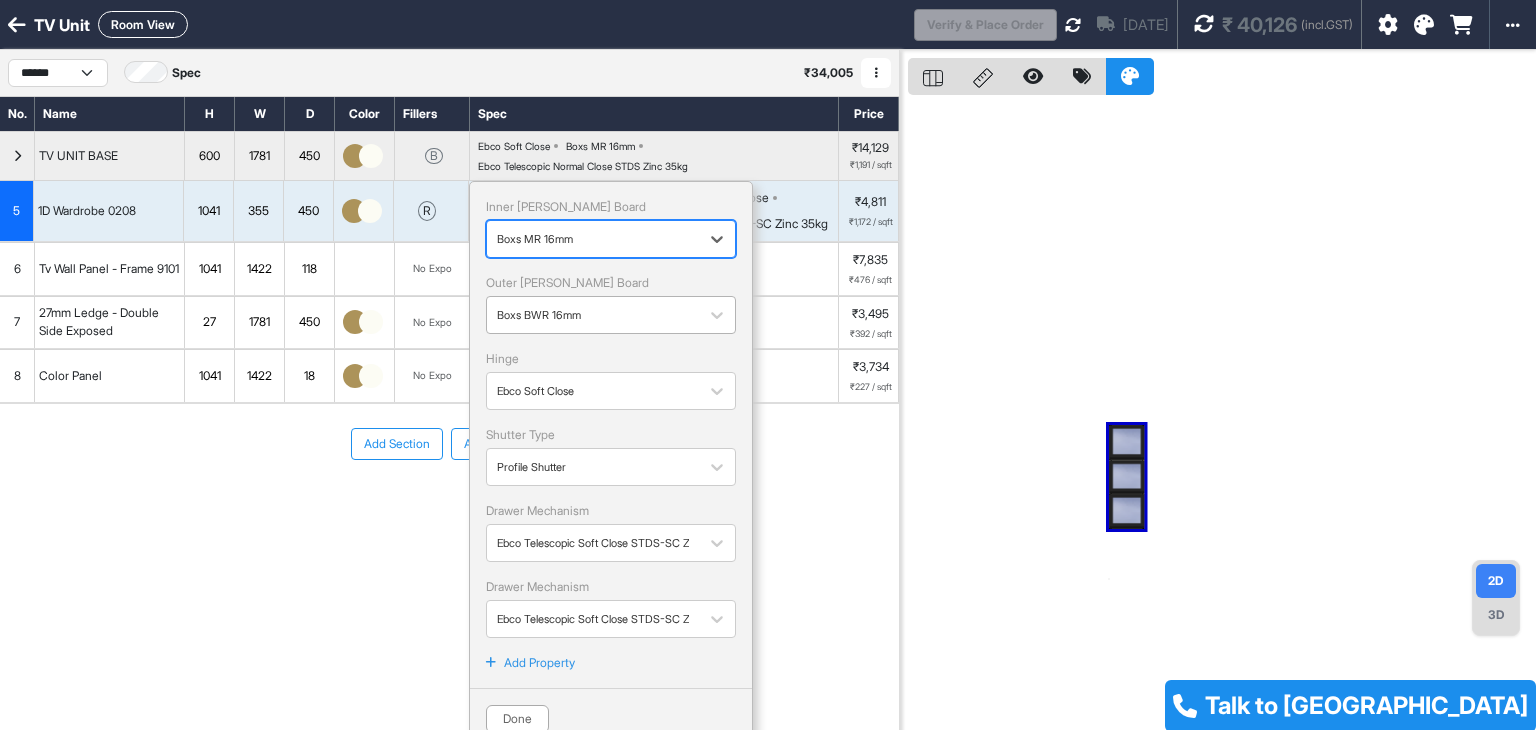 click at bounding box center (593, 315) 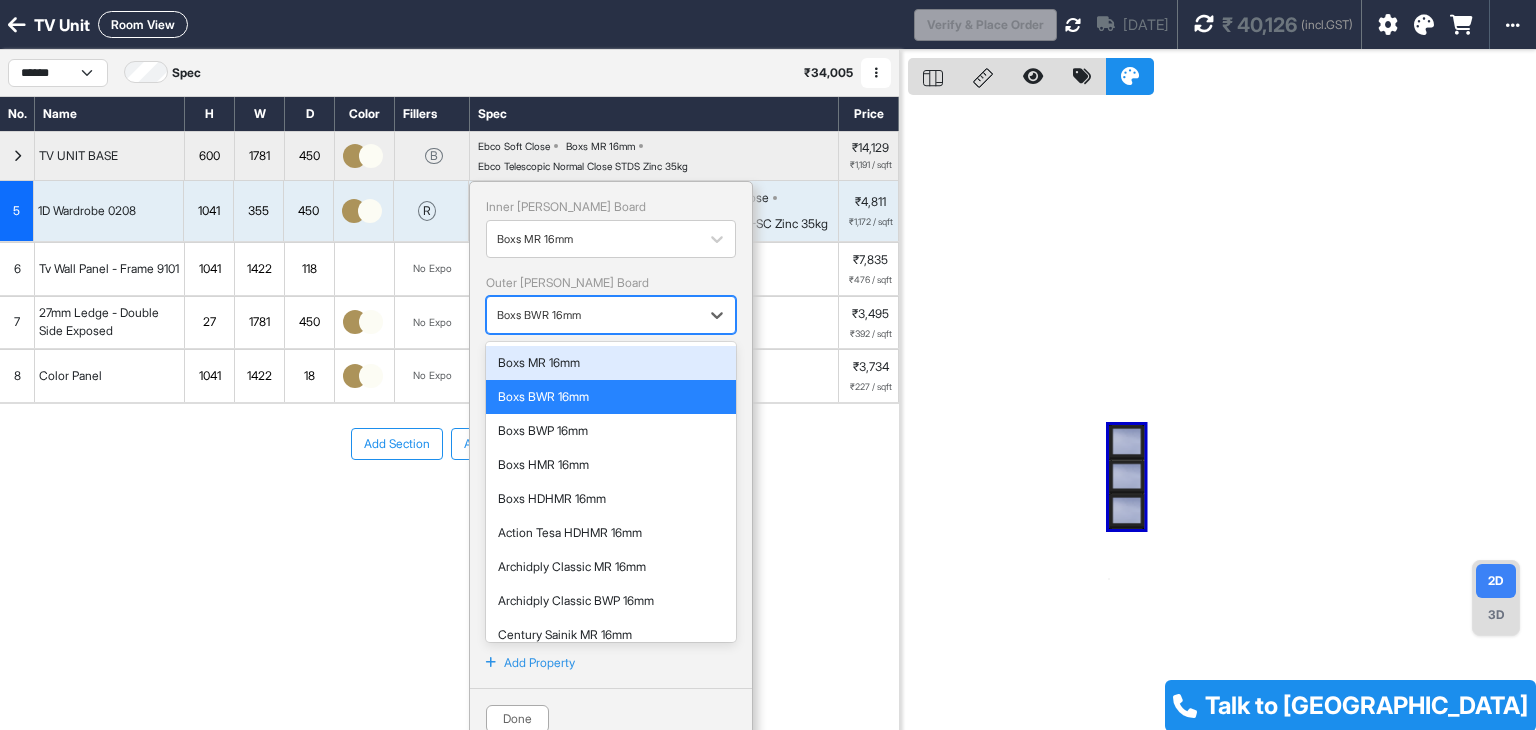 drag, startPoint x: 564, startPoint y: 369, endPoint x: 564, endPoint y: 384, distance: 15 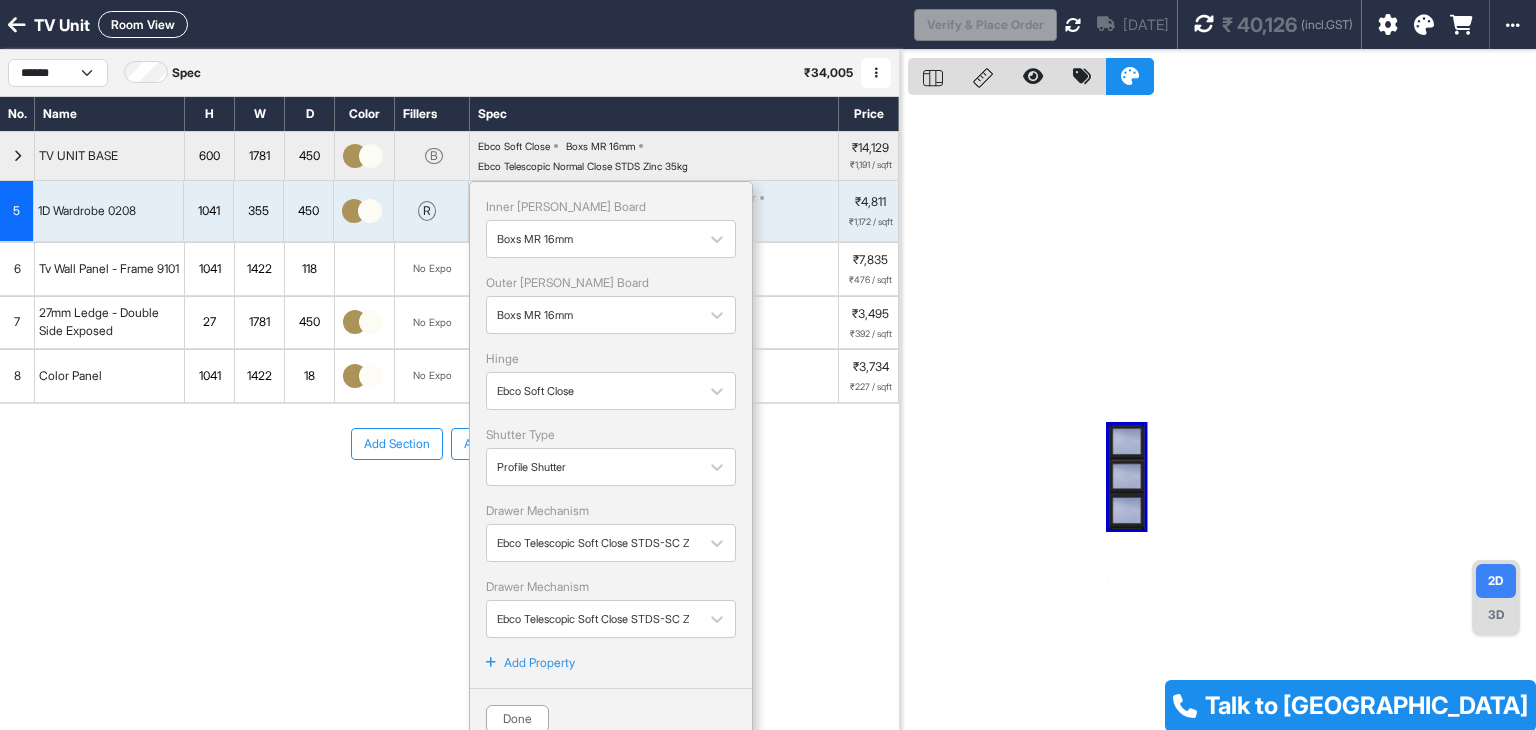 click on "Done" at bounding box center (611, 711) 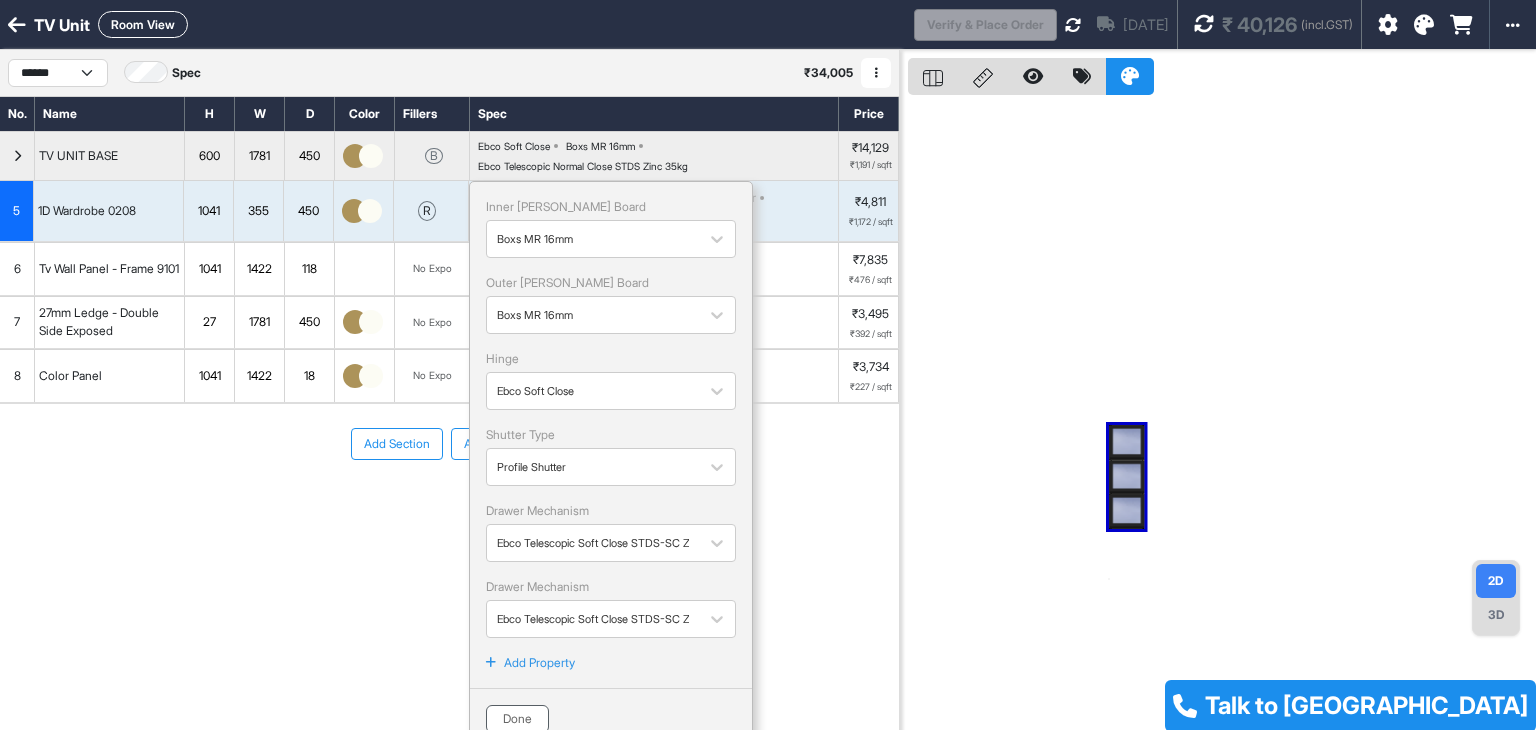 click on "Done" at bounding box center [517, 719] 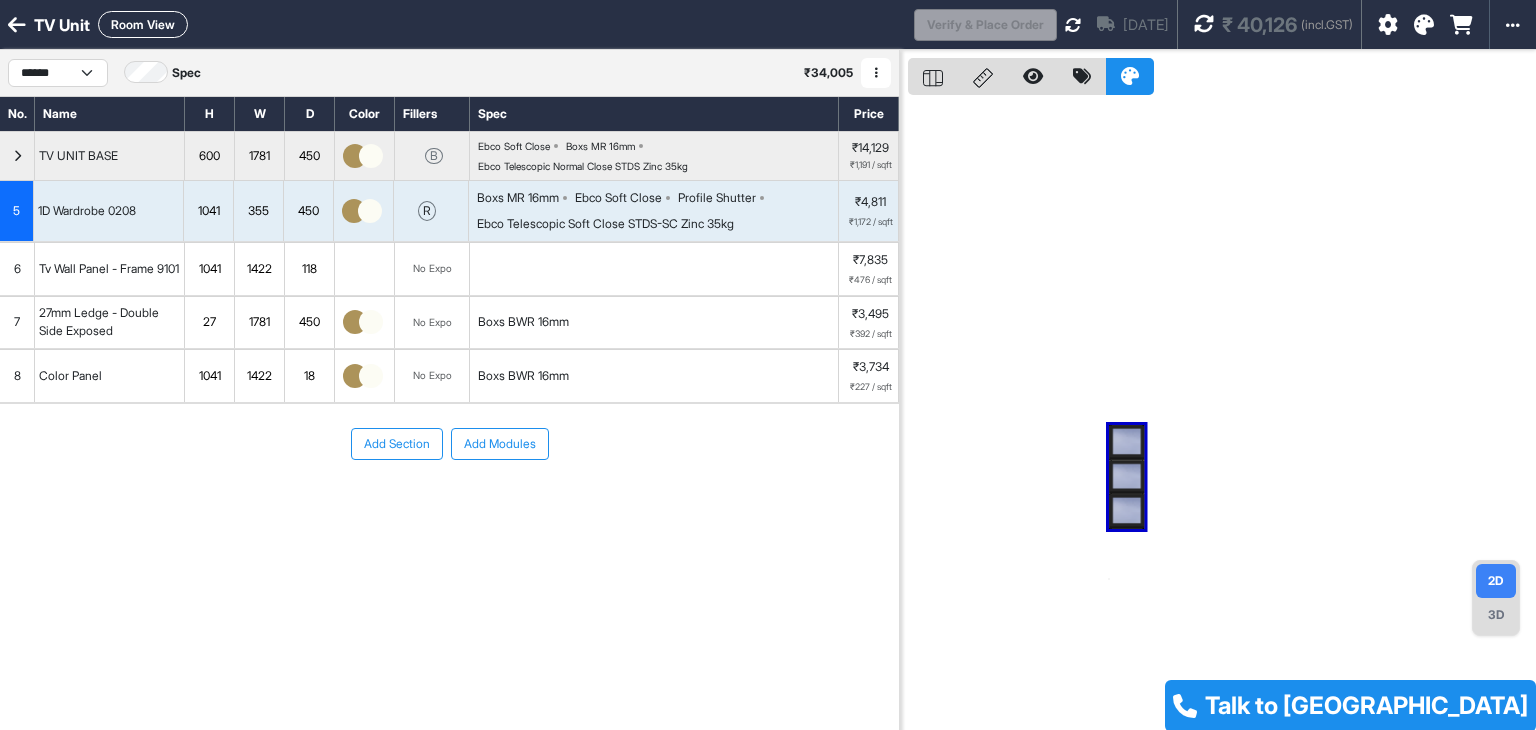 click on "Add Section Add Modules" at bounding box center (449, 504) 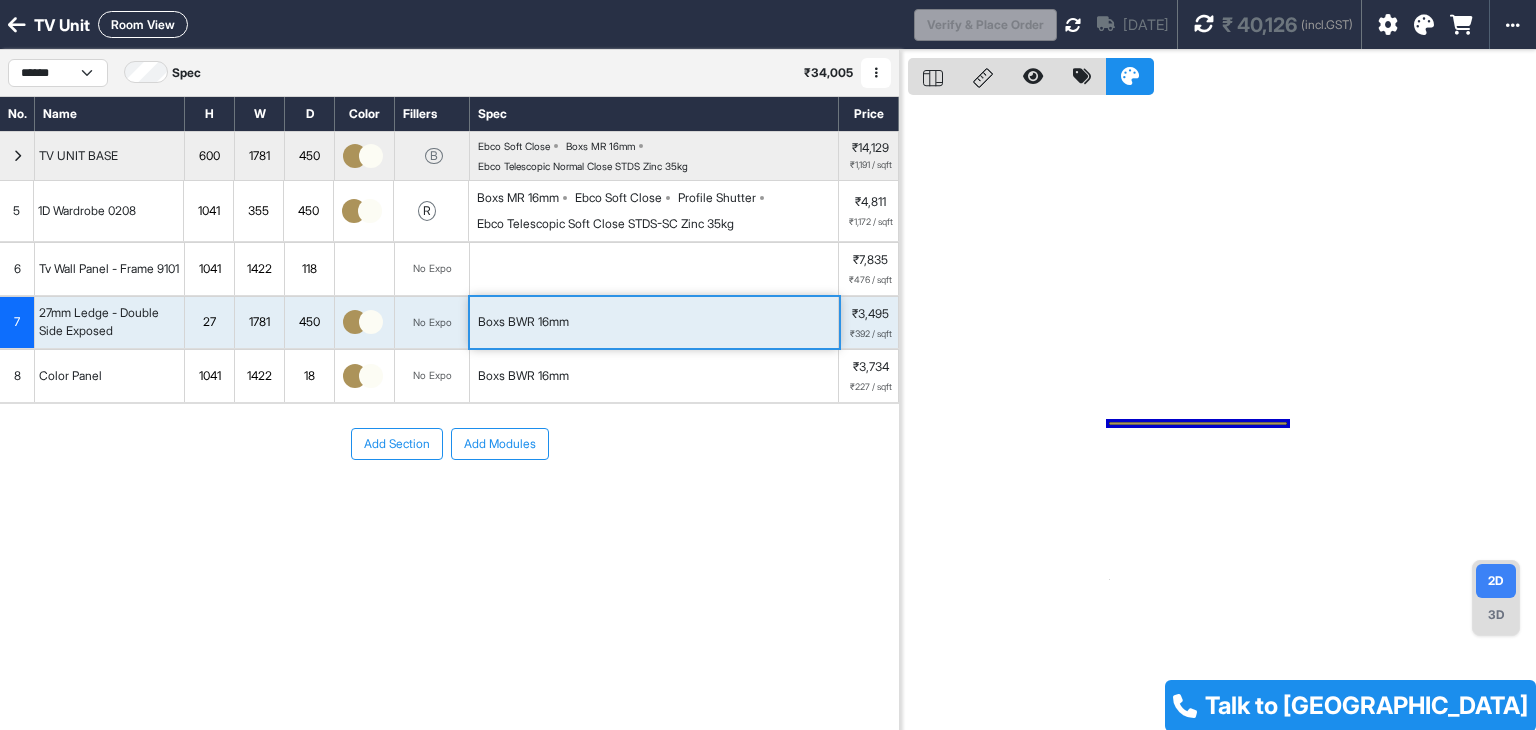 click on "Boxs BWR 16mm" at bounding box center (654, 323) 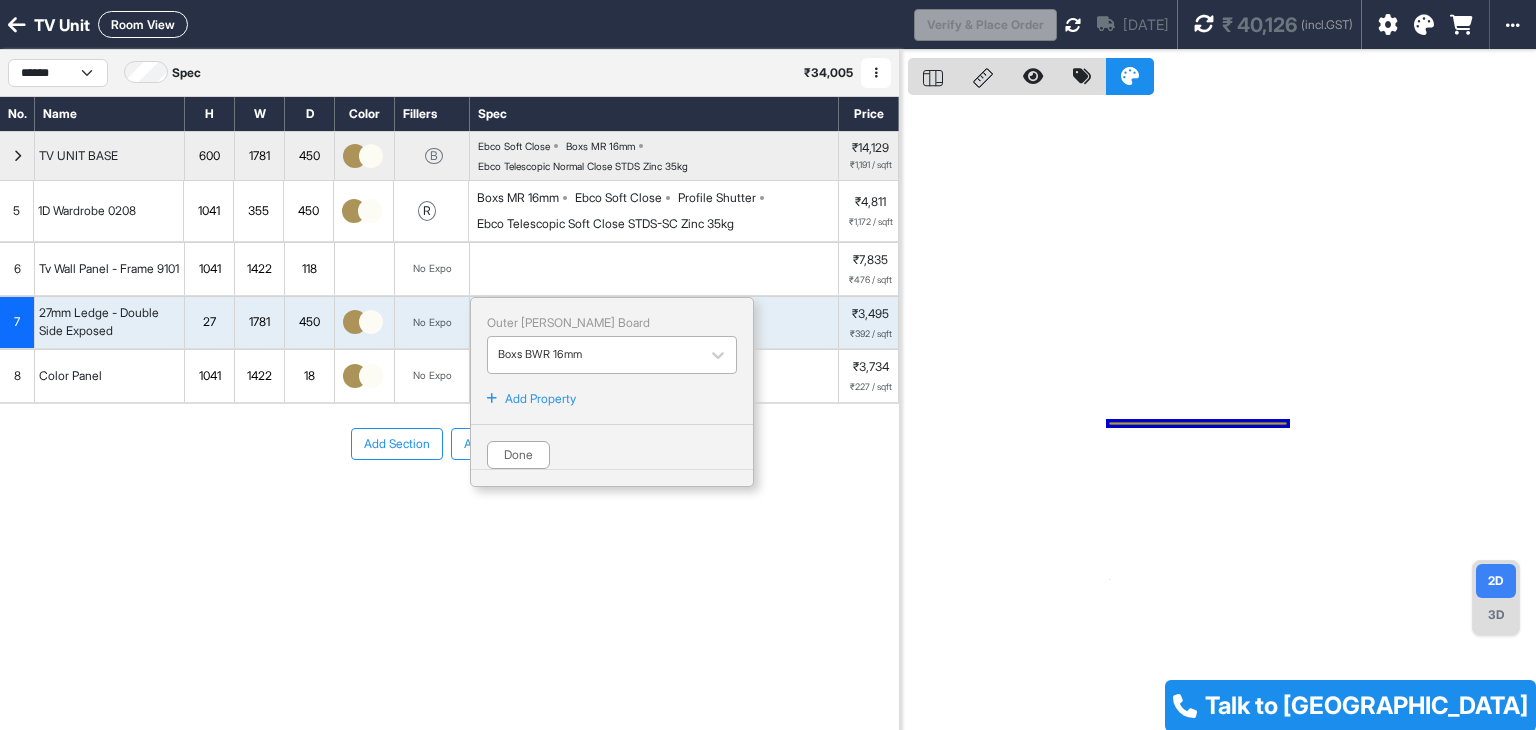 click at bounding box center [594, 355] 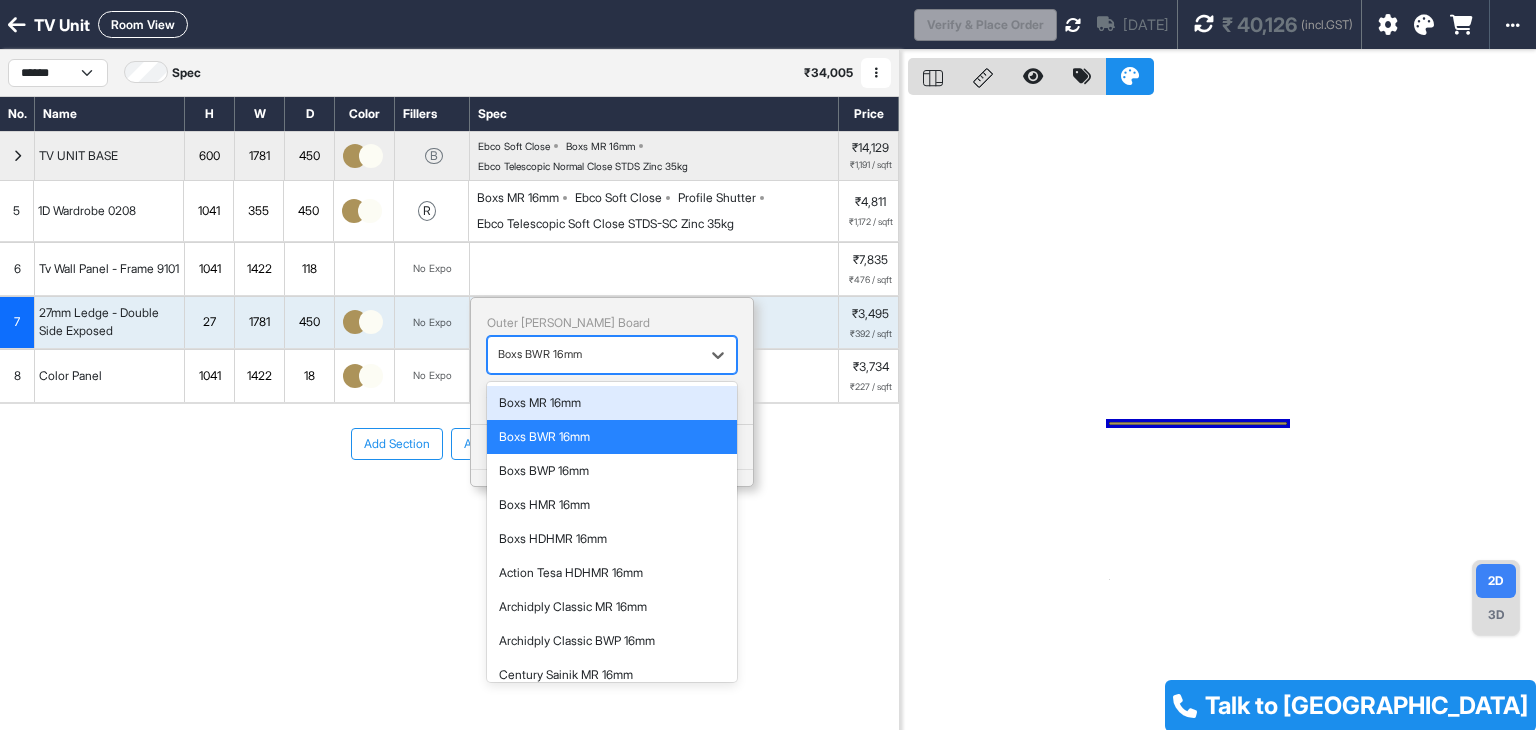 click on "Boxs MR 16mm" at bounding box center [612, 403] 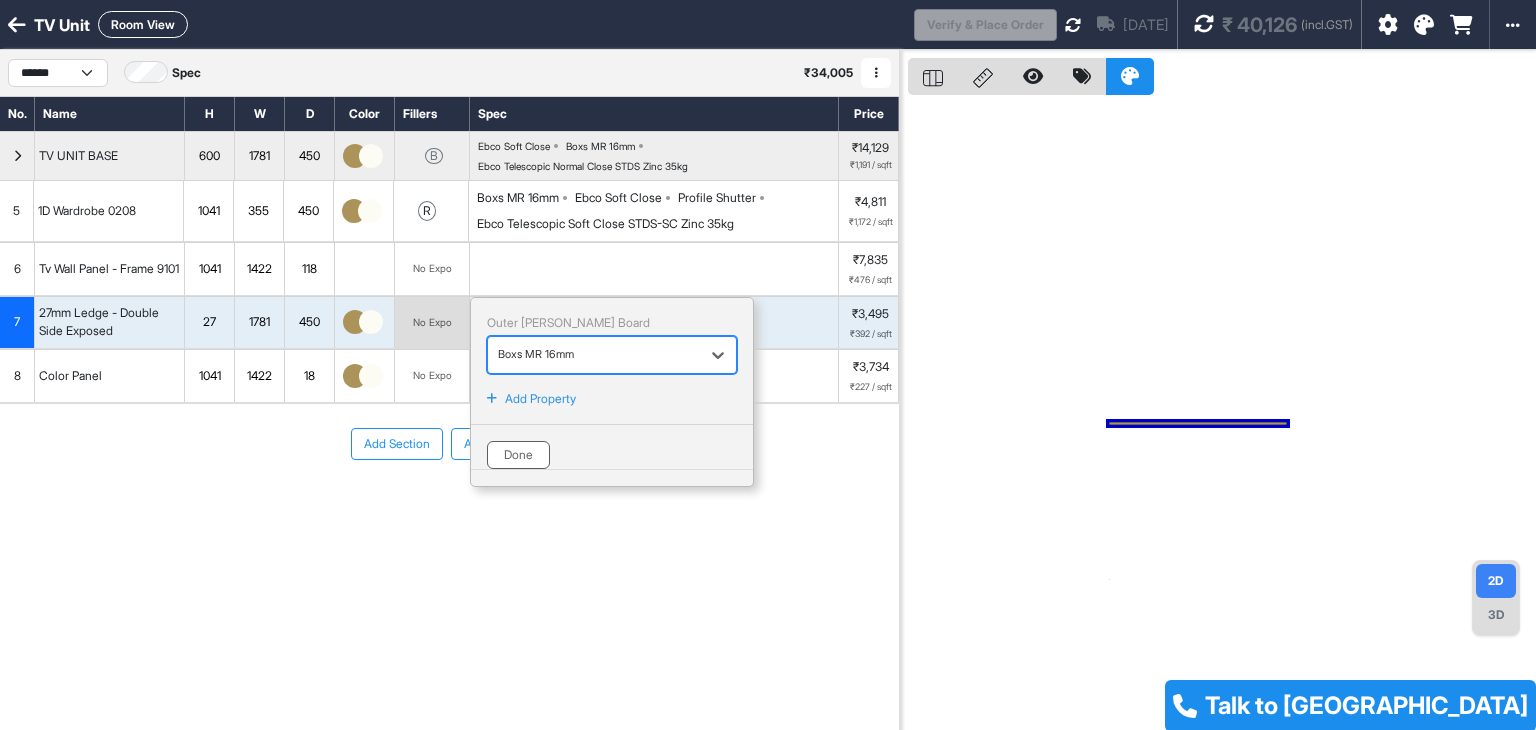 click on "Done" at bounding box center (518, 455) 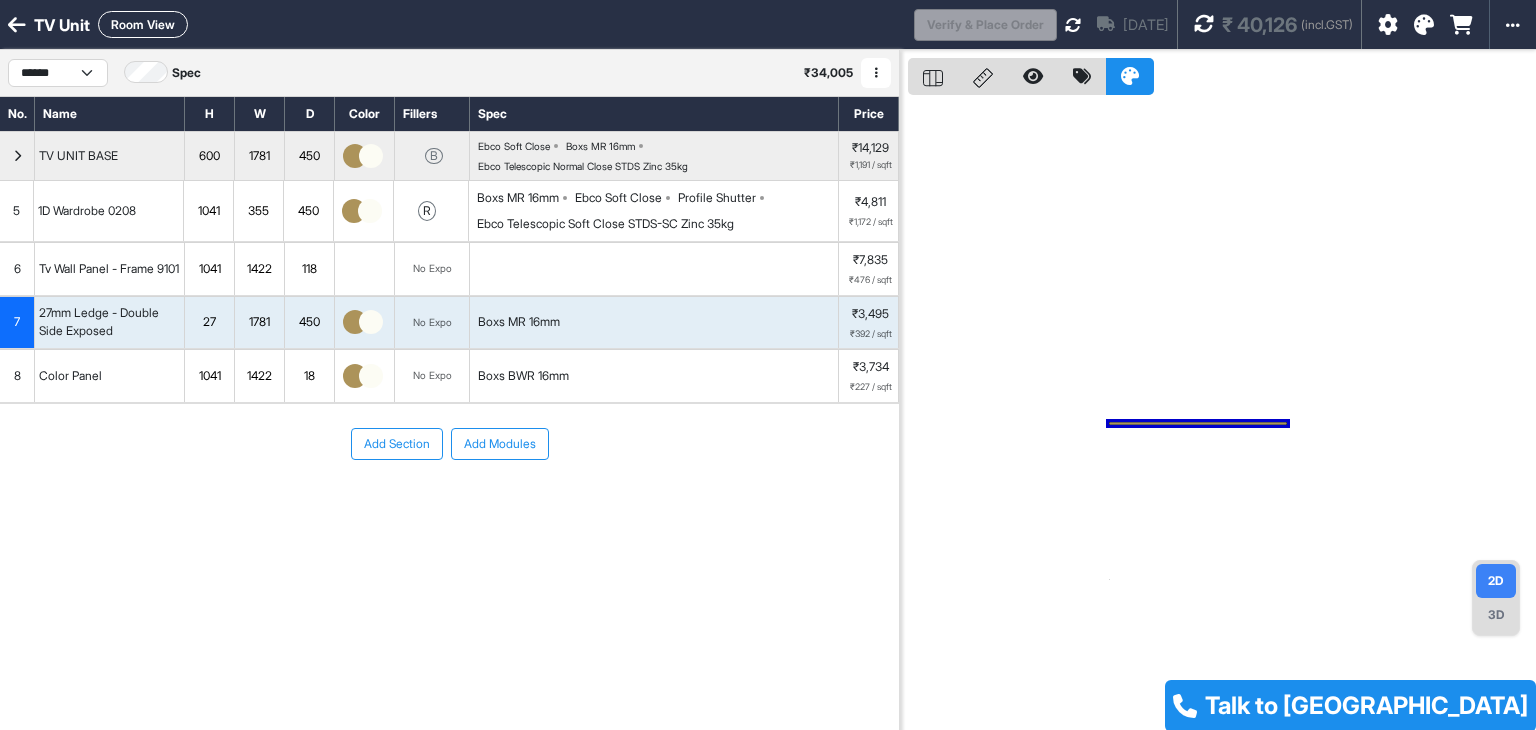 click on "Boxs BWR 16mm" at bounding box center [654, 376] 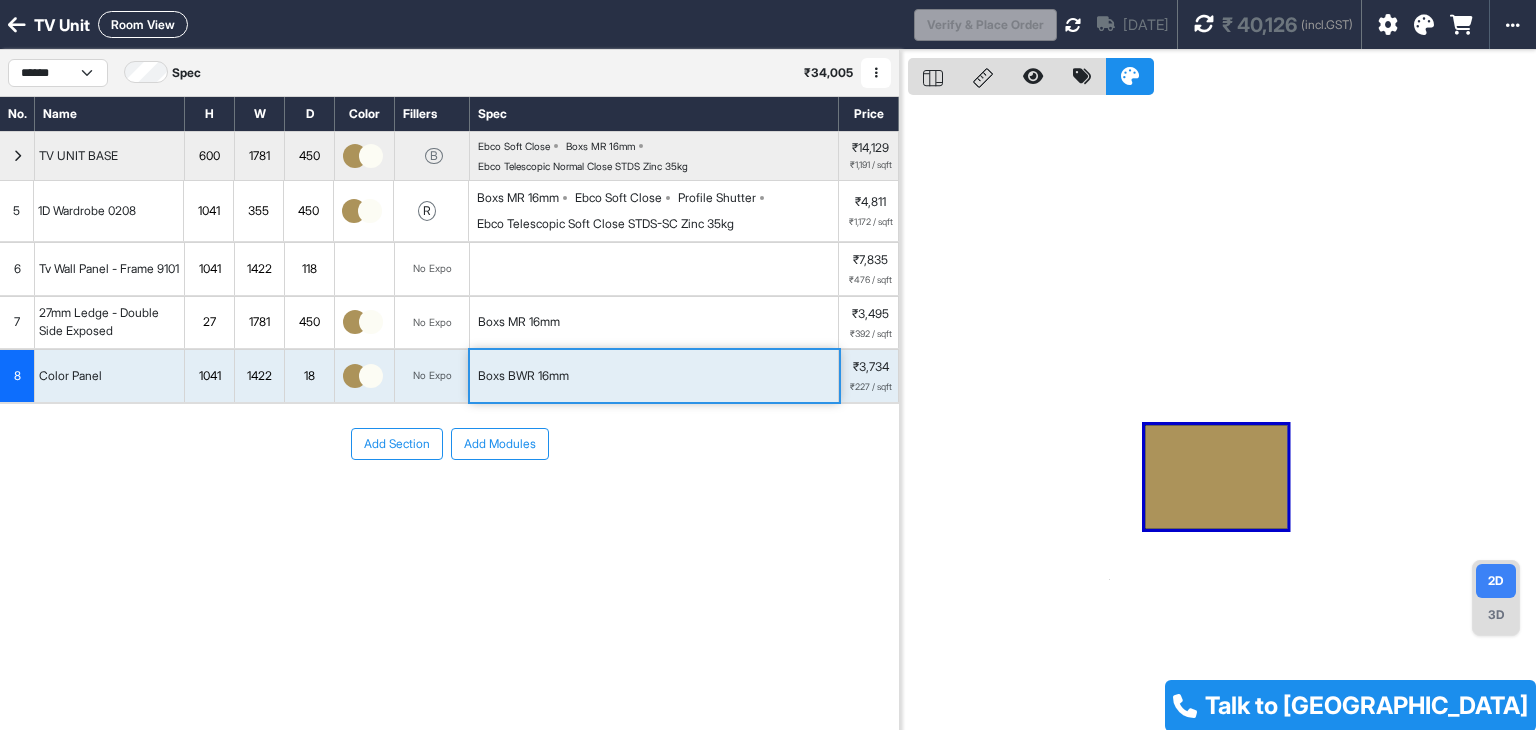 click on "Boxs BWR 16mm" at bounding box center [654, 376] 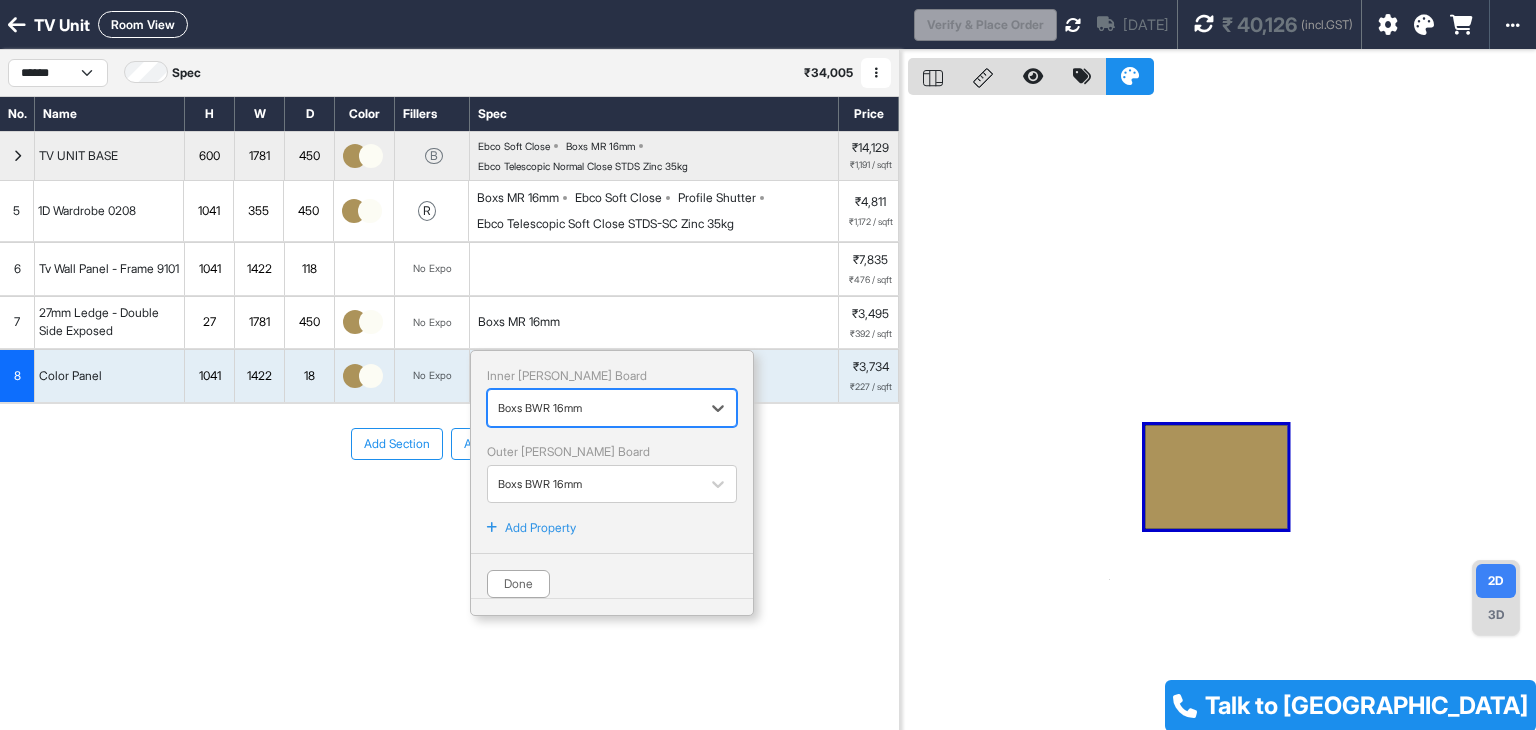 click at bounding box center [594, 408] 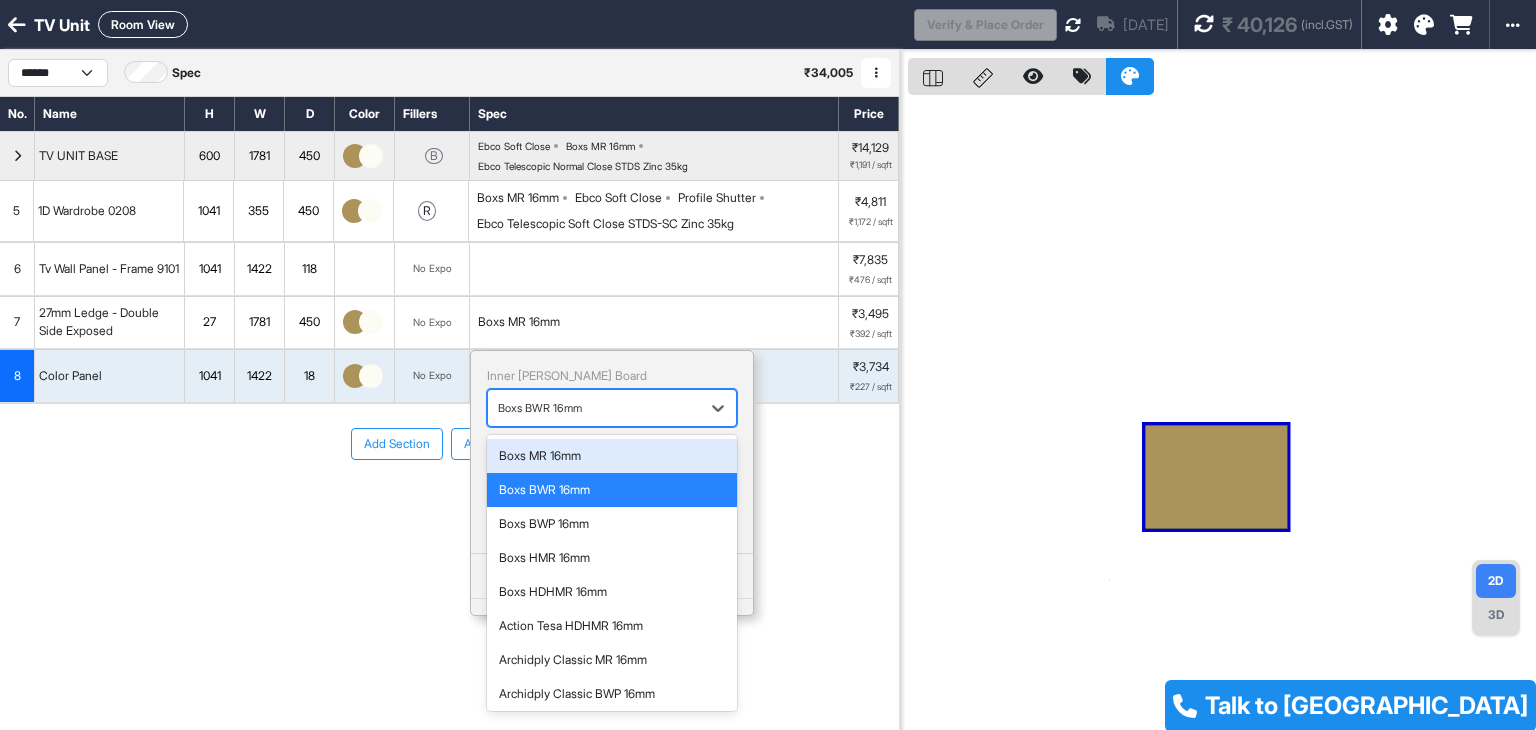click on "Boxs MR 16mm" at bounding box center [612, 456] 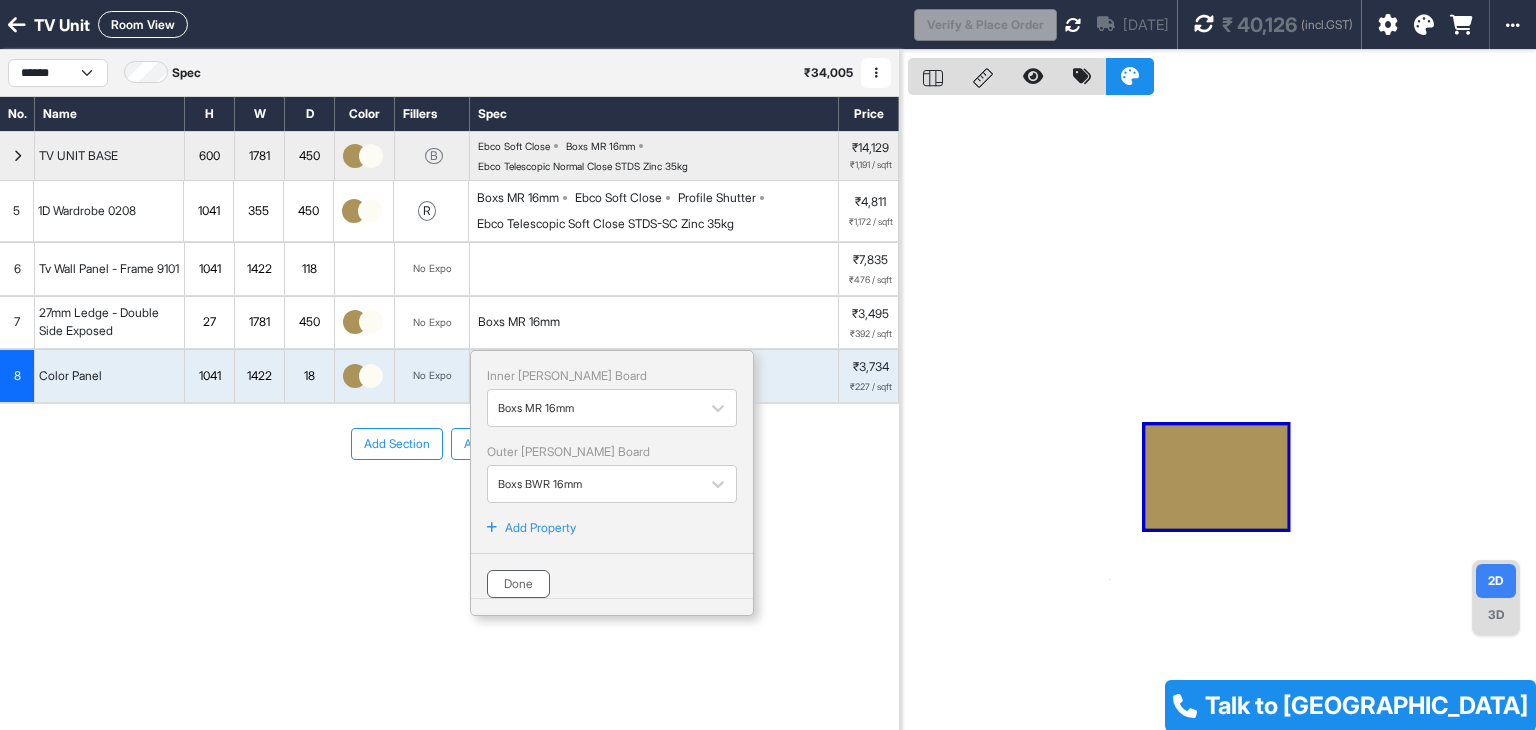 click on "Done" at bounding box center [518, 584] 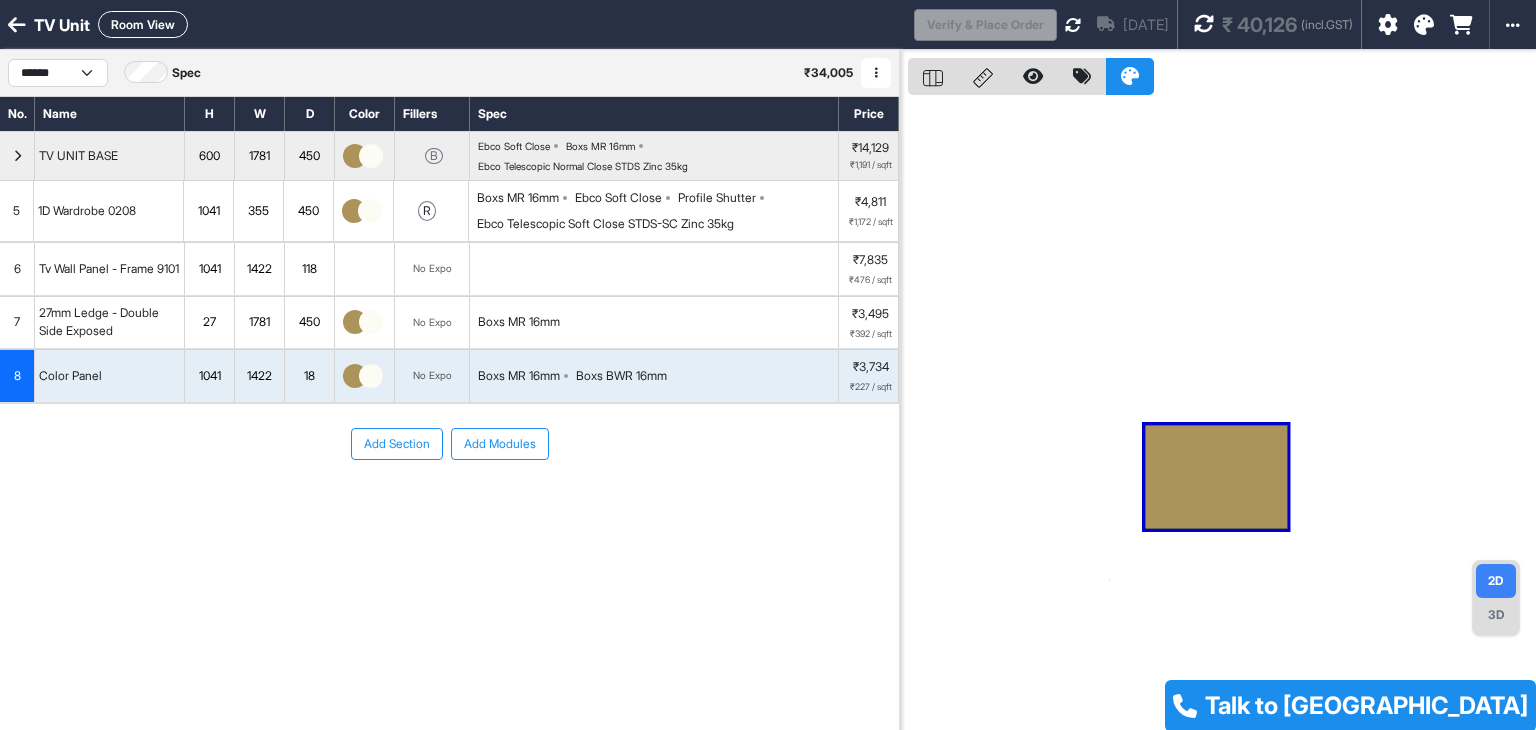 drag, startPoint x: 500, startPoint y: 545, endPoint x: 800, endPoint y: 414, distance: 327.35455 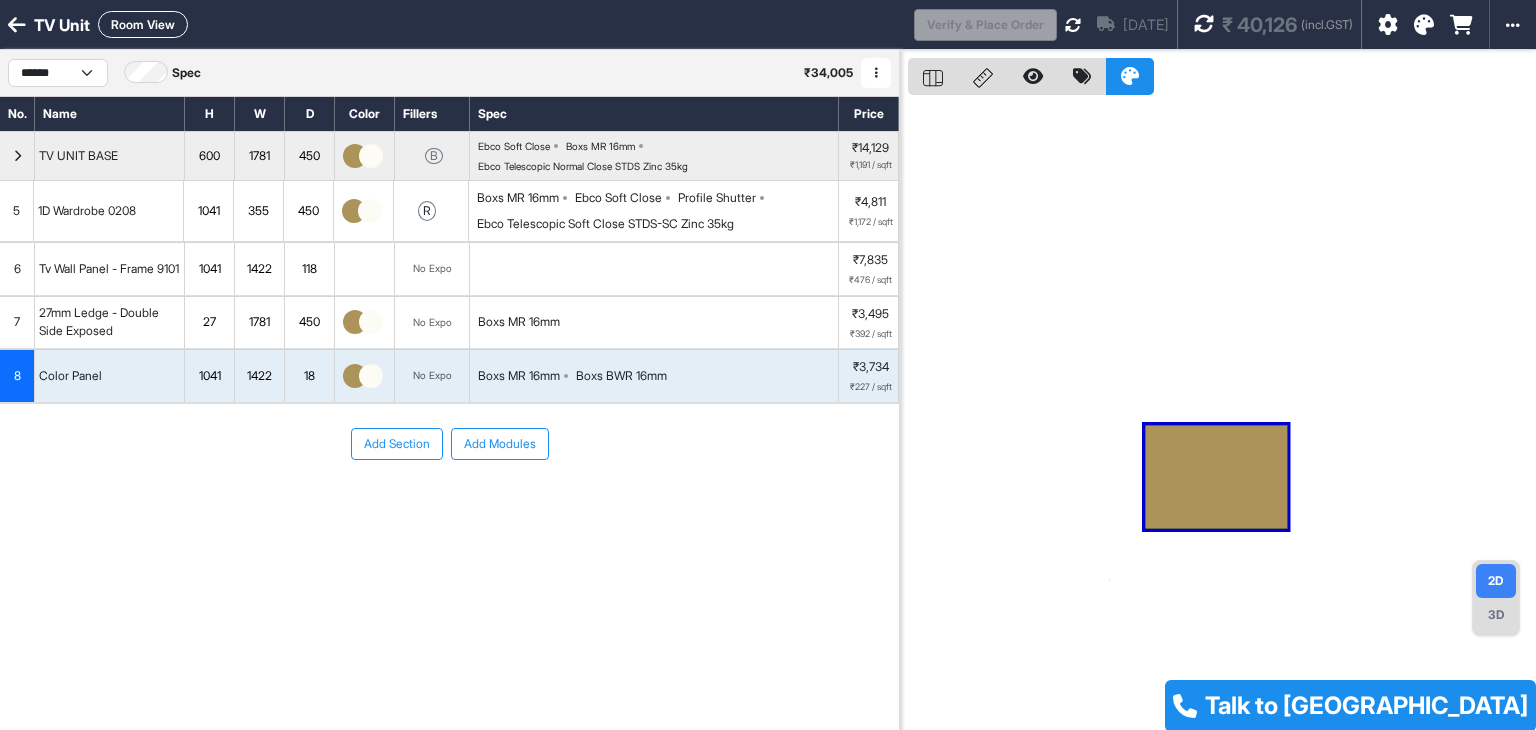 click at bounding box center (1073, 25) 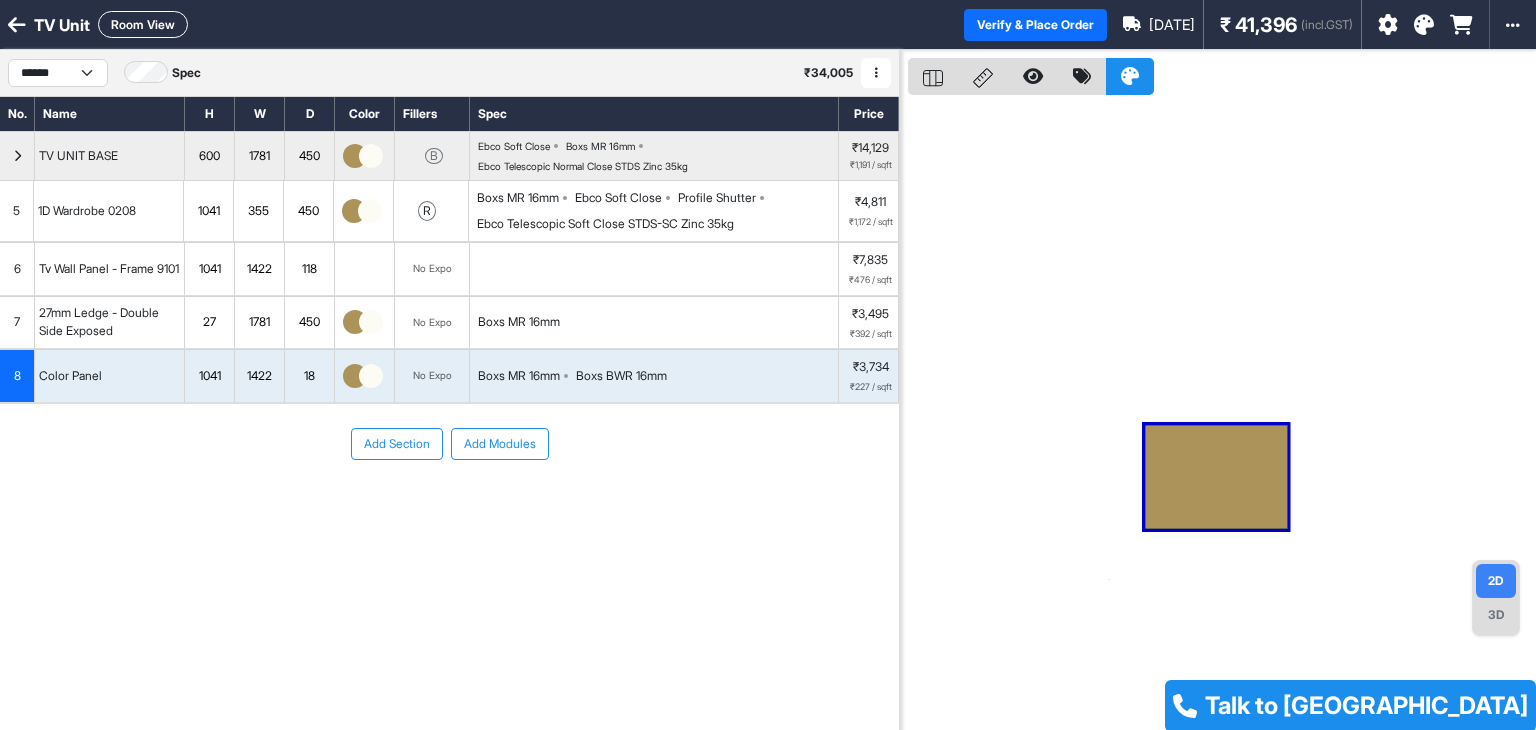 click on "Room View" at bounding box center (143, 24) 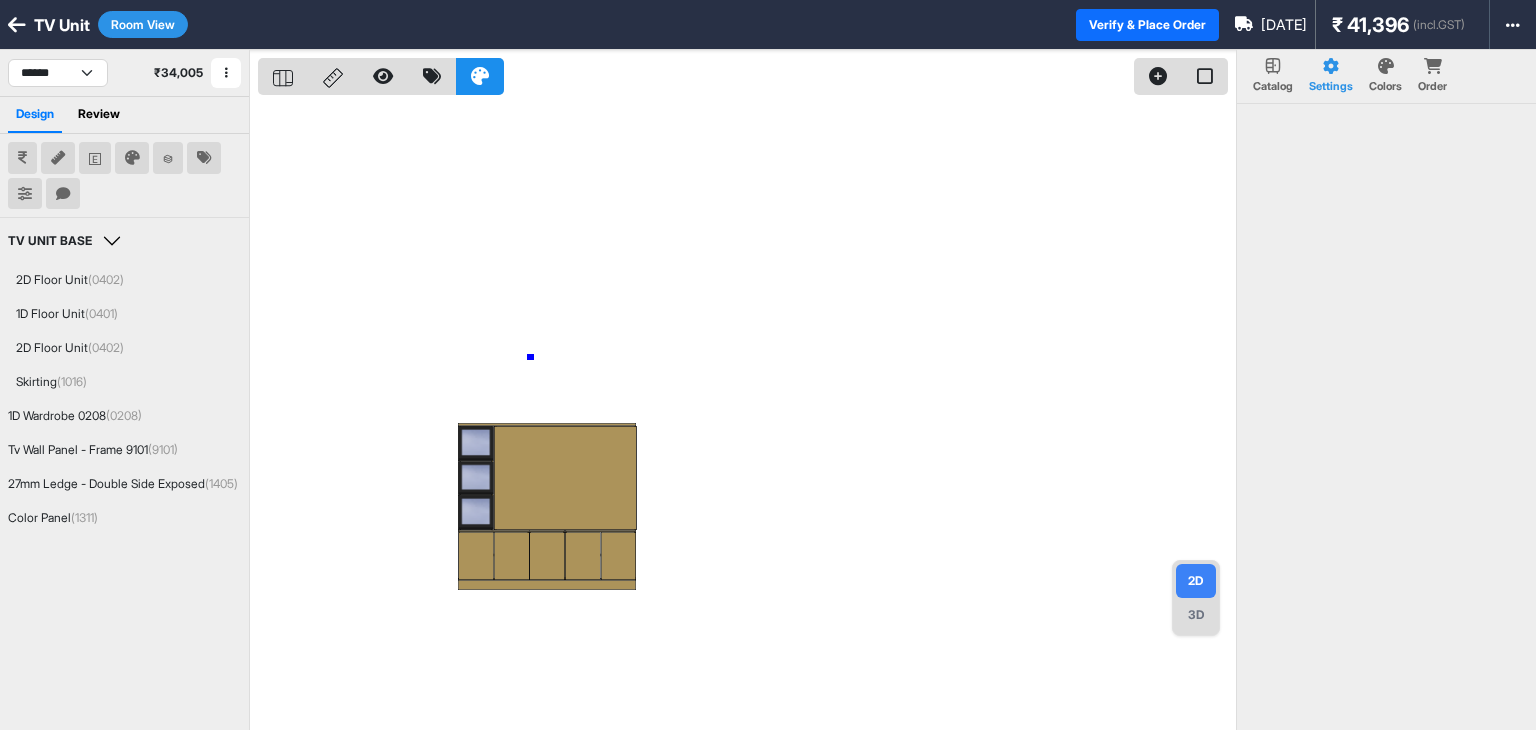 click at bounding box center (747, 415) 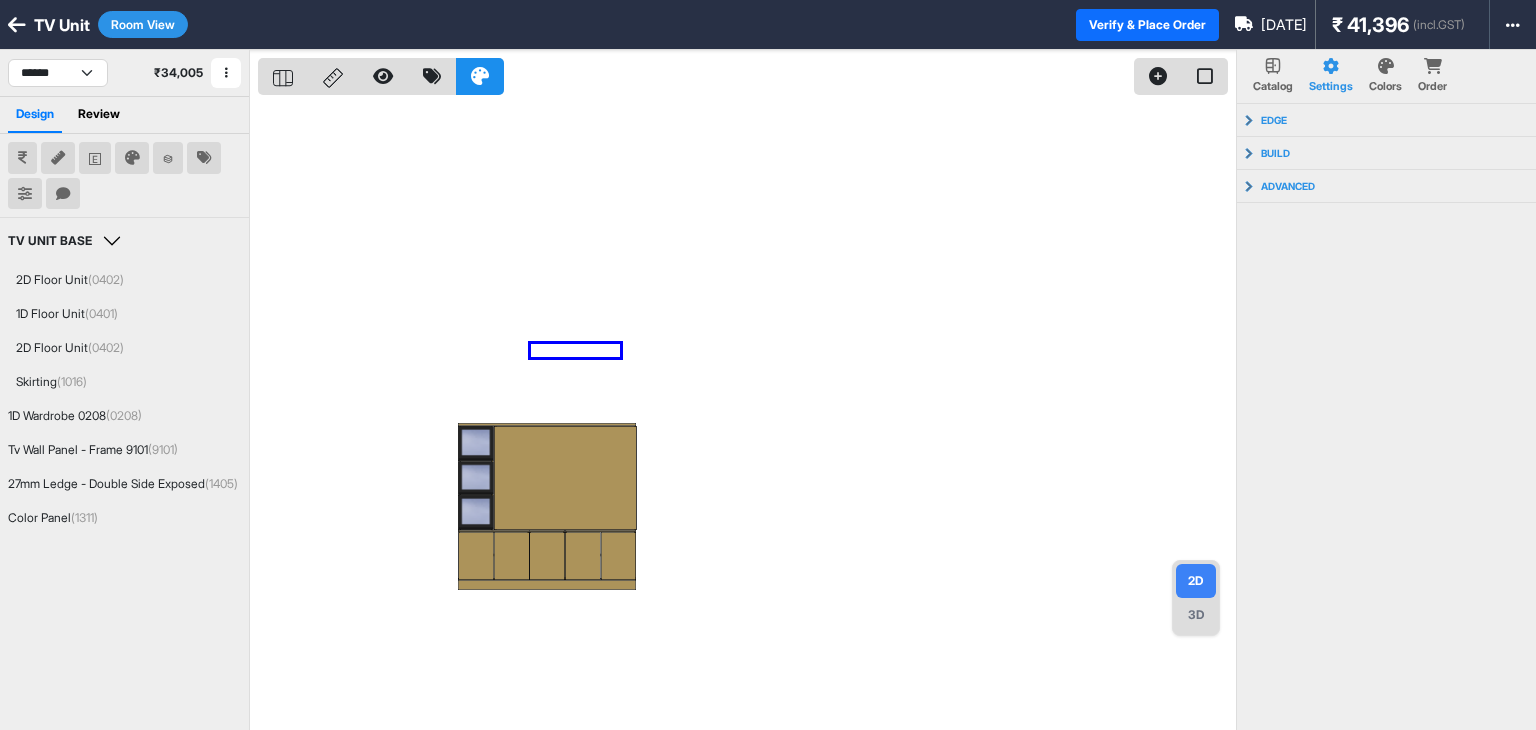 click at bounding box center [747, 415] 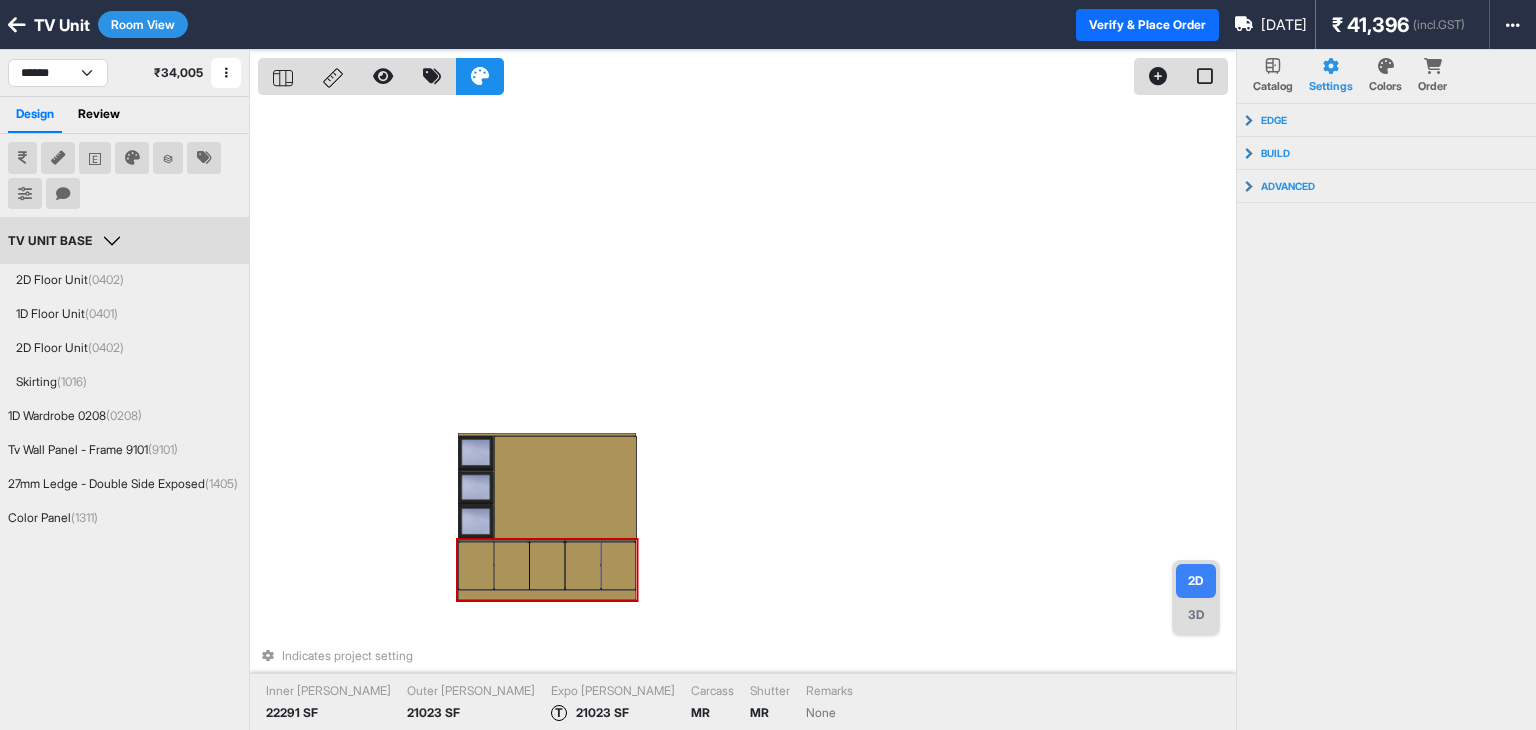 click on "3D" at bounding box center (1196, 615) 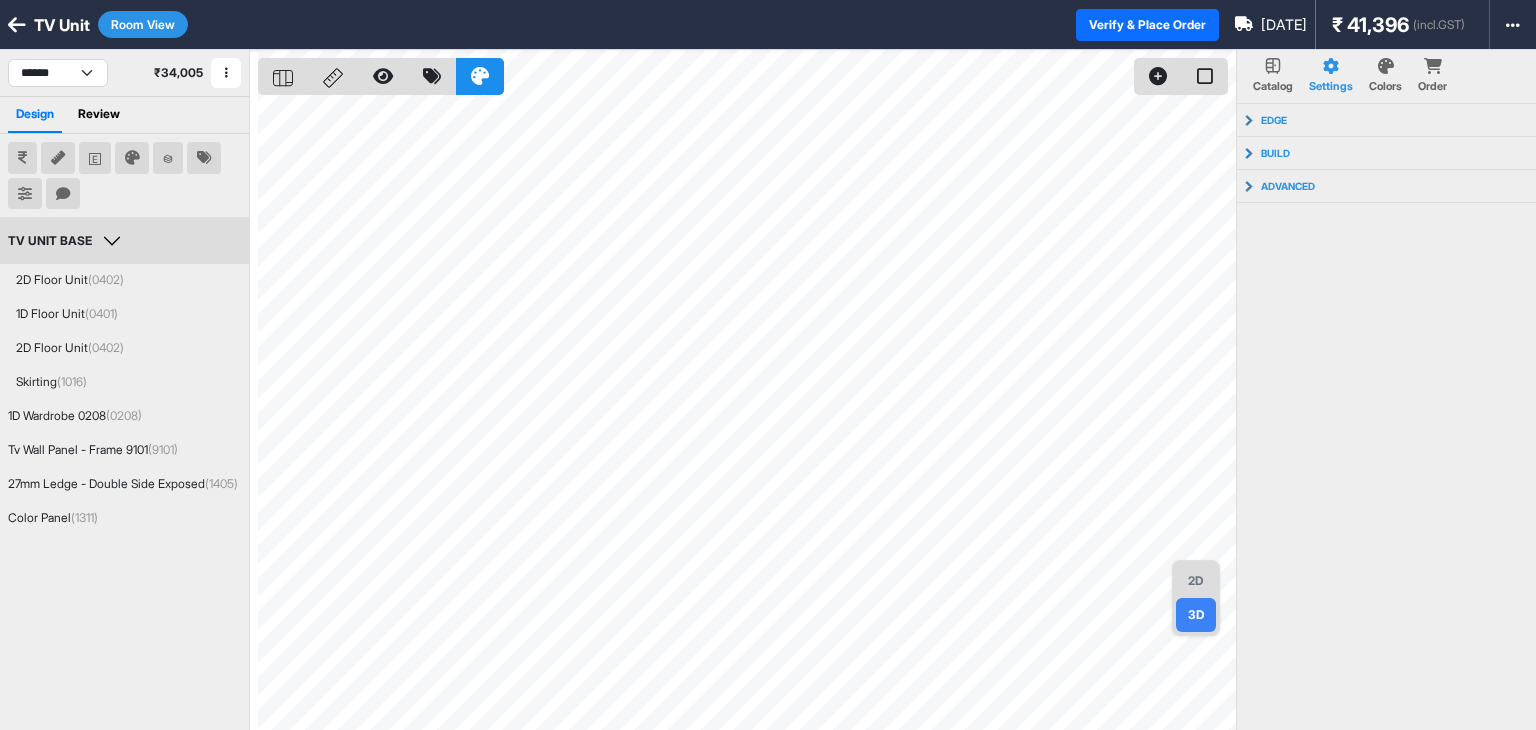 click at bounding box center (17, 25) 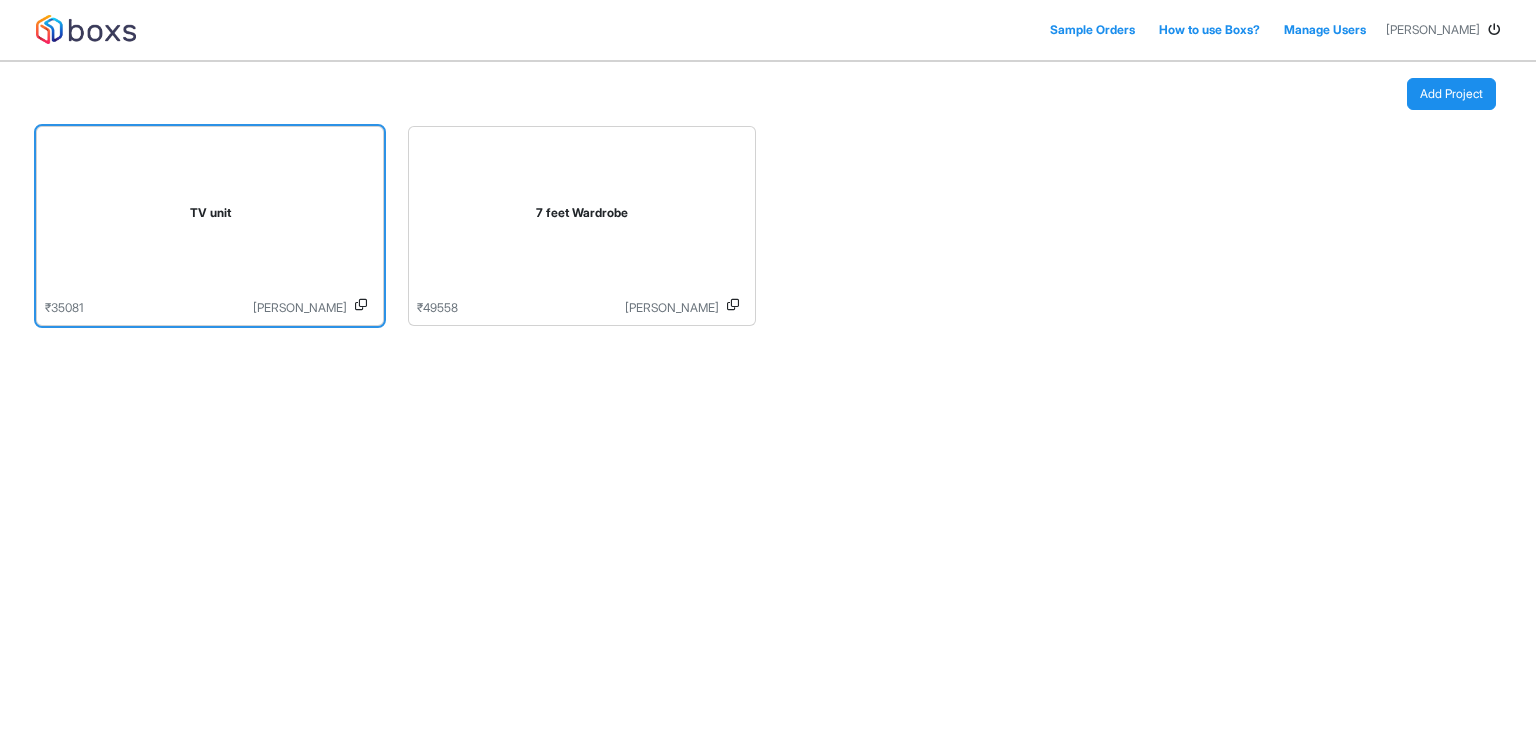 click on "TV unit" at bounding box center (210, 217) 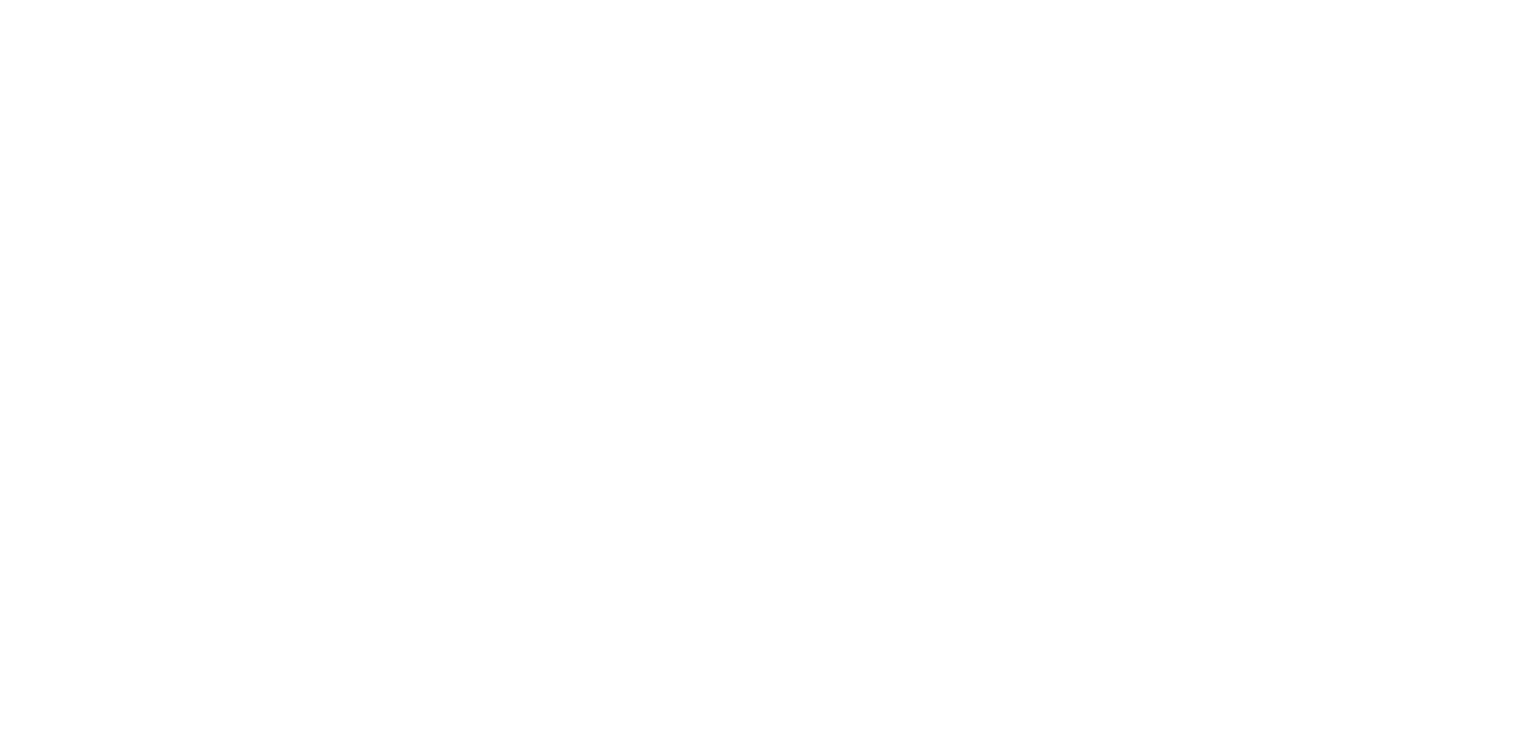 click on "Loading..." at bounding box center (768, 365) 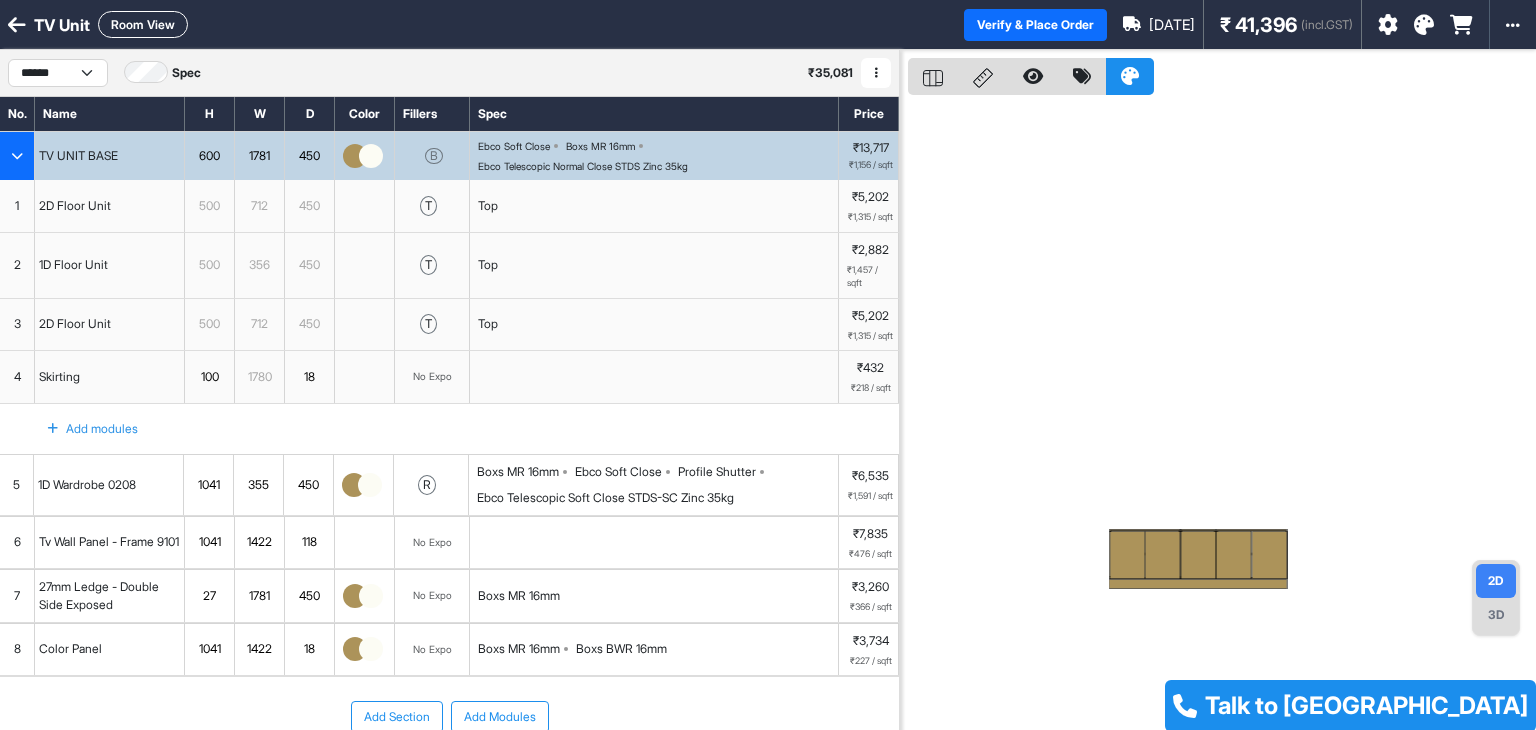 click on "Ebco Telescopic Soft Close STDS-SC Zinc 35kg" at bounding box center (605, 498) 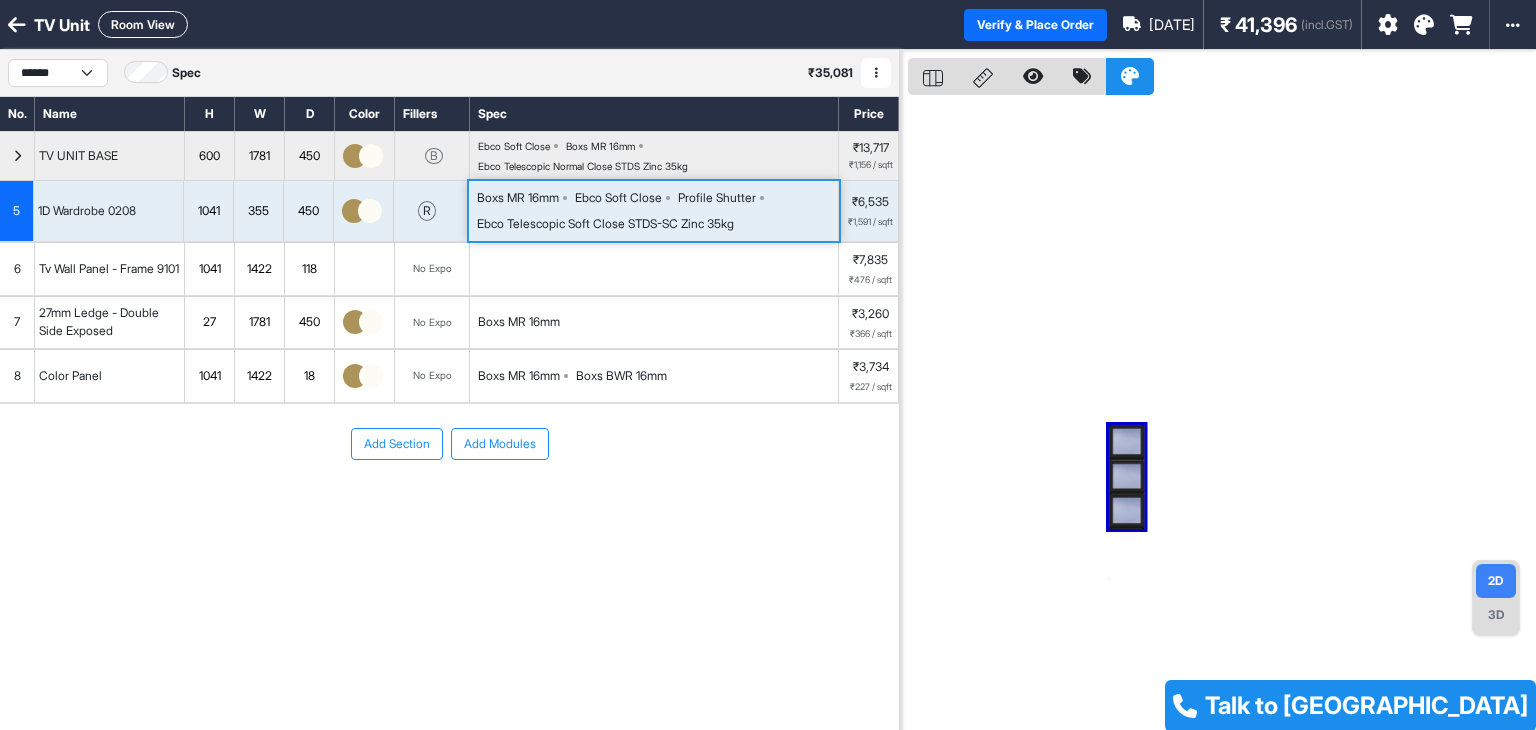click at bounding box center [370, 211] 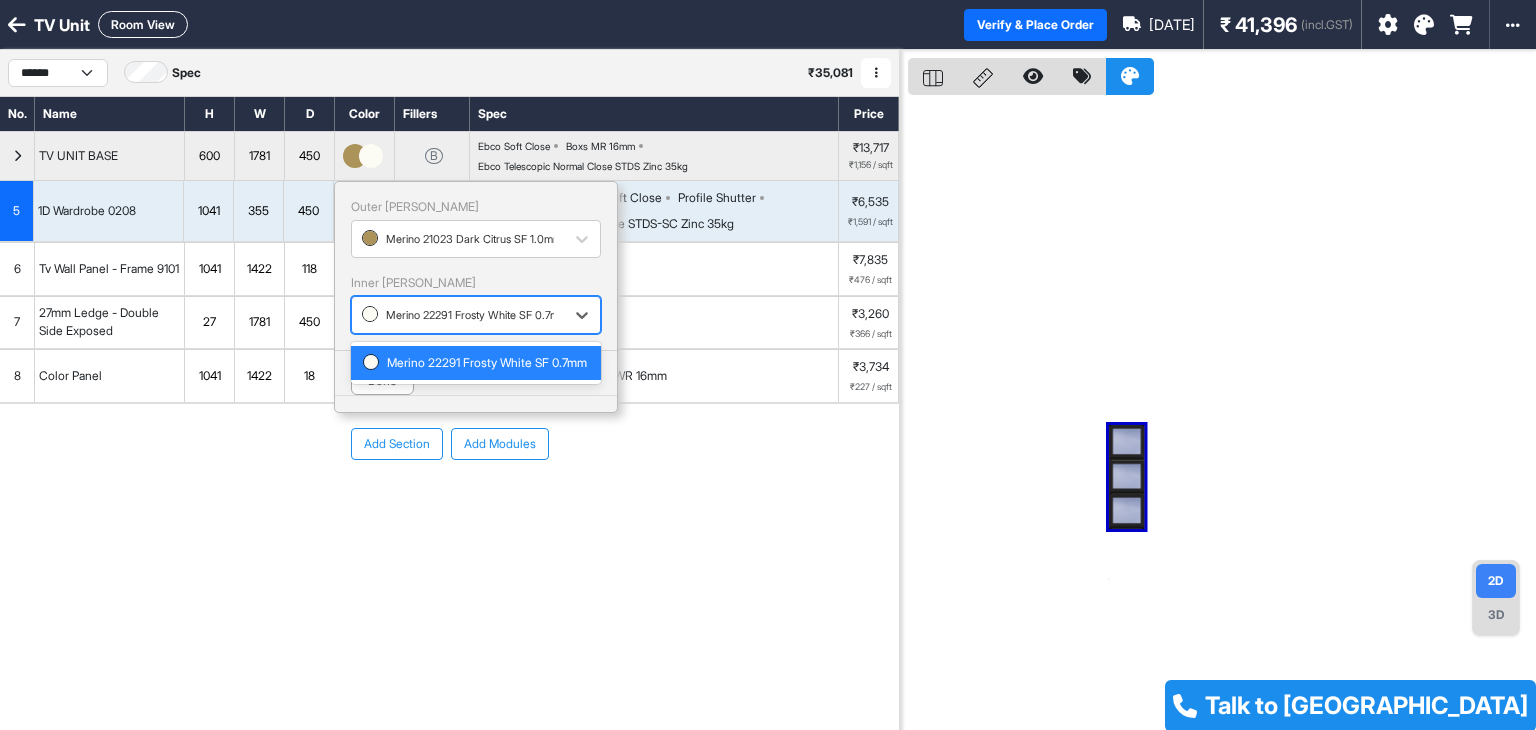 click at bounding box center (458, 315) 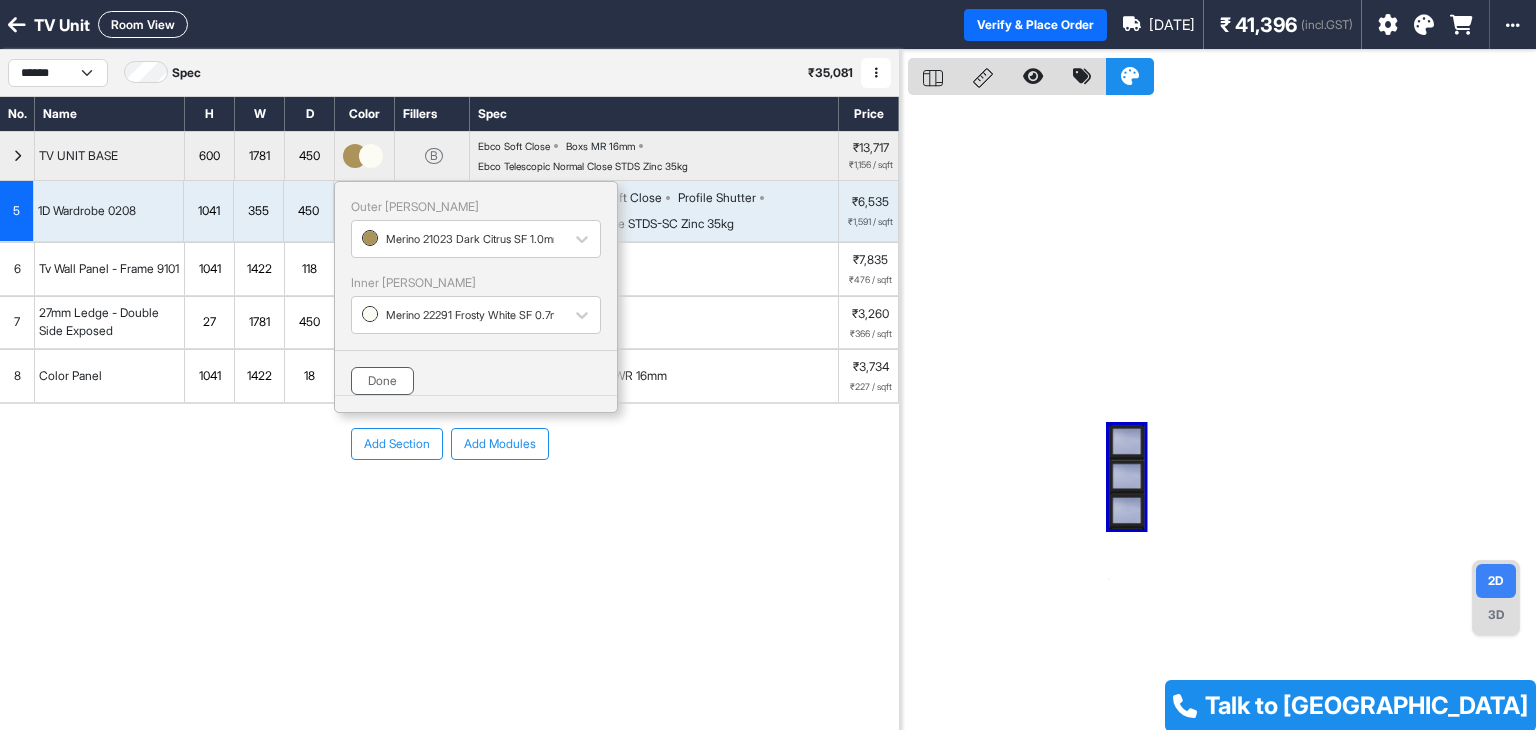click on "Done" at bounding box center (382, 381) 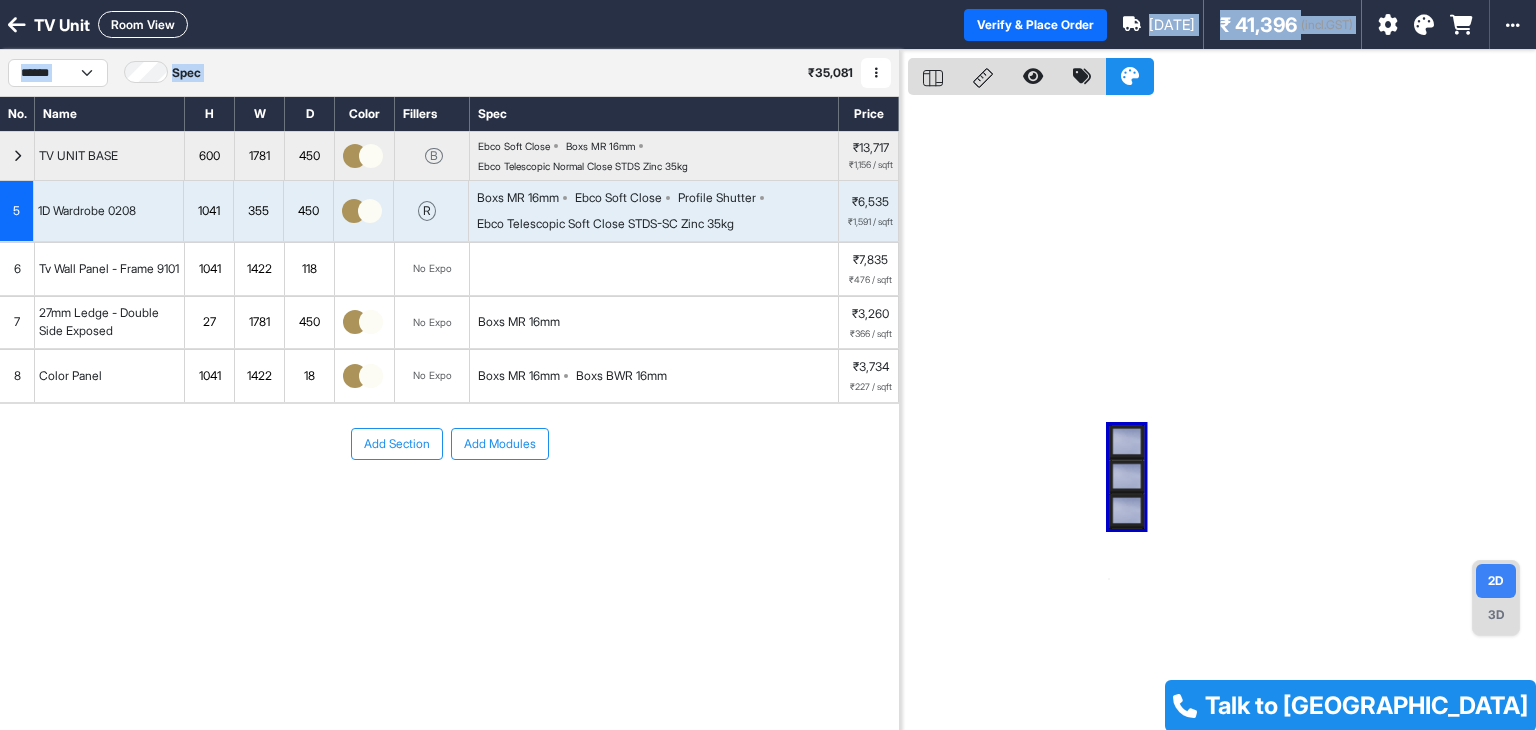 click on "TV unit Room View Verify & Place Order Jul 10th ₹   41,396 (incl.GST) Import Assembly Archive Rename Refresh Price ****** Spec ₹ 35,081 Add  Room Edit  Room  Name Delete  Room Duplicate Room No. Name H W D Color Fillers Spec Price TV UNIT BASE 600 1781 450 B Ebco Soft Close Boxs MR 16mm Ebco Telescopic Normal Close STDS Zinc 35kg ₹13,717 ₹1,156 / sqft 5 1D Wardrobe 0208 1041 355 450 r Boxs MR 16mm Ebco Soft Close Profile Shutter Ebco Telescopic Soft Close STDS-SC Zinc 35kg ₹6,535 ₹1,591 / sqft 6 Tv Wall Panel - Frame 9101 1041 1422 118 No Expo ₹7,835 ₹476 / sqft 7 27mm Ledge - Double Side Exposed 27 1781 450 No Expo Boxs MR 16mm ₹3,260 ₹366 / sqft 8 Color Panel 1041 1422 18 No Expo Boxs MR 16mm Boxs BWR 16mm ₹3,734 ₹227 / sqft
To pick up a draggable item, press the space bar.
While dragging, use the arrow keys to move the item.
Press space again to drop the item in its new position, or press escape to cancel.
Add Section Add Modules     2D 3D Talk to us" at bounding box center [768, 365] 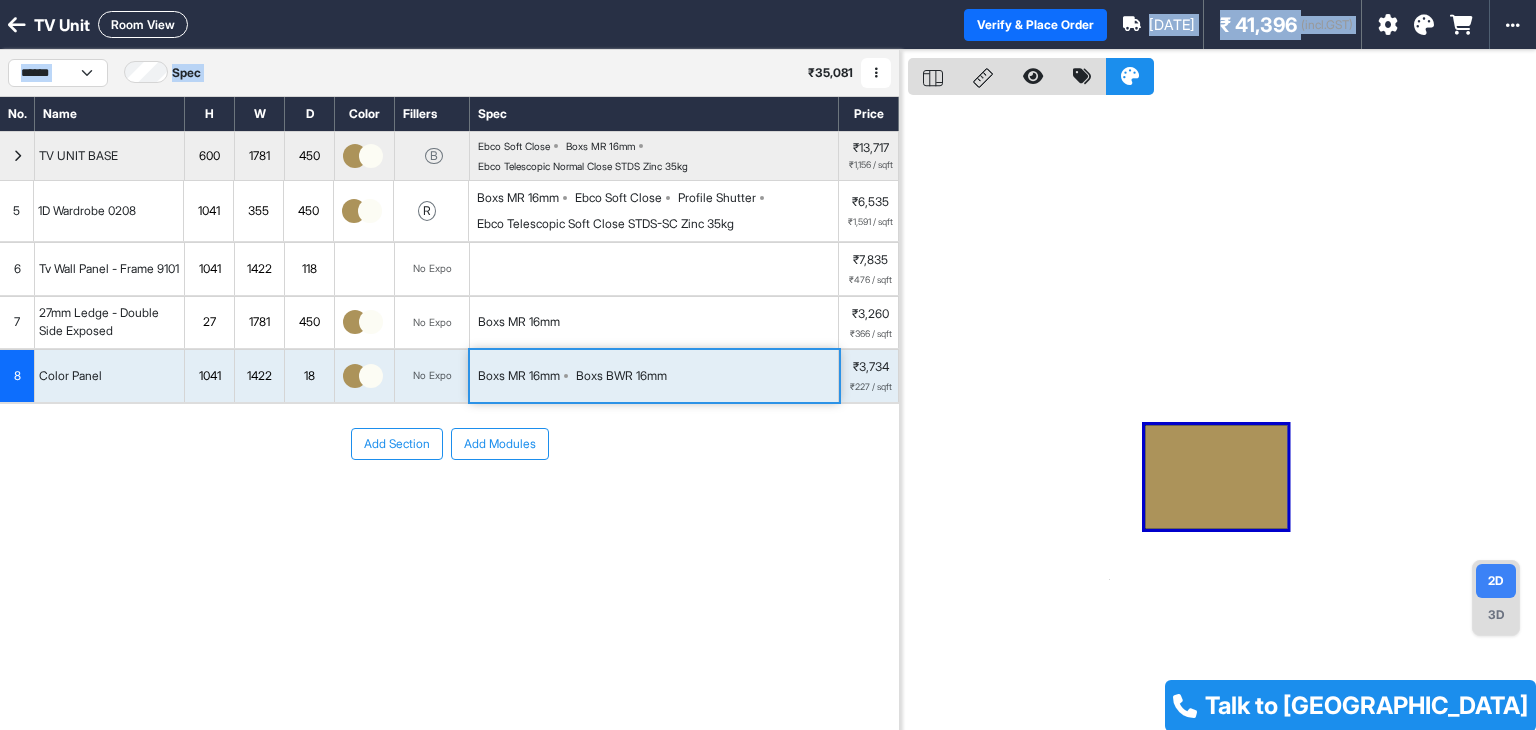 click on "Boxs MR 16mm" at bounding box center (519, 376) 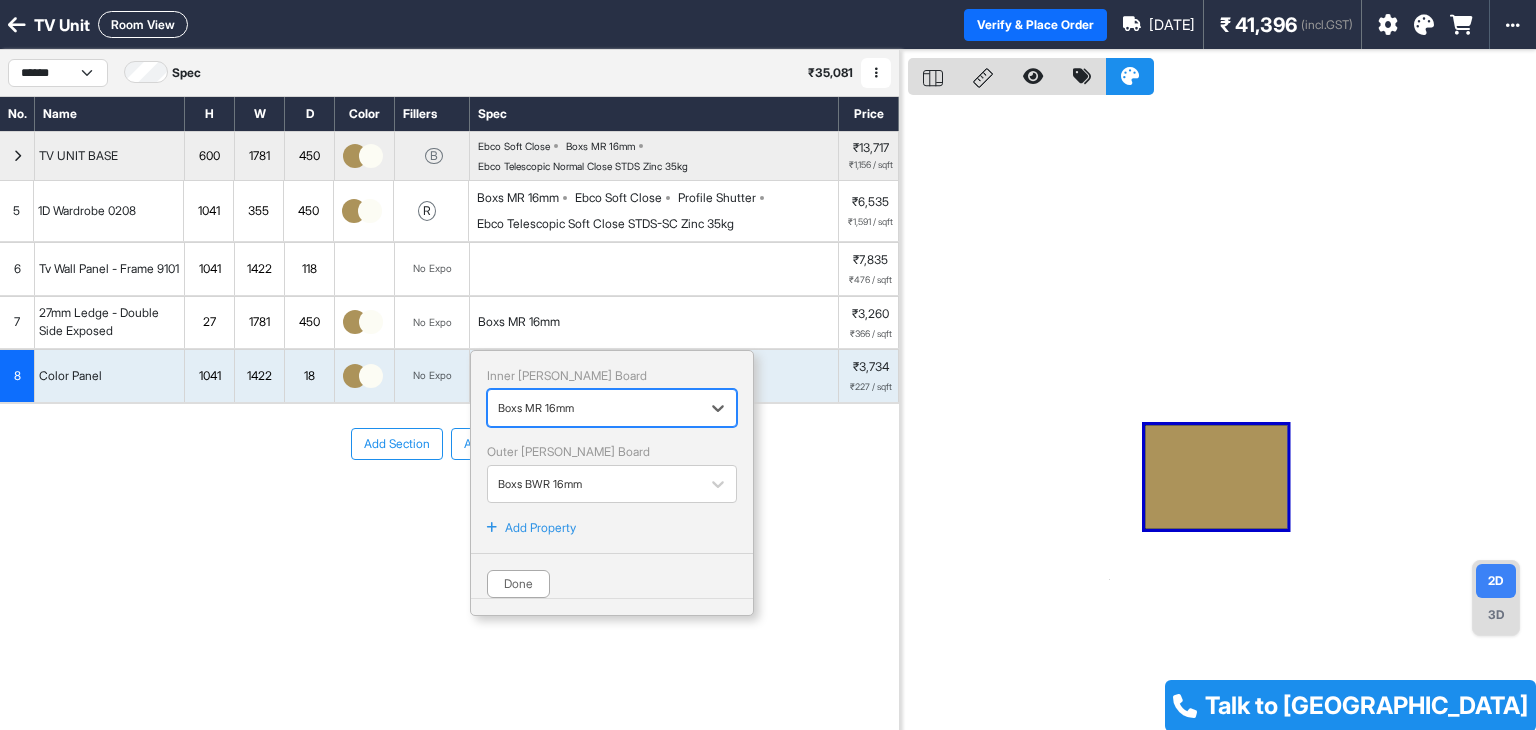 click at bounding box center [594, 408] 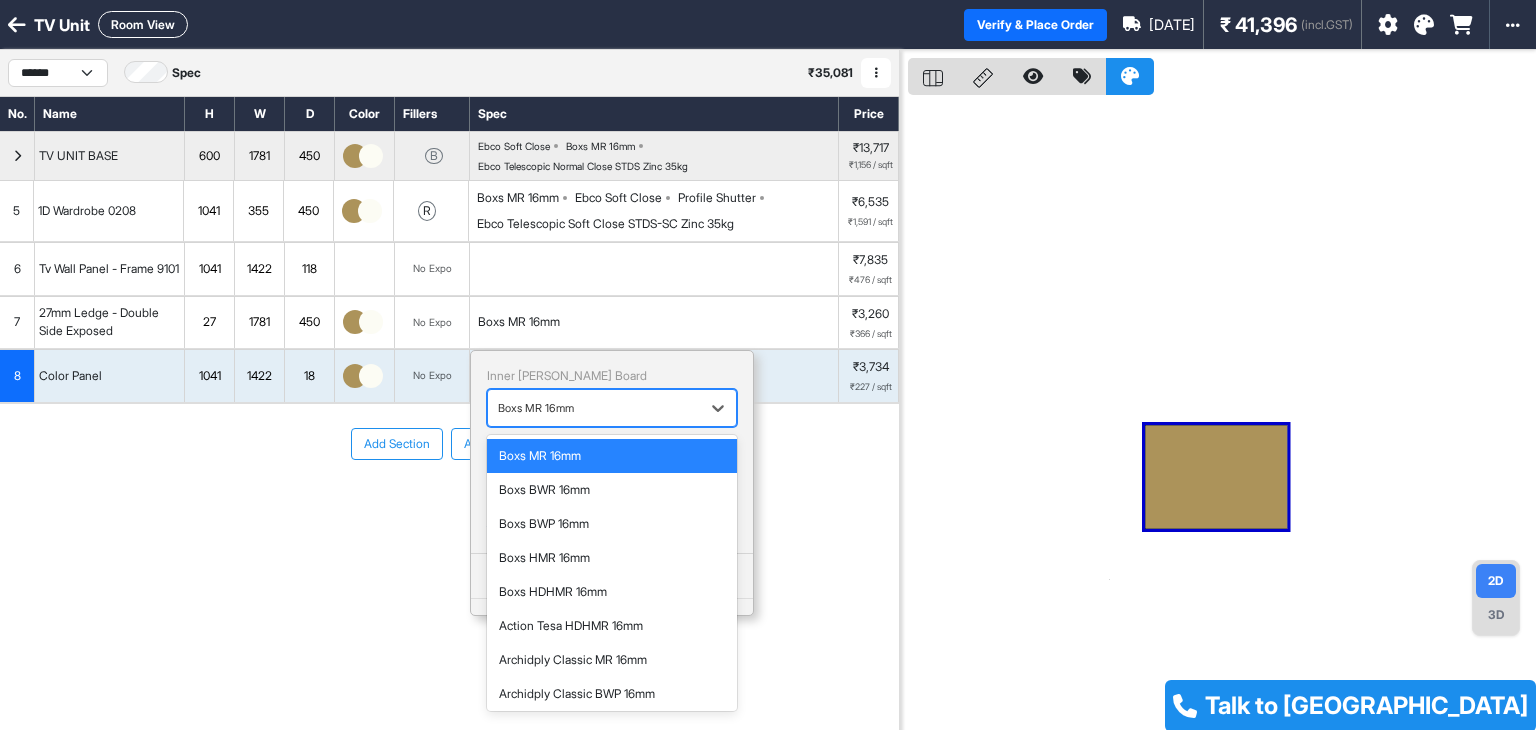 click at bounding box center (1222, 415) 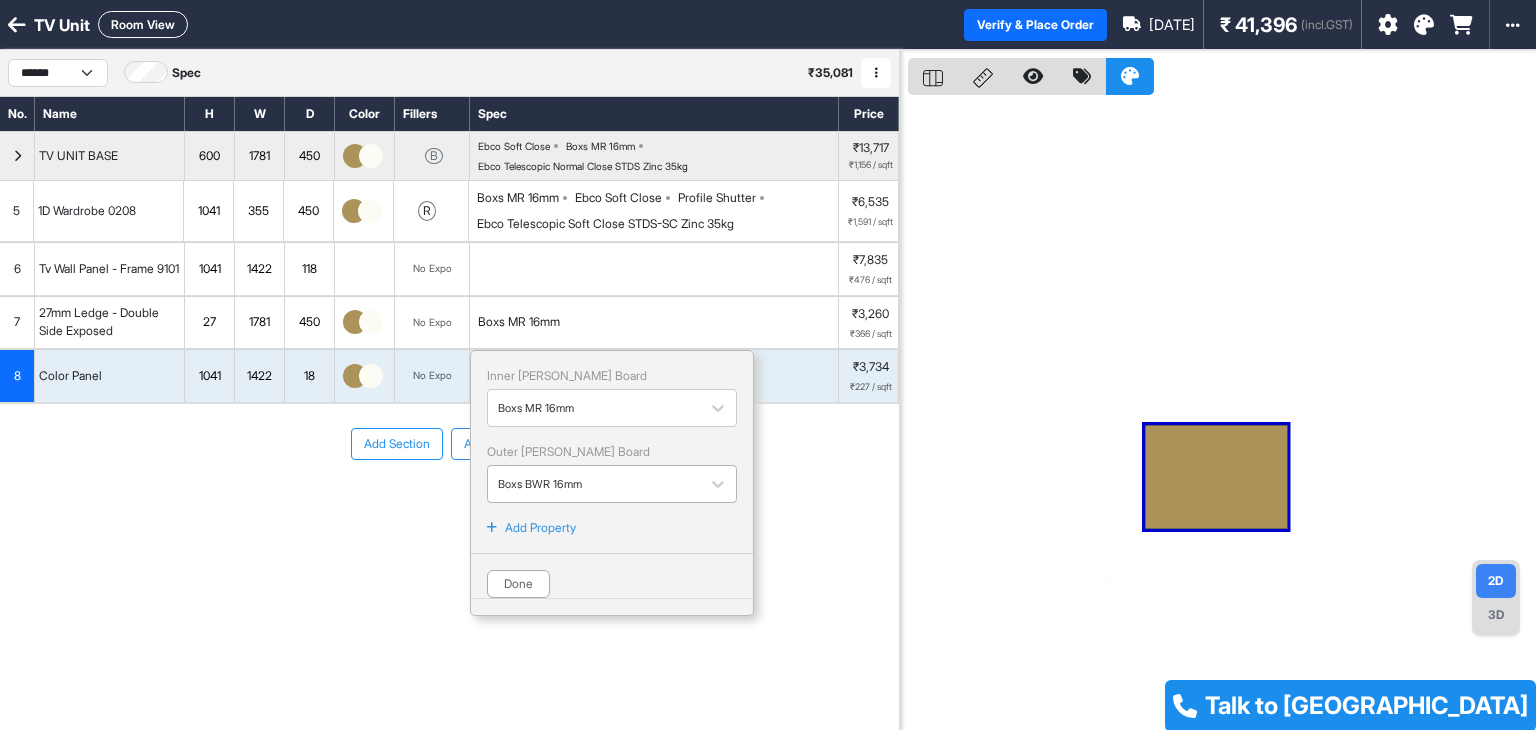click on "Boxs BWR 16mm" at bounding box center (594, 484) 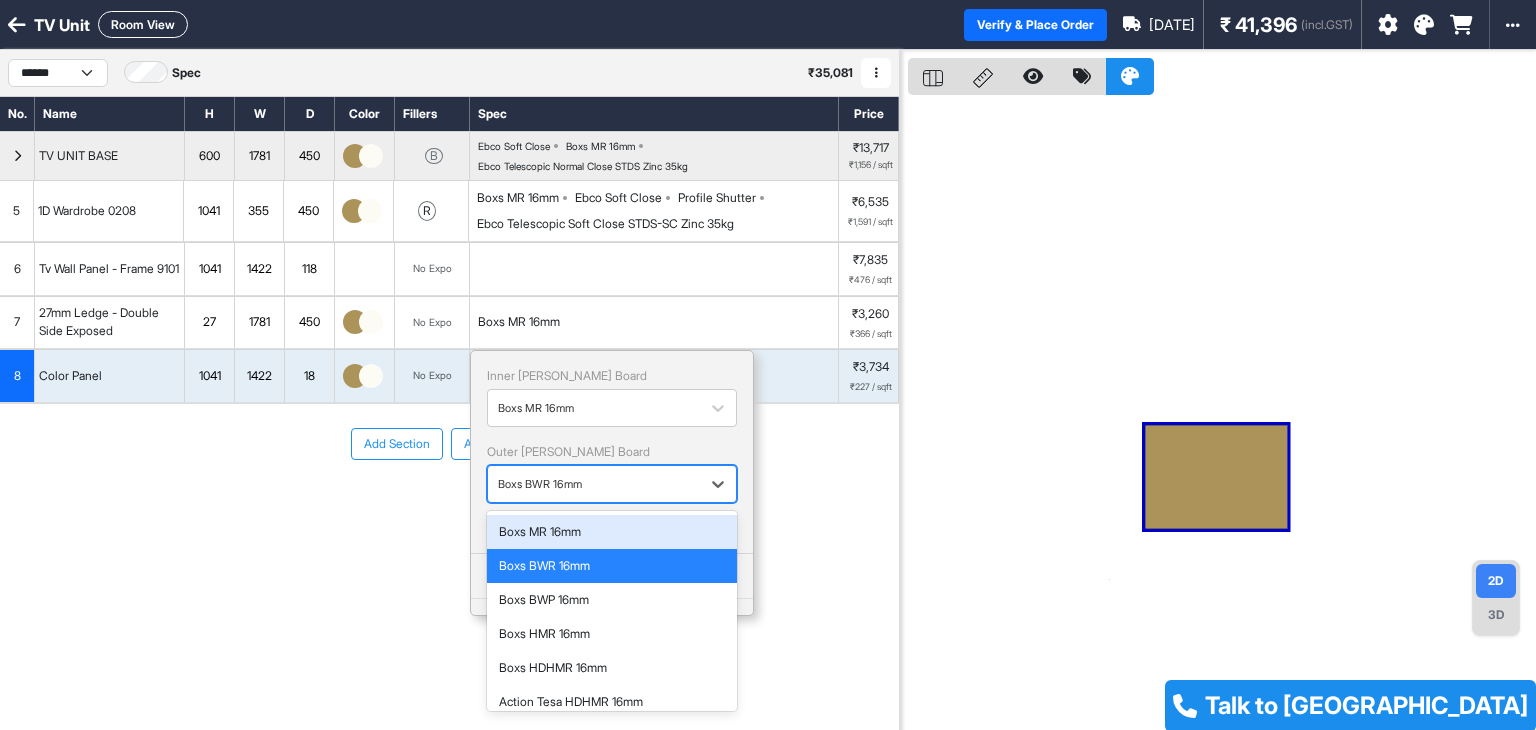 click on "Boxs MR 16mm" at bounding box center (612, 532) 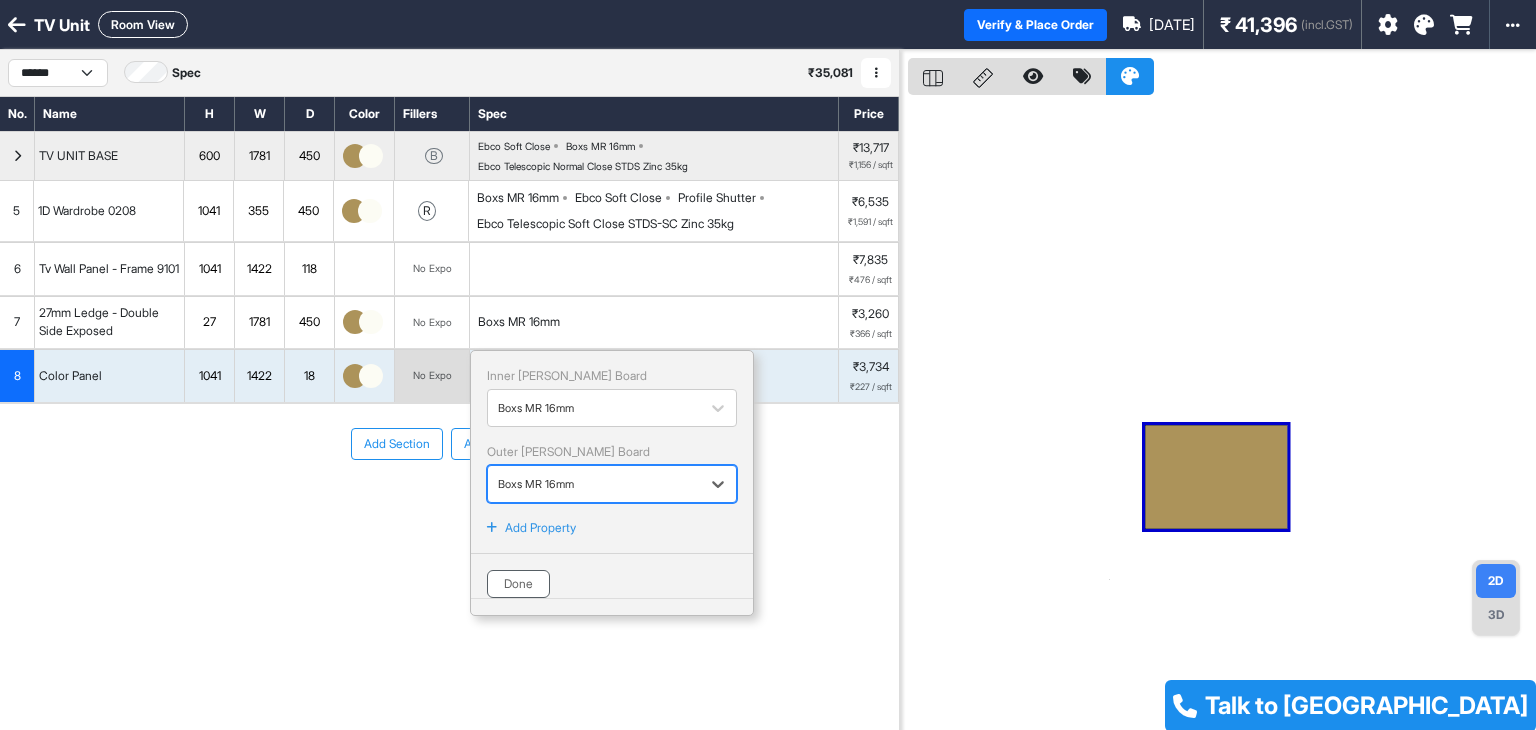 click on "Done" at bounding box center [518, 584] 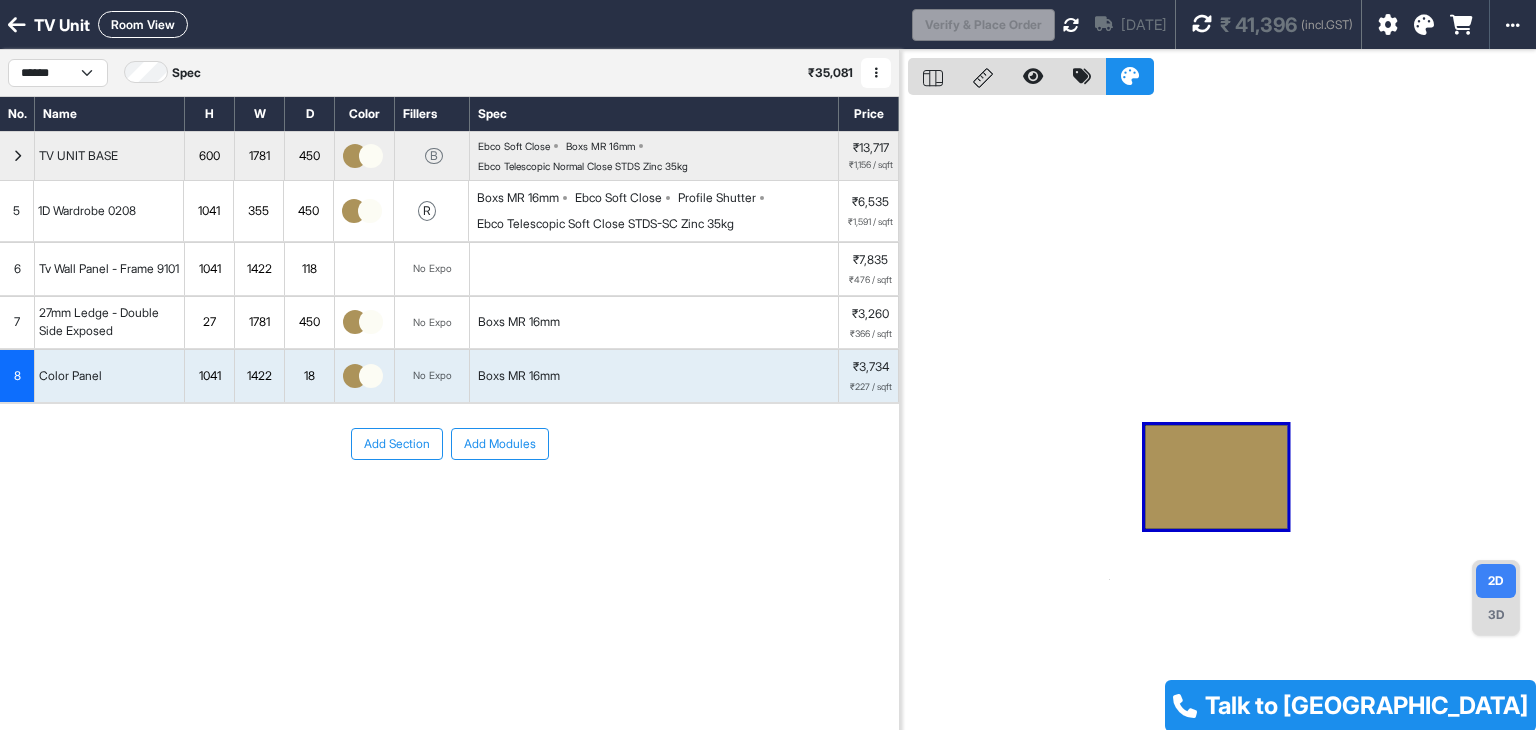 click at bounding box center (1222, 415) 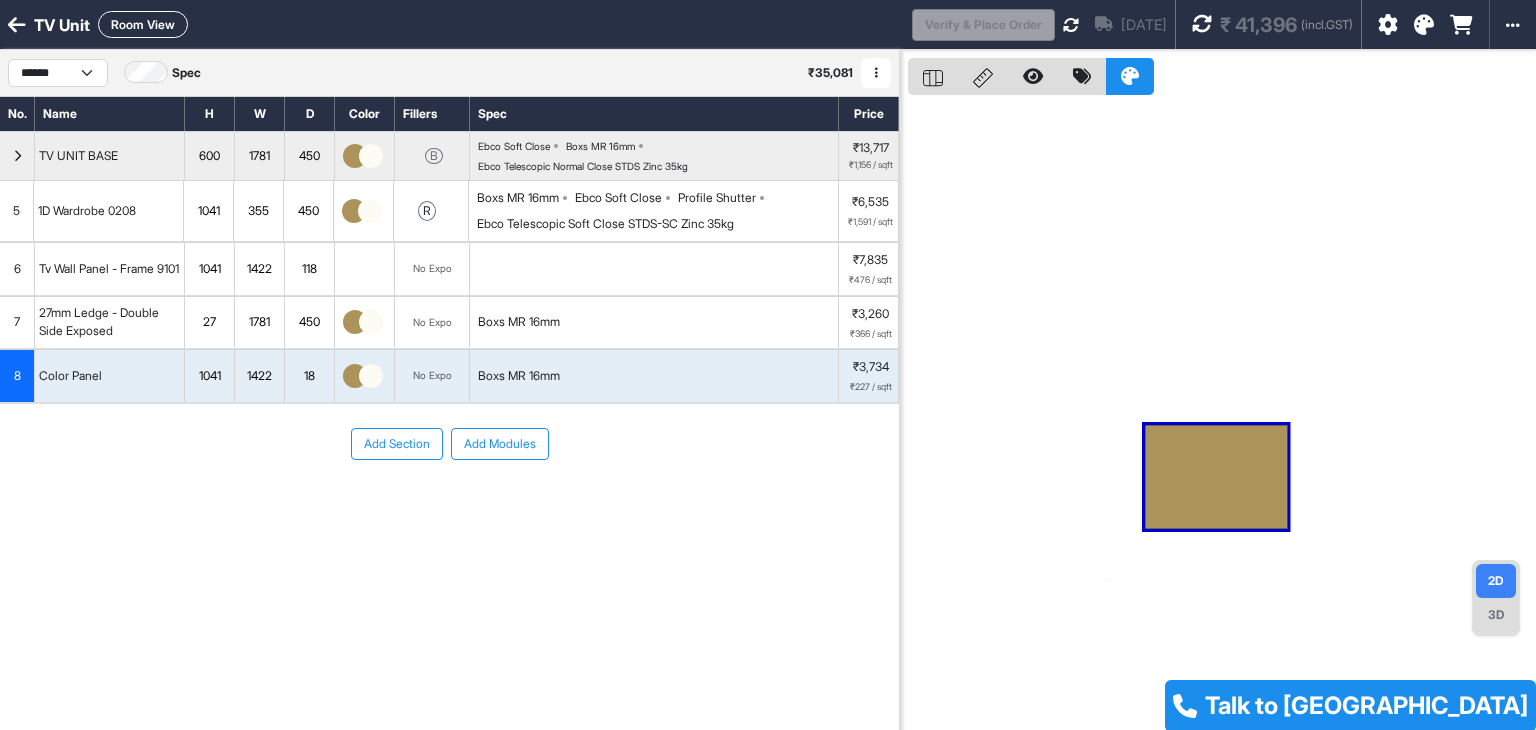 click at bounding box center (1202, 24) 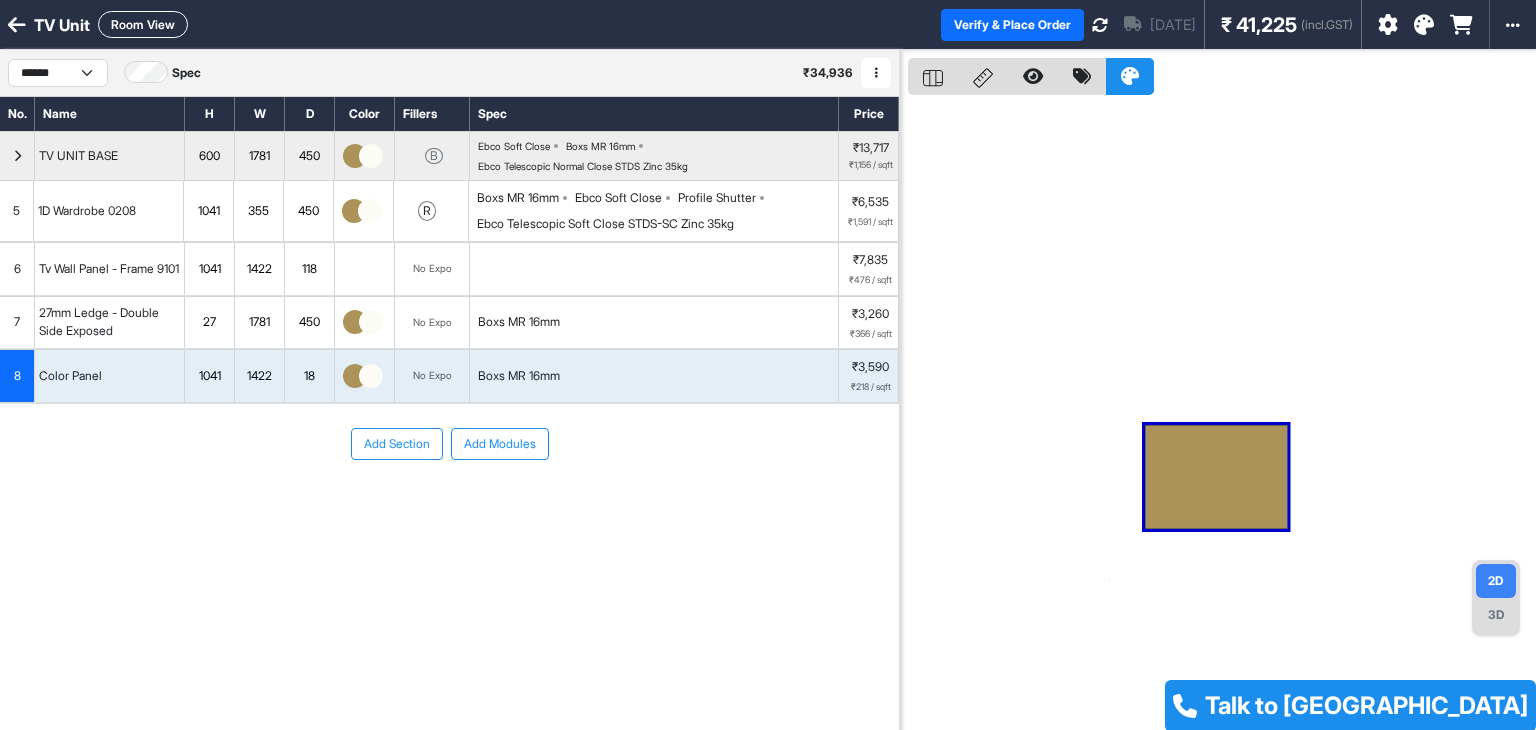 click on "Room View" at bounding box center (143, 24) 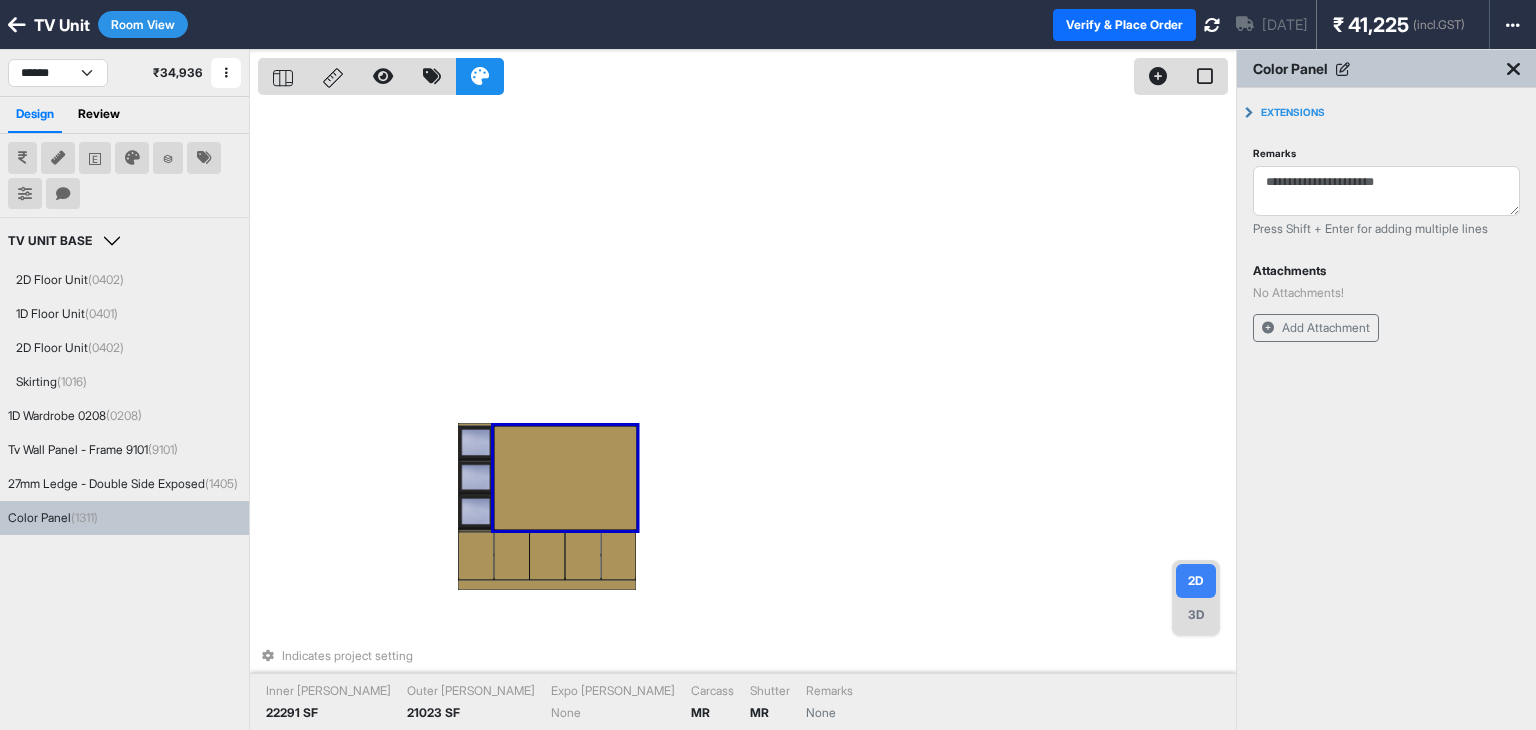 click on "Indicates project setting Inner Lam 22291 SF Outer Lam 21023 SF Expo Lam None Carcass MR Shutter MR Remarks None" at bounding box center (747, 415) 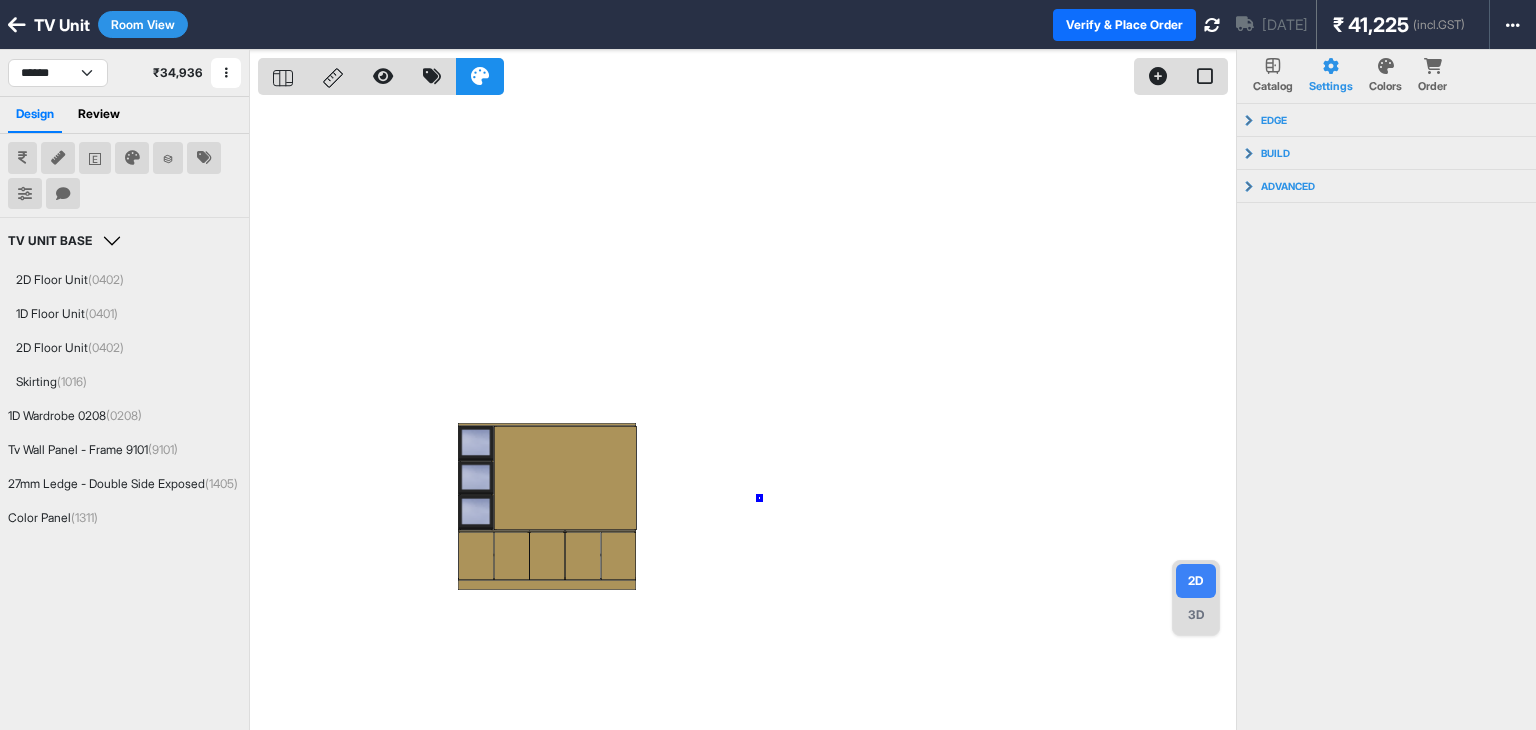 drag, startPoint x: 753, startPoint y: 499, endPoint x: 718, endPoint y: 508, distance: 36.138622 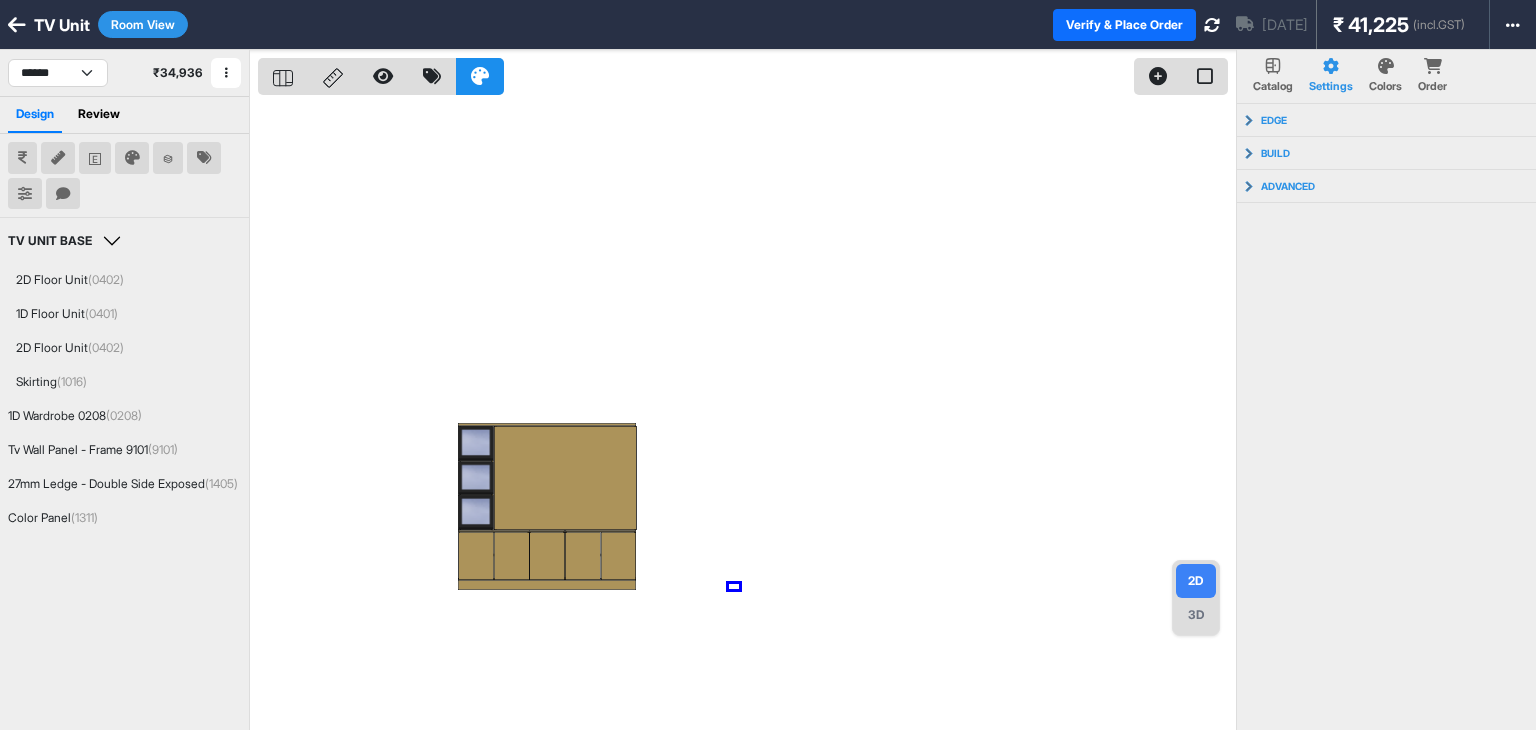 drag, startPoint x: 723, startPoint y: 592, endPoint x: 660, endPoint y: 598, distance: 63.28507 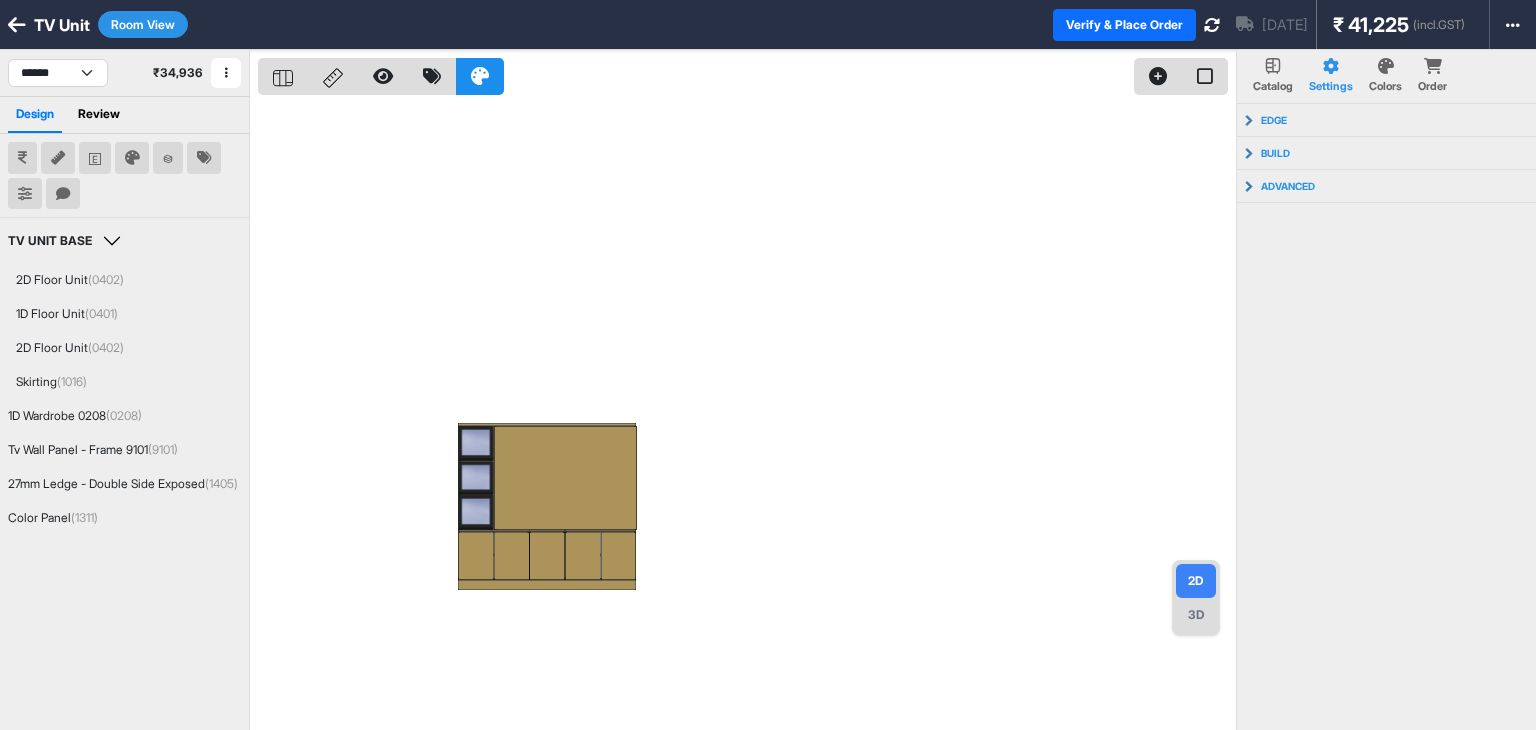click on "3D" at bounding box center [1196, 615] 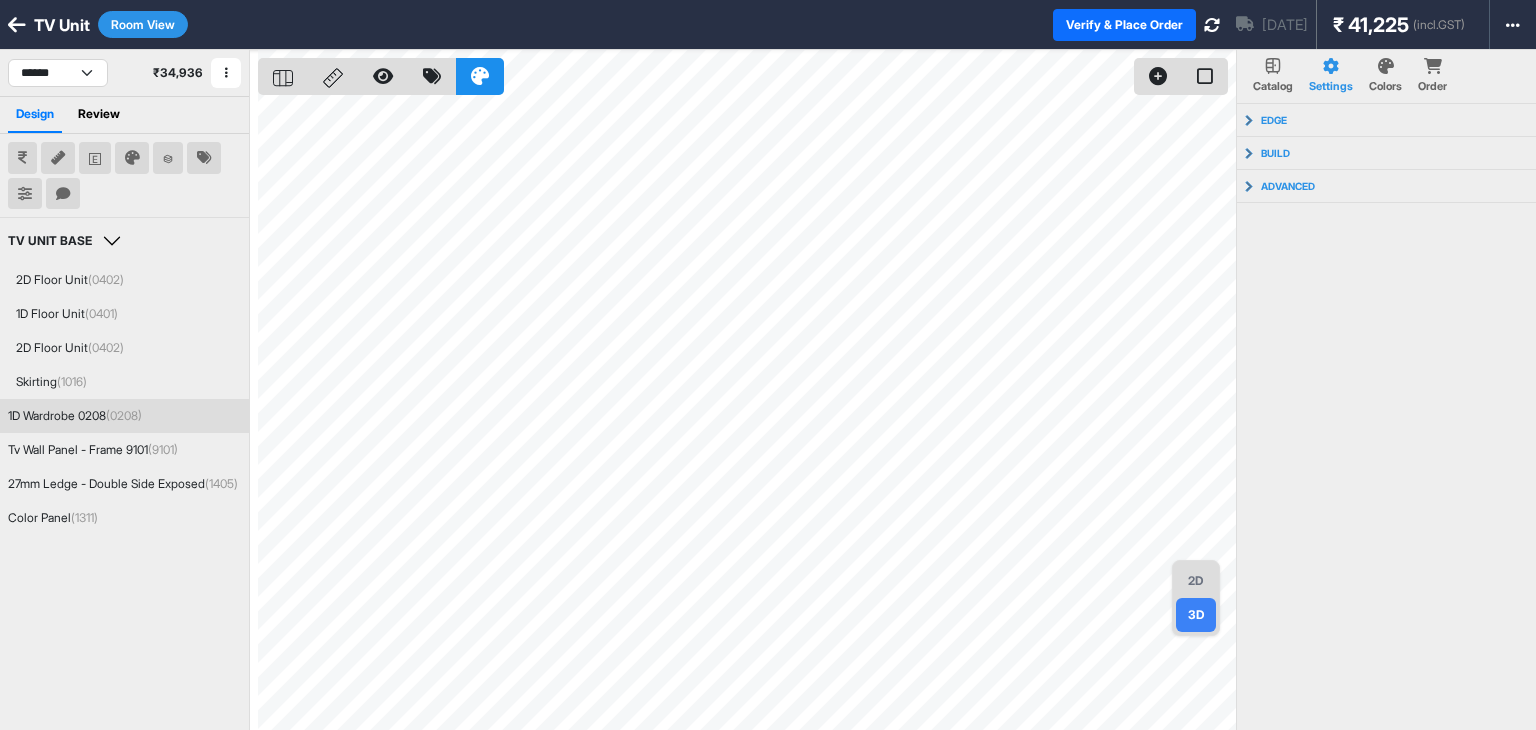 click on "1D Wardrobe 0208  (0208)" at bounding box center [124, 416] 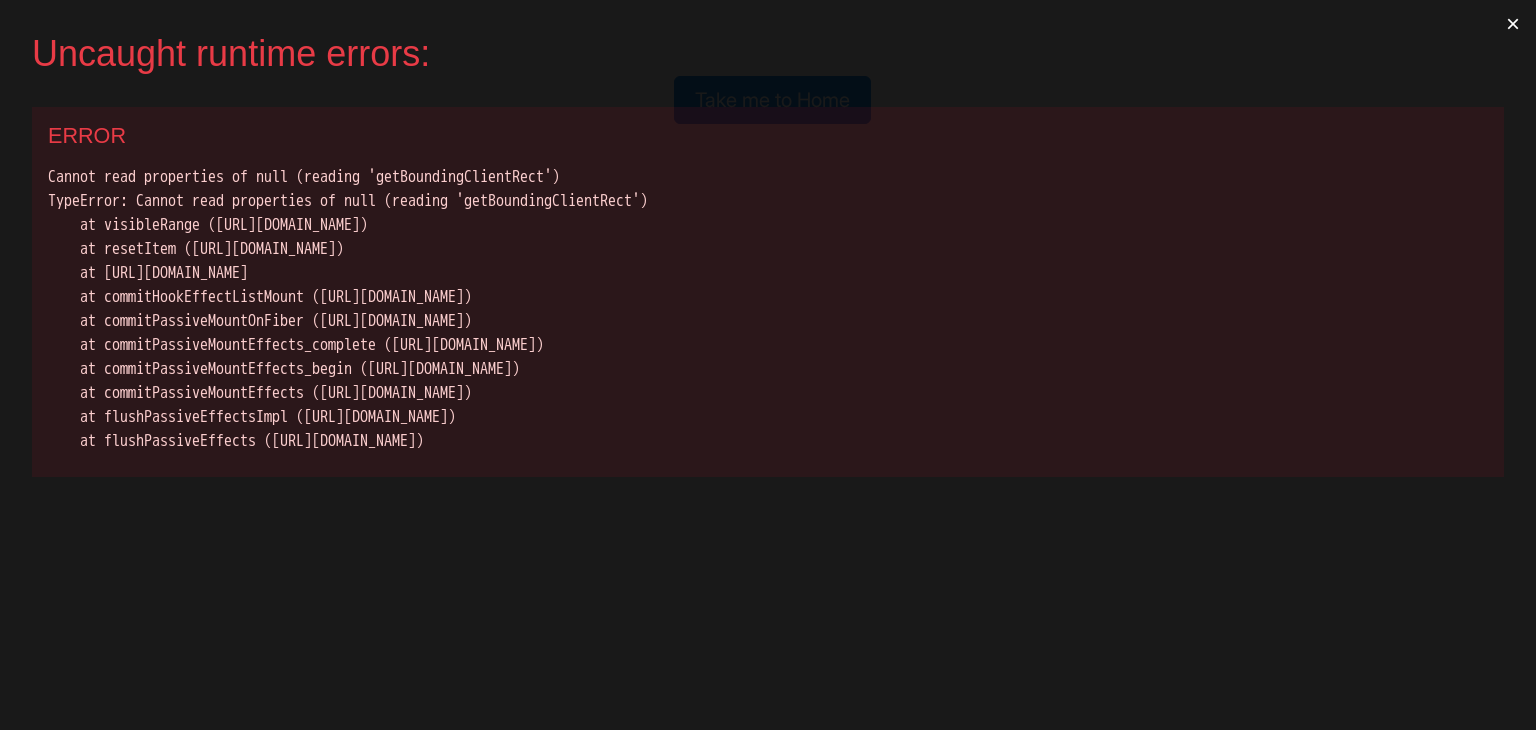 scroll, scrollTop: 0, scrollLeft: 0, axis: both 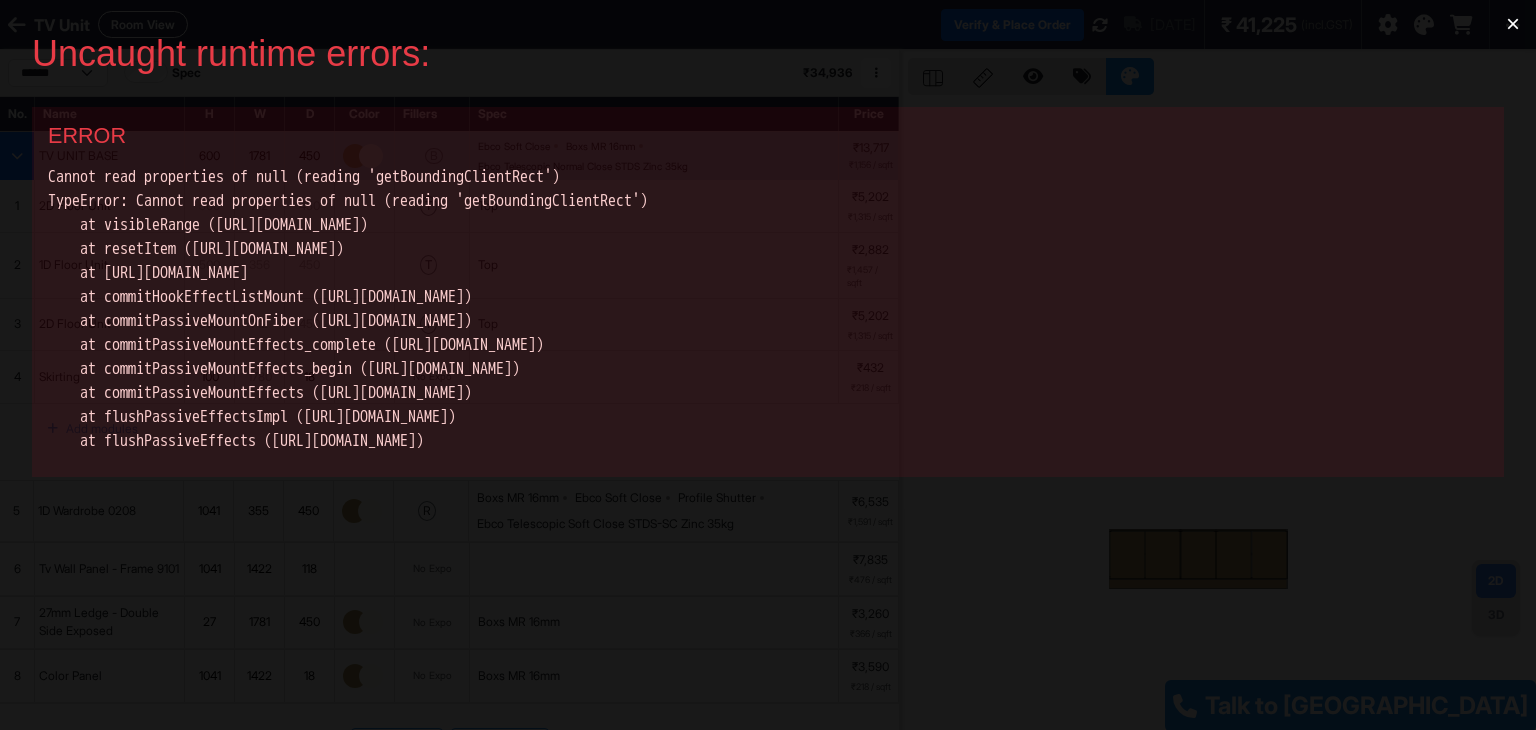 click on "×" at bounding box center (1513, 24) 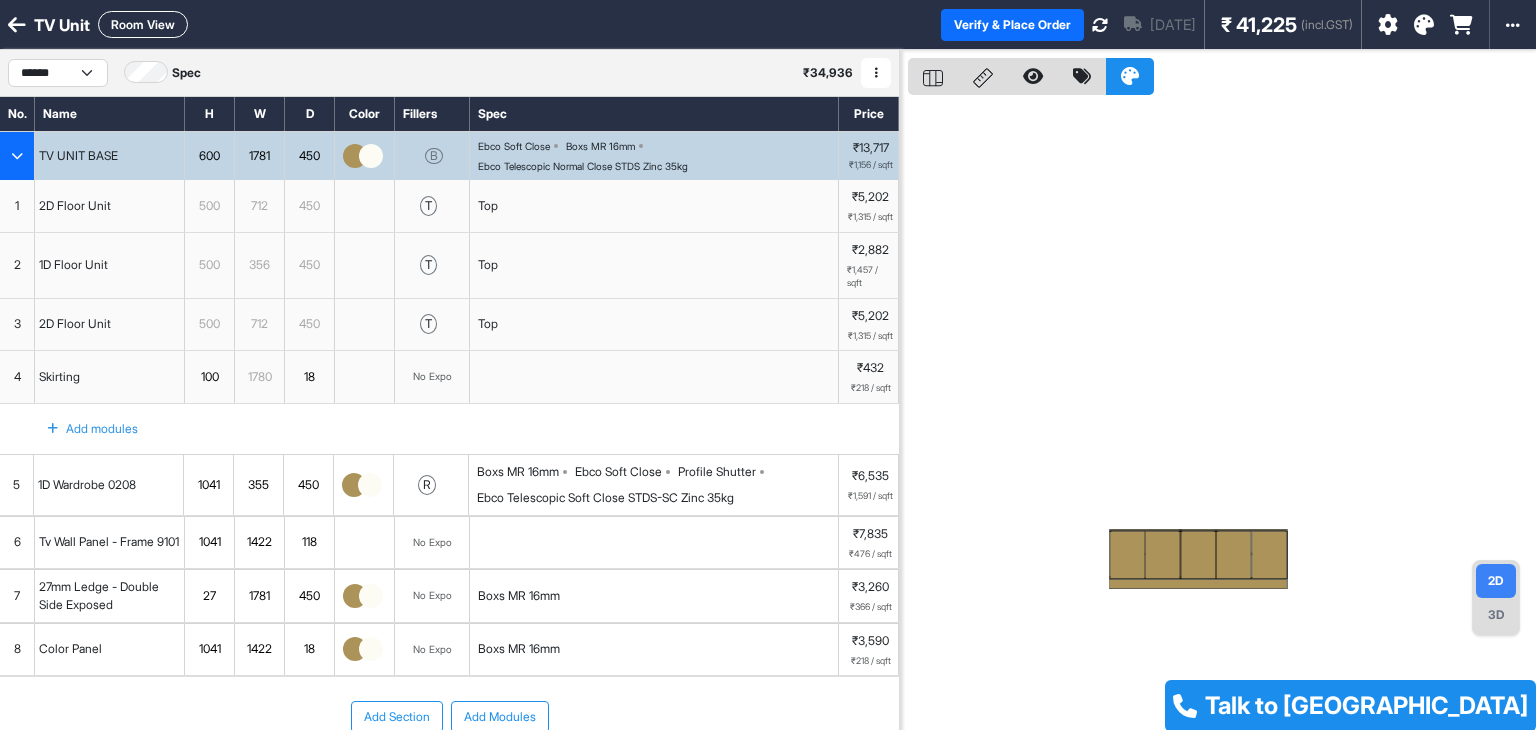click on "1D Wardrobe 0208" at bounding box center (109, 485) 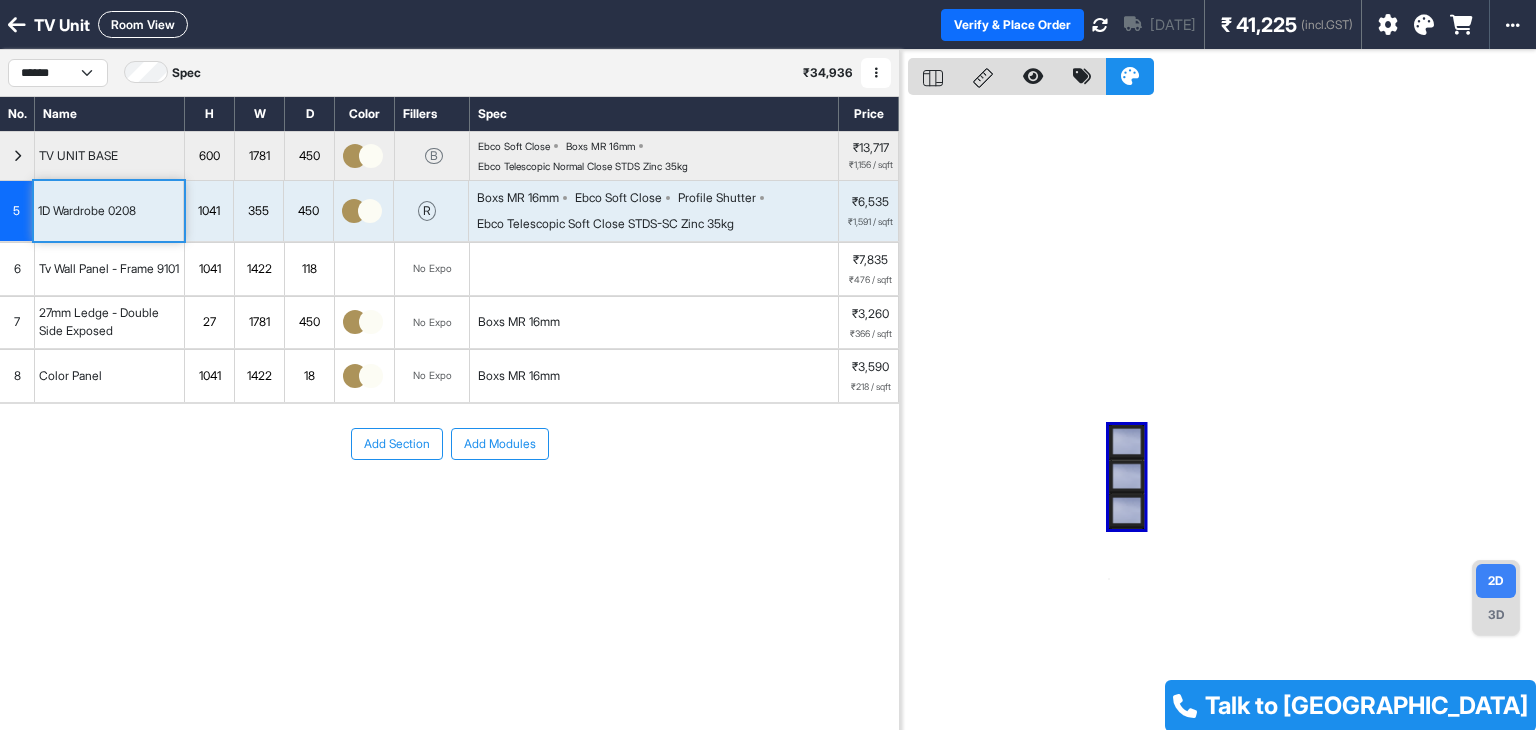 click at bounding box center [370, 211] 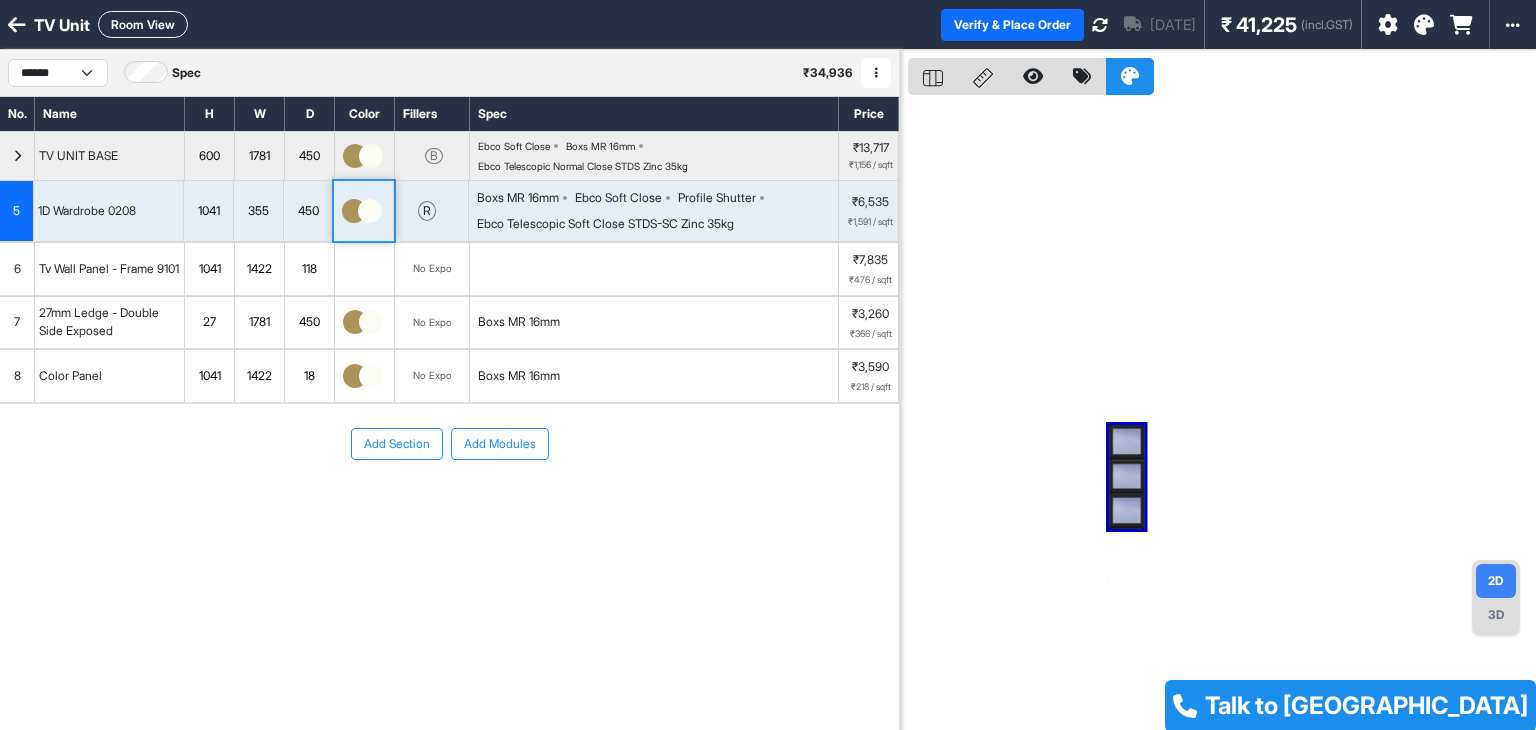 click on "Room View" at bounding box center (143, 24) 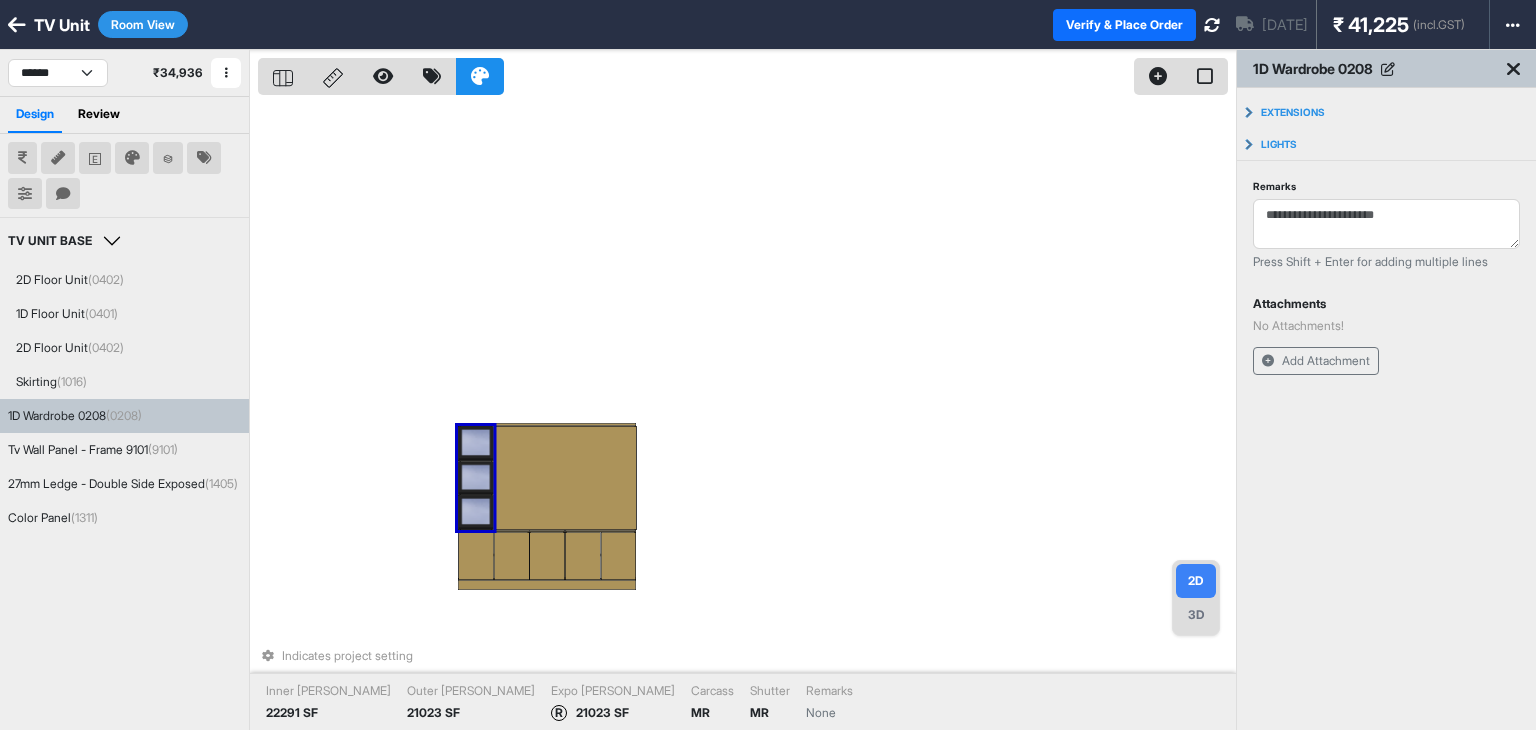 click at bounding box center (475, 443) 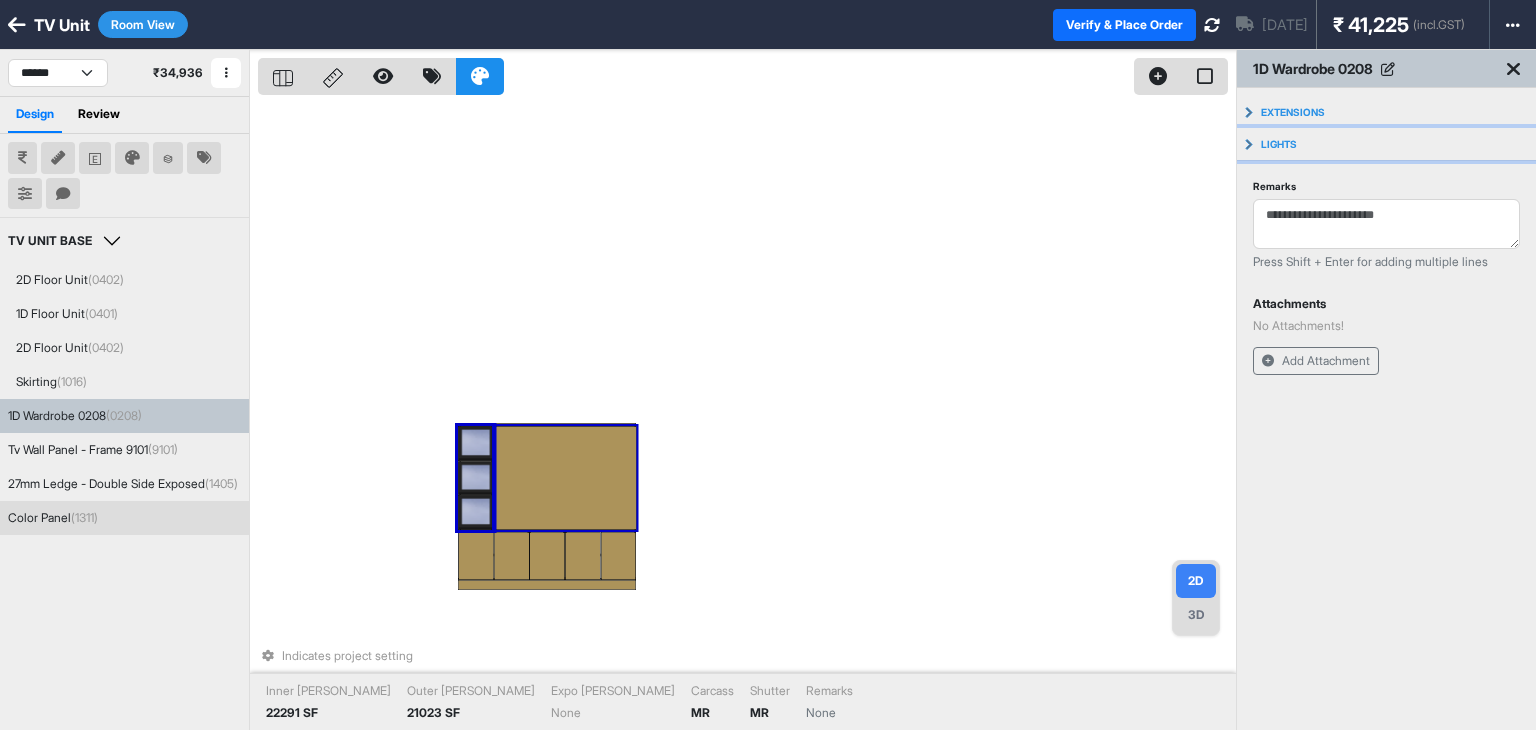 click on "Lights" at bounding box center [1386, 144] 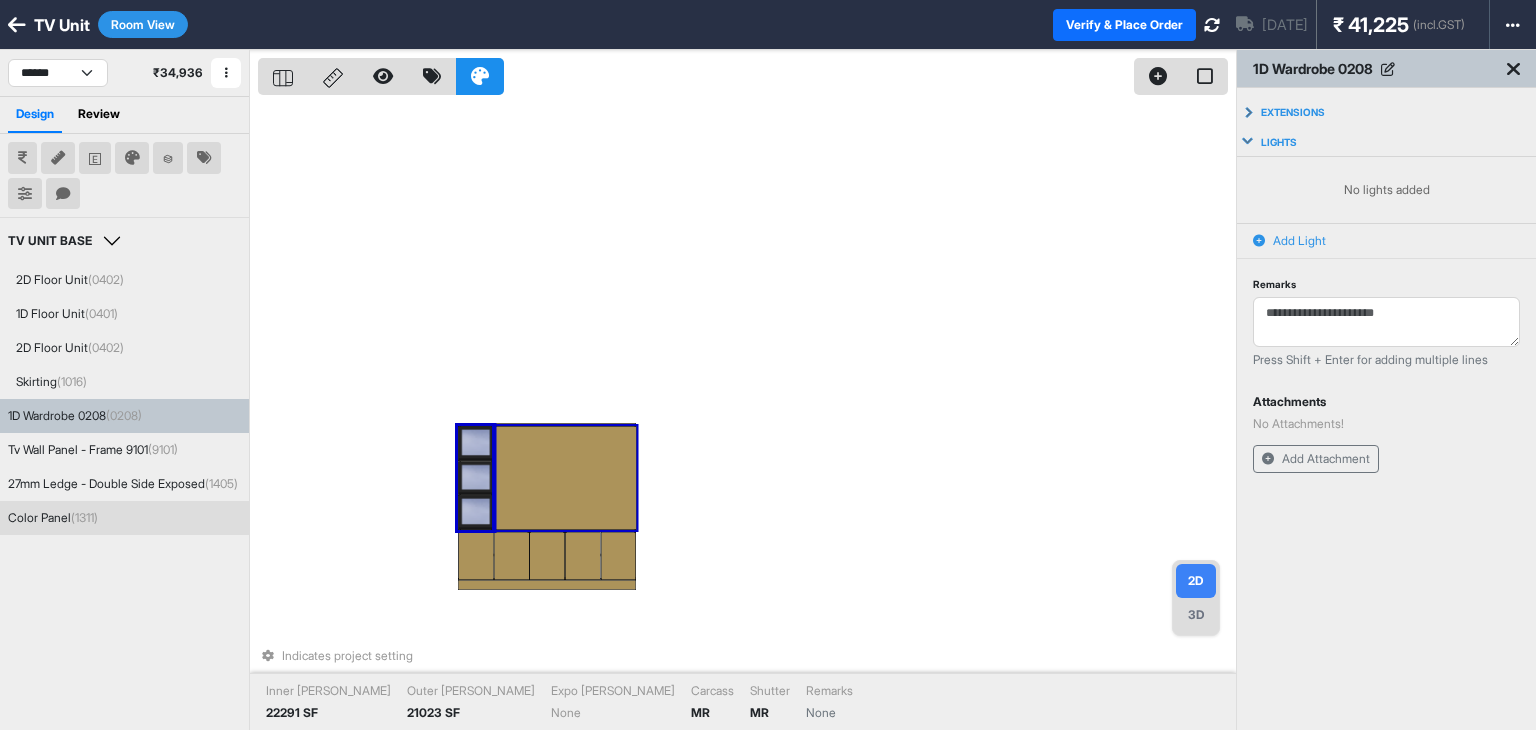 click on "Indicates project setting Inner Lam 22291 SF Outer Lam 21023 SF Expo Lam None Carcass MR Shutter MR Remarks None" at bounding box center (747, 415) 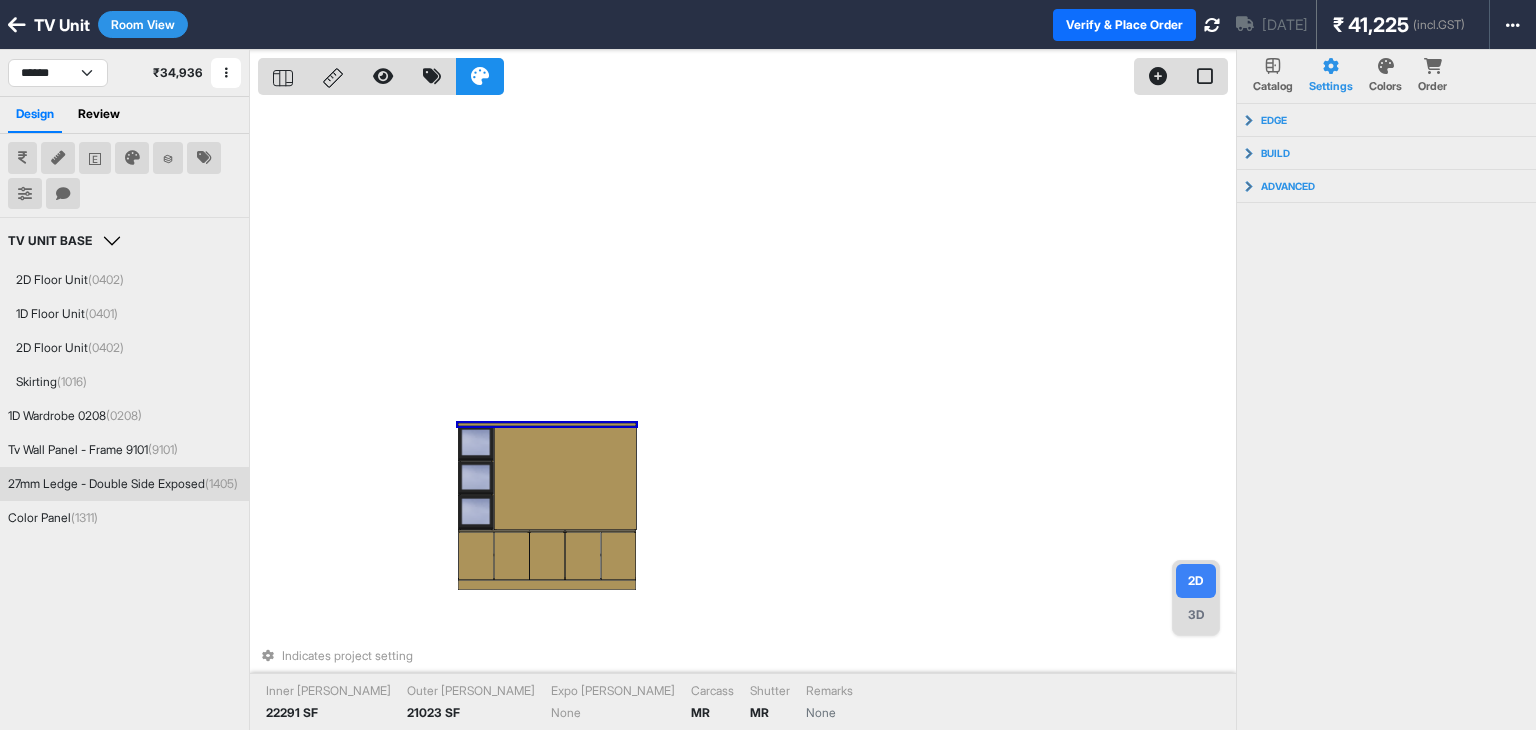 click on "27mm Ledge - Double Side Exposed  (1405)" at bounding box center (123, 484) 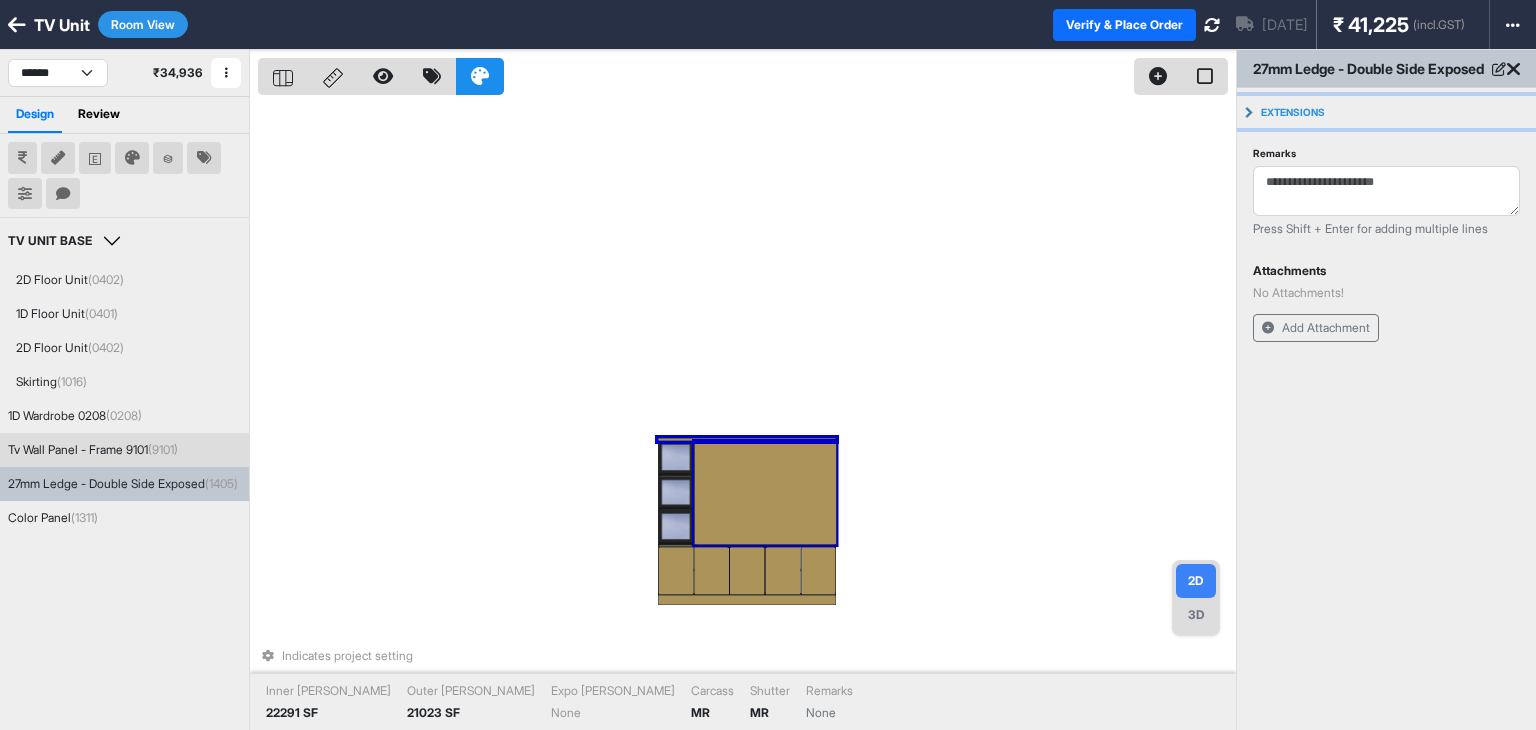 click on "Extensions" at bounding box center (1293, 112) 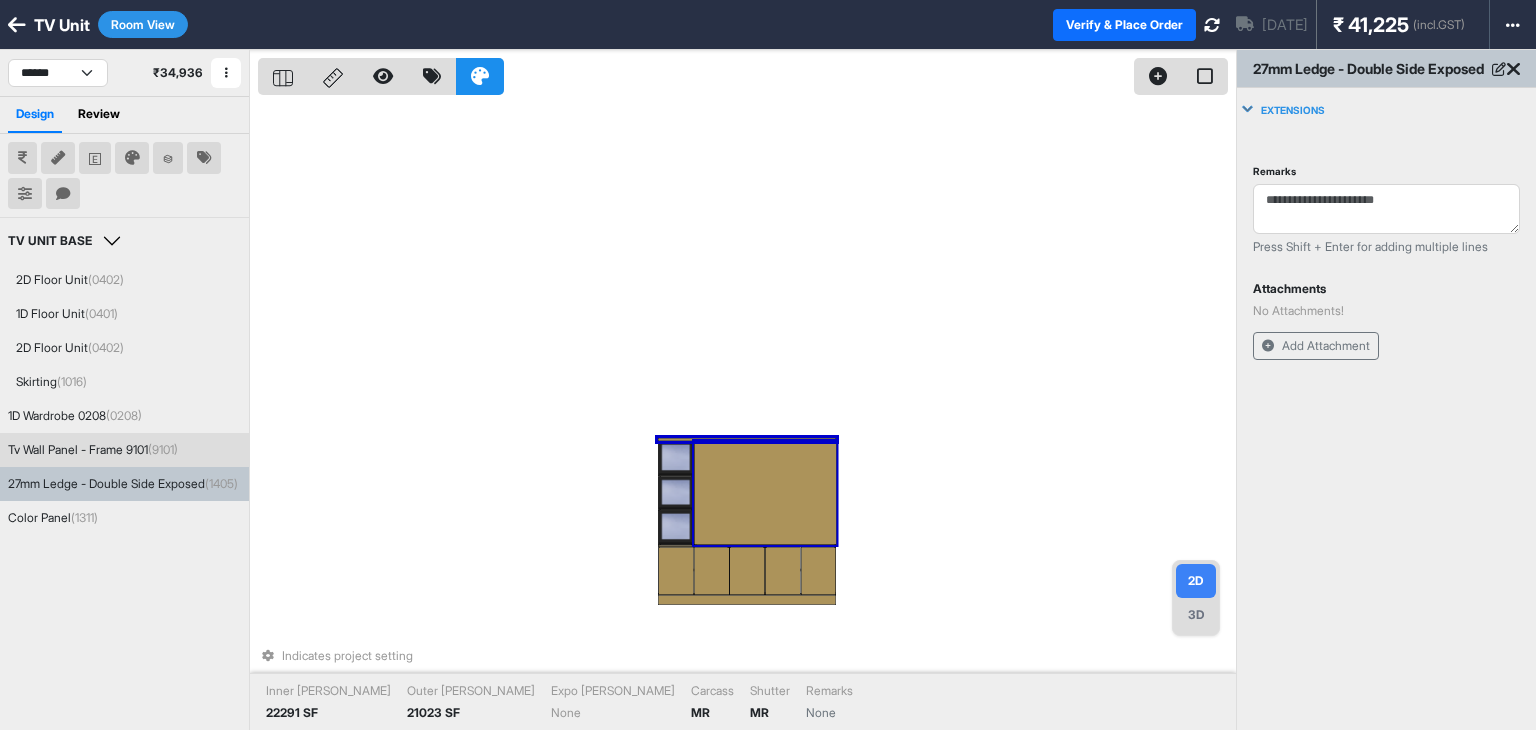 click on "Extensions" at bounding box center [1386, 110] 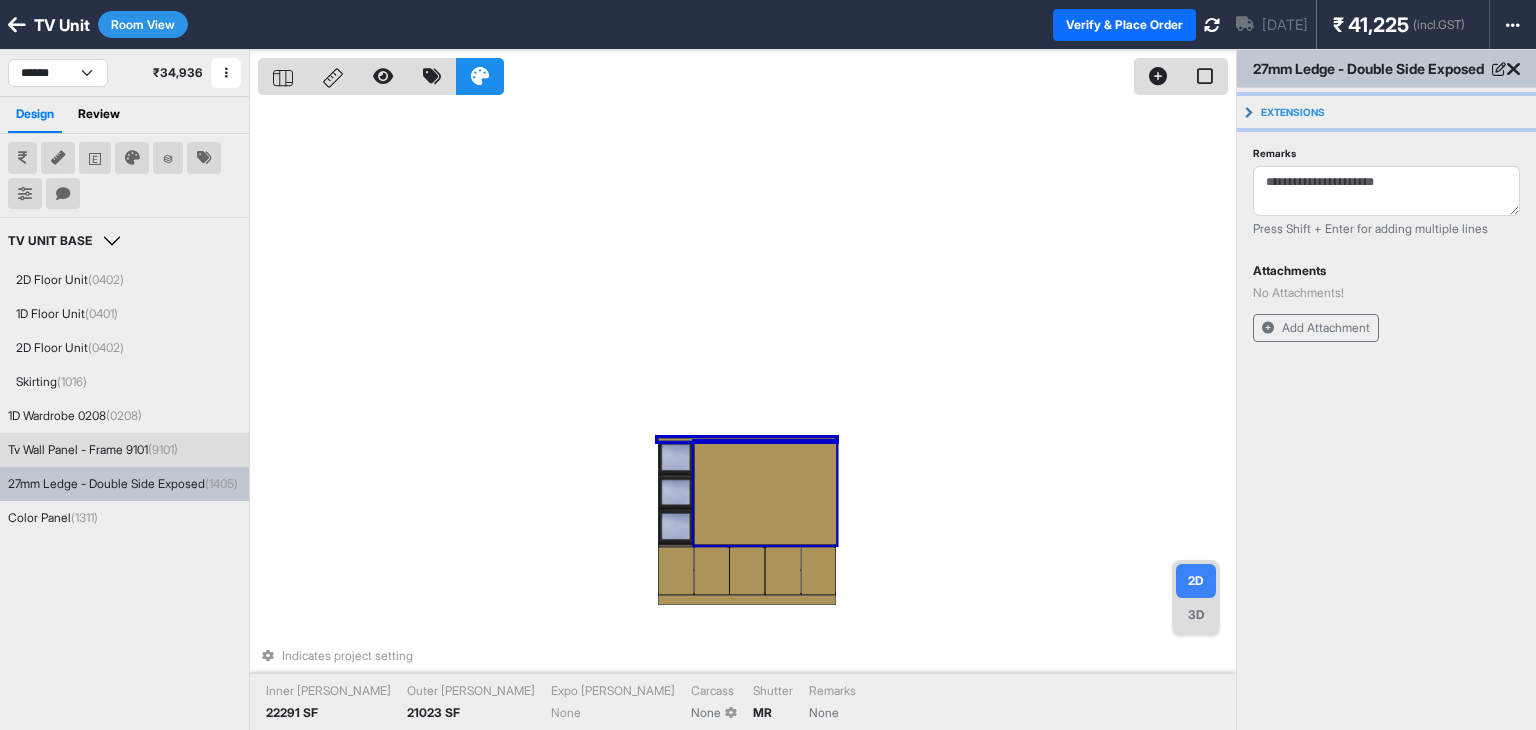 click on "Tv Wall Panel - Frame 9101  (9101)" at bounding box center (93, 450) 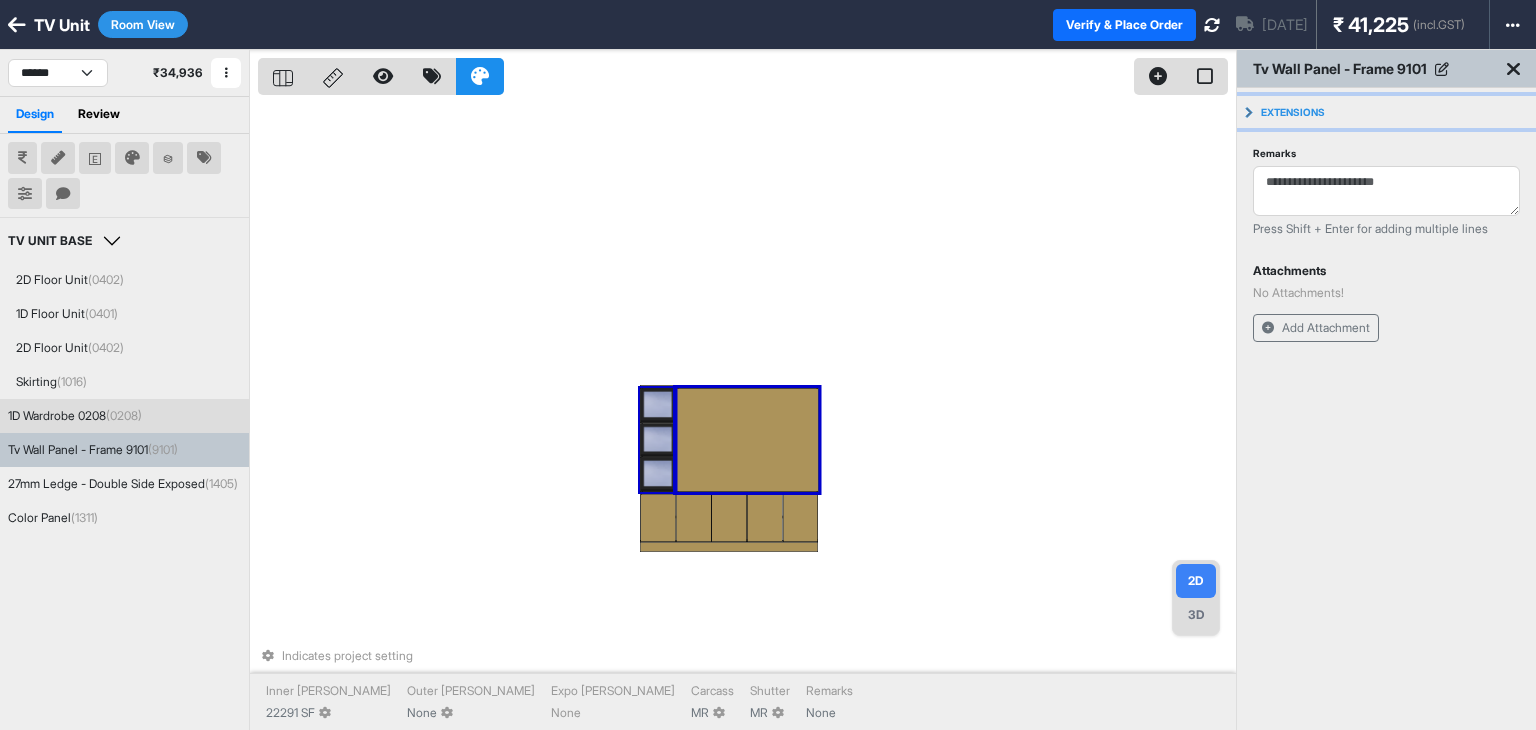 click on "(0208)" at bounding box center [124, 415] 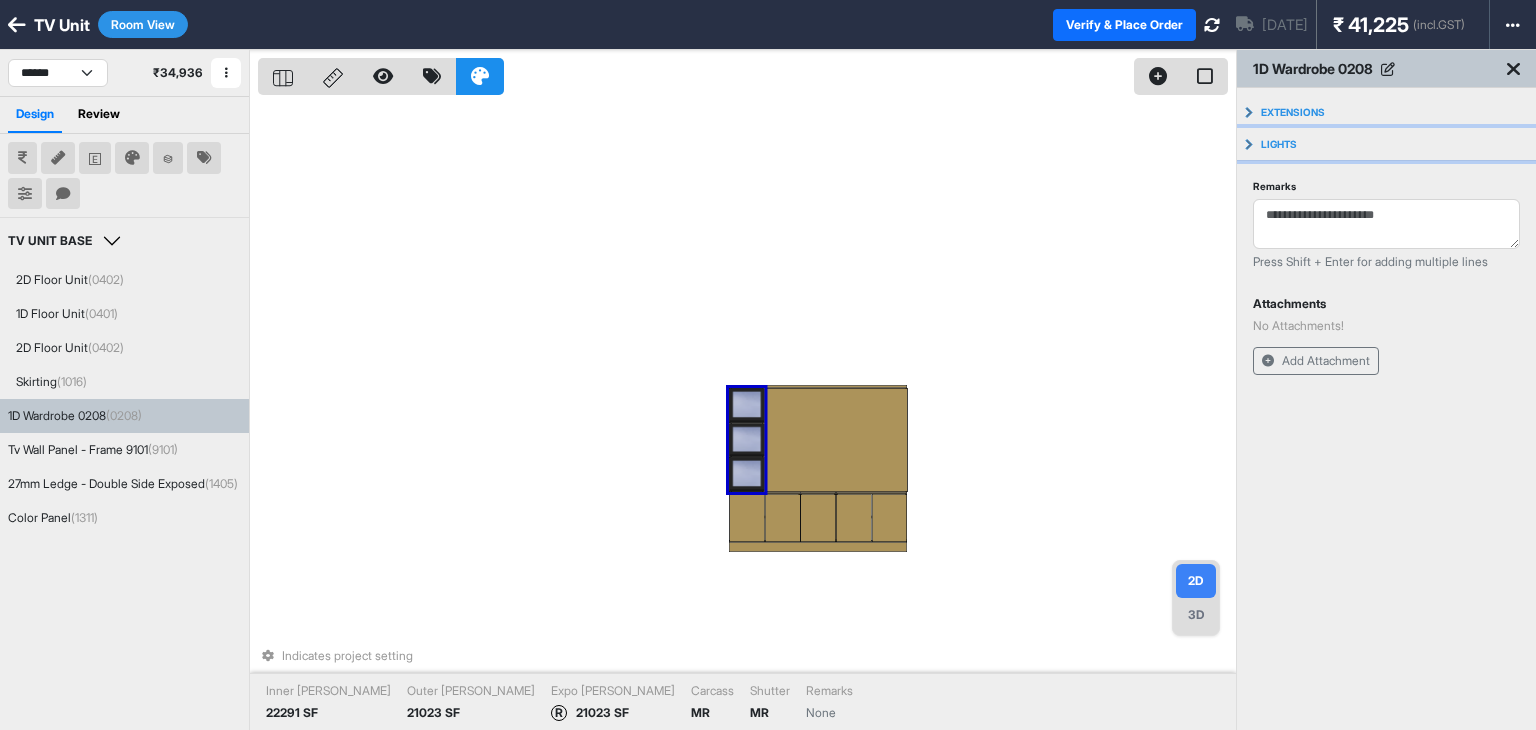 click on "Lights" at bounding box center (1279, 144) 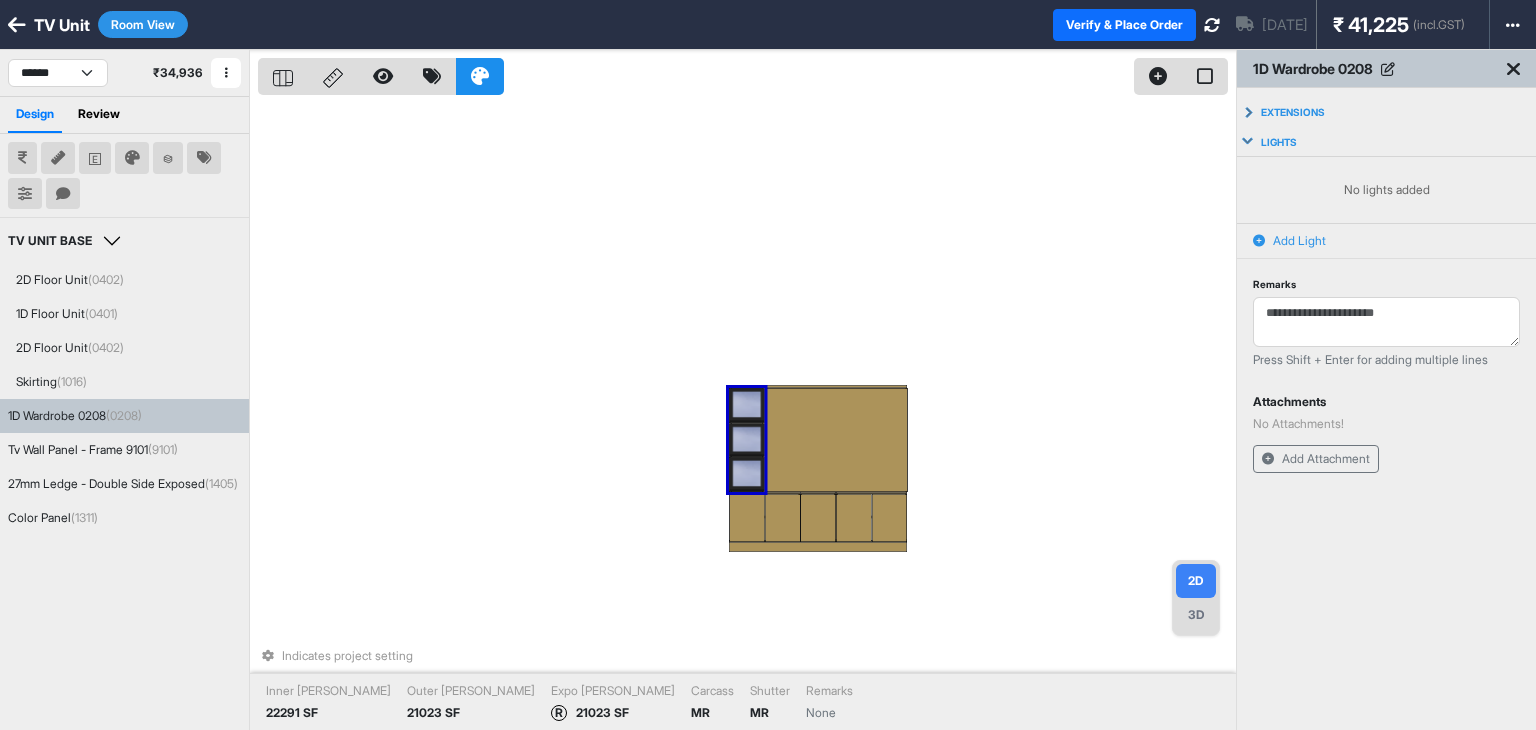 click on "Add Light" at bounding box center (1299, 241) 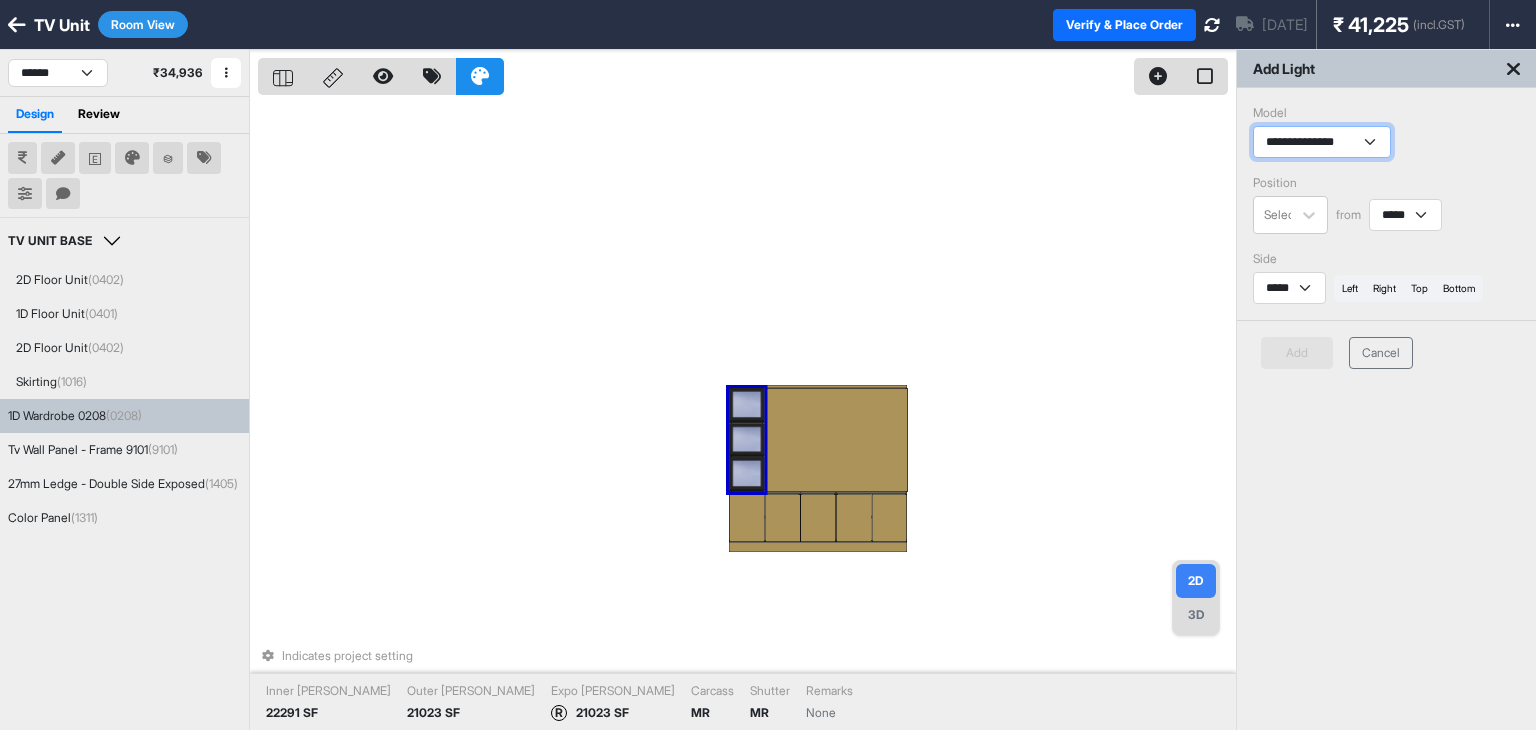 click on "**********" at bounding box center [1322, 142] 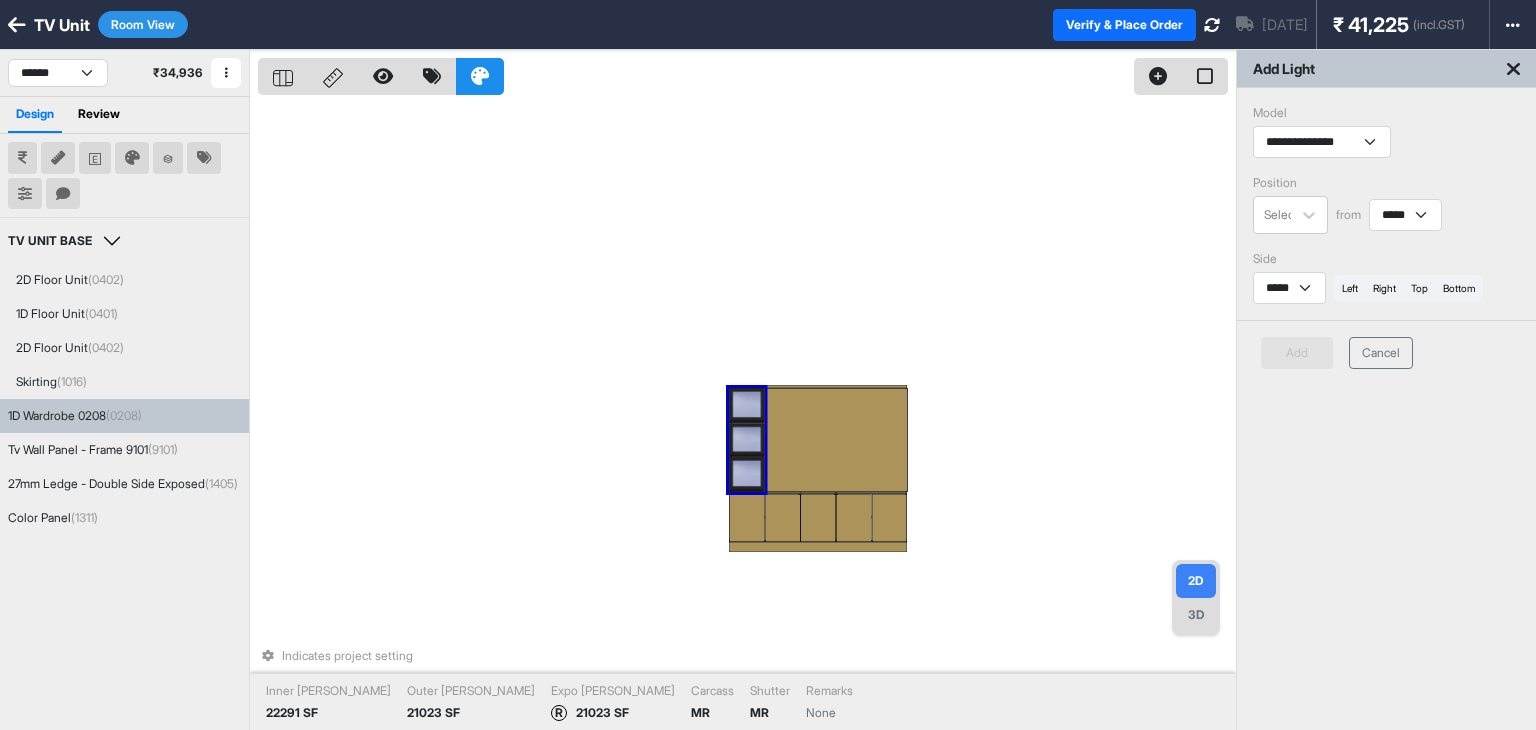 drag, startPoint x: 1279, startPoint y: 555, endPoint x: 1291, endPoint y: 536, distance: 22.472204 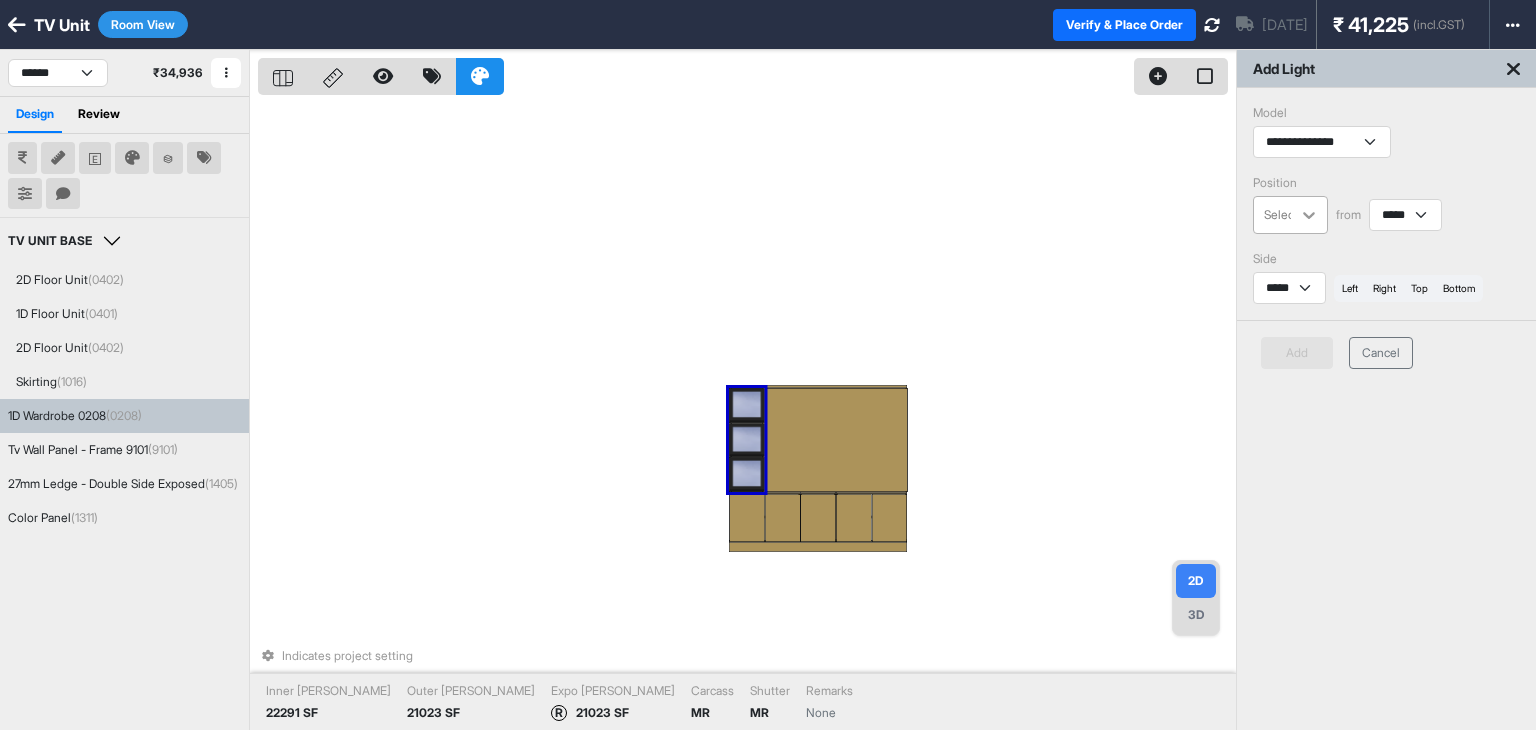 click at bounding box center (1309, 215) 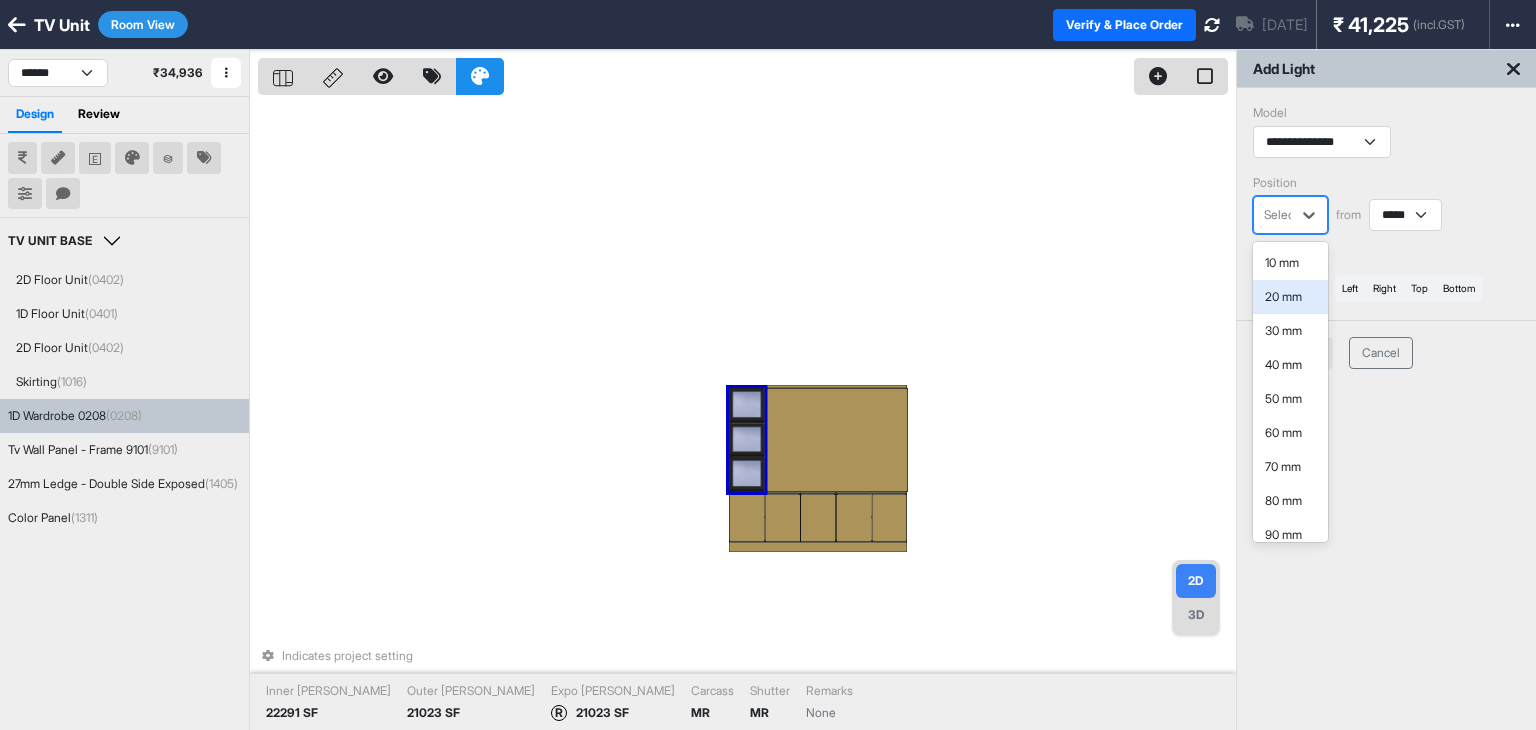 click on "**********" at bounding box center (1386, 415) 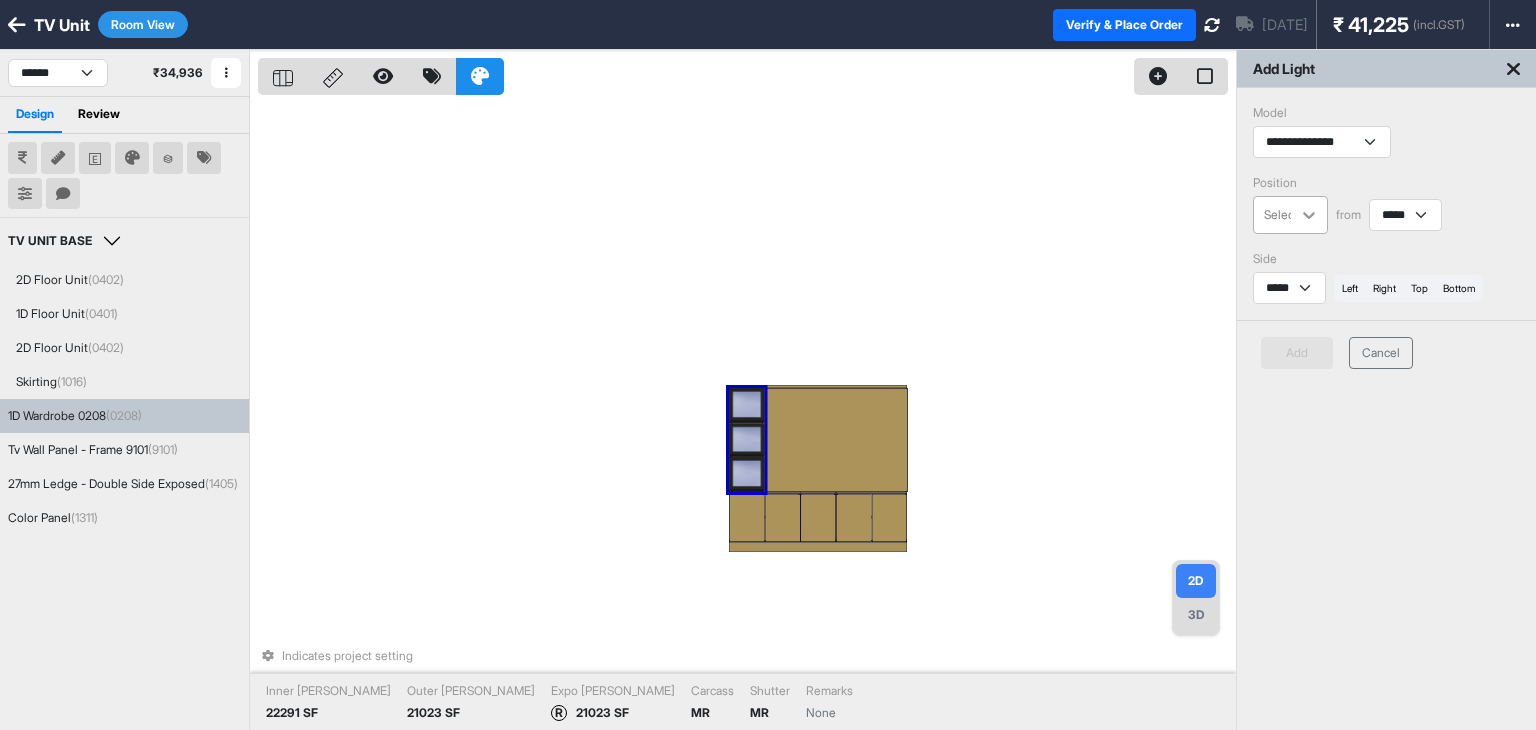 click at bounding box center [1309, 215] 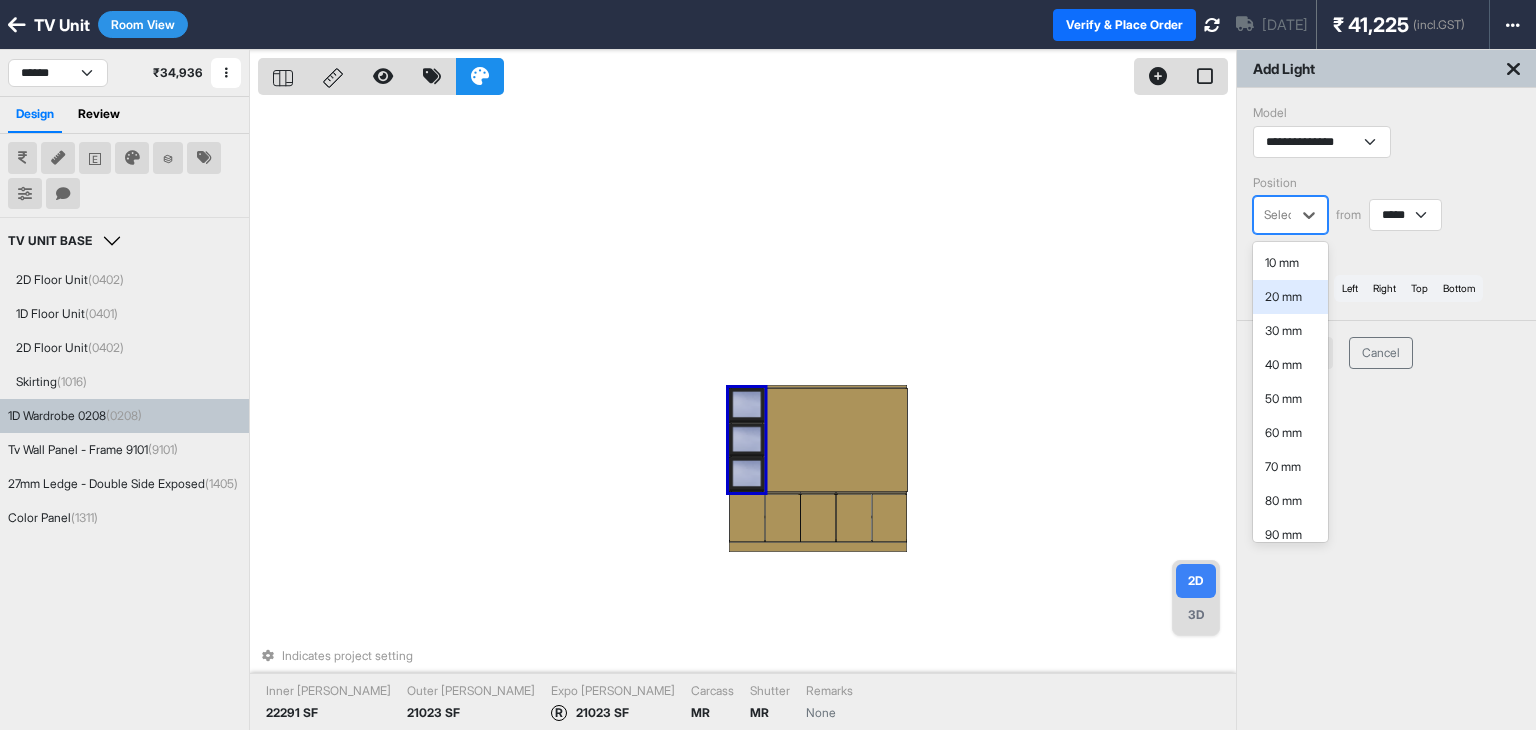 click on "20 mm" at bounding box center (1290, 297) 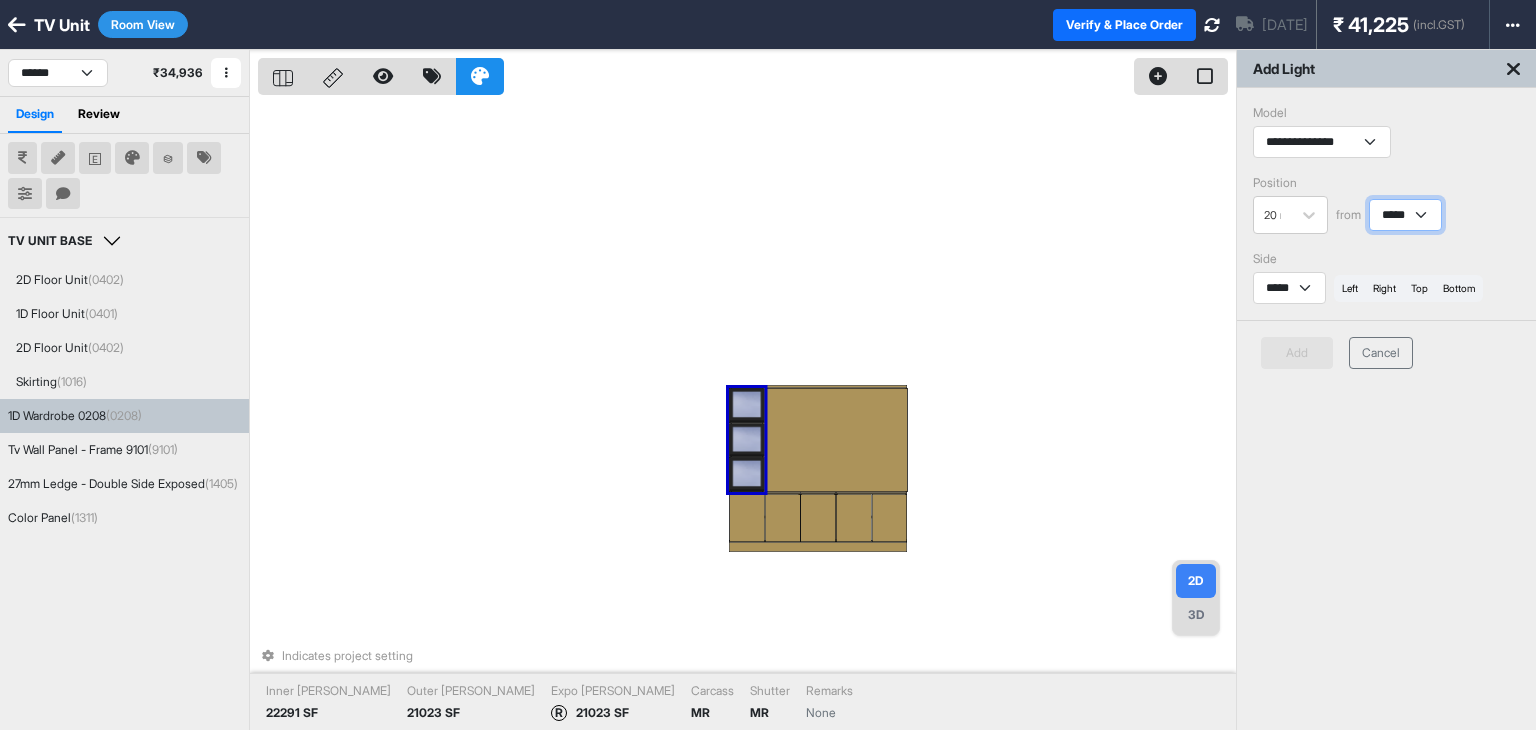 click on "***** ****" at bounding box center (1405, 215) 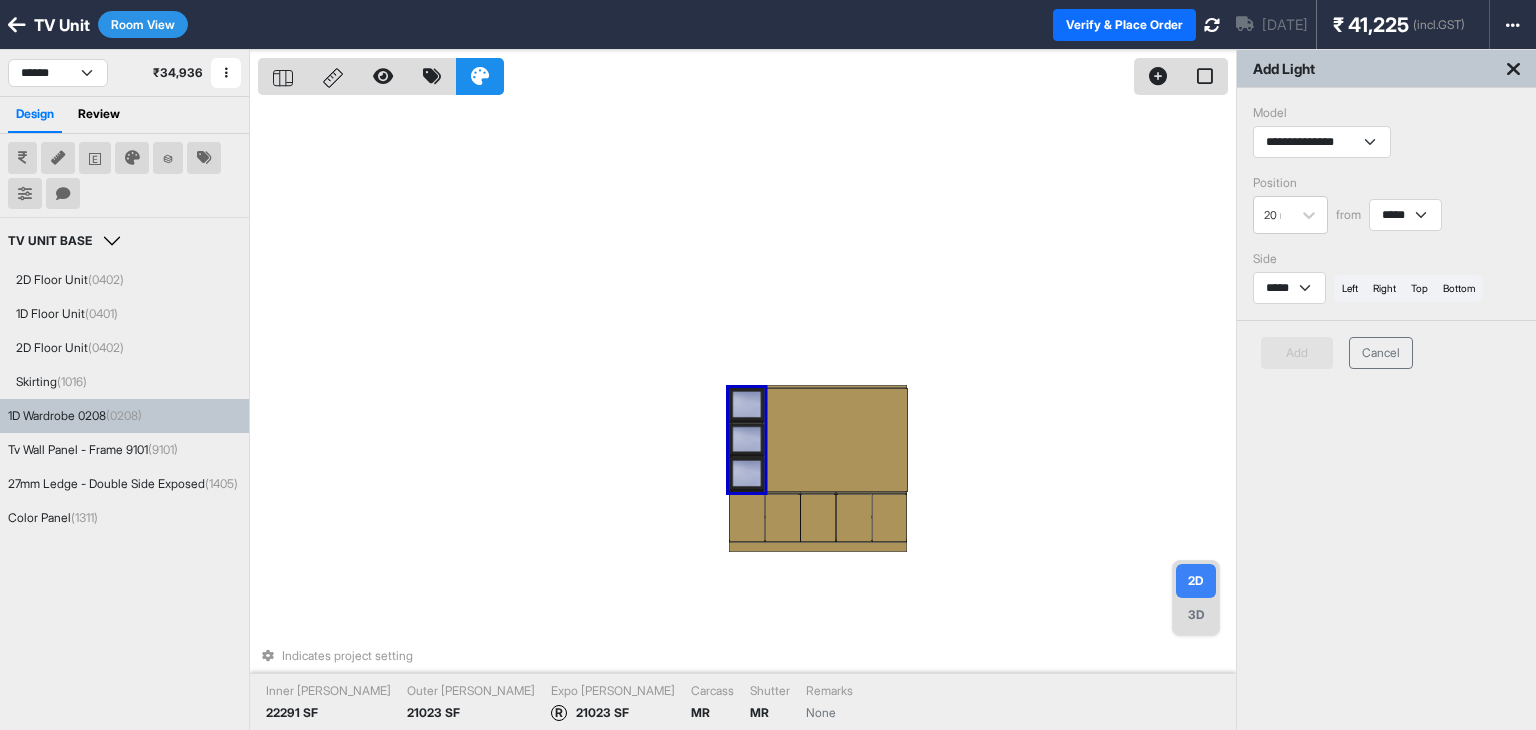 click on "**********" at bounding box center [1386, 415] 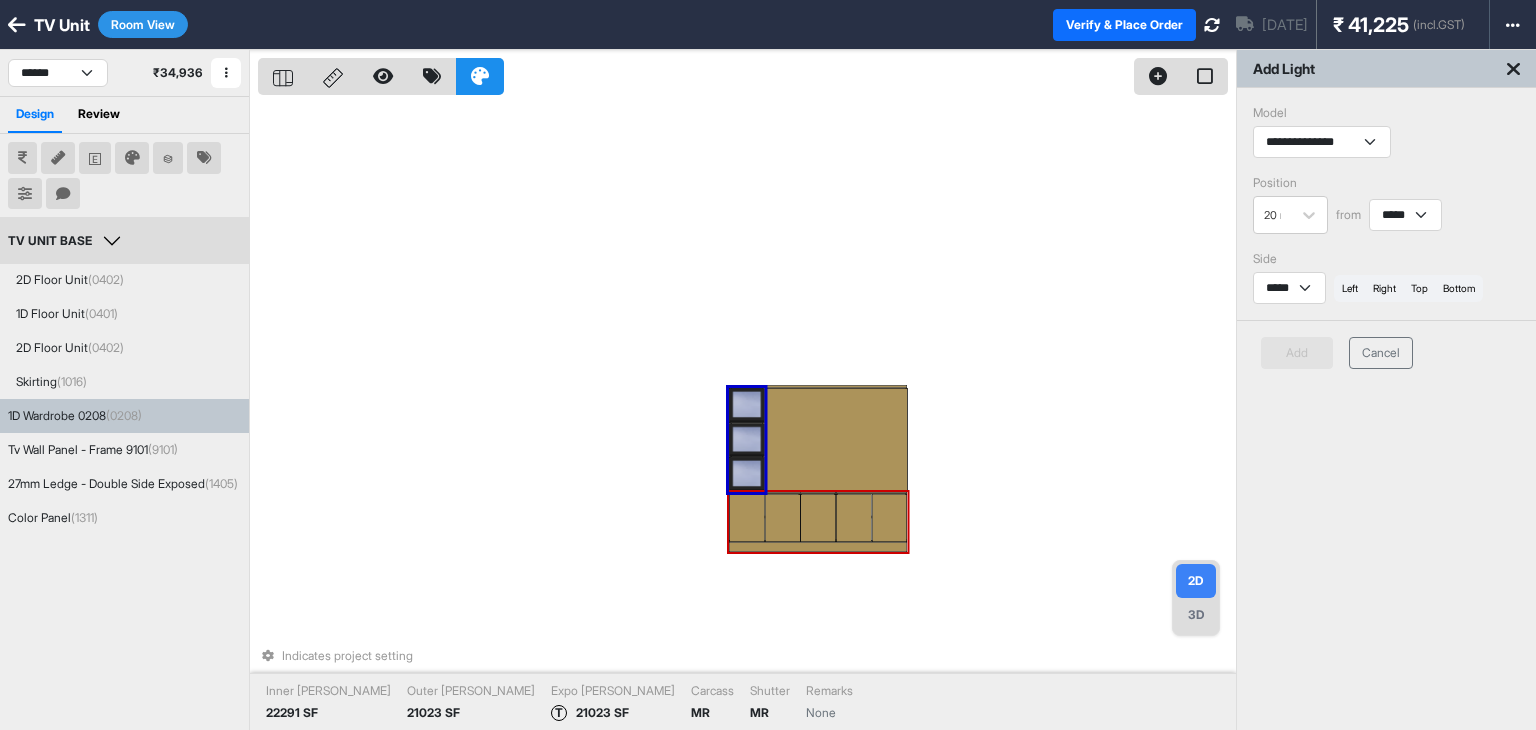 click on "3D" at bounding box center [1196, 615] 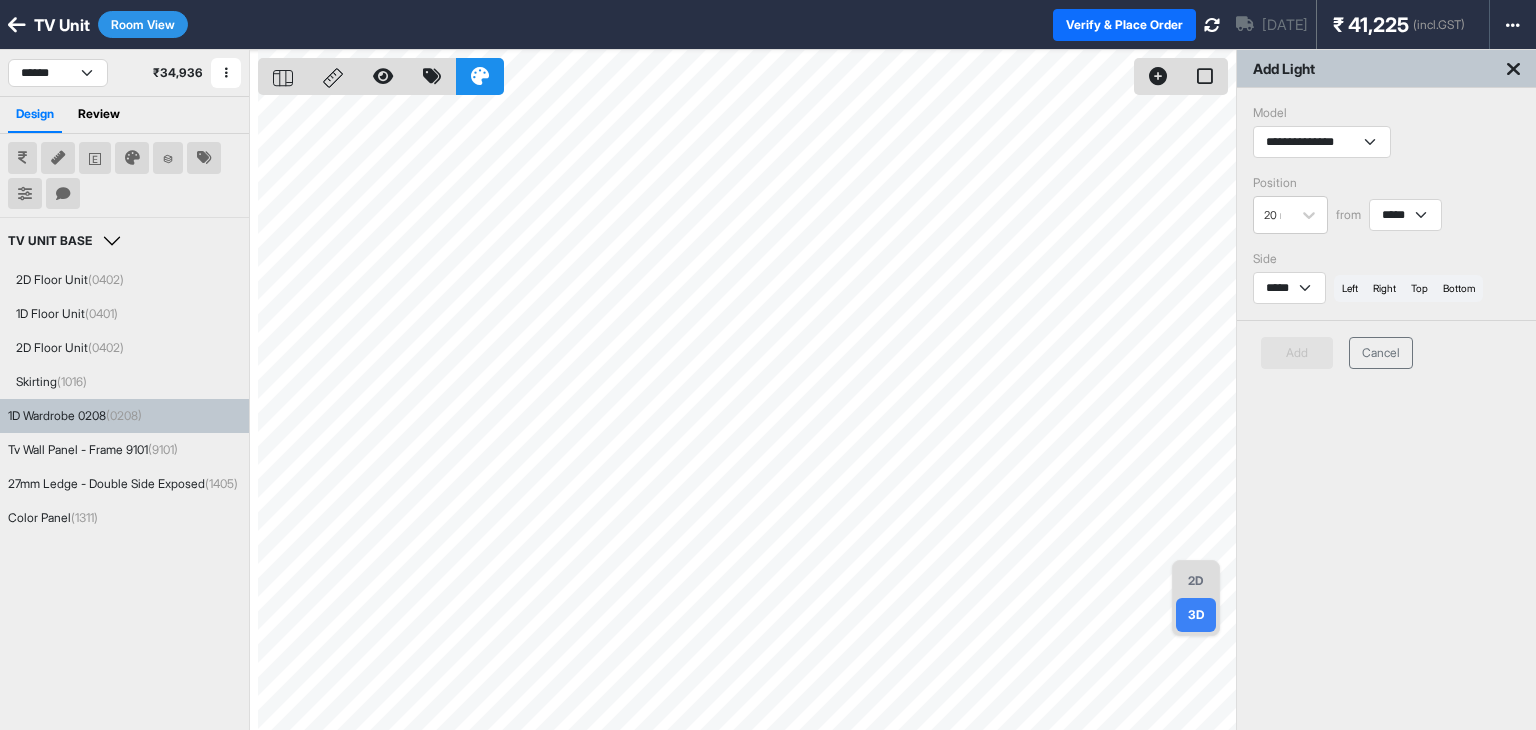 click on "1D Wardrobe 0208  (0208)" at bounding box center (75, 416) 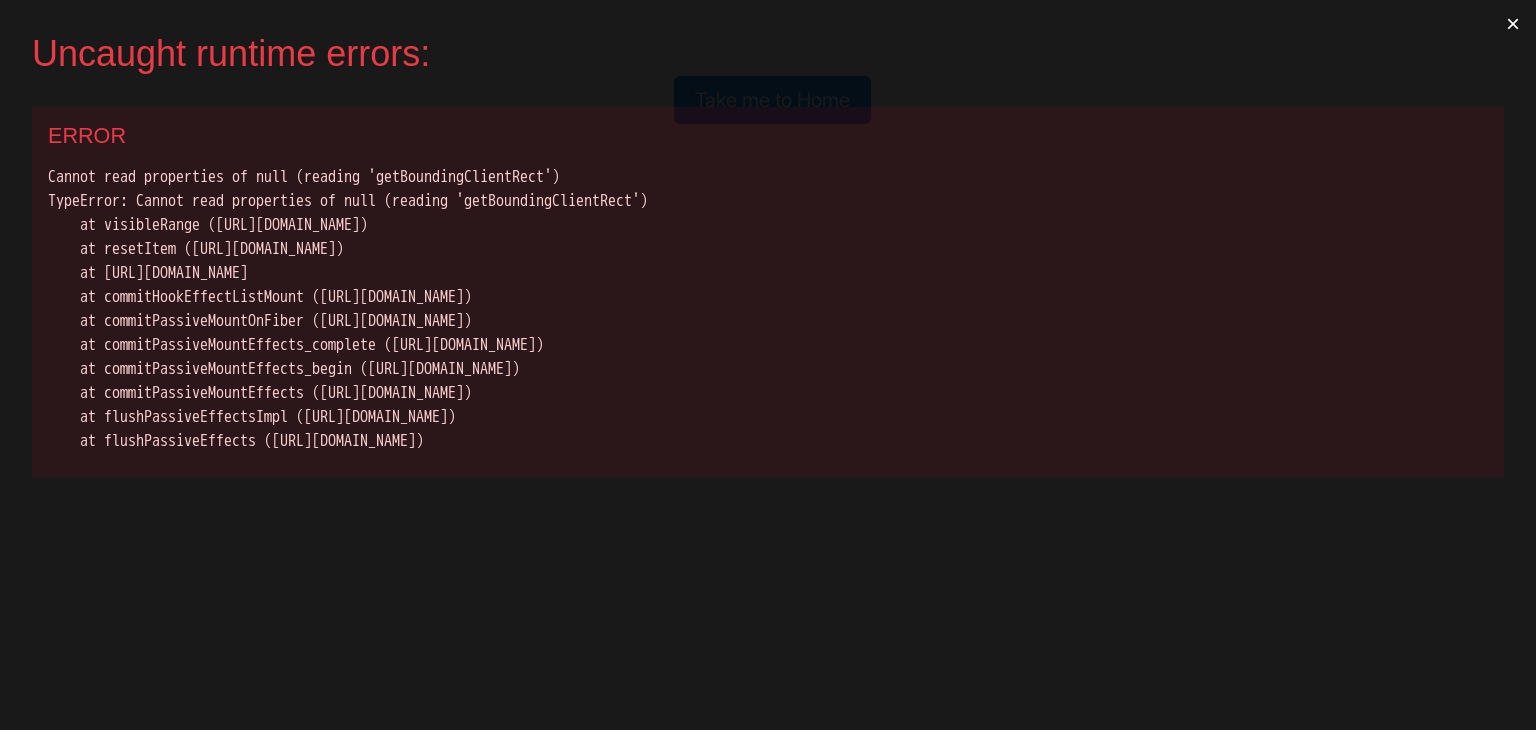 scroll, scrollTop: 0, scrollLeft: 0, axis: both 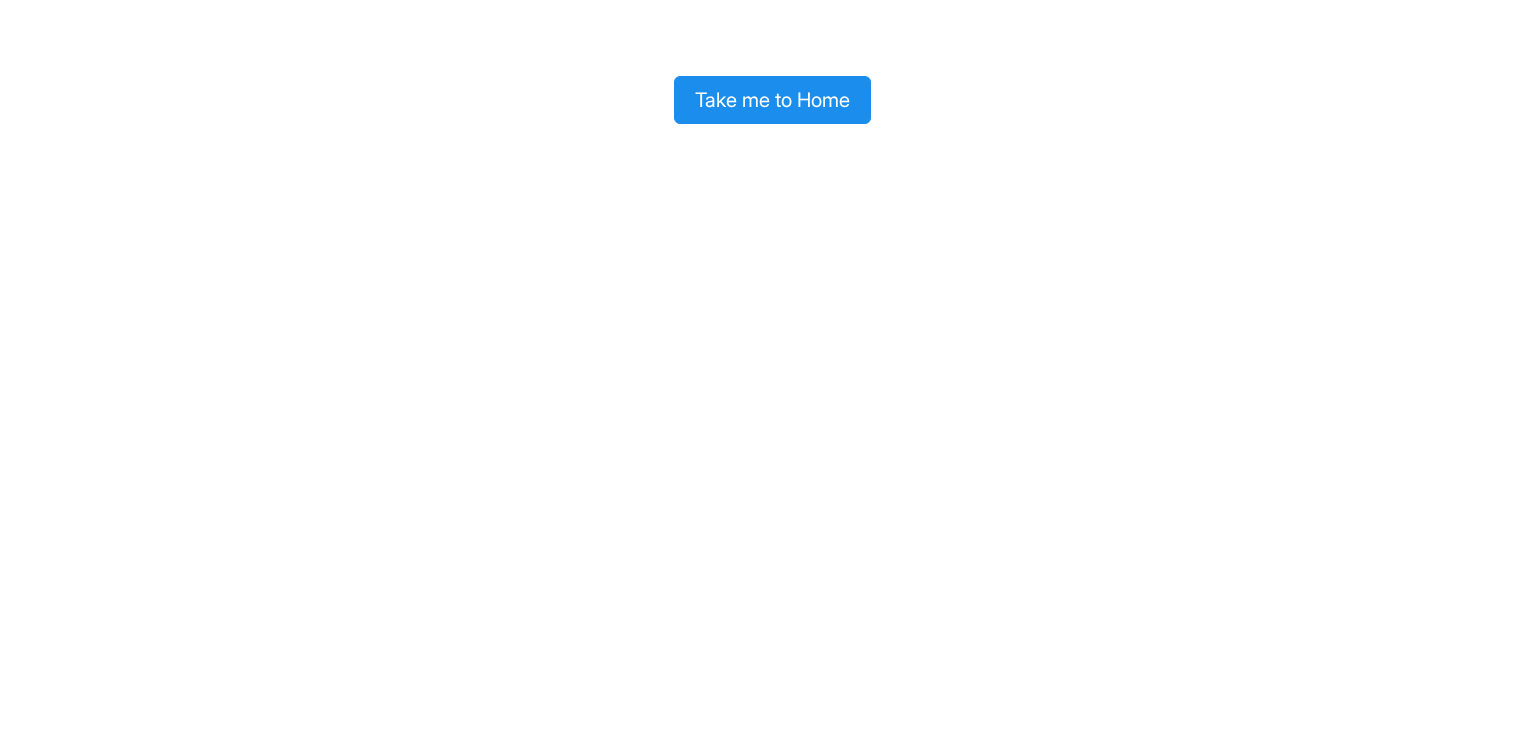 click on "Take me to Home" at bounding box center (768, 62) 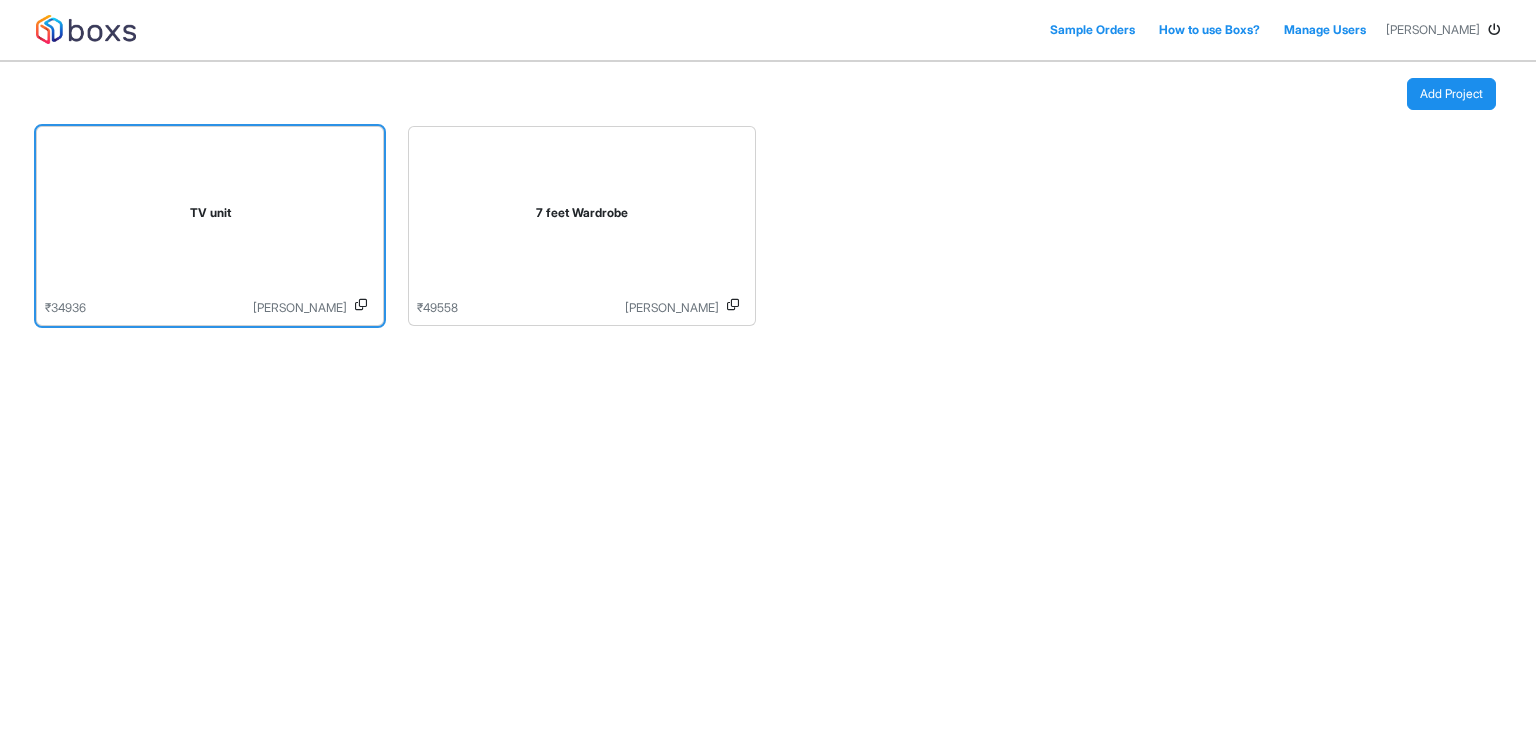 click on "TV unit" at bounding box center (210, 213) 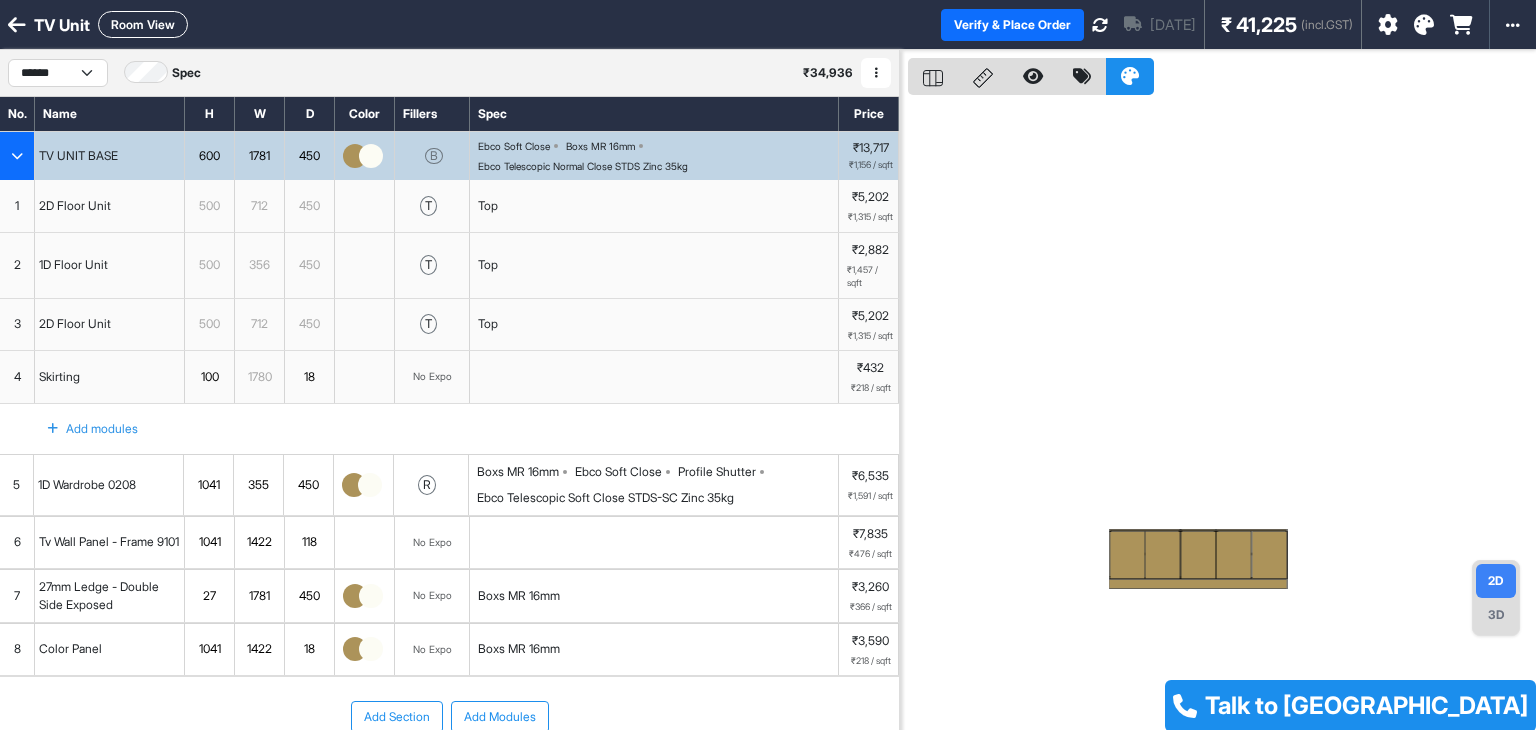 click at bounding box center [370, 485] 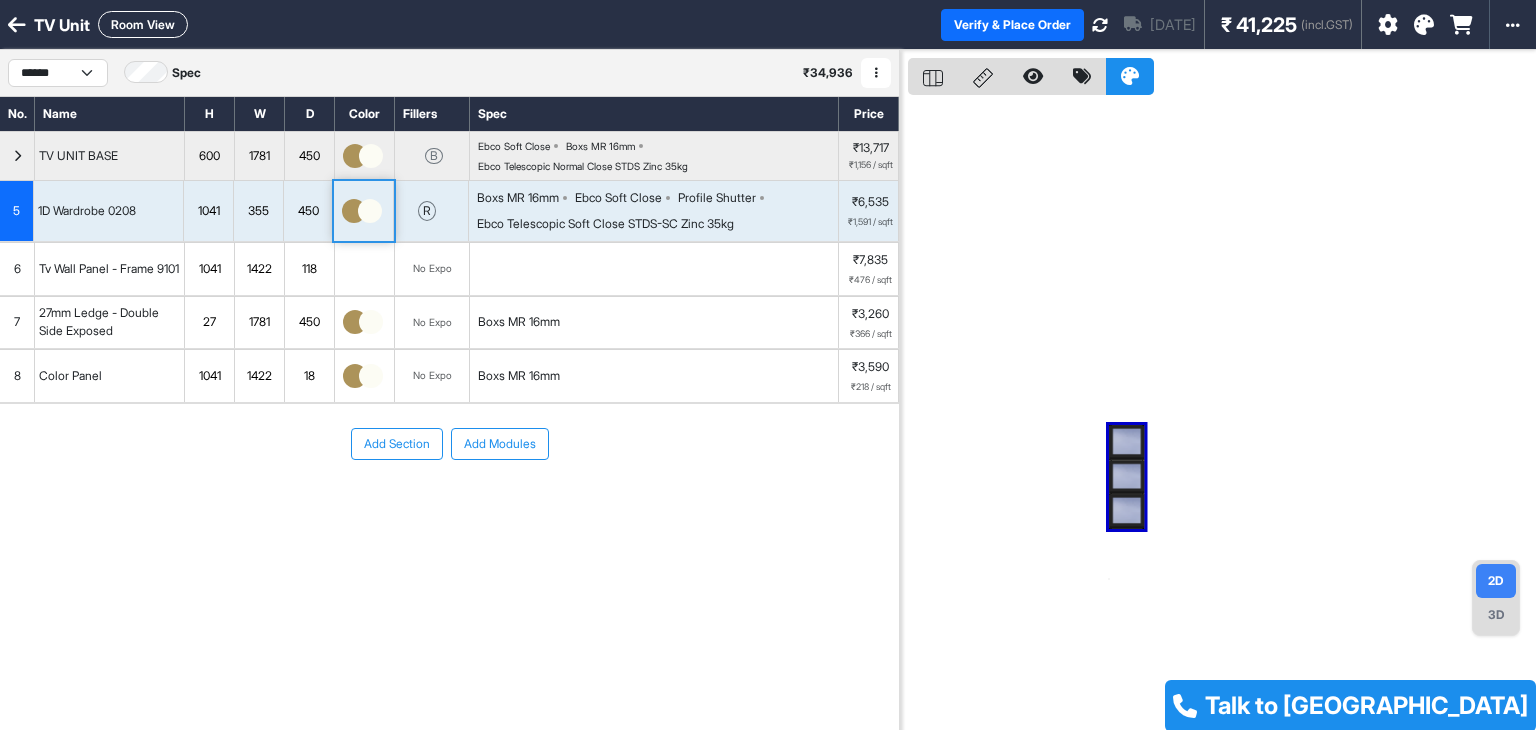 click on "Room View" at bounding box center (143, 24) 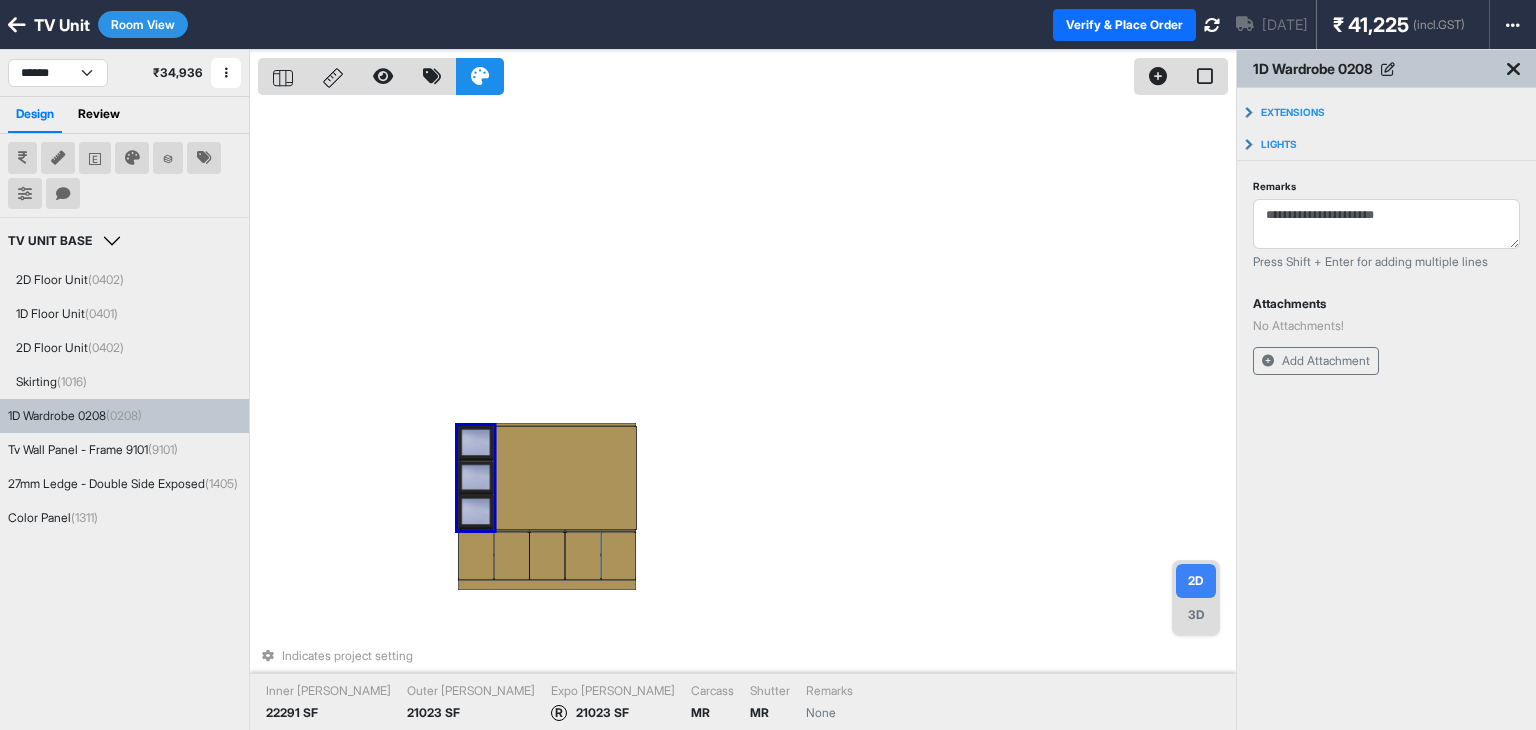 click at bounding box center [475, 477] 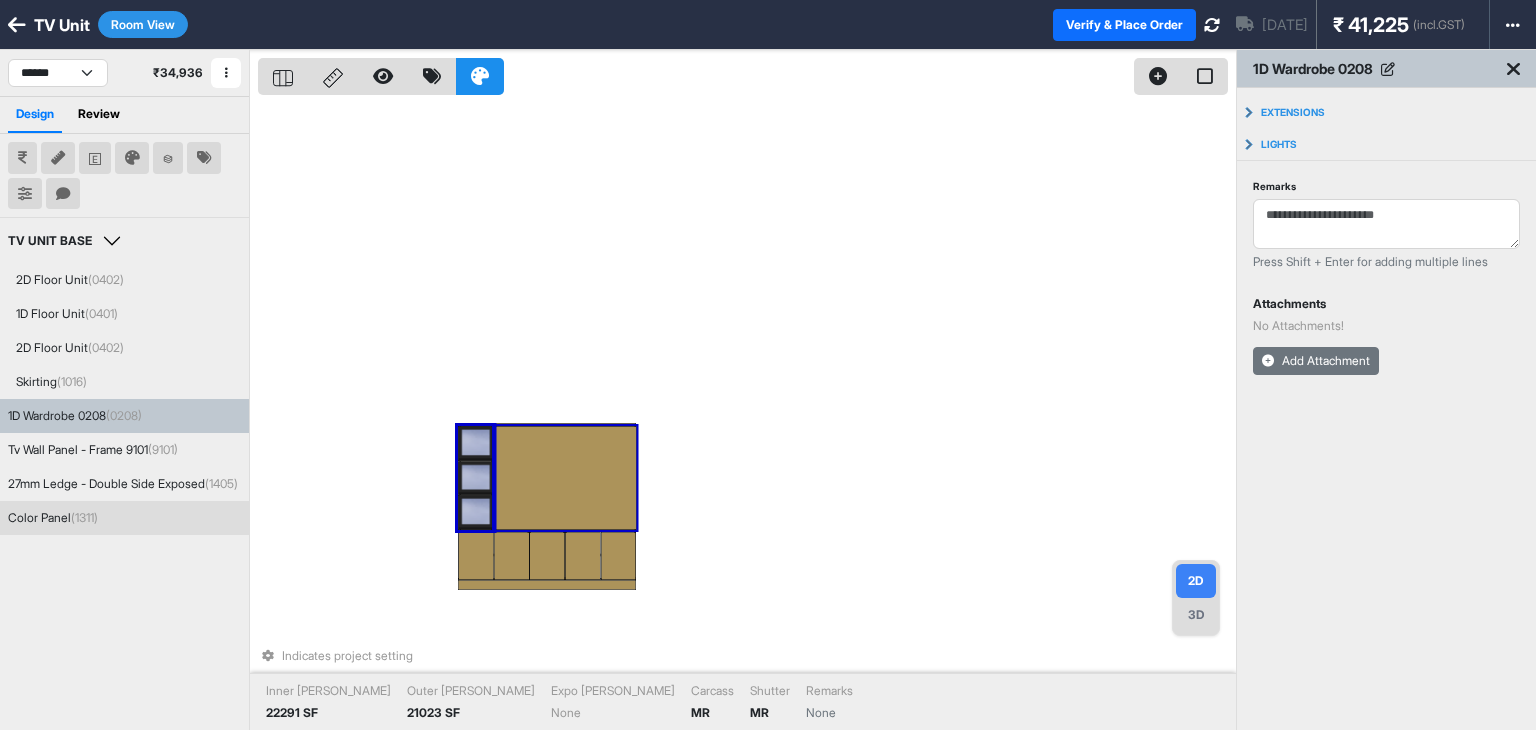 click on "Add Attachment" at bounding box center [1316, 361] 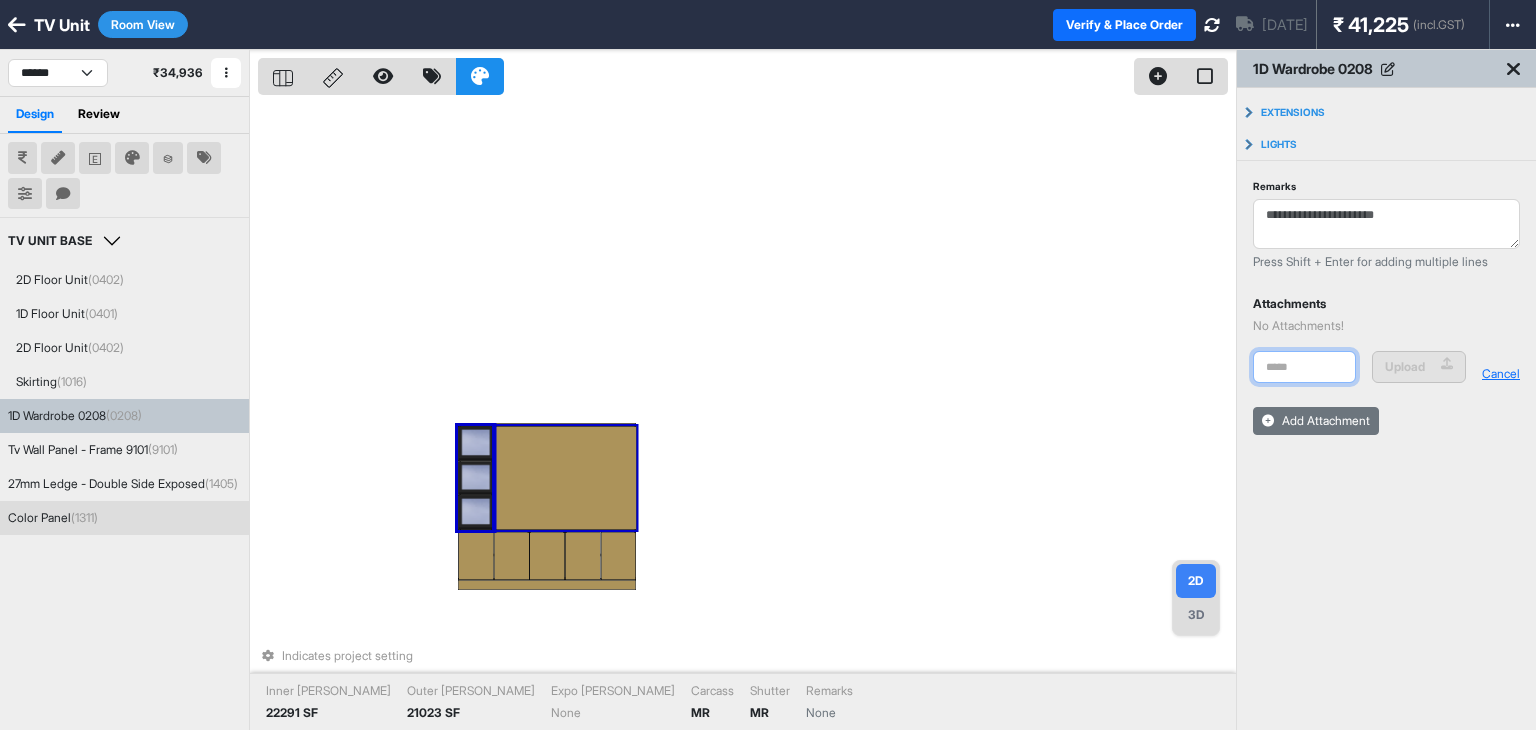 click at bounding box center (1304, 367) 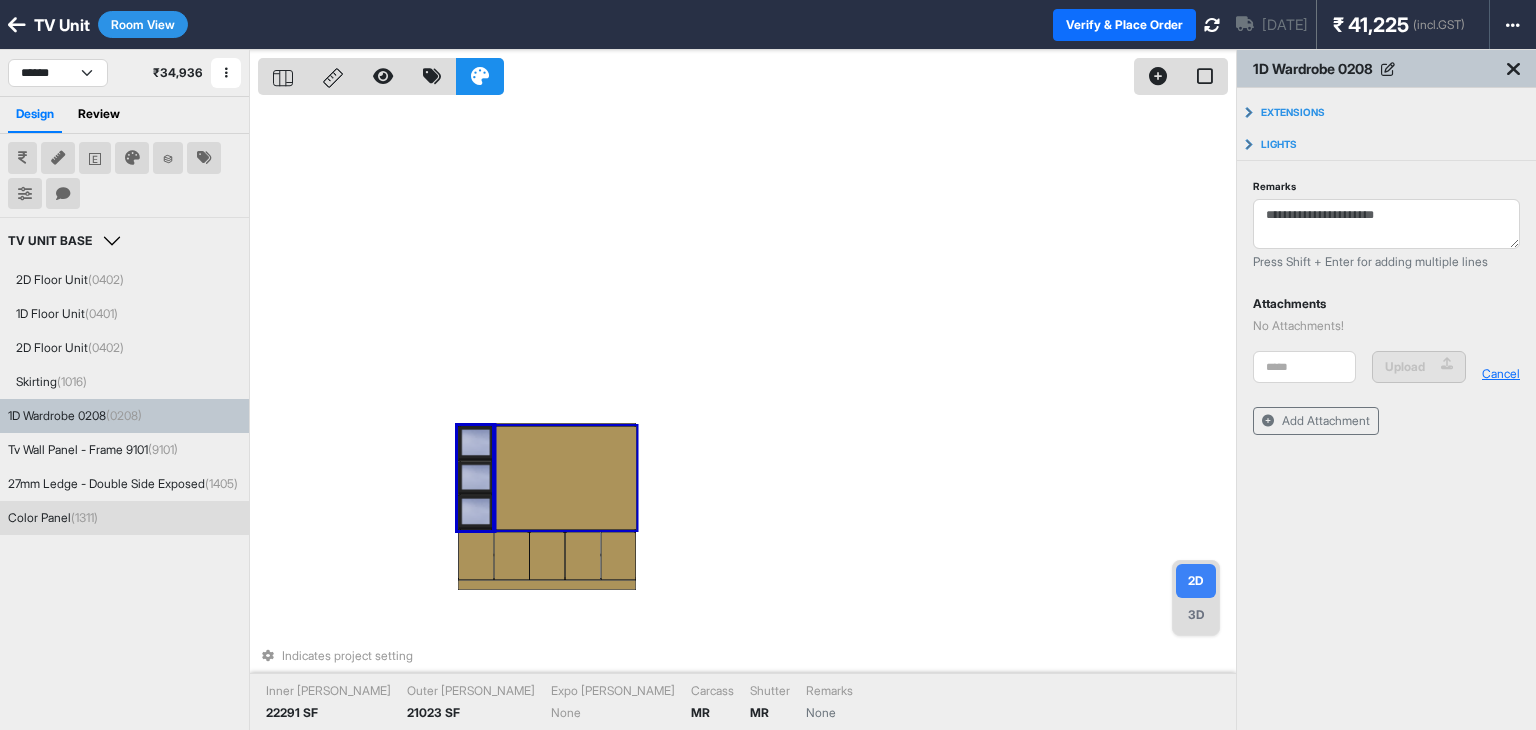 click on "Extensions Carcass  left  Extension front * Invalid Input back * Invalid Input top * Invalid Input bottom * Invalid Input Carcass  top  Extension front * Invalid Input back * Invalid Input Carcass  right  Extension front * Invalid Input back * Invalid Input top * Invalid Input bottom * Invalid Input Carcass  bottom  Extension front * Invalid Input back * Invalid Input Lights No lights added Add Light Remarks Press Shift + Enter for adding multiple lines Attachments No Attachments! Upload Cancel Add Attachment" at bounding box center [1386, 293] 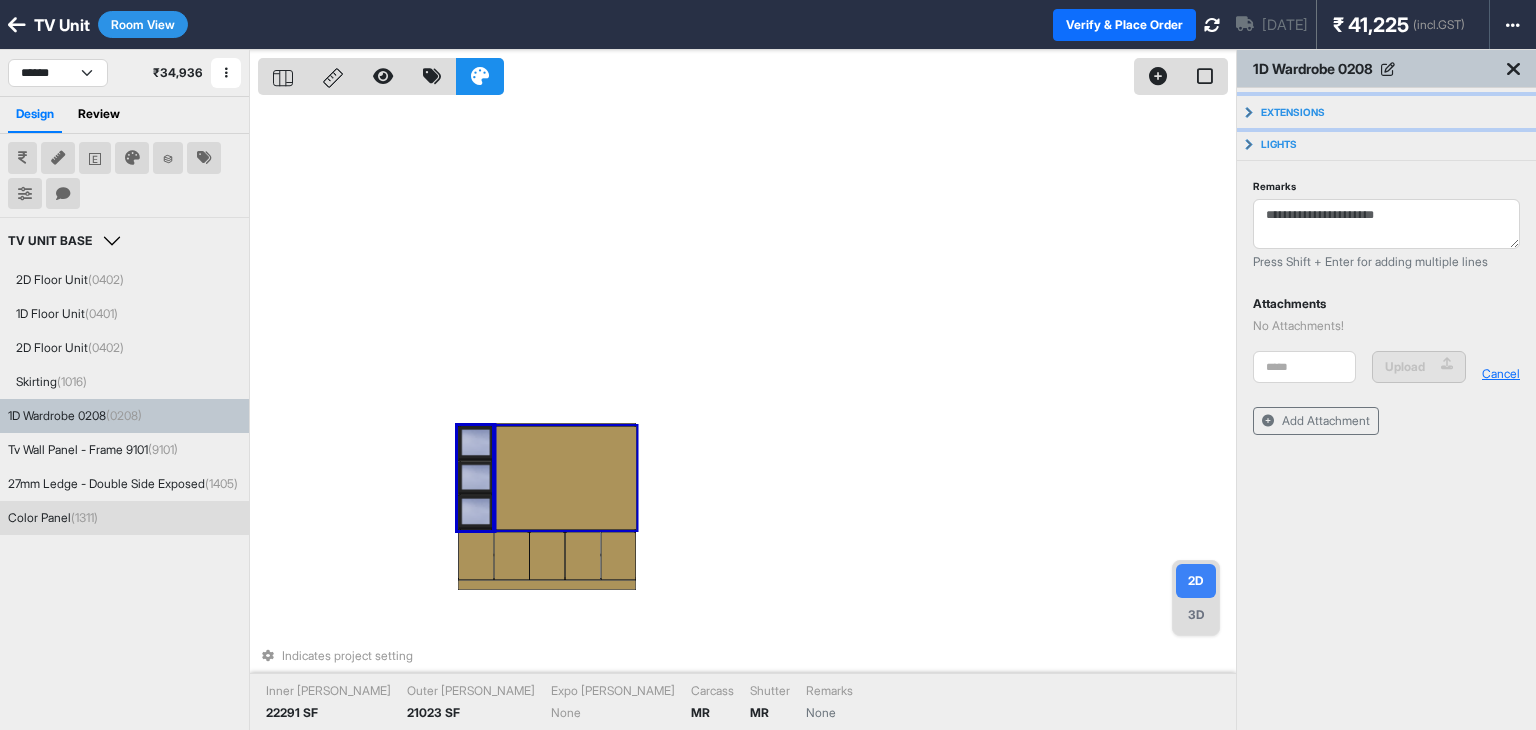 click on "Extensions" at bounding box center [1293, 112] 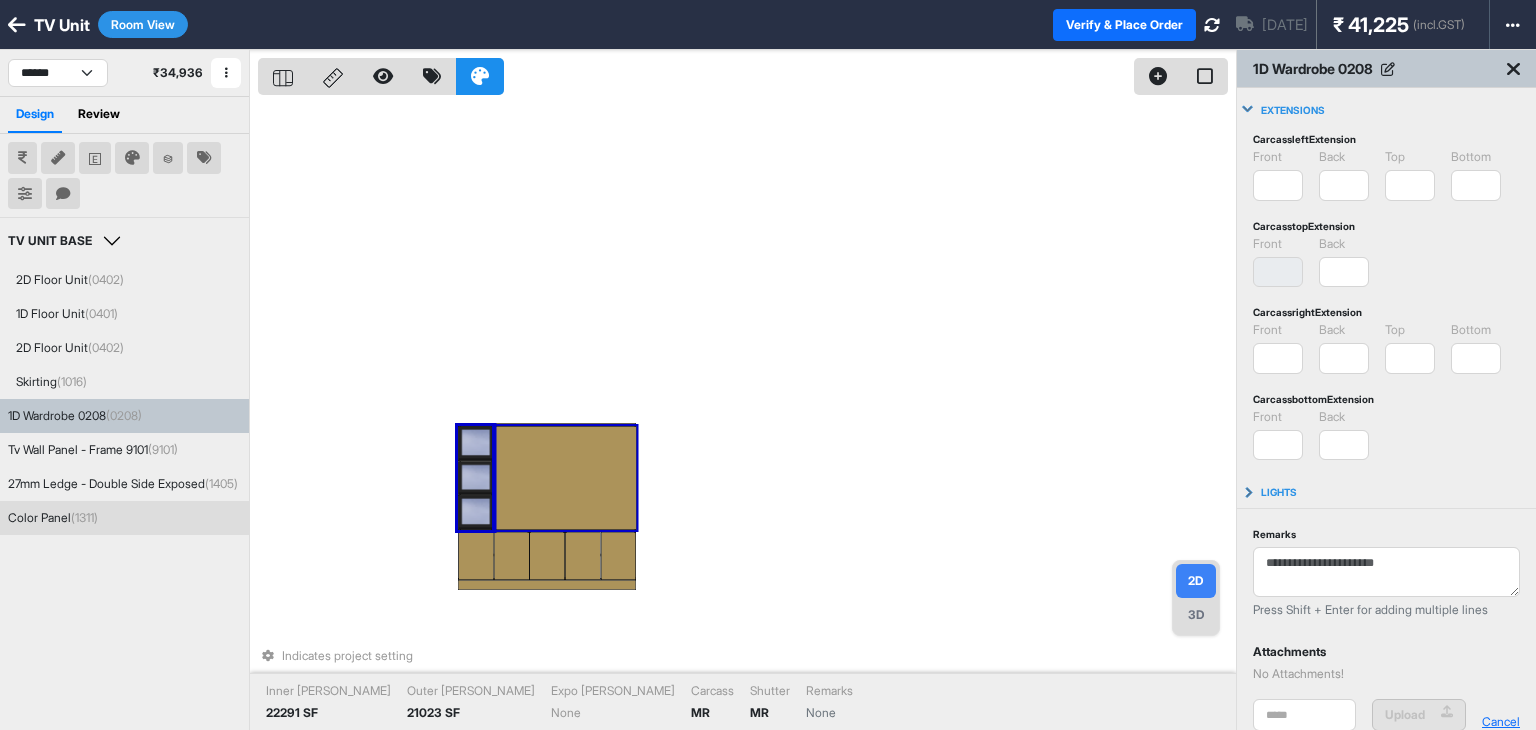 click on "Extensions" at bounding box center (1293, 110) 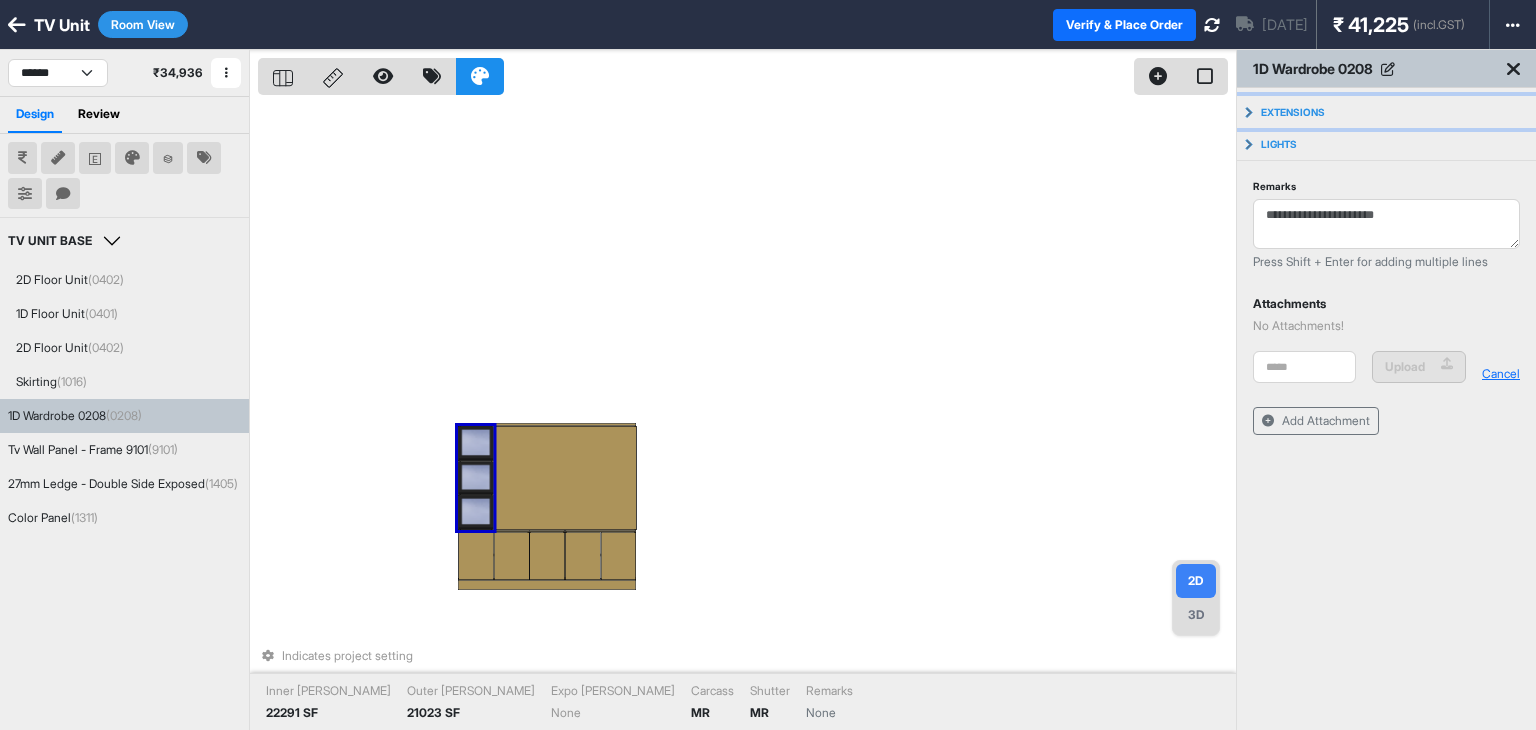 click on "1D Wardrobe 0208  (0208)" at bounding box center [75, 416] 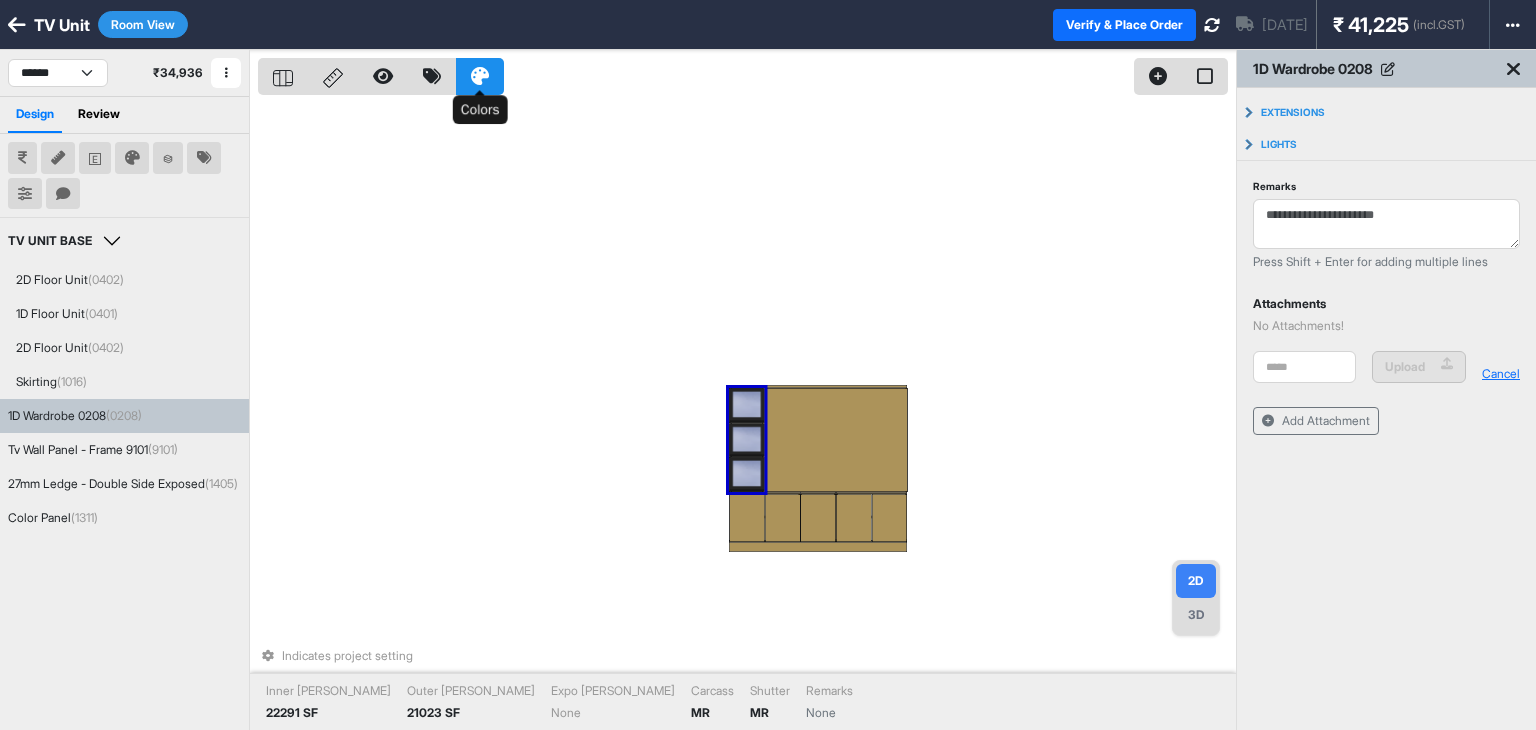 click at bounding box center (480, 76) 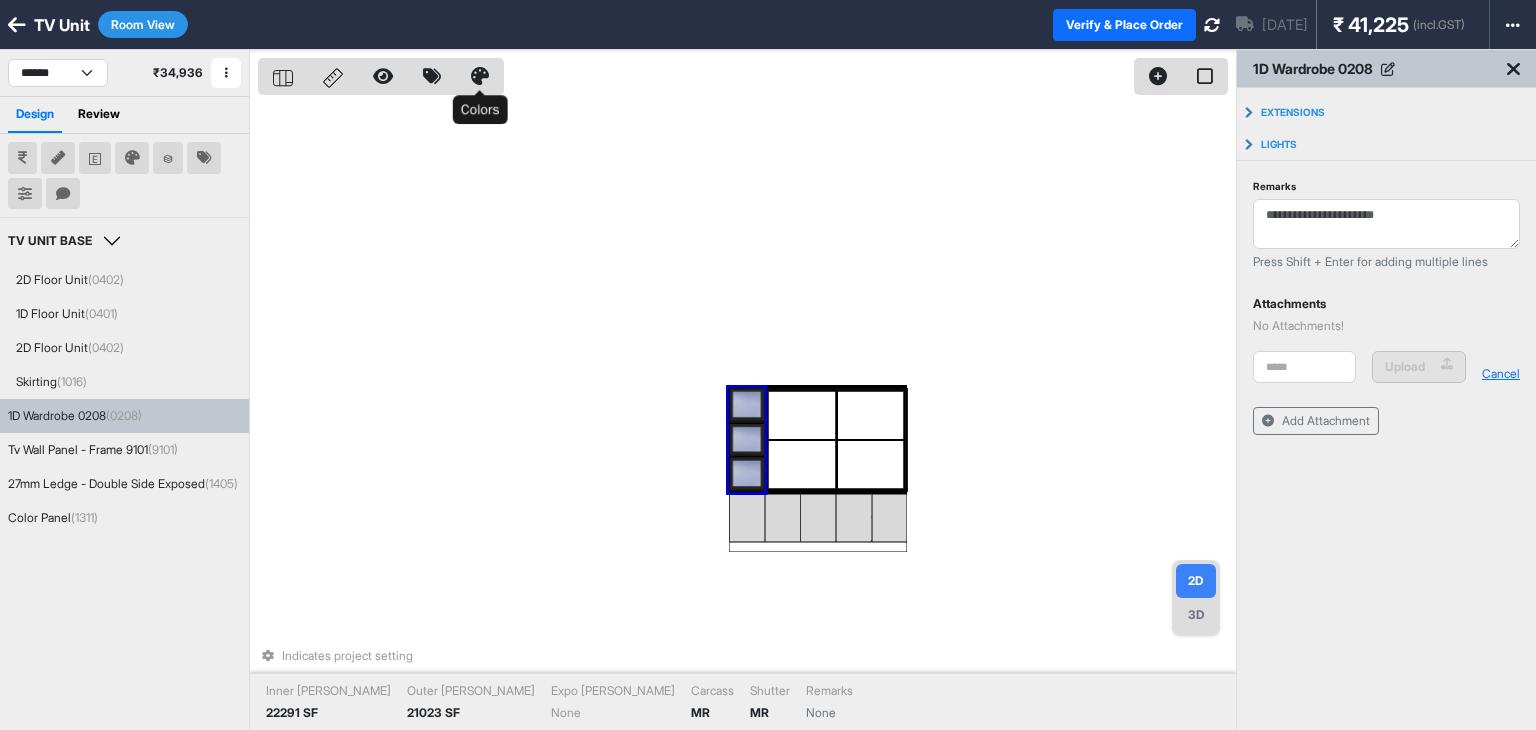 click at bounding box center (480, 76) 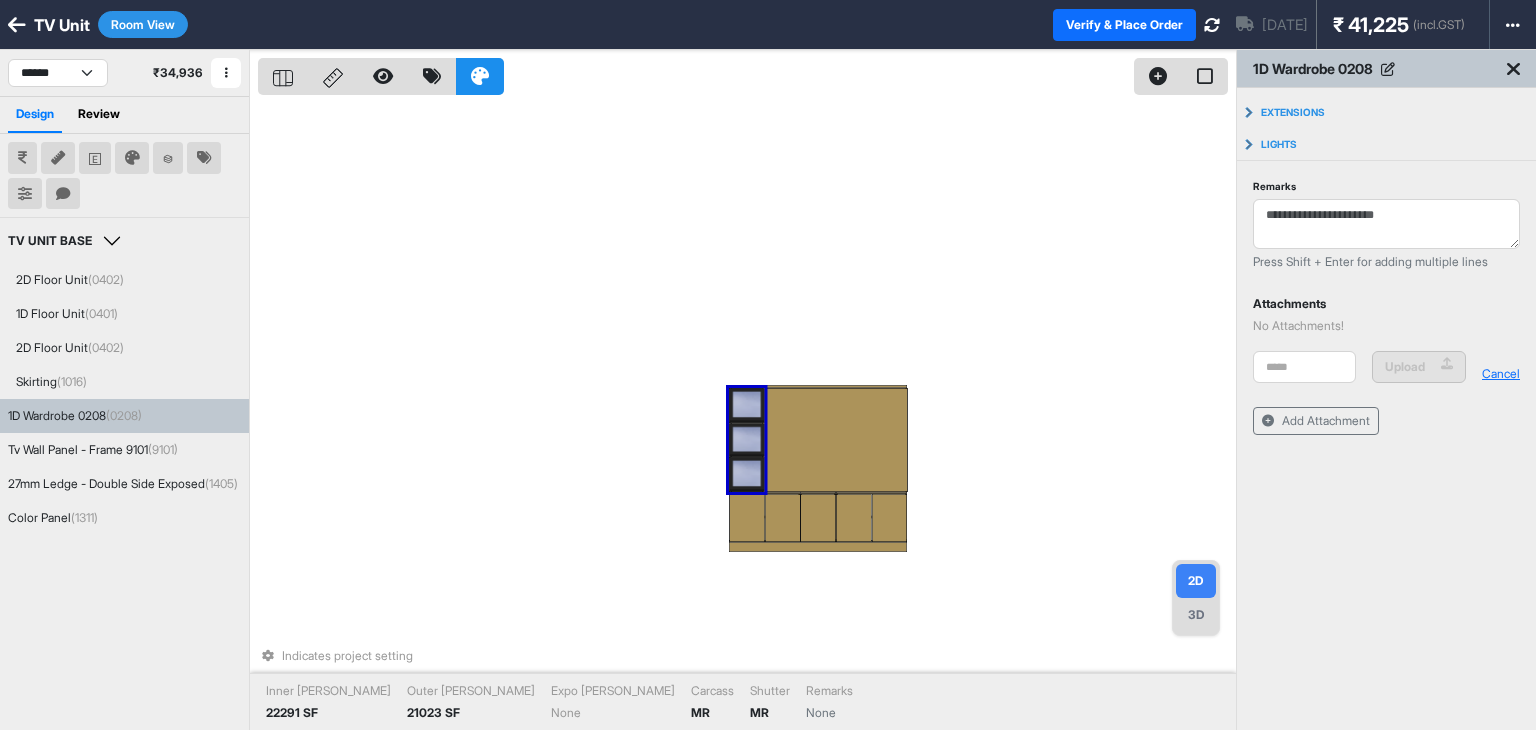 click at bounding box center (1513, 69) 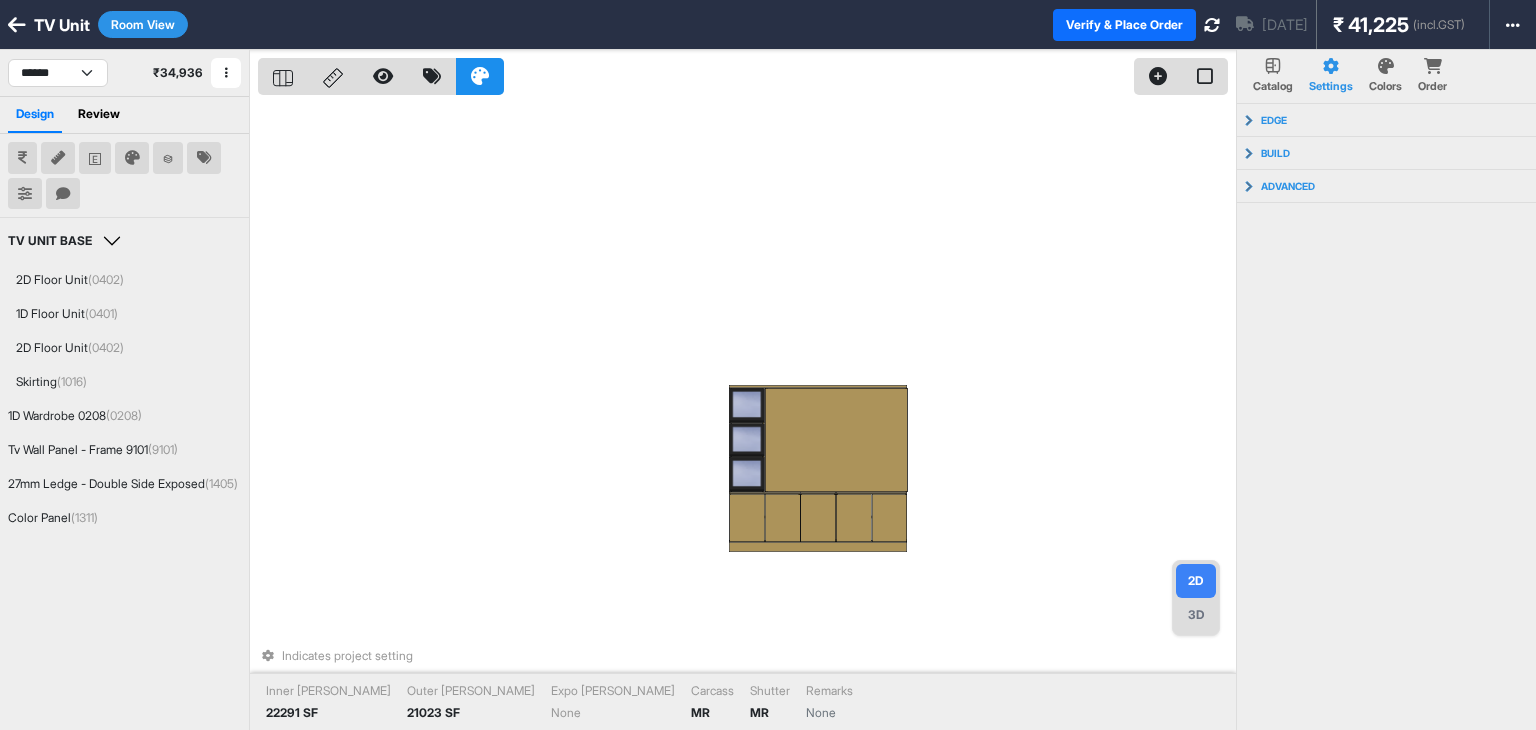 click on "Catalog" at bounding box center [1273, 86] 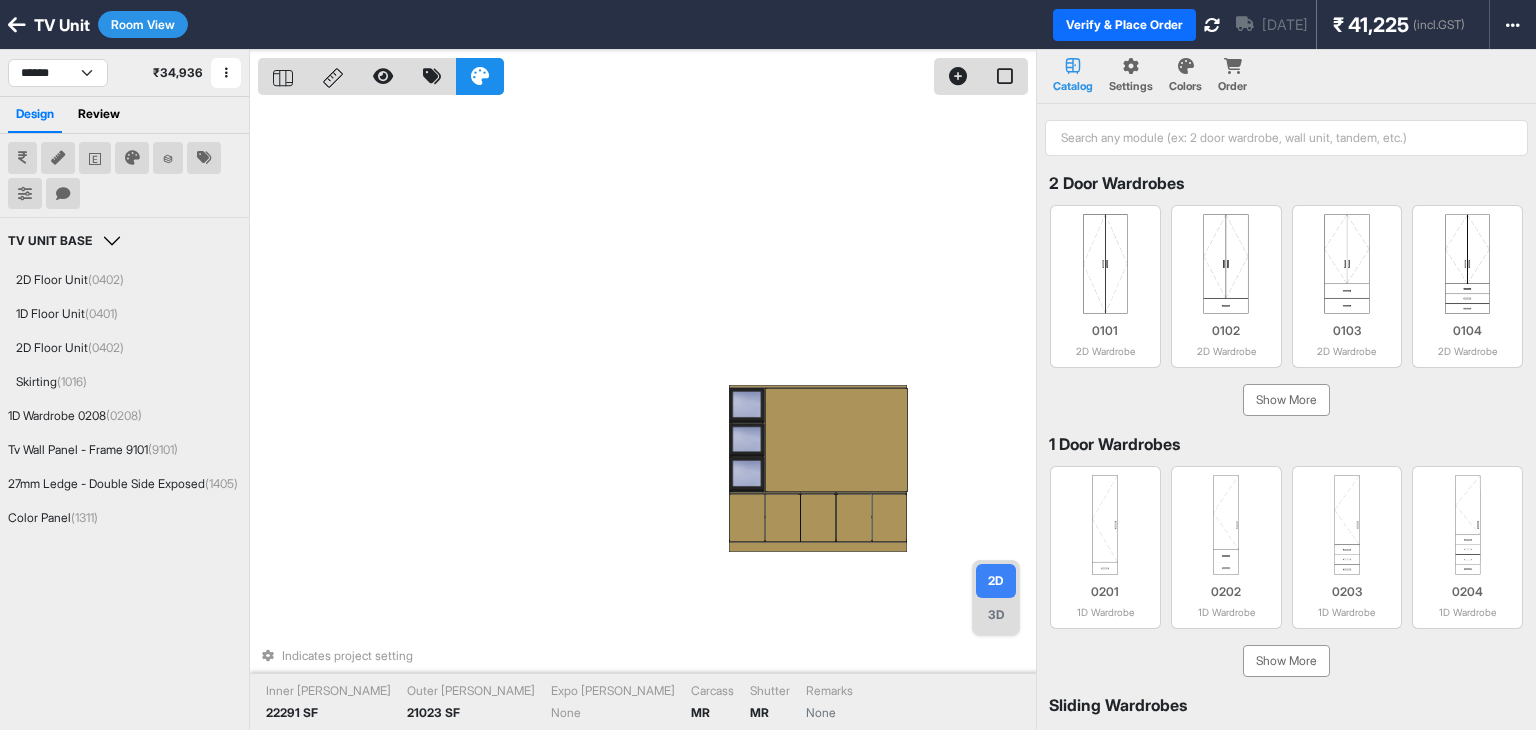 click at bounding box center (1186, 66) 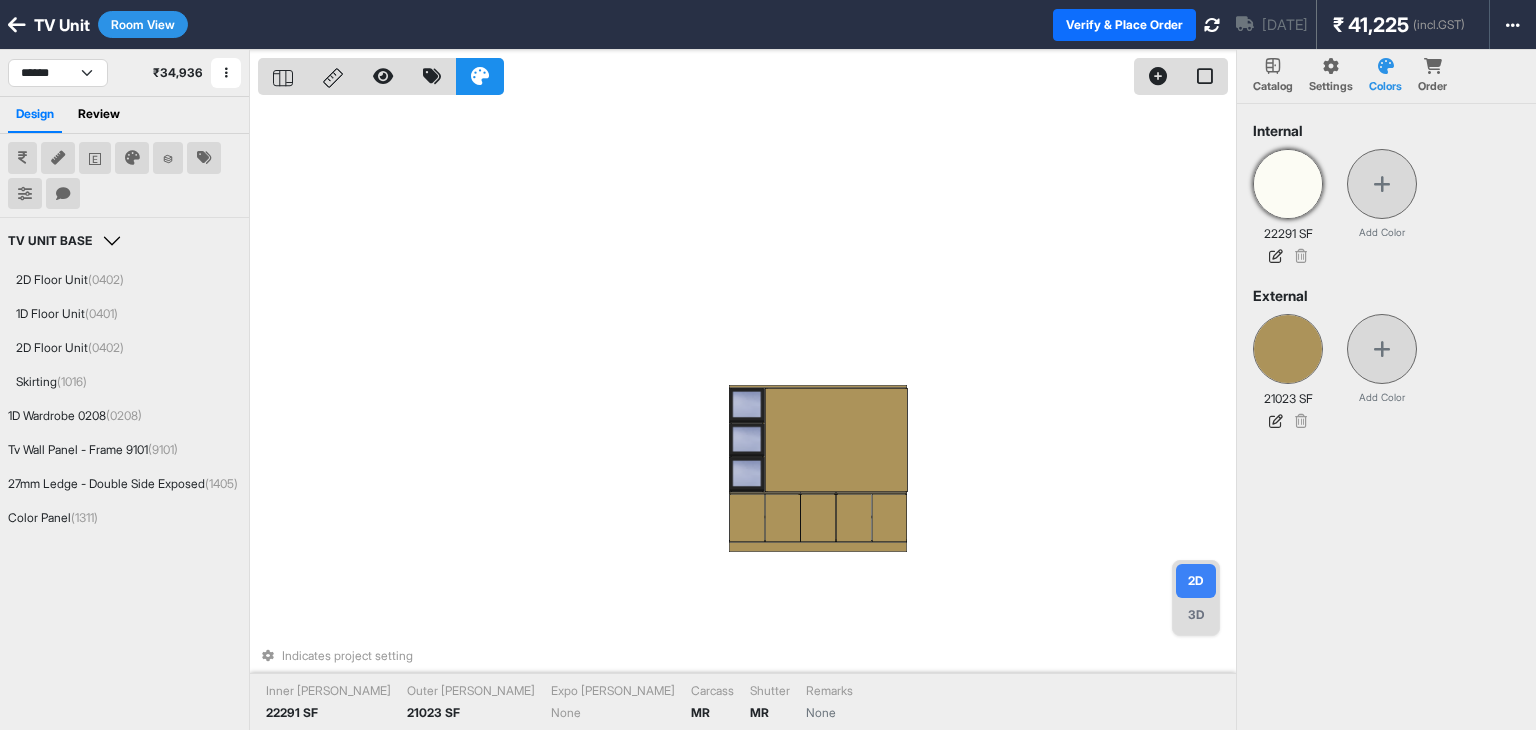 click at bounding box center [1288, 184] 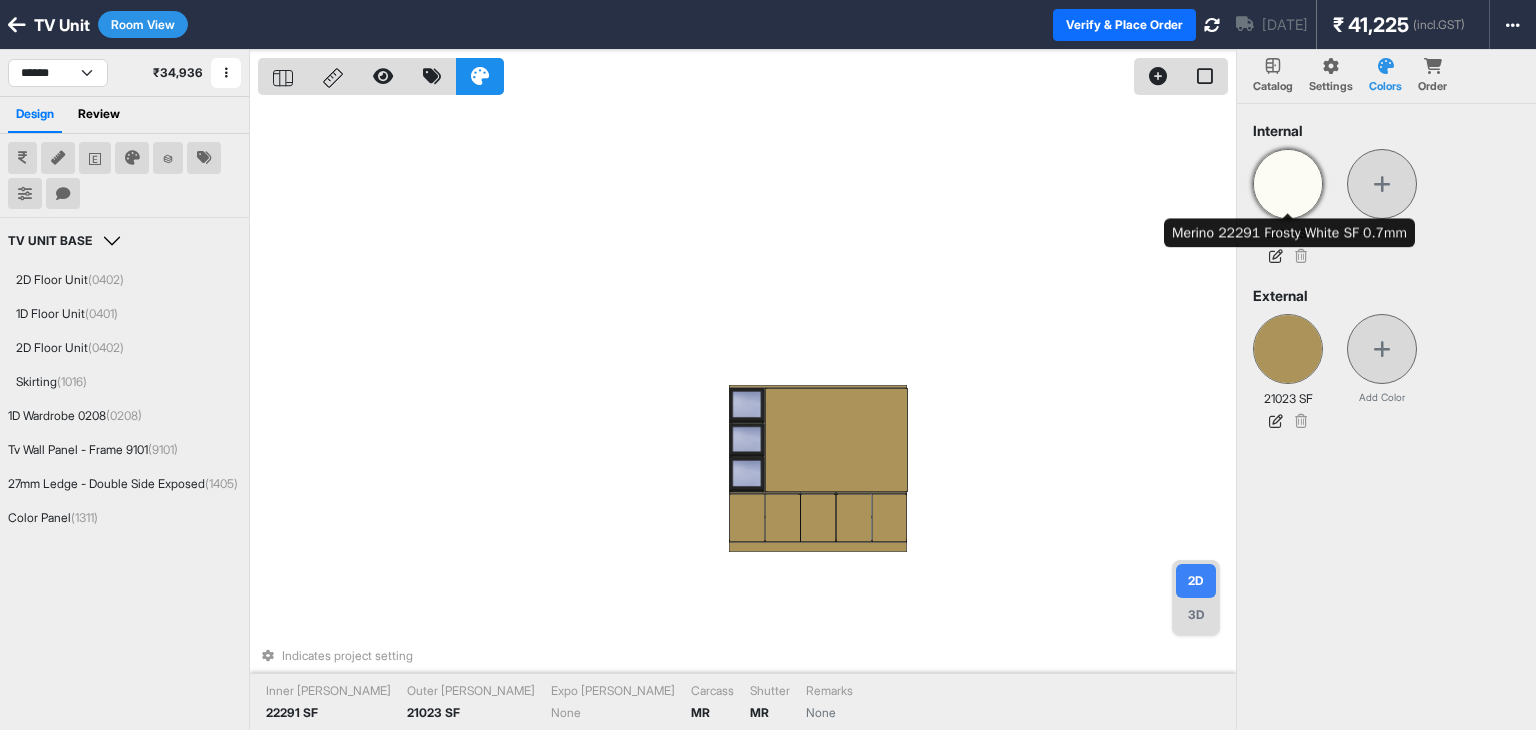 click at bounding box center [1288, 184] 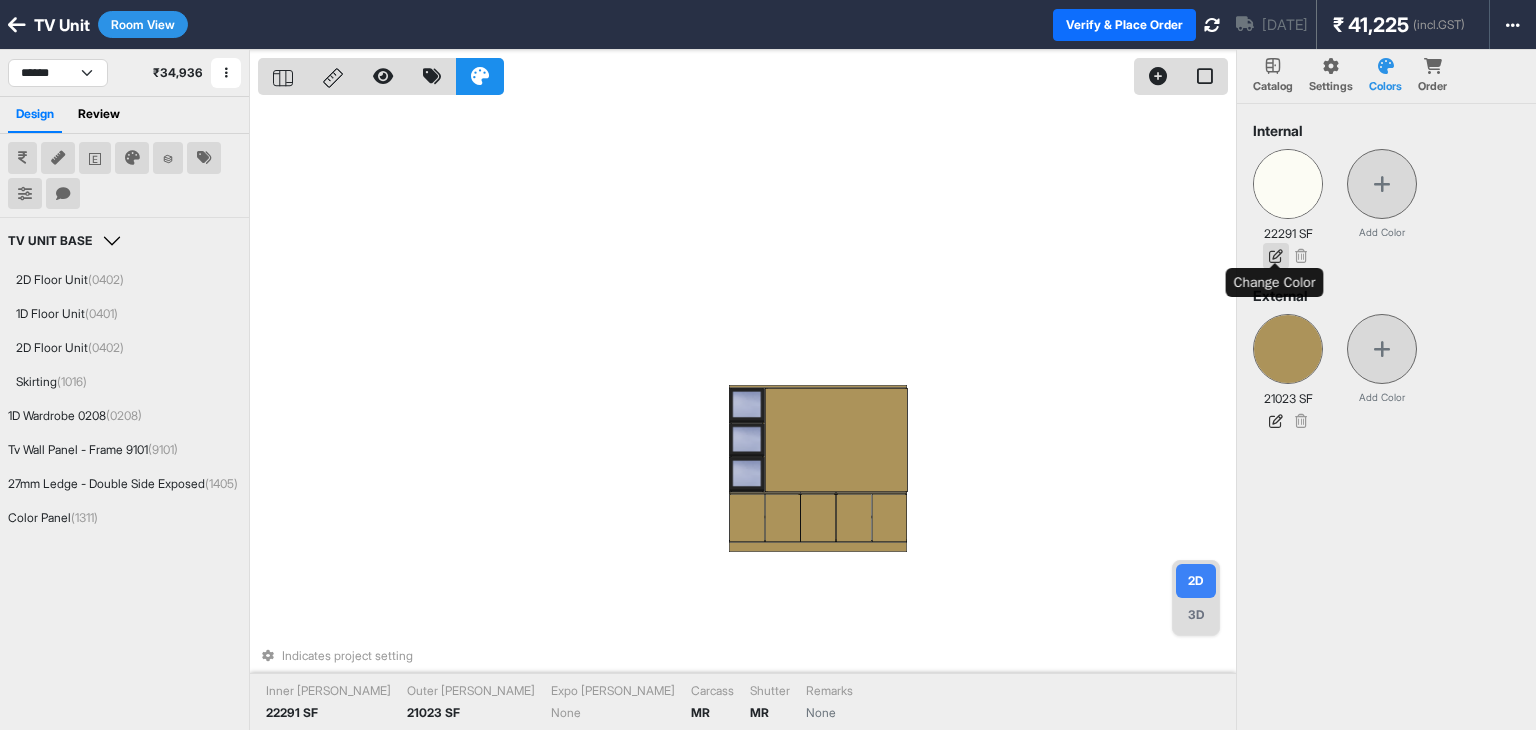 click at bounding box center (1276, 256) 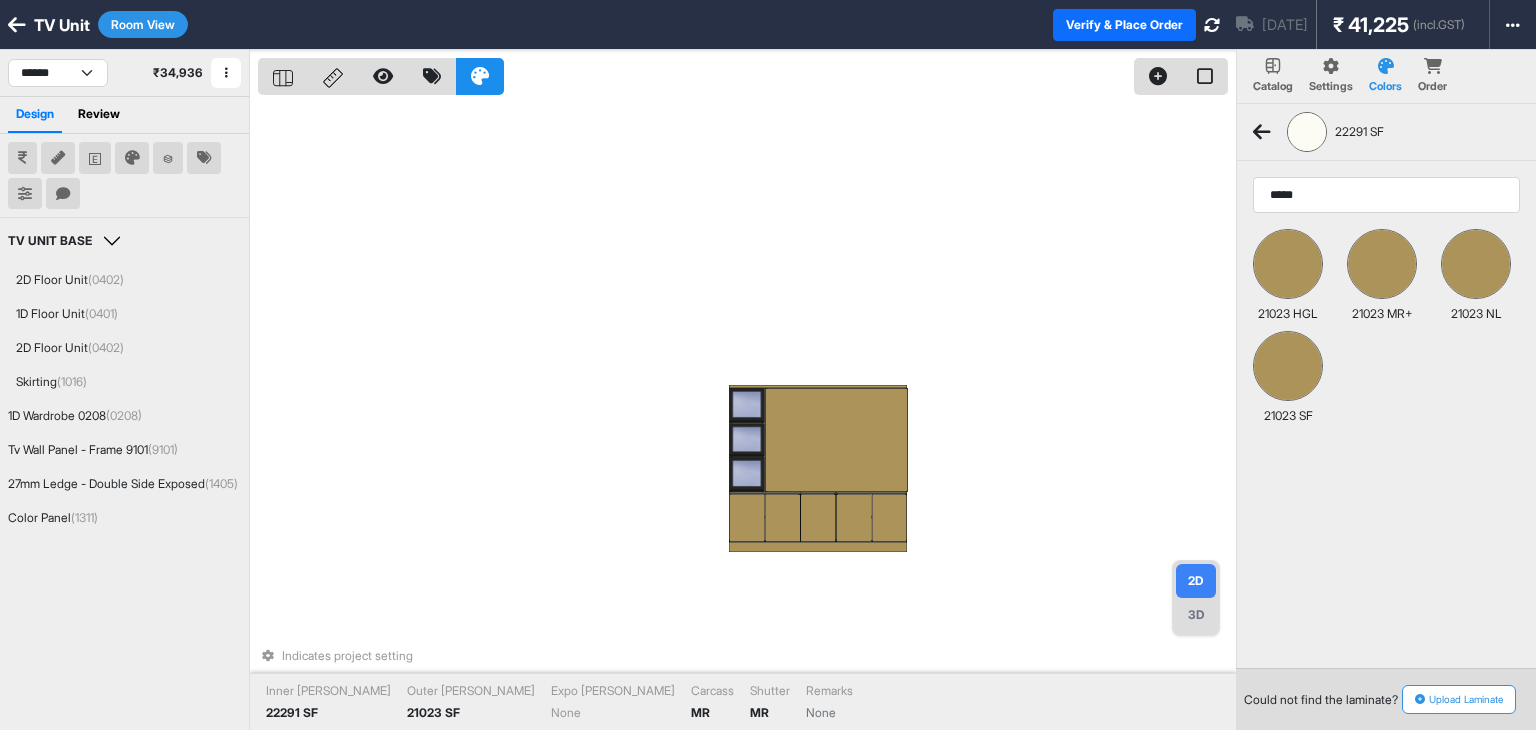 type on "*****" 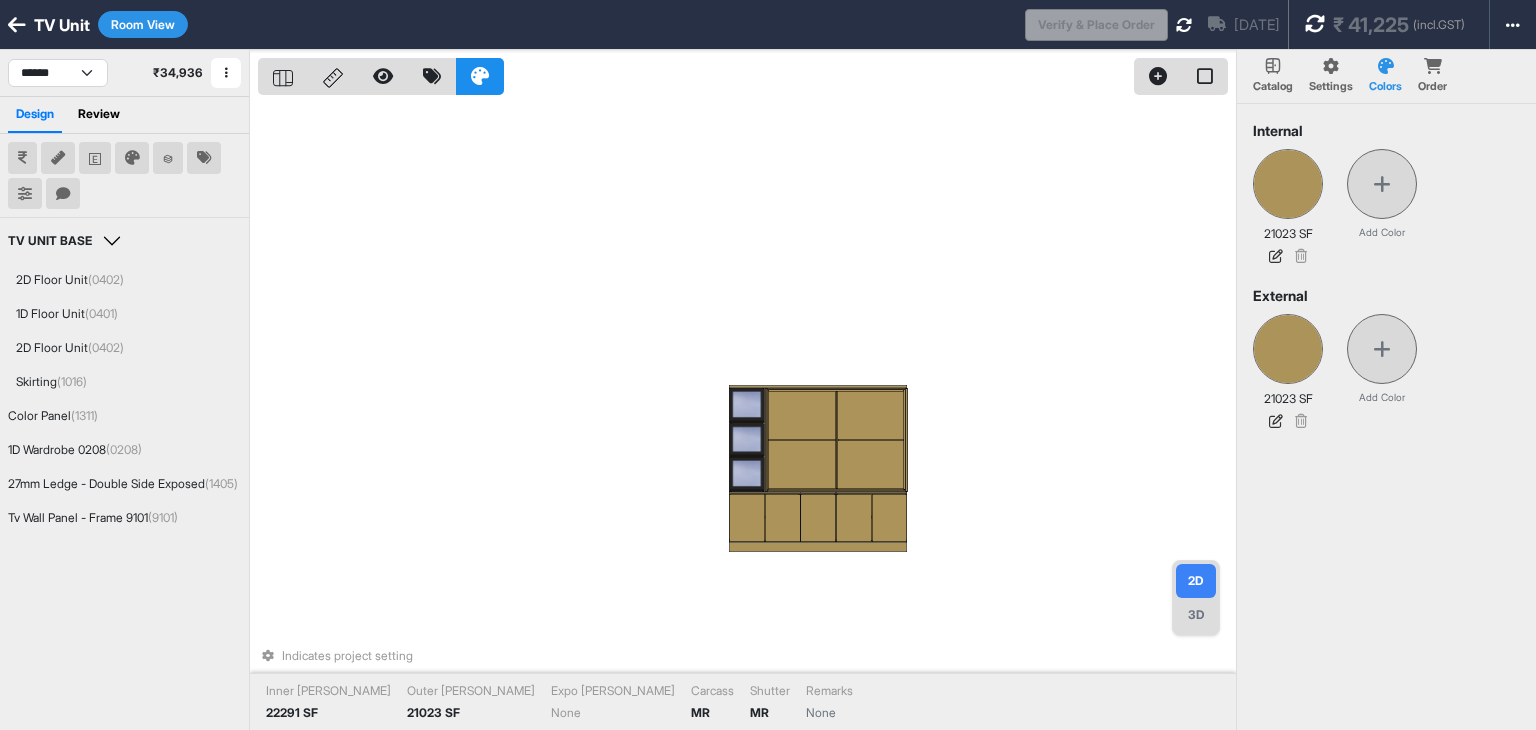 click at bounding box center [1315, 24] 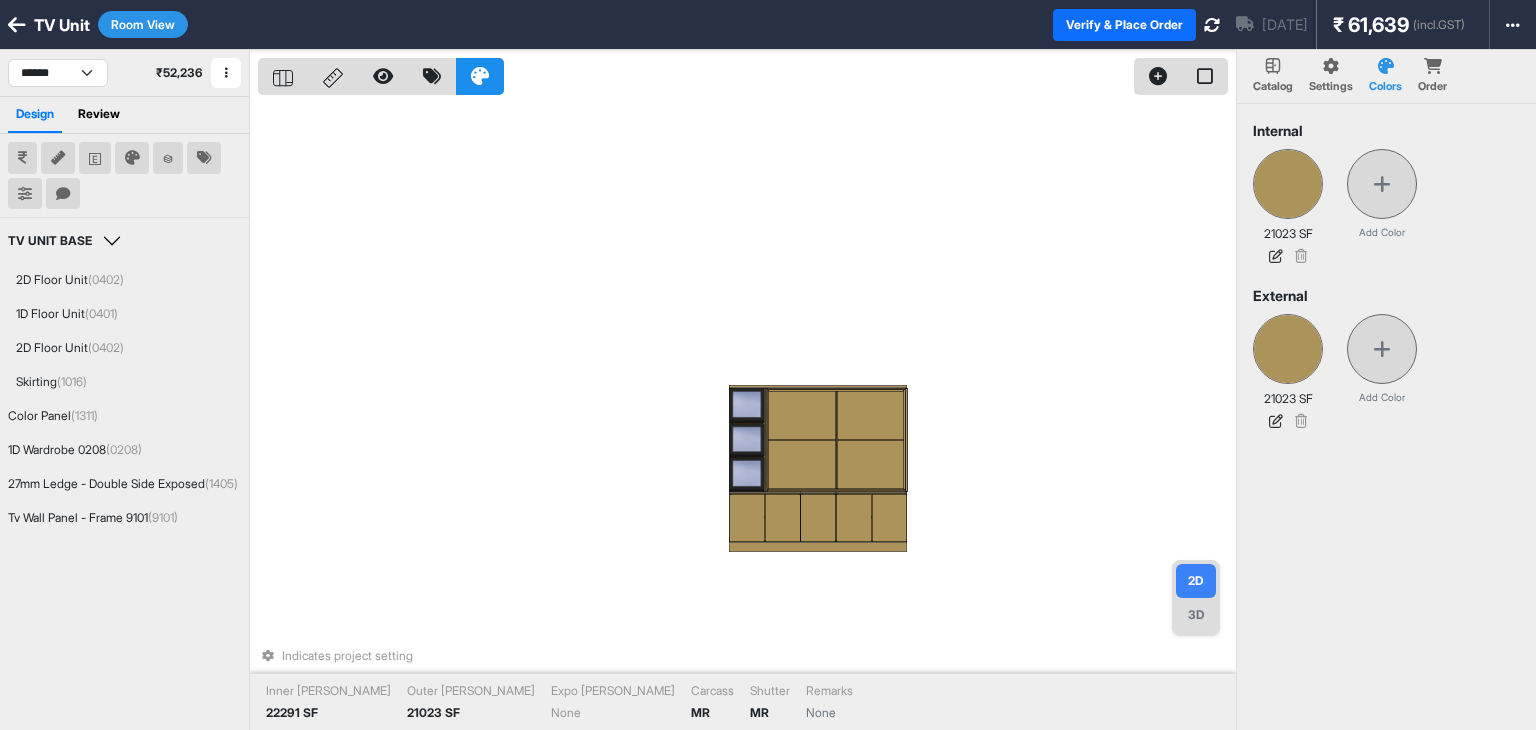 click on "Indicates project setting Inner Lam 22291 SF Outer Lam 21023 SF Expo Lam None Carcass MR Shutter MR Remarks None" at bounding box center [747, 415] 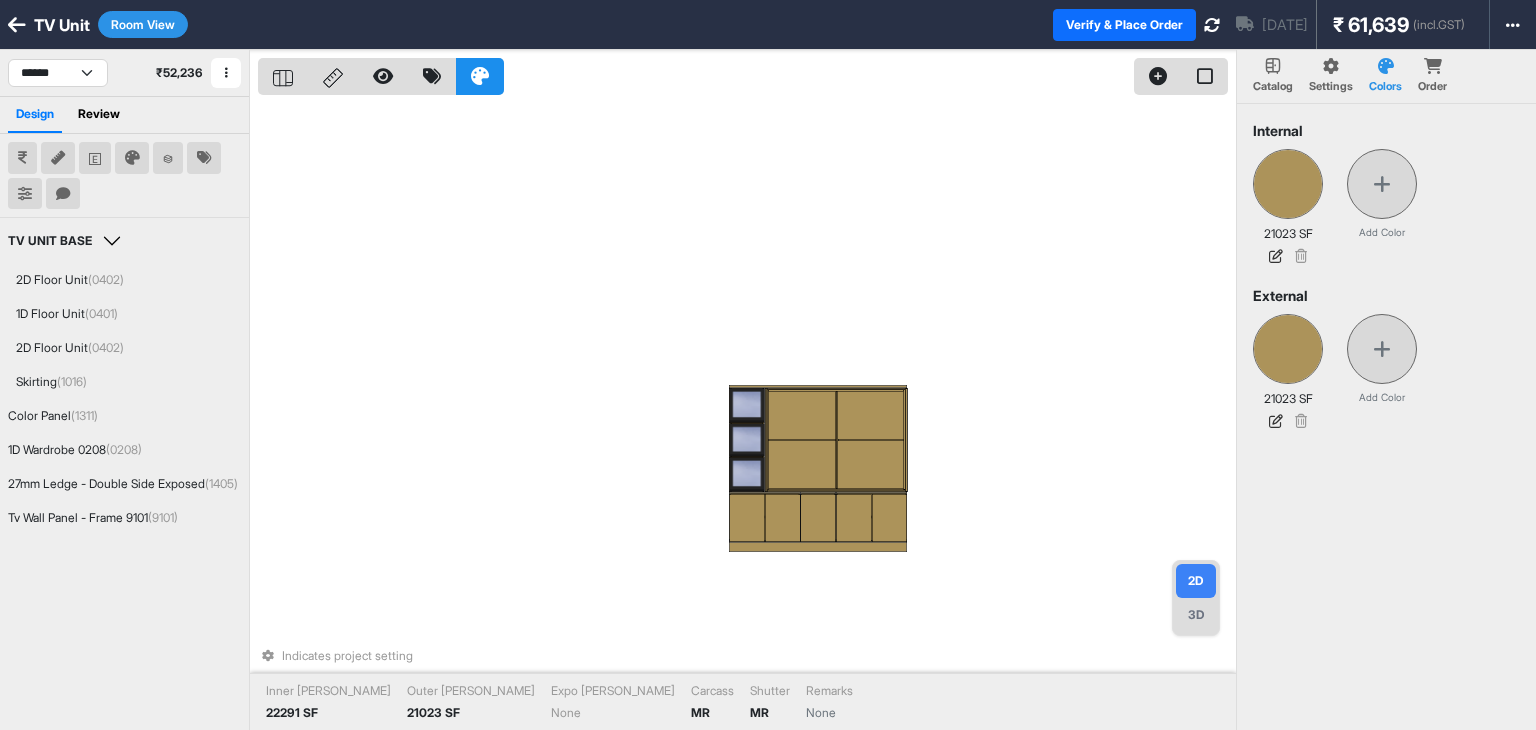 click on "3D" at bounding box center [1196, 615] 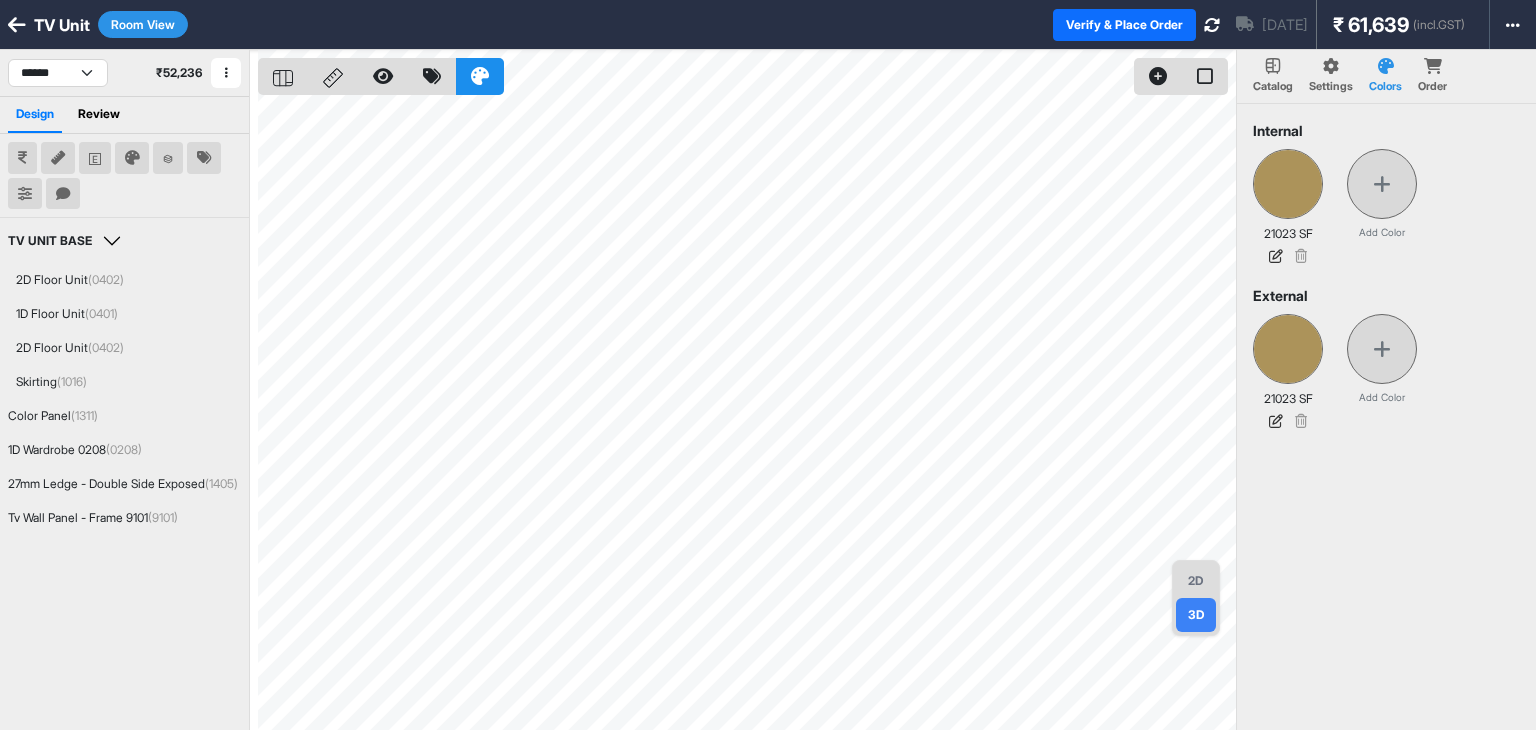 click 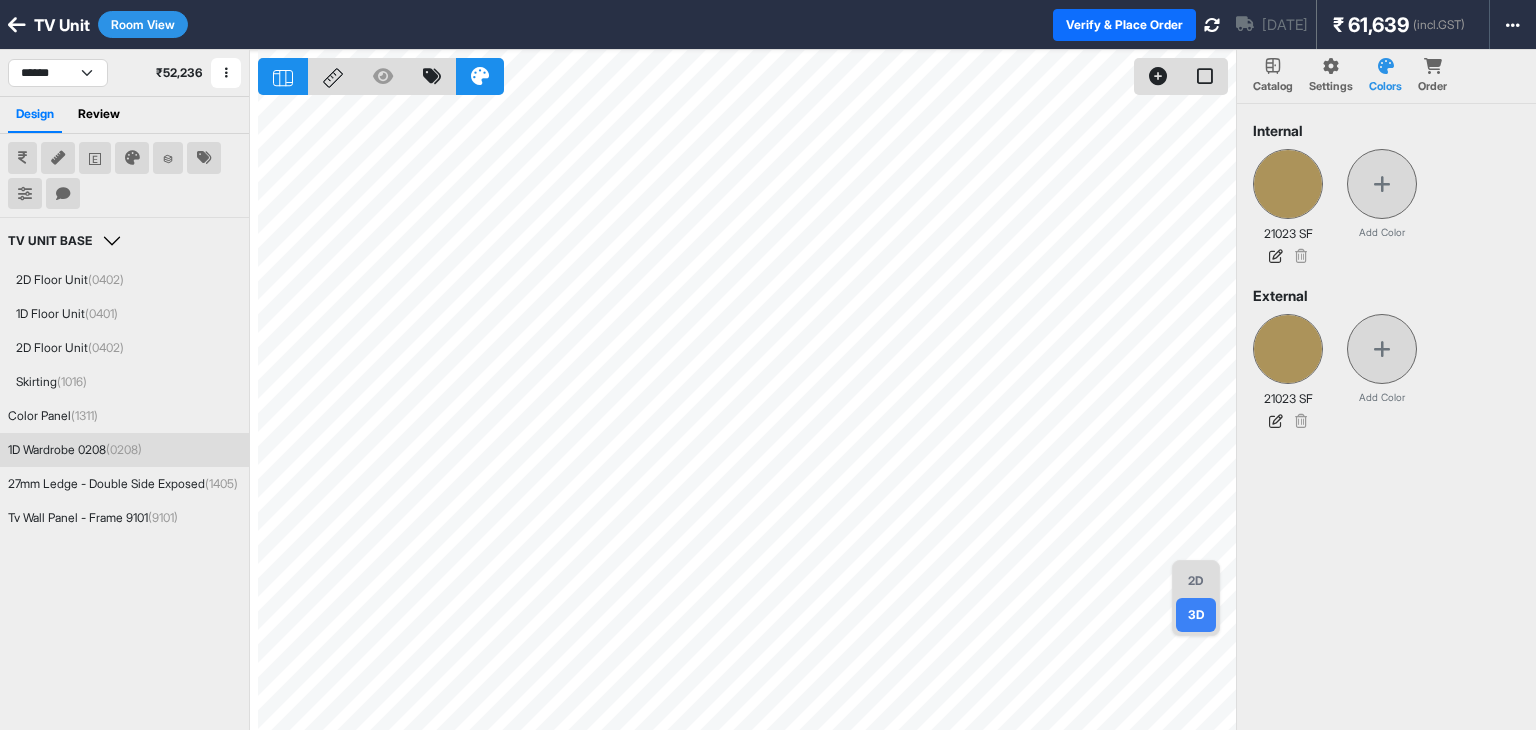 click on "1D Wardrobe 0208  (0208)" at bounding box center (124, 450) 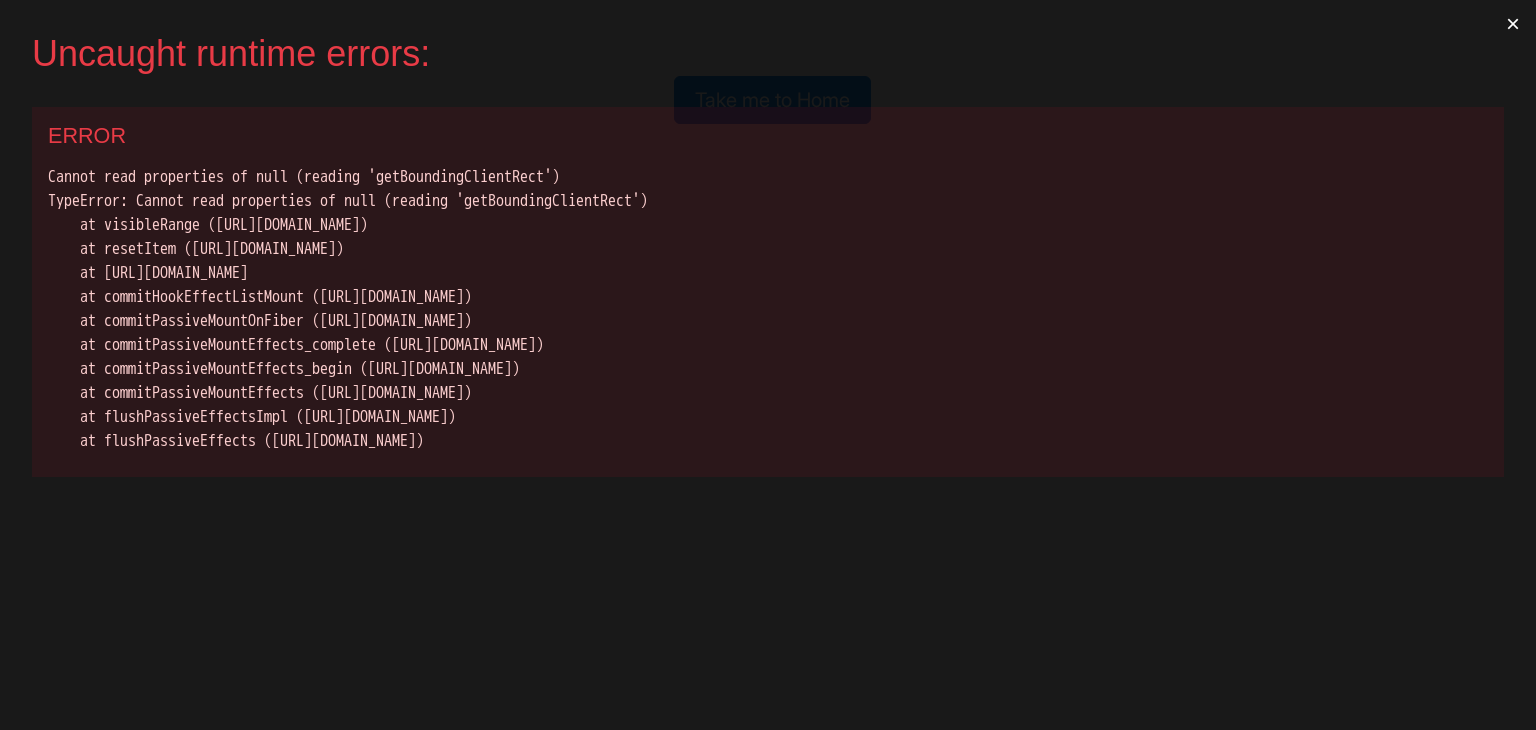 scroll, scrollTop: 0, scrollLeft: 0, axis: both 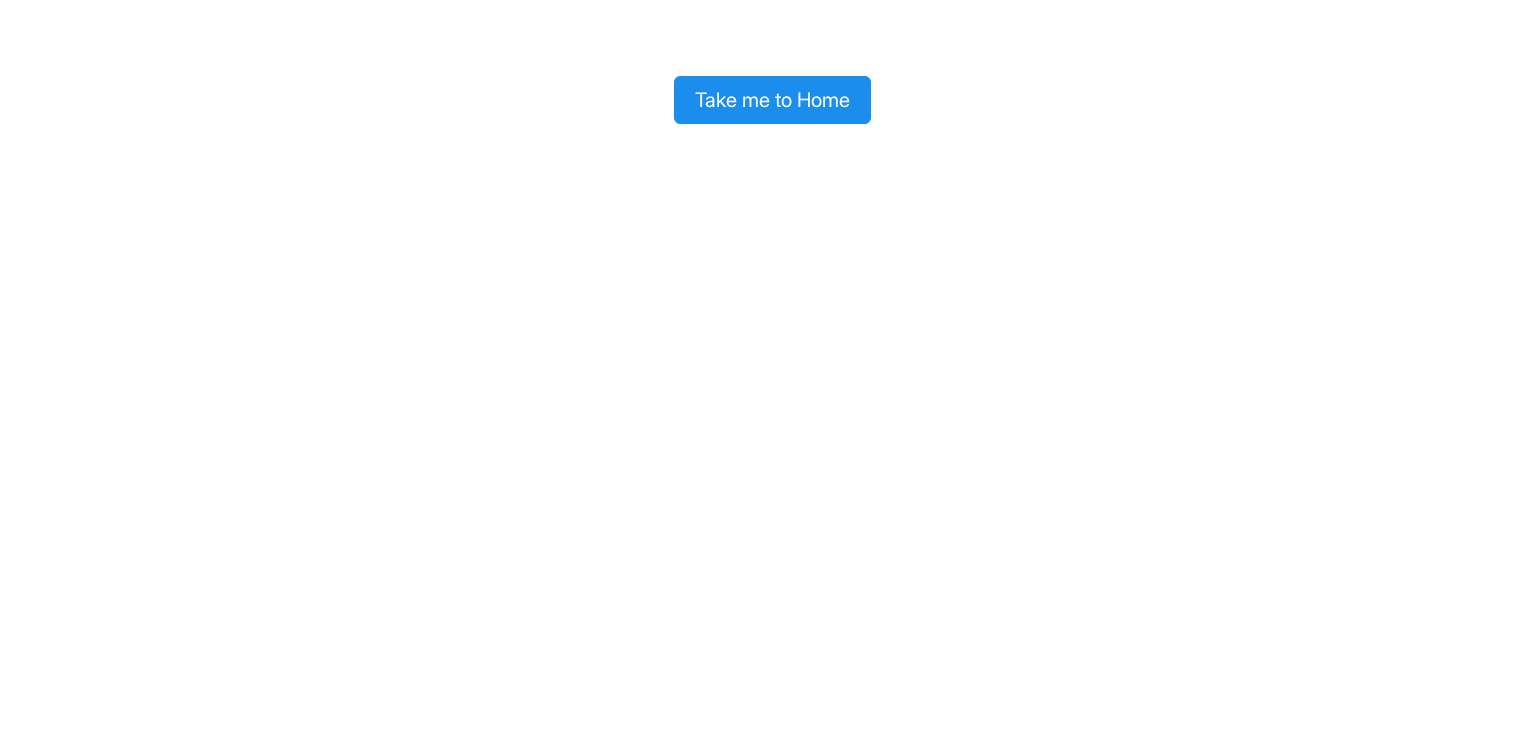 click on "Take me to Home" at bounding box center [772, 100] 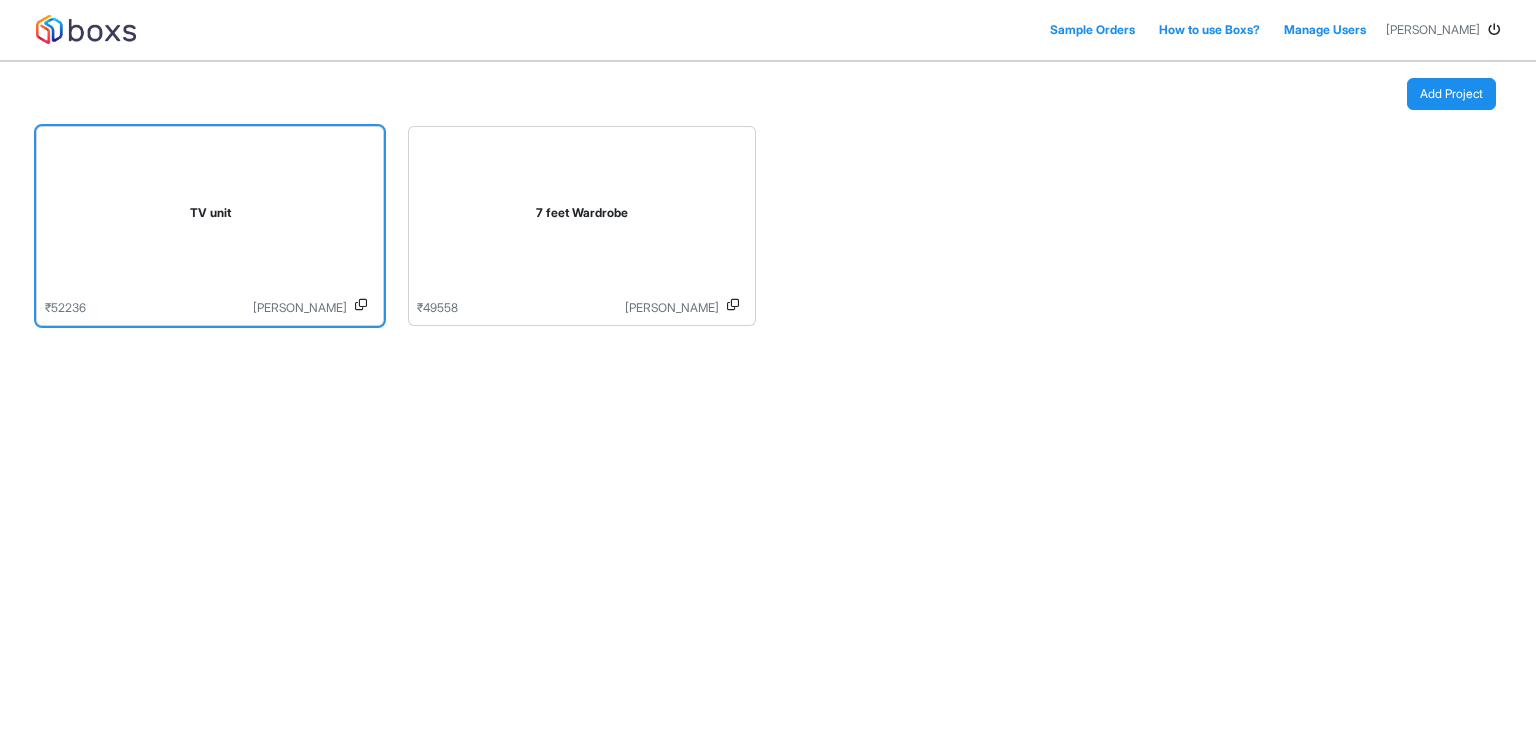 click on "TV unit" at bounding box center (210, 213) 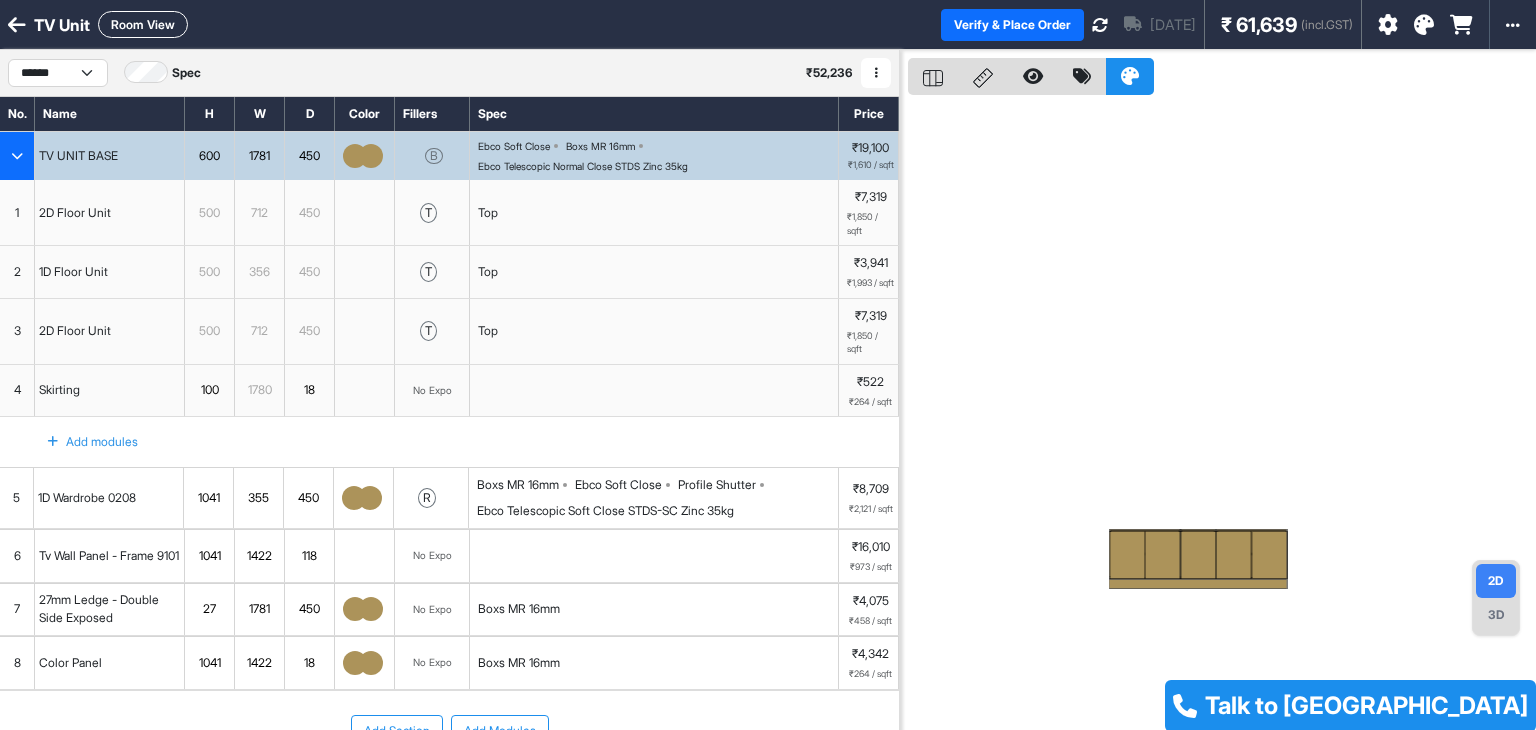 click at bounding box center (371, 156) 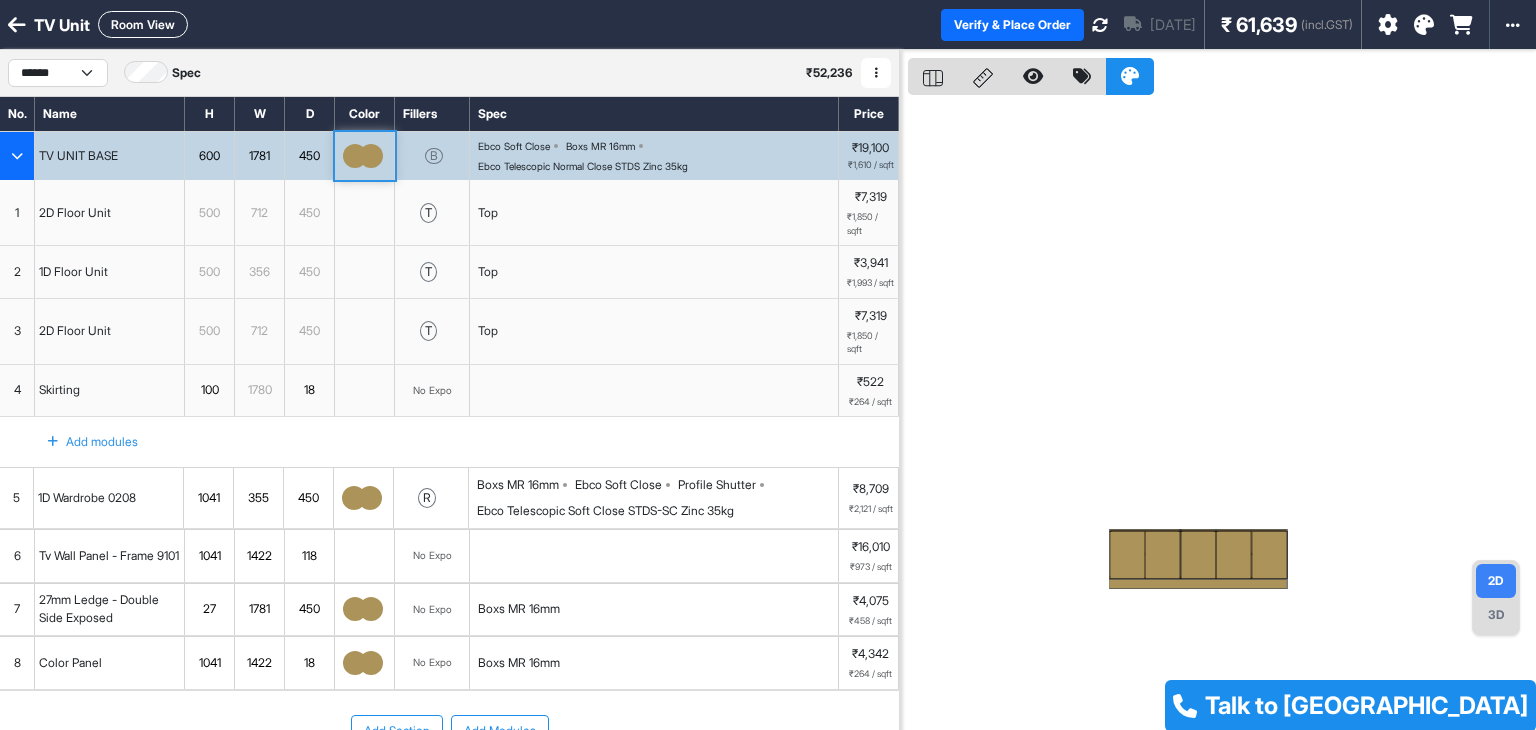 click at bounding box center (371, 156) 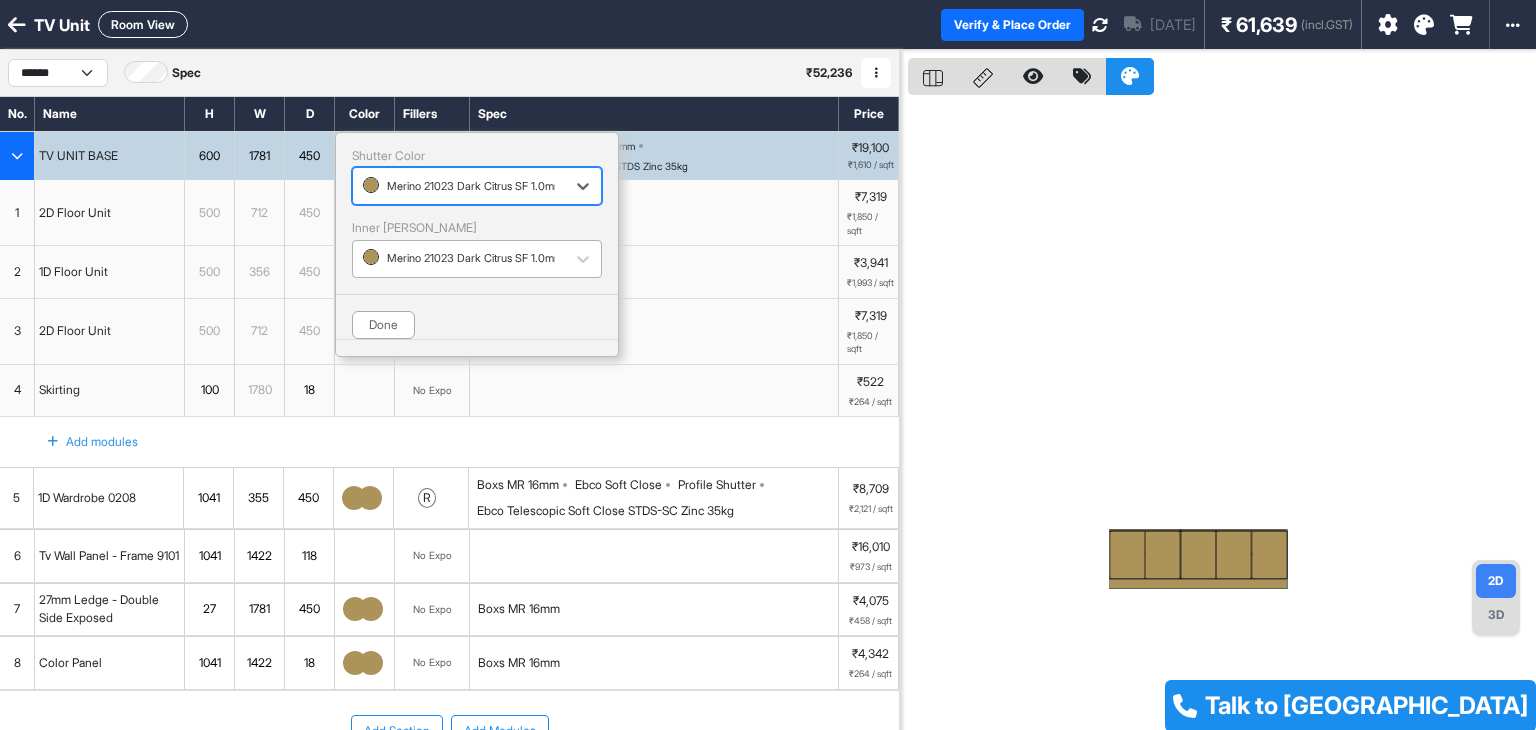 click at bounding box center [459, 259] 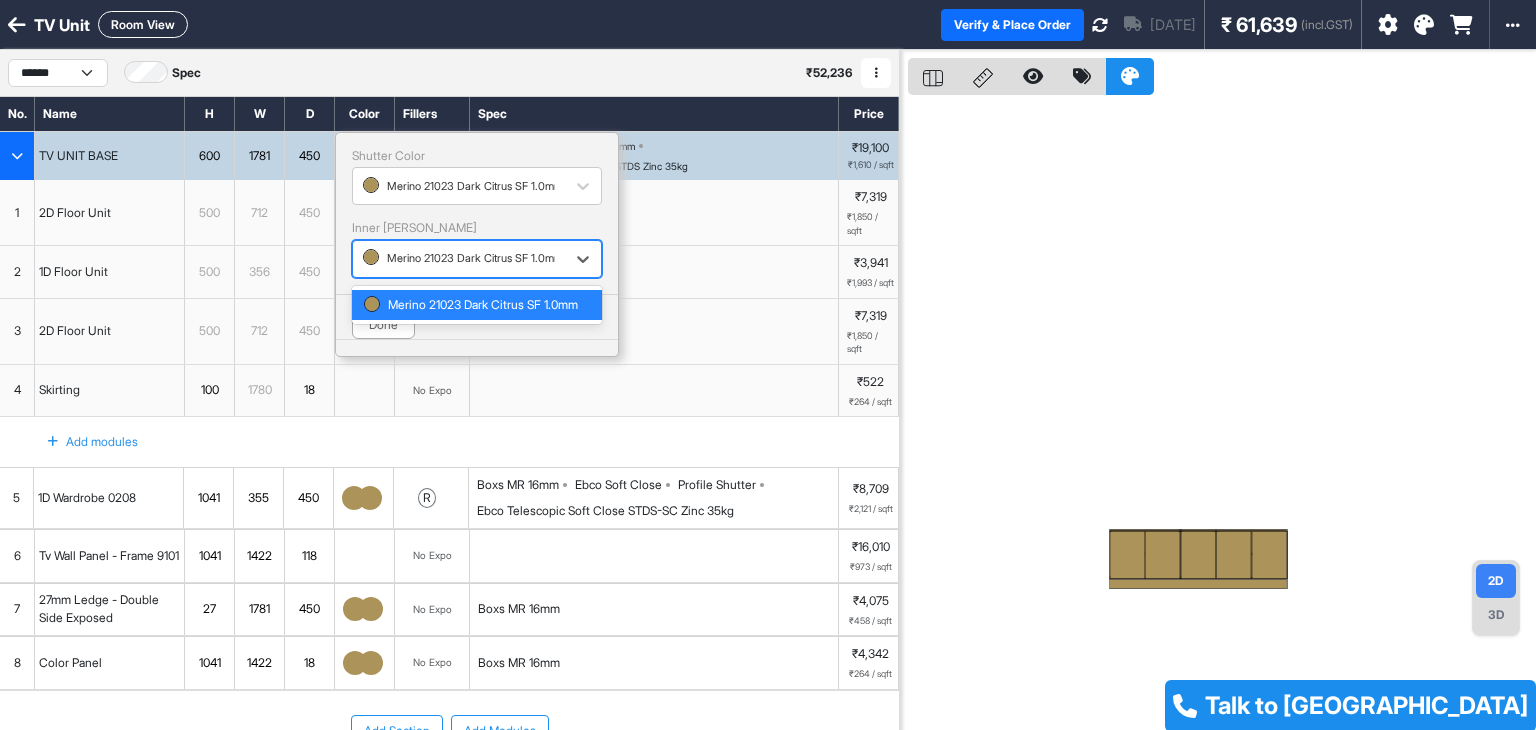 click at bounding box center [459, 259] 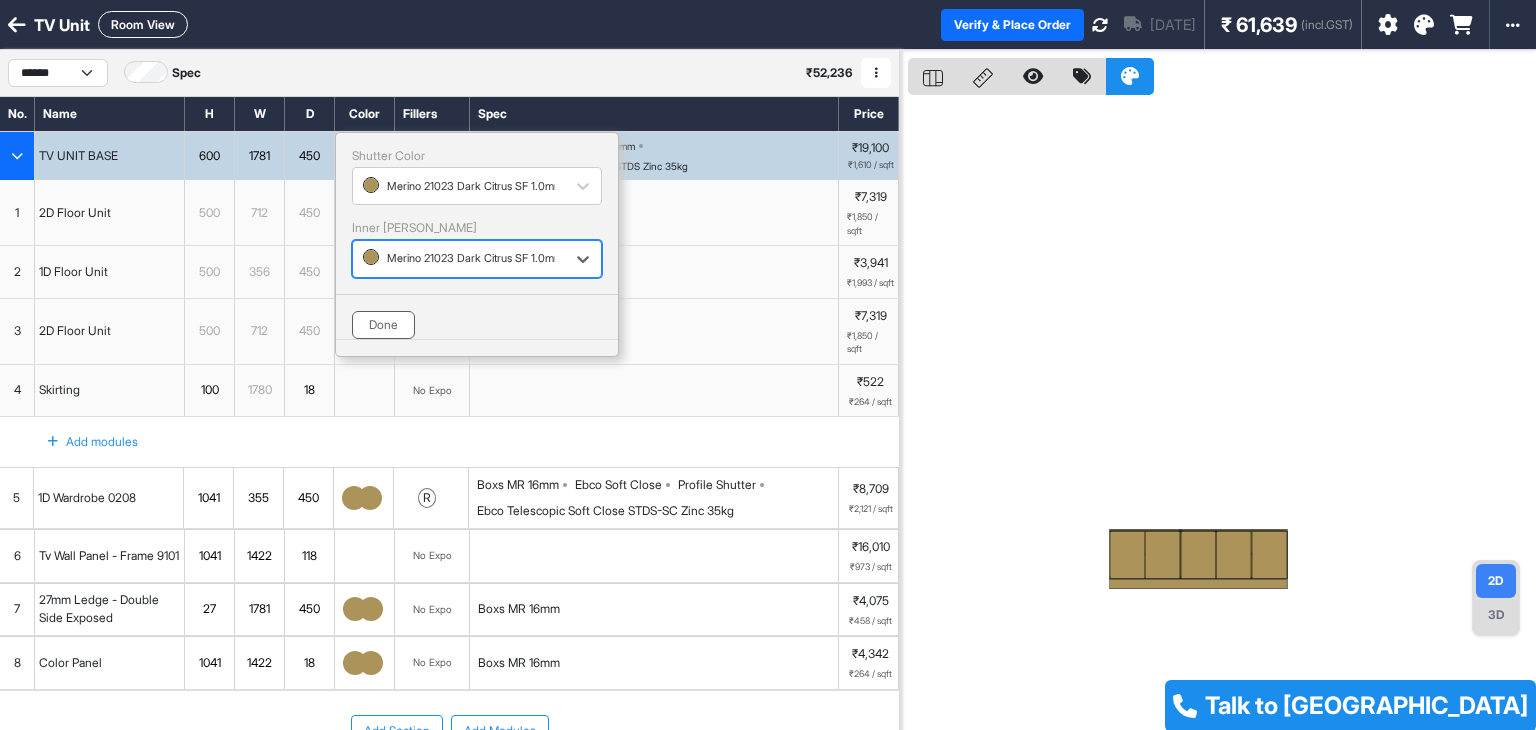 click on "Done" at bounding box center [383, 325] 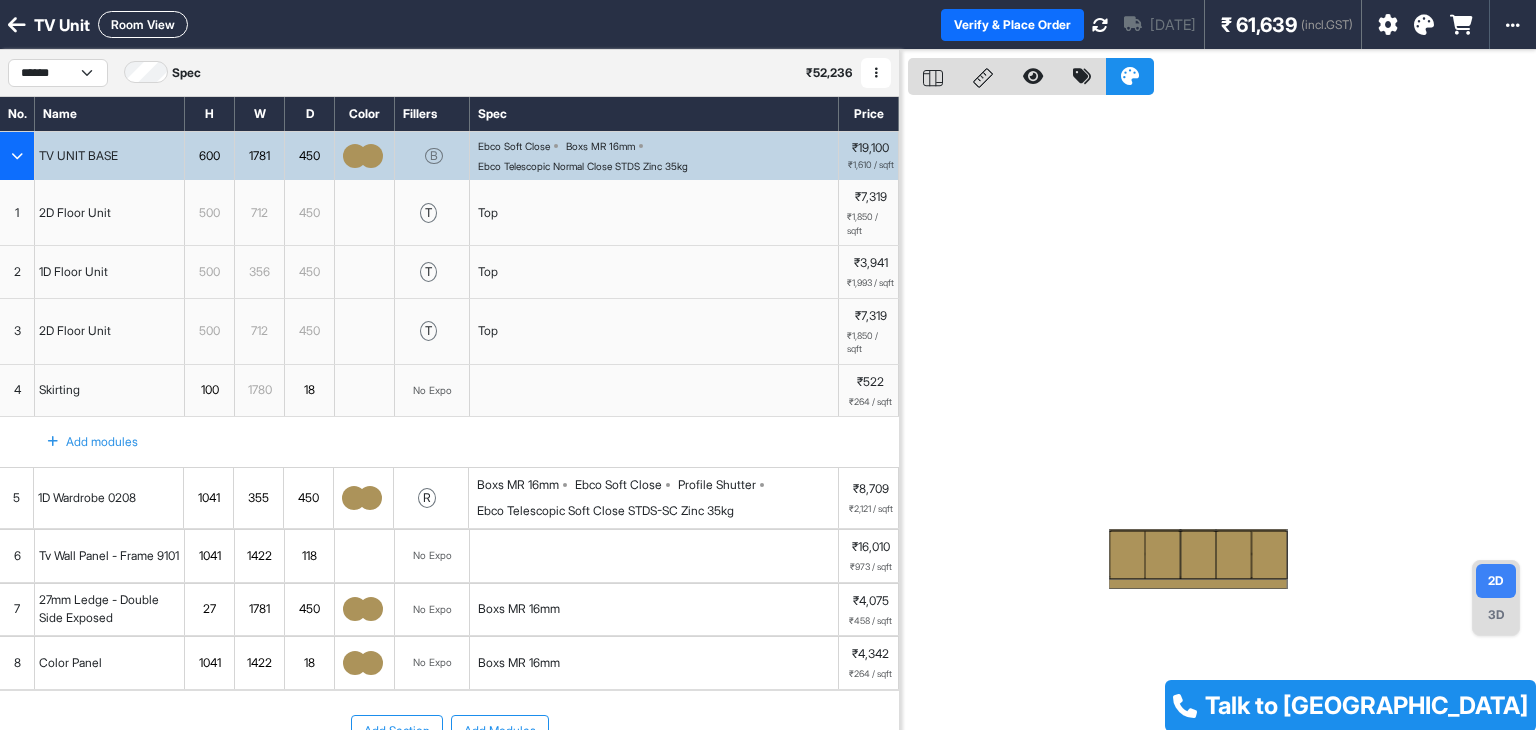click at bounding box center (1130, 76) 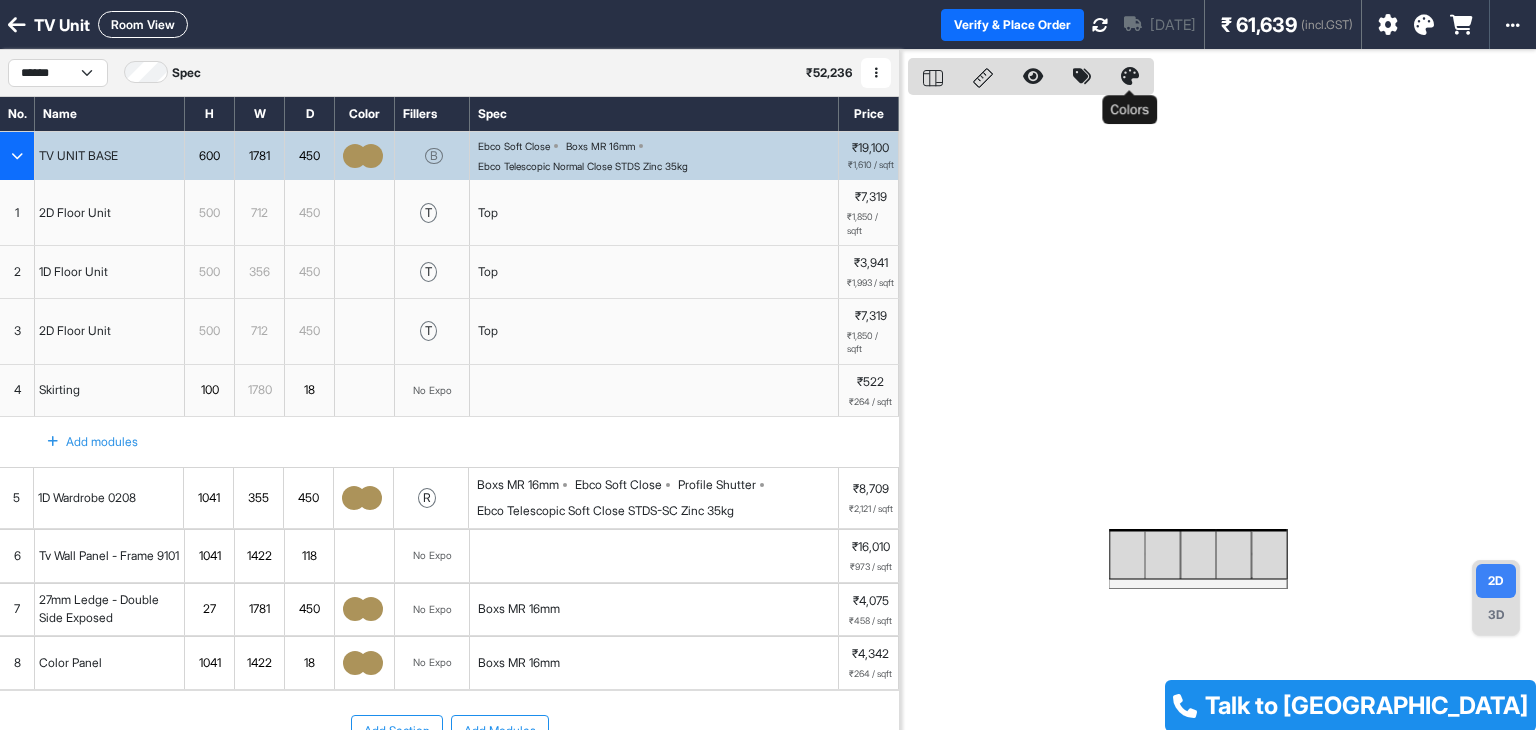 click at bounding box center (1130, 76) 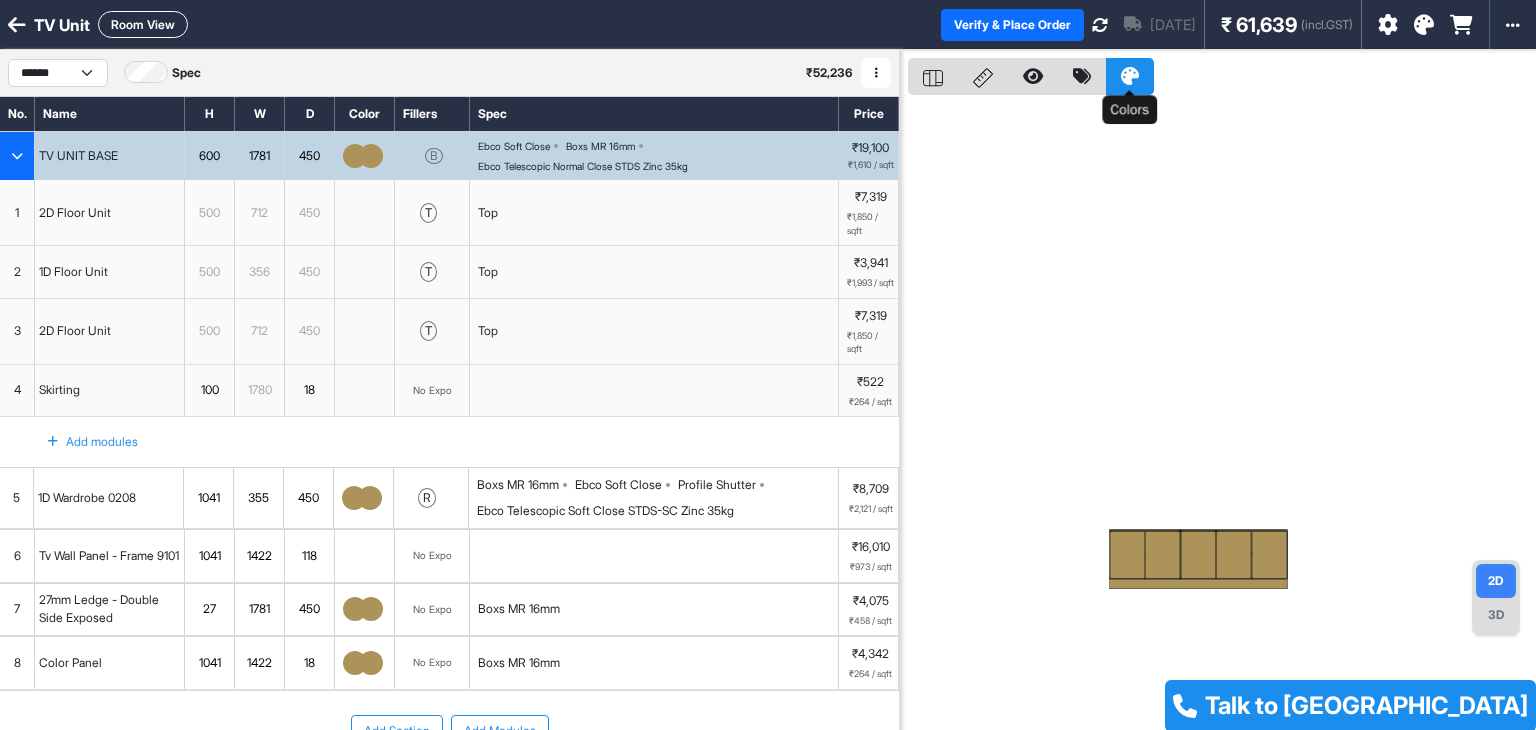 click at bounding box center (1130, 76) 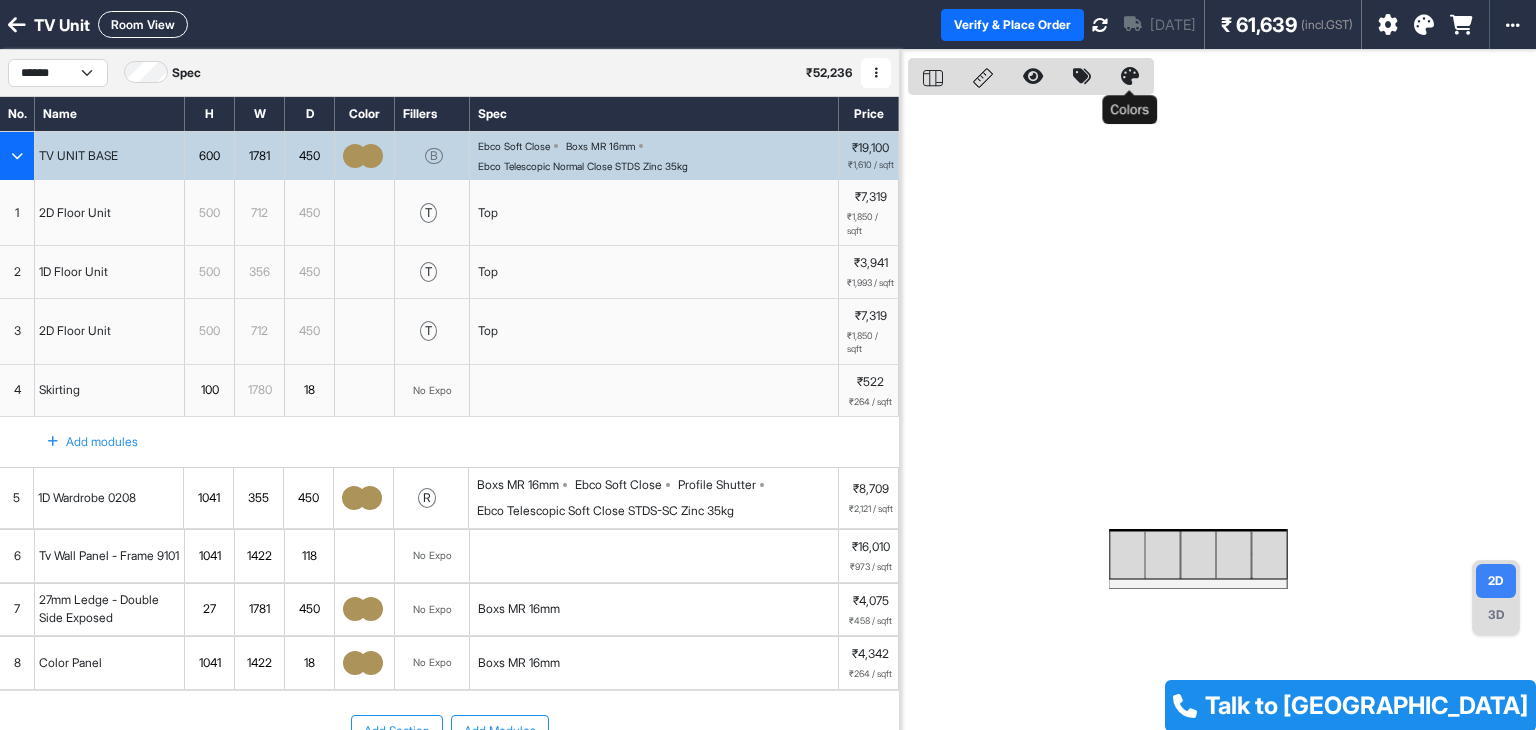 click at bounding box center (1130, 76) 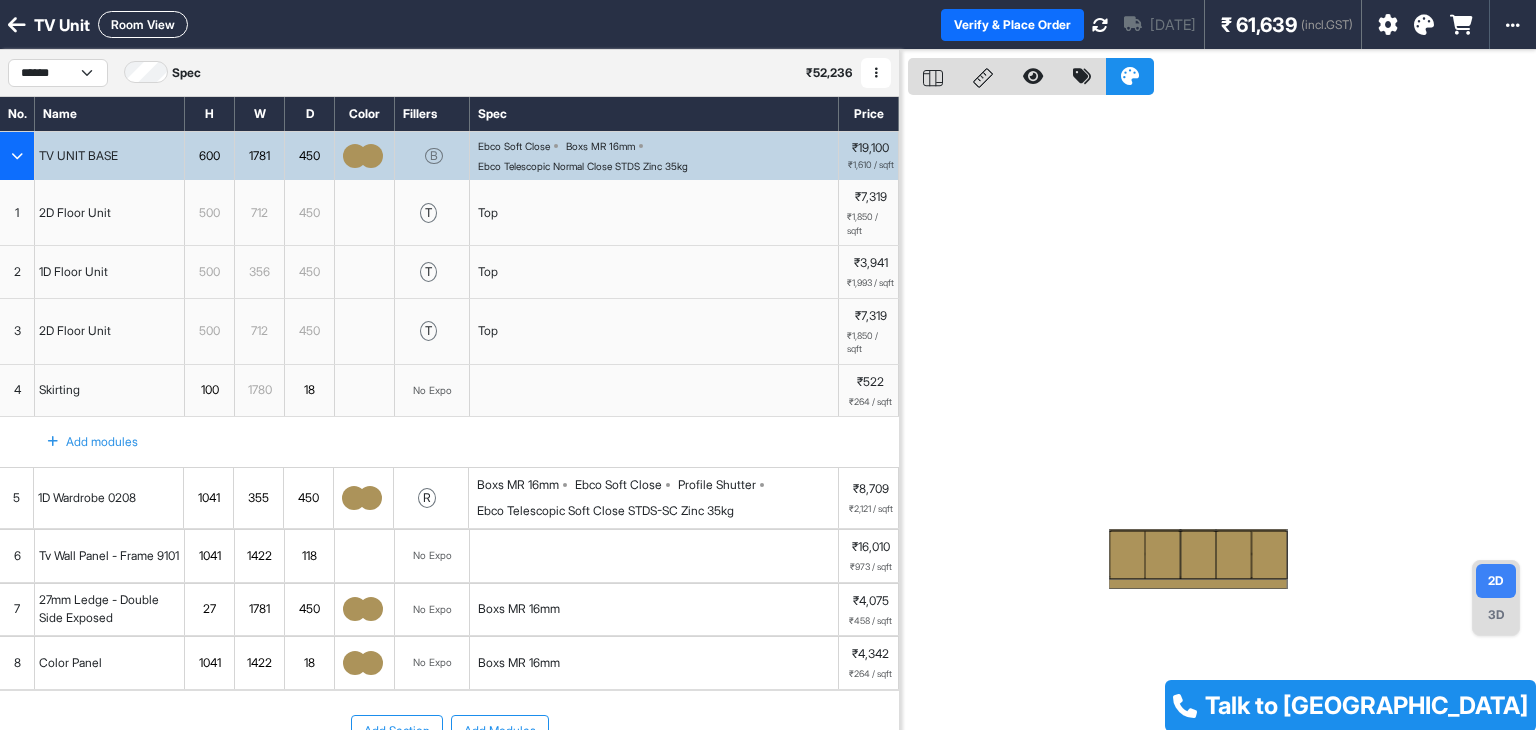 click at bounding box center (933, 76) 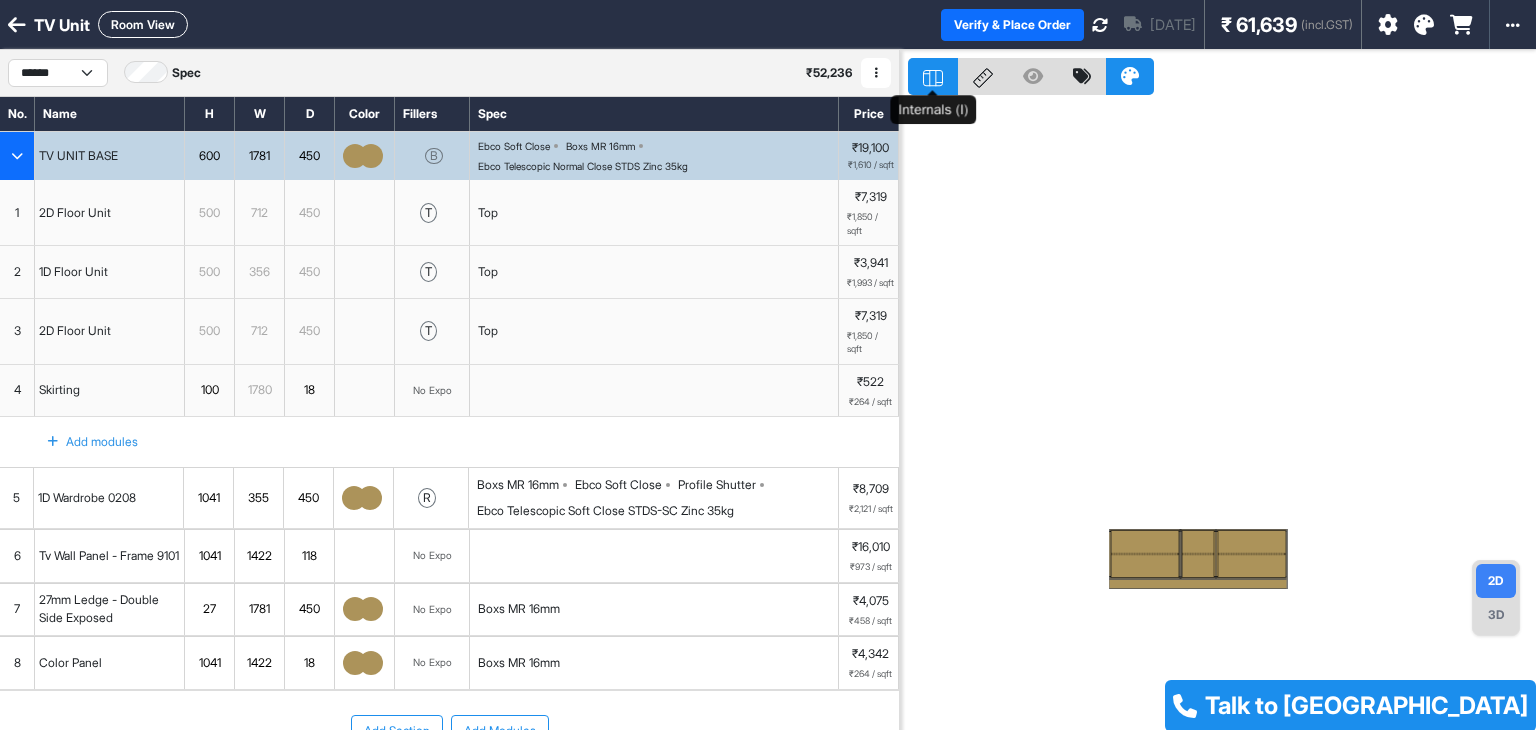 click at bounding box center [933, 76] 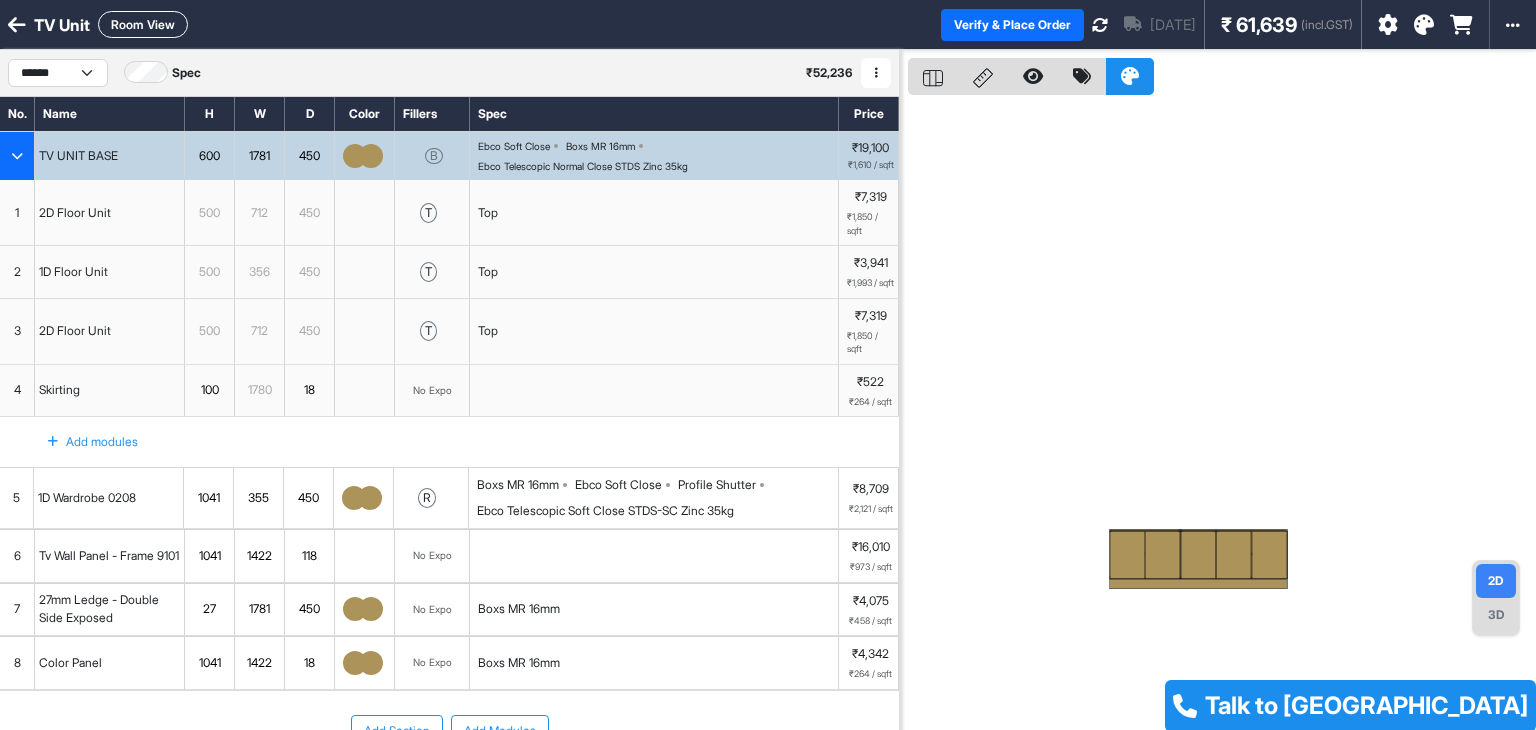 click at bounding box center (1417, 24) 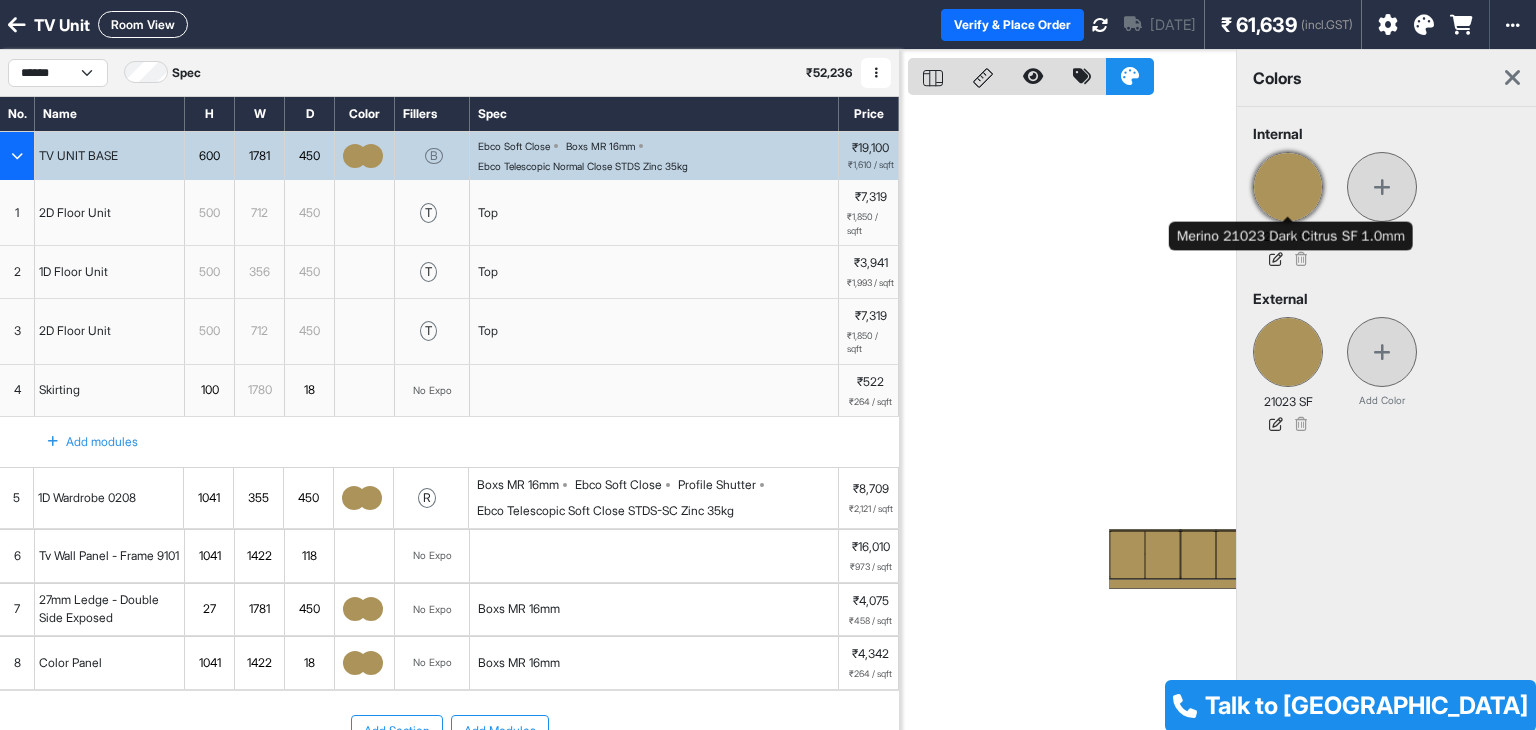 click at bounding box center (1288, 187) 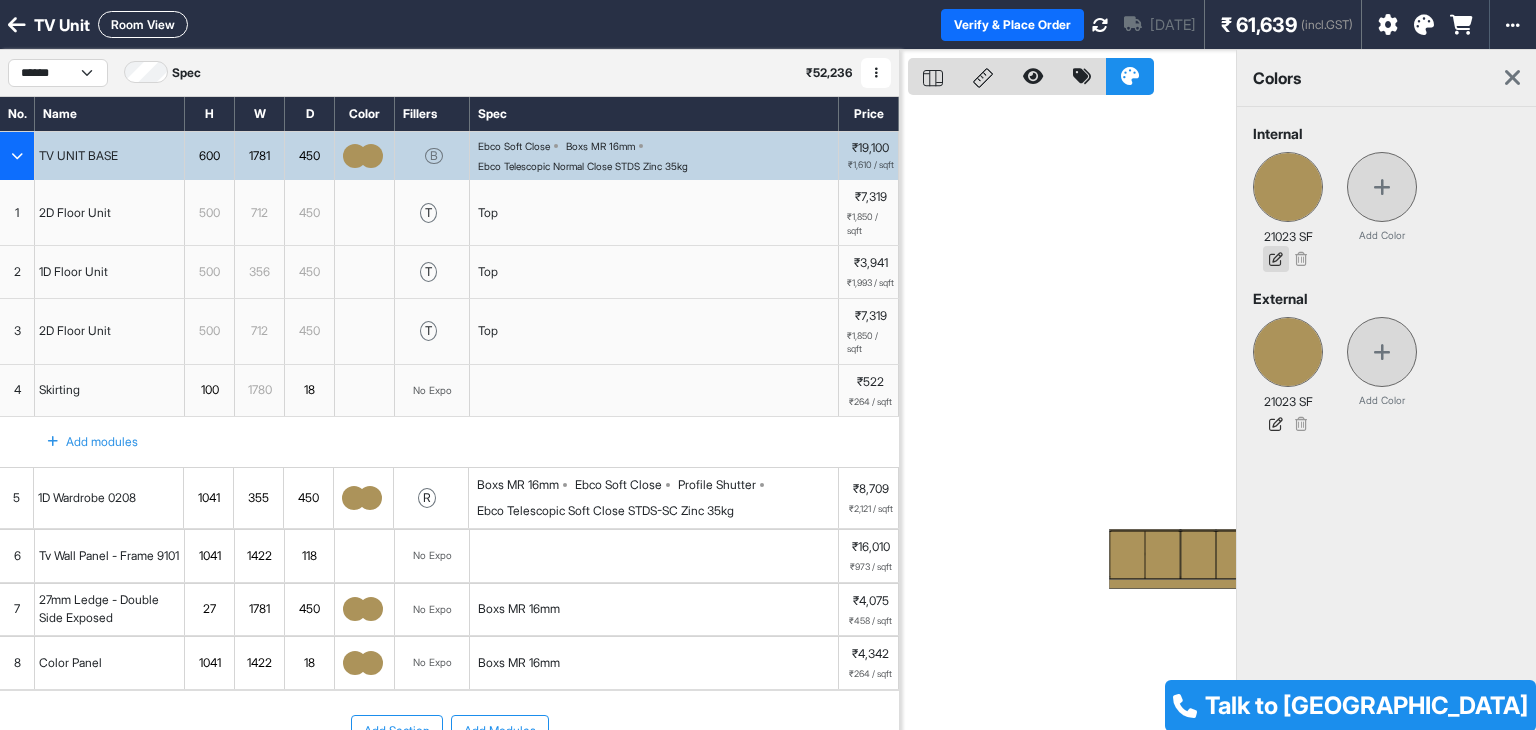 click at bounding box center (1276, 259) 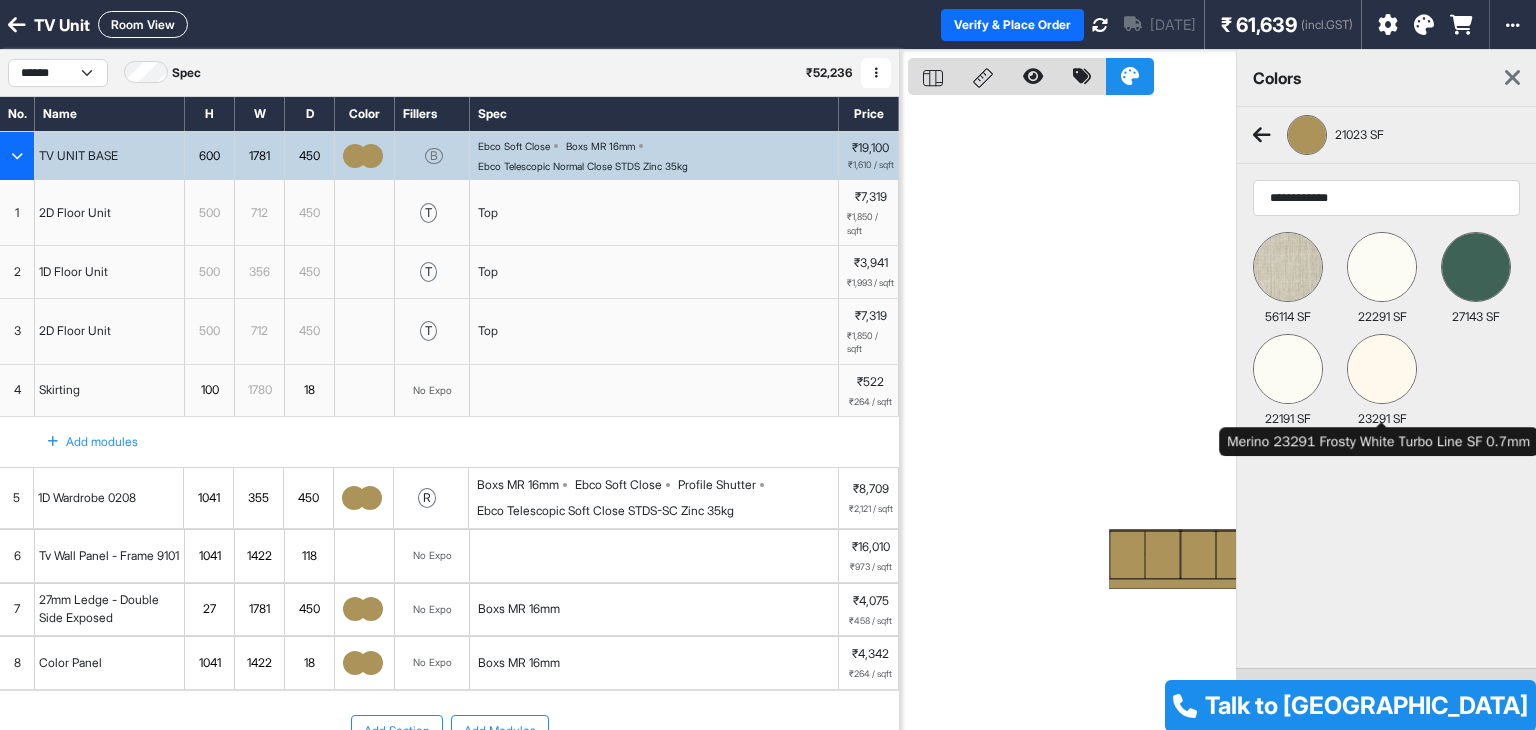 type on "**********" 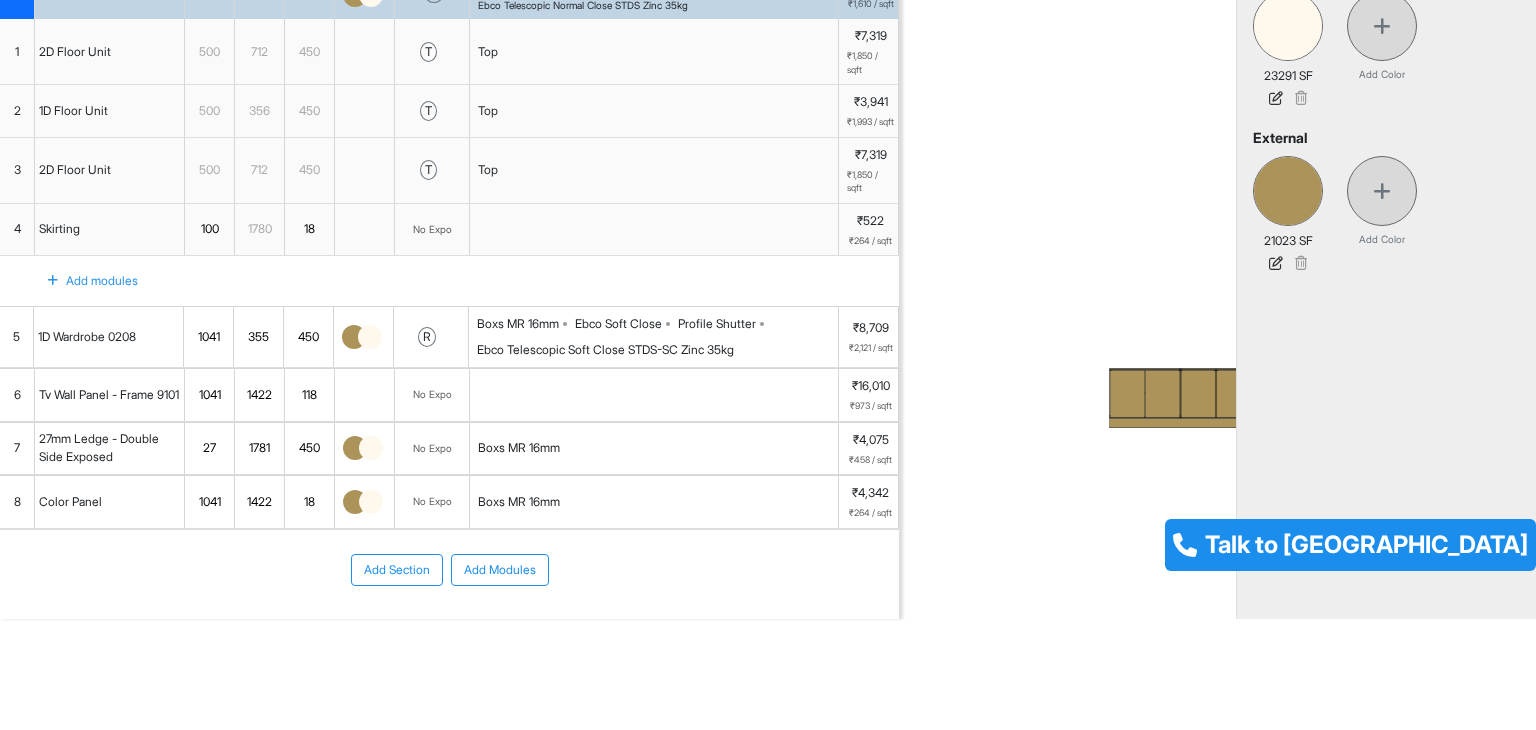 scroll, scrollTop: 0, scrollLeft: 0, axis: both 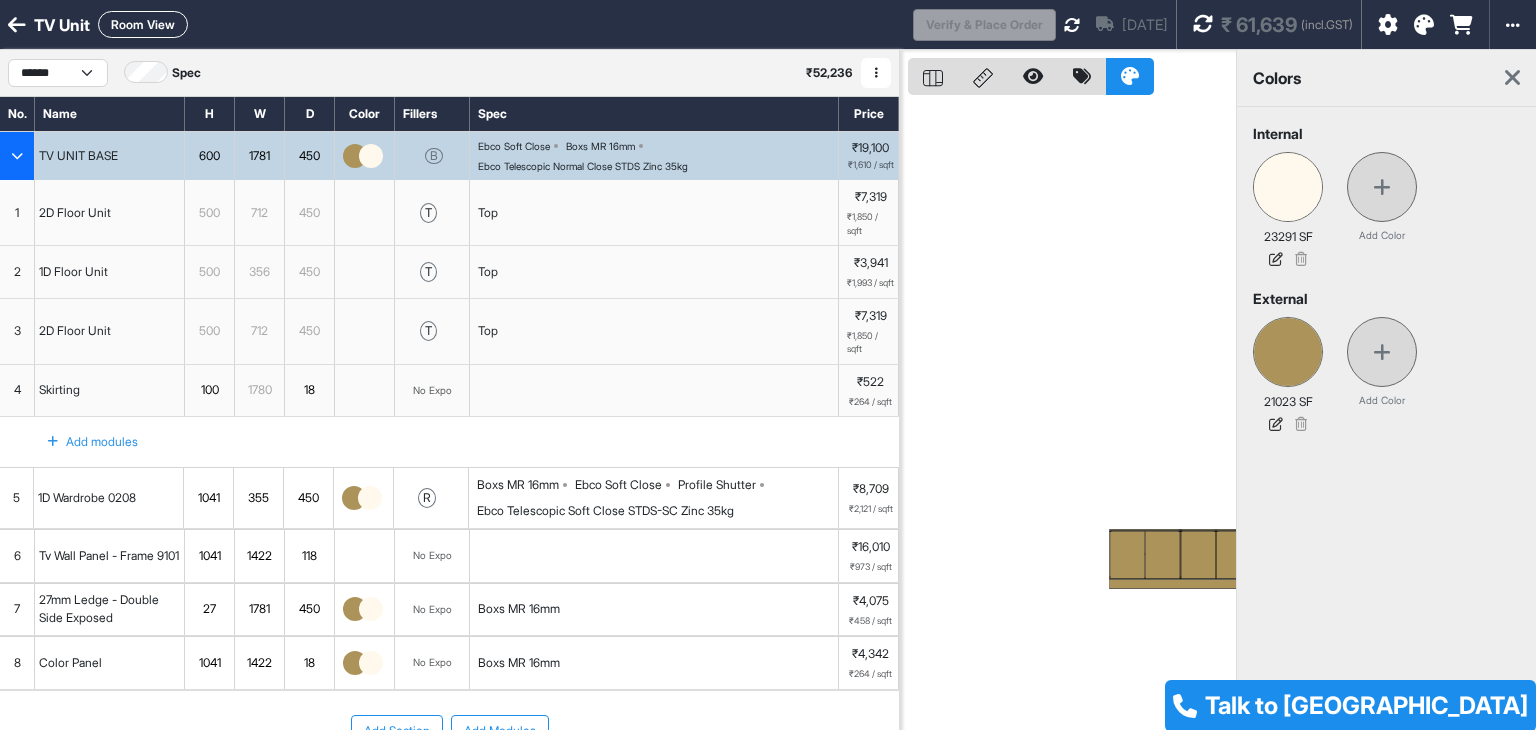 click on "Internal 23291 SF Add Color External 21023 SF Add Color" at bounding box center (1386, 472) 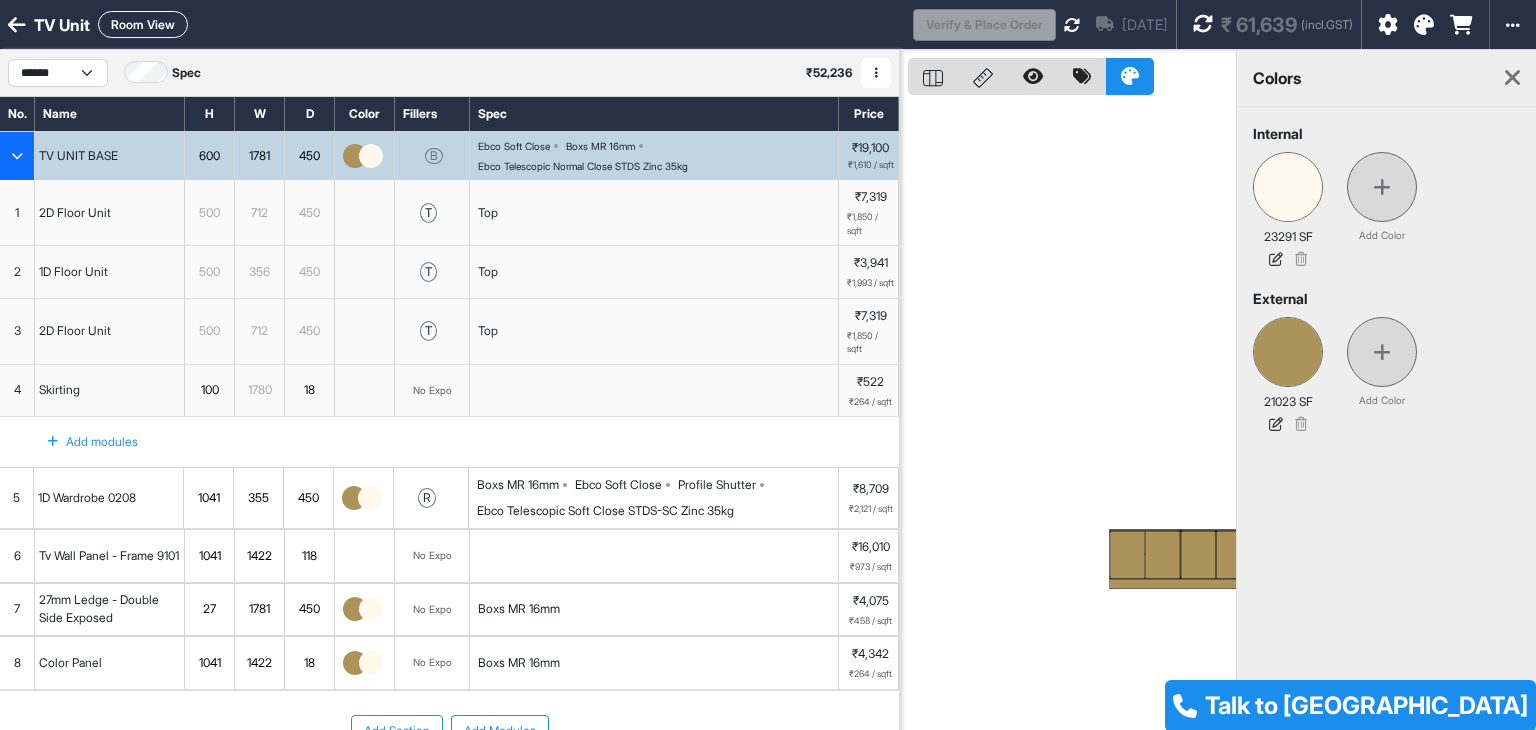 click at bounding box center [1203, 24] 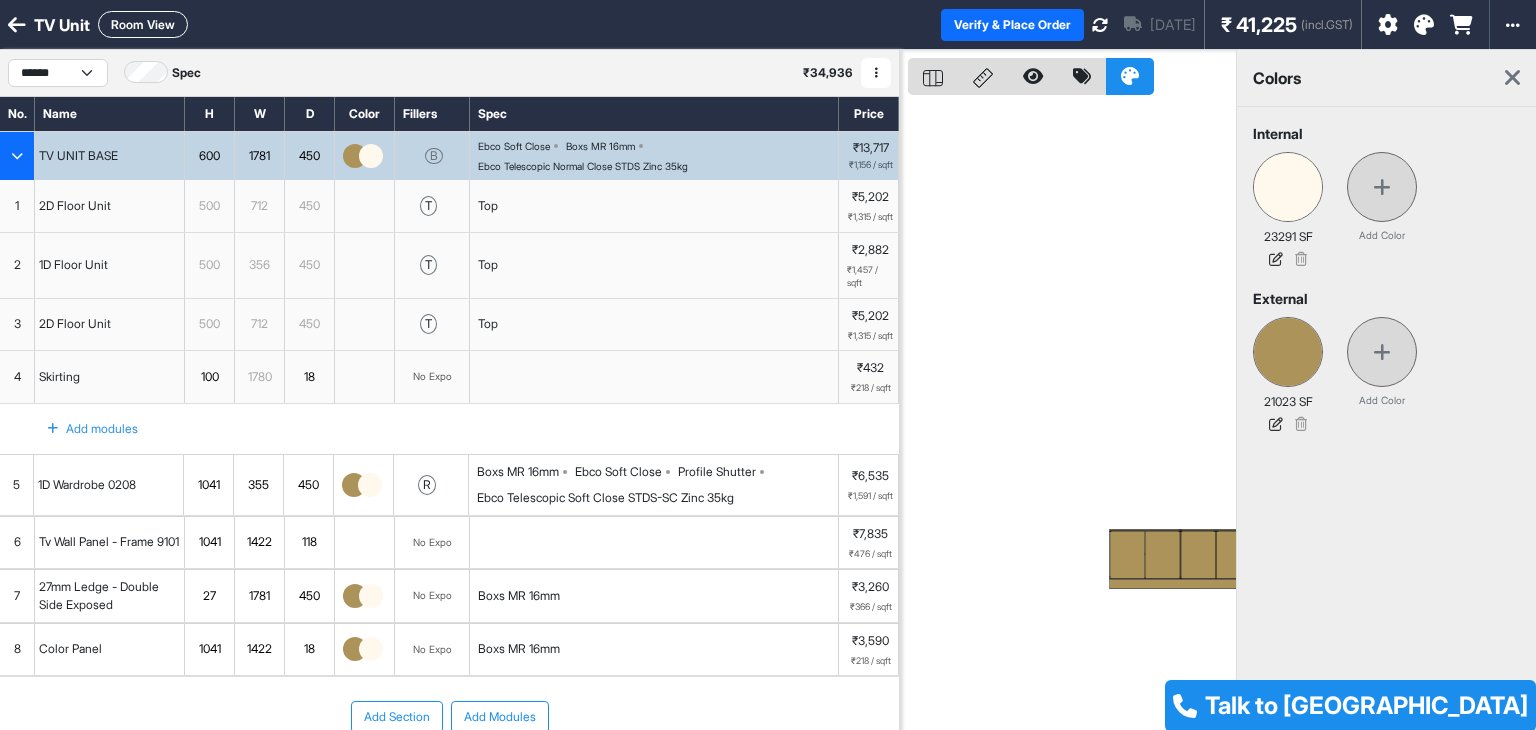 click at bounding box center (1512, 78) 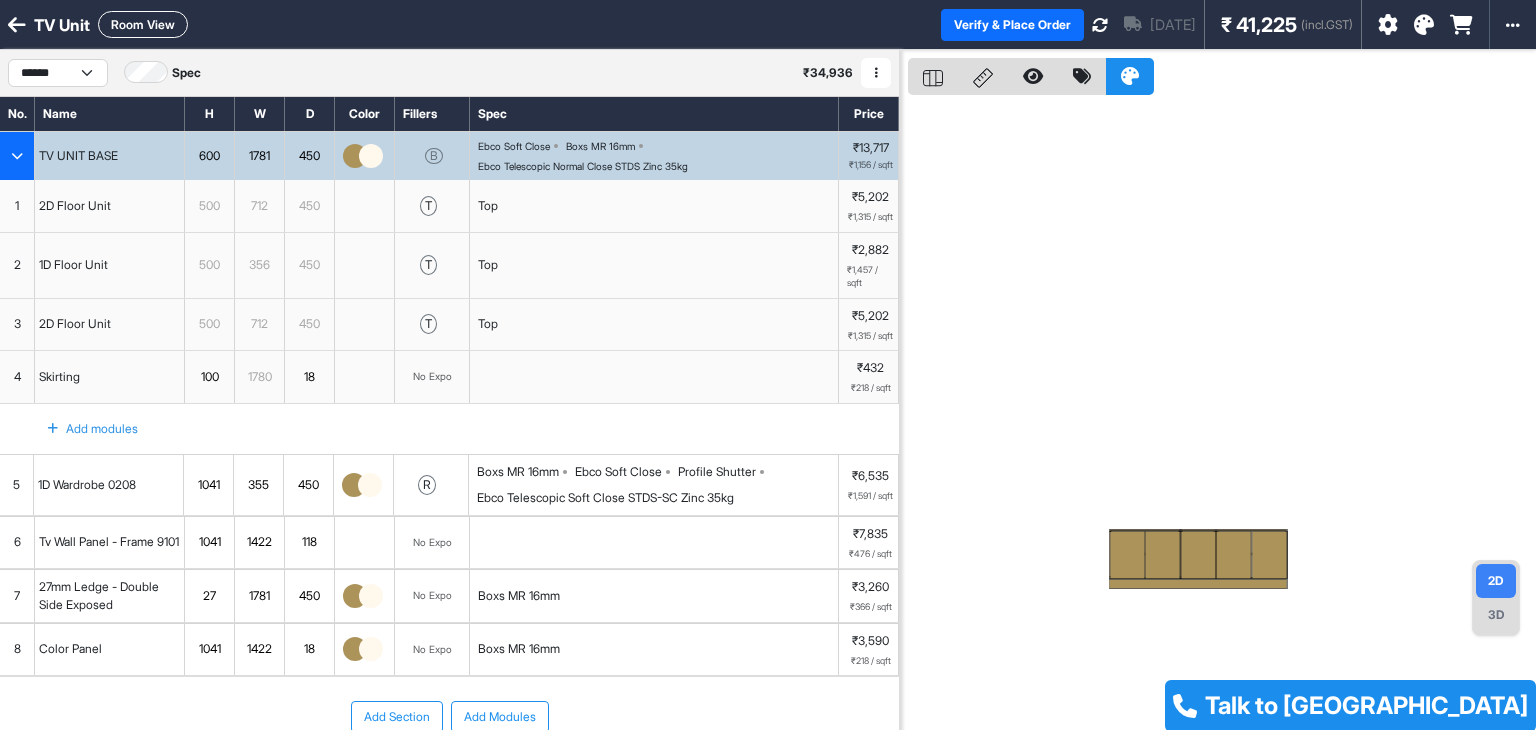 click on "Room View" at bounding box center (143, 24) 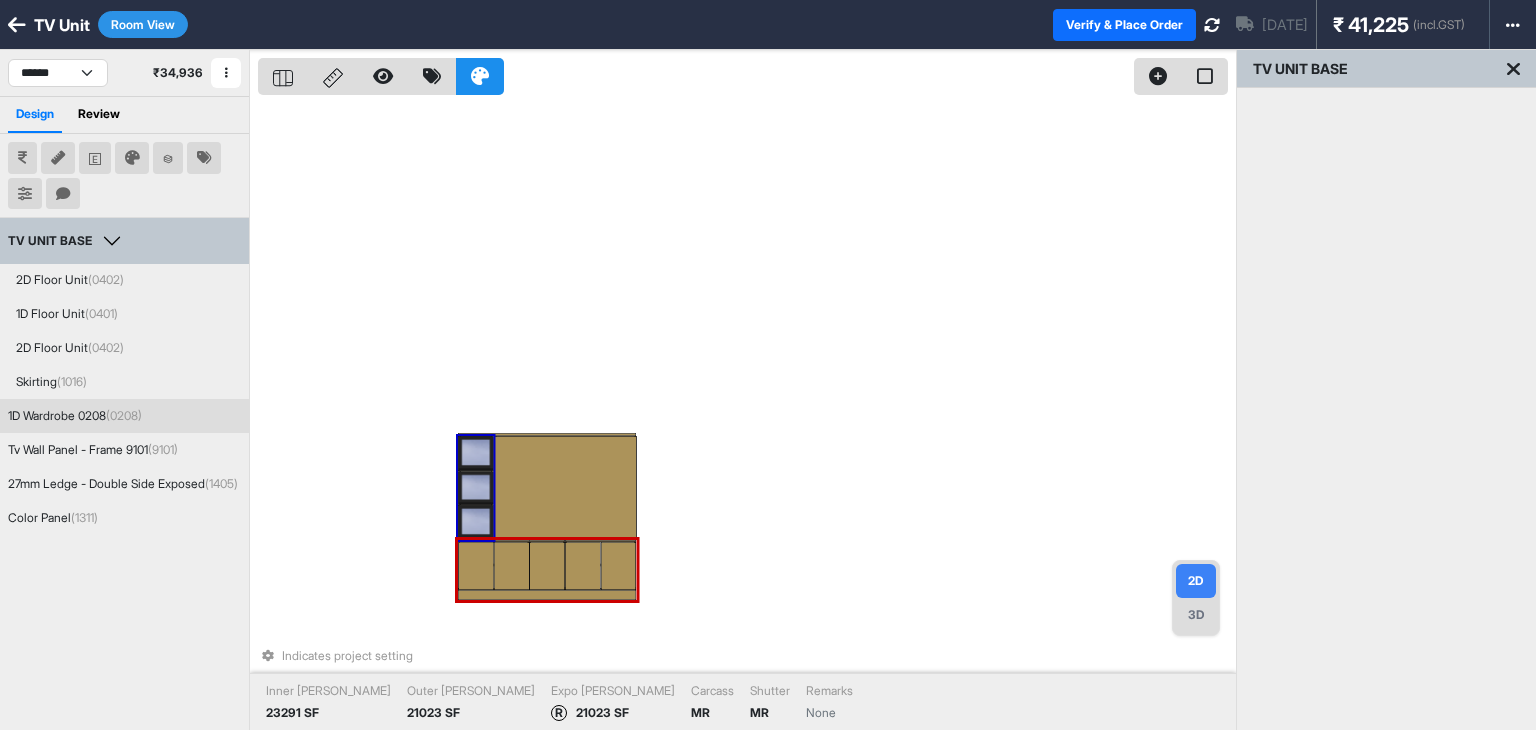 click at bounding box center (475, 487) 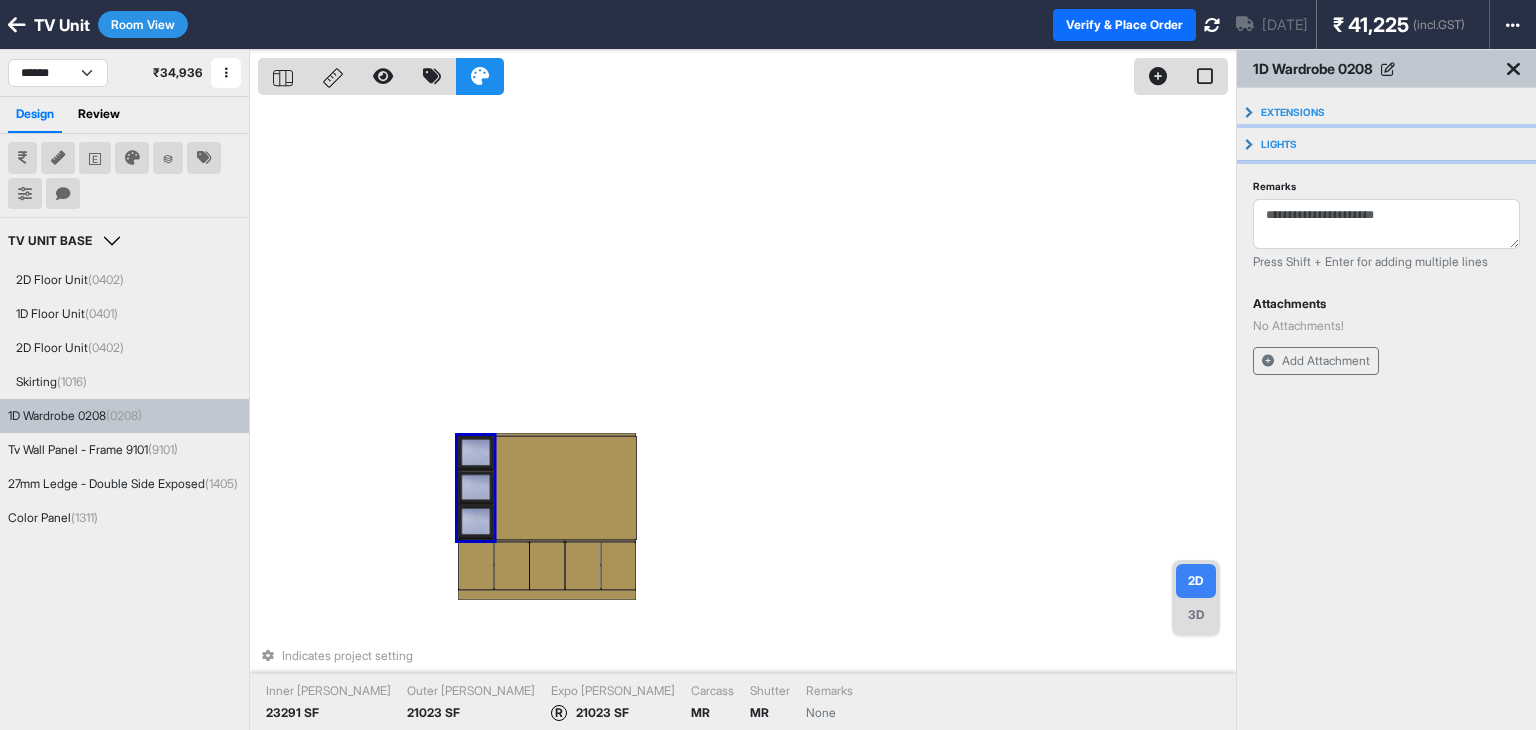click on "Lights" at bounding box center (1386, 144) 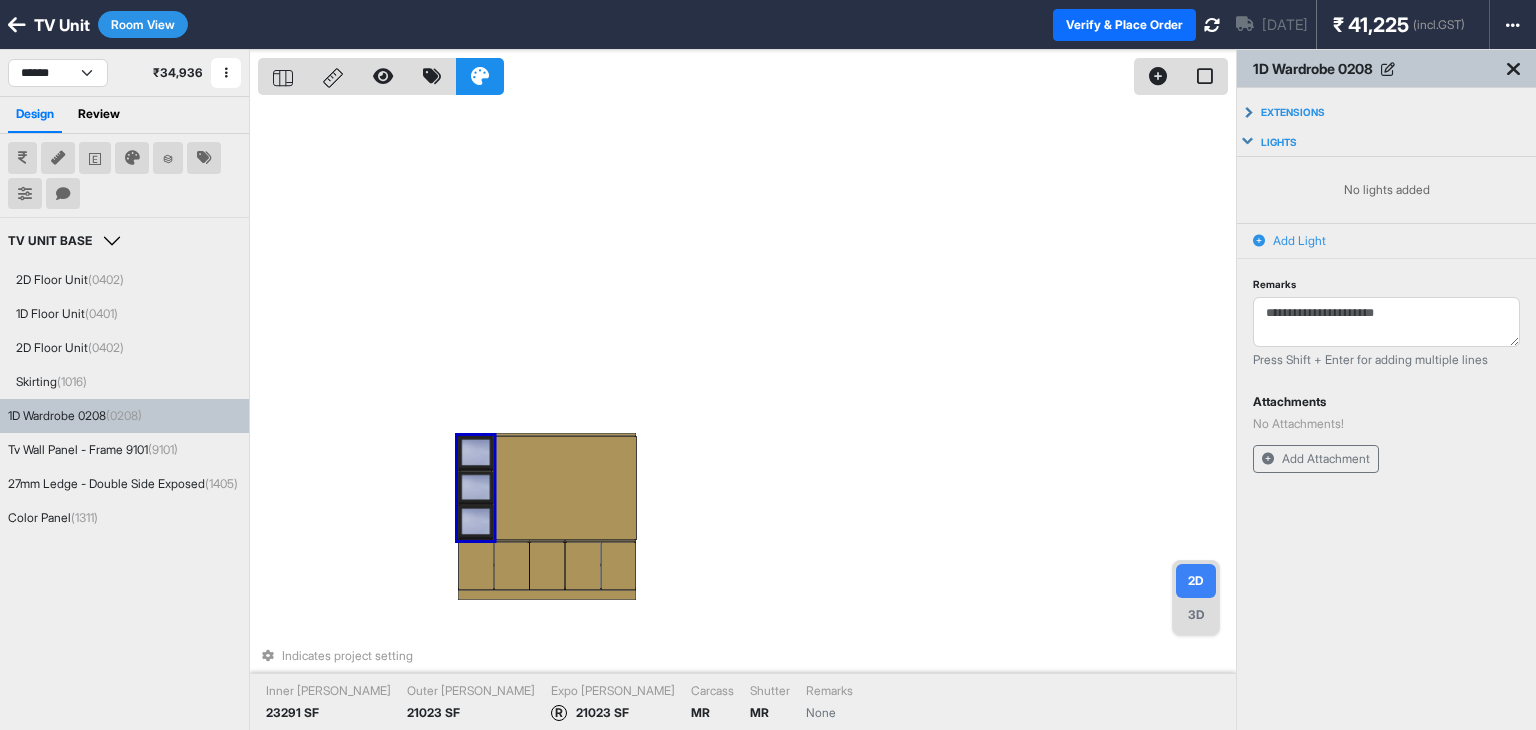 click on "Add Light" at bounding box center [1299, 241] 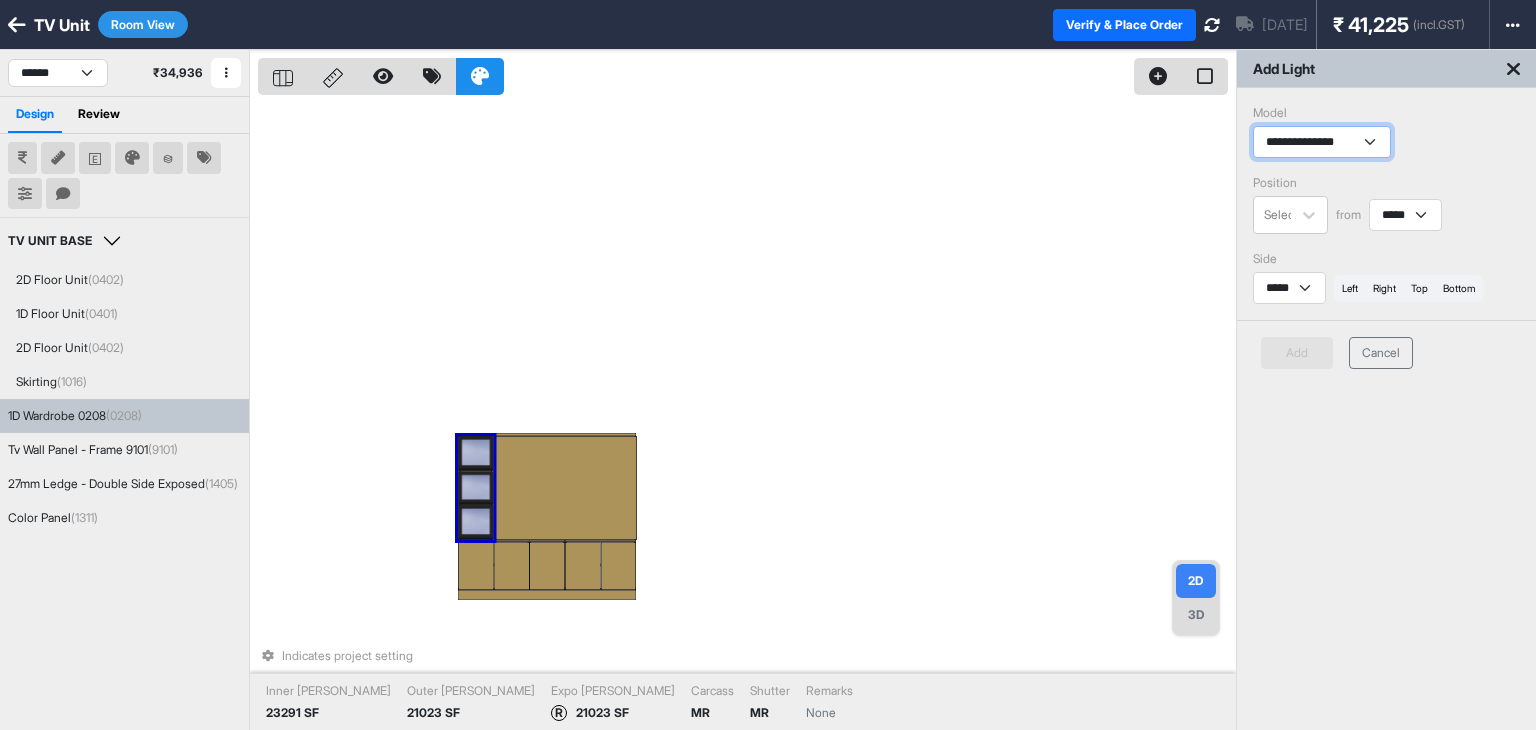 click on "**********" at bounding box center [1322, 142] 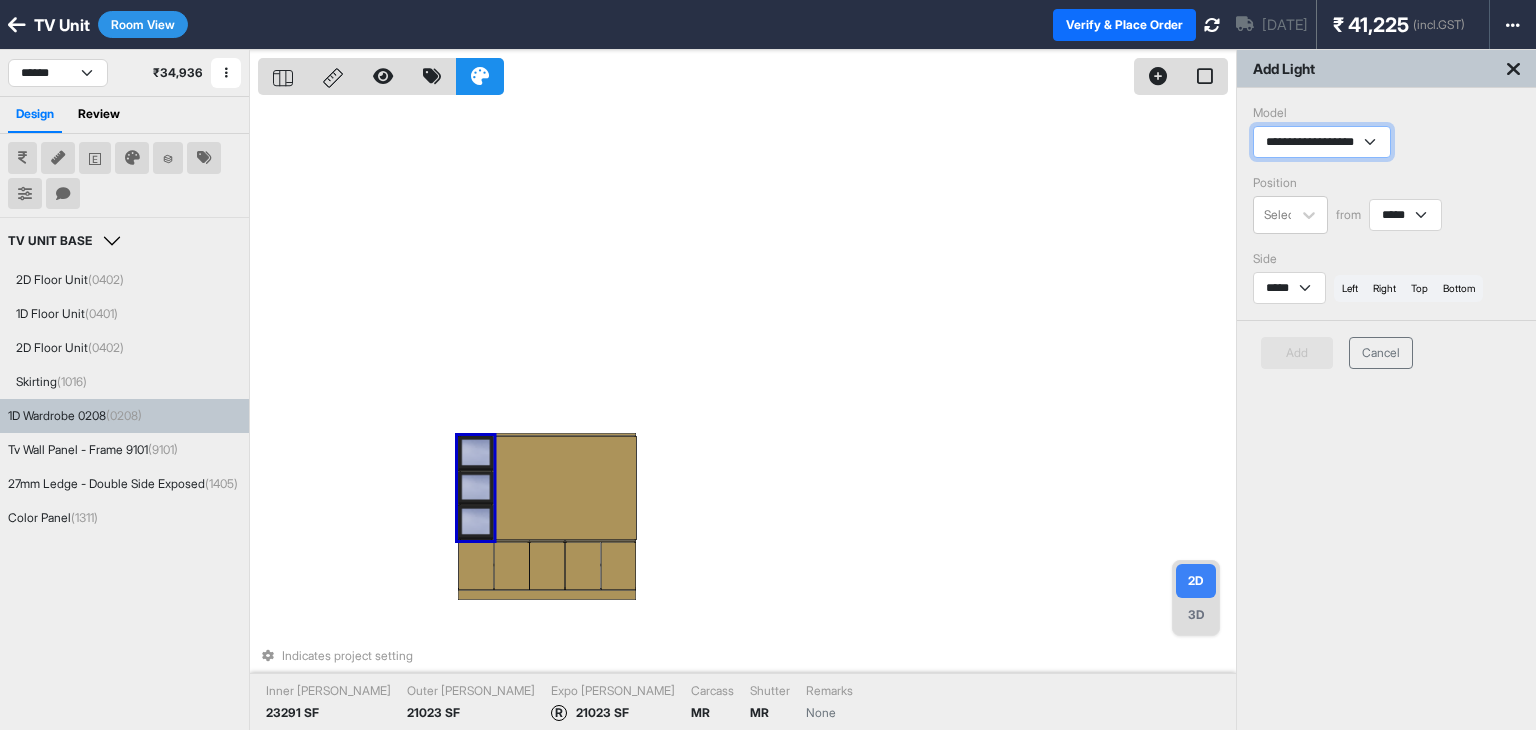 click on "**********" at bounding box center [1322, 142] 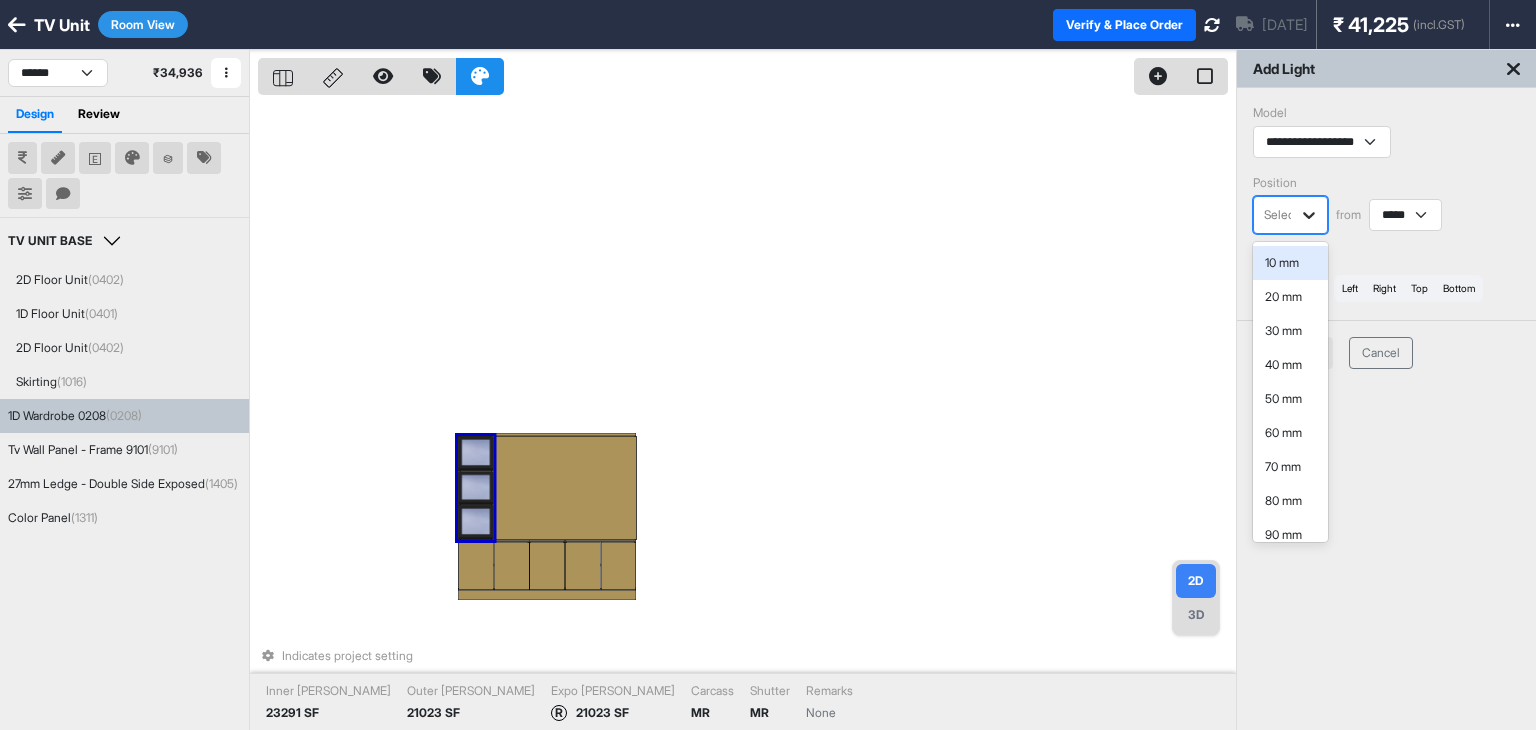 click 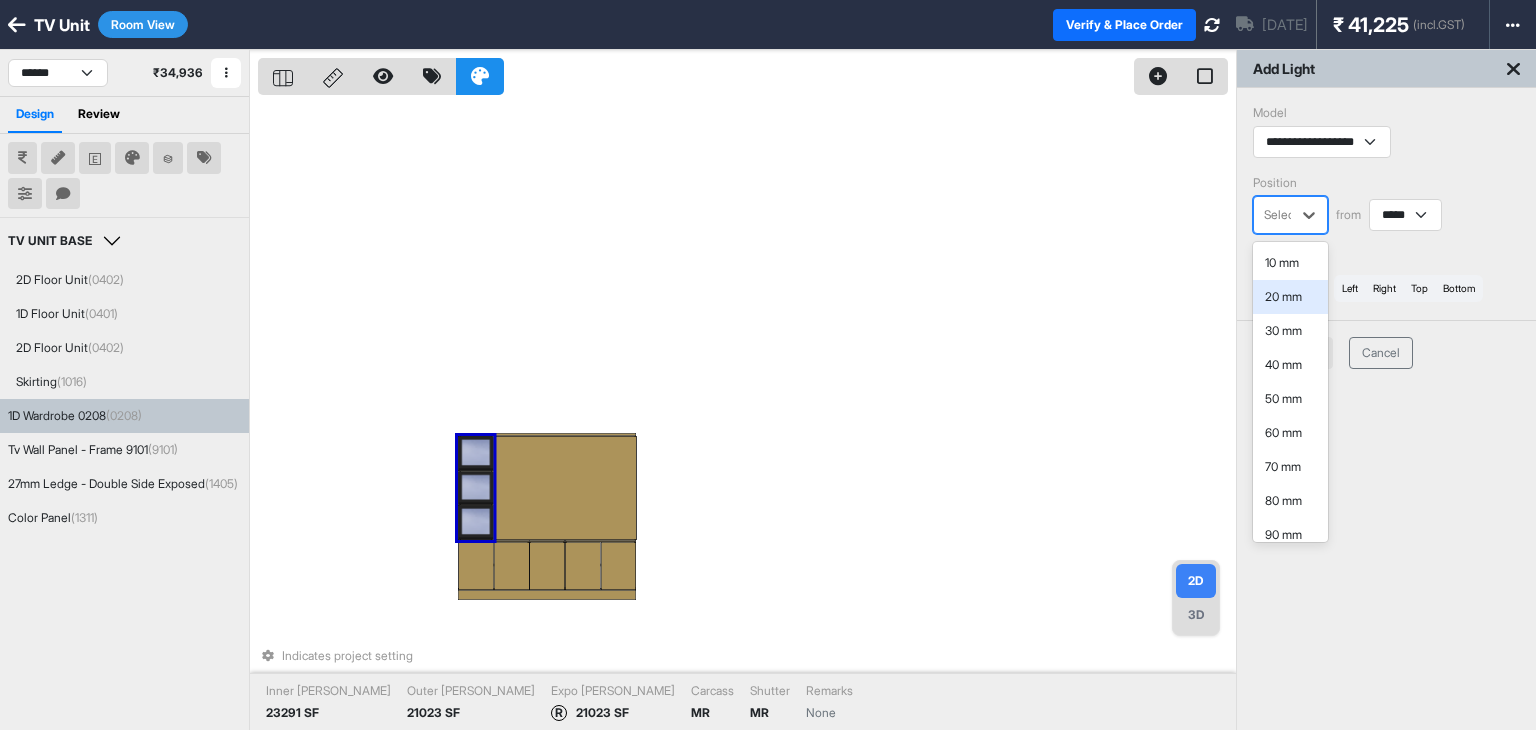 click on "20 mm" at bounding box center (1290, 297) 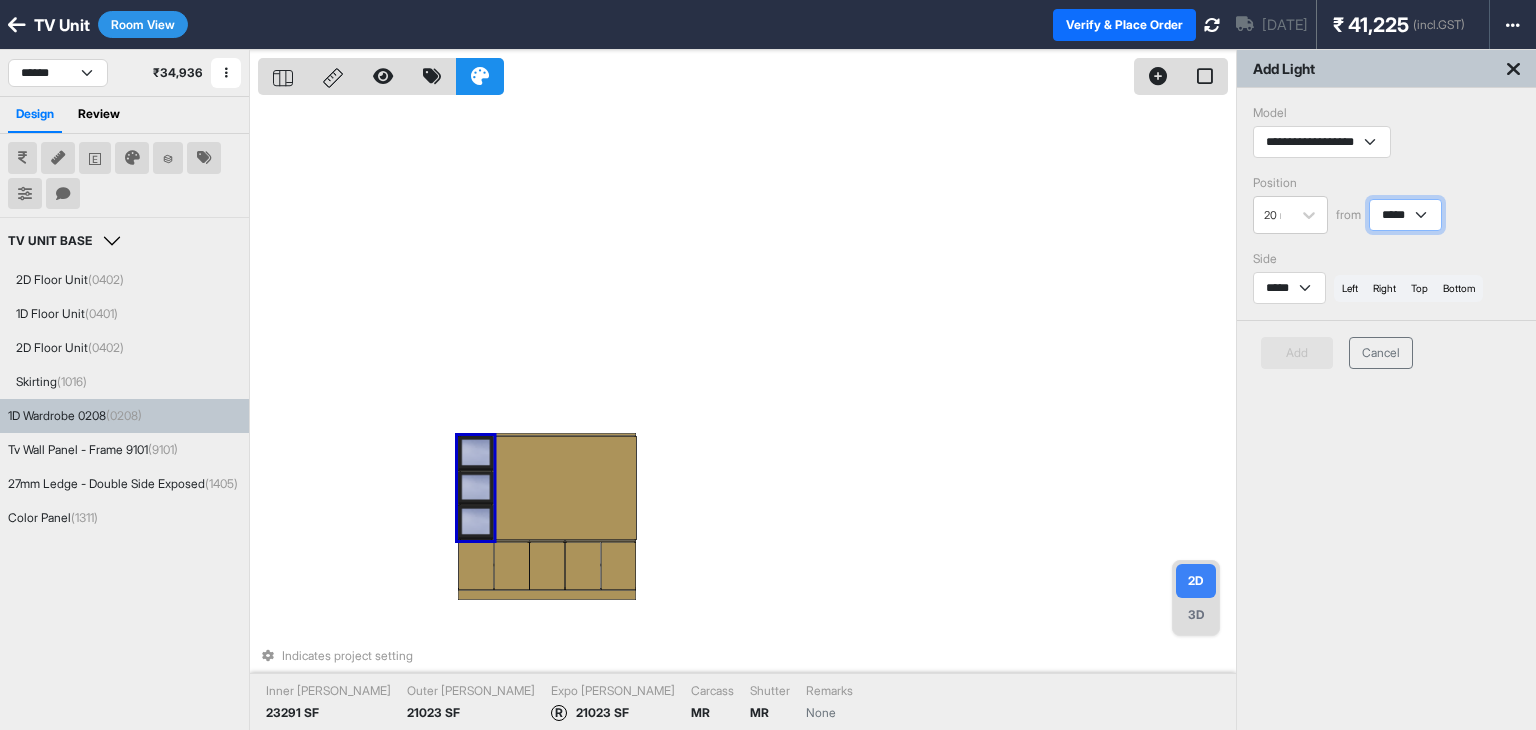 click on "***** ****" at bounding box center (1405, 215) 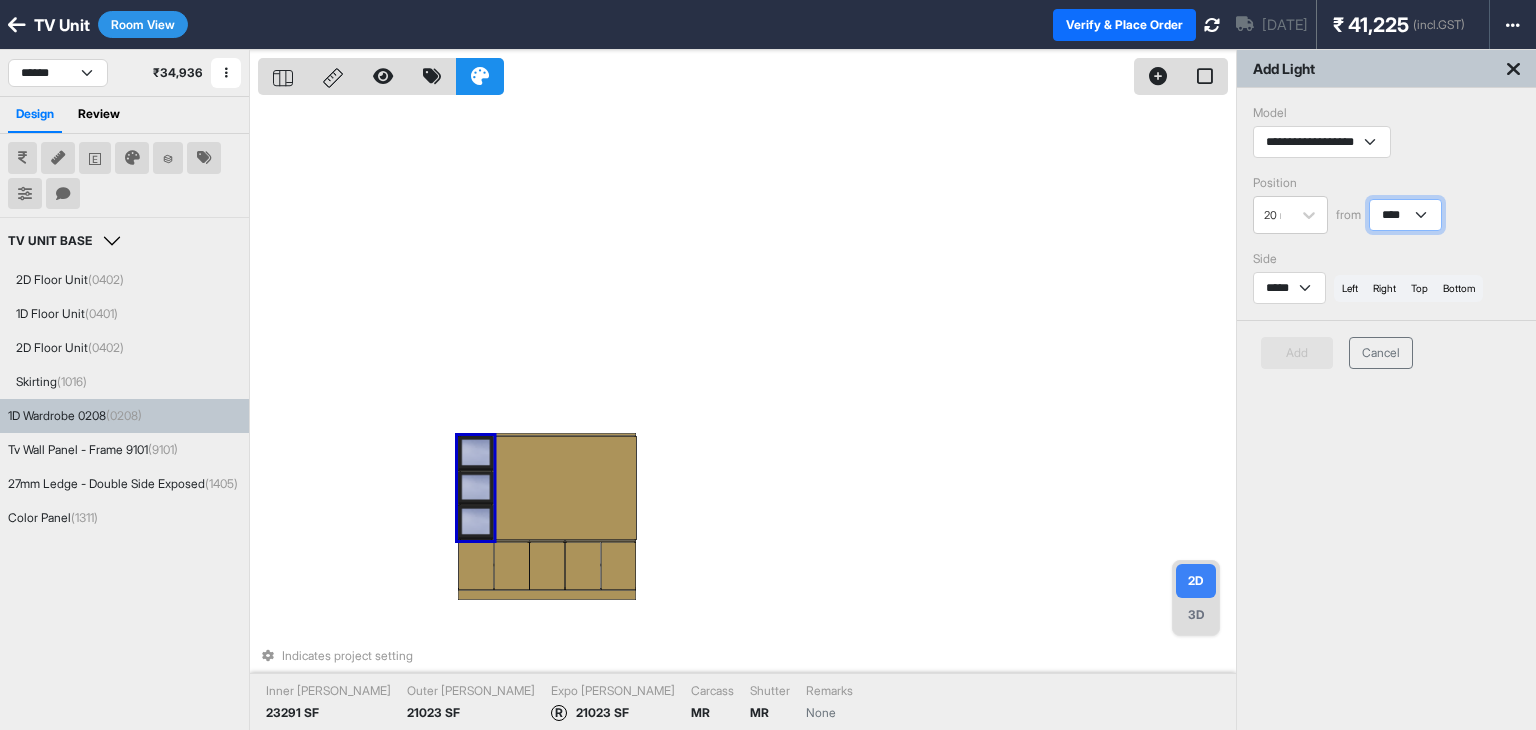 click on "***** ****" at bounding box center [1405, 215] 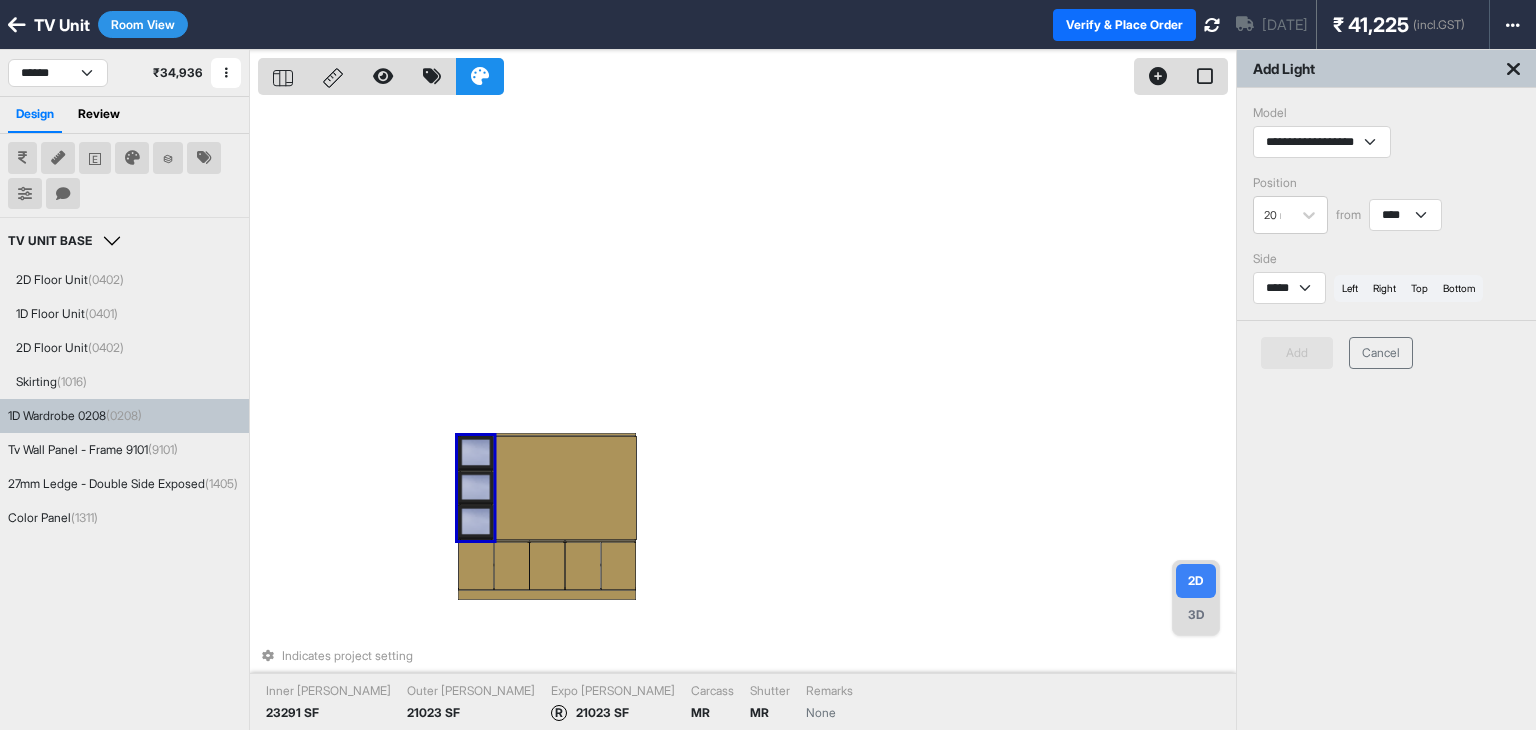 click on "**********" at bounding box center (1386, 415) 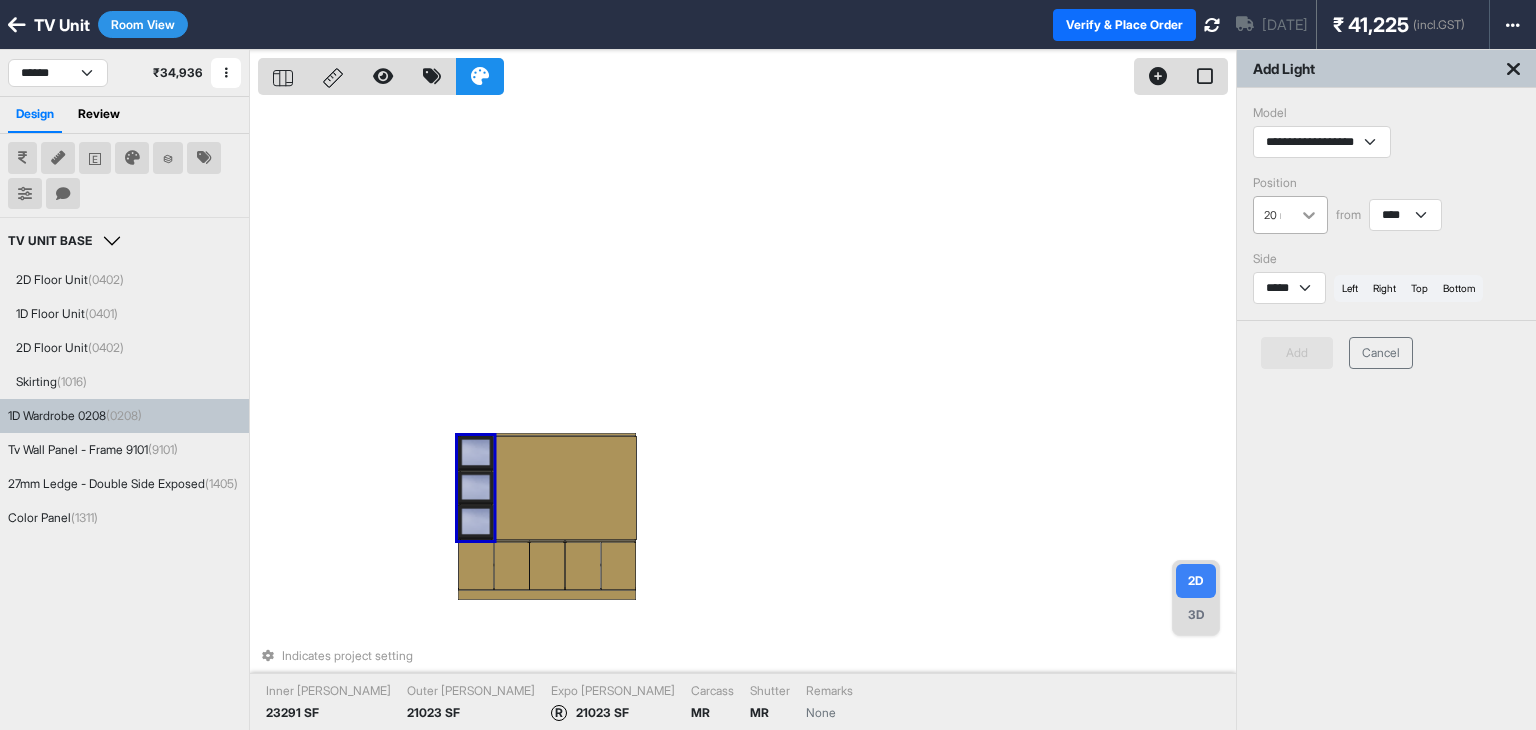 click 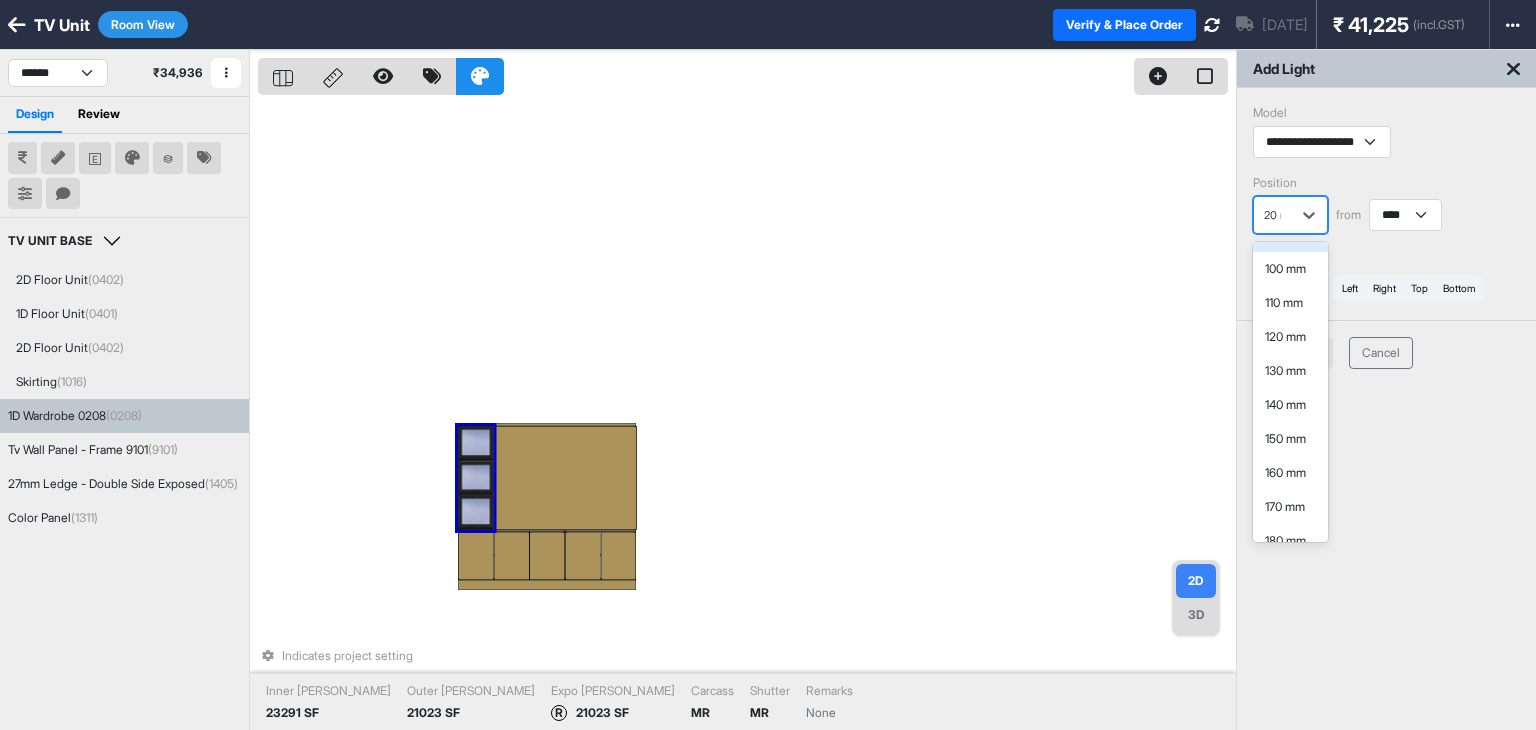 scroll, scrollTop: 400, scrollLeft: 0, axis: vertical 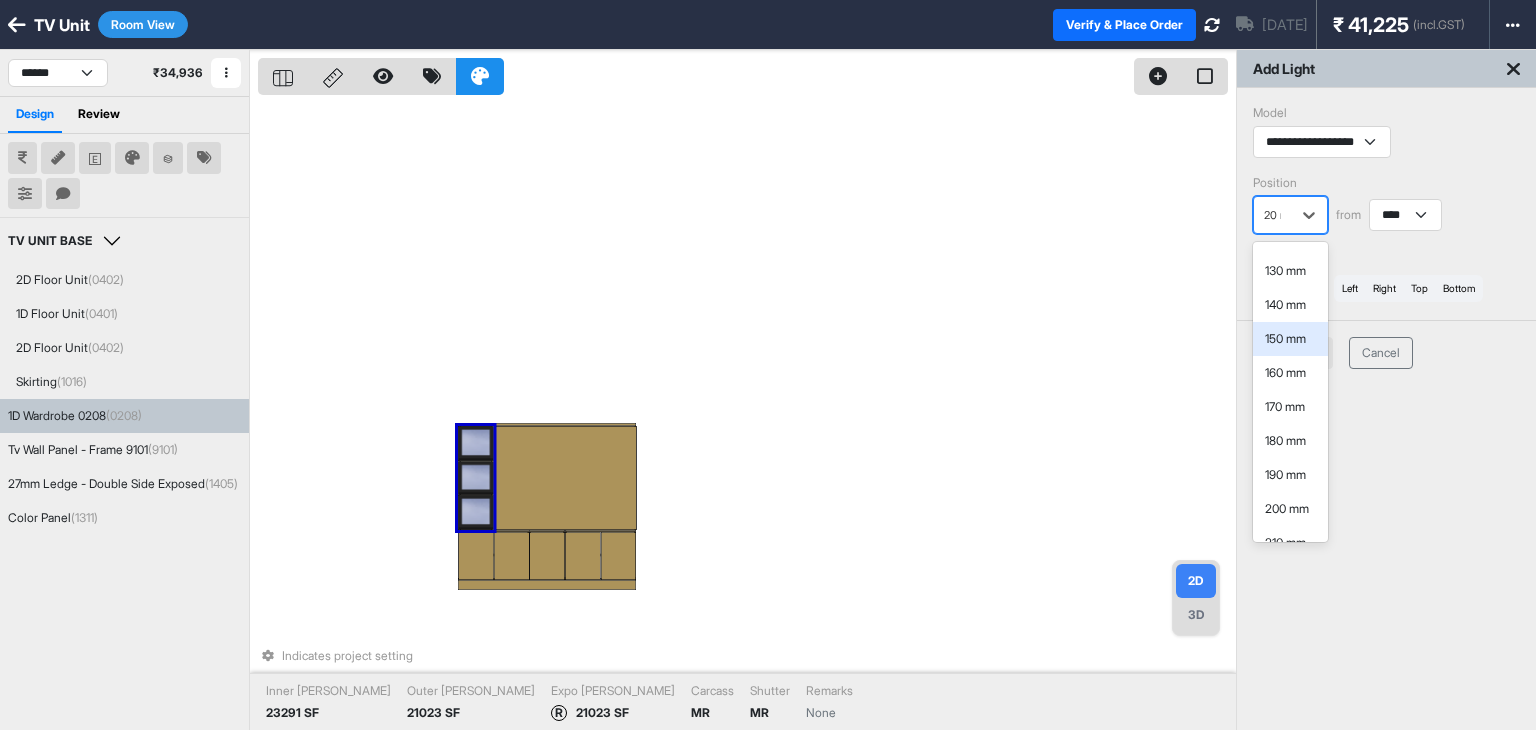 click on "150 mm" at bounding box center [1290, 339] 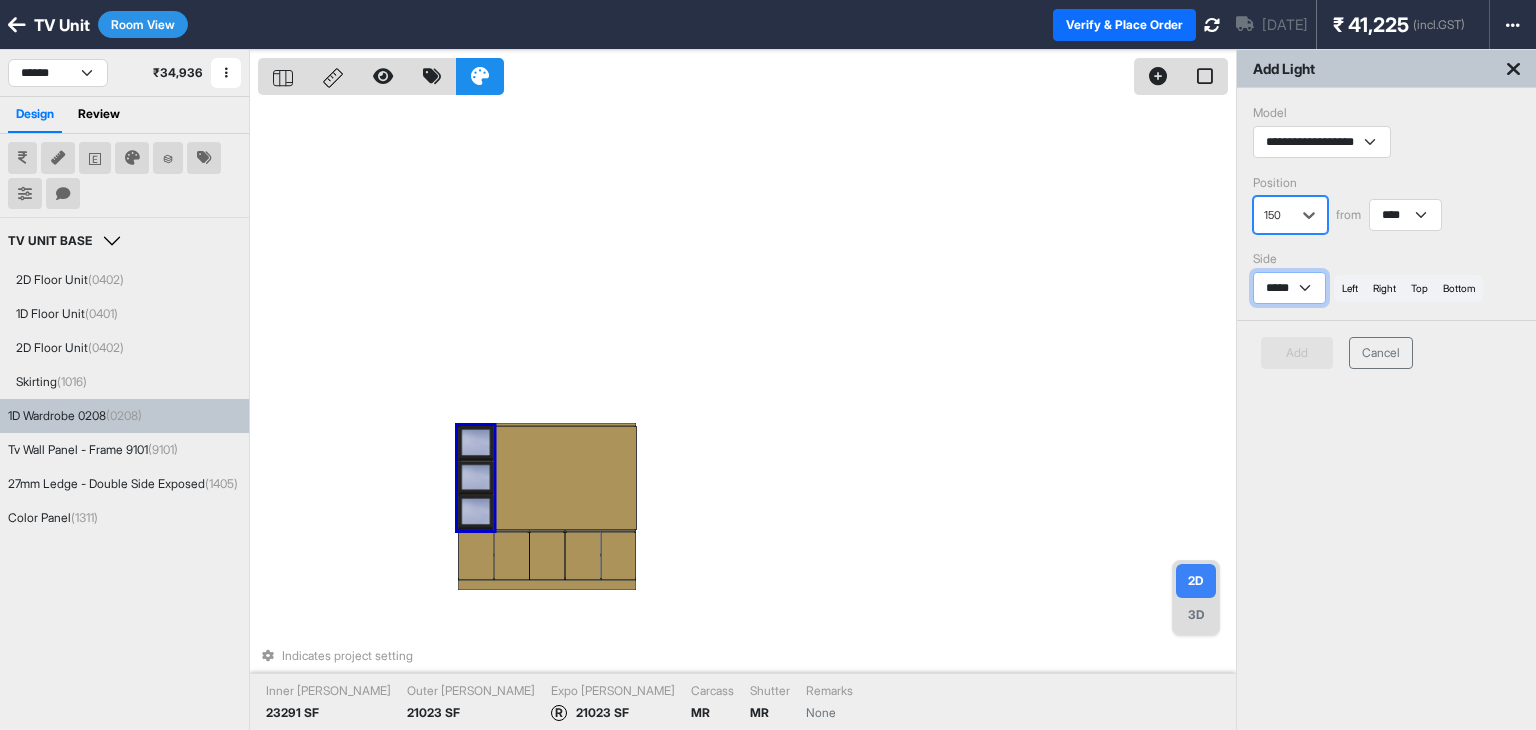 click on "***** *****" at bounding box center (1289, 288) 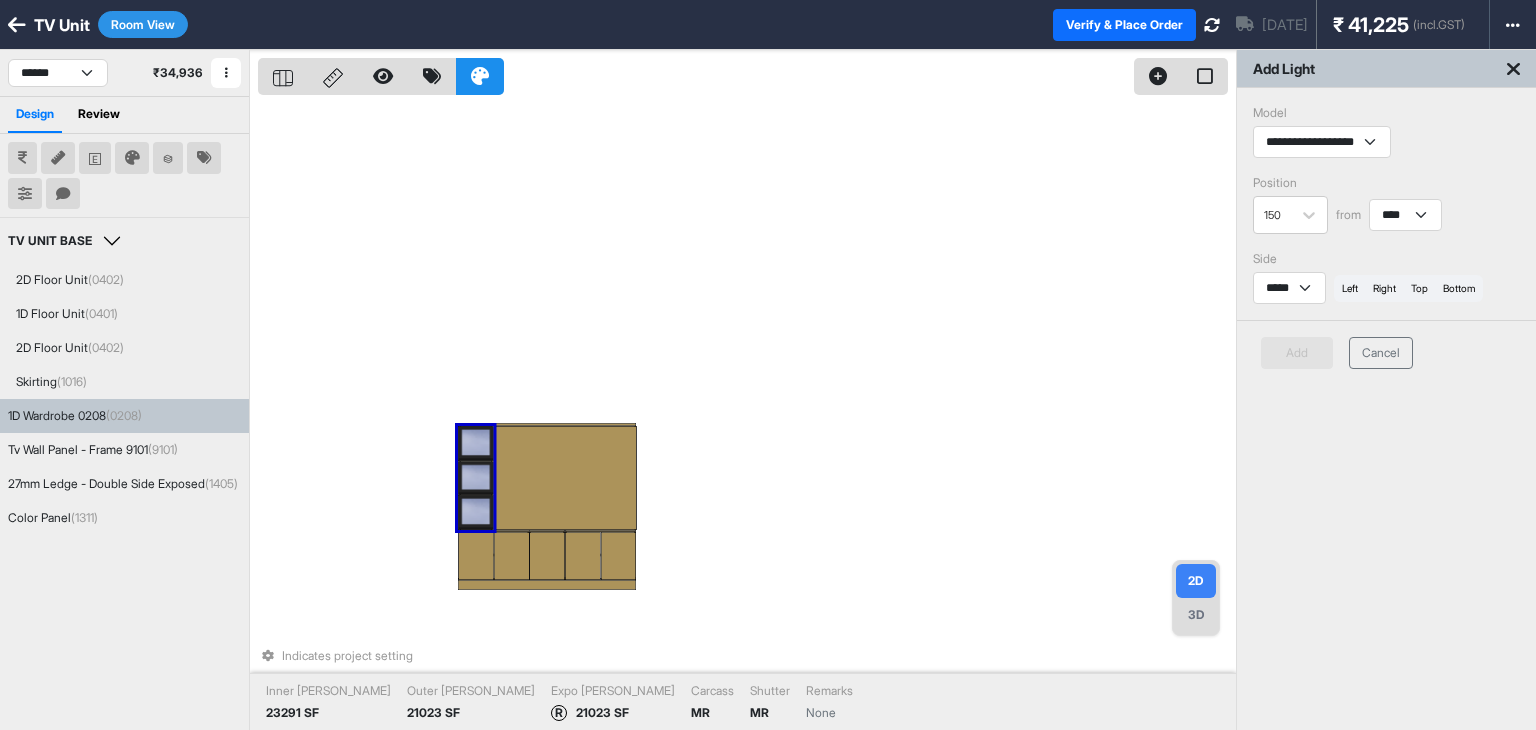 drag, startPoint x: 1341, startPoint y: 417, endPoint x: 1343, endPoint y: 399, distance: 18.110771 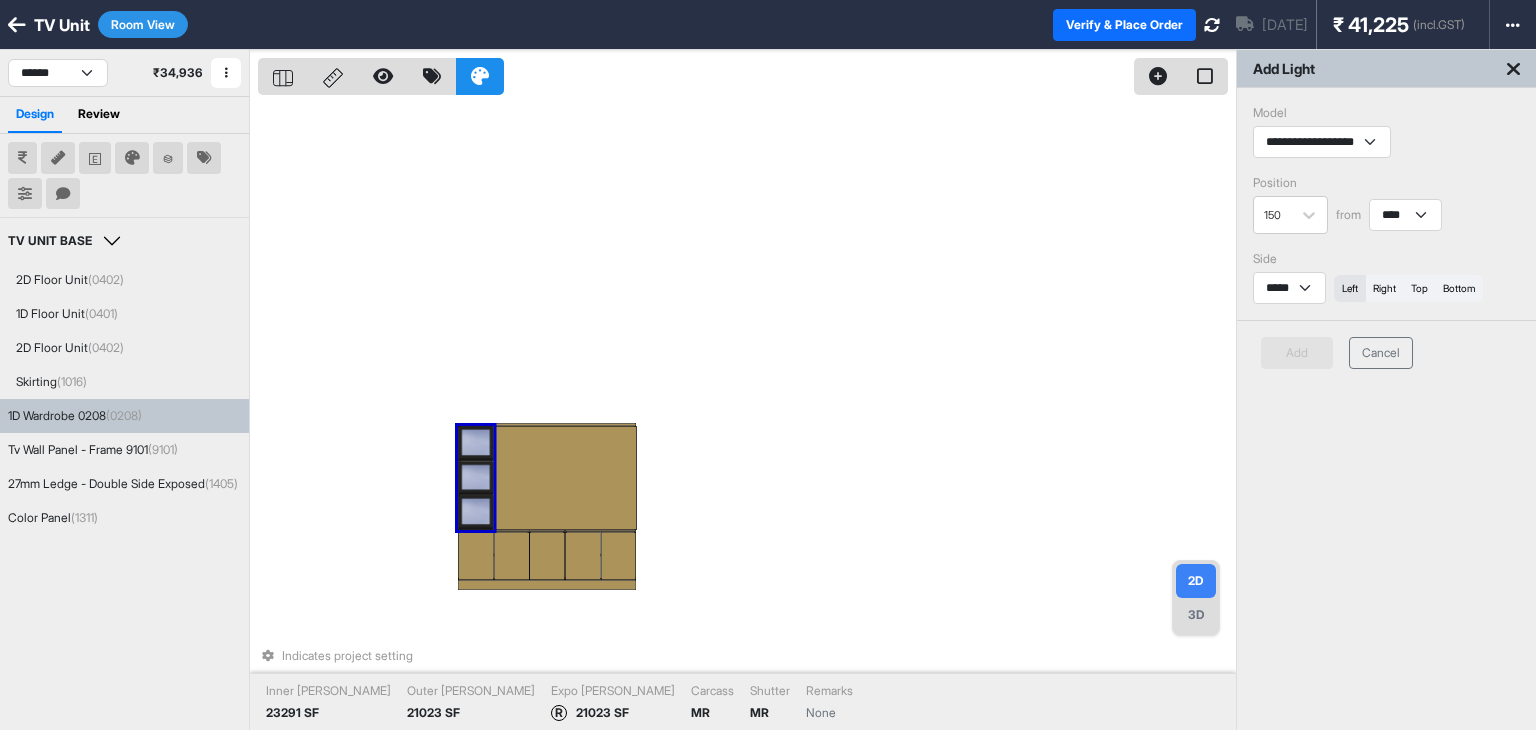 click on "left" at bounding box center (1350, 288) 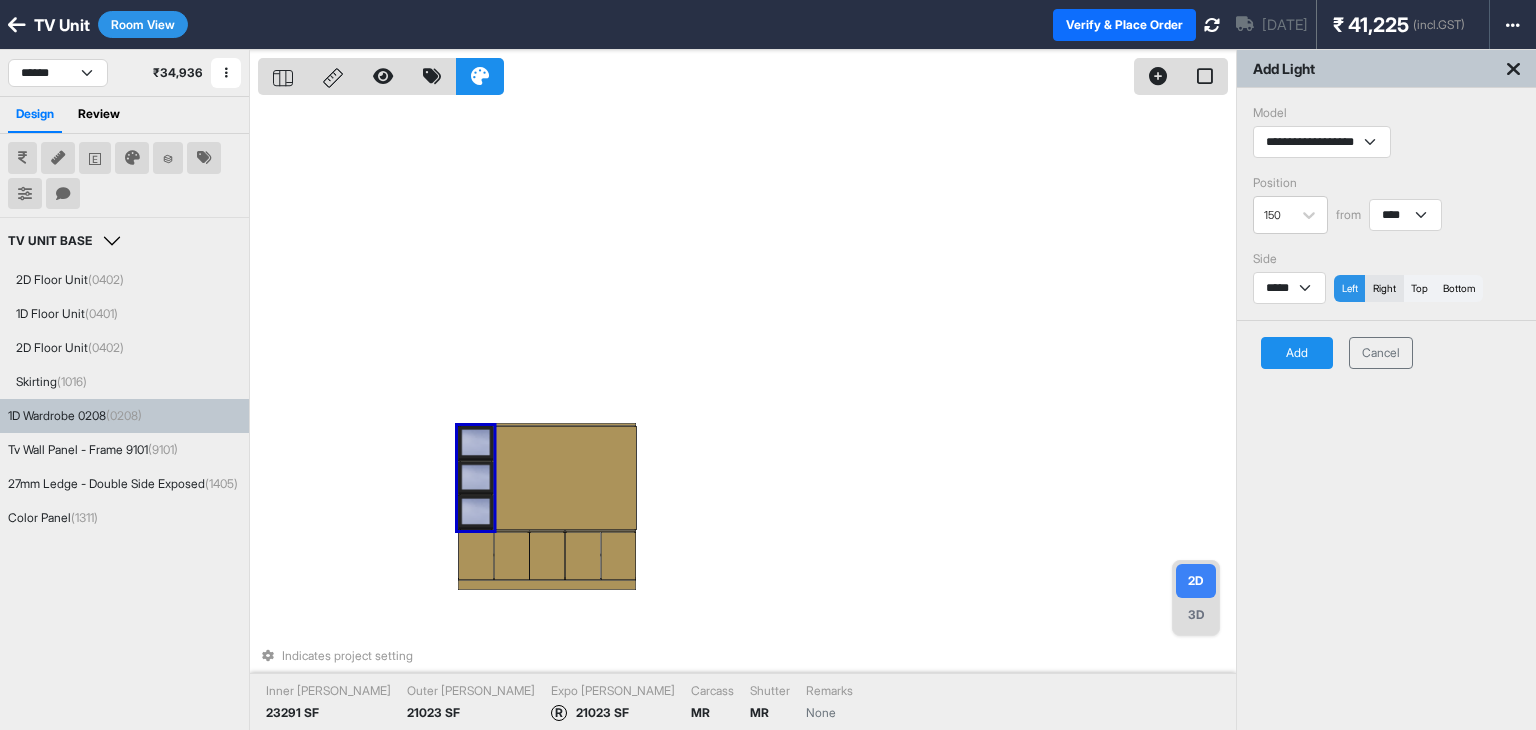 click on "right" at bounding box center (1384, 288) 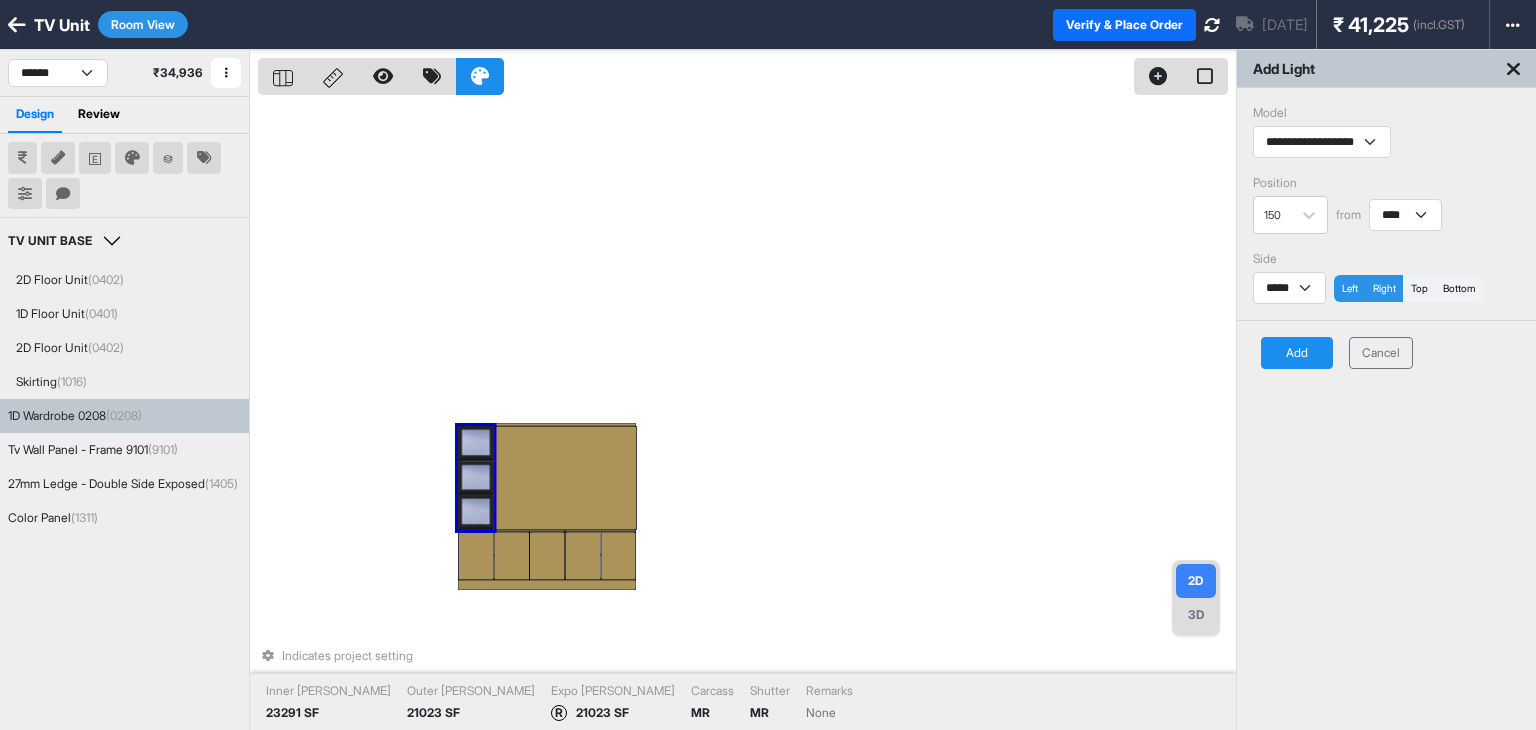 click on "Add" at bounding box center (1297, 353) 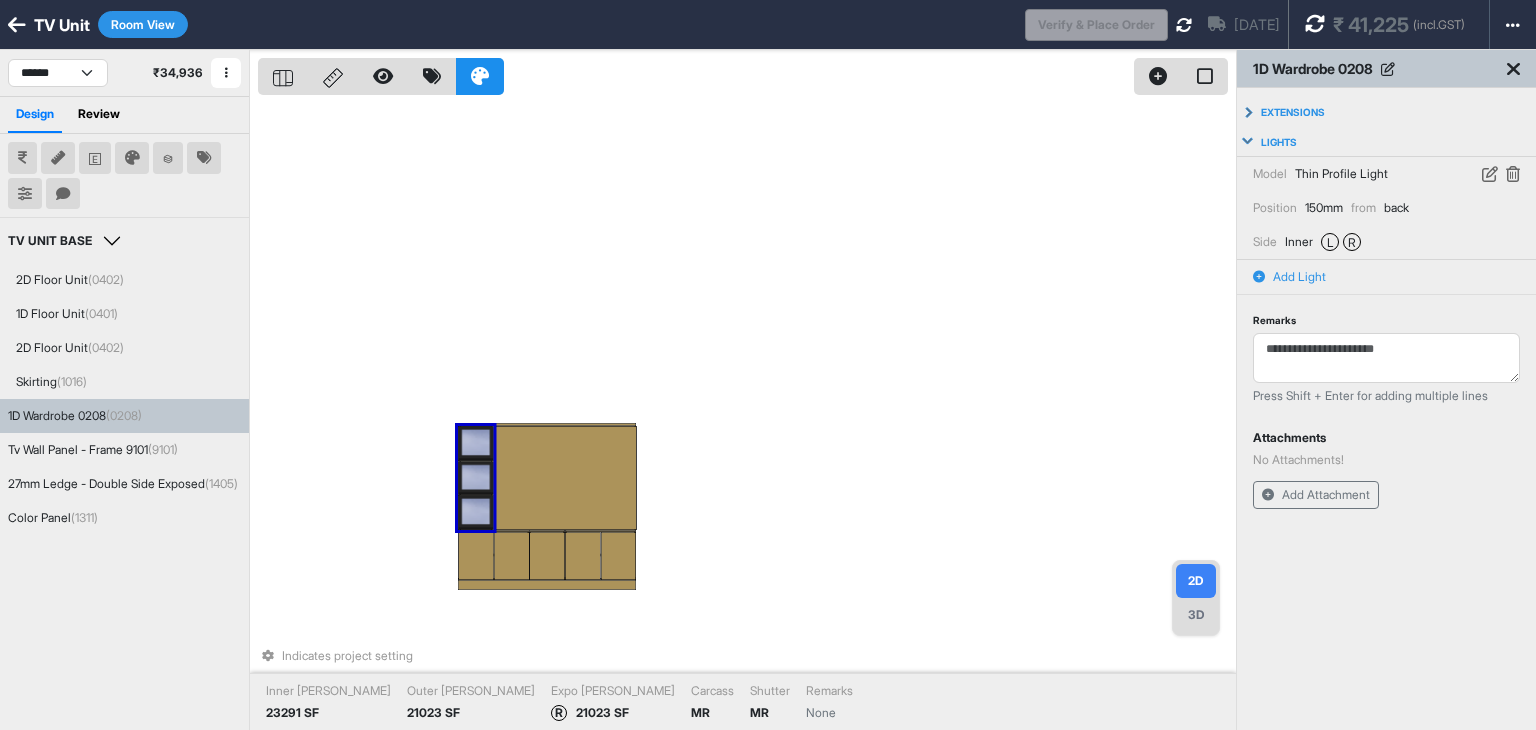 click at bounding box center (1184, 25) 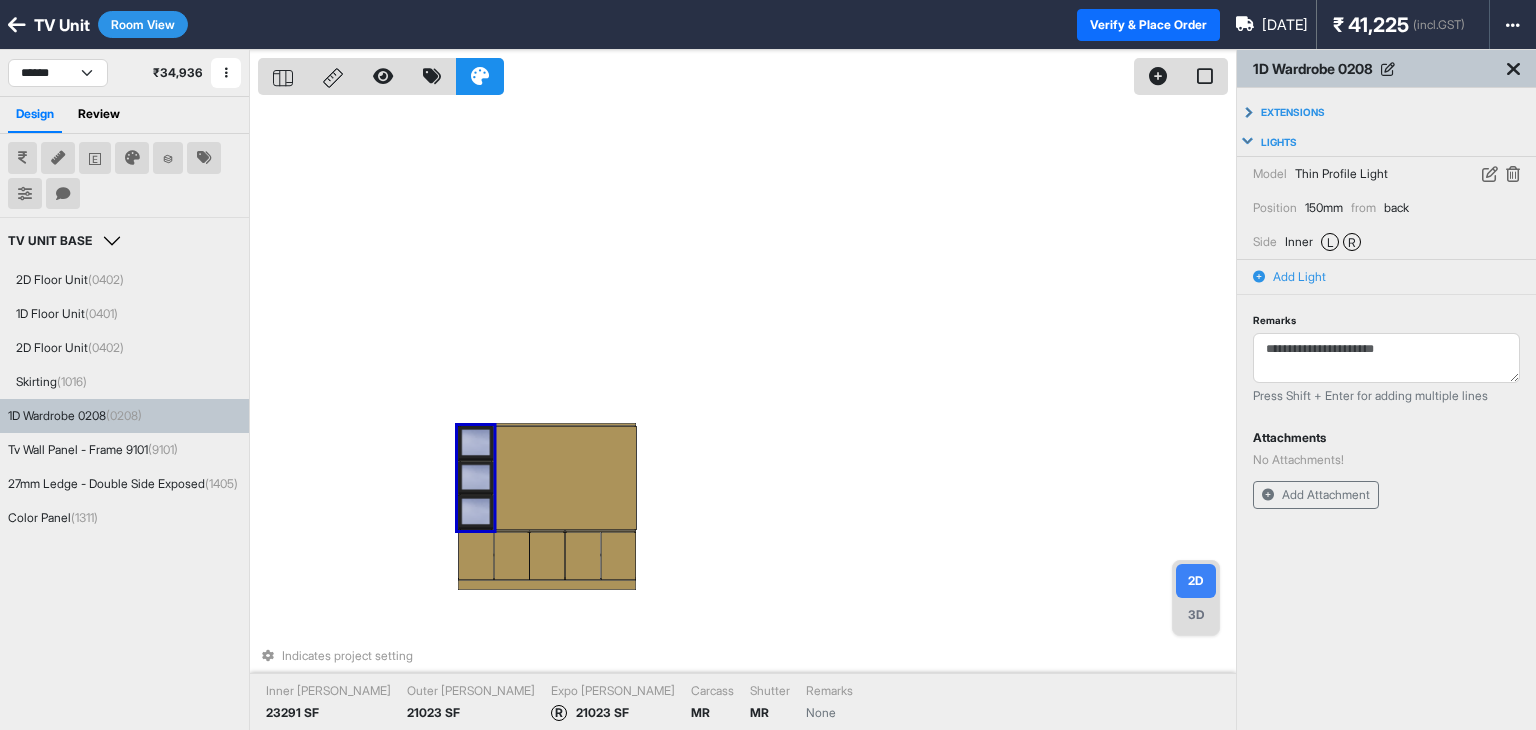 click on "3D" at bounding box center (1196, 615) 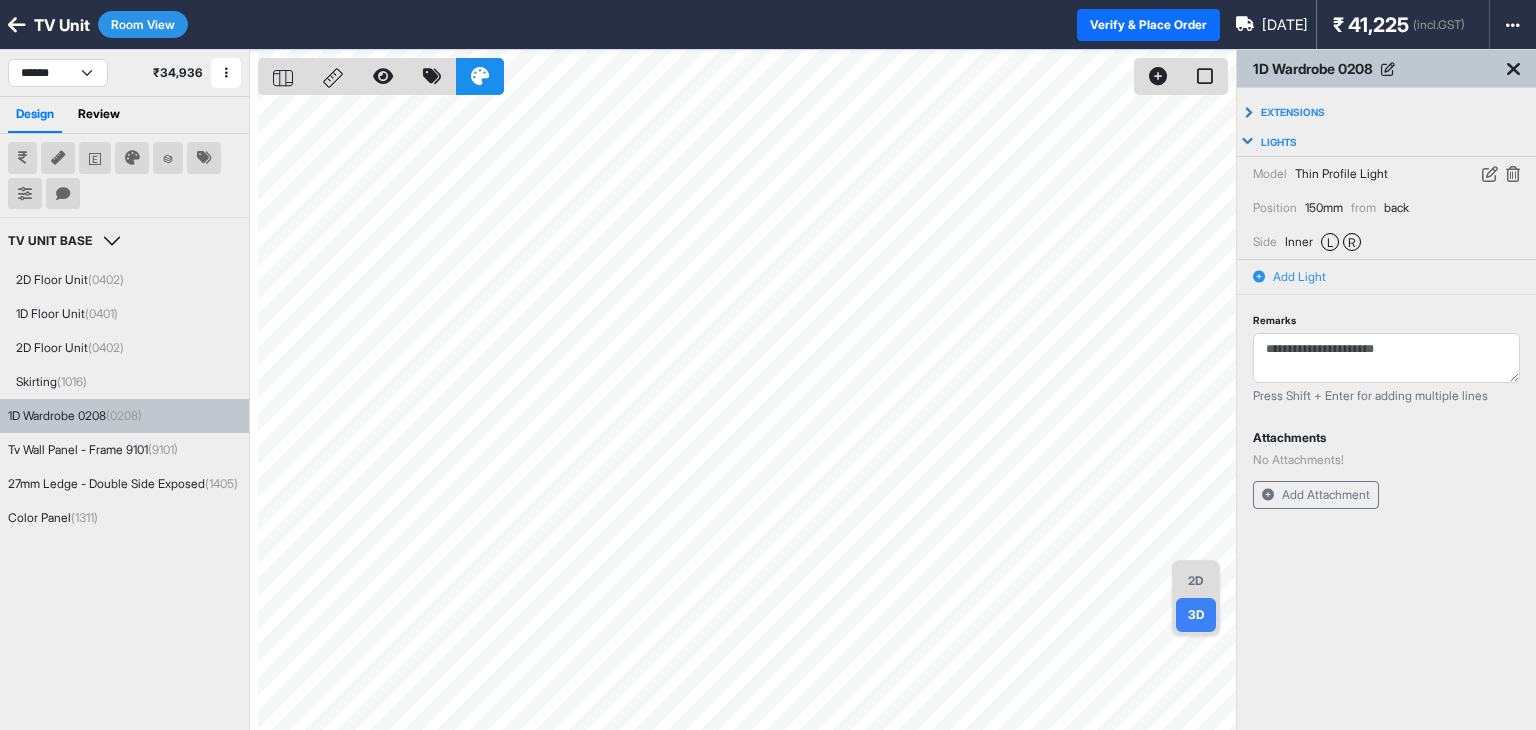 click at bounding box center (1513, 174) 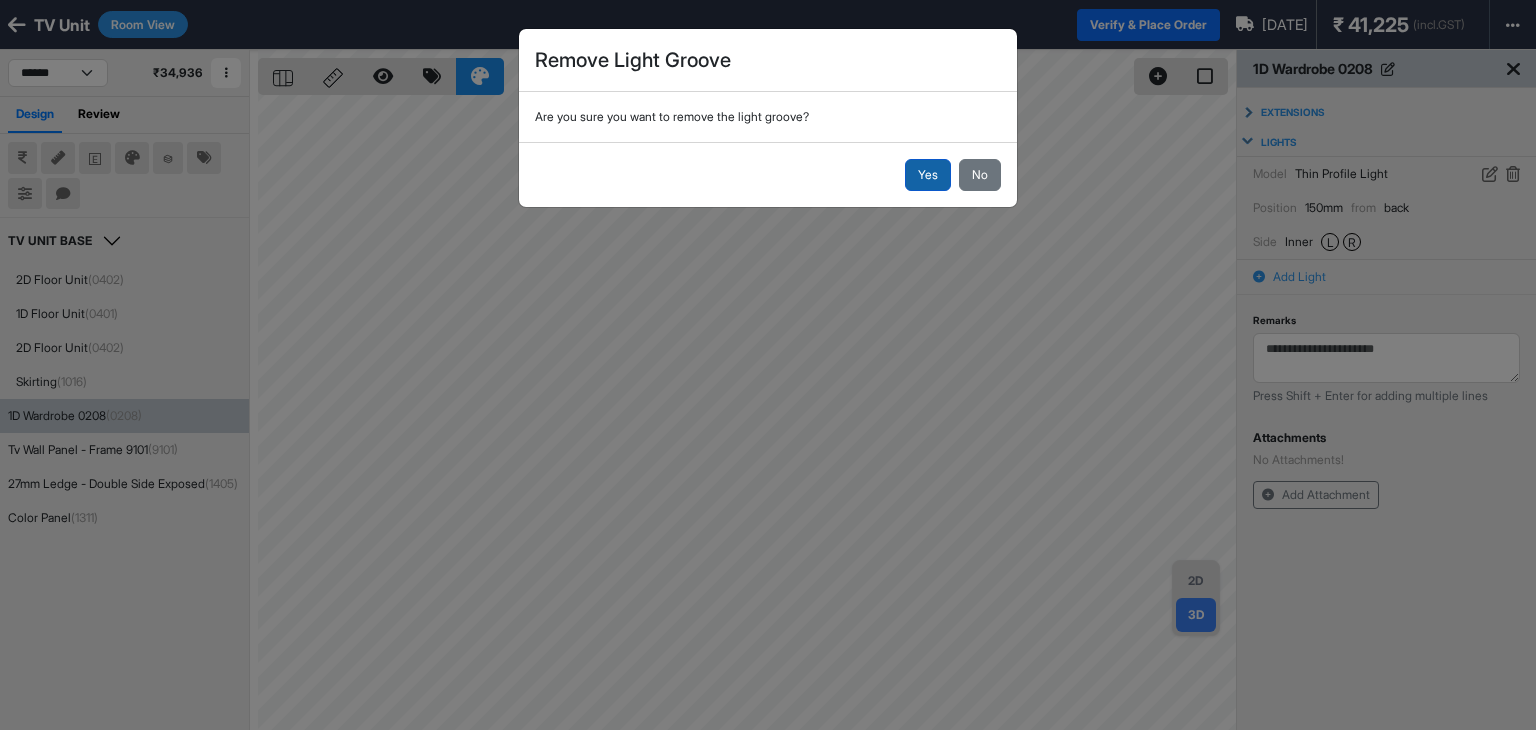 click on "Yes" at bounding box center (928, 175) 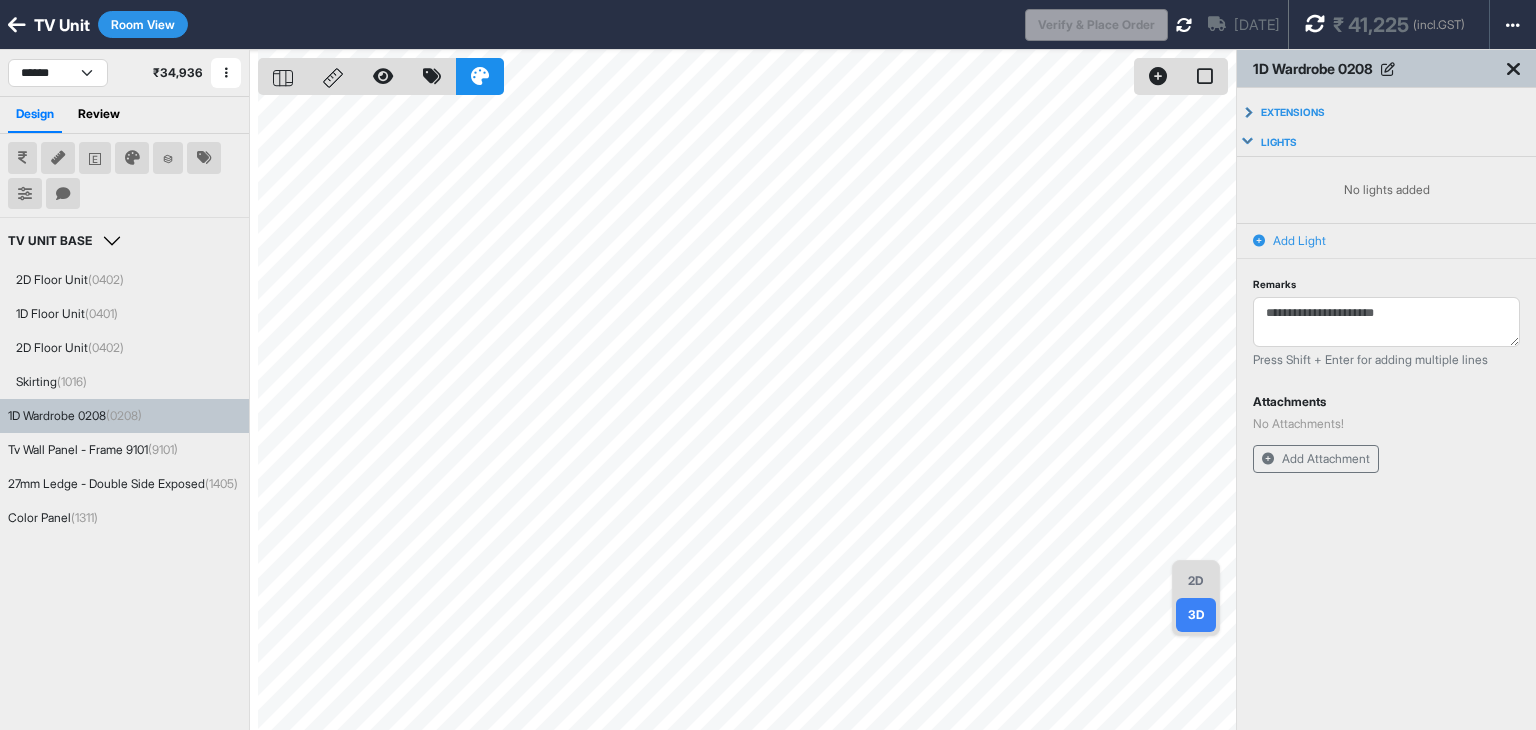 click at bounding box center [1315, 24] 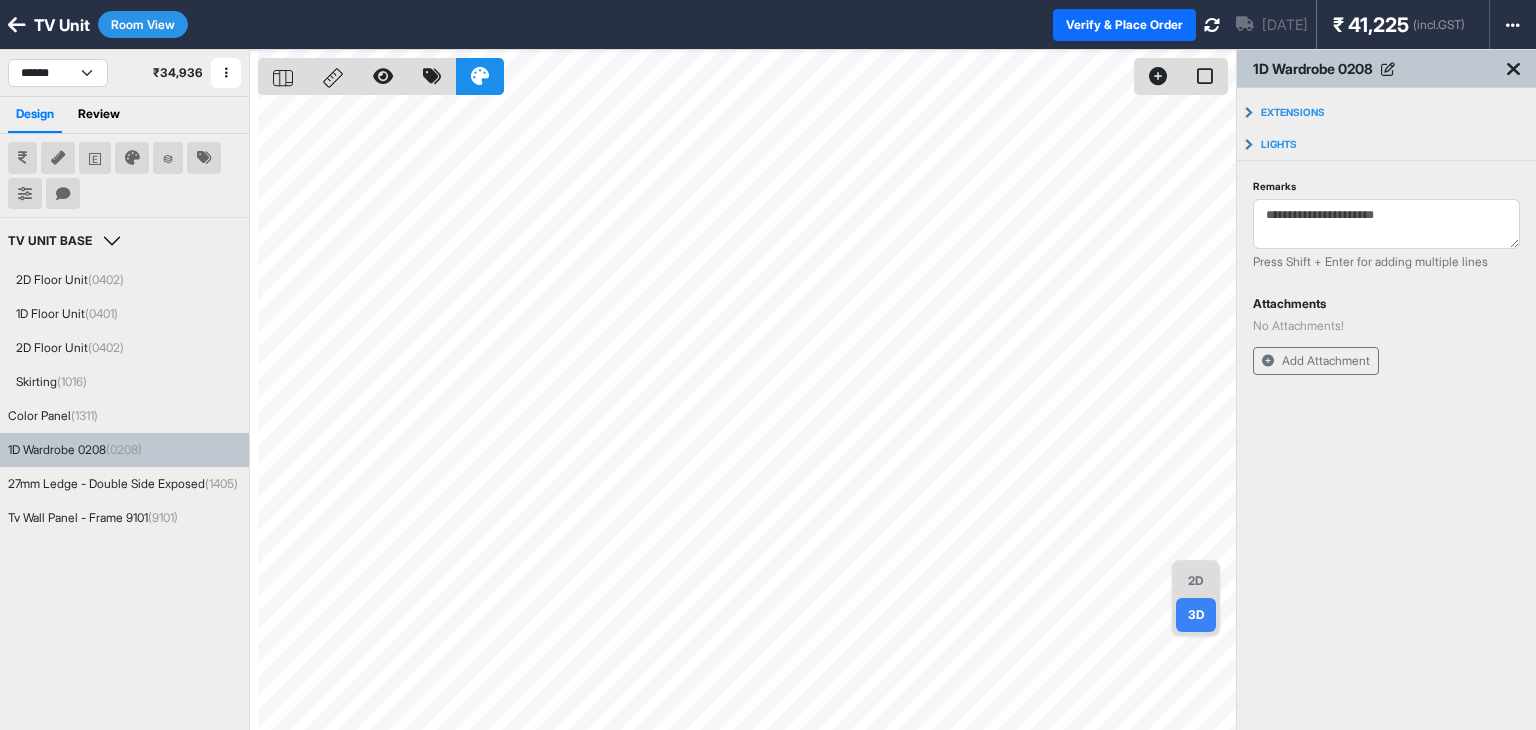 click on "Extensions Carcass  left  Extension front * Invalid Input back * Invalid Input top * Invalid Input bottom * Invalid Input Carcass  top  Extension front * Invalid Input back * Invalid Input Carcass  right  Extension front * Invalid Input back * Invalid Input top * Invalid Input bottom * Invalid Input Carcass  bottom  Extension front * Invalid Input back * Invalid Input Lights No lights added Add Light Remarks Press Shift + Enter for adding multiple lines Attachments No Attachments! Add Attachment" at bounding box center [1386, 453] 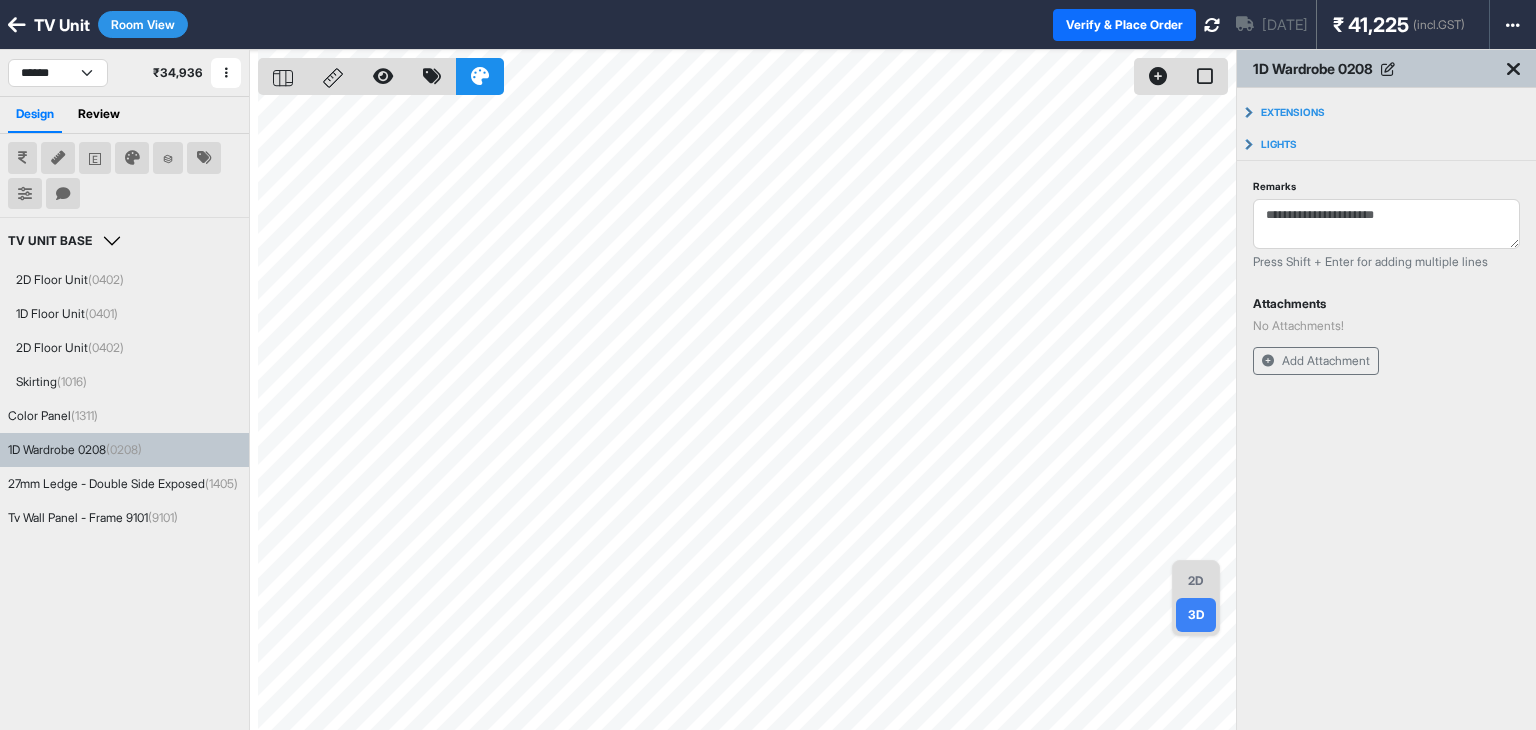 click on "2D" at bounding box center [1196, 581] 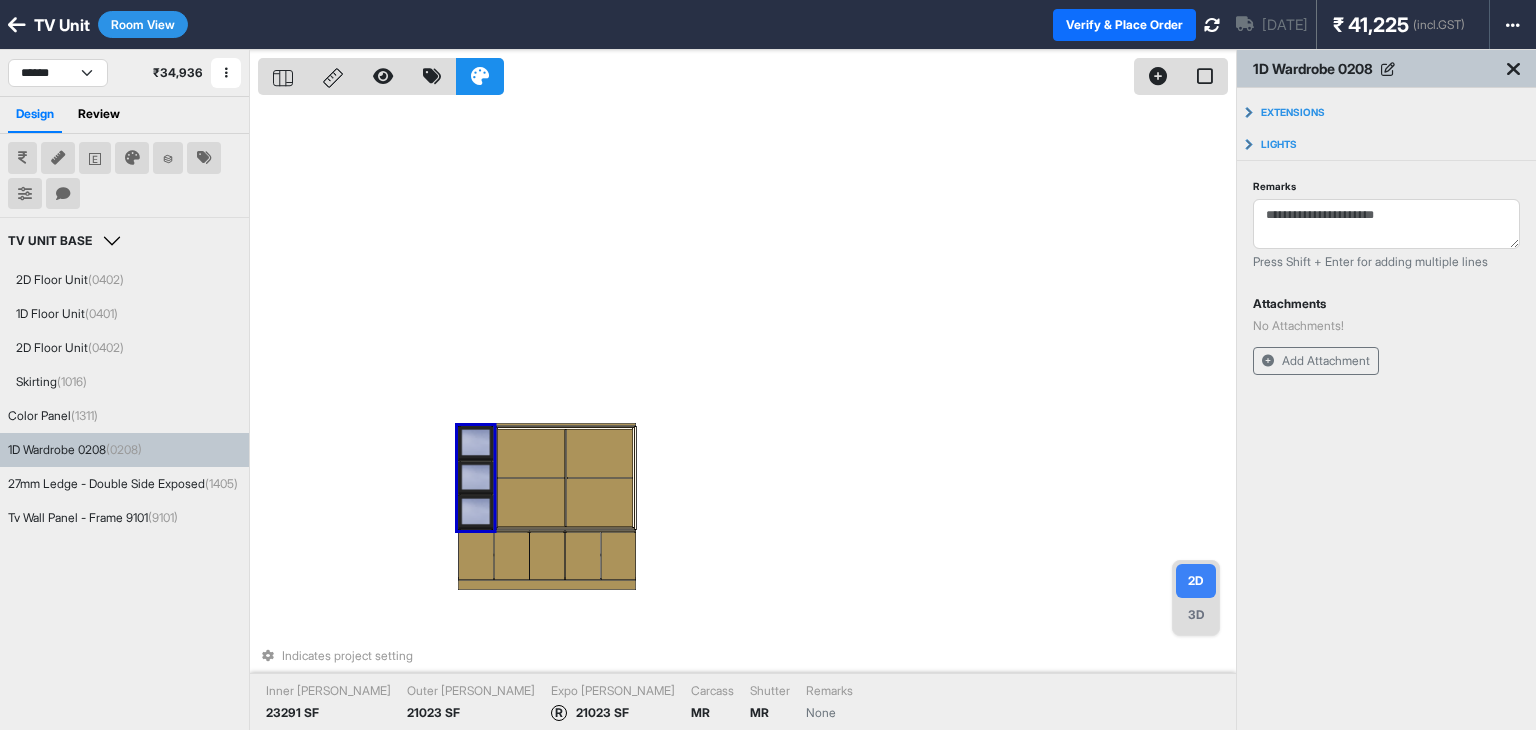 click on "3D" at bounding box center [1196, 615] 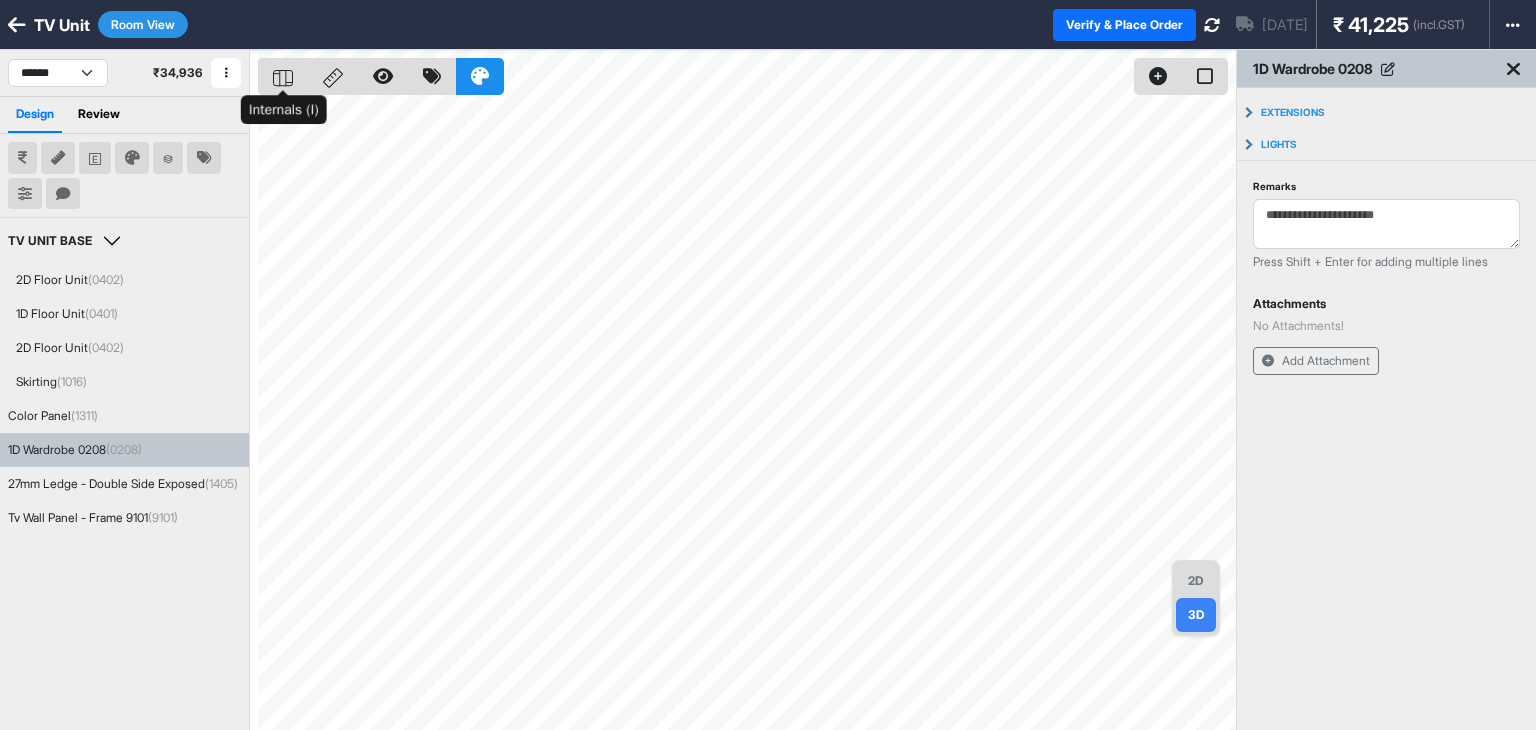 click 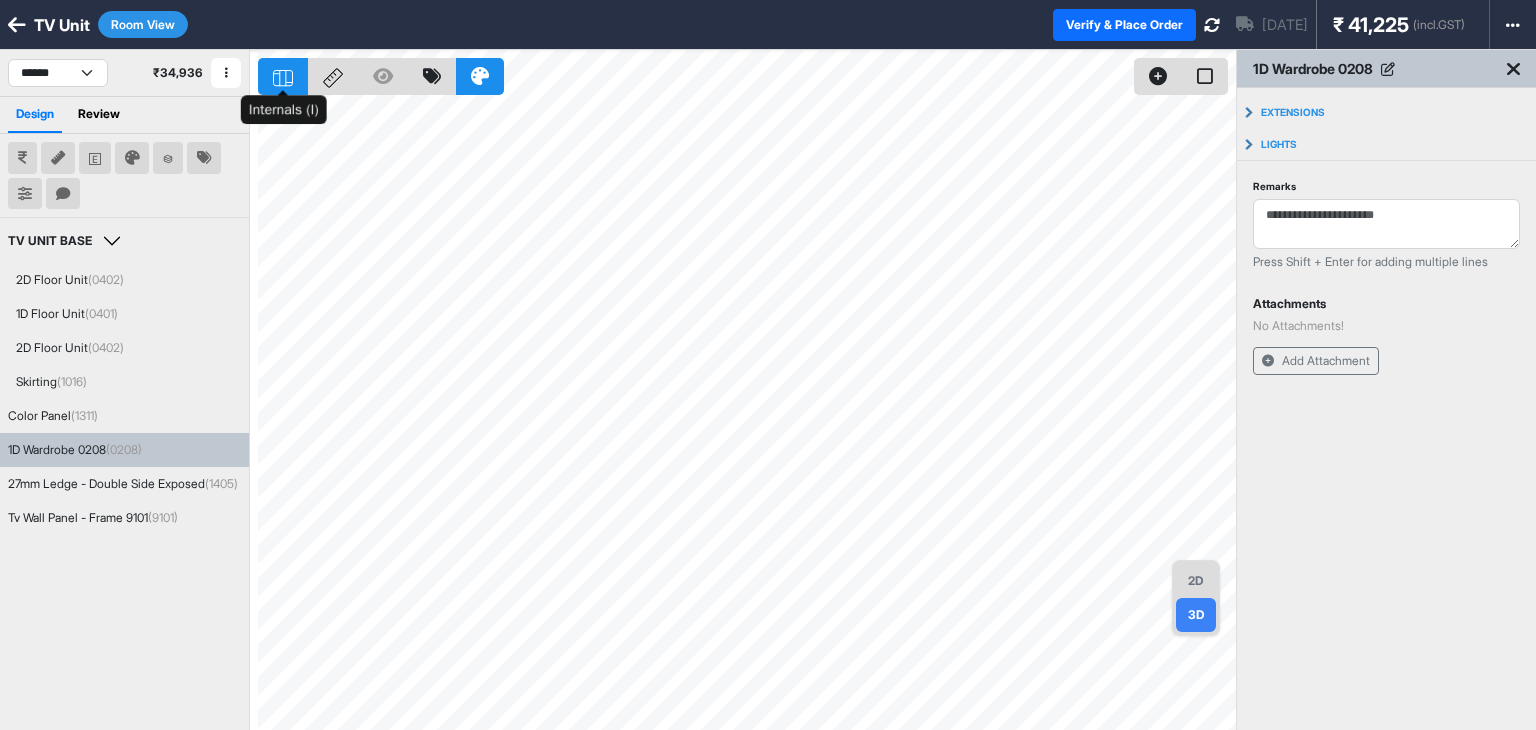 click 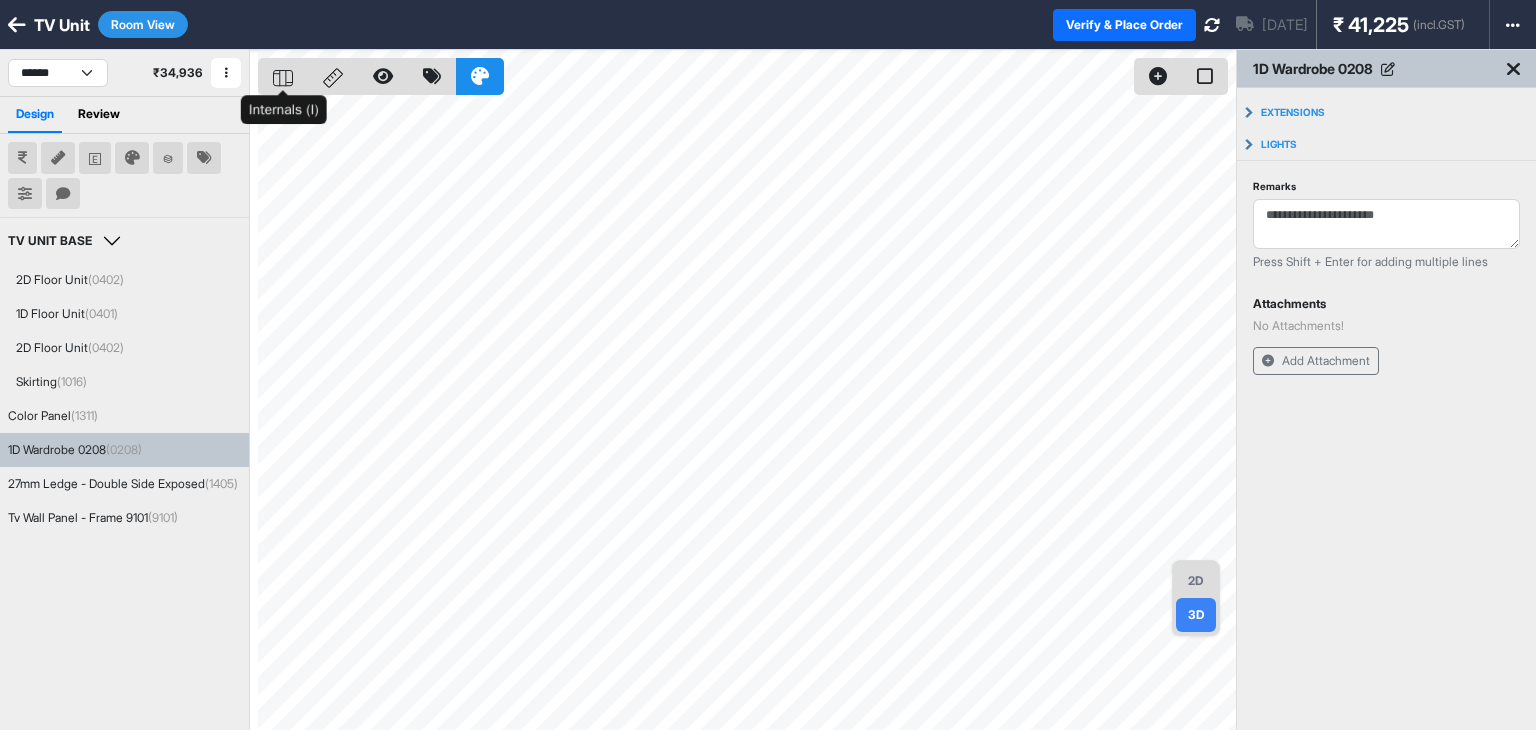 click 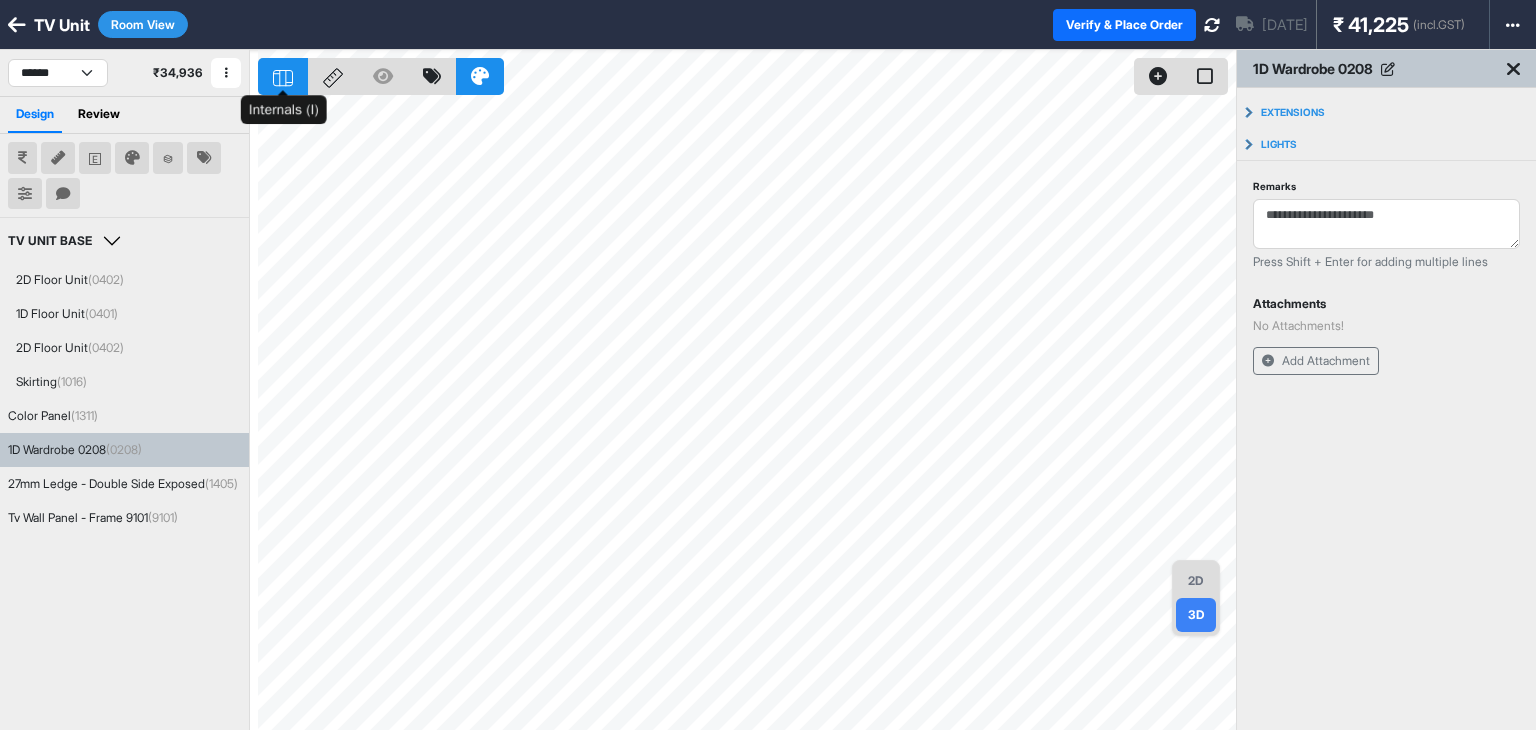 click 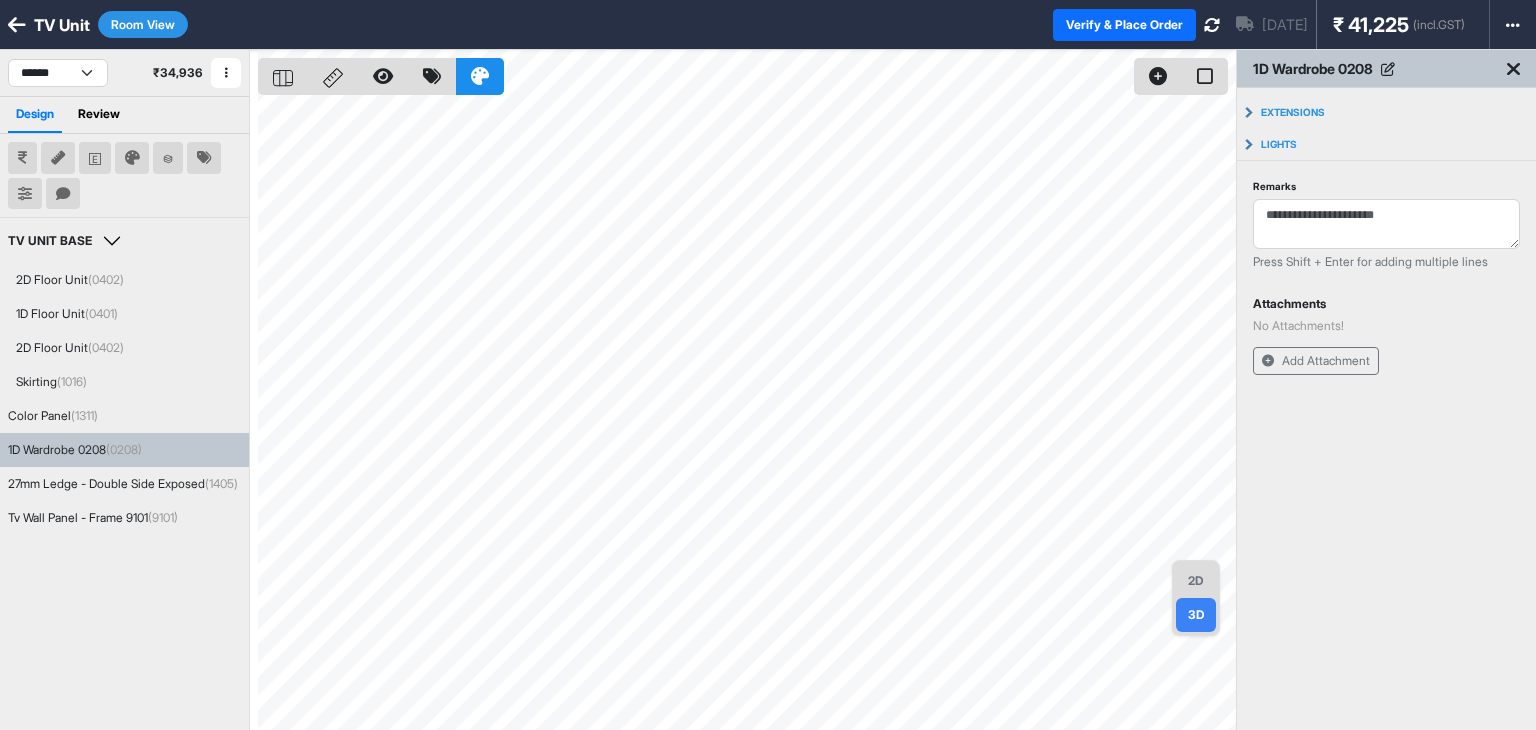 click on "Extensions Carcass  left  Extension front * Invalid Input back * Invalid Input top * Invalid Input bottom * Invalid Input Carcass  top  Extension front * Invalid Input back * Invalid Input Carcass  right  Extension front * Invalid Input back * Invalid Input top * Invalid Input bottom * Invalid Input Carcass  bottom  Extension front * Invalid Input back * Invalid Input Lights No lights added Add Light Remarks Press Shift + Enter for adding multiple lines Attachments No Attachments! Add Attachment" at bounding box center (1386, 453) 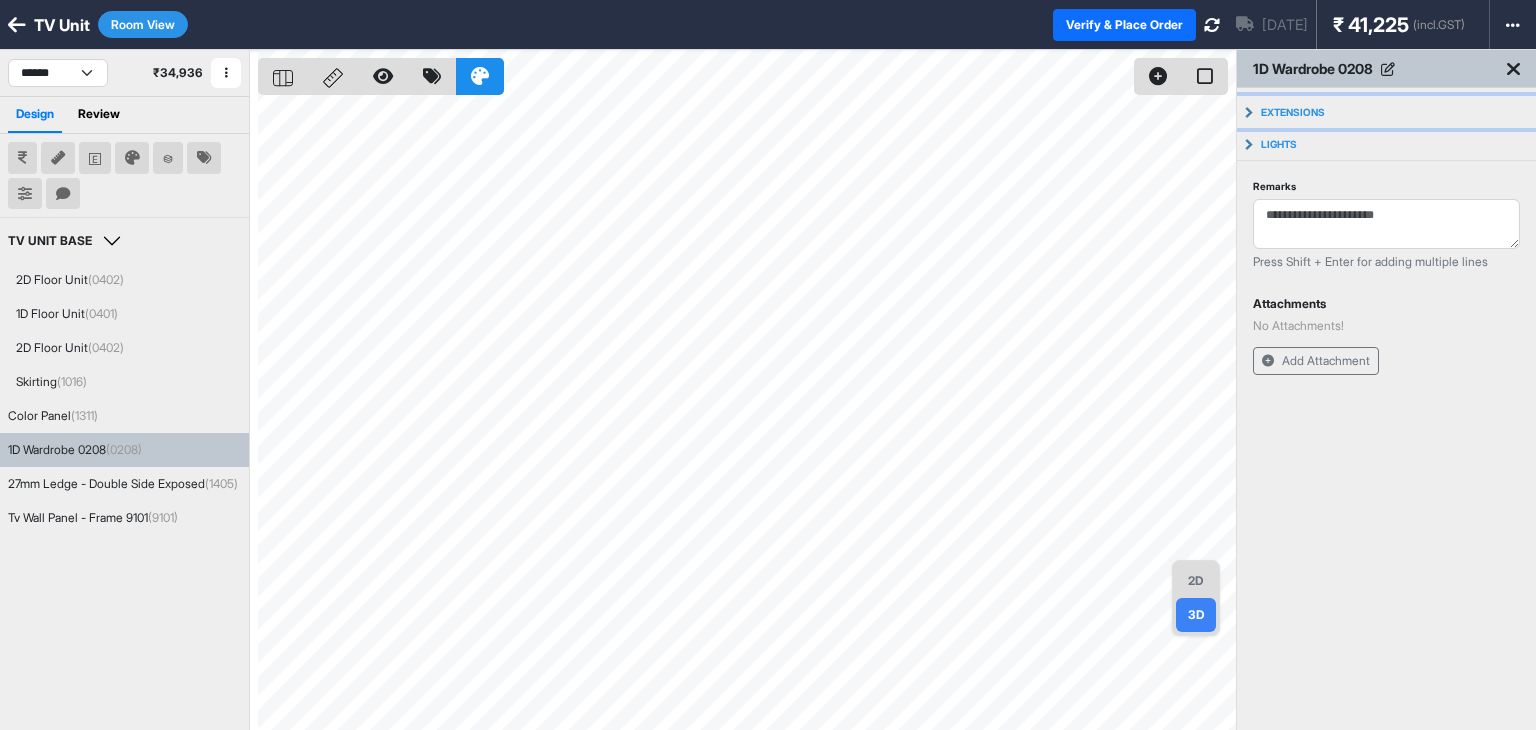 click on "Extensions" at bounding box center [1386, 112] 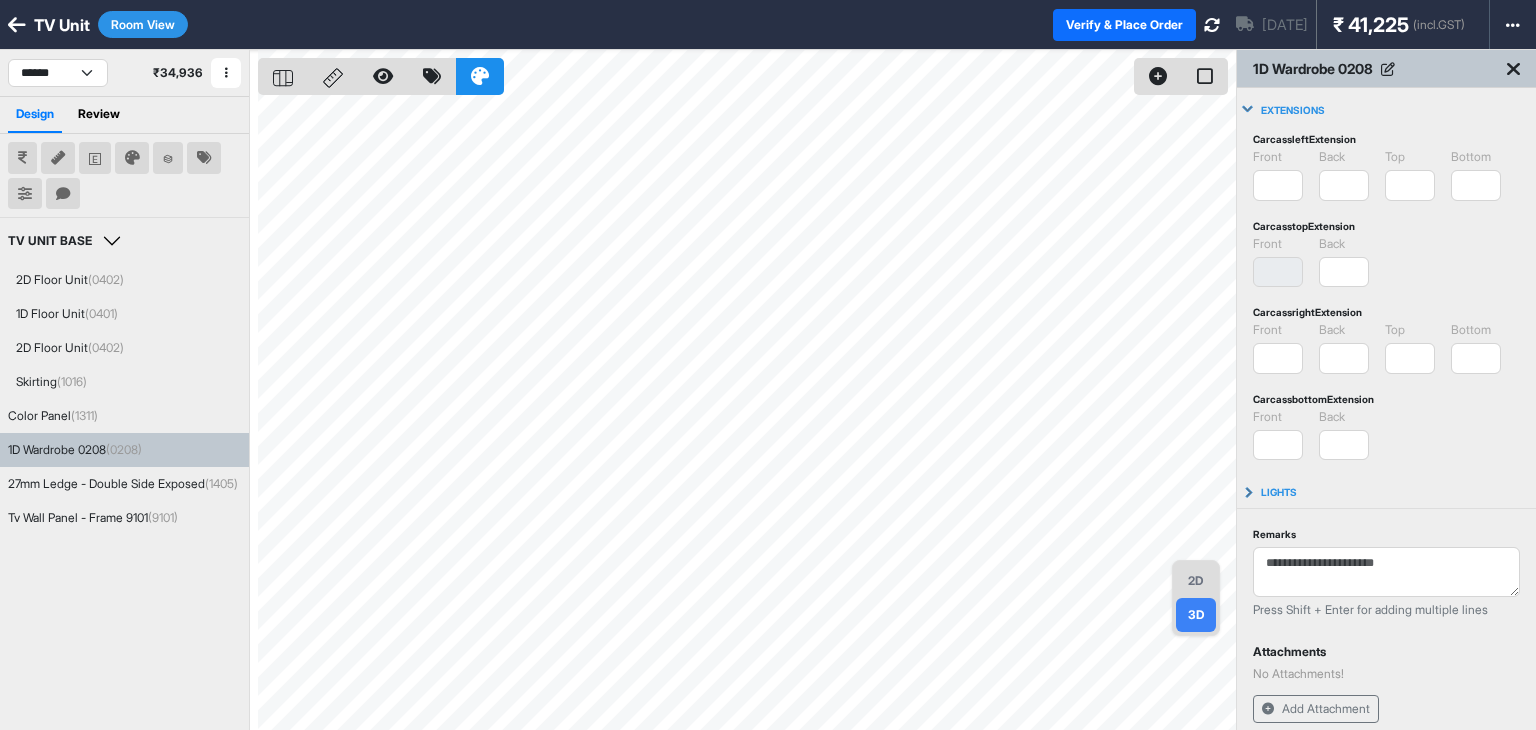 click on "Extensions" at bounding box center [1386, 110] 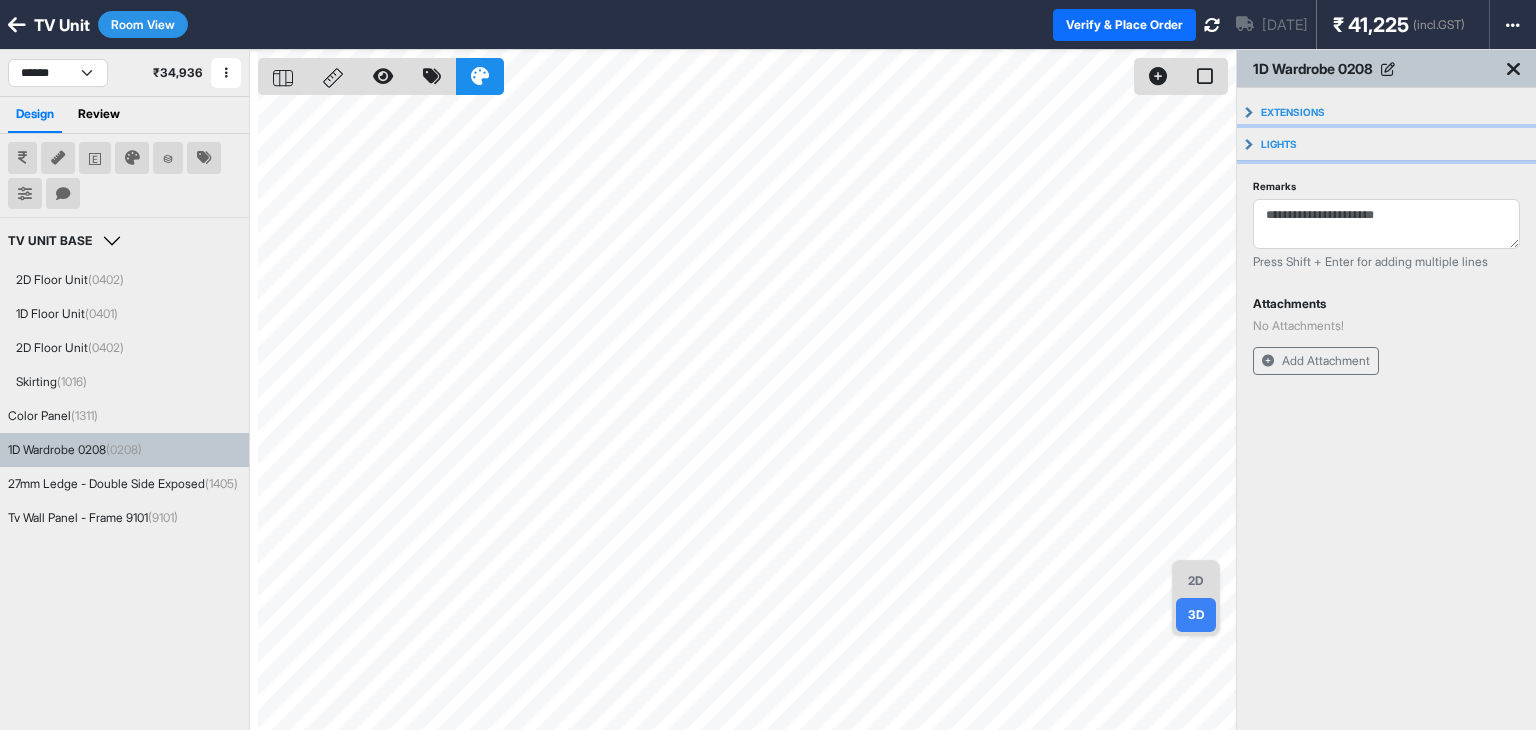 click on "Lights" at bounding box center (1386, 144) 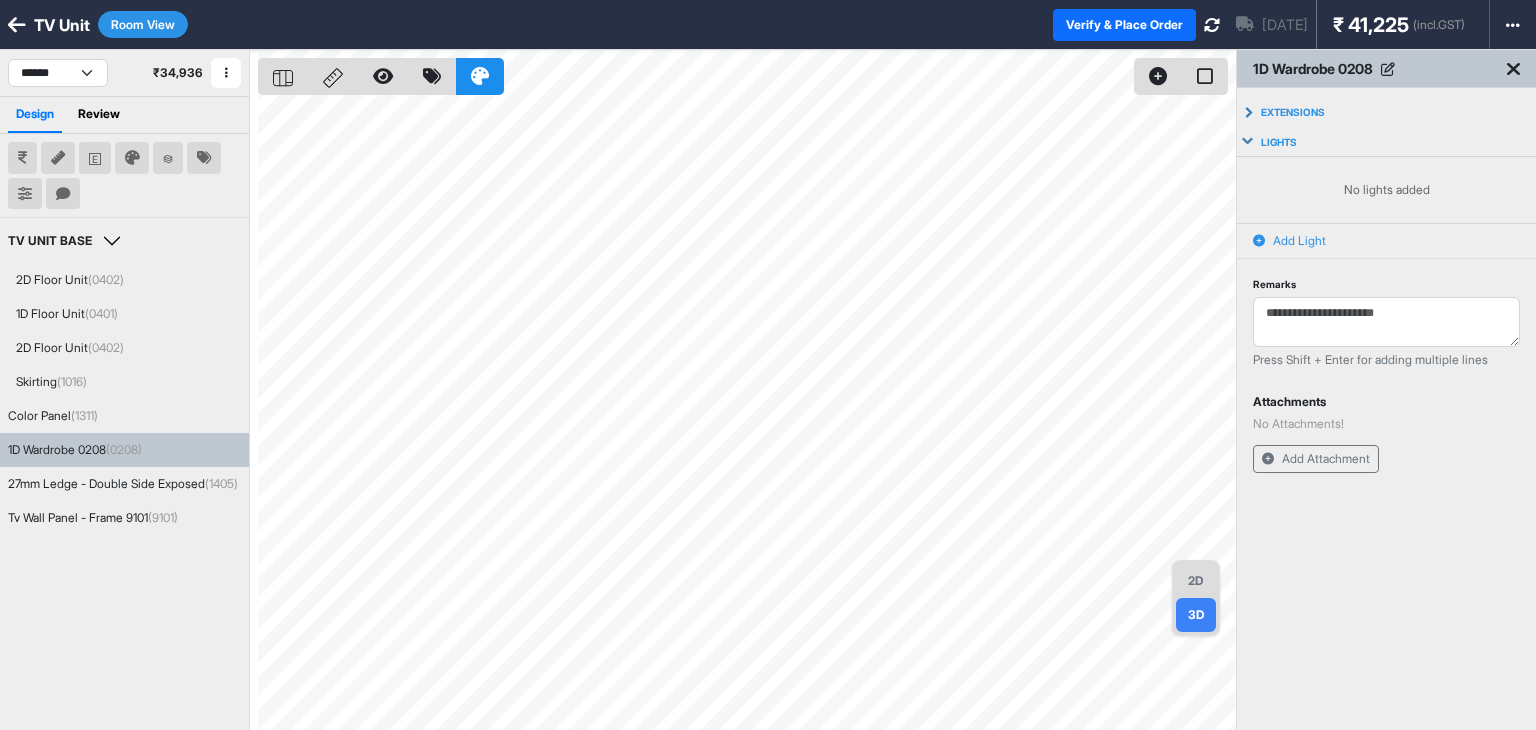 click on "Add Light" at bounding box center (1299, 241) 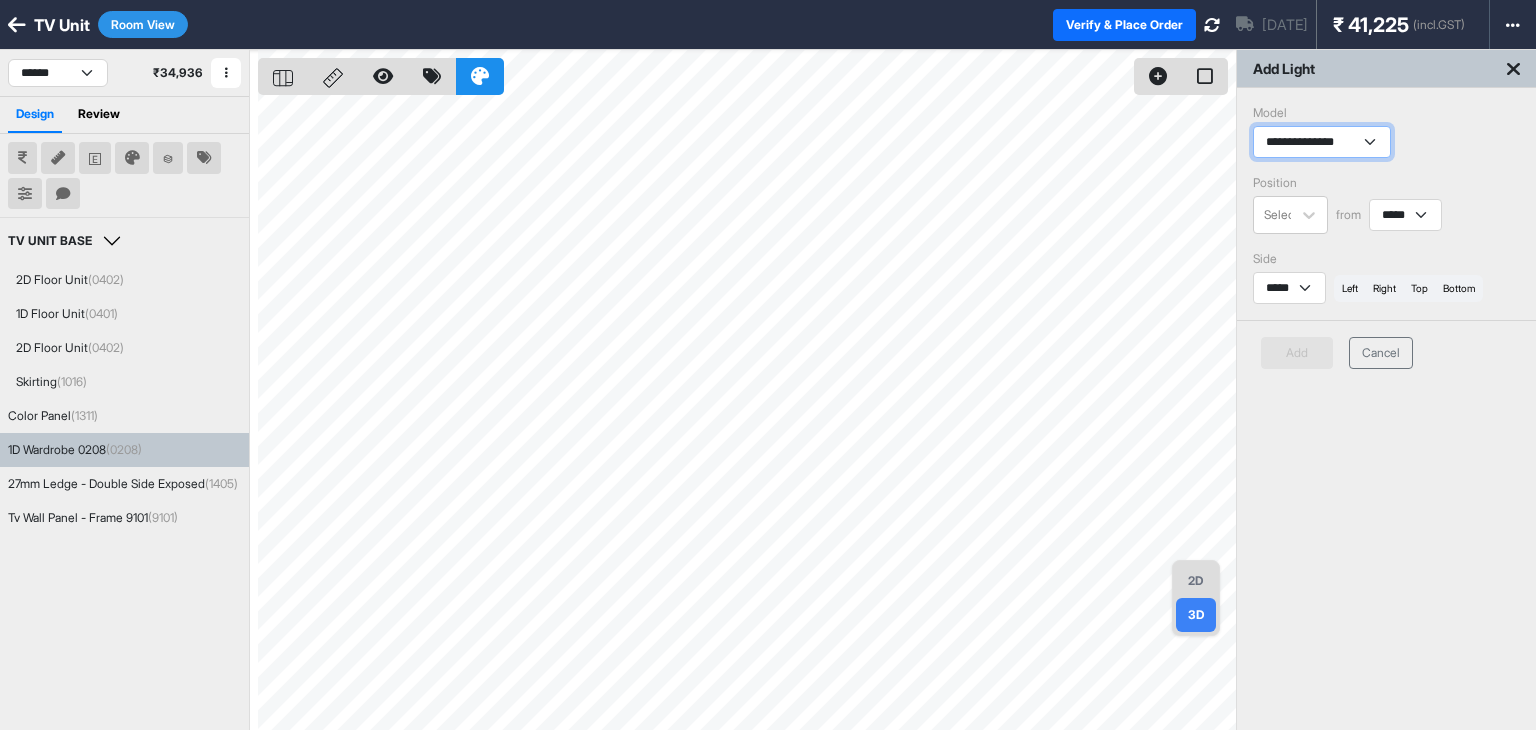 click on "**********" at bounding box center [1322, 142] 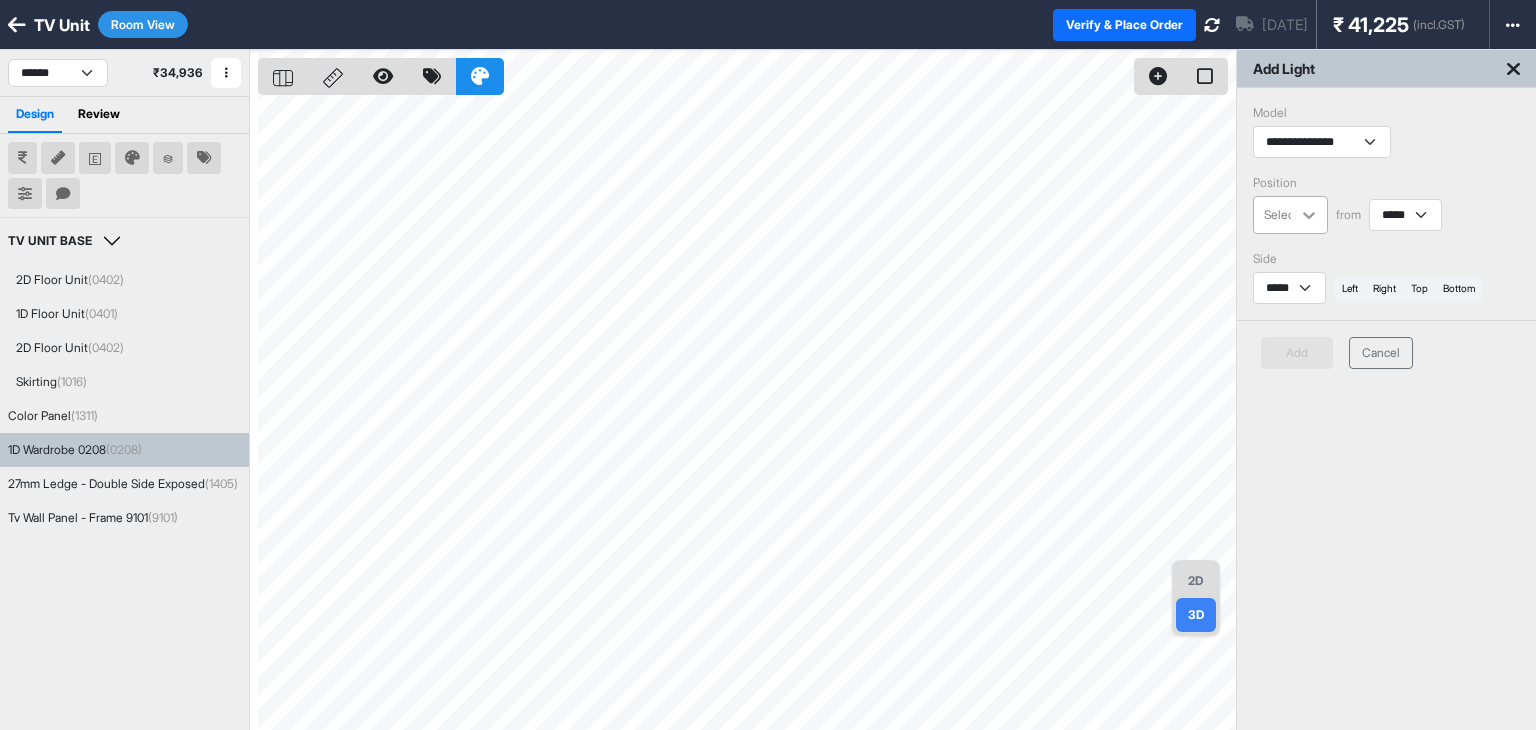 click 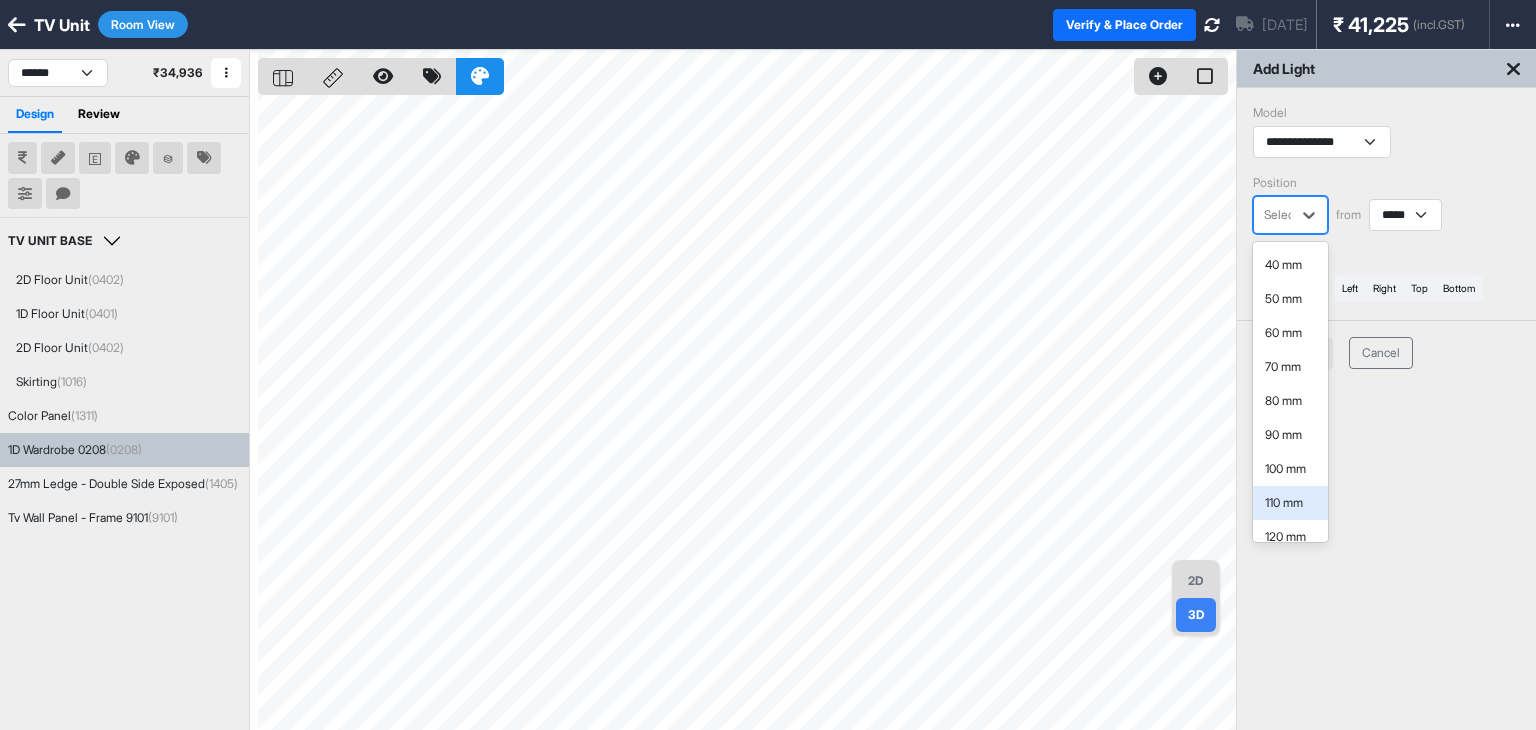 scroll, scrollTop: 200, scrollLeft: 0, axis: vertical 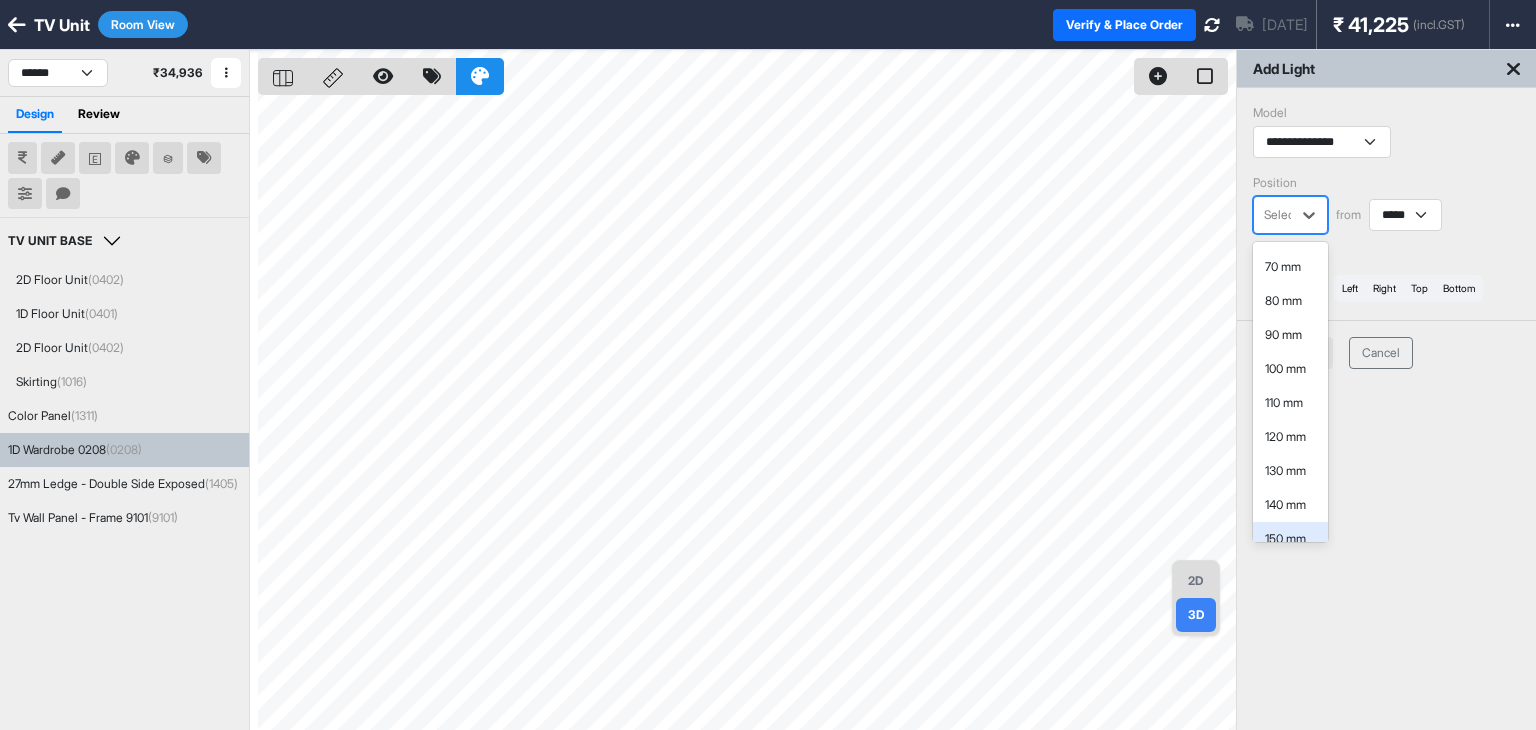 click on "150 mm" at bounding box center [1290, 539] 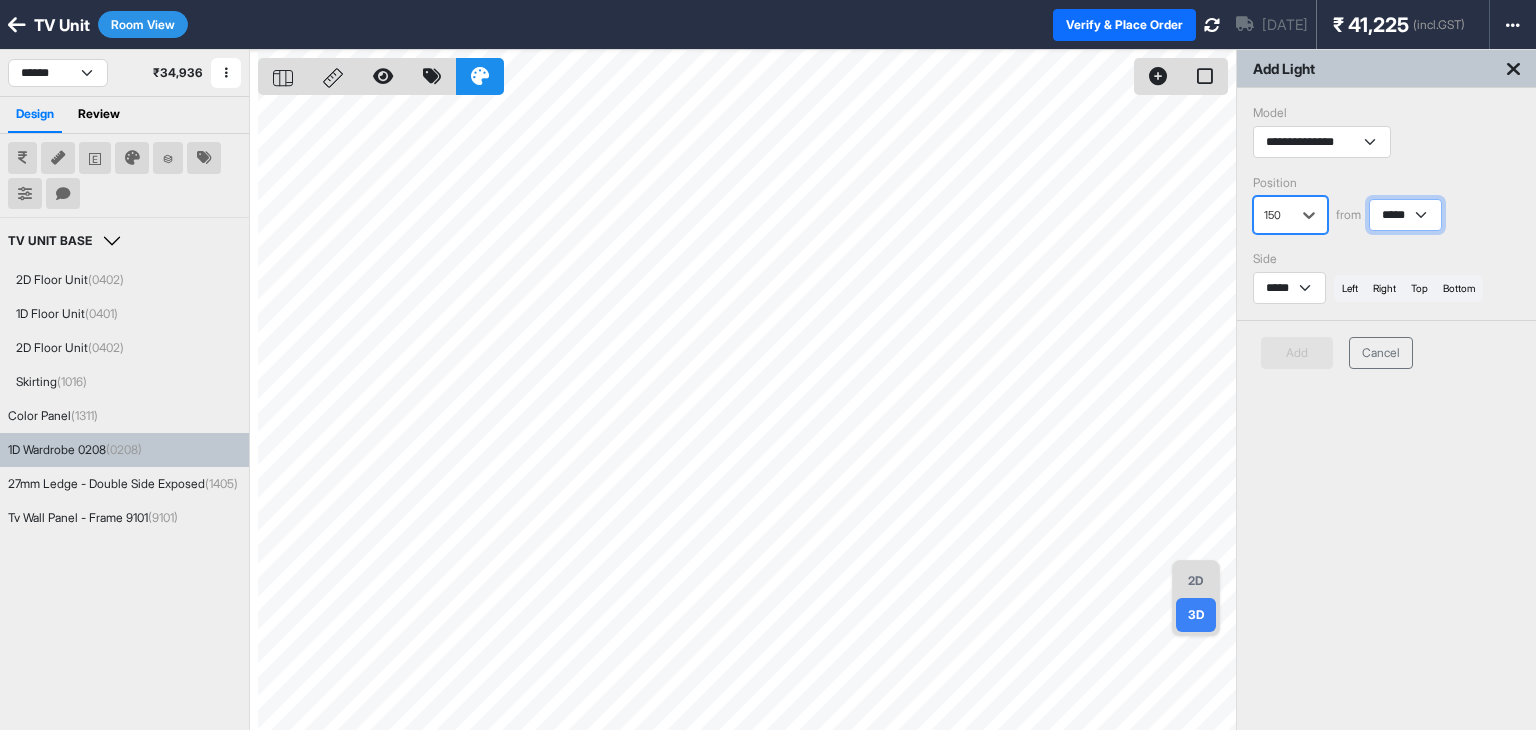 click on "***** ****" at bounding box center [1405, 215] 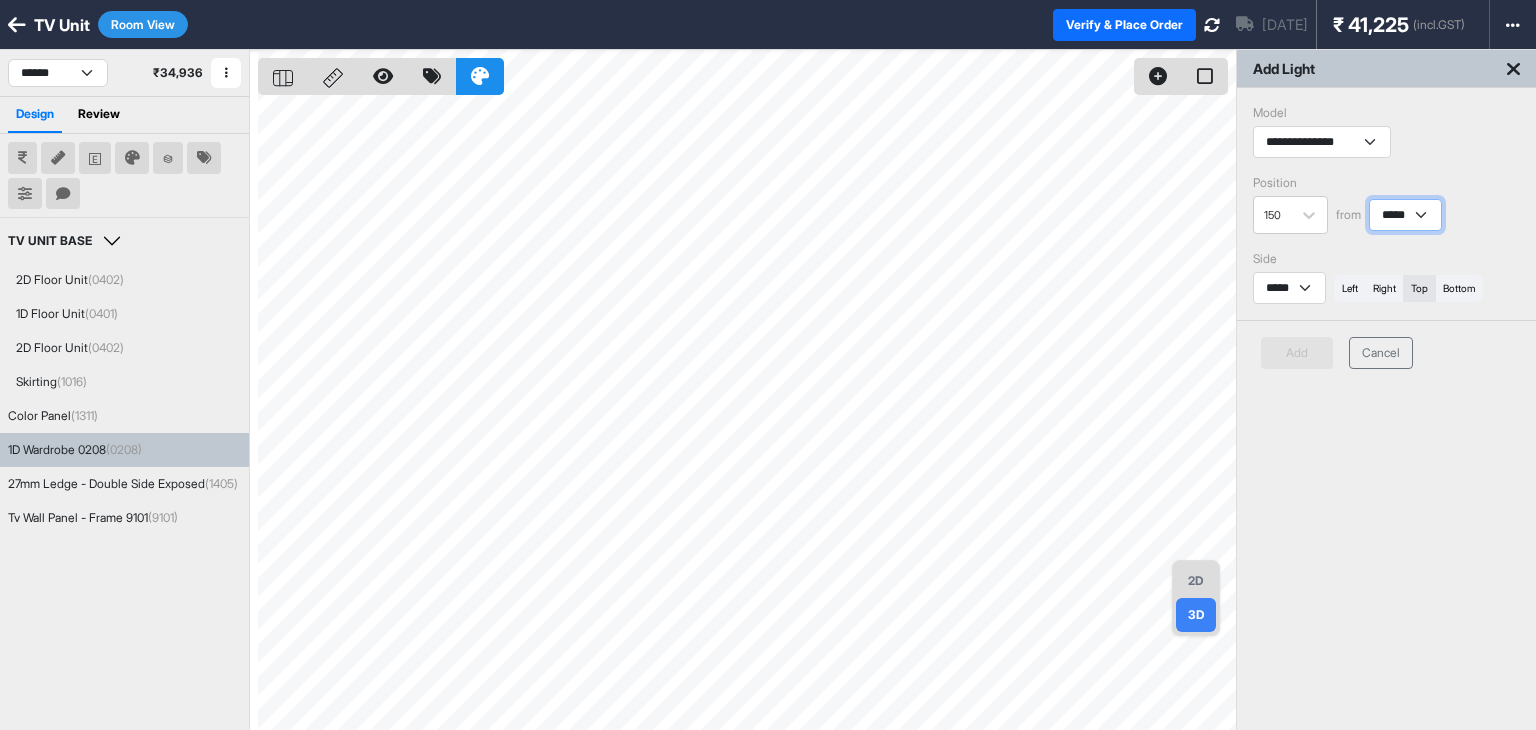 select on "****" 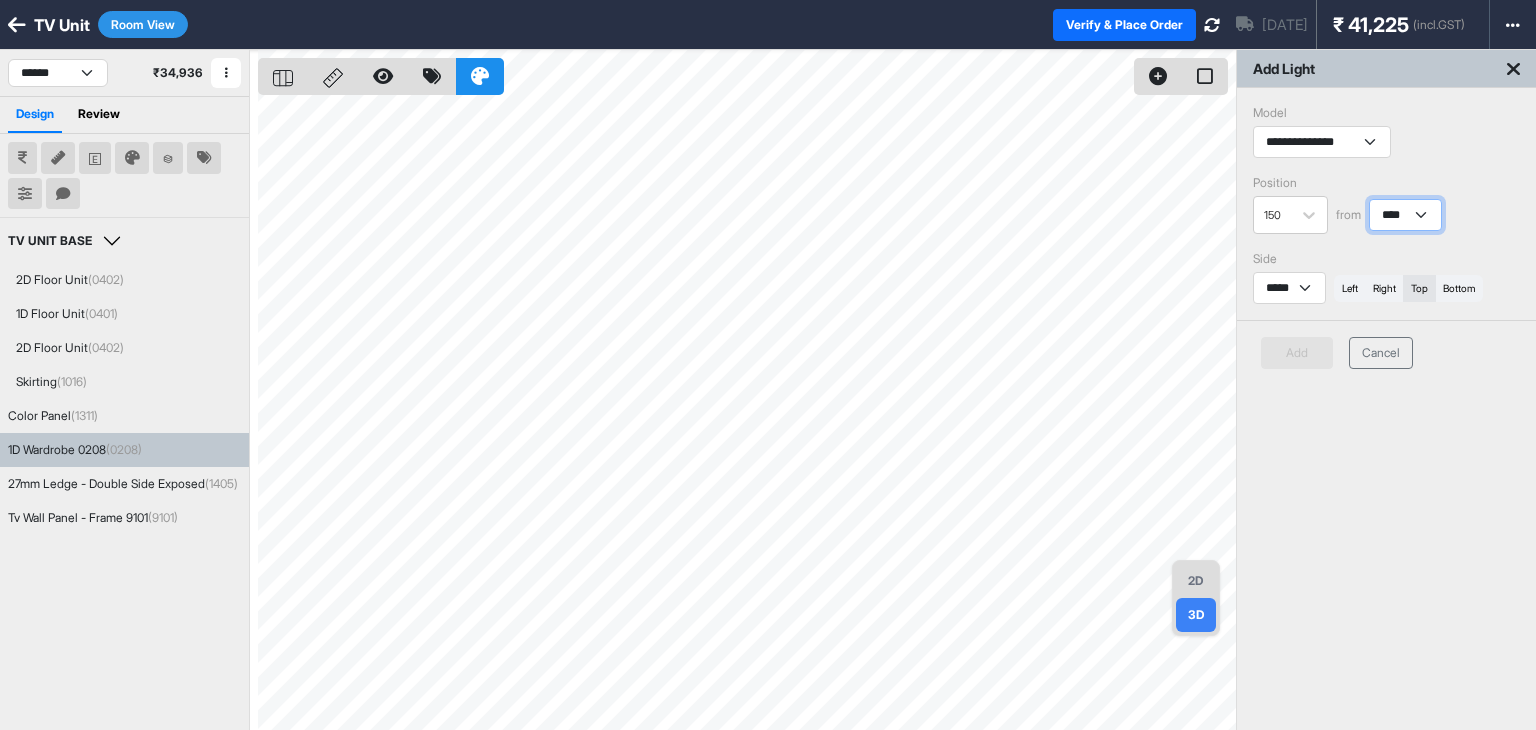 click on "***** ****" at bounding box center [1405, 215] 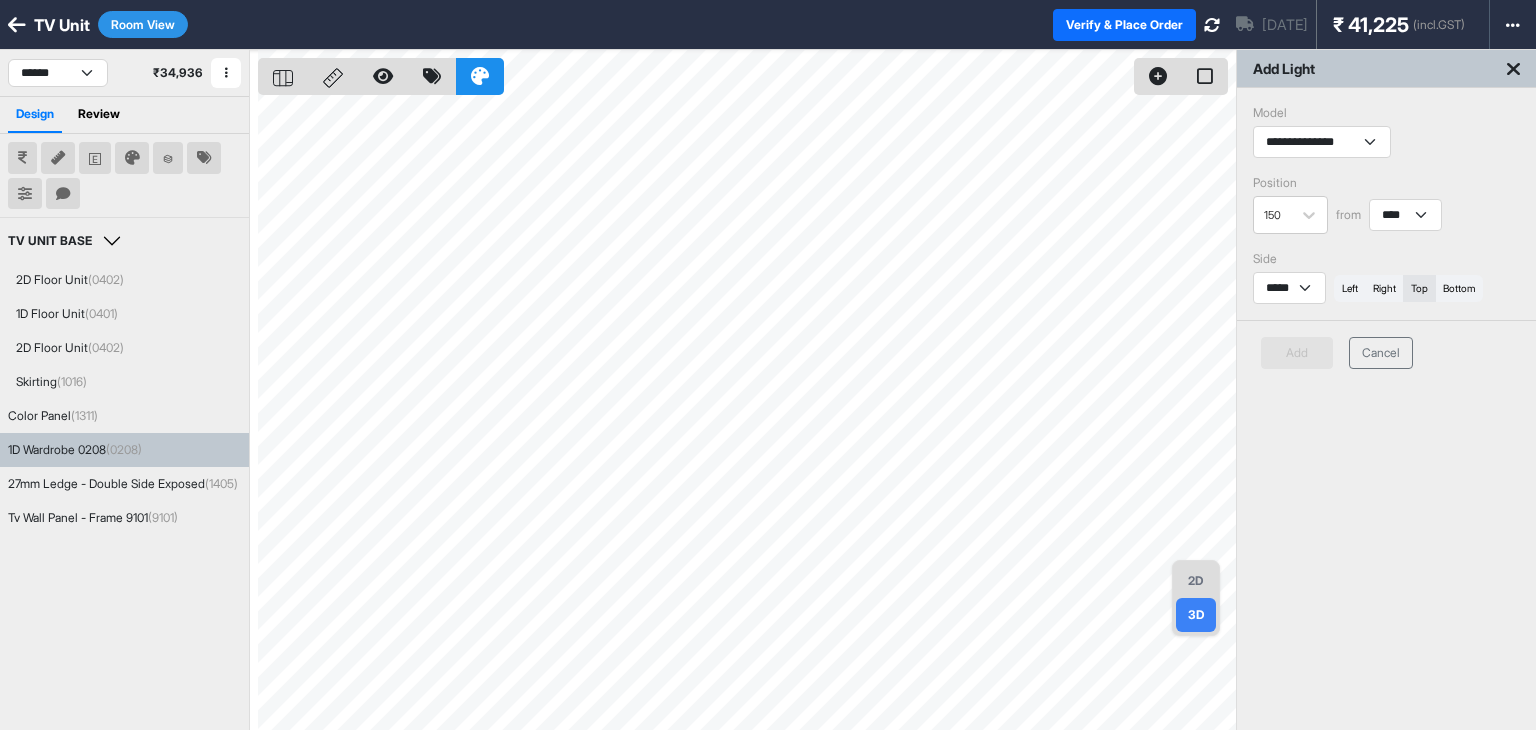 click on "top" at bounding box center [1419, 288] 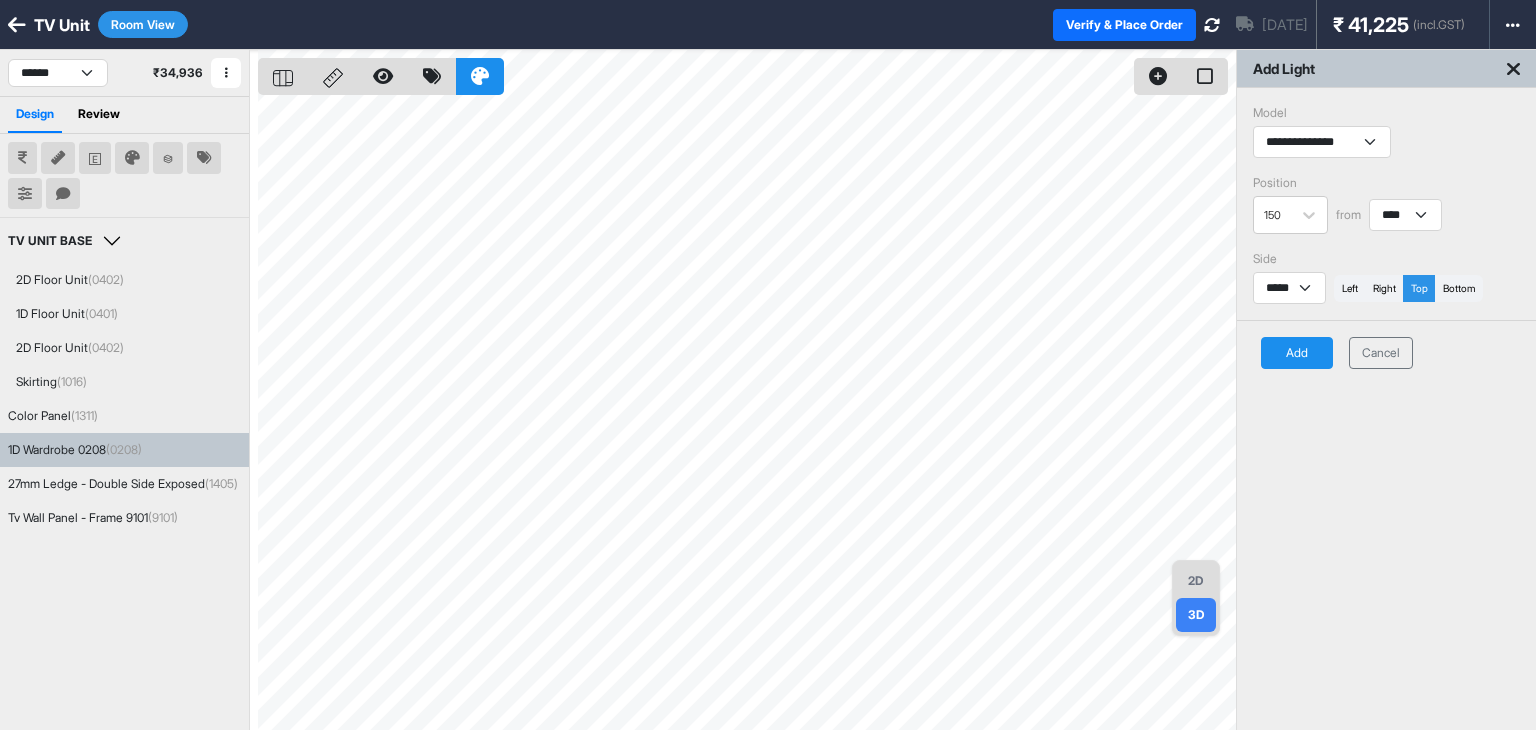 click on "Add" at bounding box center (1297, 353) 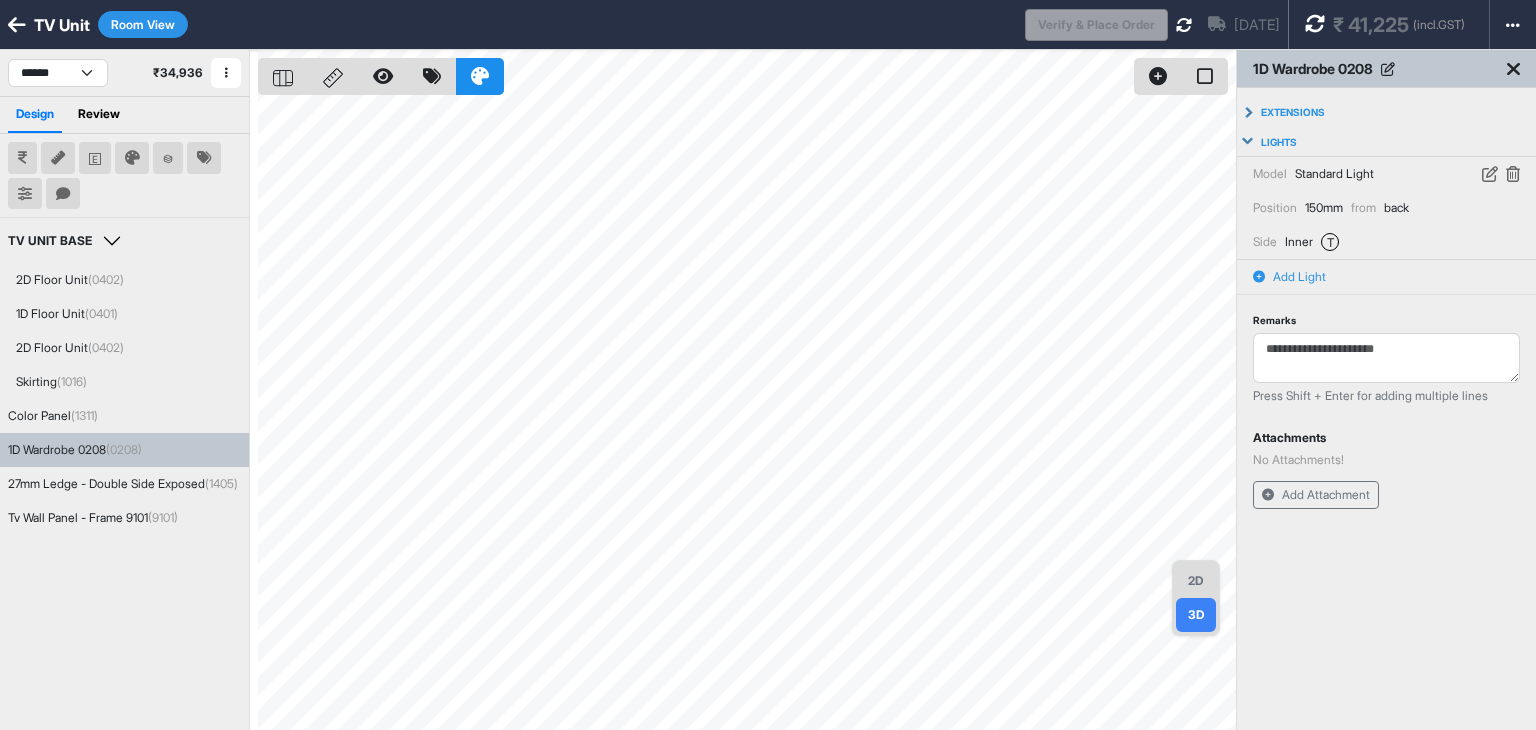 click at bounding box center (1315, 24) 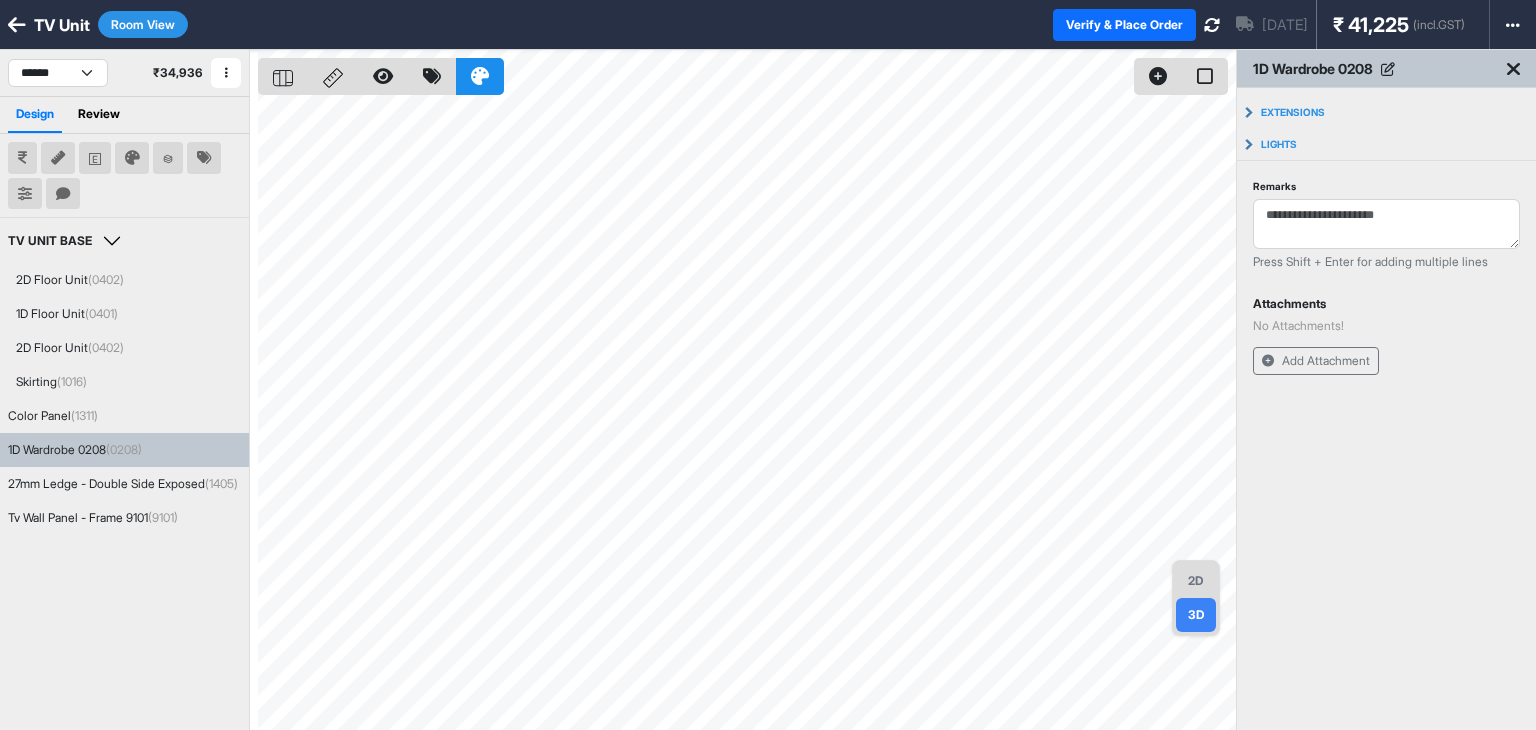 click at bounding box center (17, 25) 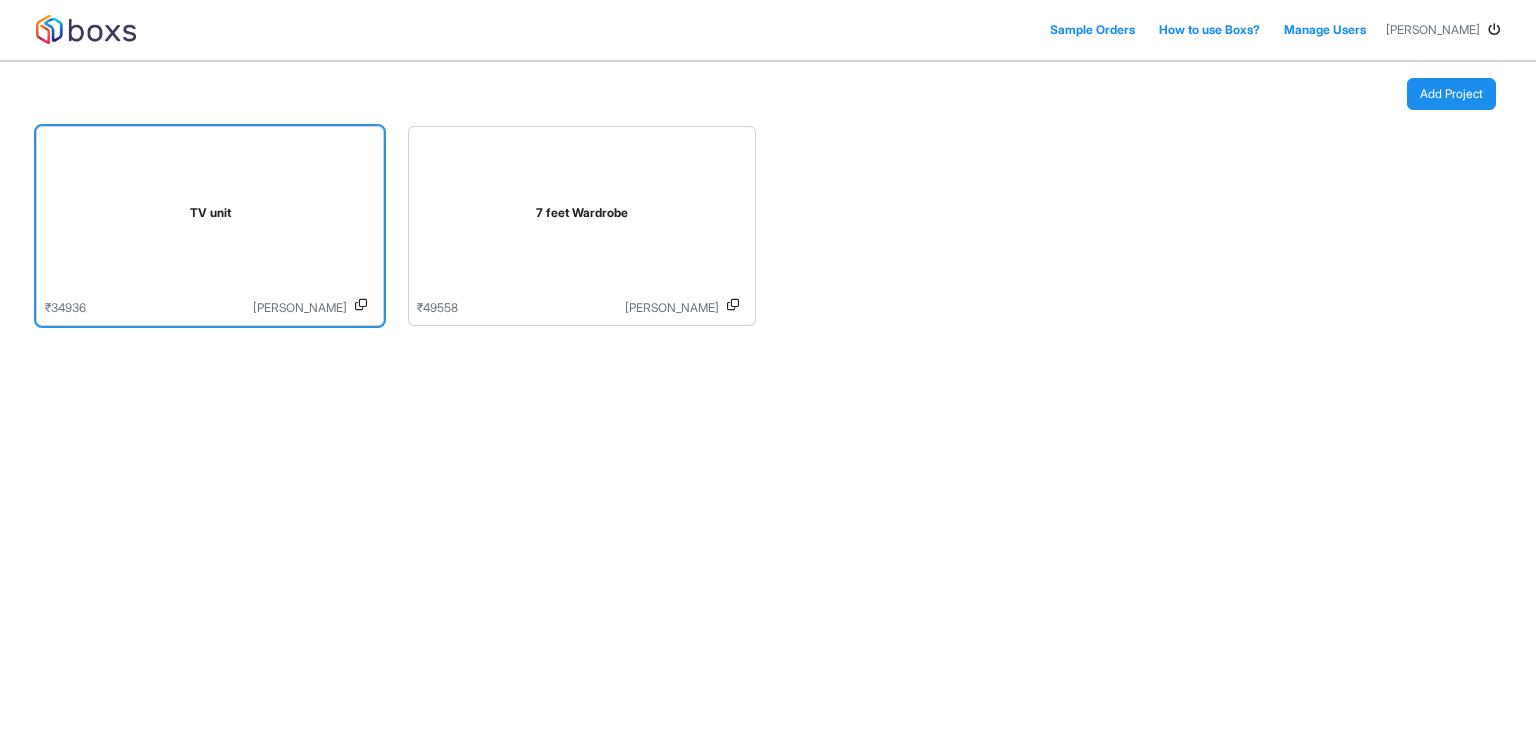click on "TV unit" at bounding box center (210, 217) 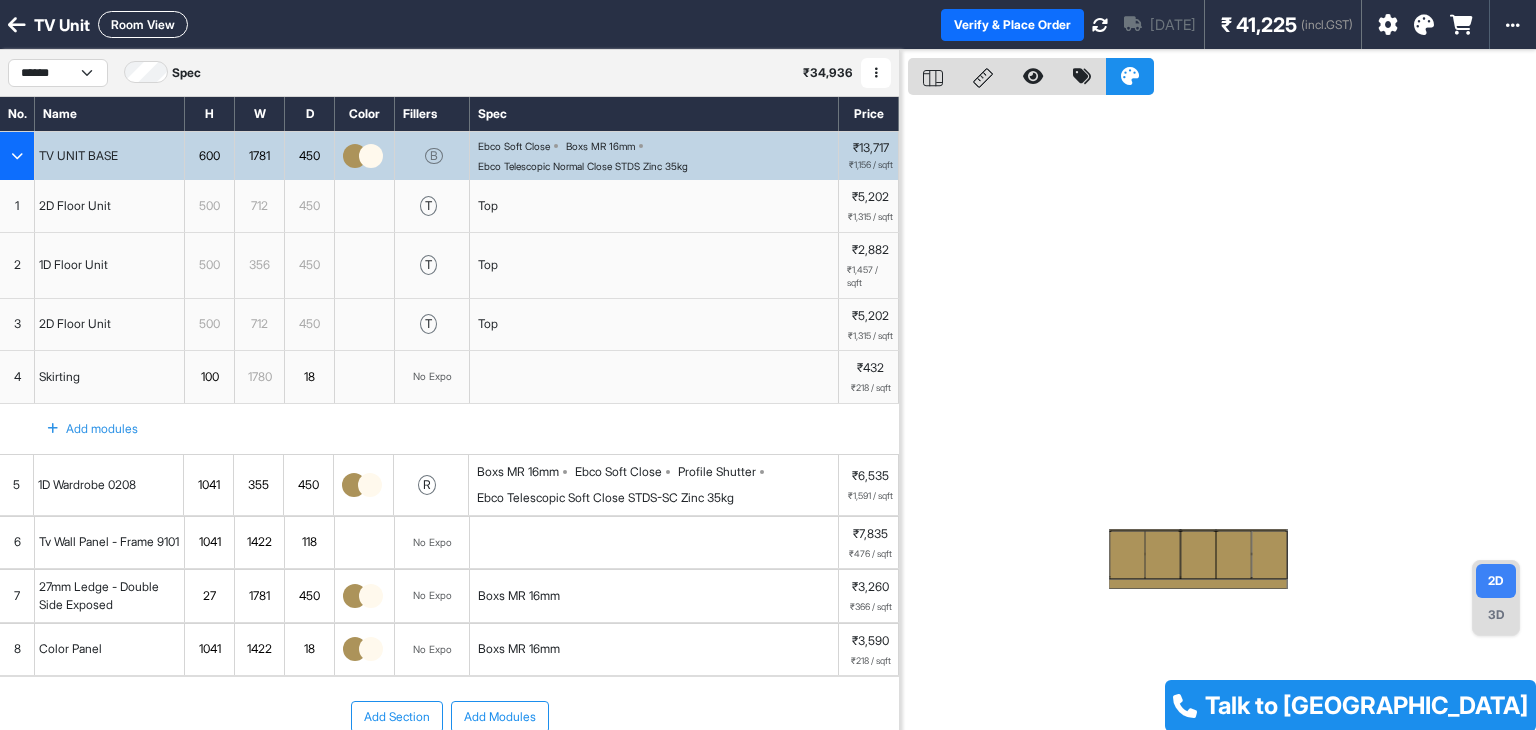 click on "1D Wardrobe 0208" at bounding box center (87, 485) 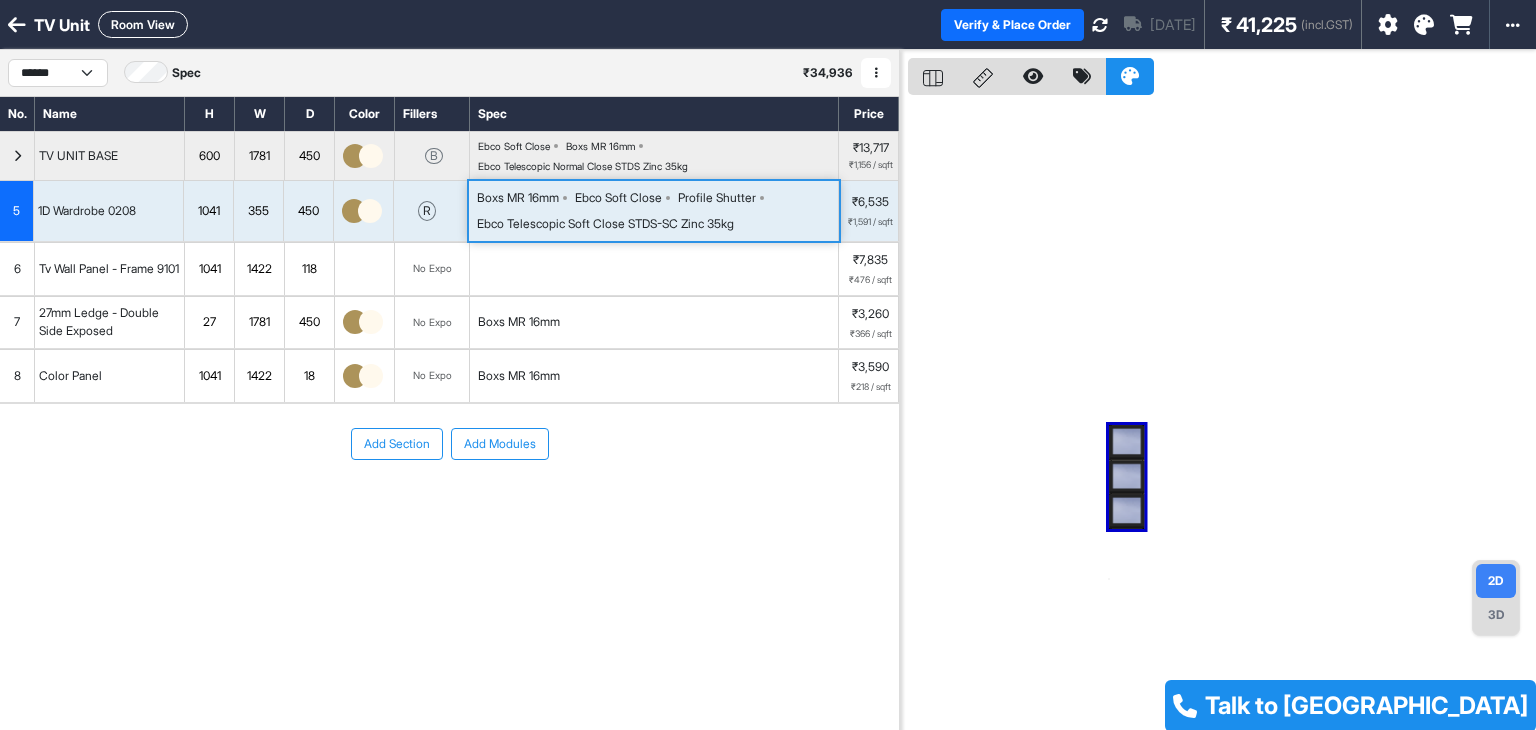 click on "Boxs MR 16mm" at bounding box center [518, 198] 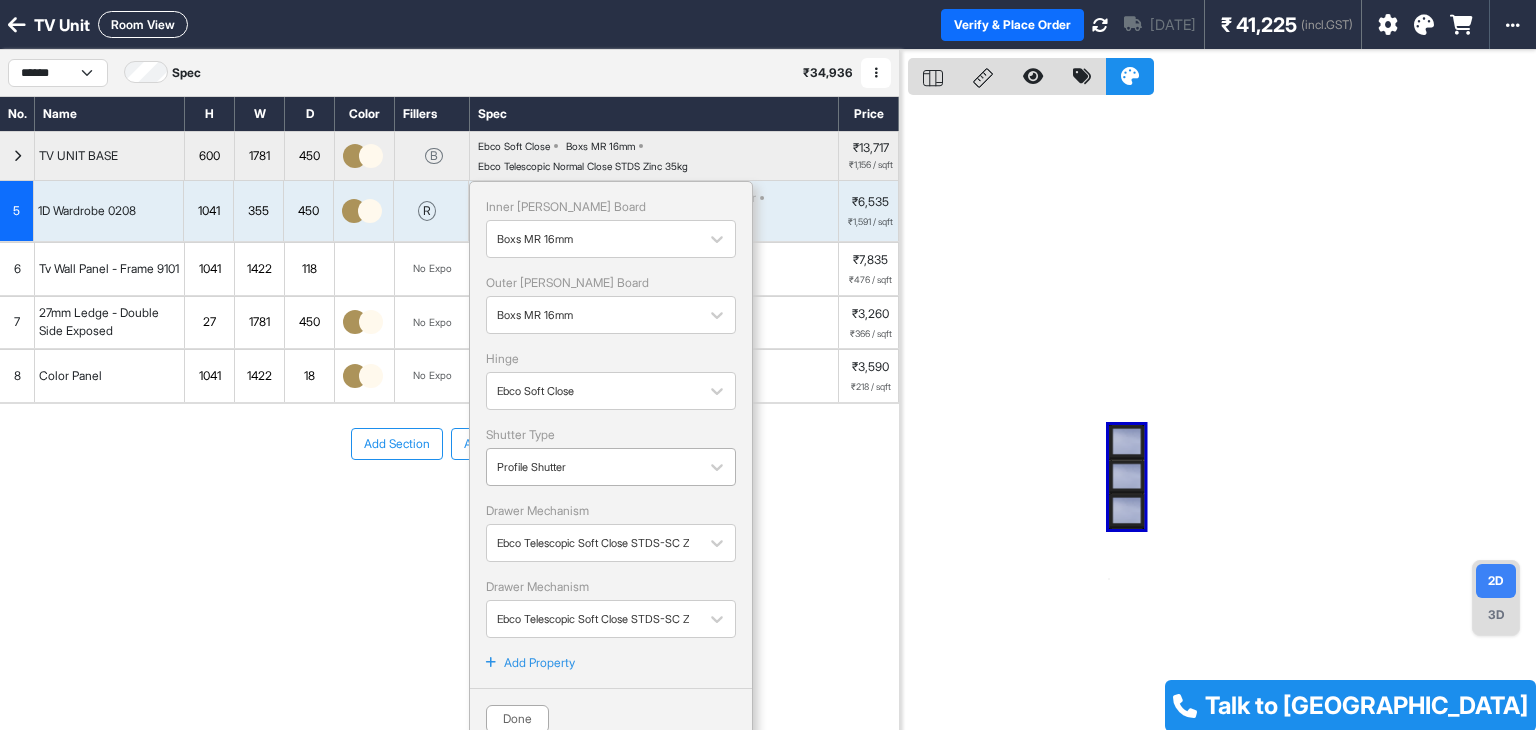 click at bounding box center (593, 467) 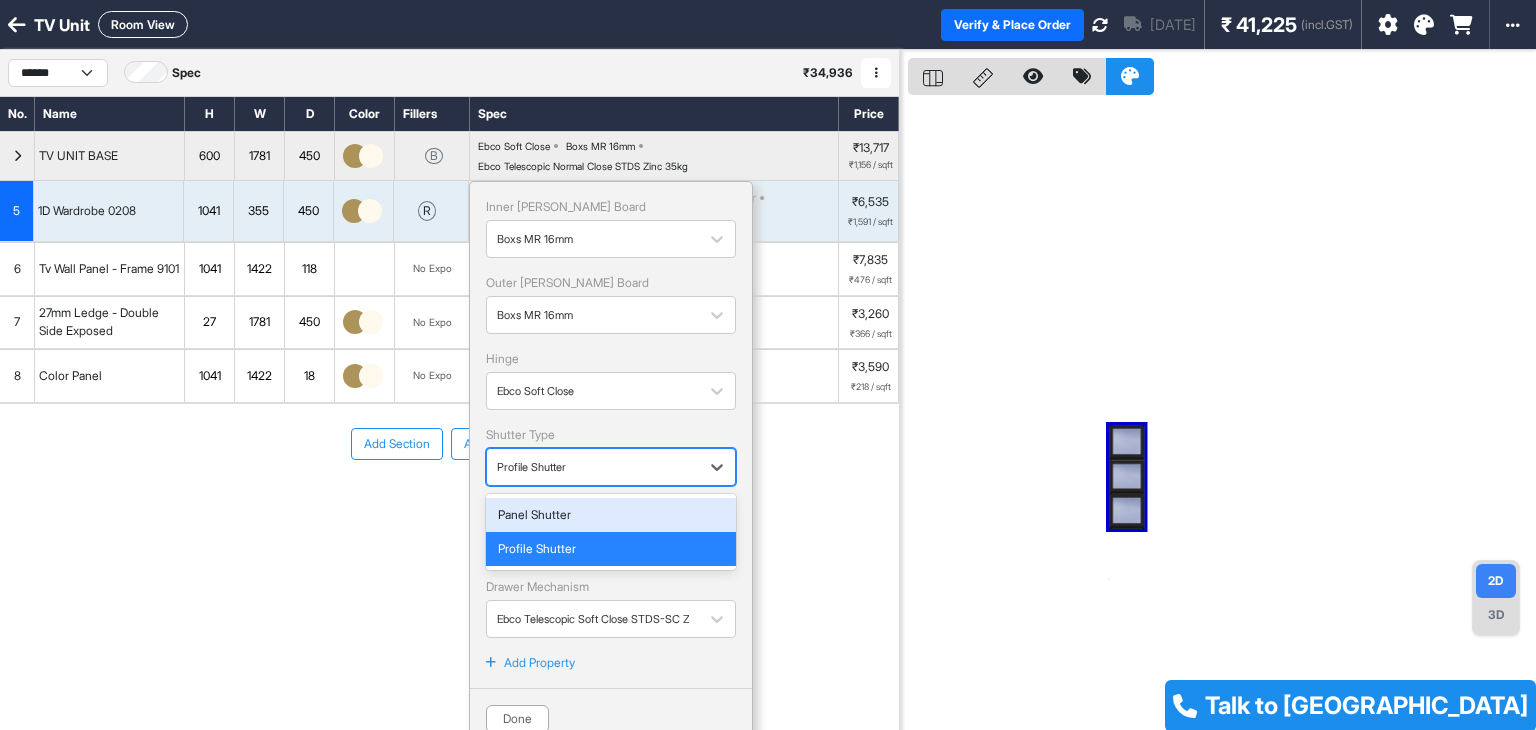 click on "Panel Shutter" at bounding box center [611, 515] 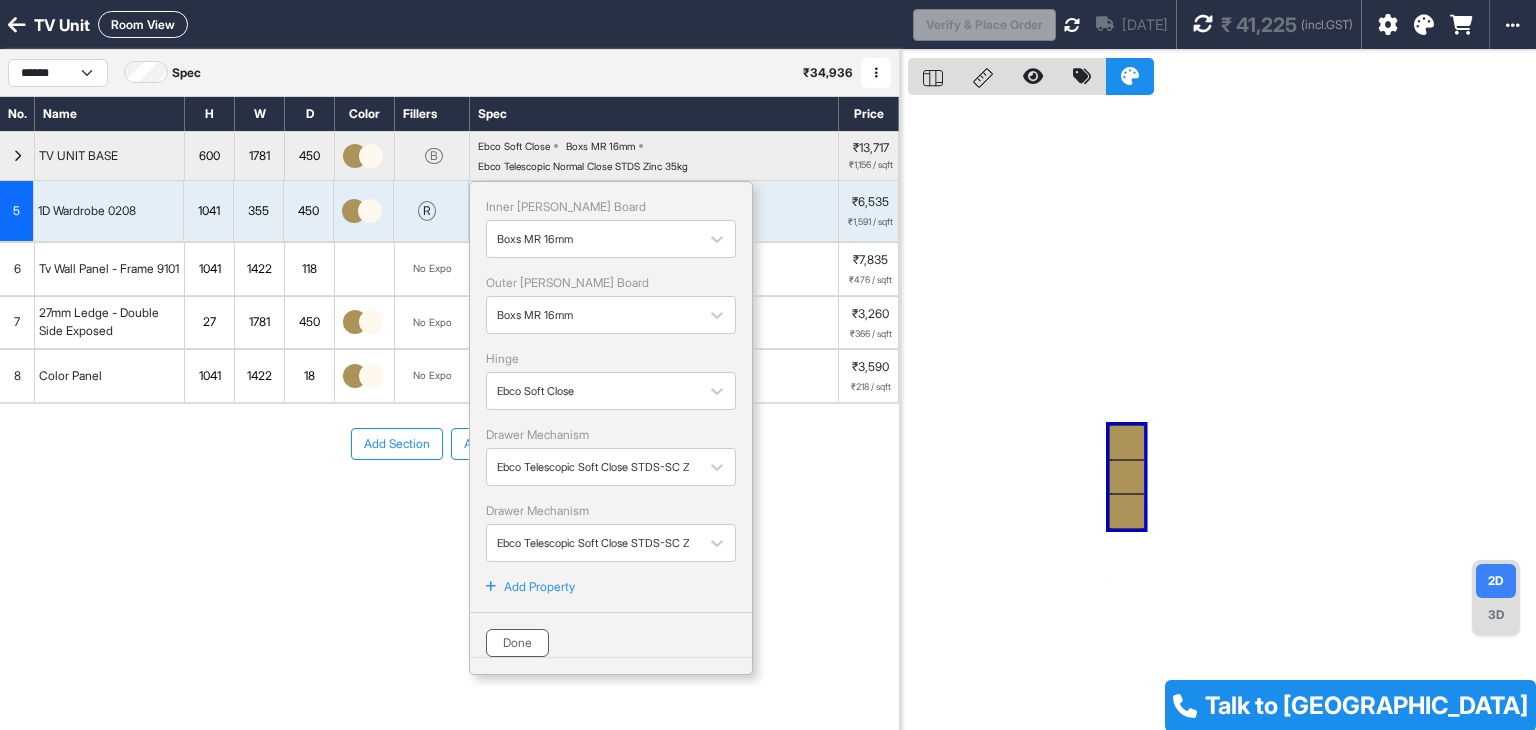 click on "Done" at bounding box center [517, 643] 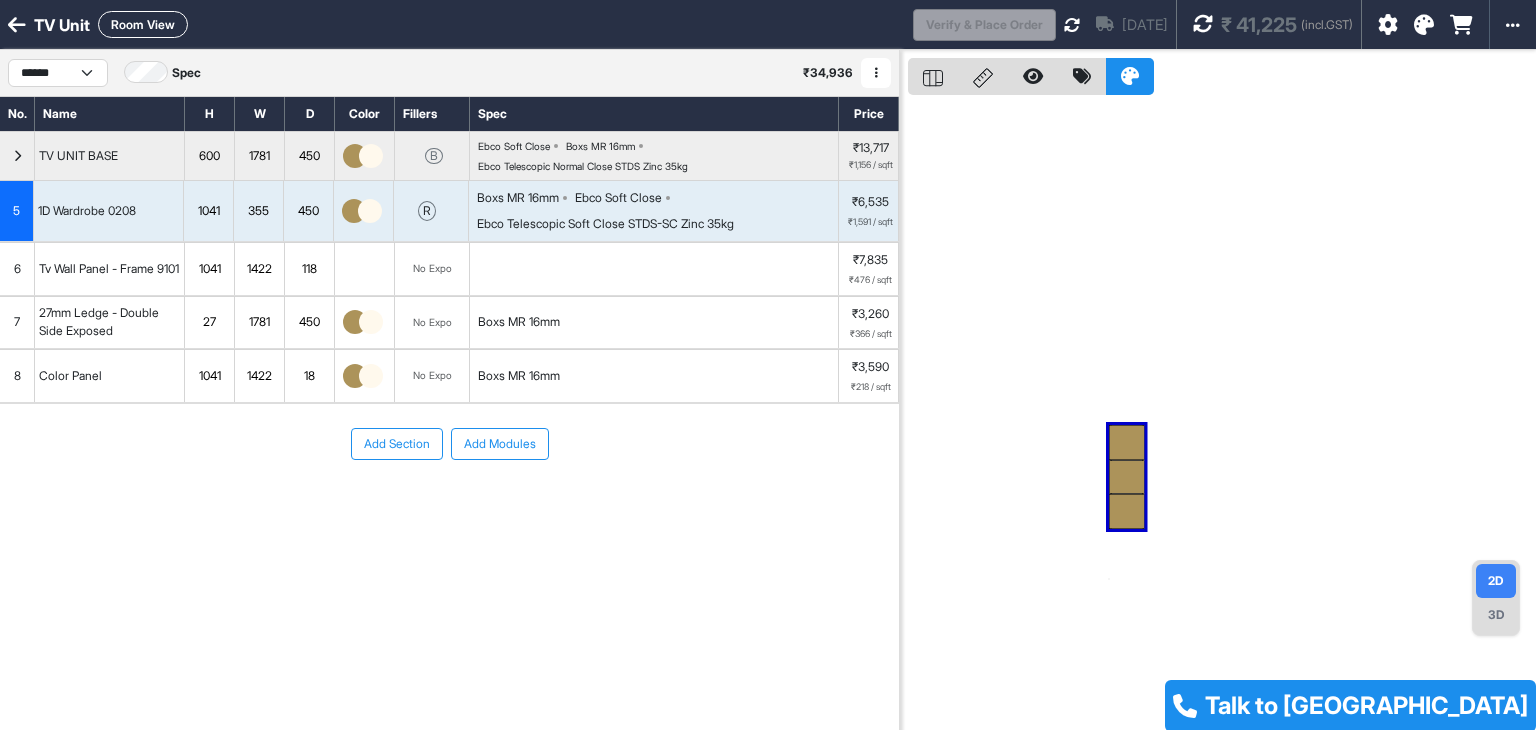 click at bounding box center (1072, 25) 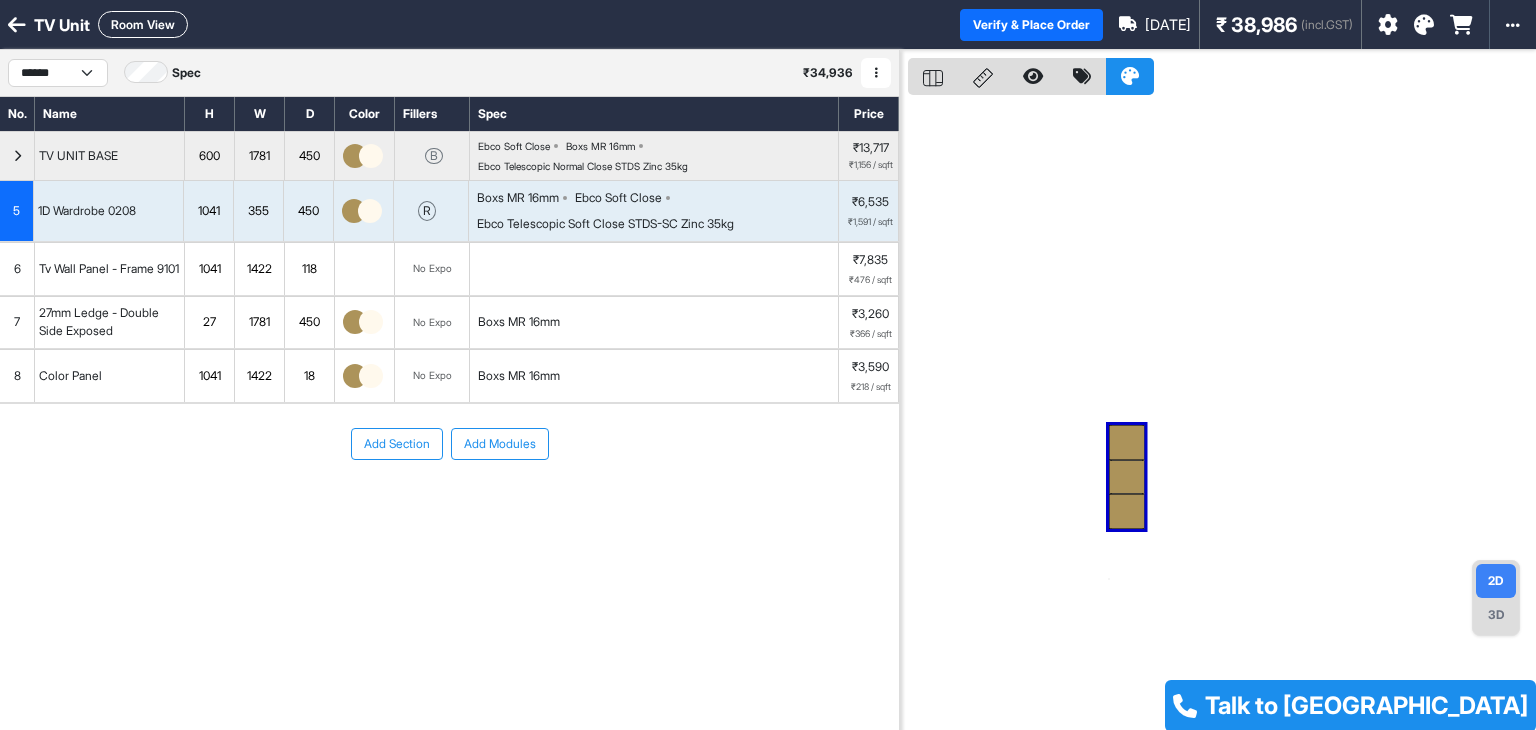 click on "Ebco Telescopic Soft Close STDS-SC Zinc 35kg" at bounding box center (605, 224) 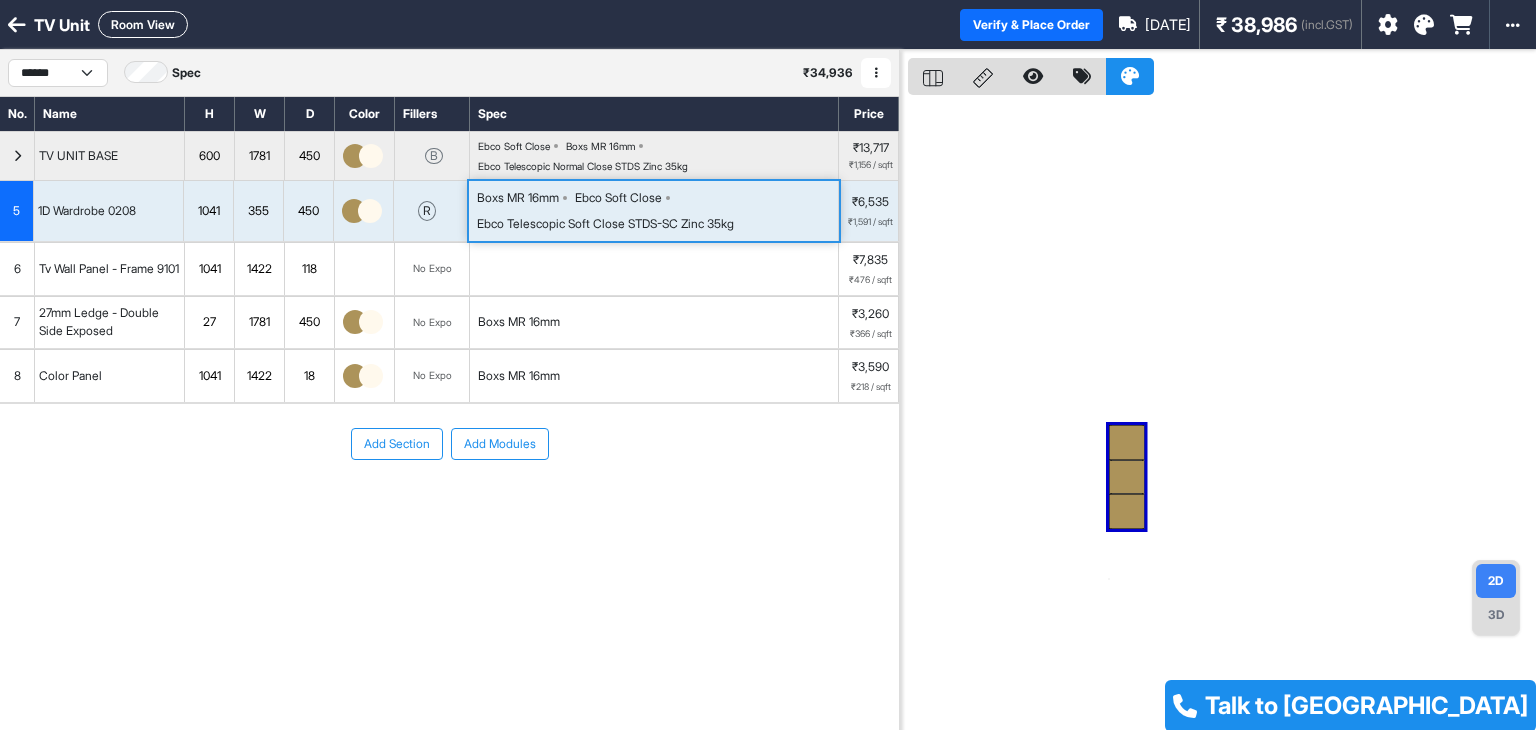 click on "Ebco Telescopic Soft Close STDS-SC Zinc 35kg" at bounding box center (605, 224) 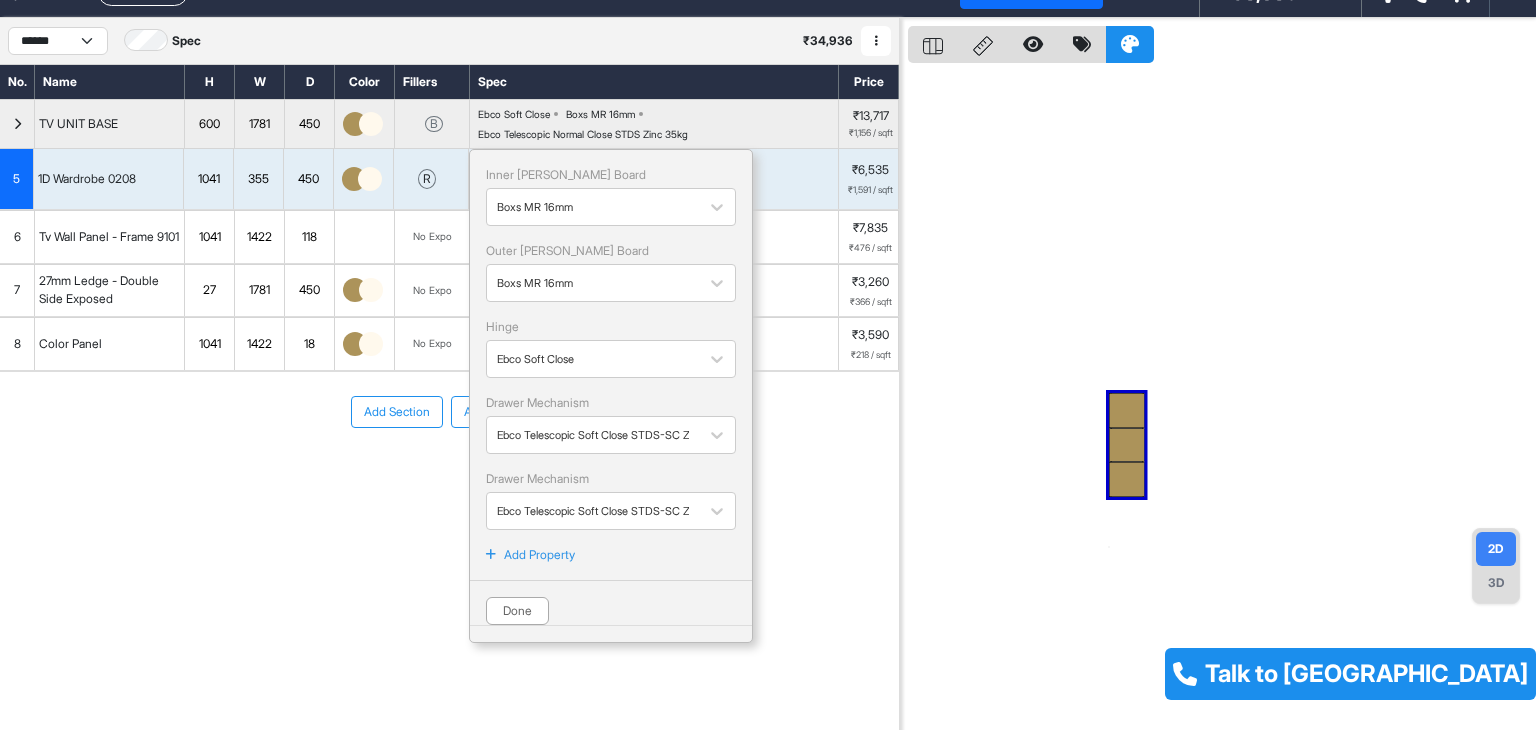 scroll, scrollTop: 50, scrollLeft: 0, axis: vertical 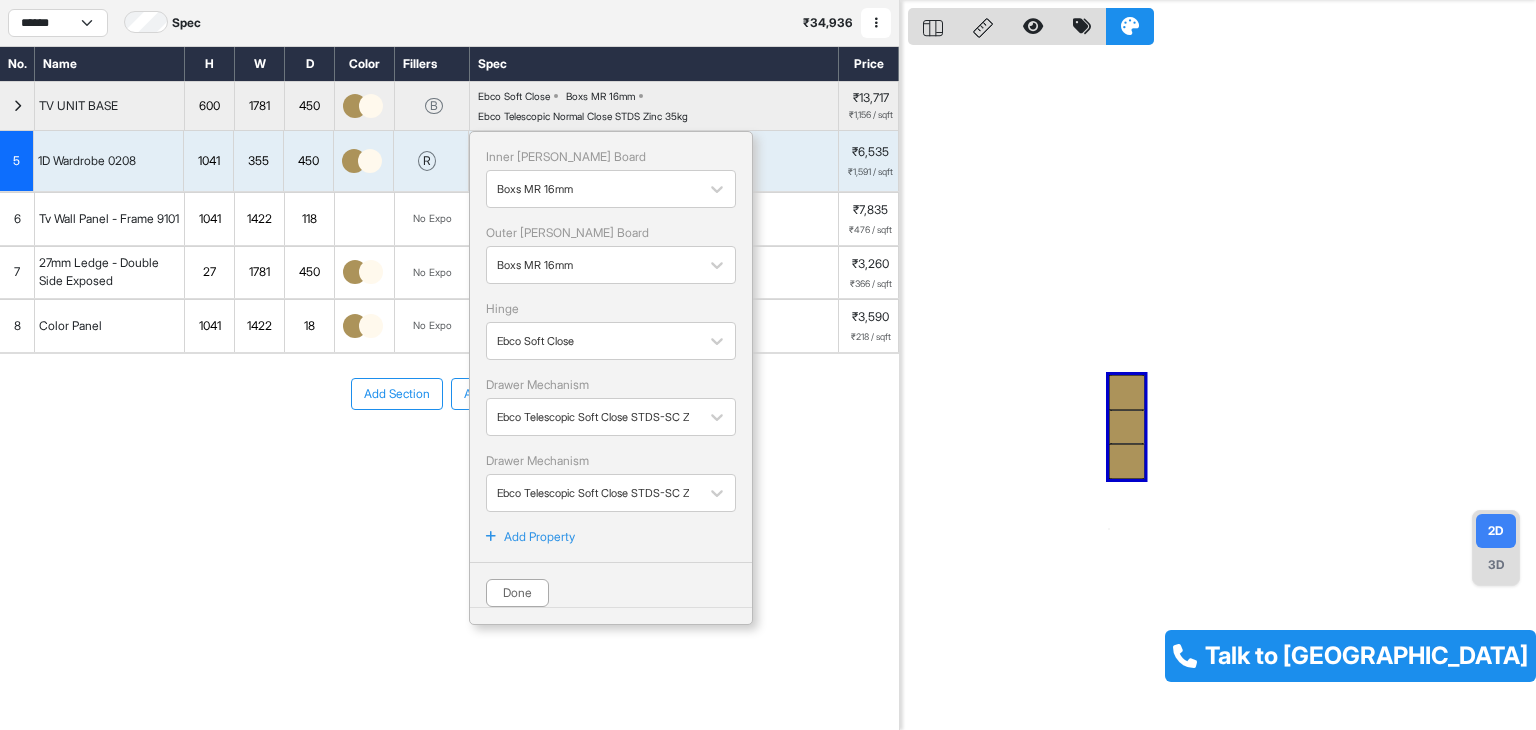 click on "Add Property" at bounding box center (539, 537) 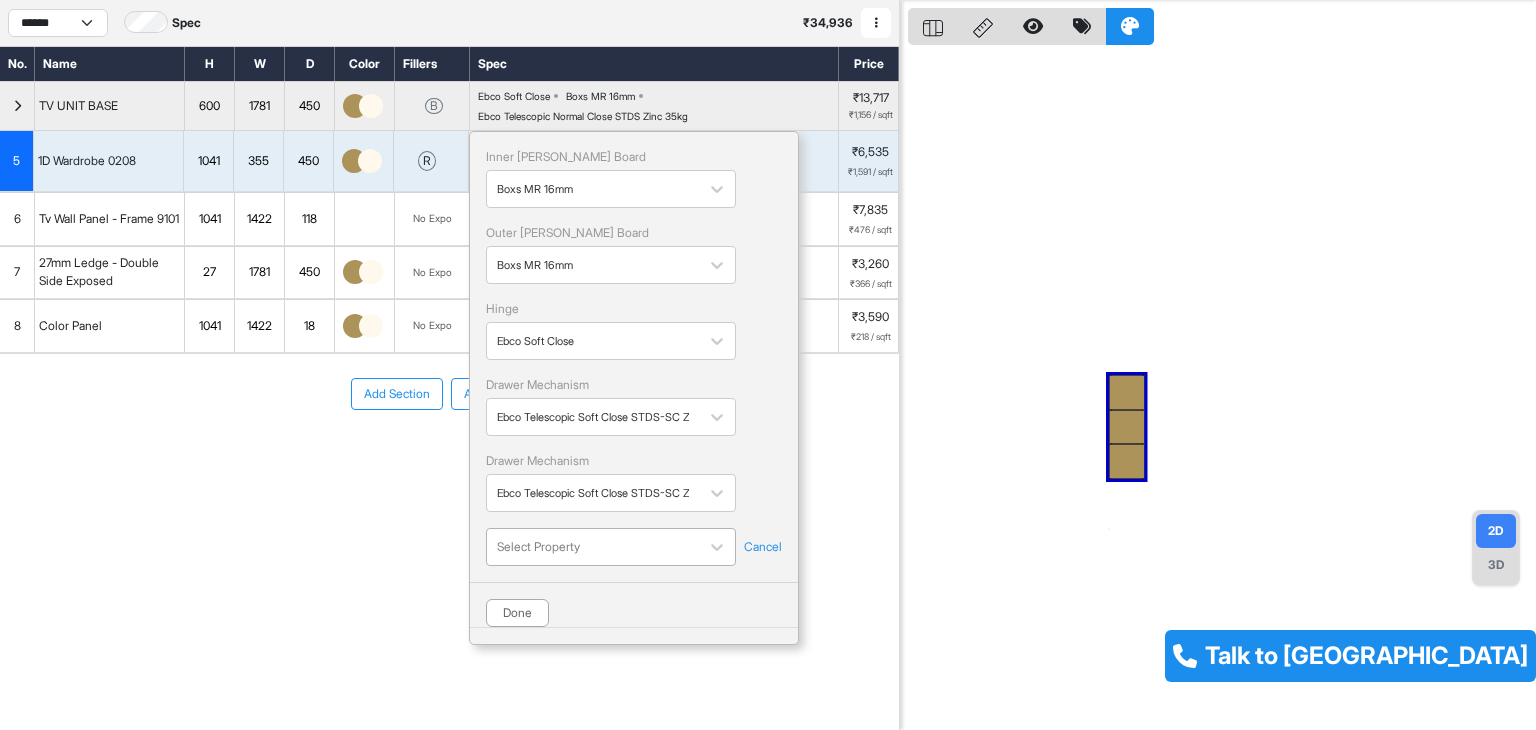 click on "Select Property" at bounding box center [611, 547] 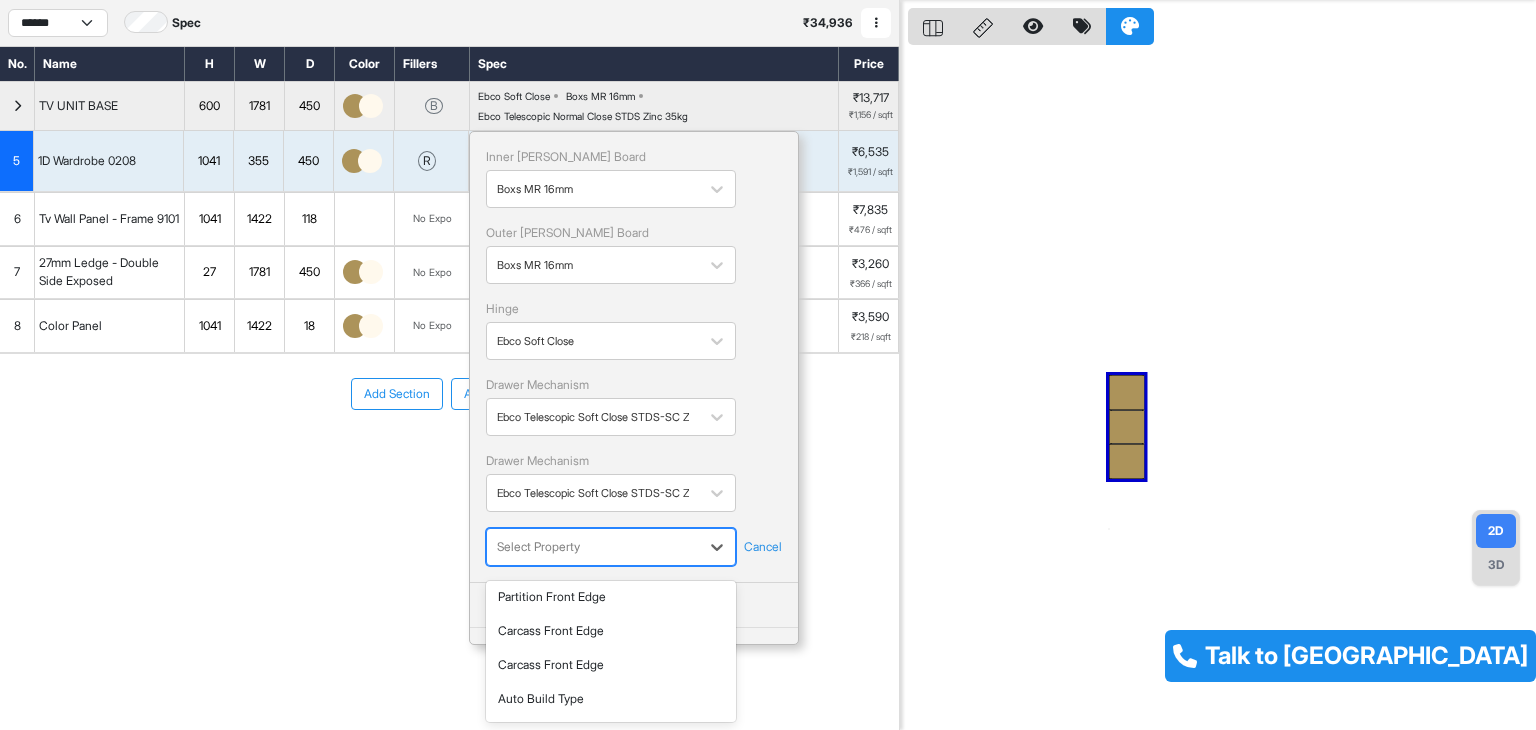 scroll, scrollTop: 0, scrollLeft: 0, axis: both 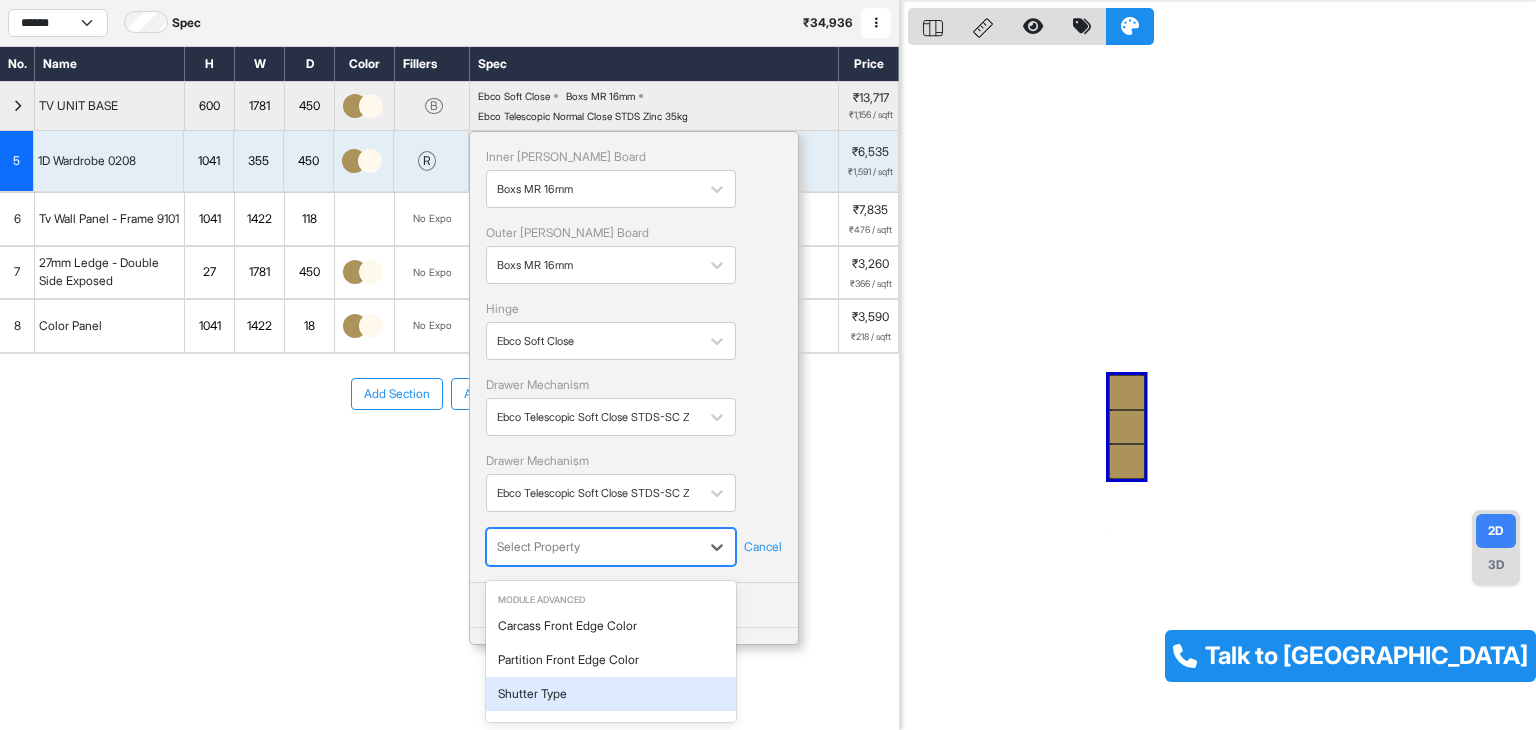 click on "Shutter Type" at bounding box center (611, 694) 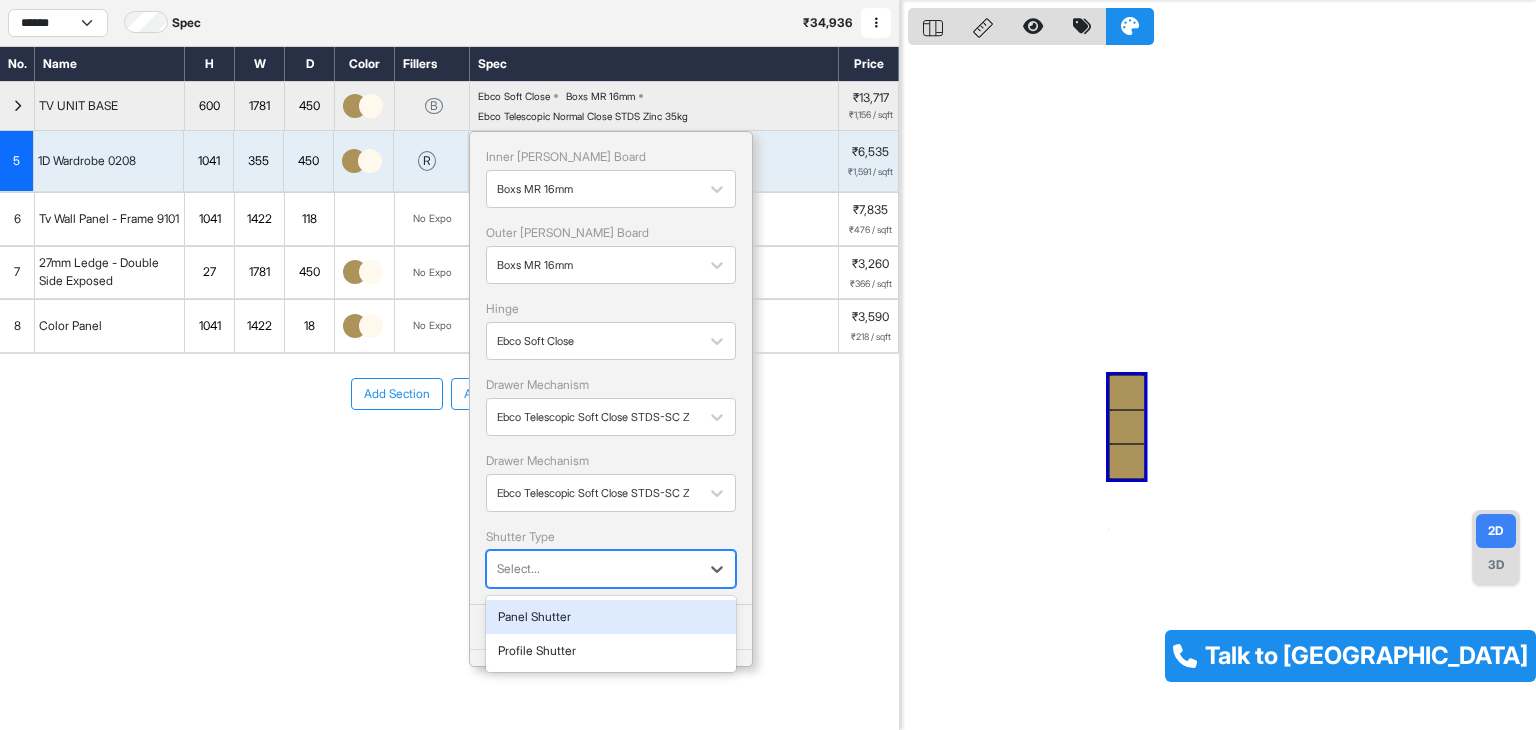 click at bounding box center [593, 569] 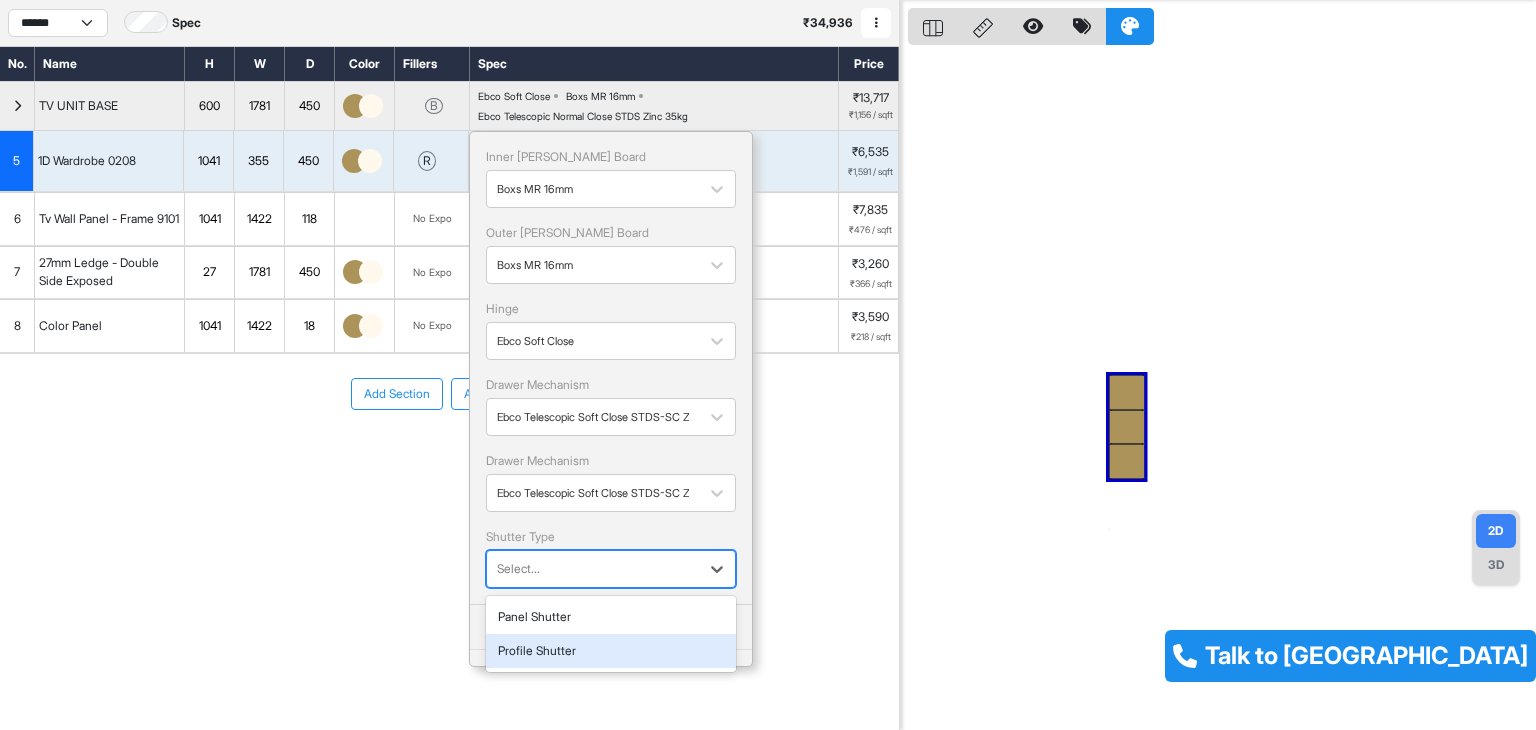 click on "Profile Shutter" at bounding box center (611, 651) 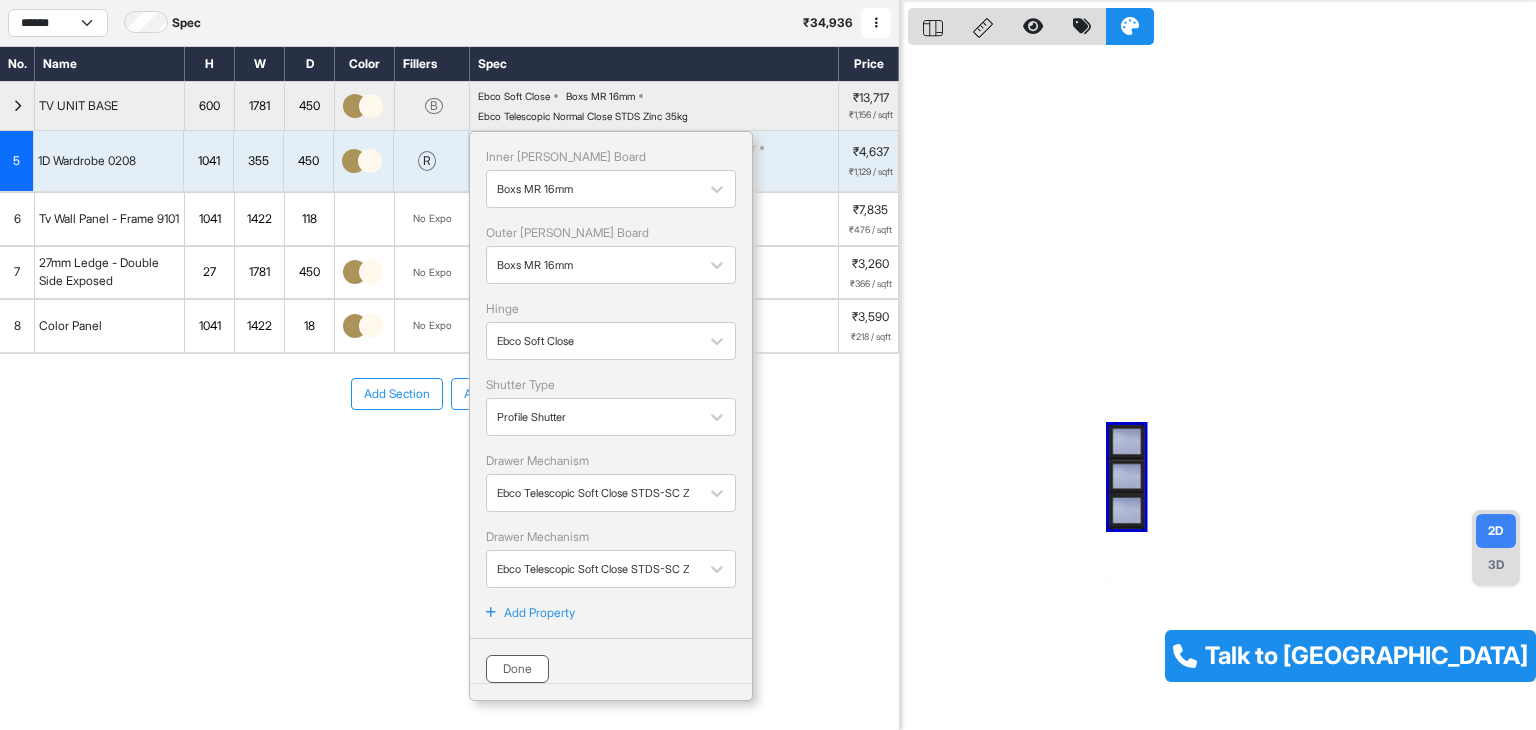 click on "Done" at bounding box center (517, 669) 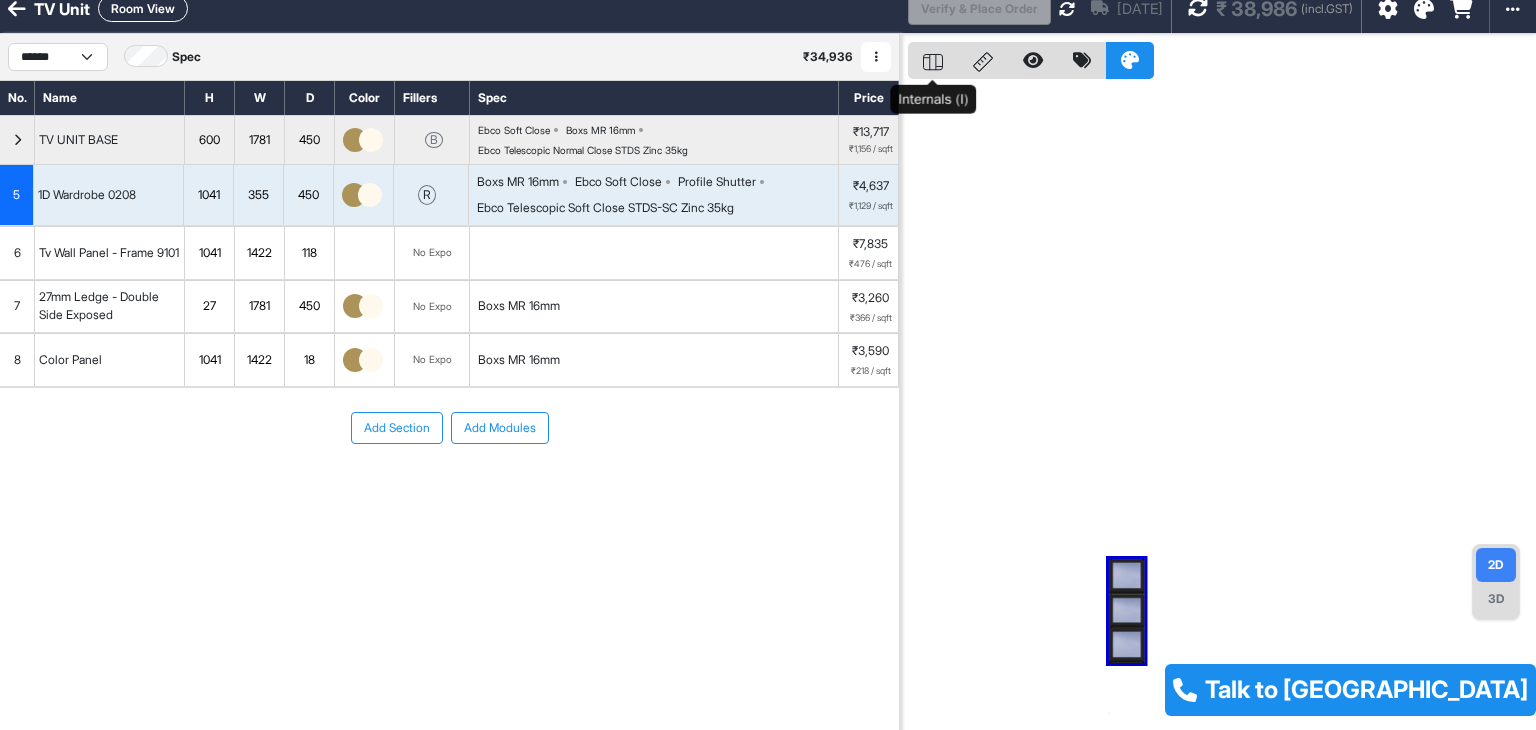 scroll, scrollTop: 0, scrollLeft: 0, axis: both 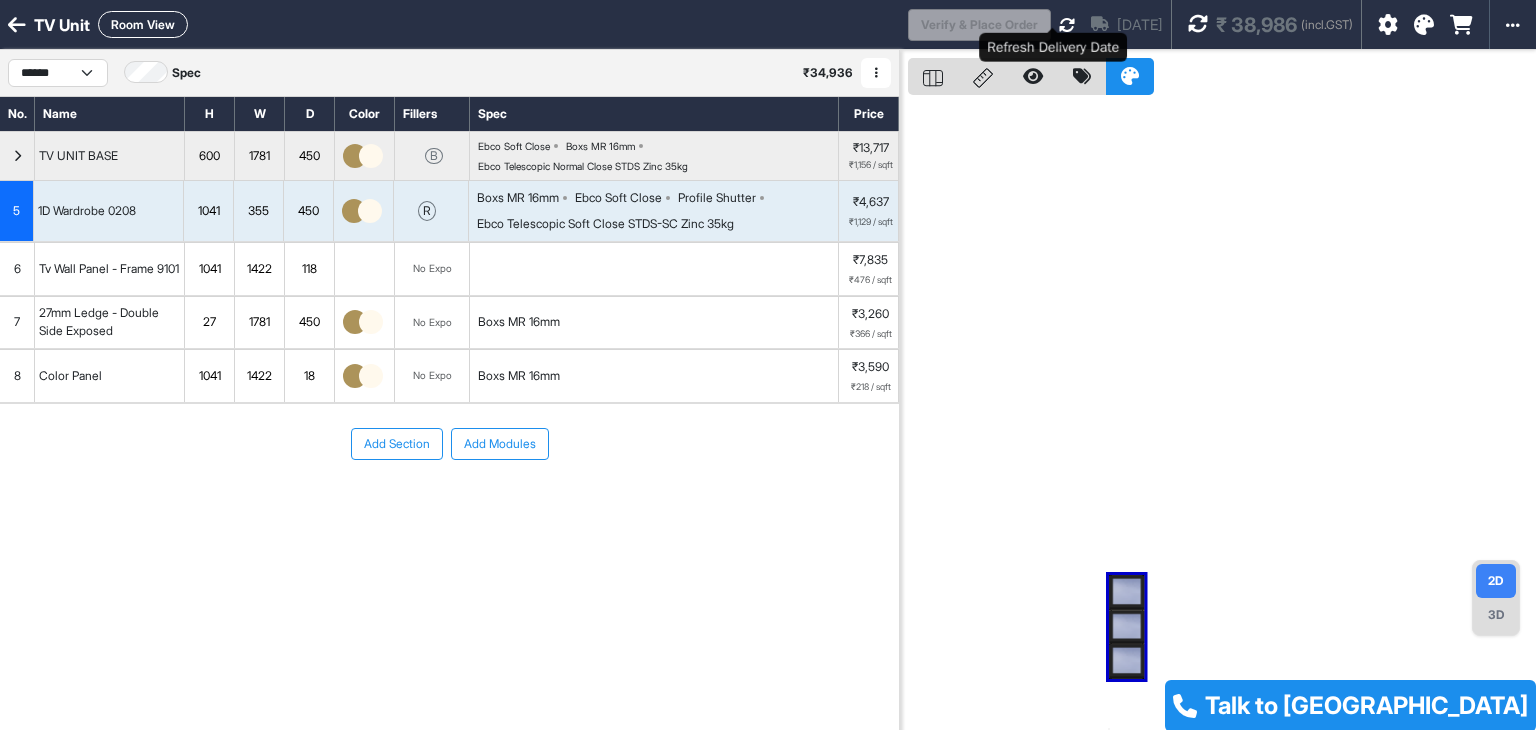 click at bounding box center [1067, 25] 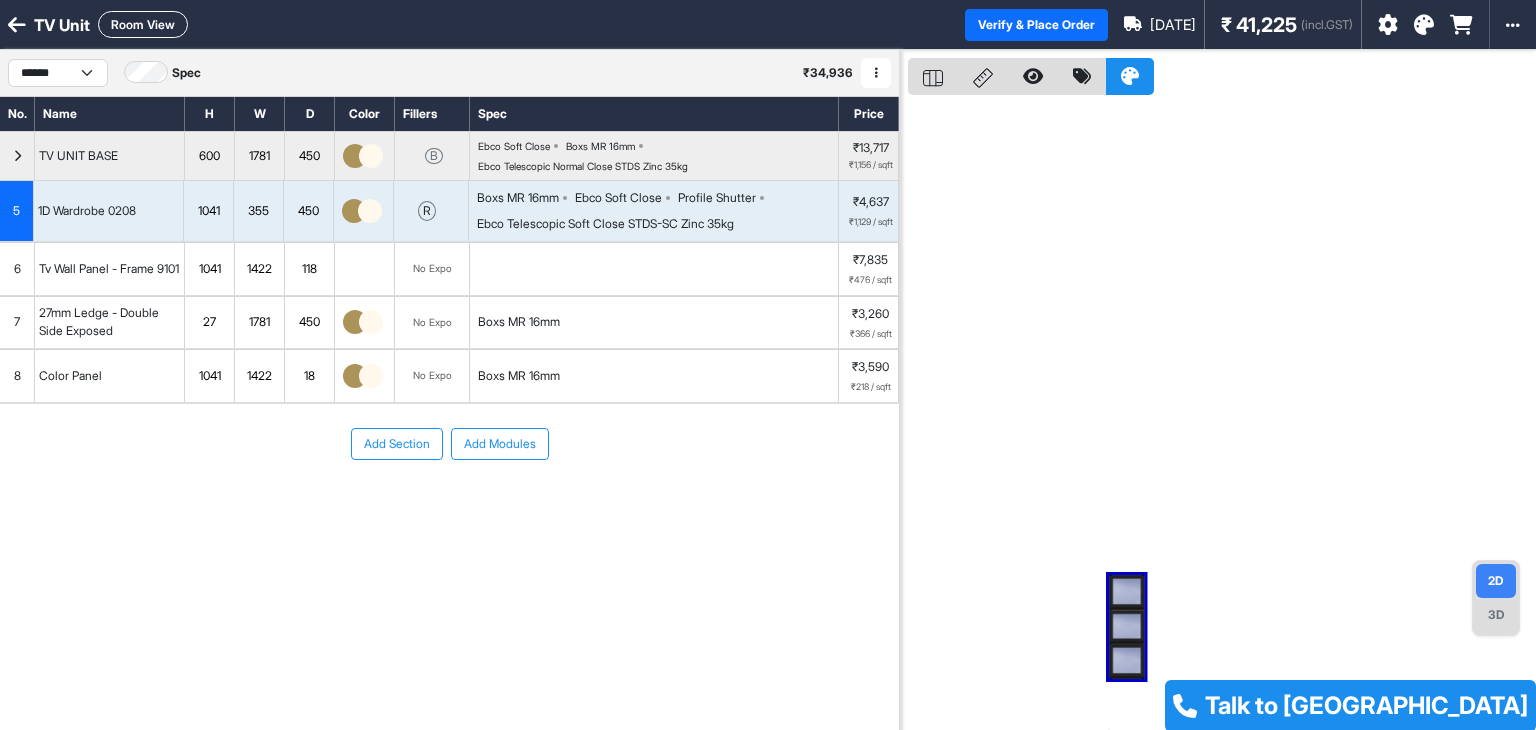 click on "₹366 / sqft" at bounding box center (871, 334) 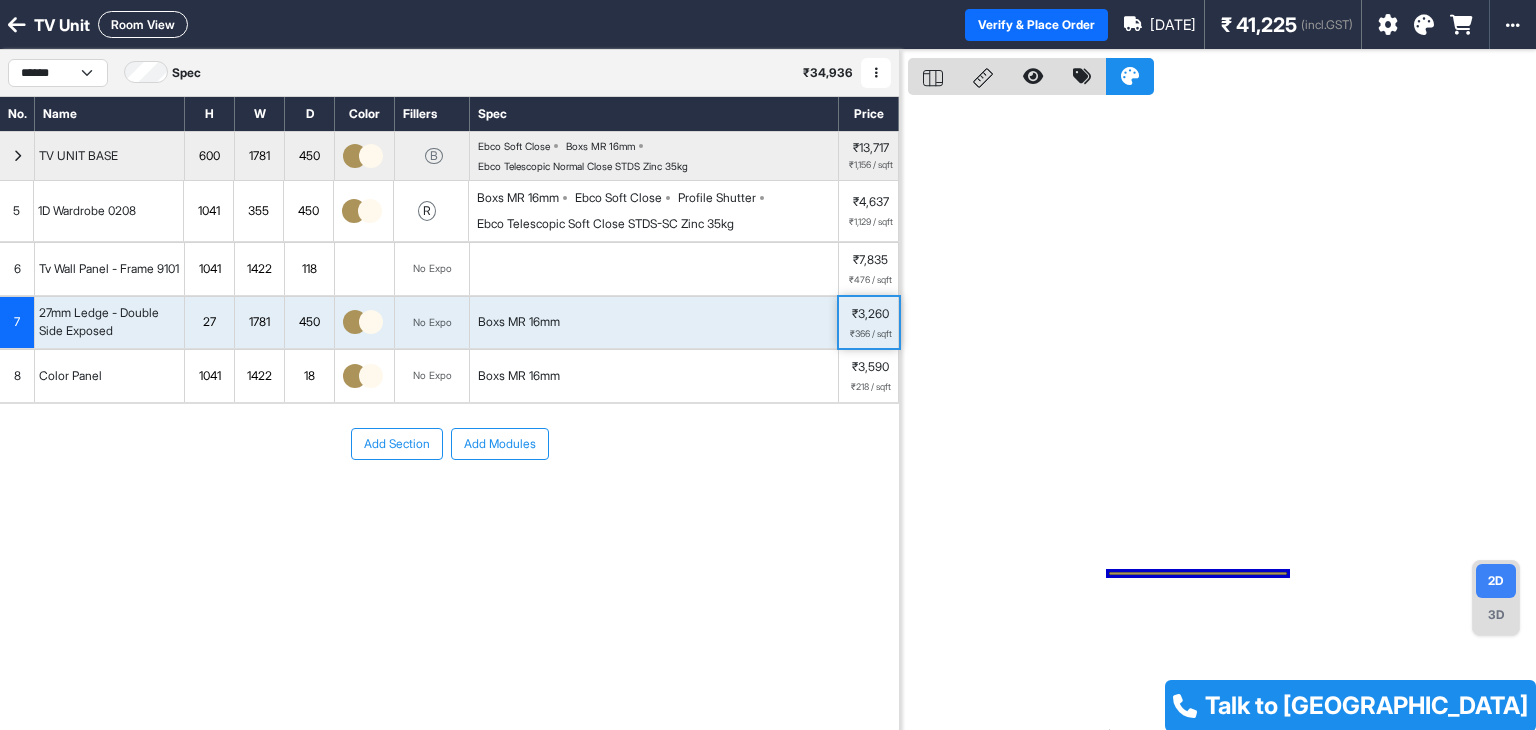 click on "₹366 / sqft" at bounding box center [871, 334] 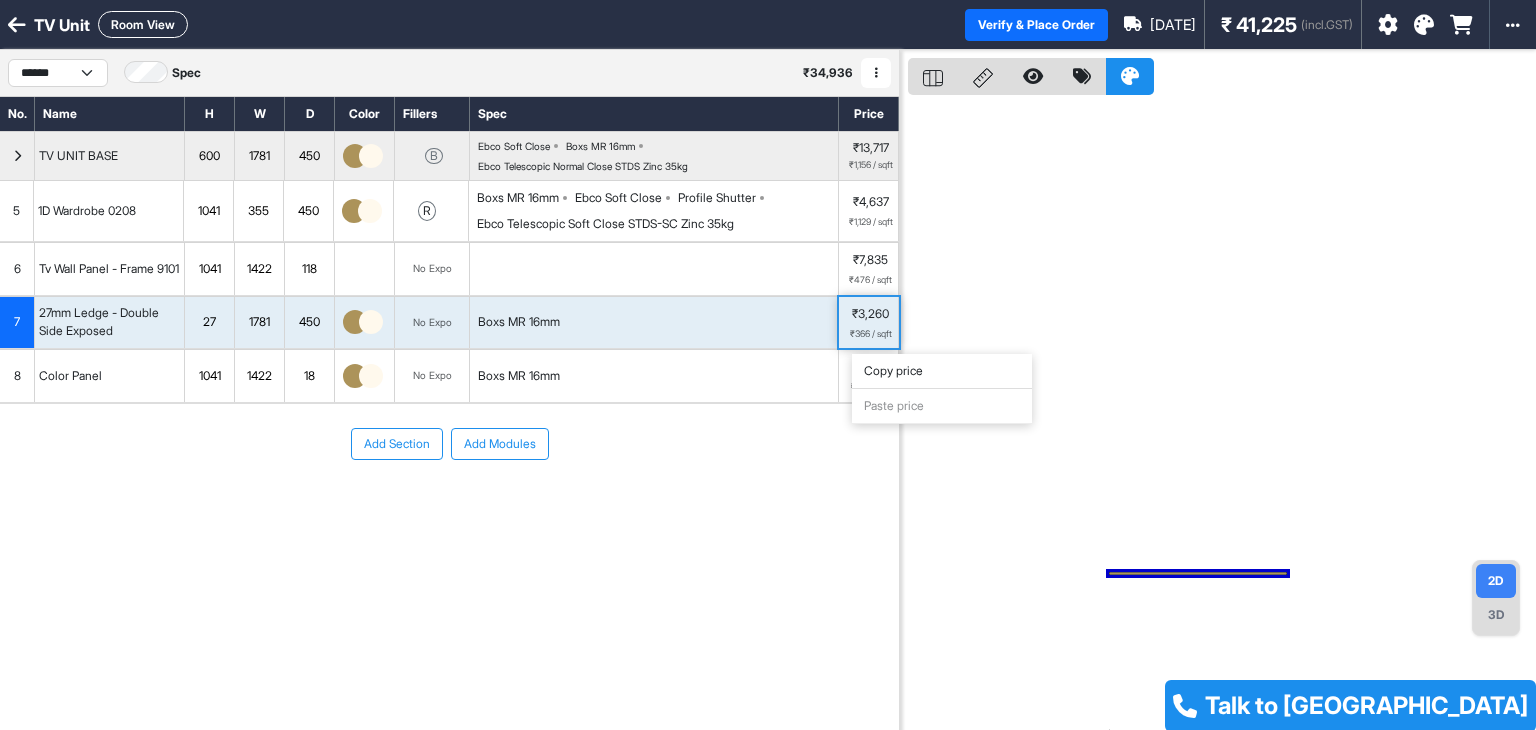 click on "₹366 / sqft" at bounding box center [871, 334] 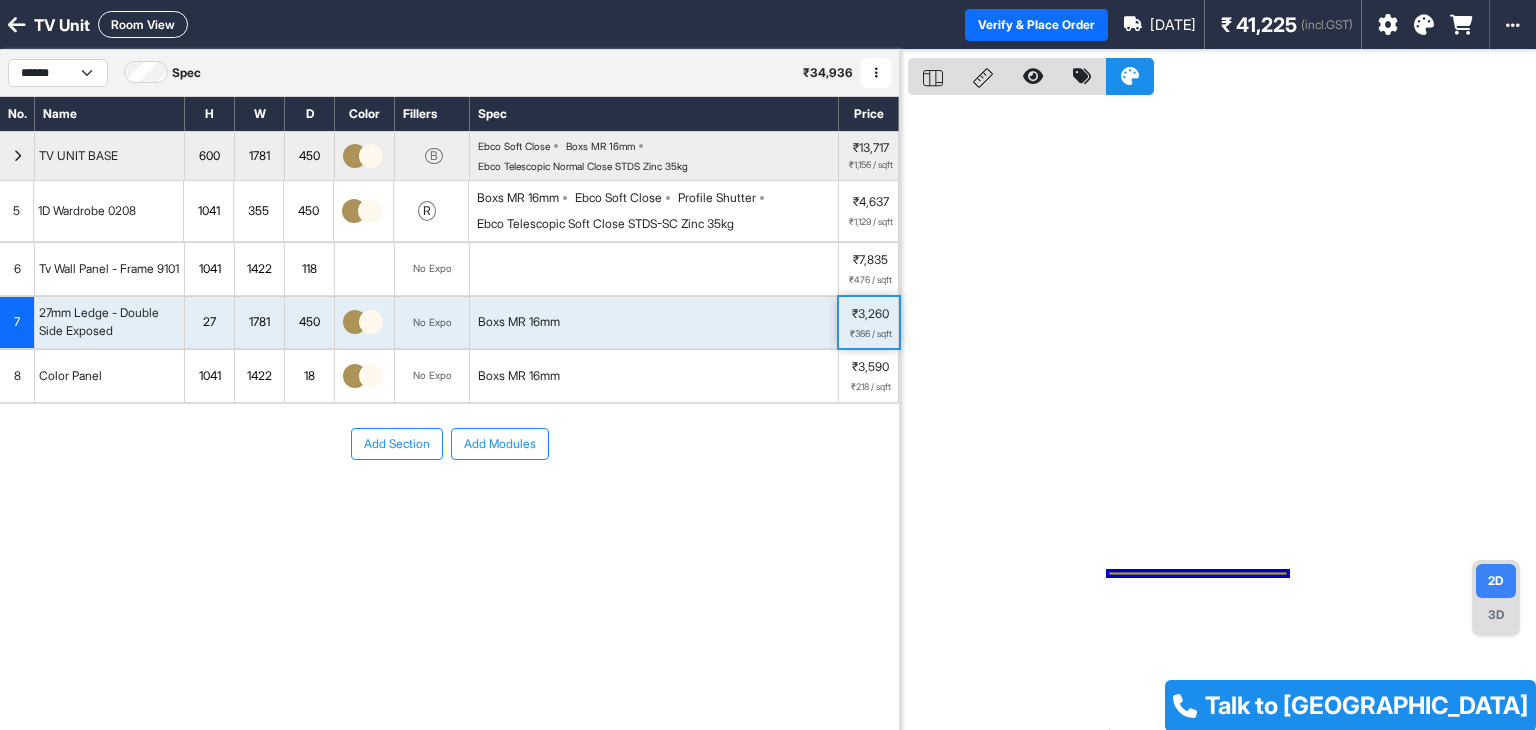 click on "Boxs MR 16mm" at bounding box center (654, 323) 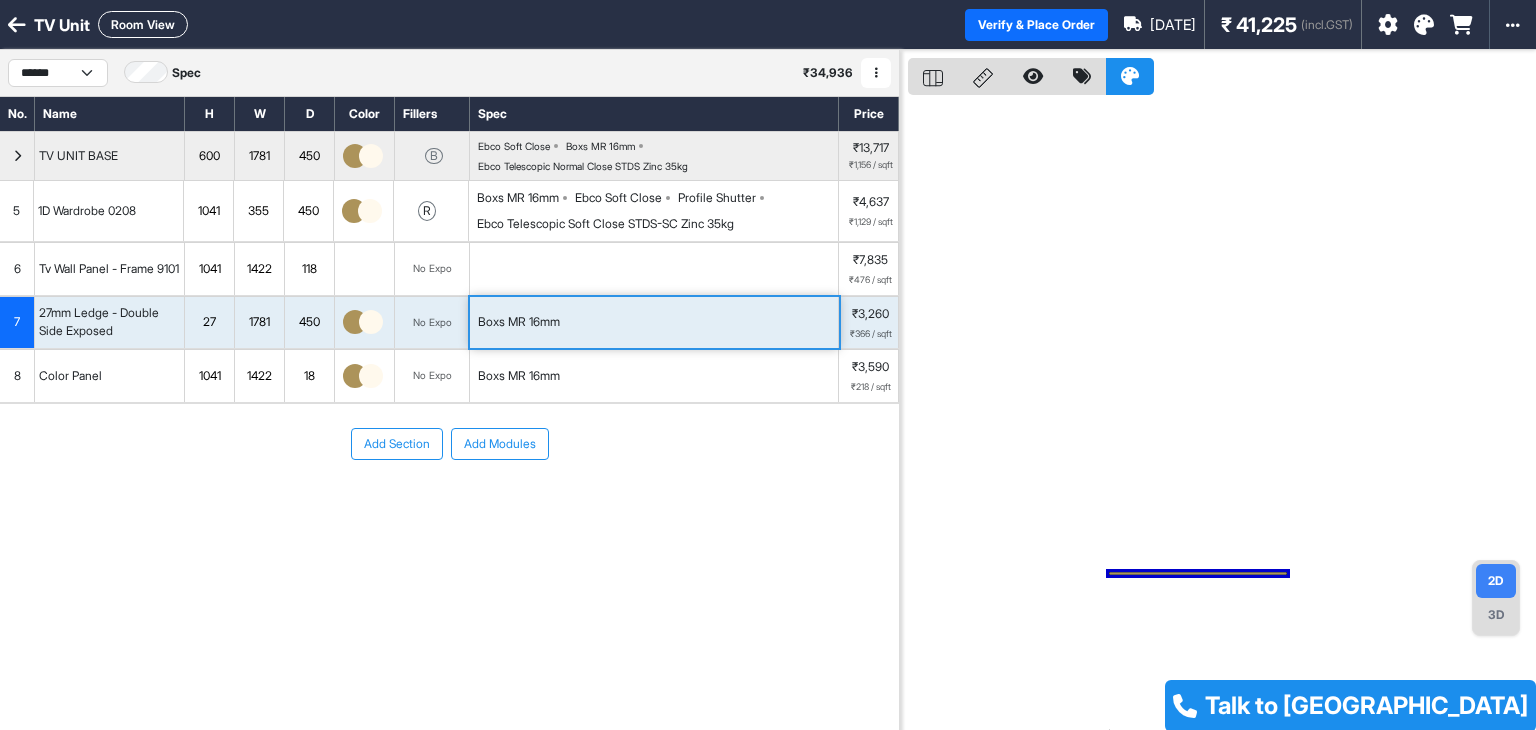 click on "Boxs MR 16mm" at bounding box center (654, 323) 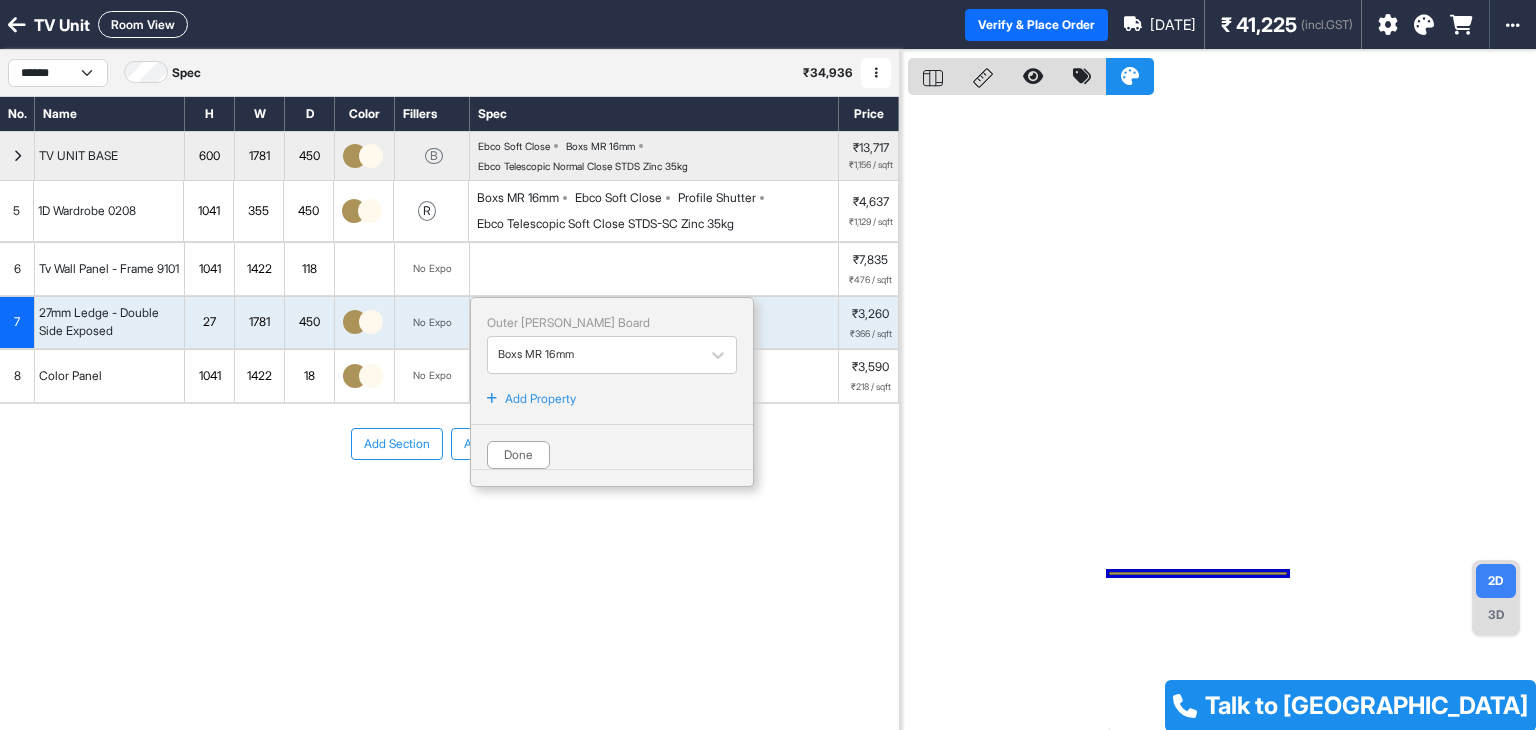 click at bounding box center [1222, 415] 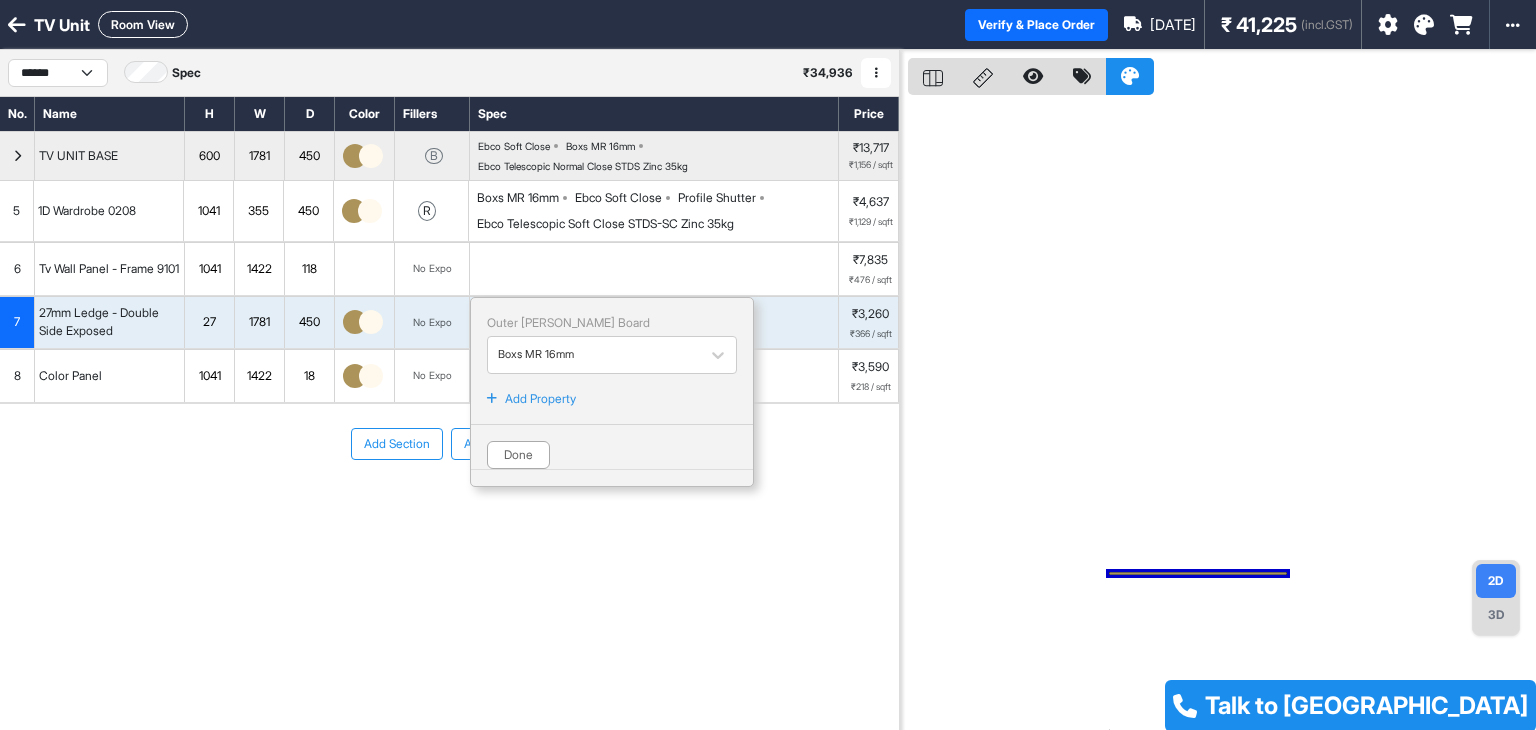 click on "₹366 / sqft" at bounding box center [871, 334] 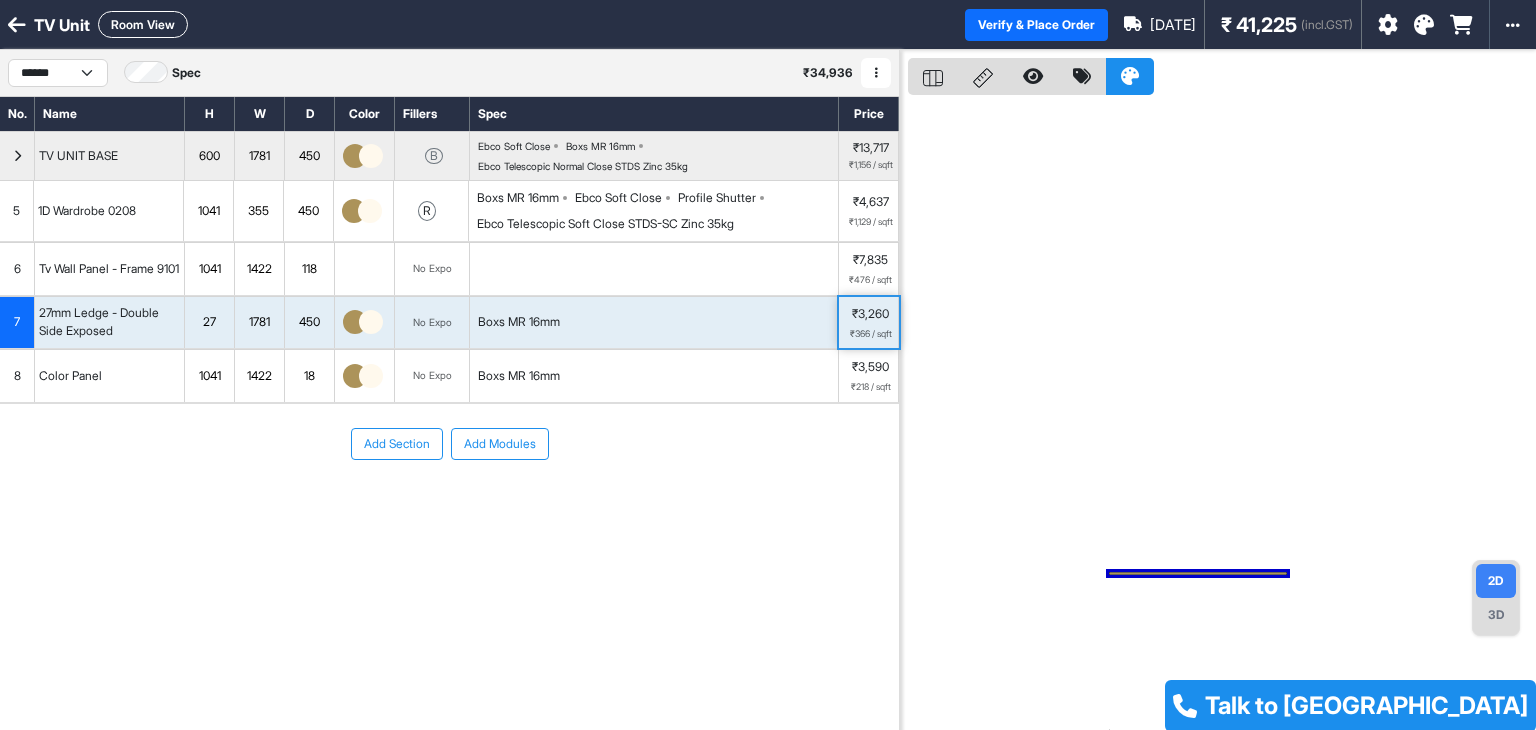 click on "₹366 / sqft" at bounding box center (871, 334) 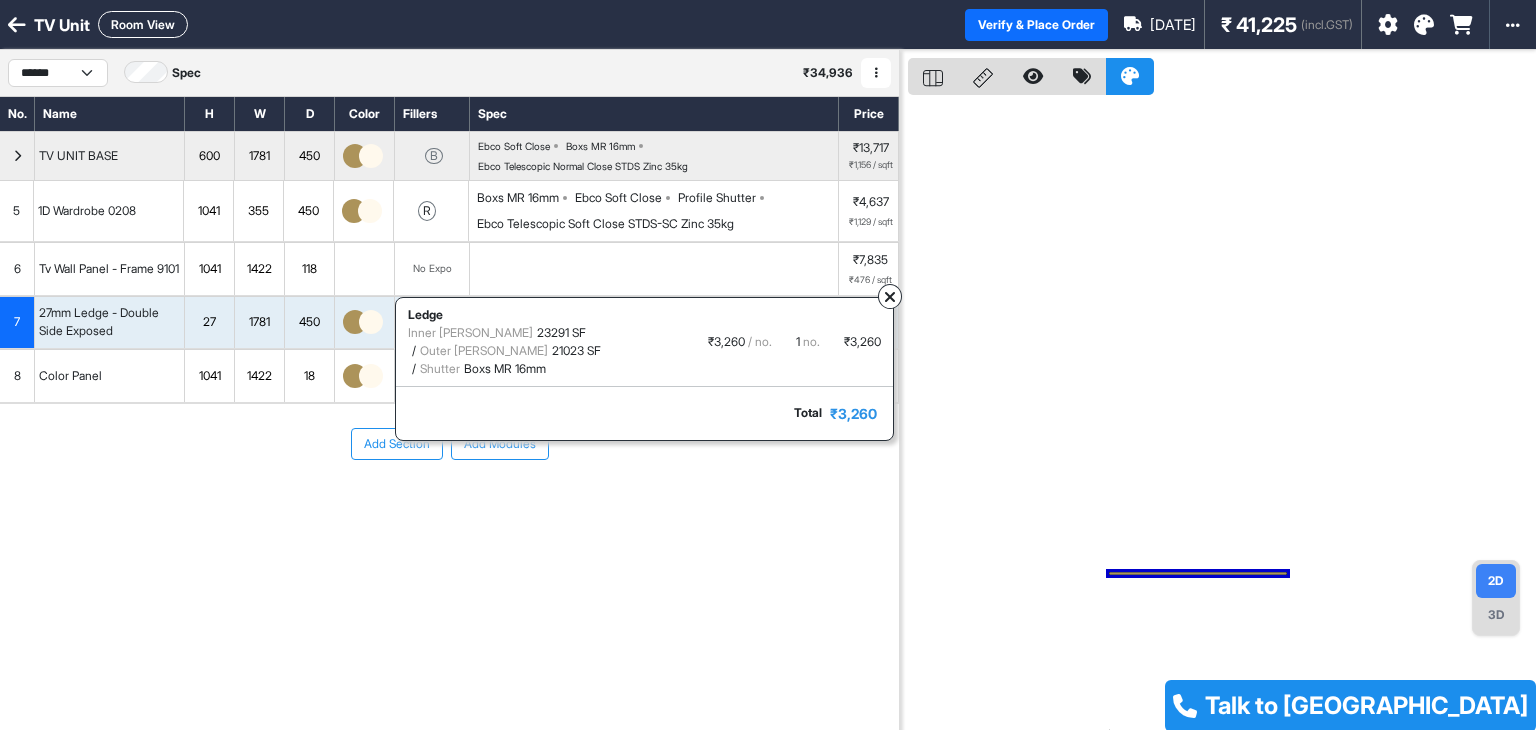 click at bounding box center (890, 297) 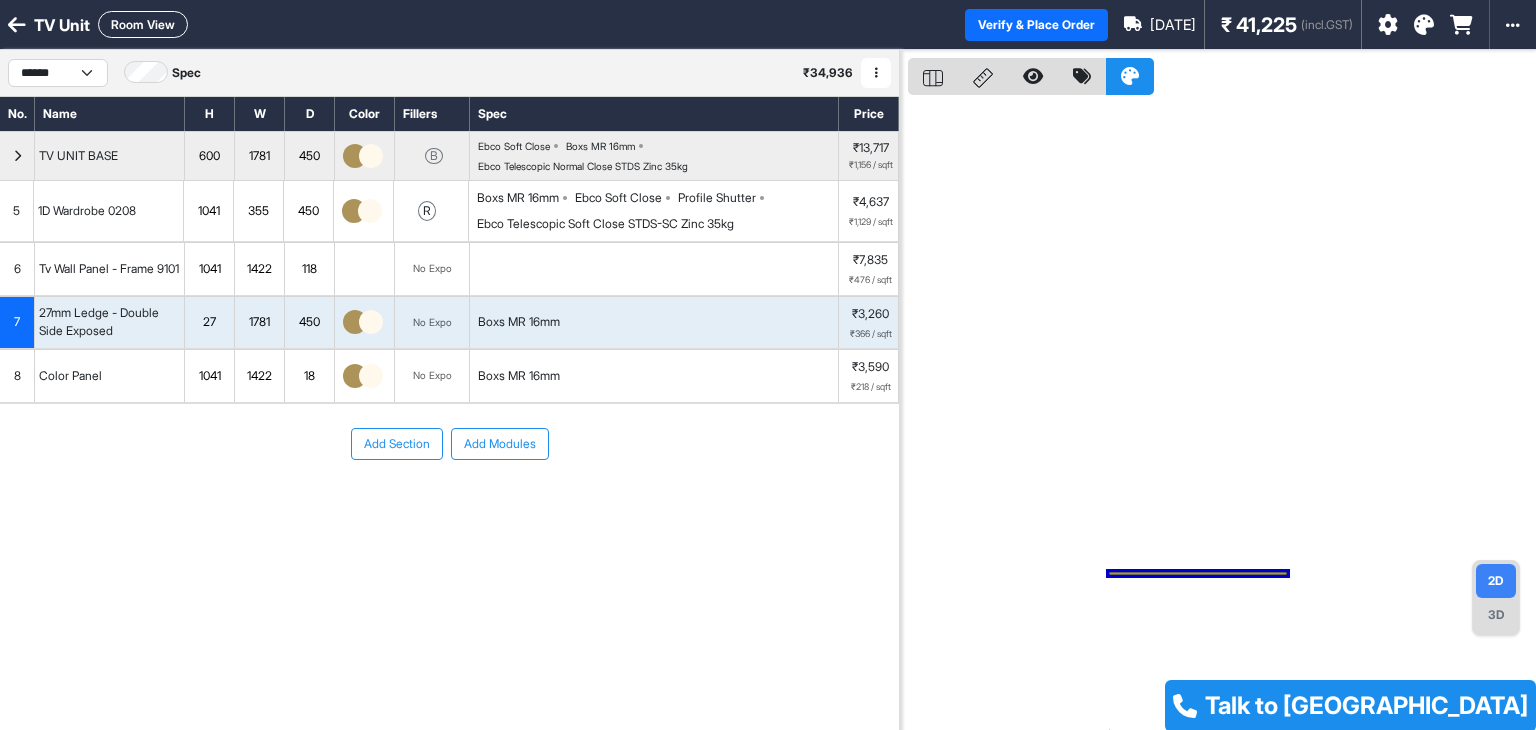 click on "₹   41,225 (incl.GST)" at bounding box center (1287, 25) 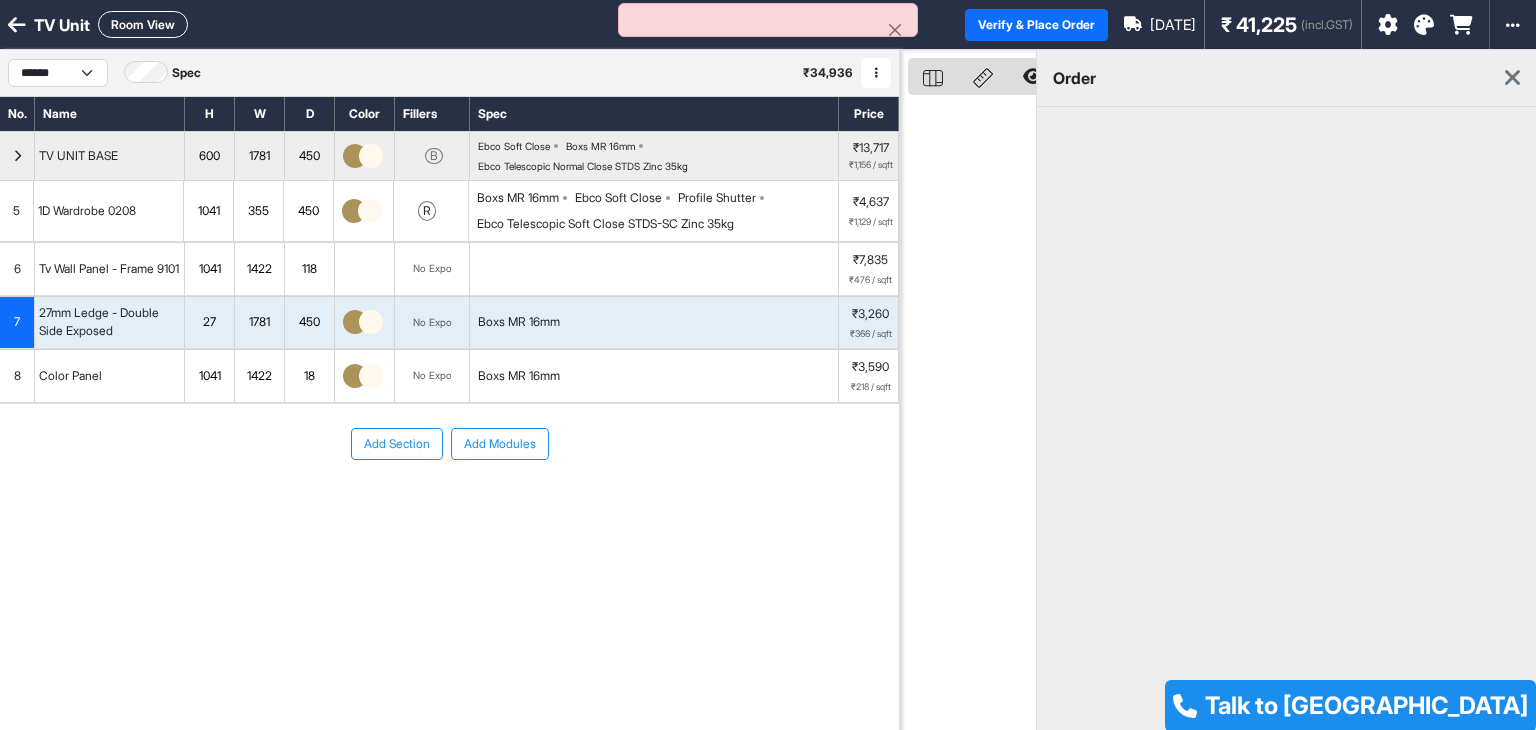 click at bounding box center [972, 415] 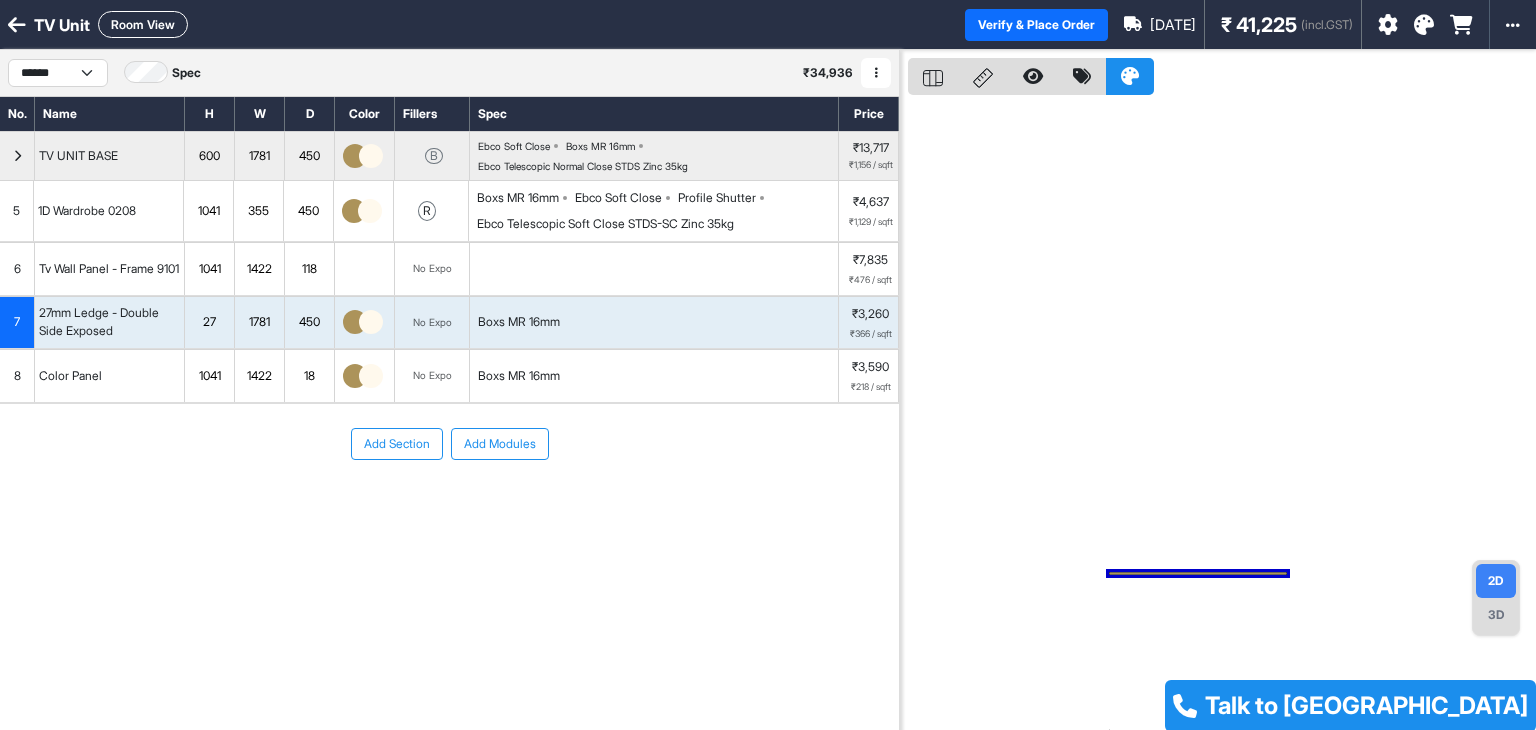 click on "₹   41,225" at bounding box center (1259, 25) 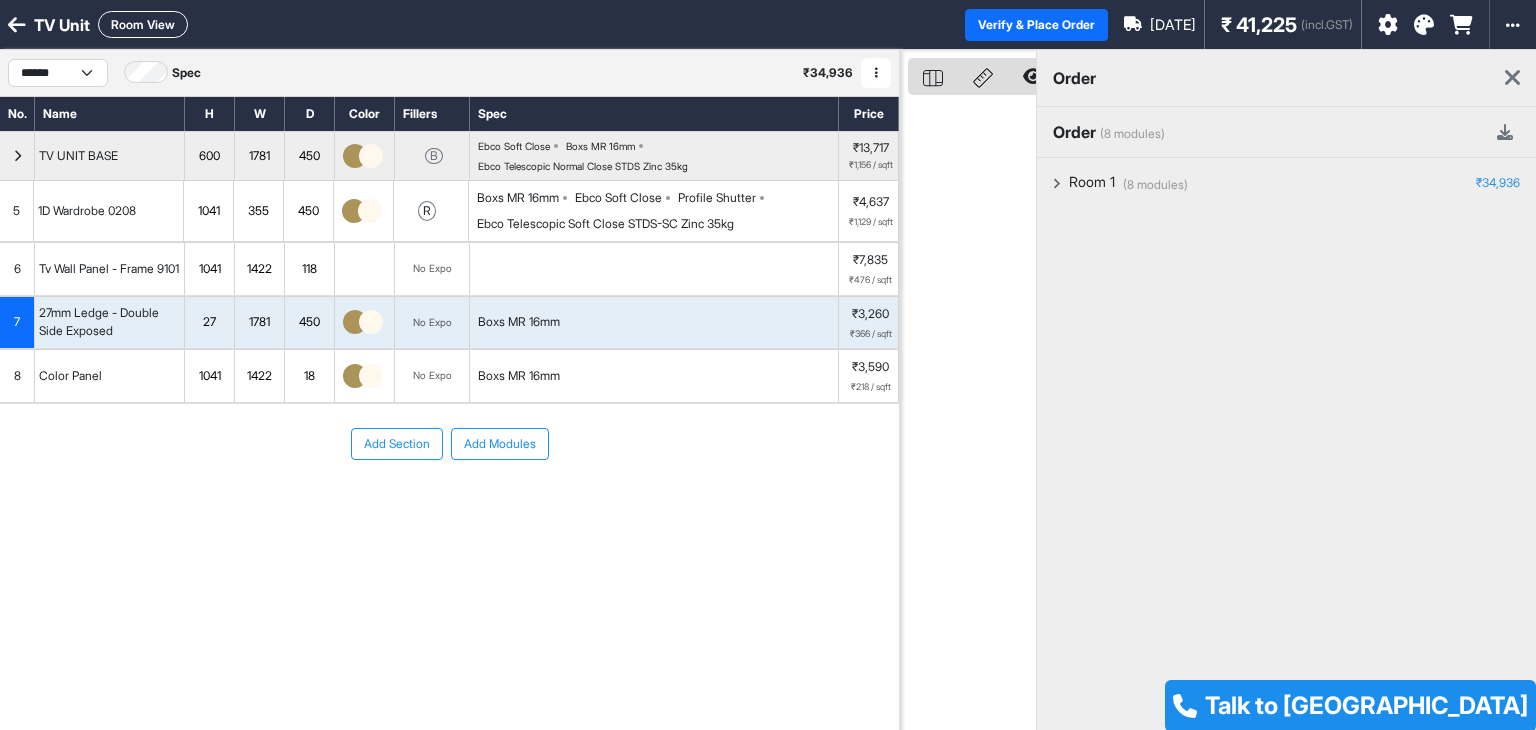 click on "(8 modules)" at bounding box center (1132, 134) 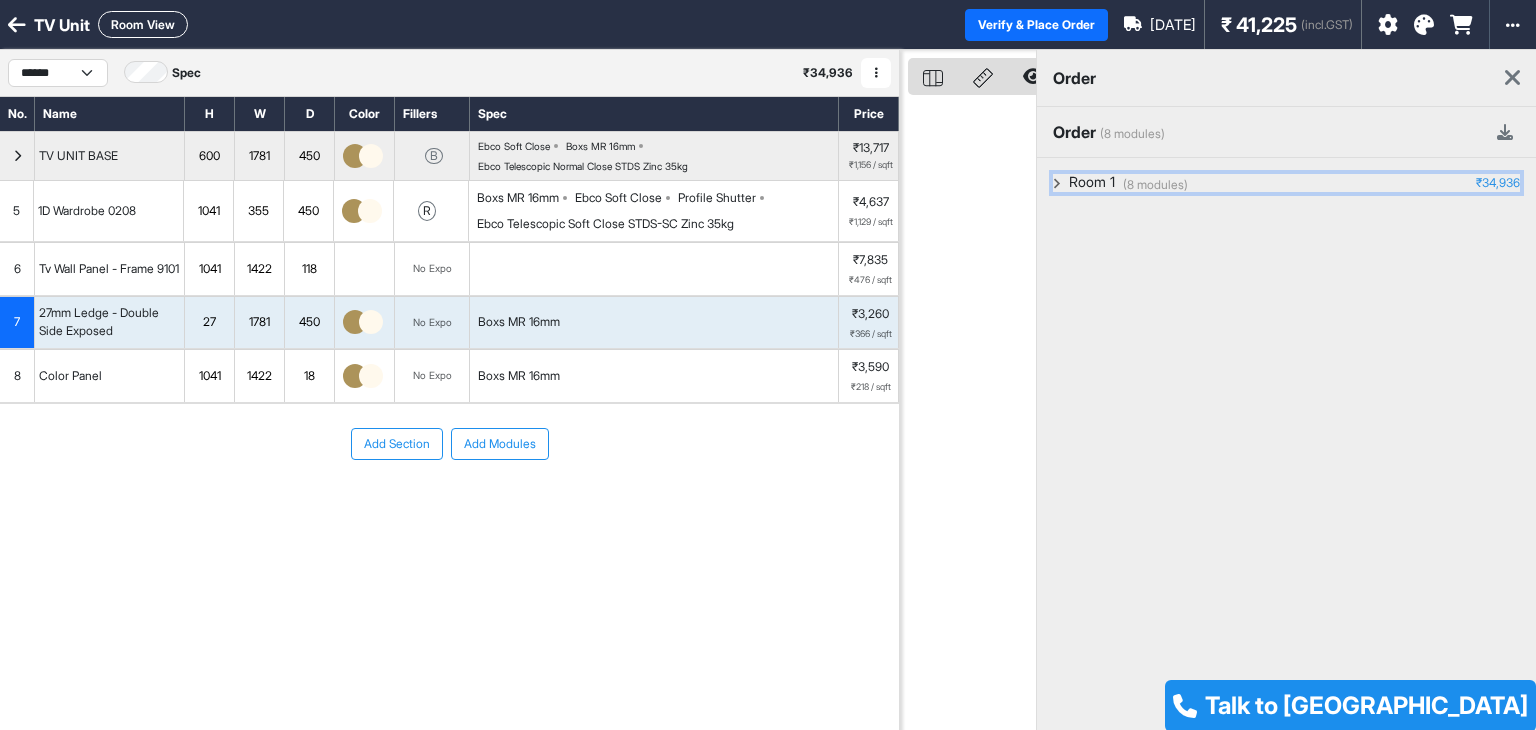 click on "Room 1" at bounding box center [1092, 183] 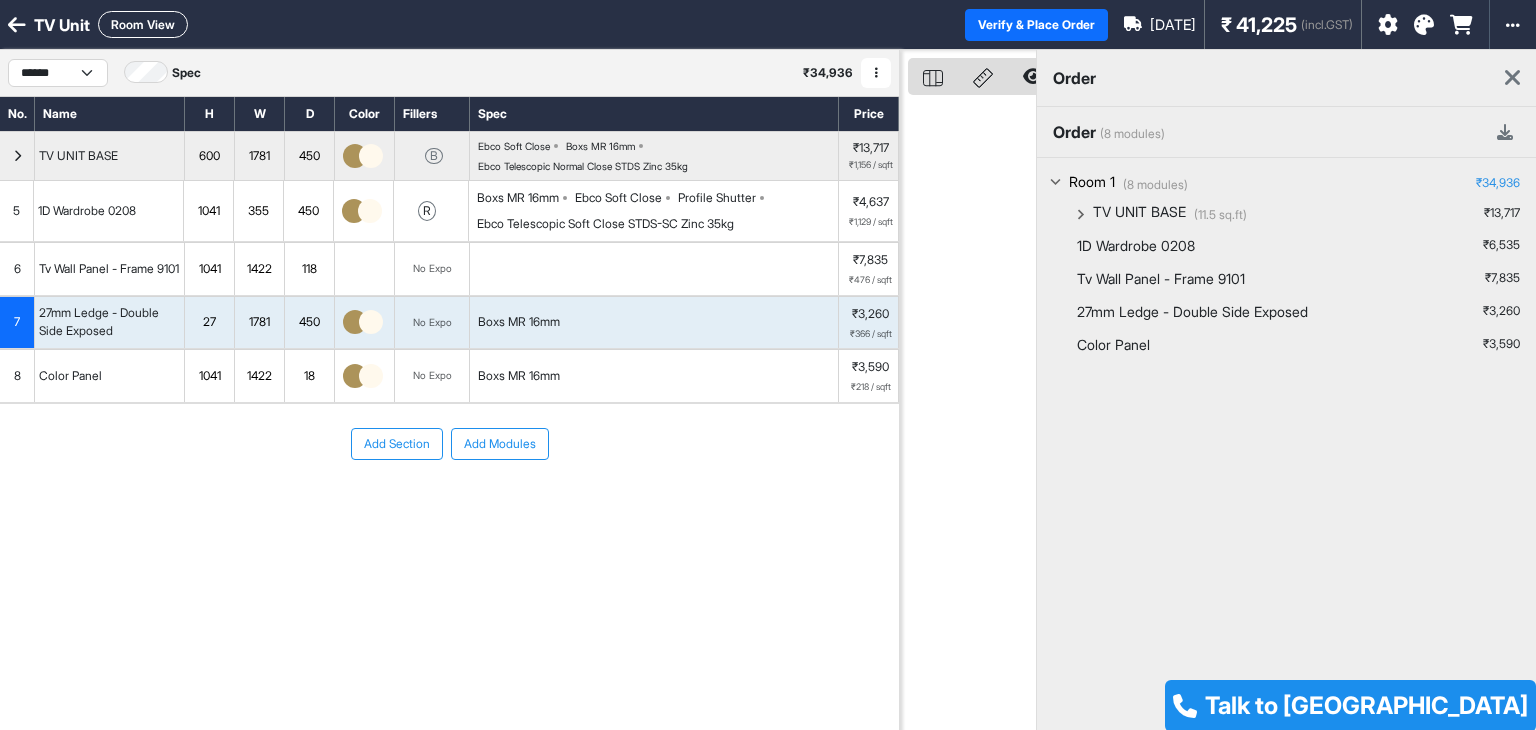 click on "Tv Wall Panel - Frame 9101" at bounding box center [1161, 278] 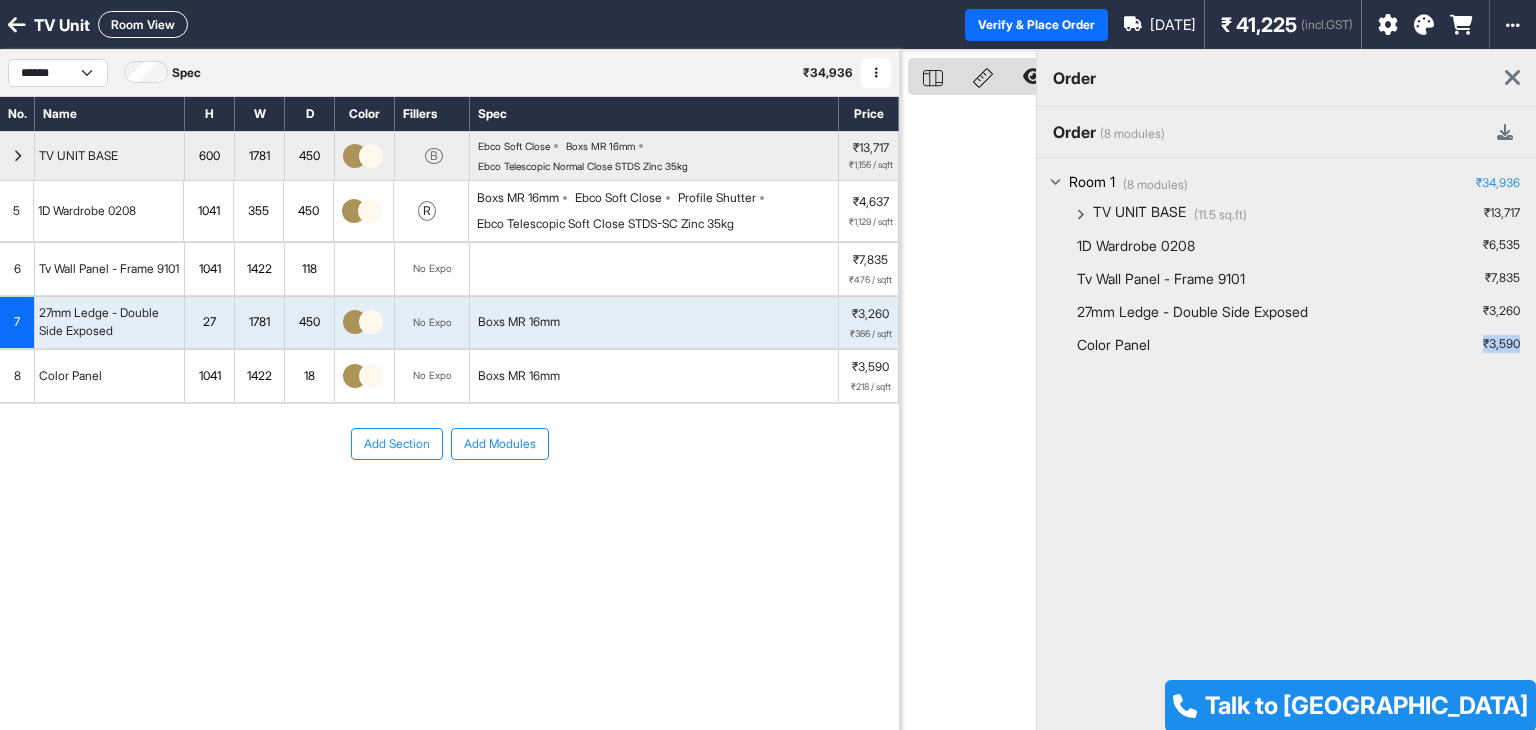 drag, startPoint x: 1478, startPoint y: 339, endPoint x: 1535, endPoint y: 339, distance: 57 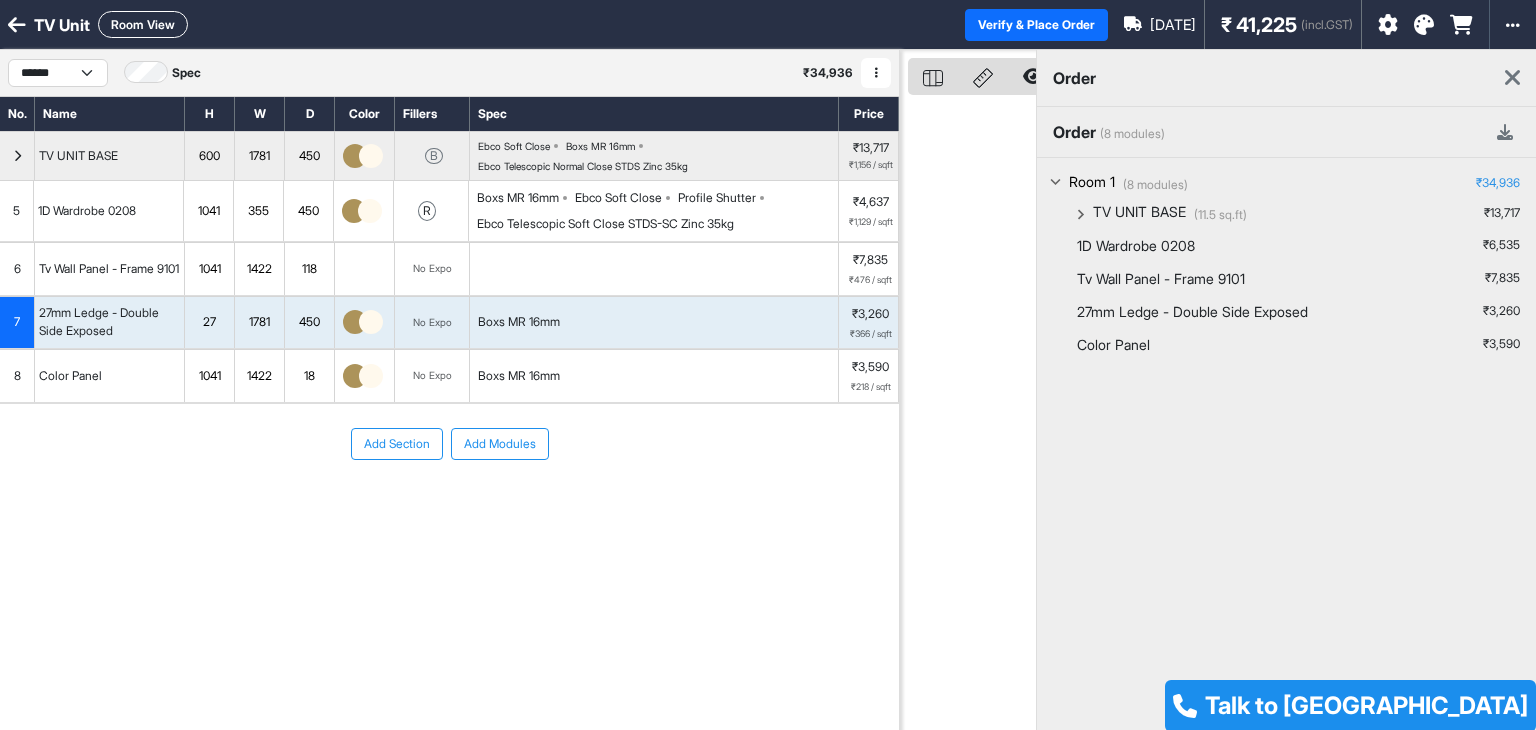 click on "₹ 34,936" at bounding box center [828, 73] 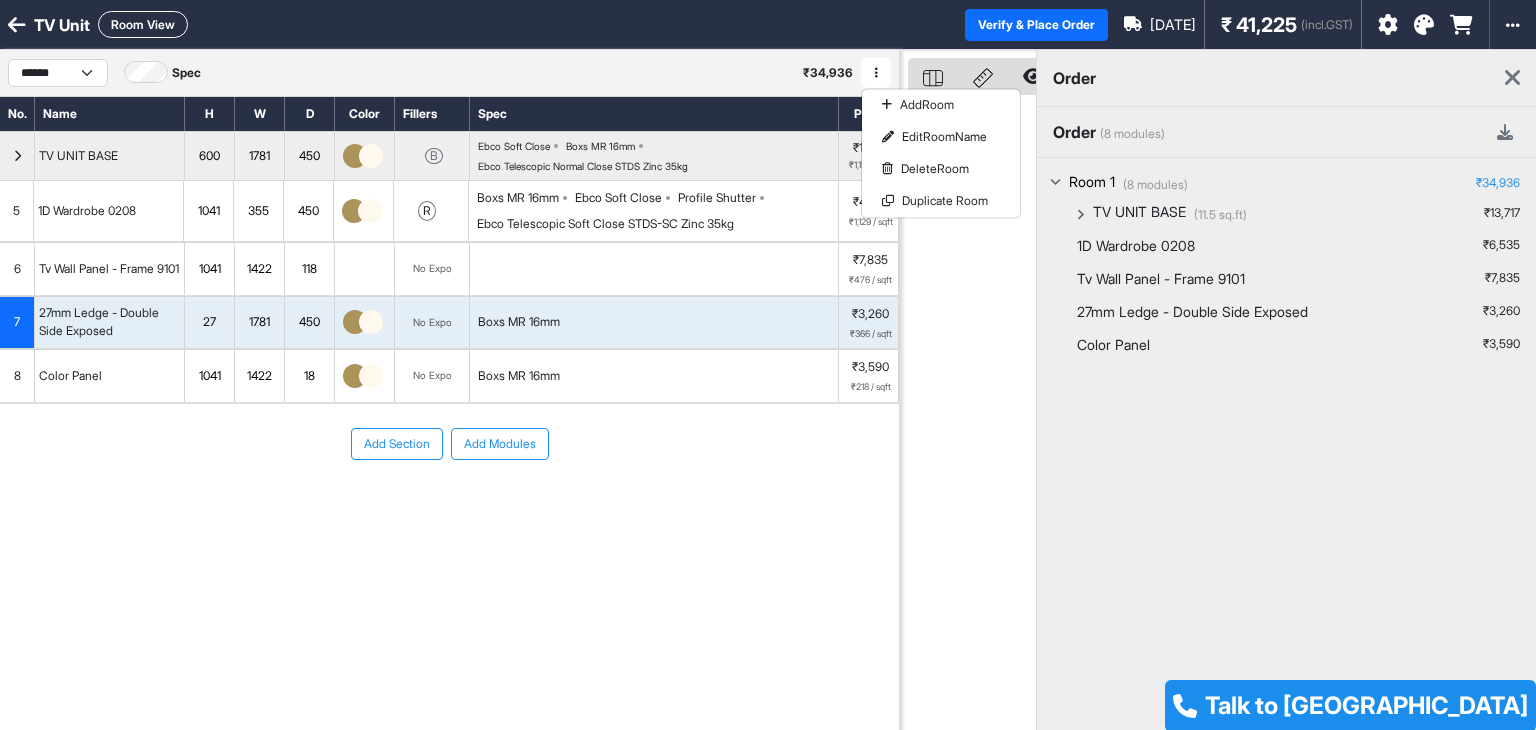 click on "(8 modules) Room 1 ₹34,936 (11.5 sq.ft) TV UNIT BASE ₹13,717 2D Floor Unit ₹5,202 1D Floor Unit ₹2,882 2D Floor Unit ₹5,202 Skirting ₹432 1D Wardrobe 0208 ₹6,535 Tv Wall Panel - Frame 9101 ₹7,835 27mm Ledge - Double Side Exposed ₹3,260 Color Panel ₹3,590" at bounding box center [1286, 523] 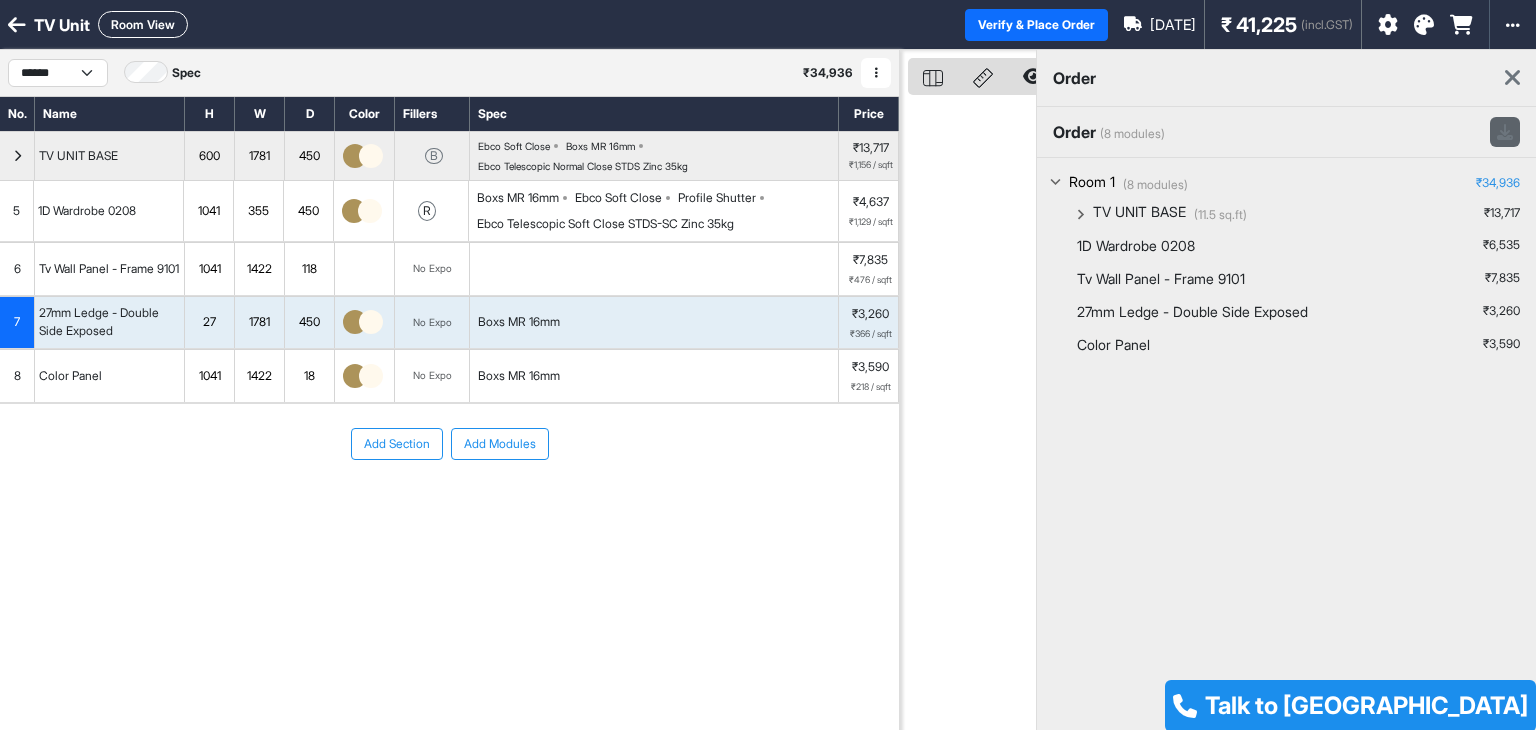 click at bounding box center [1505, 132] 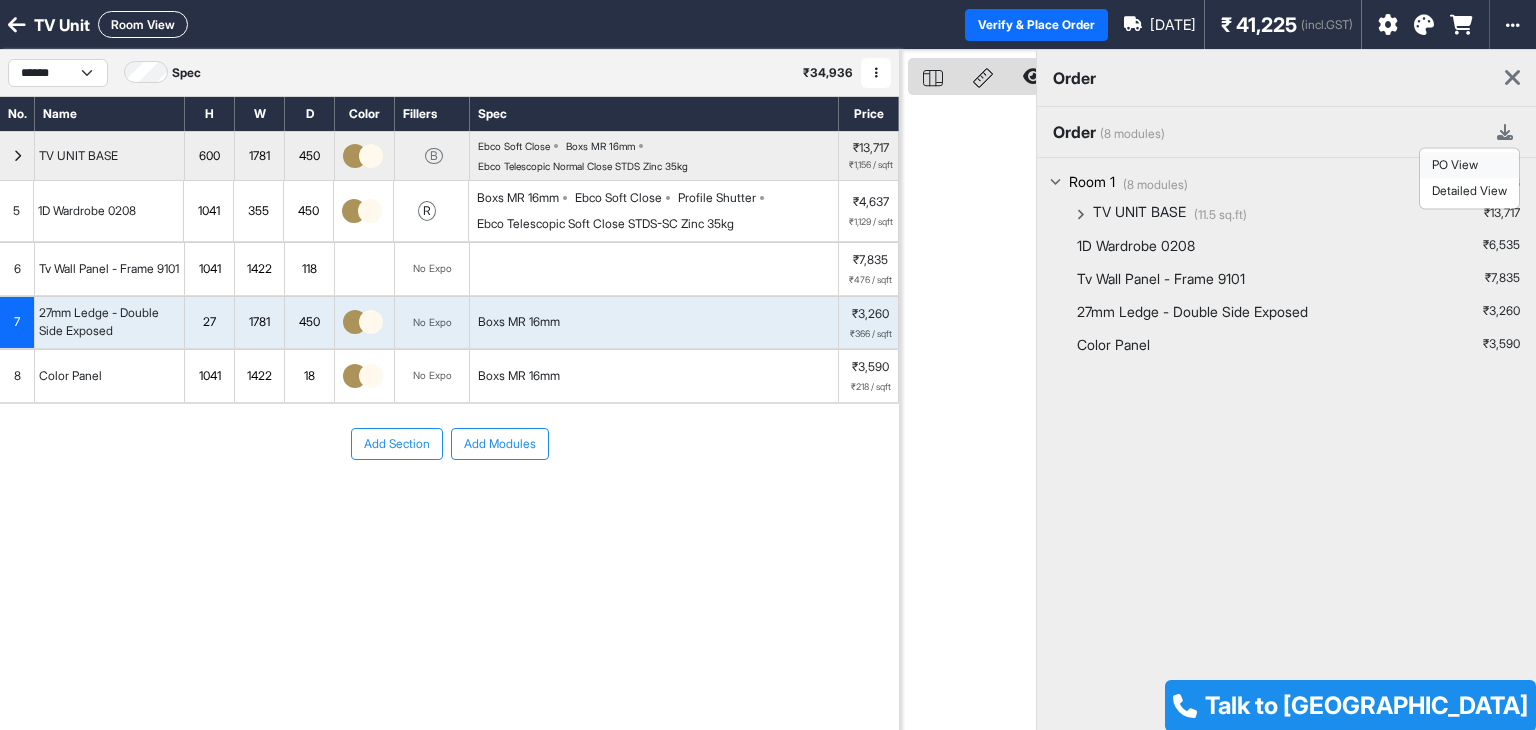 click on "PO View" at bounding box center [1469, 165] 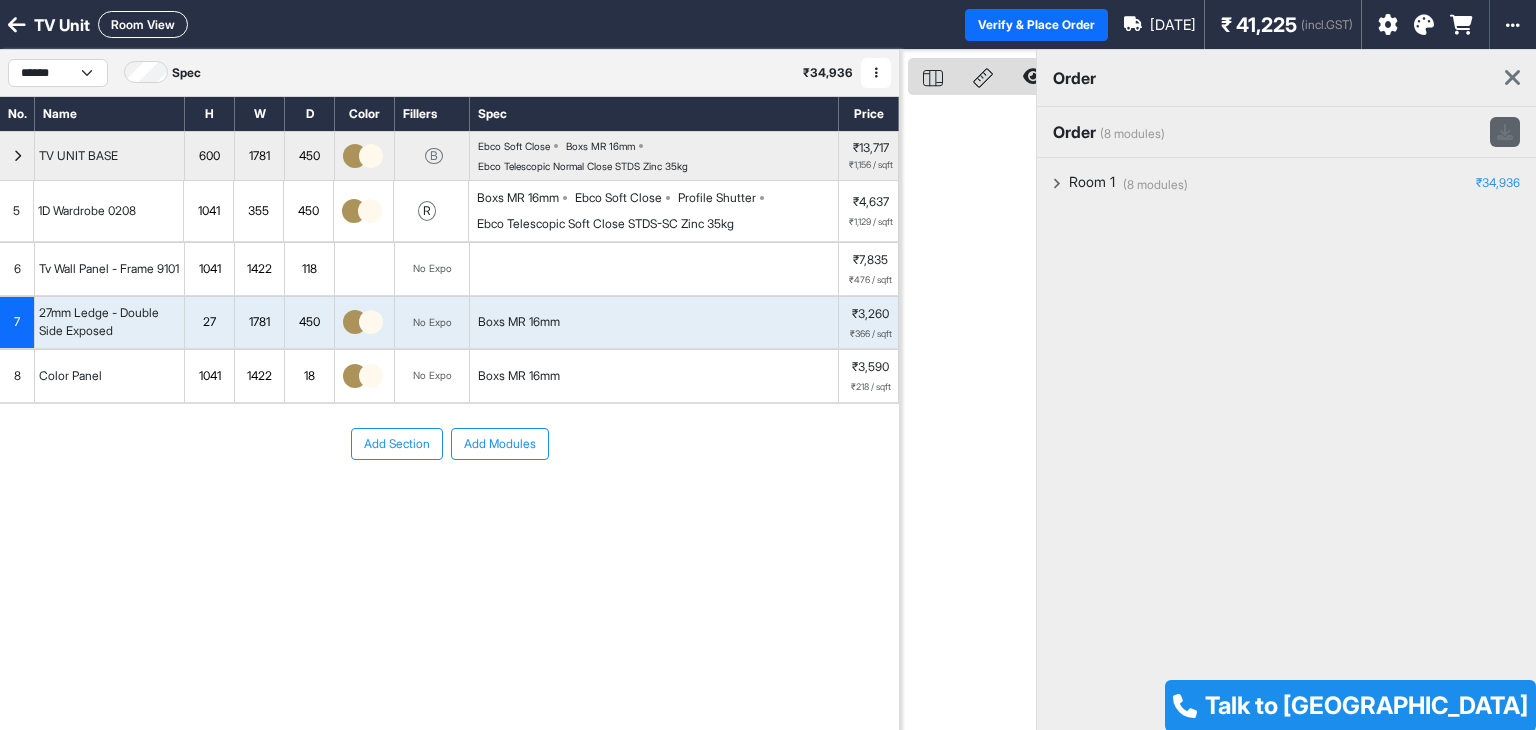 click at bounding box center (1505, 132) 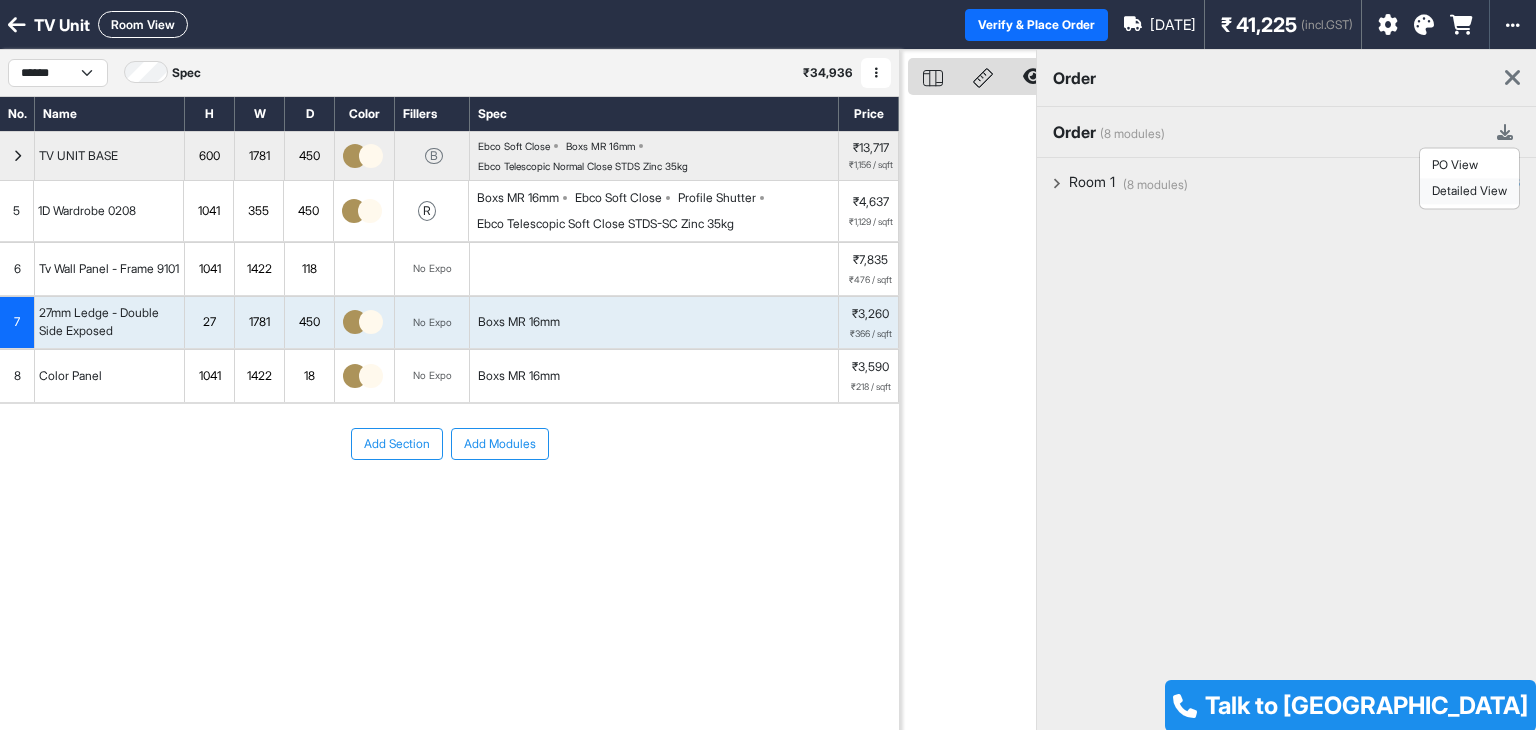 click on "Detailed View" at bounding box center [1469, 191] 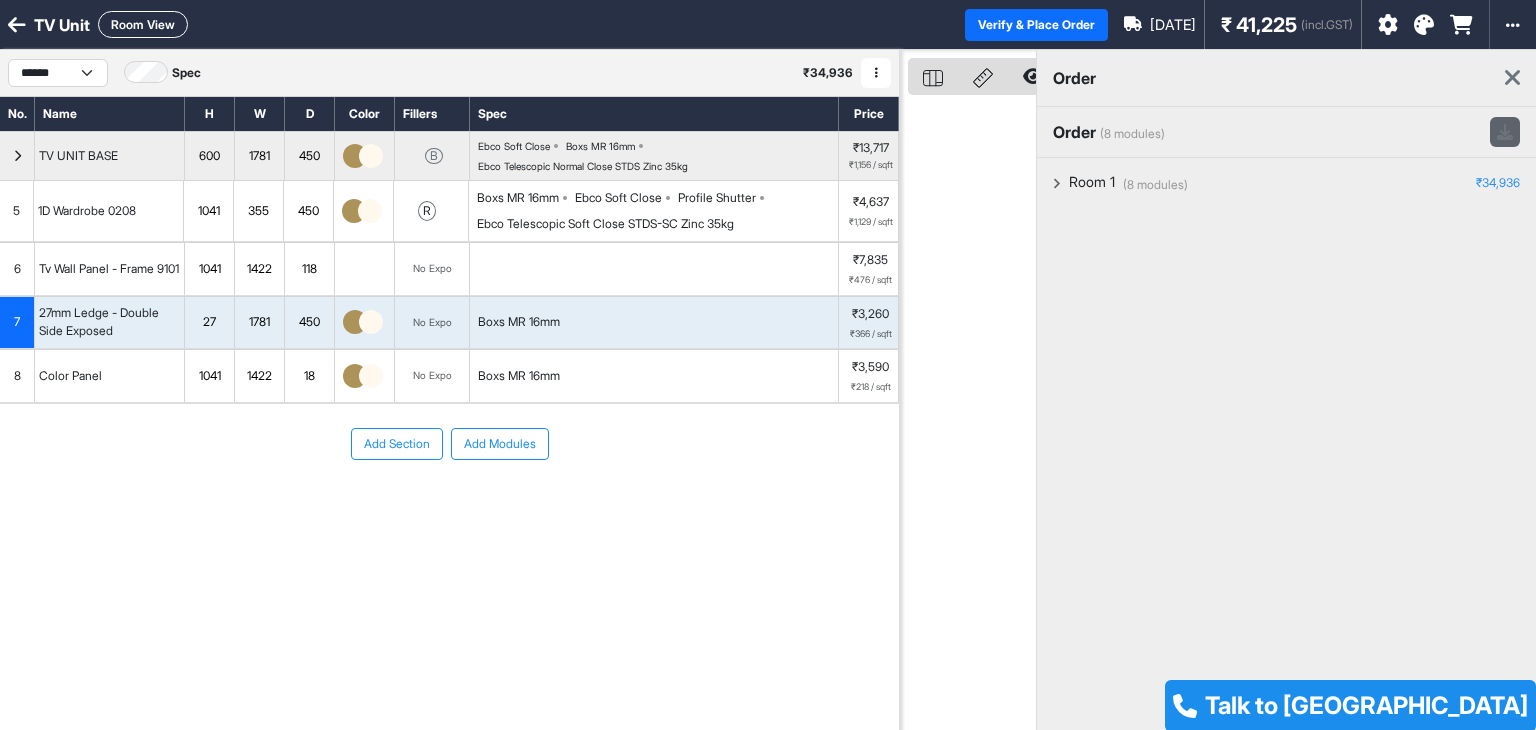click at bounding box center [1505, 132] 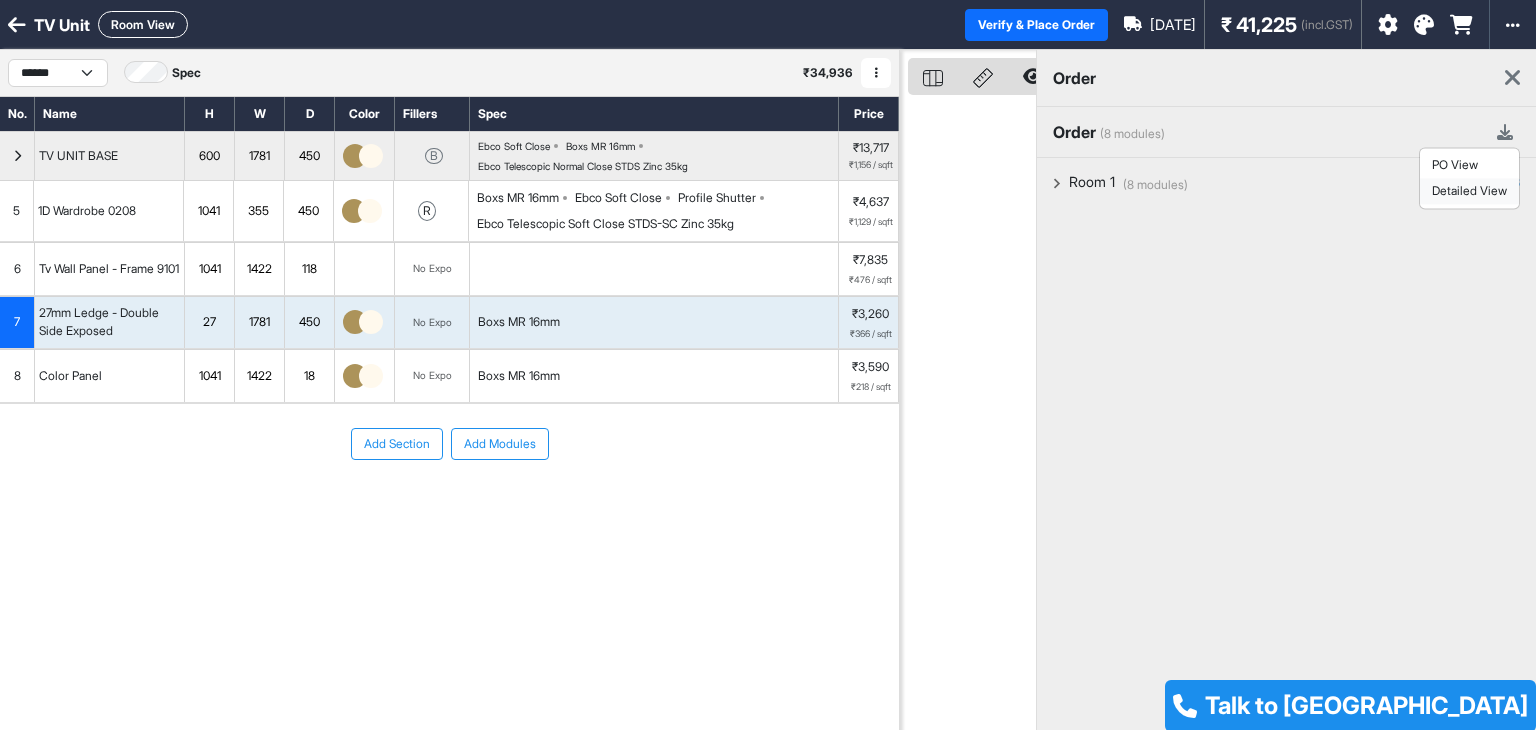 click on "Detailed View" at bounding box center [1469, 191] 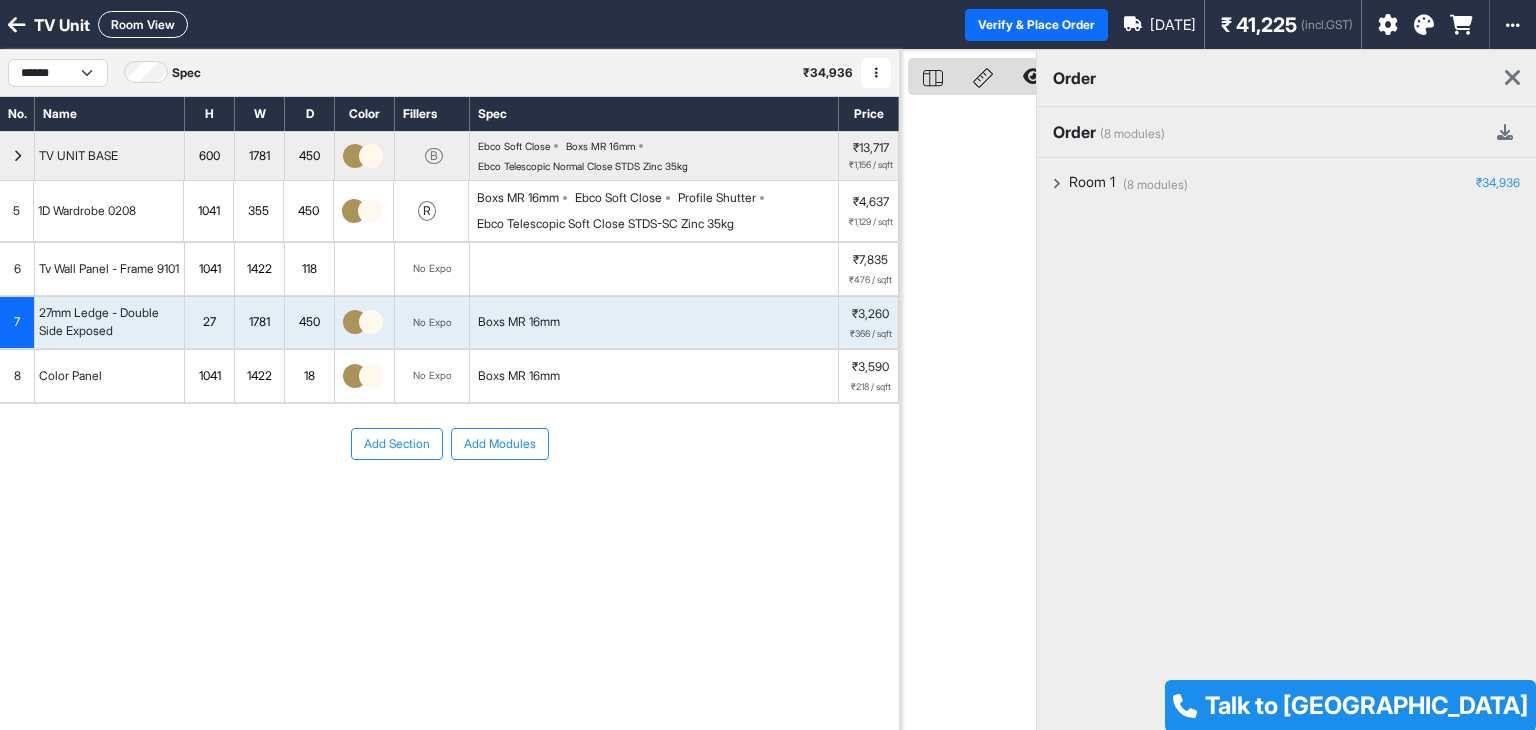 drag, startPoint x: 1288, startPoint y: 545, endPoint x: 296, endPoint y: 24, distance: 1120.4932 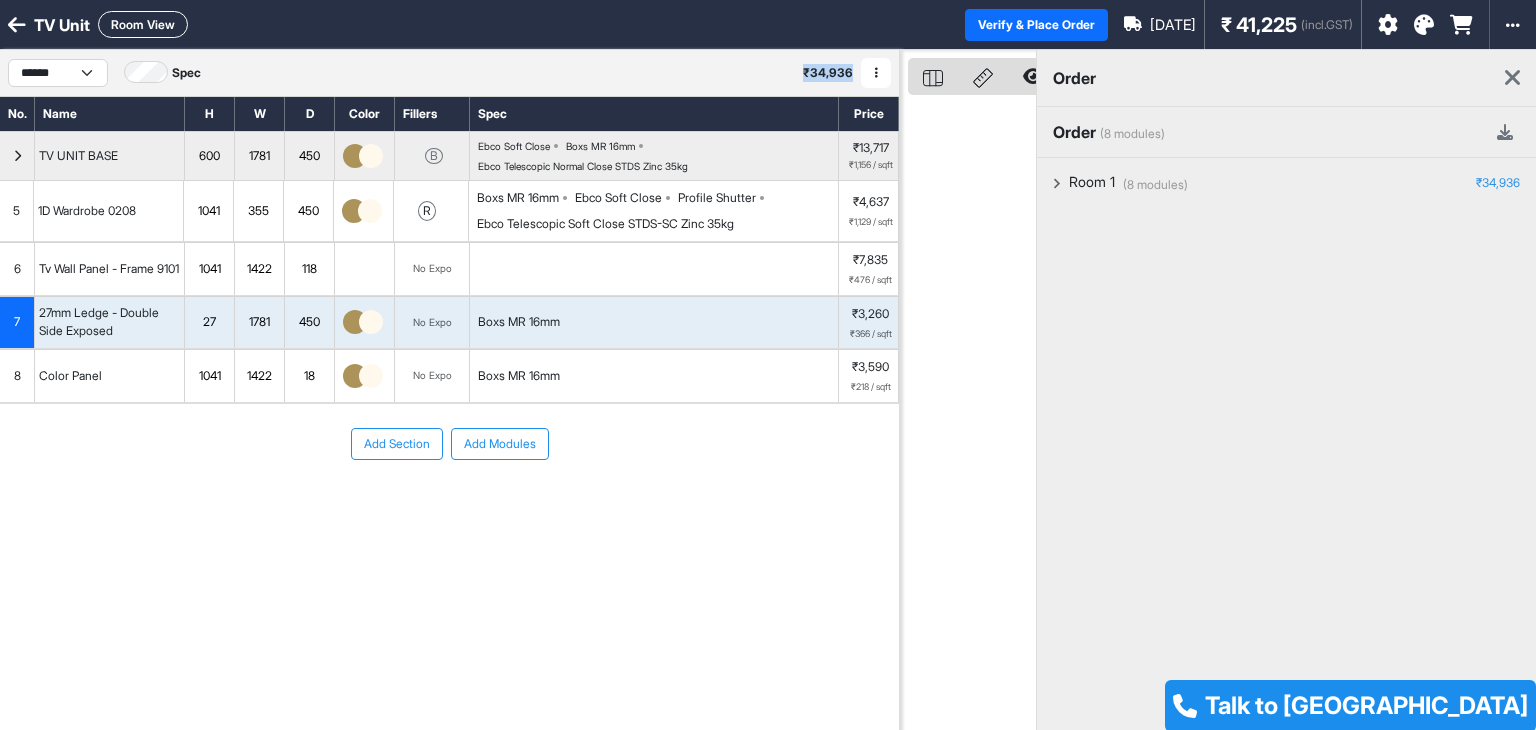 drag, startPoint x: 801, startPoint y: 70, endPoint x: 854, endPoint y: 69, distance: 53.009434 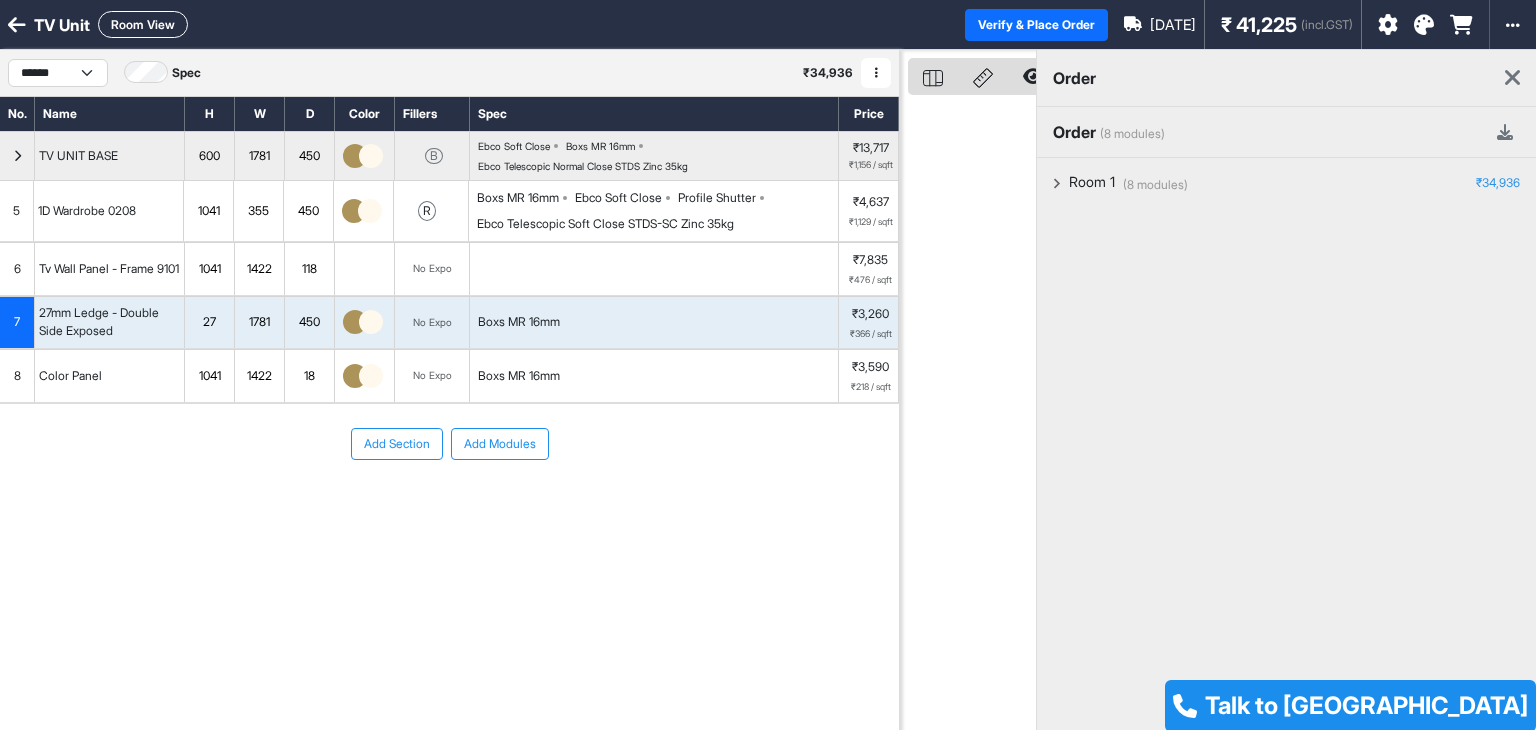 click at bounding box center [1512, 78] 